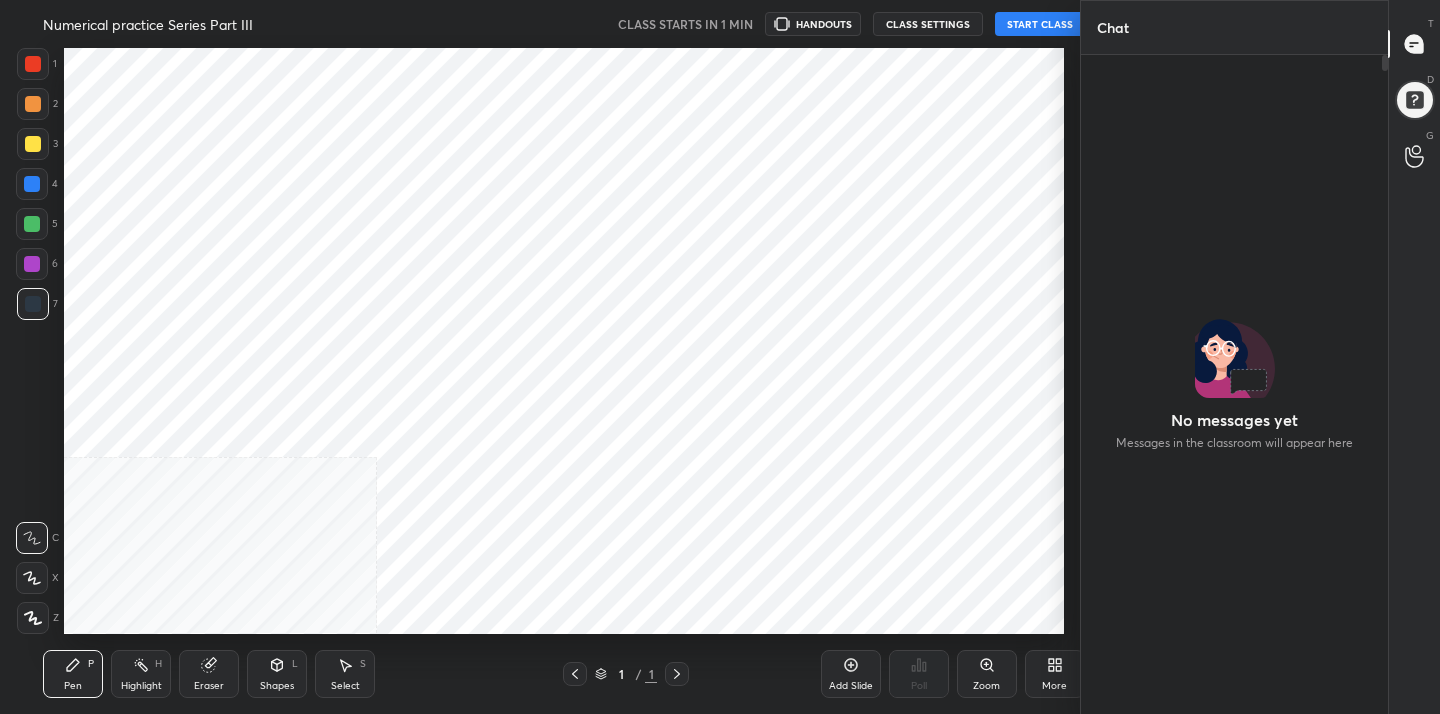 scroll, scrollTop: 0, scrollLeft: 0, axis: both 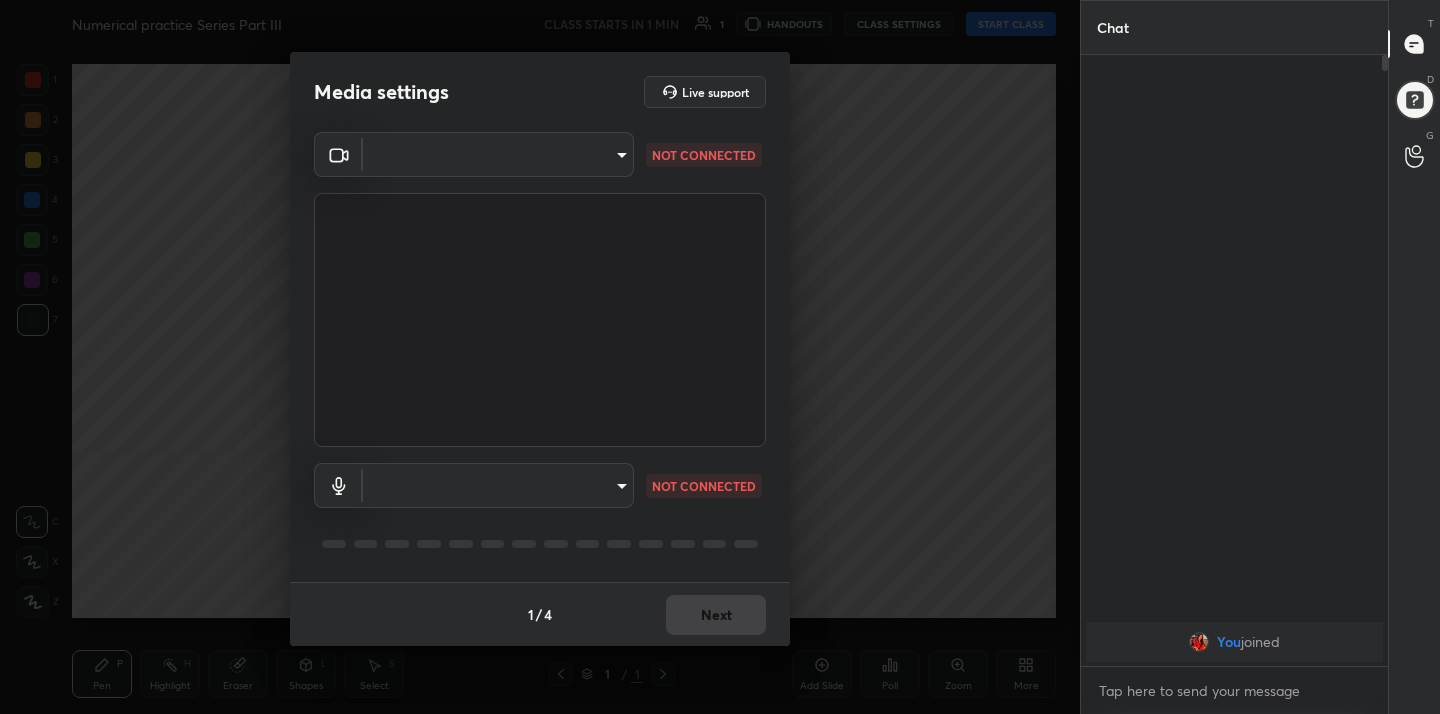 click on "1 2 3 4 5 6 7 C X Z C X Z E E Erase all   H H Numerical practice Series Part III CLASS STARTS IN 1 MIN 1 HANDOUTS CLASS SETTINGS START CLASS Setting up your live class Back Numerical practice Series Part III [PERSON_NAME] Pen P Highlight H Eraser Shapes L Select S 1 / 1 Add Slide Poll Zoom More Chat You  joined 1 NEW MESSAGE Enable hand raising Enable raise hand to speak to learners. Once enabled, chat will be turned off temporarily. Enable x   introducing Raise a hand with a doubt Now learners can raise their hand along with a doubt  How it works? Doubts asked by learners will show up here Raise hand disabled You have disabled Raise hand currently. Enable it to invite learners to speak Enable Can't raise hand Looks like educator just invited you to speak. Please wait before you can raise your hand again. Got it T Messages (T) D Doubts (D) G Raise Hand (G) Report an issue Reason for reporting Buffering Chat not working Audio - Video sync issue Educator video quality low ​ Attach an image Report Media settings" at bounding box center [720, 357] 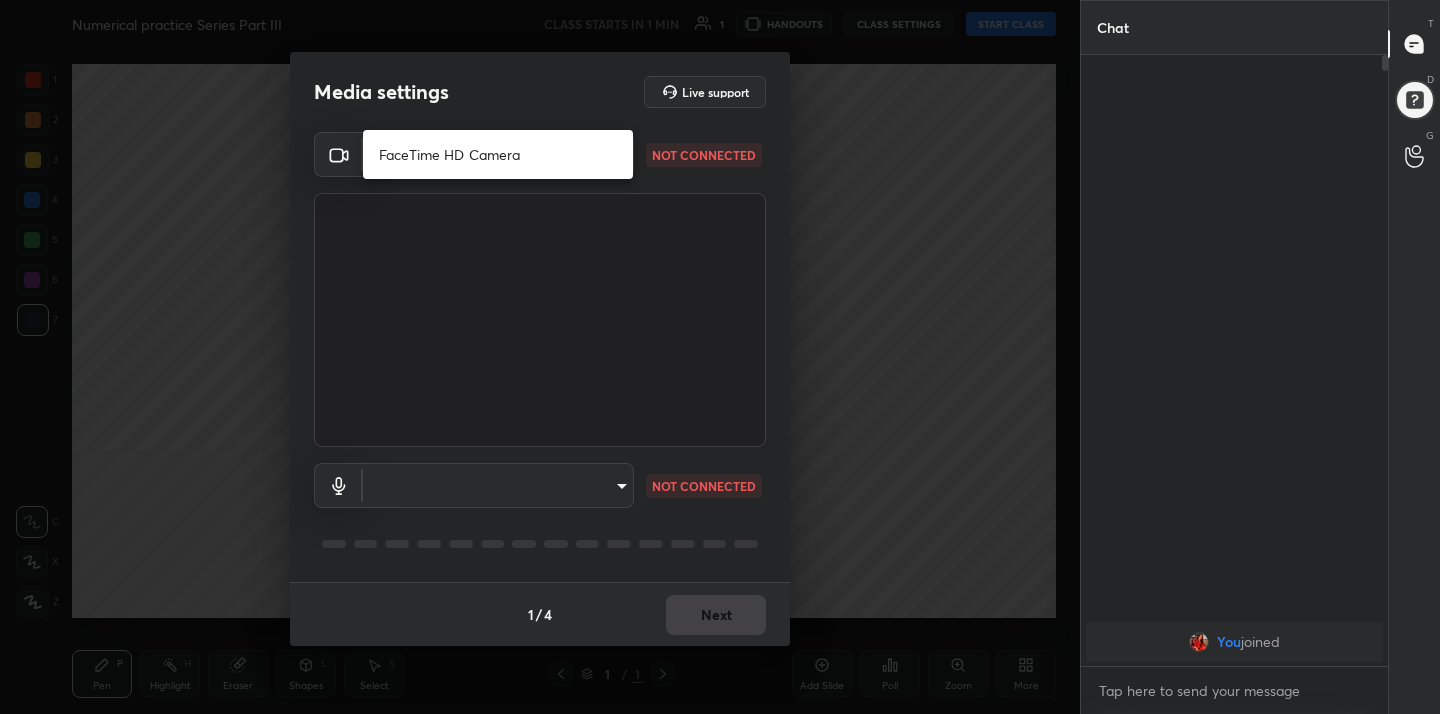click on "FaceTime HD Camera" at bounding box center (498, 154) 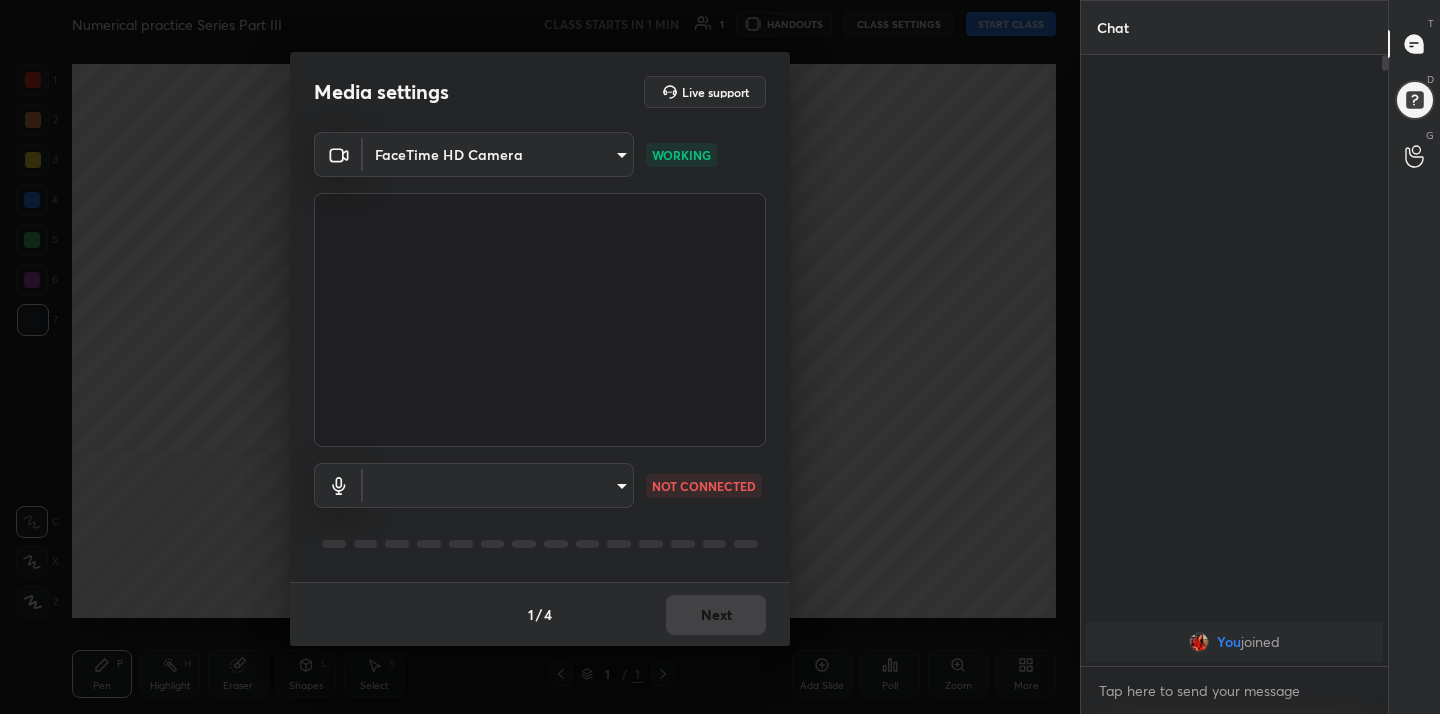 click on "1 2 3 4 5 6 7 C X Z C X Z E E Erase all   H H Numerical practice Series Part III CLASS STARTS IN 1 MIN 1 HANDOUTS CLASS SETTINGS START CLASS Setting up your live class Back Numerical practice Series Part III [PERSON_NAME] Pen P Highlight H Eraser Shapes L Select S 1 / 1 Add Slide Poll Zoom More Chat You  joined 1 NEW MESSAGE Enable hand raising Enable raise hand to speak to learners. Once enabled, chat will be turned off temporarily. Enable x   introducing Raise a hand with a doubt Now learners can raise their hand along with a doubt  How it works? Doubts asked by learners will show up here Raise hand disabled You have disabled Raise hand currently. Enable it to invite learners to speak Enable Can't raise hand Looks like educator just invited you to speak. Please wait before you can raise your hand again. Got it T Messages (T) D Doubts (D) G Raise Hand (G) Report an issue Reason for reporting Buffering Chat not working Audio - Video sync issue Educator video quality low ​ Attach an image Report Media settings" at bounding box center [720, 357] 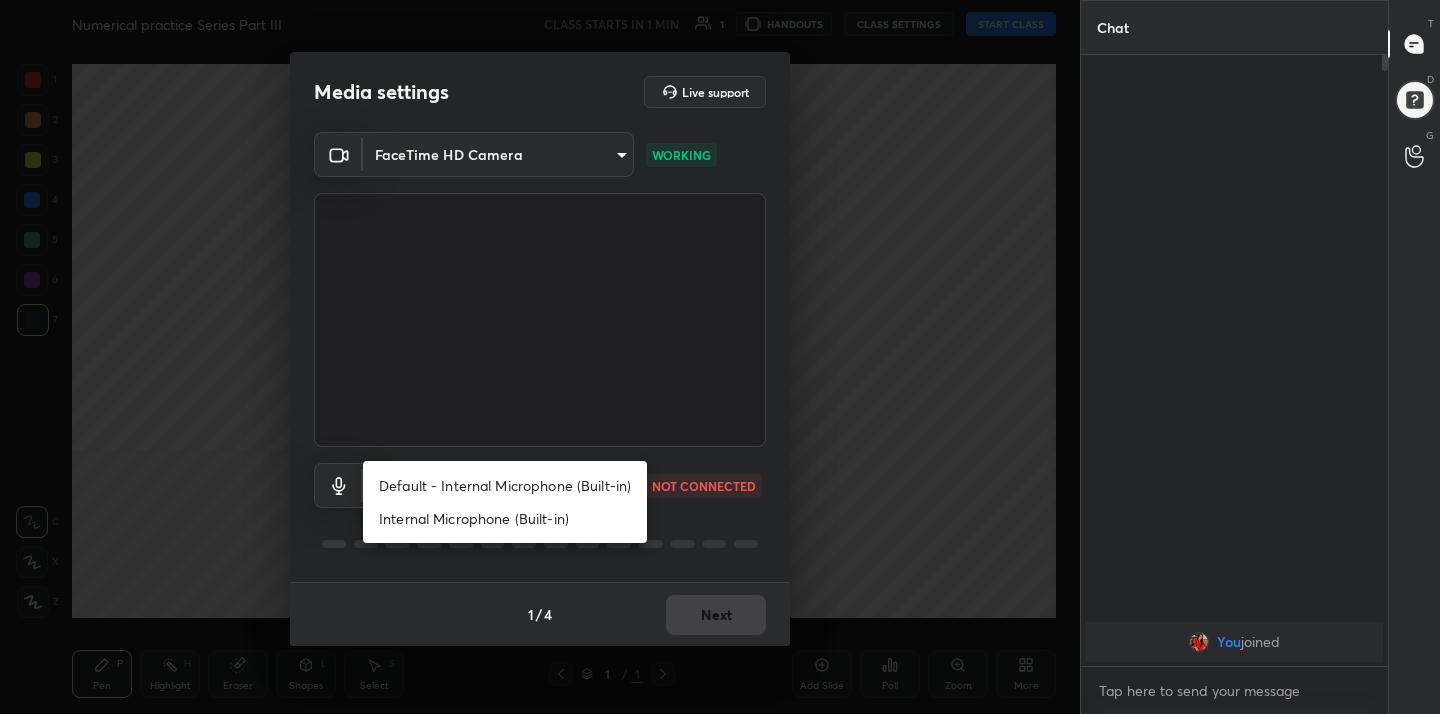 click on "Default - Internal Microphone (Built-in)" at bounding box center [505, 485] 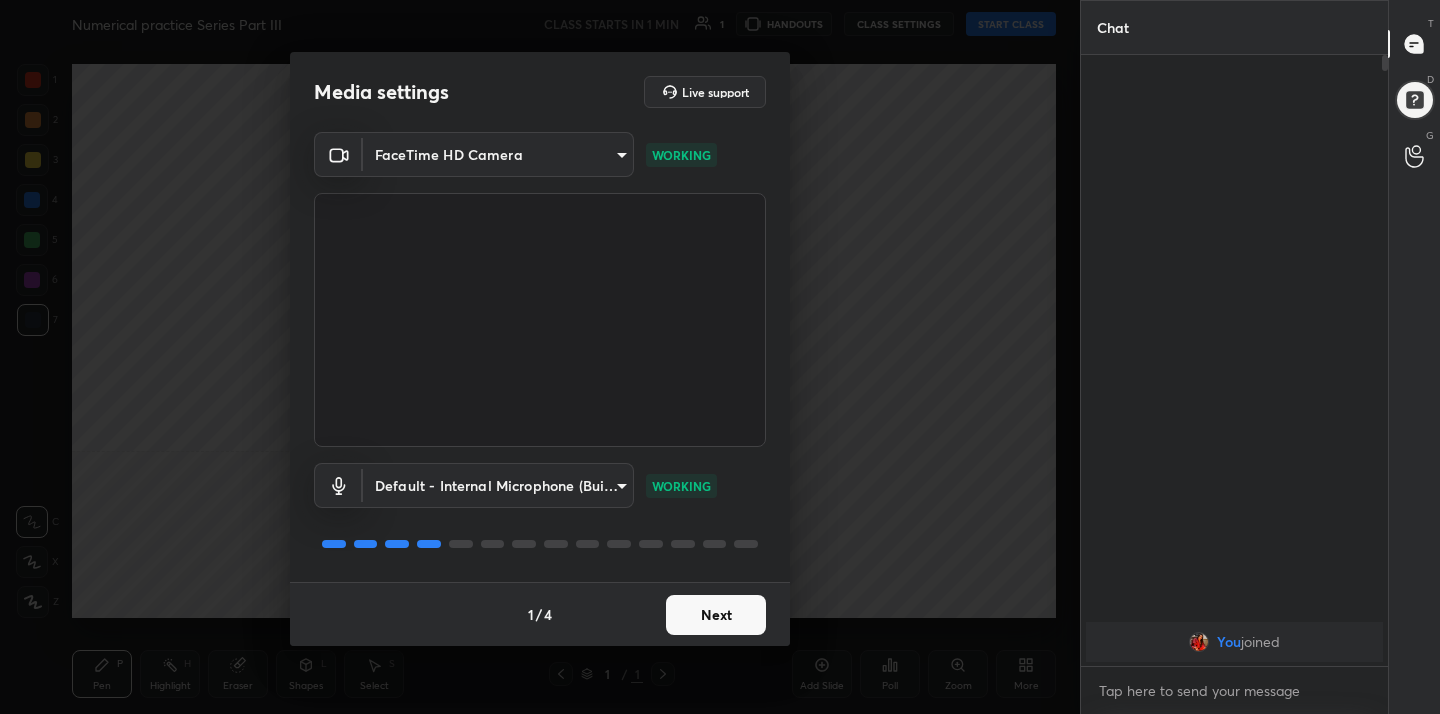 click on "Next" at bounding box center [716, 615] 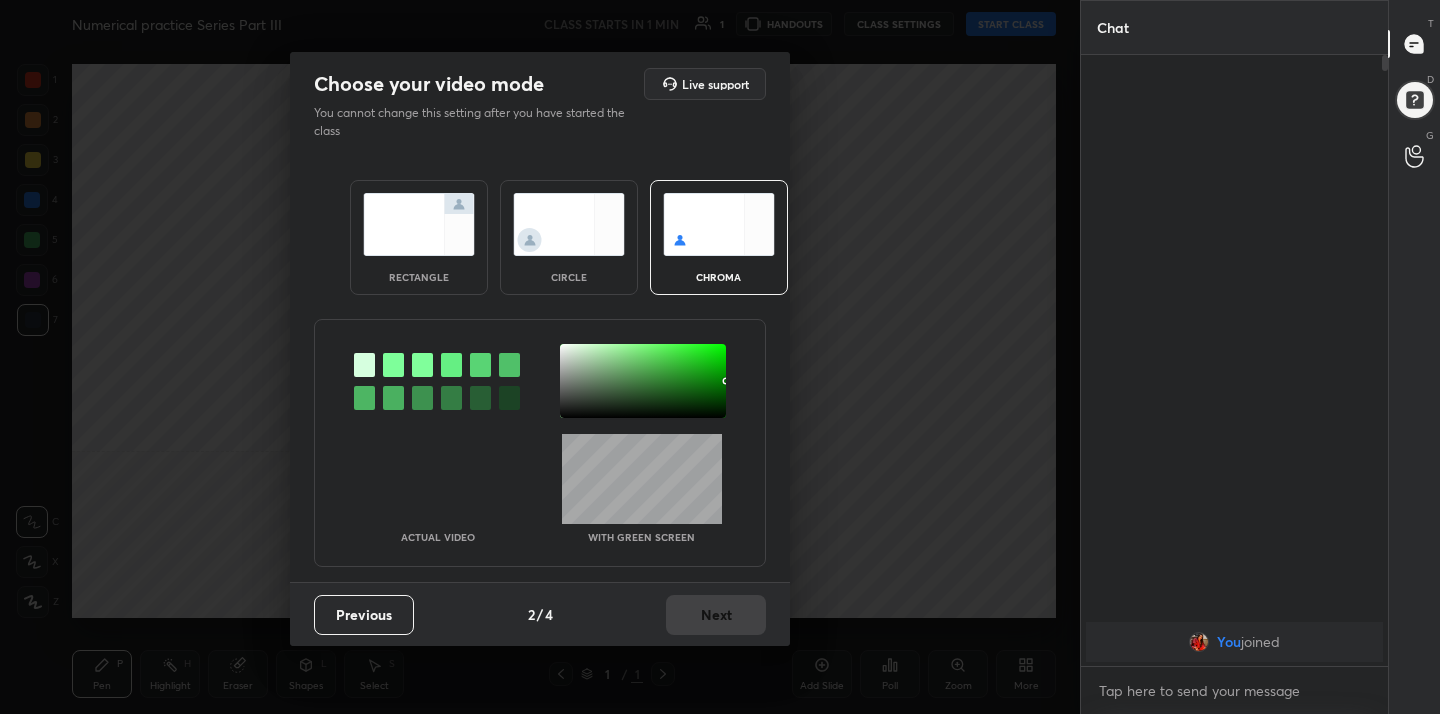 click at bounding box center (719, 224) 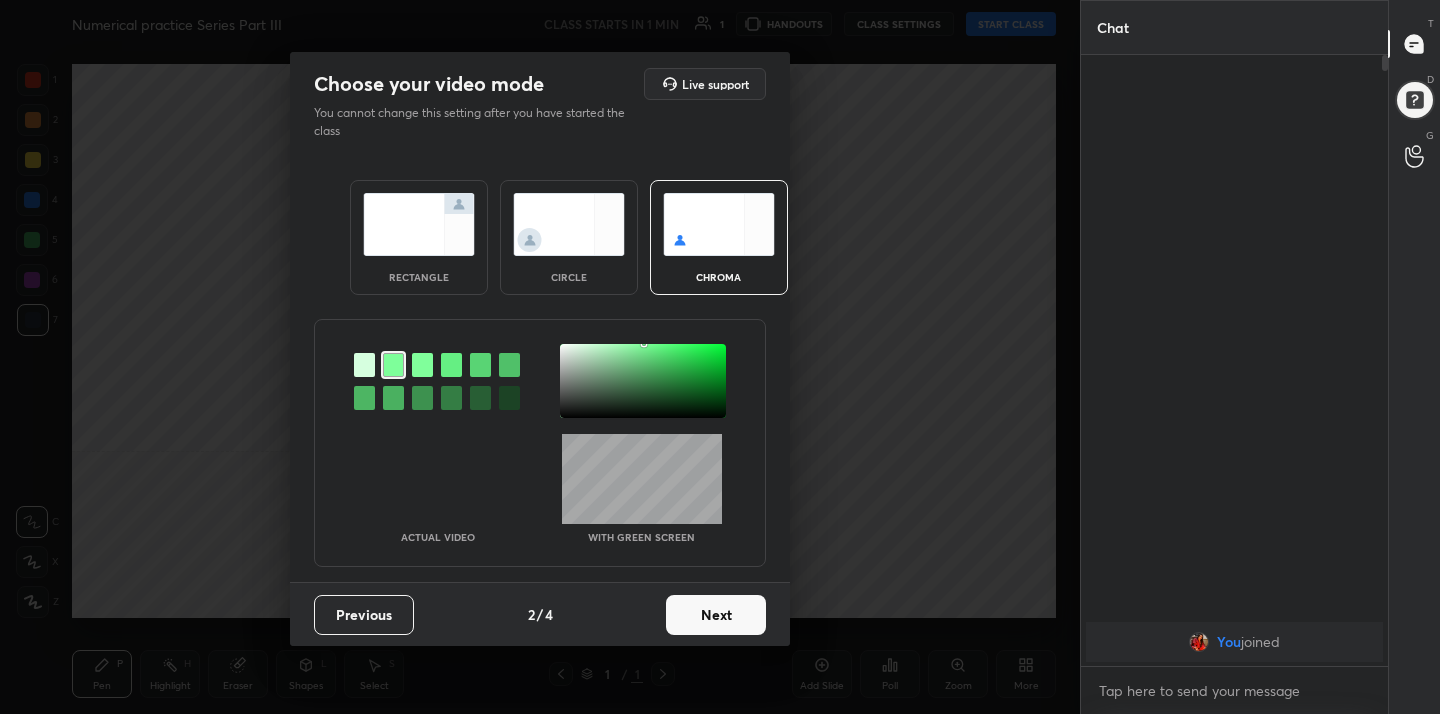 click at bounding box center (643, 381) 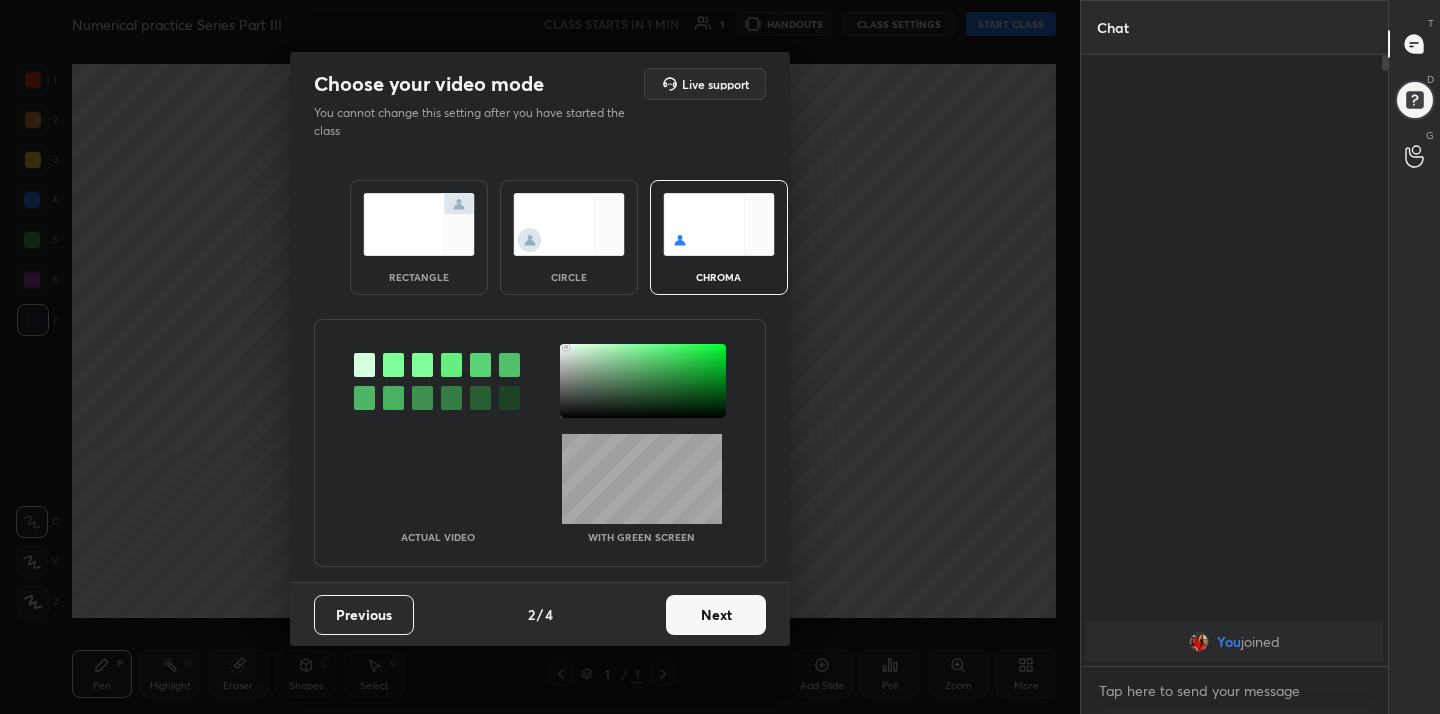 click on "Next" at bounding box center (716, 615) 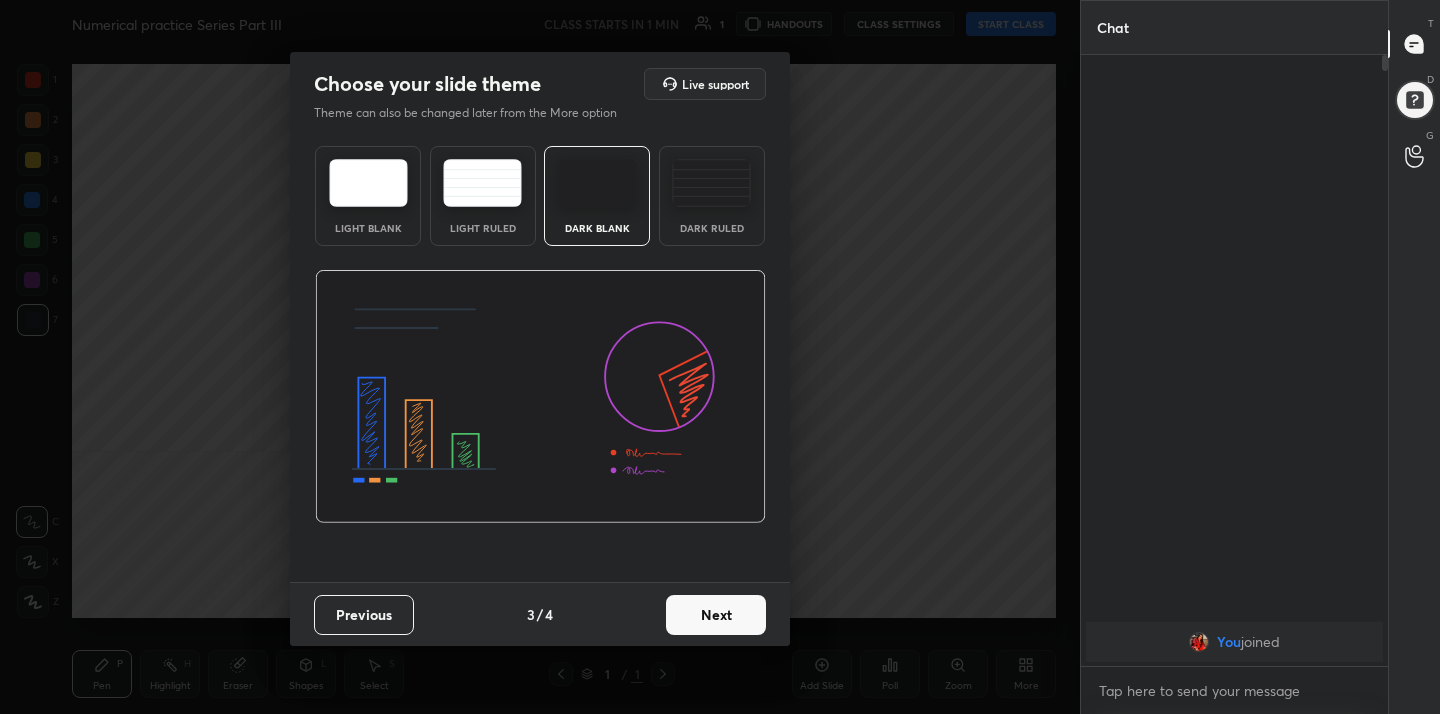 click at bounding box center (368, 183) 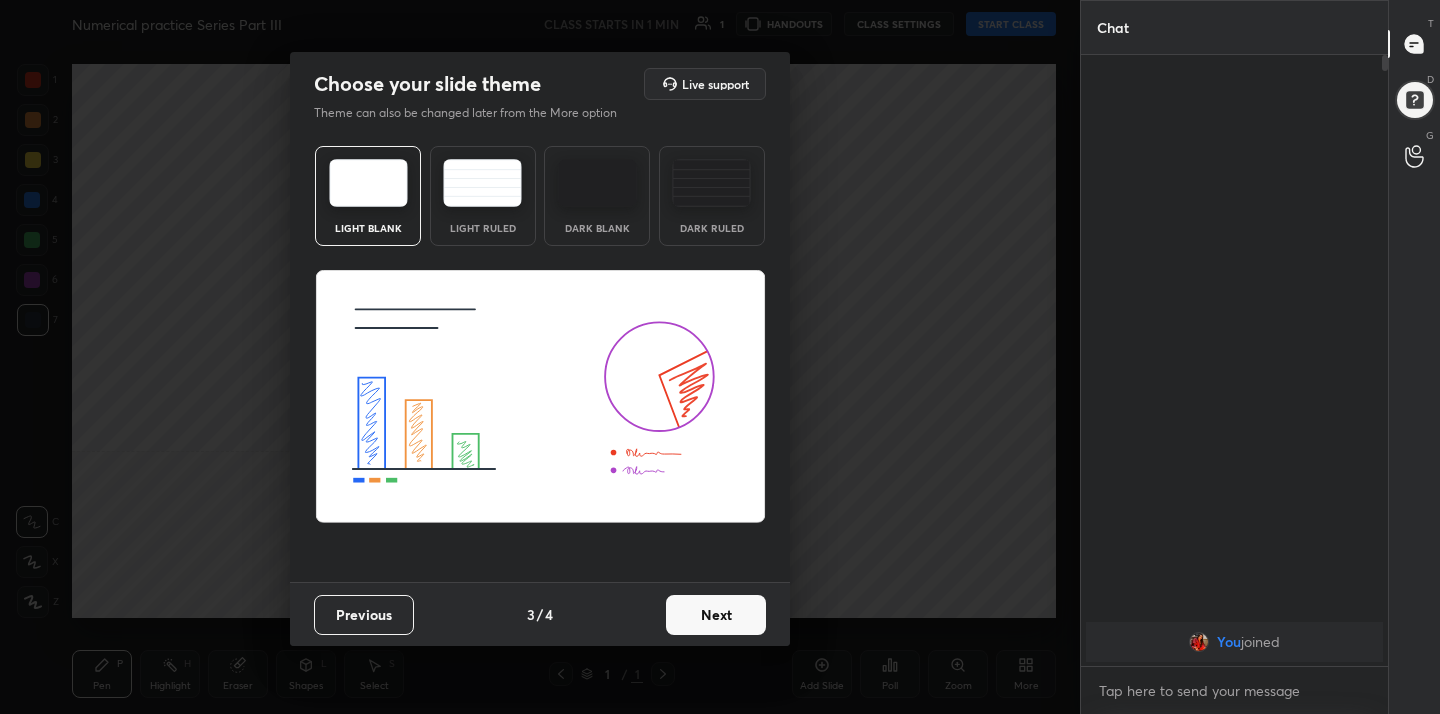 click on "Next" at bounding box center [716, 615] 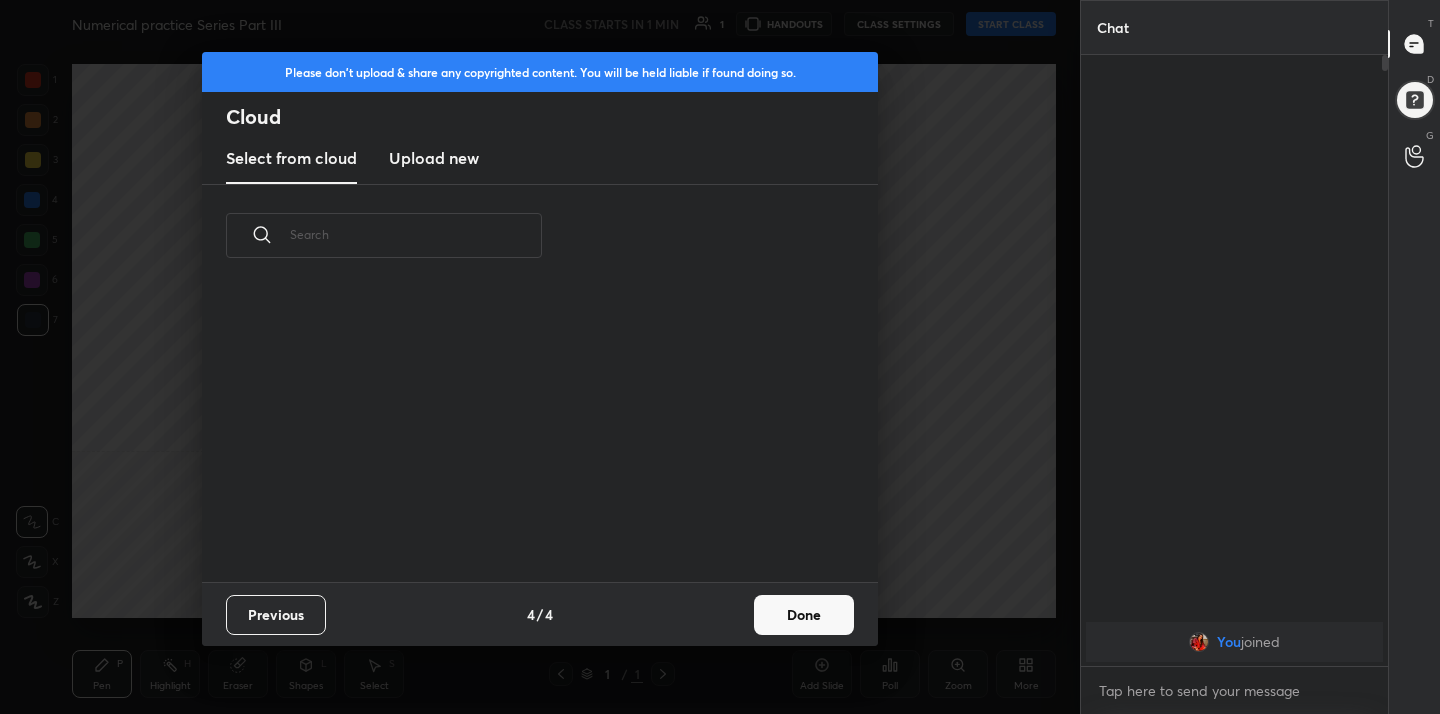 scroll, scrollTop: 7, scrollLeft: 11, axis: both 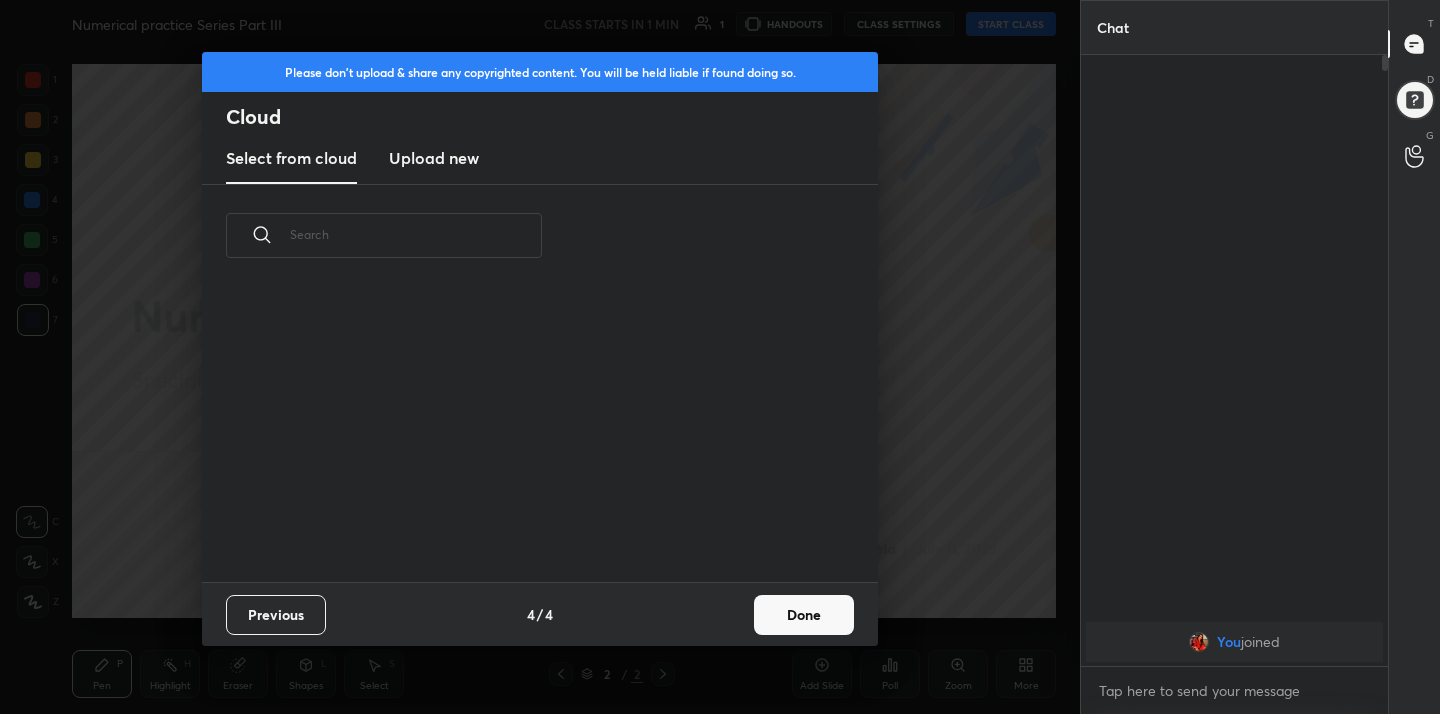 click on "Upload new" at bounding box center (434, 158) 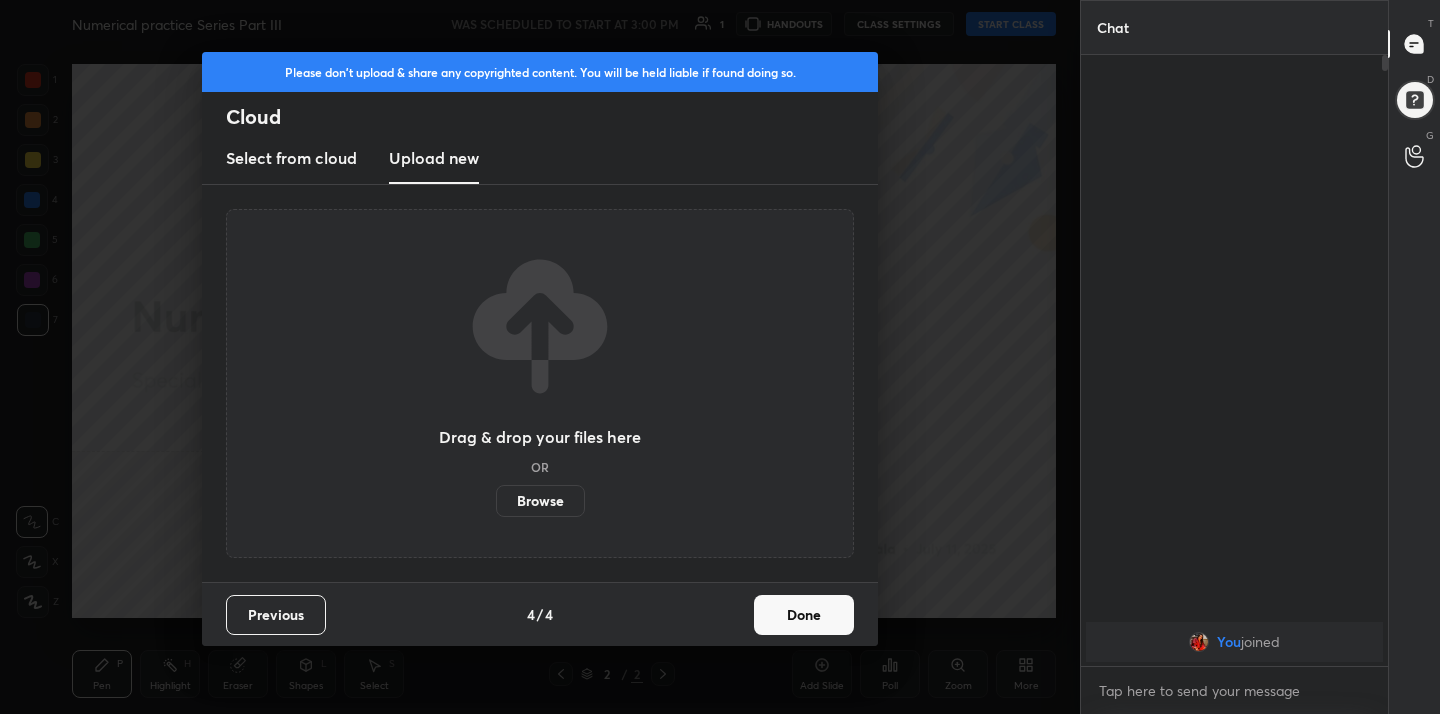 click on "Browse" at bounding box center [540, 501] 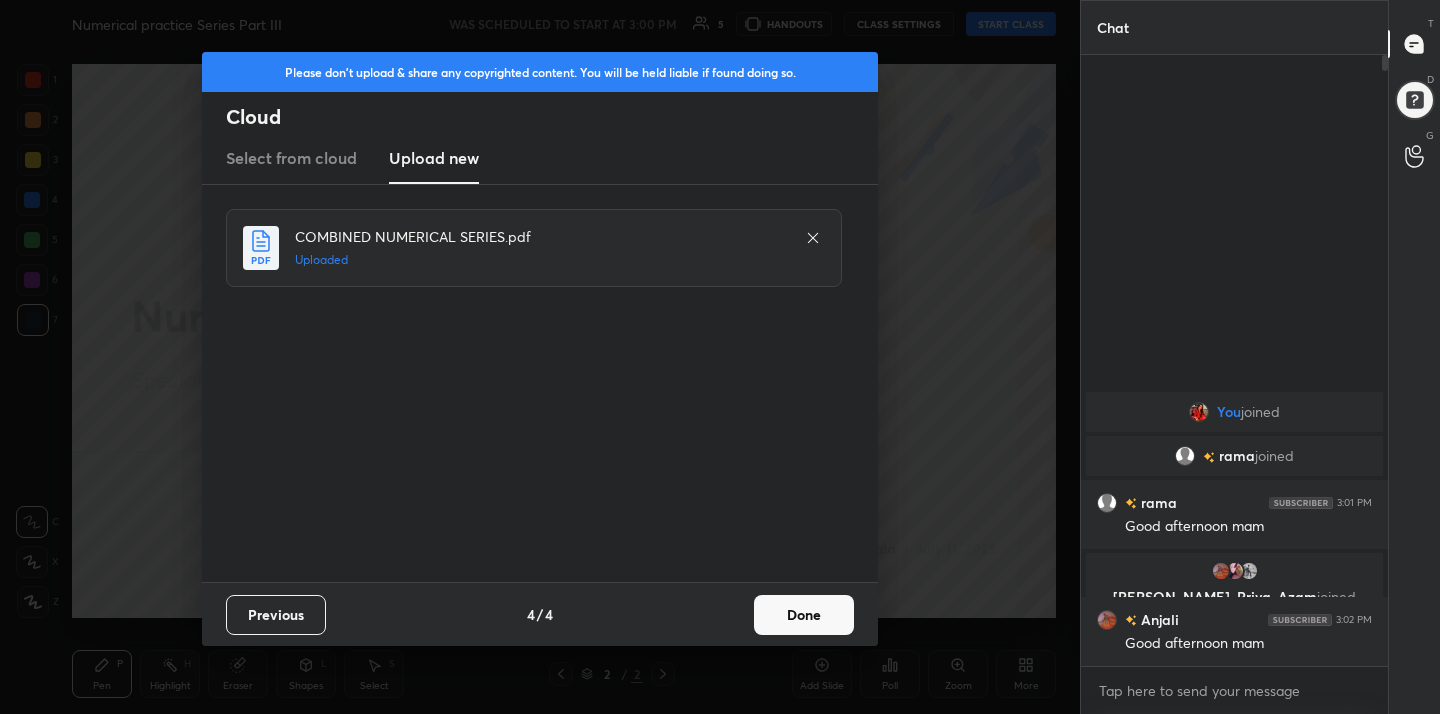 click on "Done" at bounding box center [804, 615] 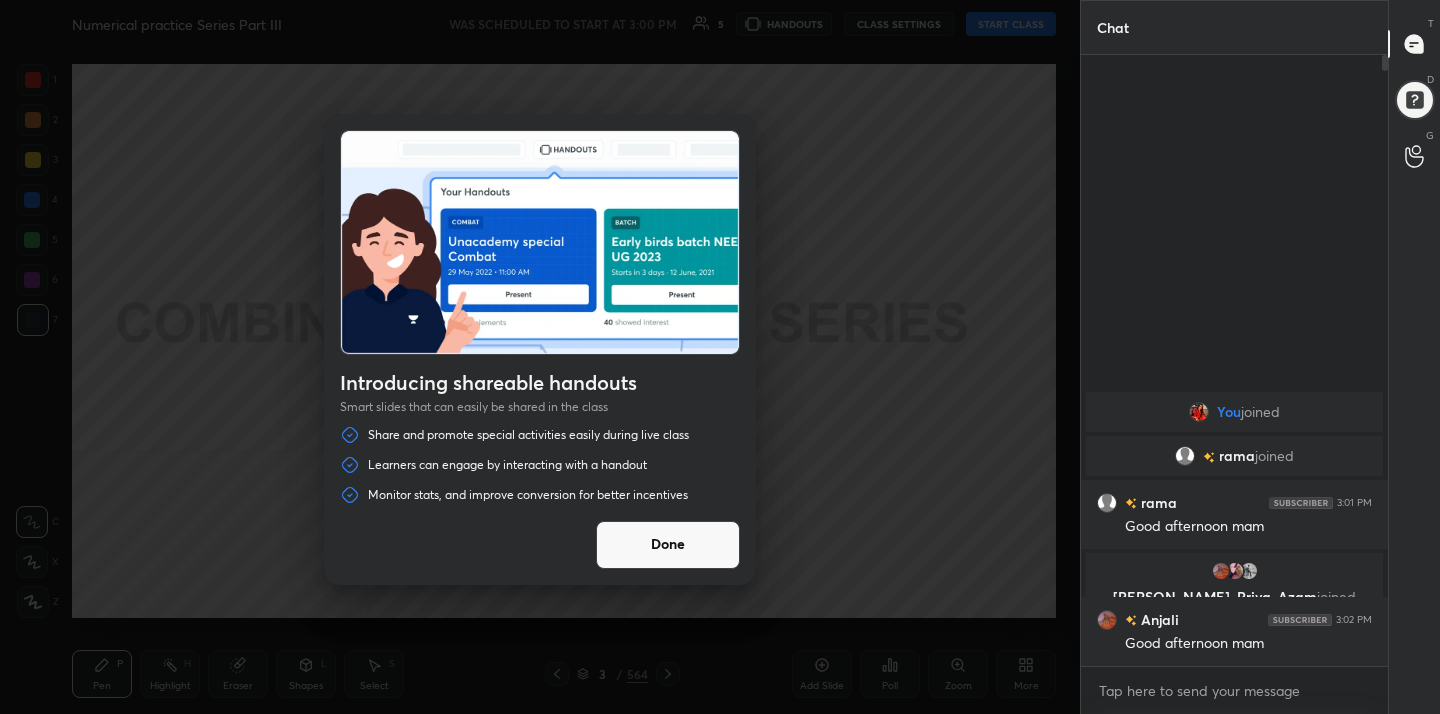 click on "Done" at bounding box center [668, 545] 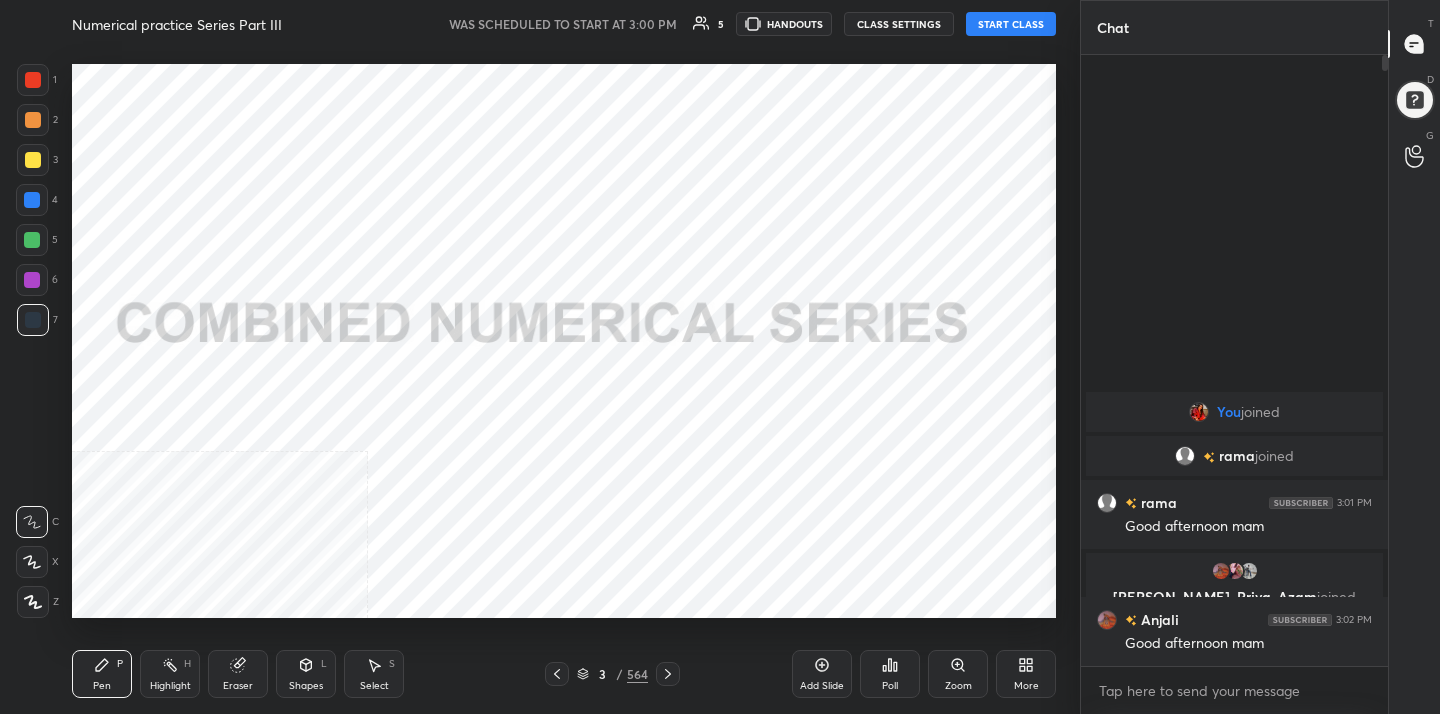 click on "START CLASS" at bounding box center [1011, 24] 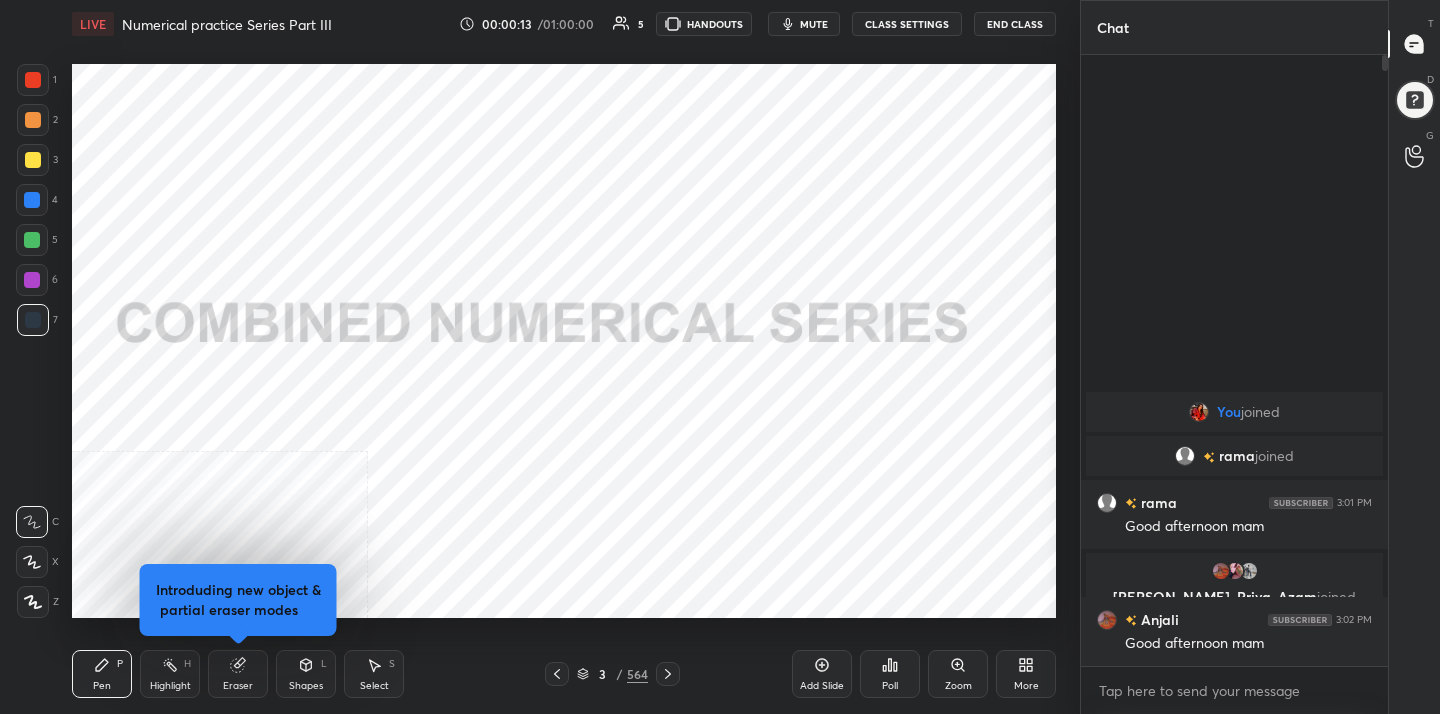 click on "More" at bounding box center (1026, 674) 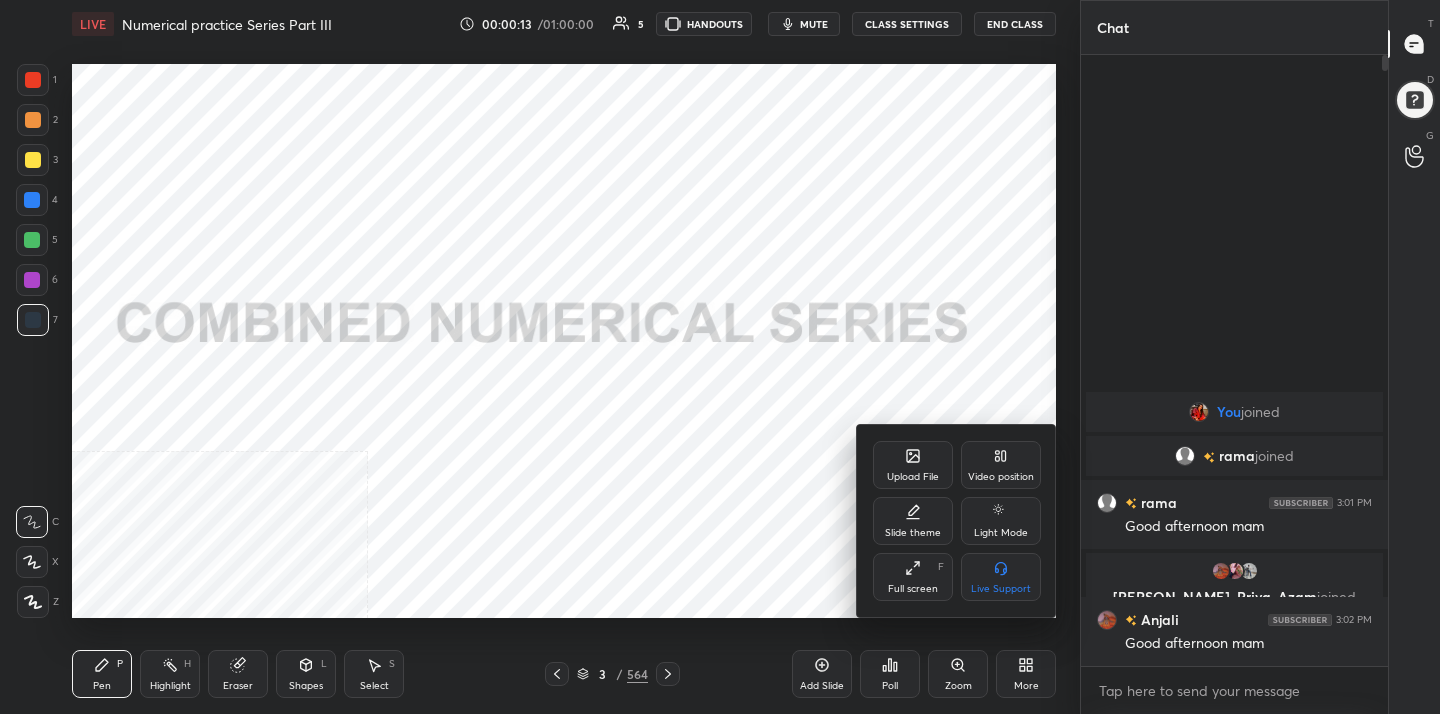 click on "Video position" at bounding box center (1001, 465) 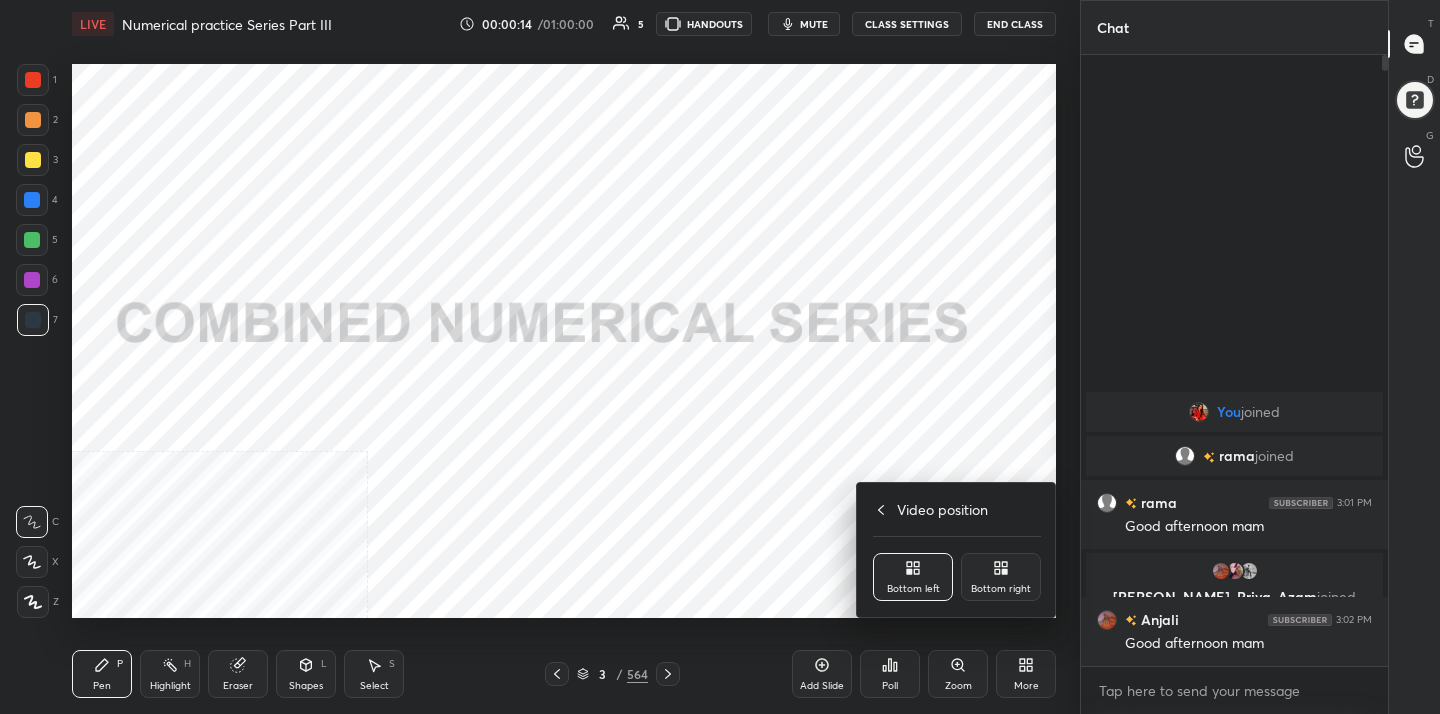 click 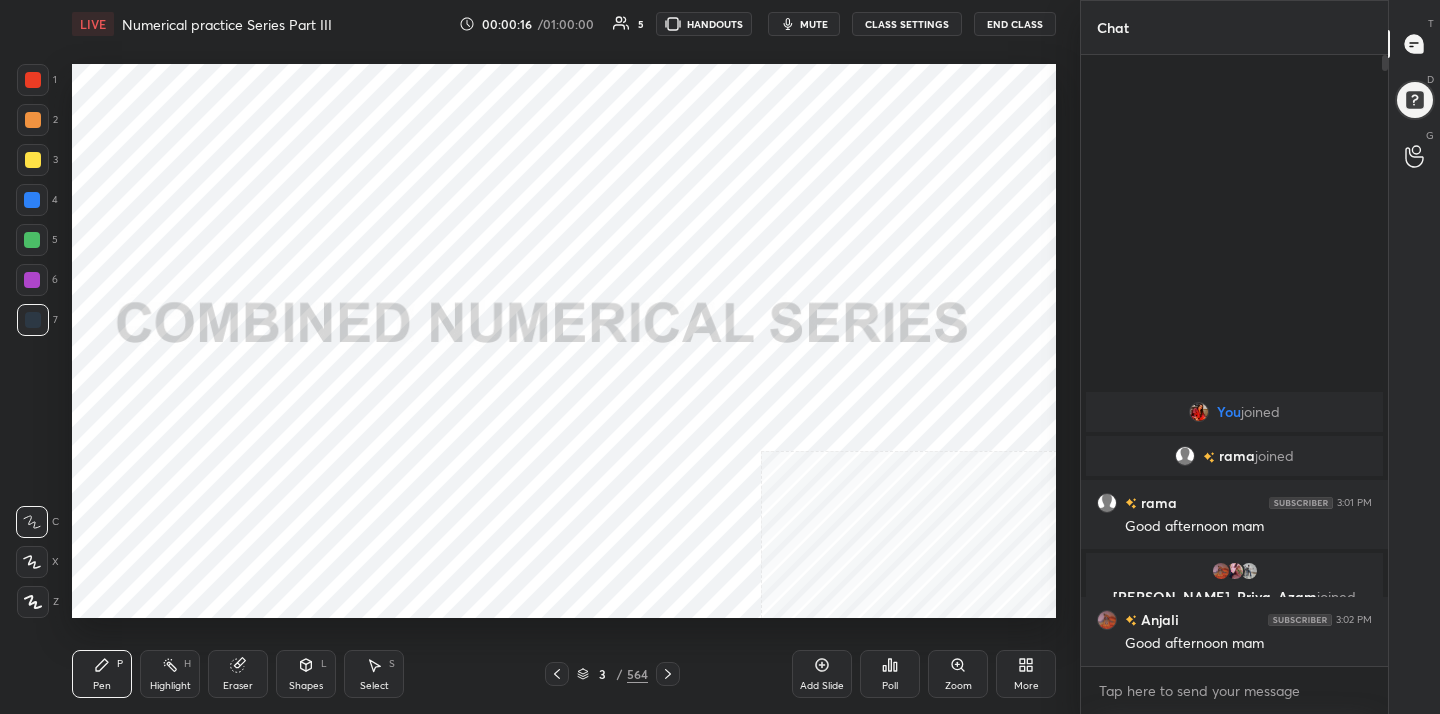 click on "3" at bounding box center [603, 674] 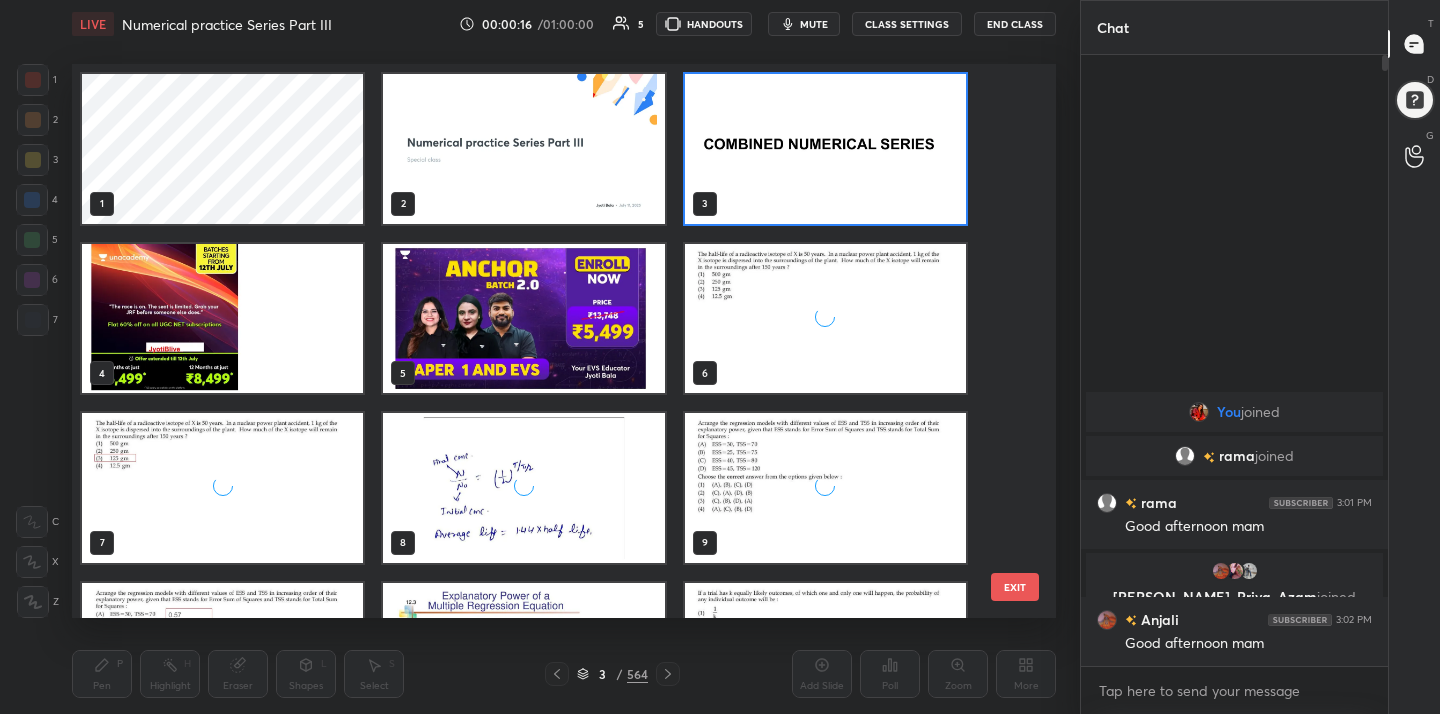 scroll, scrollTop: 7, scrollLeft: 11, axis: both 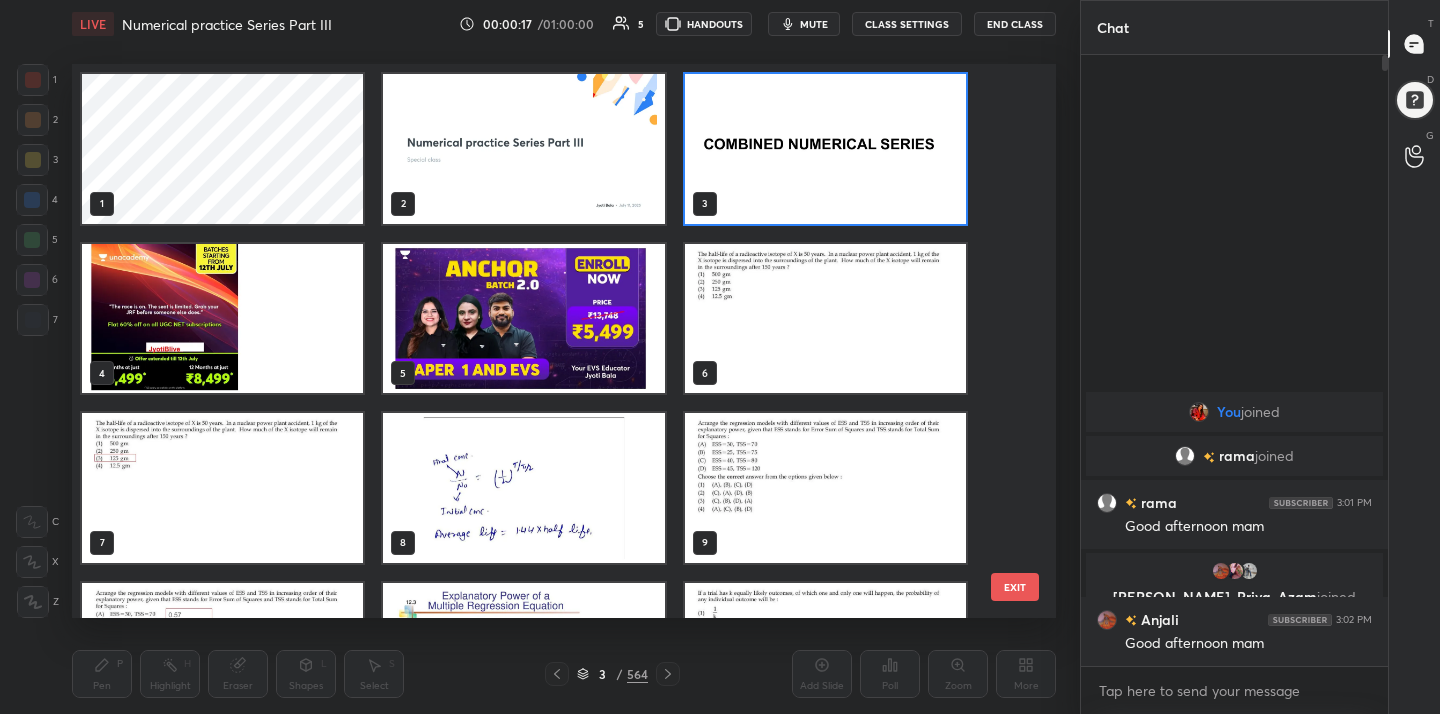 click at bounding box center [222, 319] 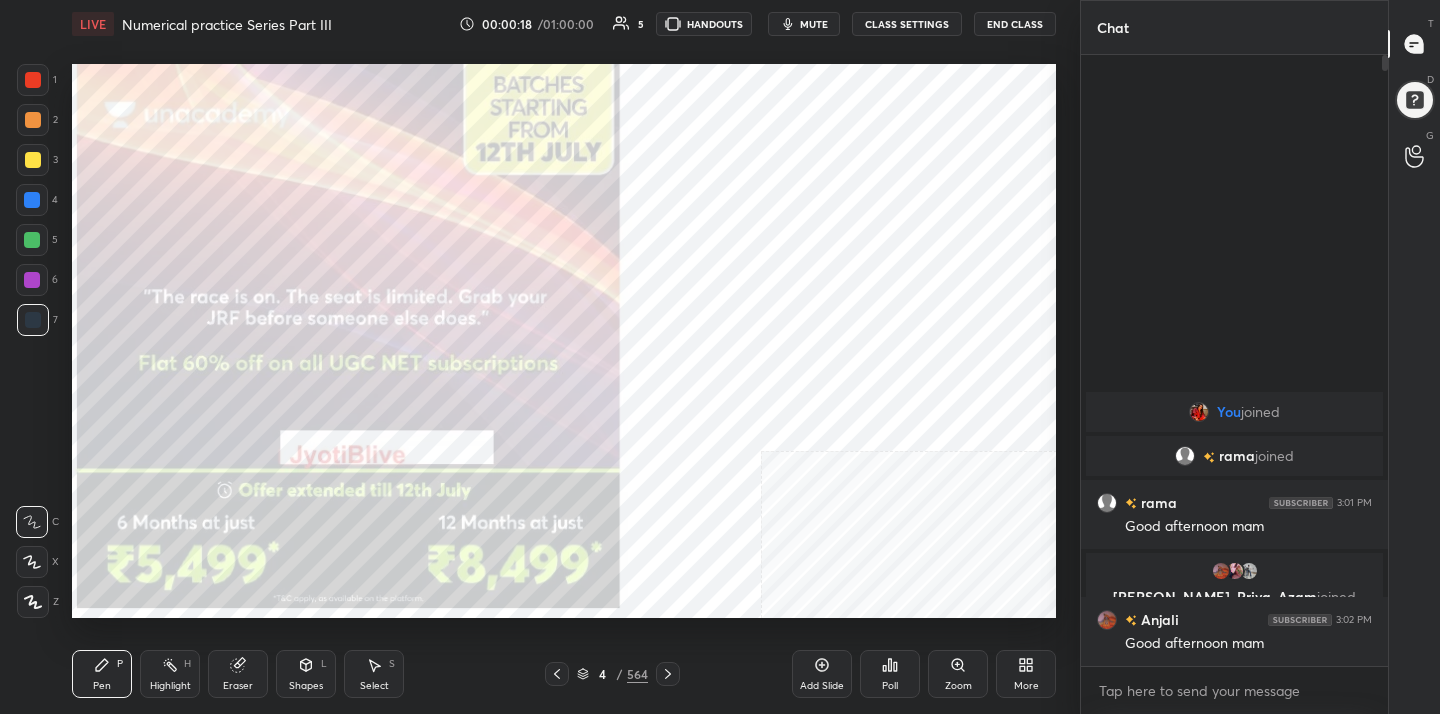 click at bounding box center [222, 319] 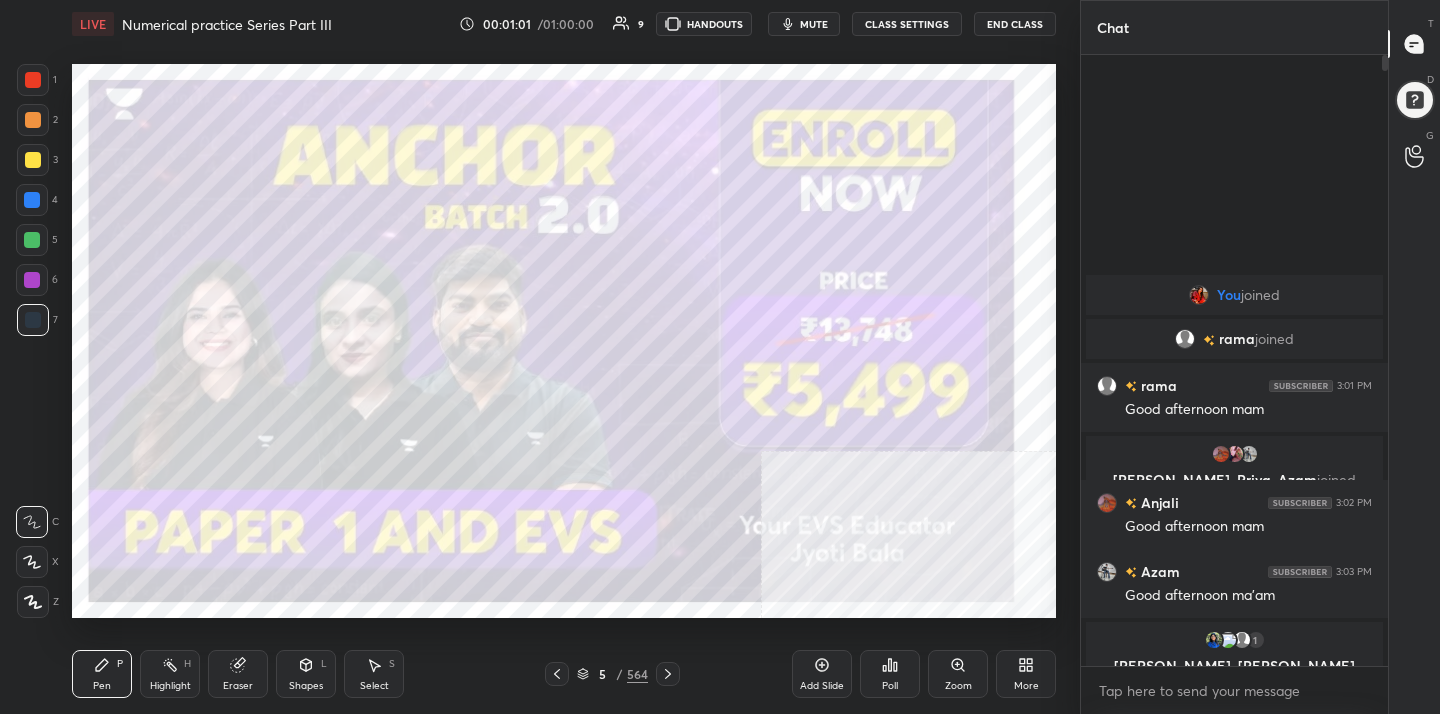 click 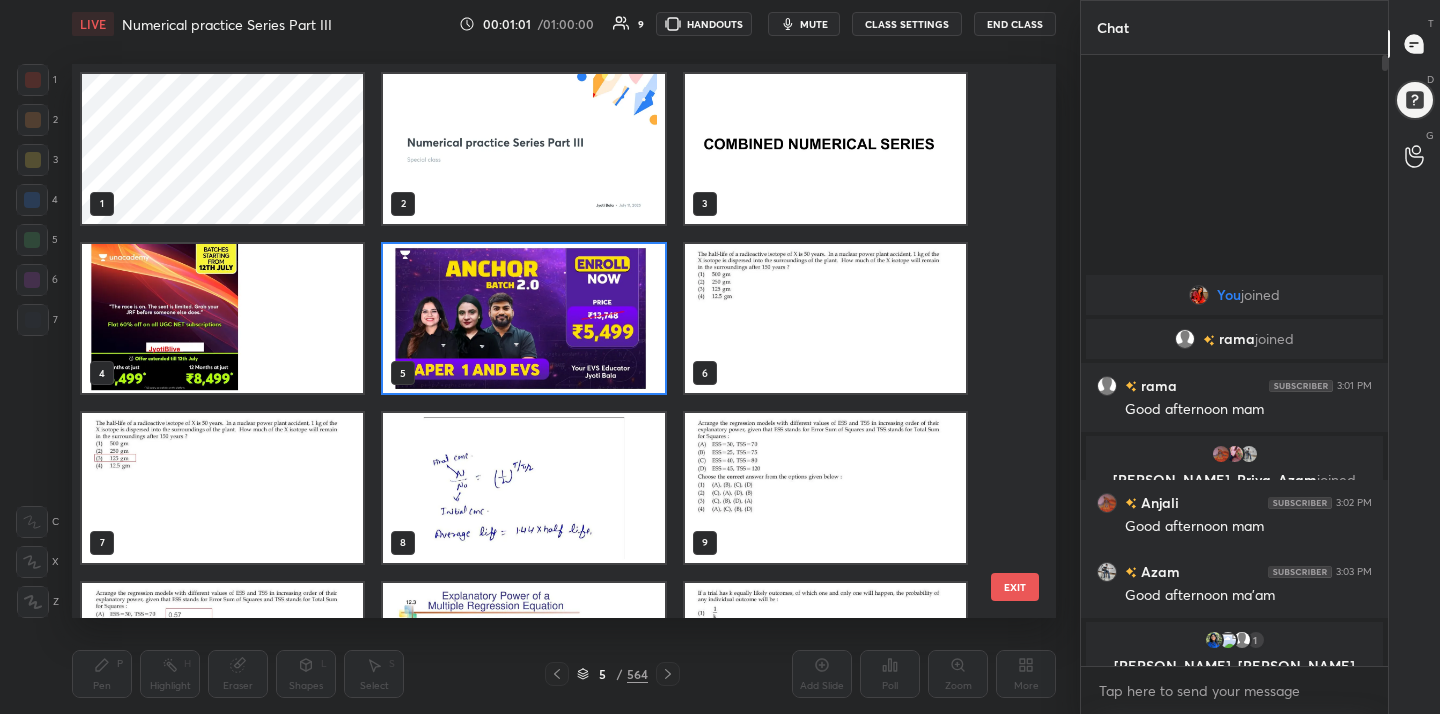 scroll, scrollTop: 7, scrollLeft: 11, axis: both 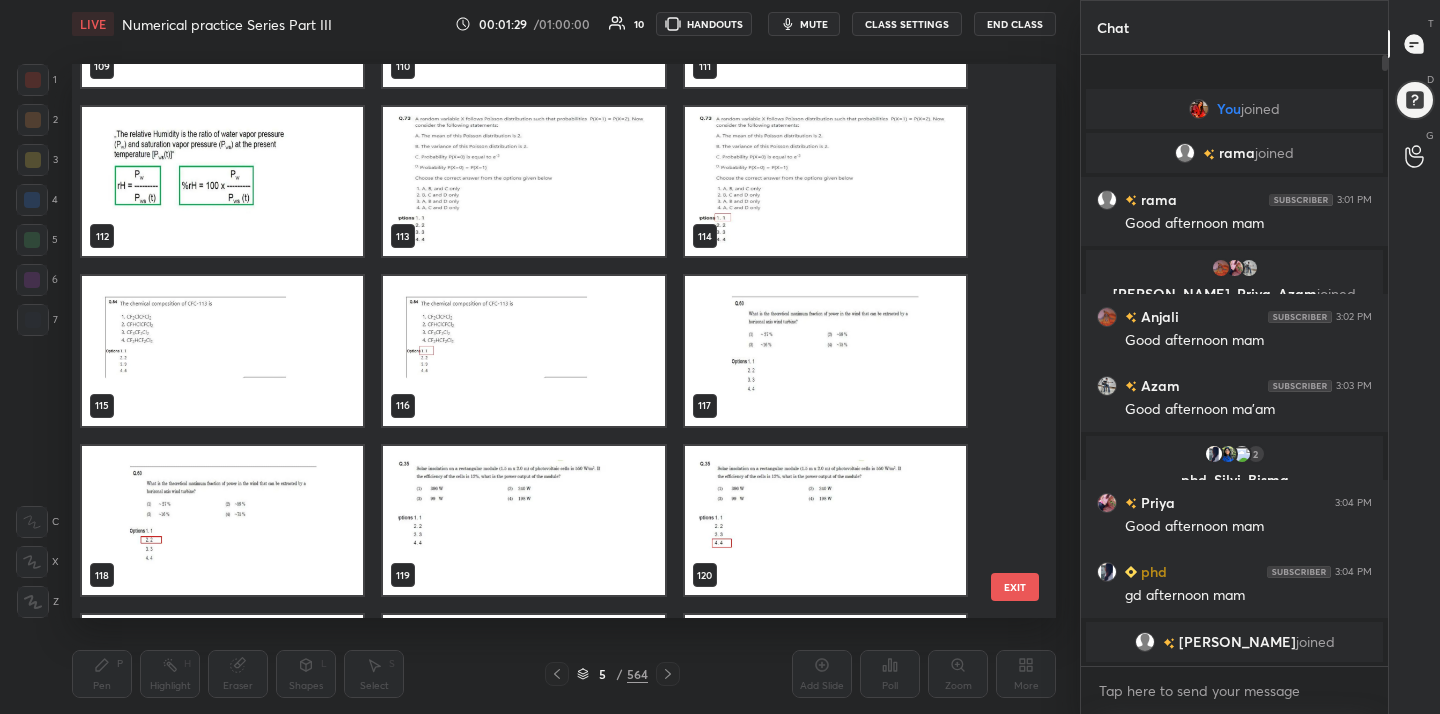 click at bounding box center [222, 351] 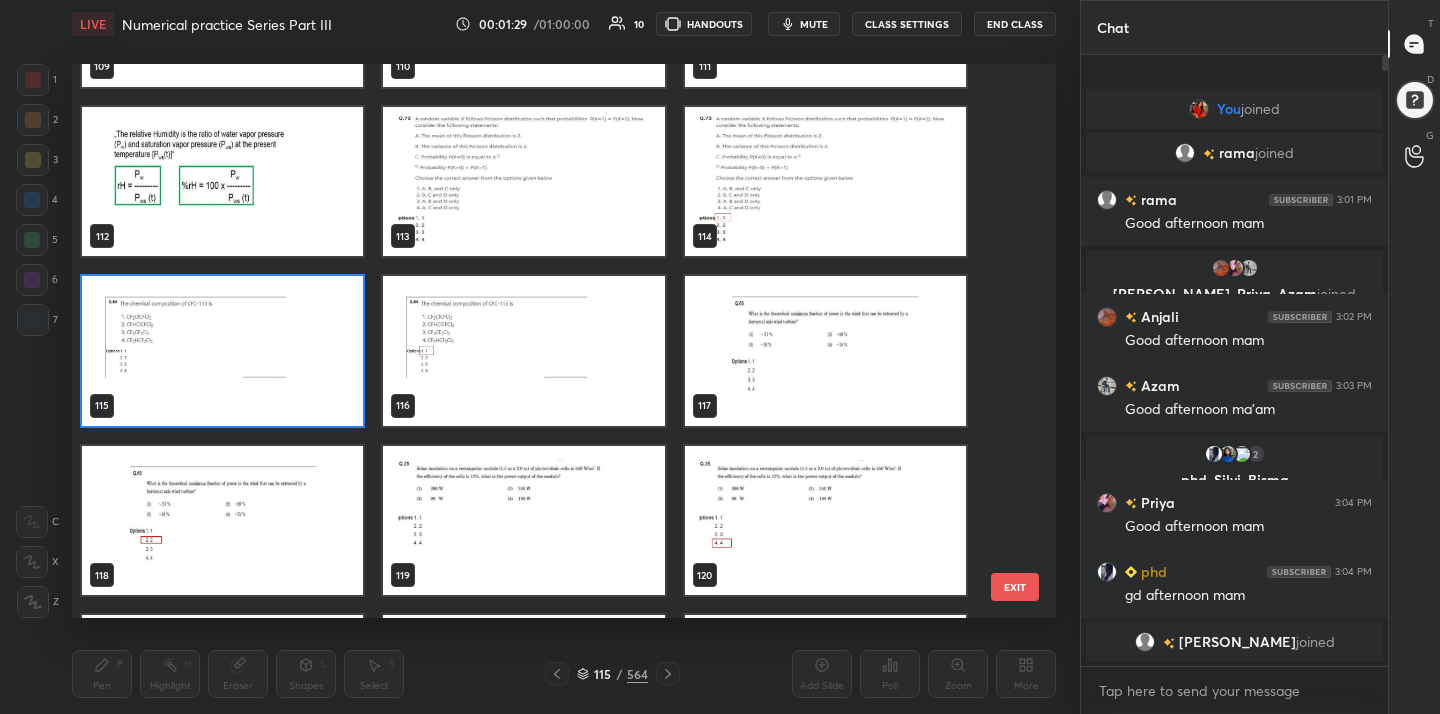 click at bounding box center (222, 351) 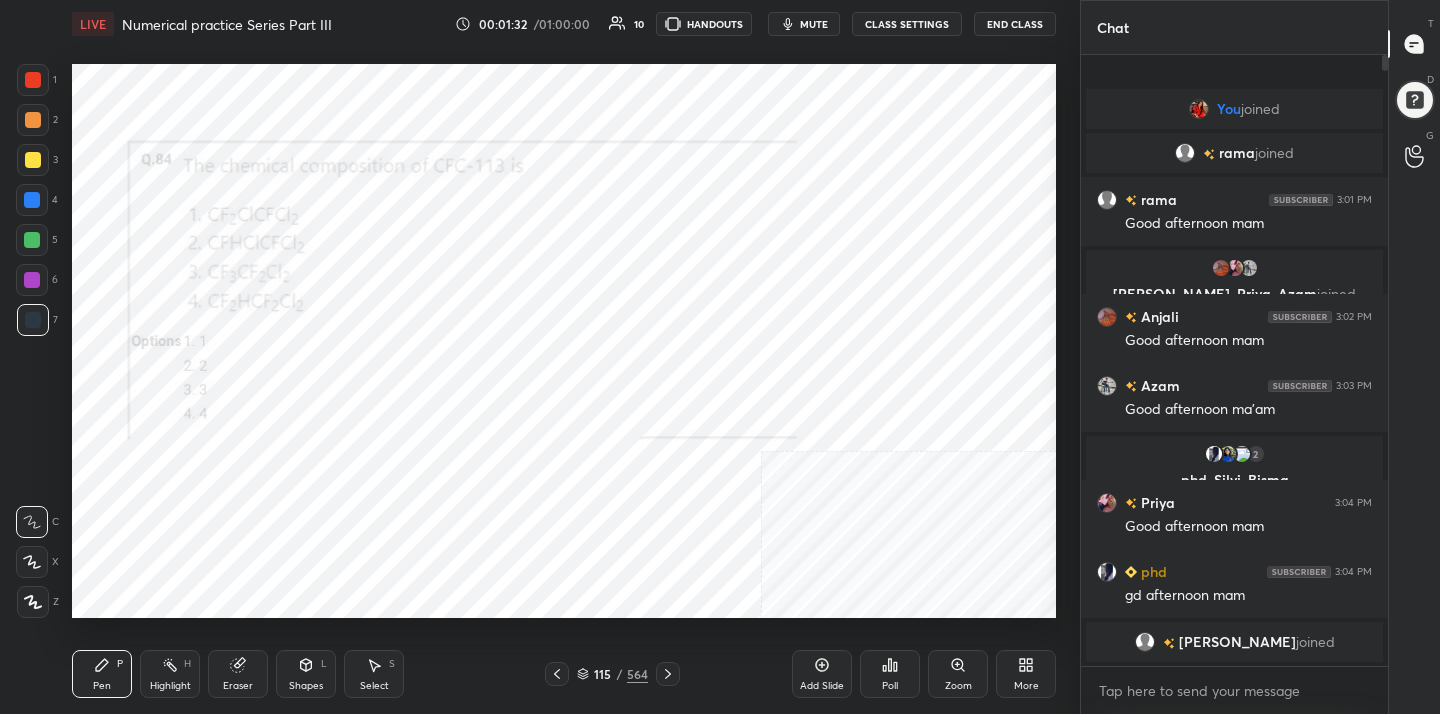click on "mute" at bounding box center (814, 24) 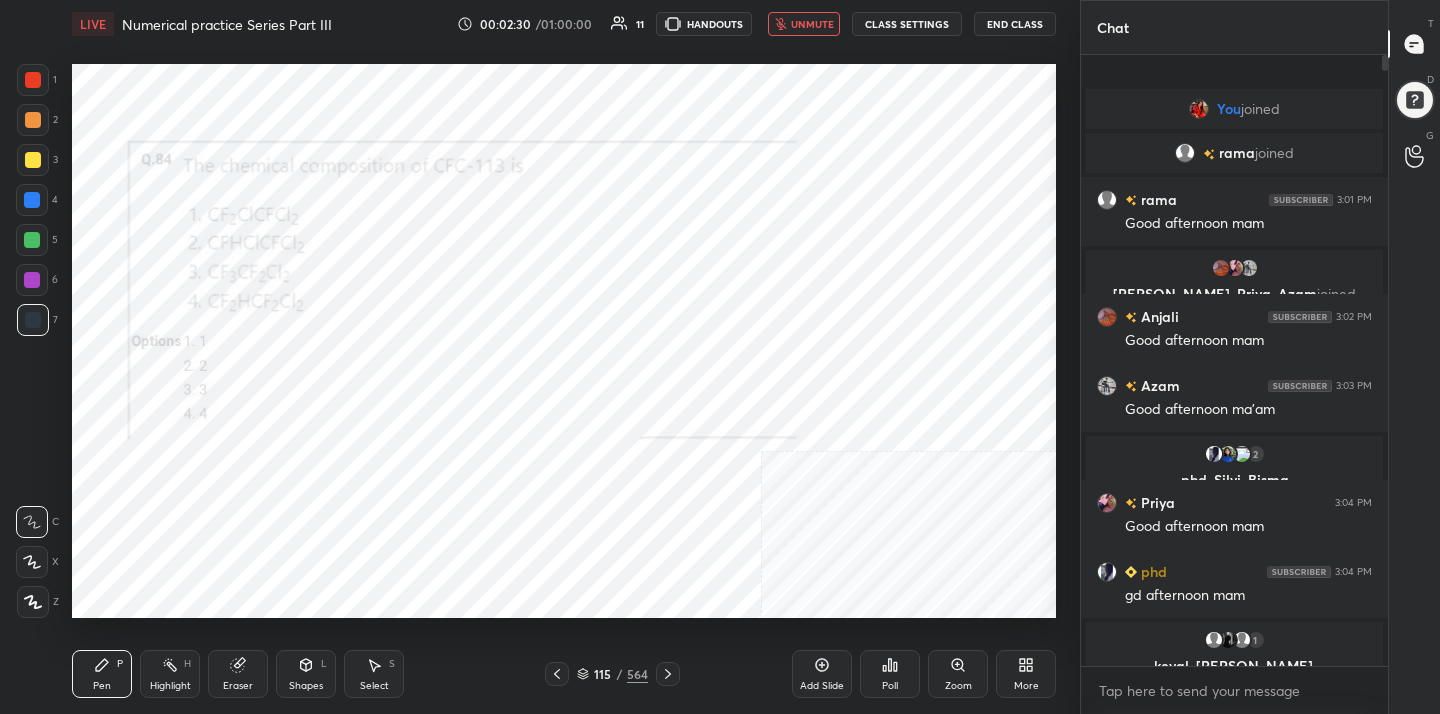click on "unmute" at bounding box center (812, 24) 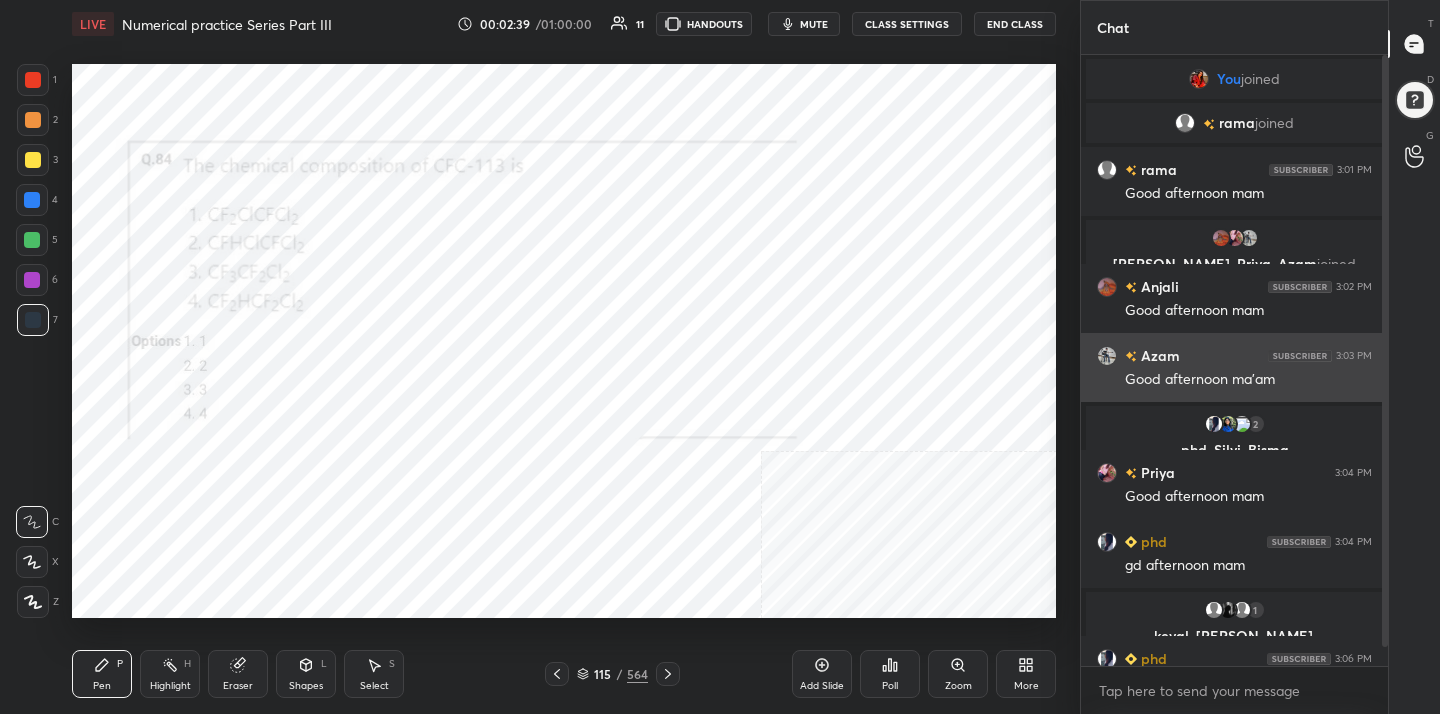 scroll, scrollTop: 39, scrollLeft: 0, axis: vertical 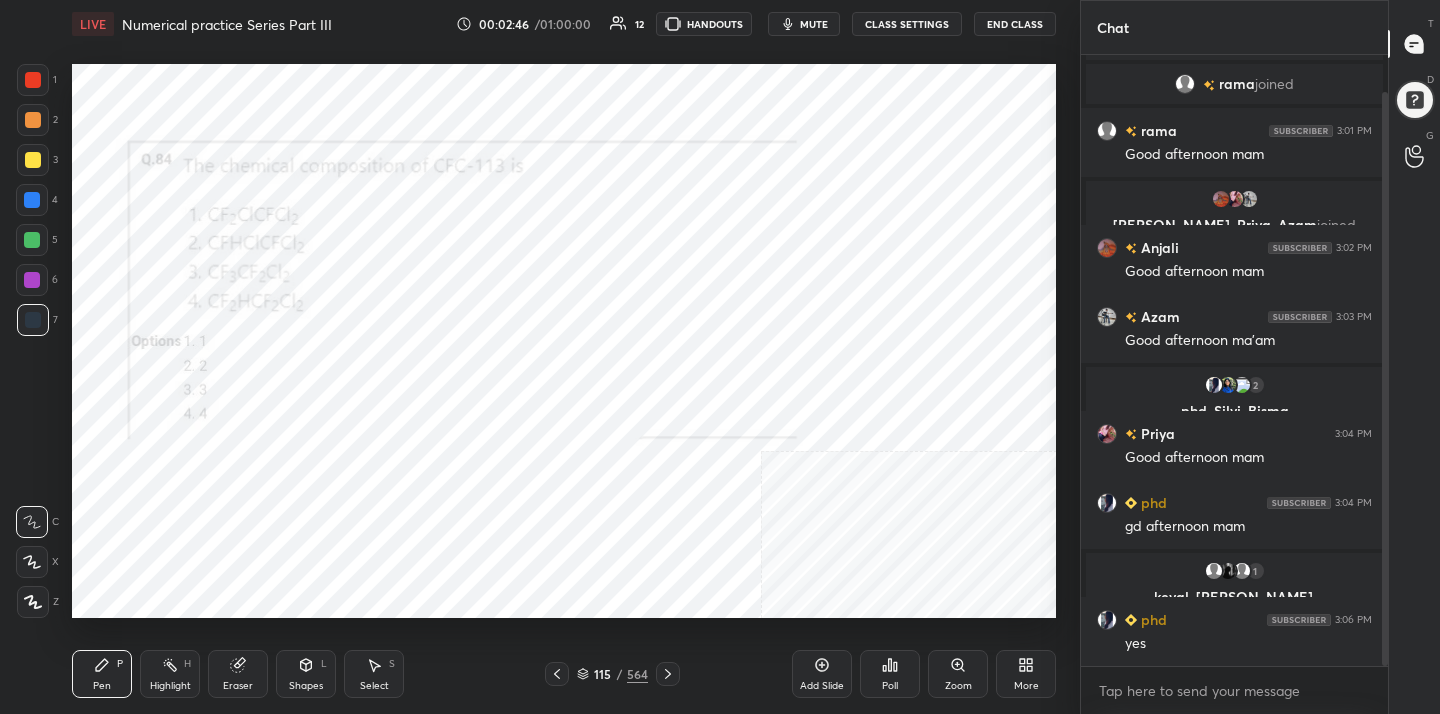 click on "mute" at bounding box center (814, 24) 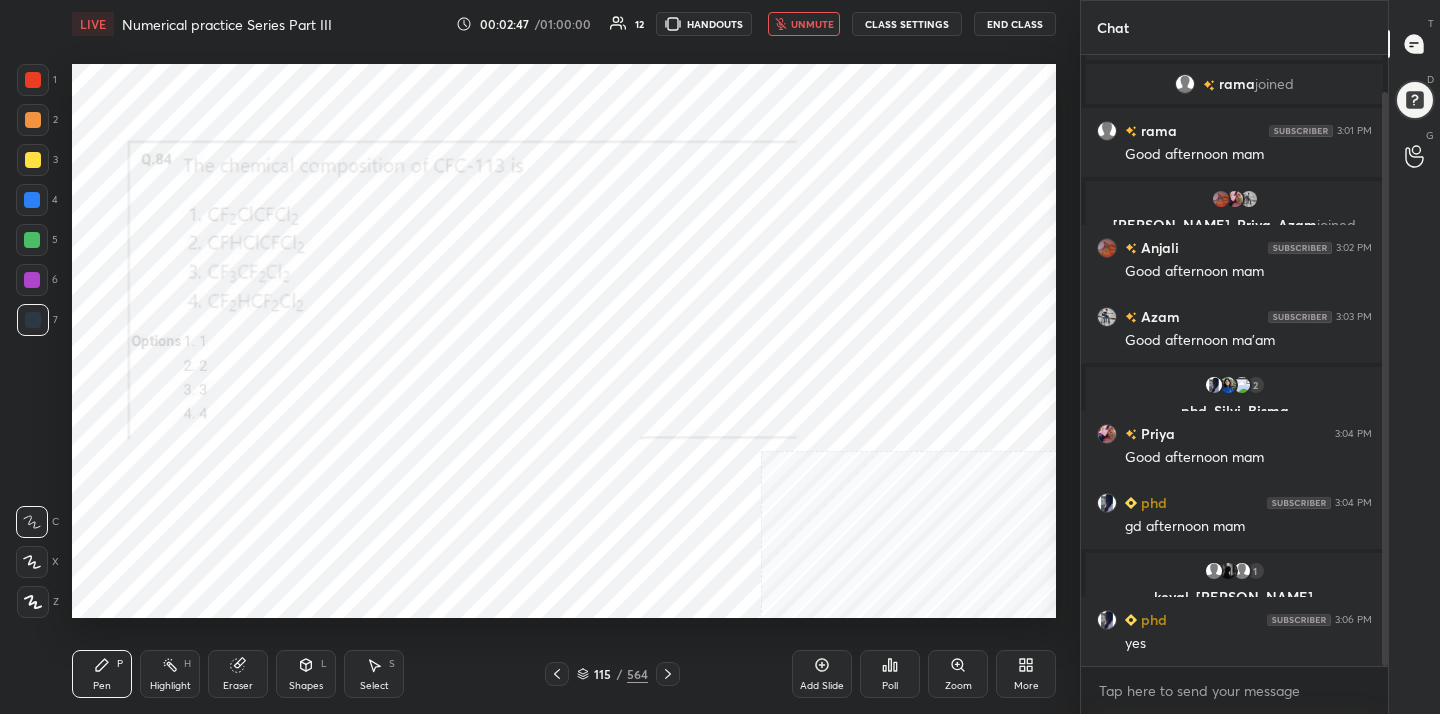click 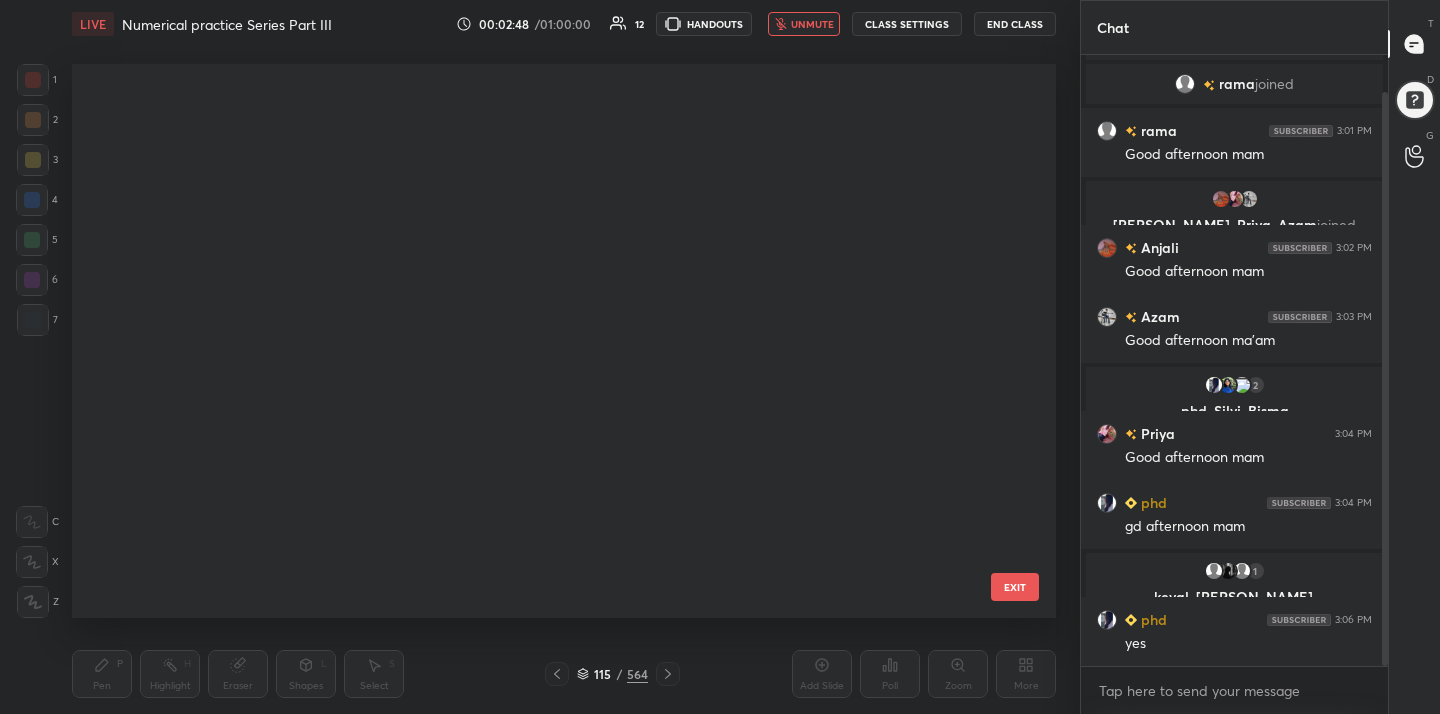 scroll, scrollTop: 6057, scrollLeft: 0, axis: vertical 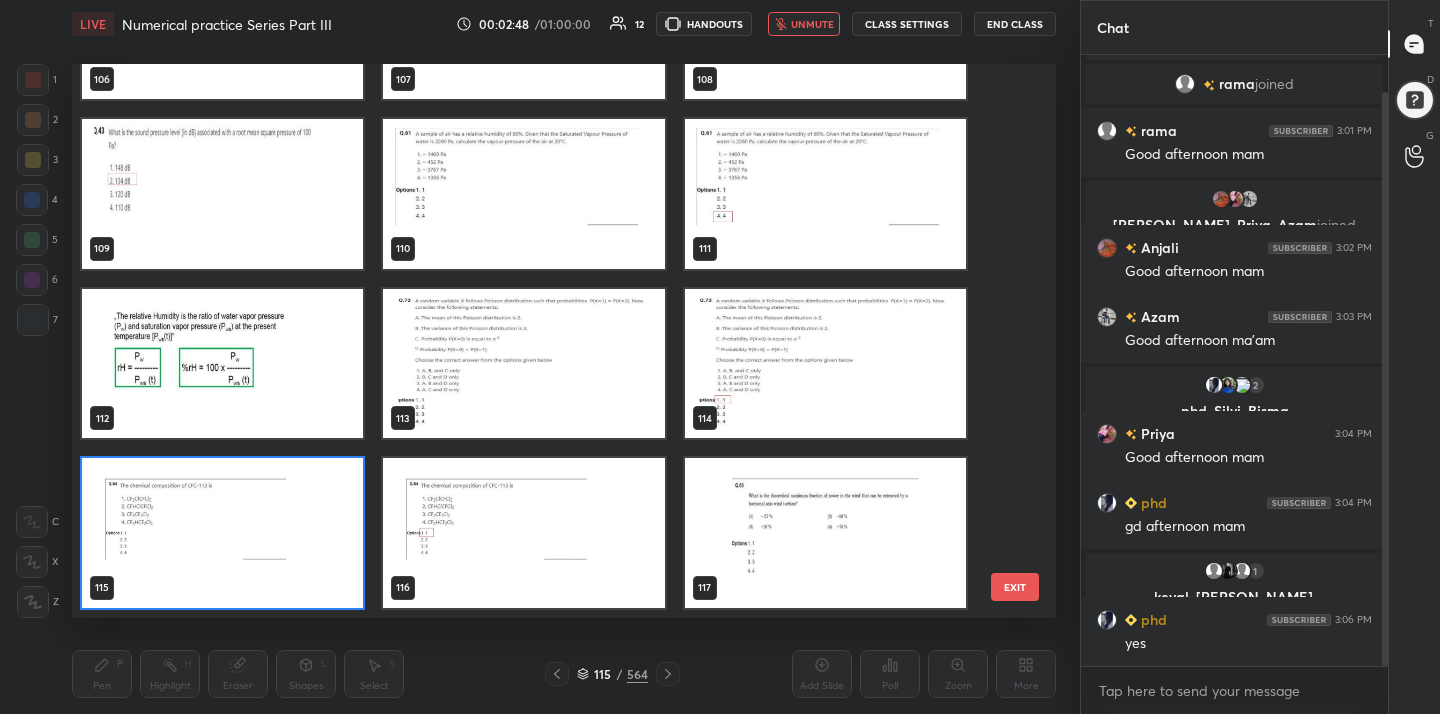 click at bounding box center [222, 533] 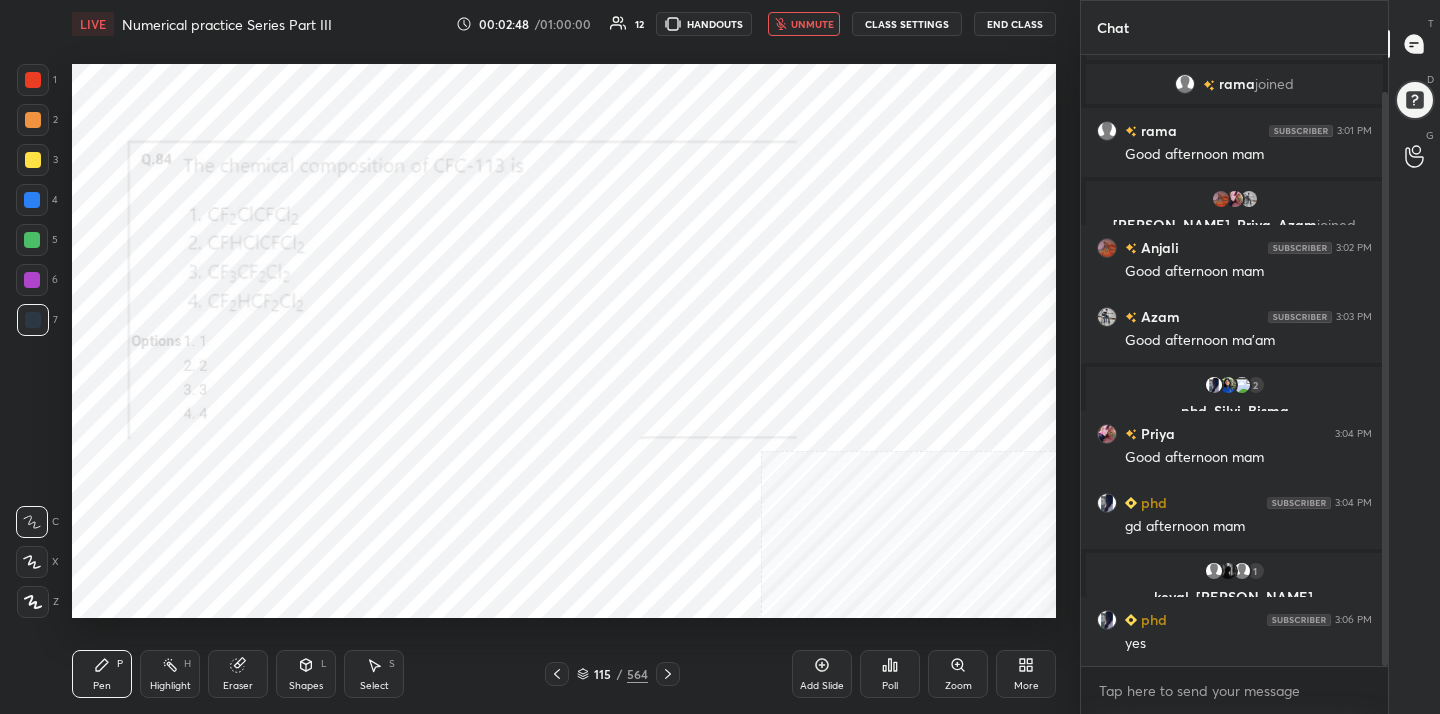 click at bounding box center [222, 533] 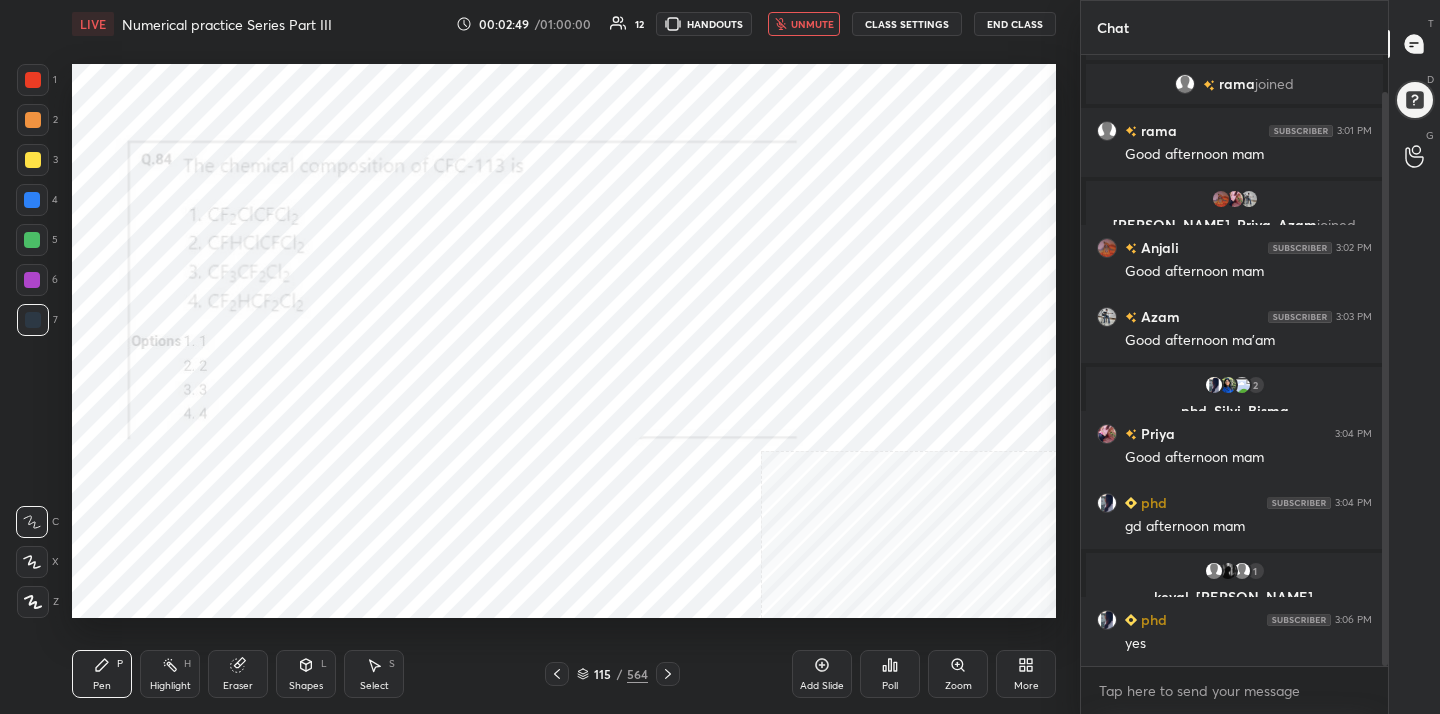 click on "Poll" at bounding box center [890, 674] 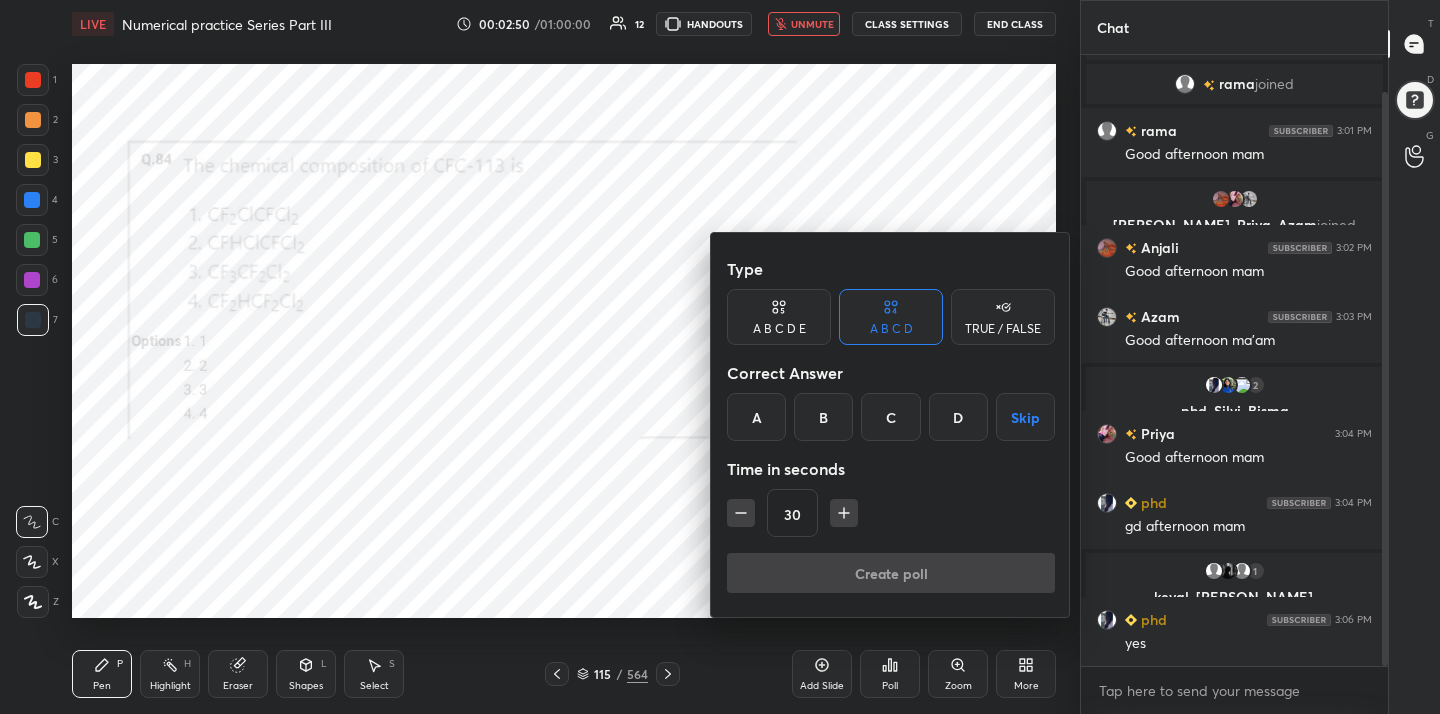 click on "A" at bounding box center (756, 417) 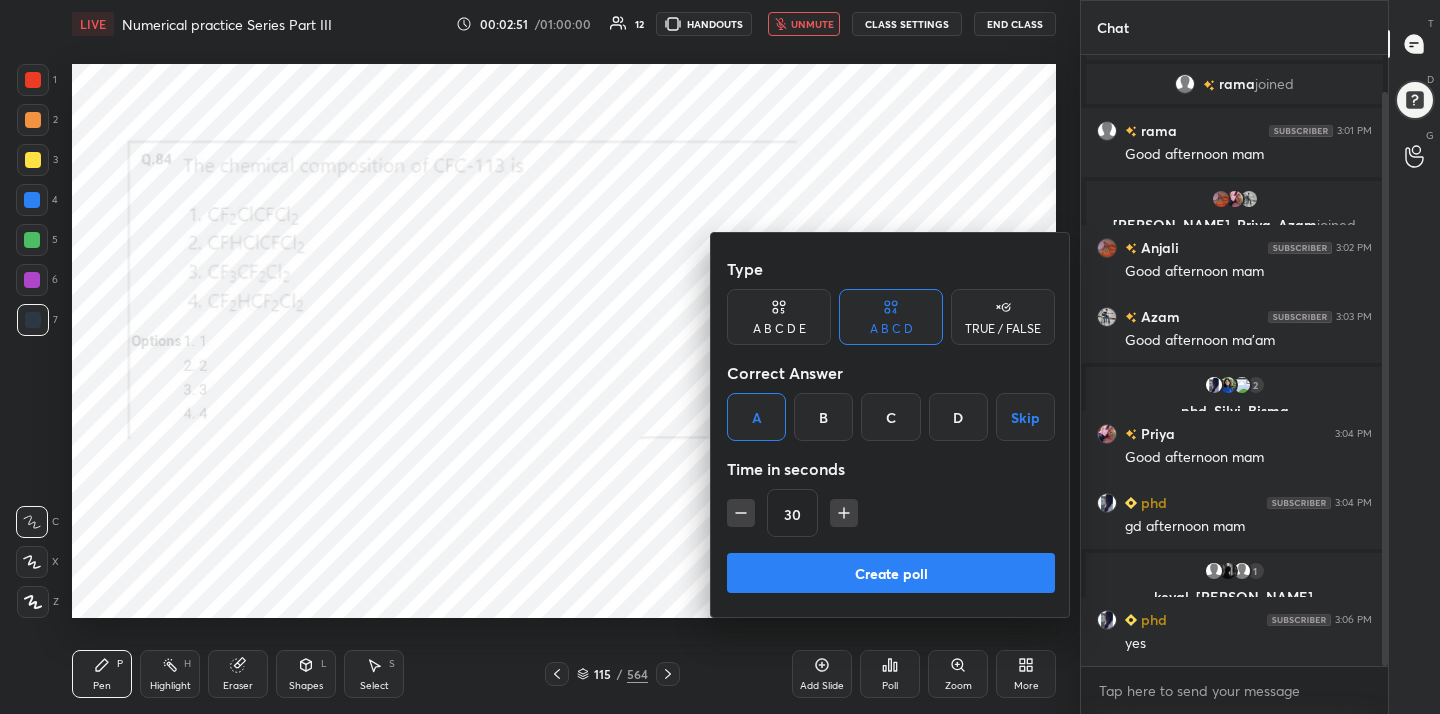 click on "Create poll" at bounding box center [891, 573] 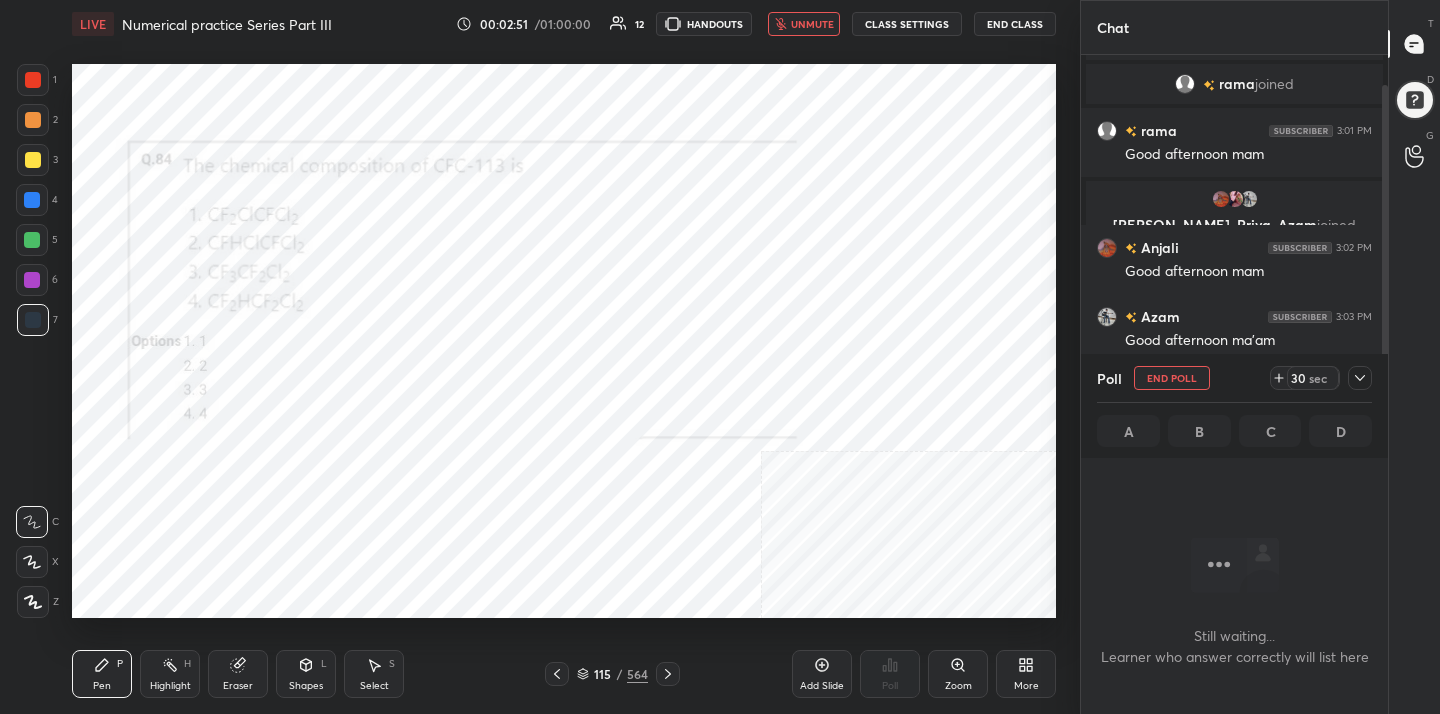 scroll, scrollTop: 335, scrollLeft: 301, axis: both 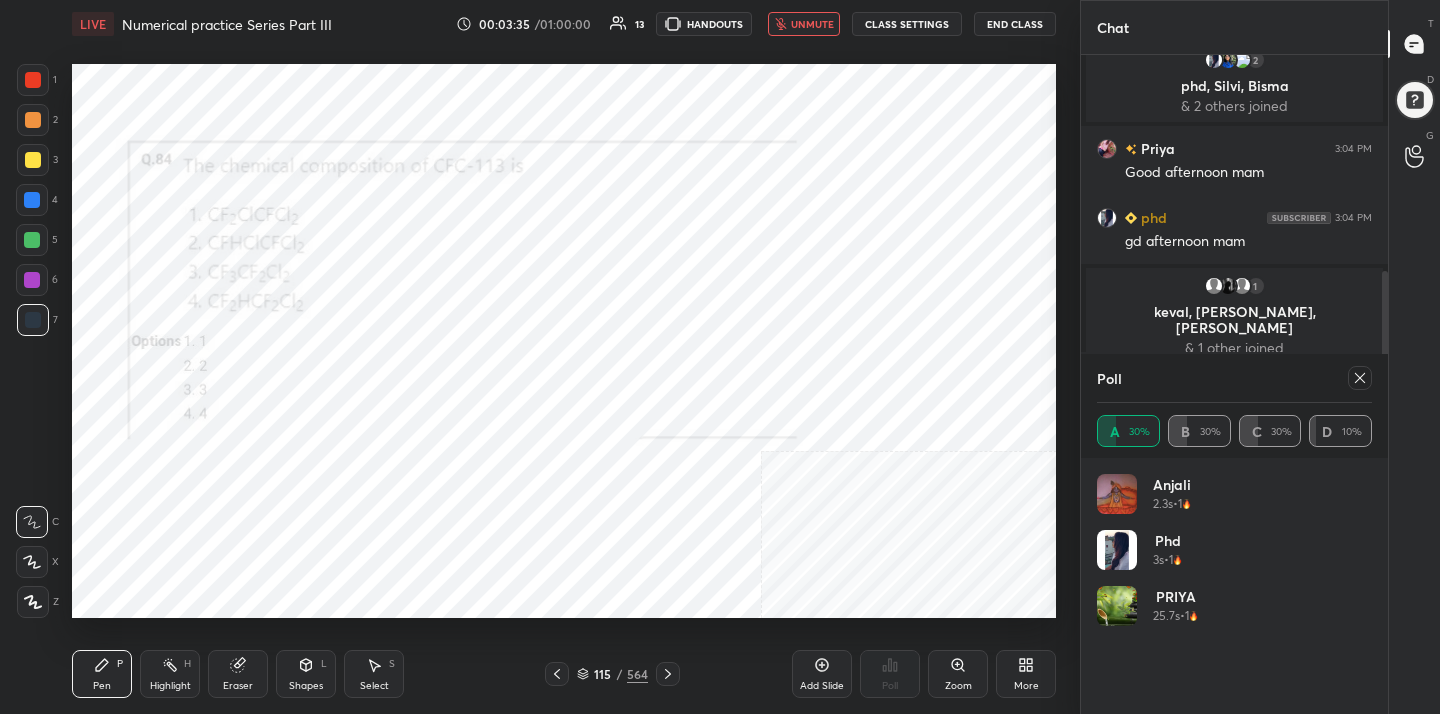 click at bounding box center [1360, 378] 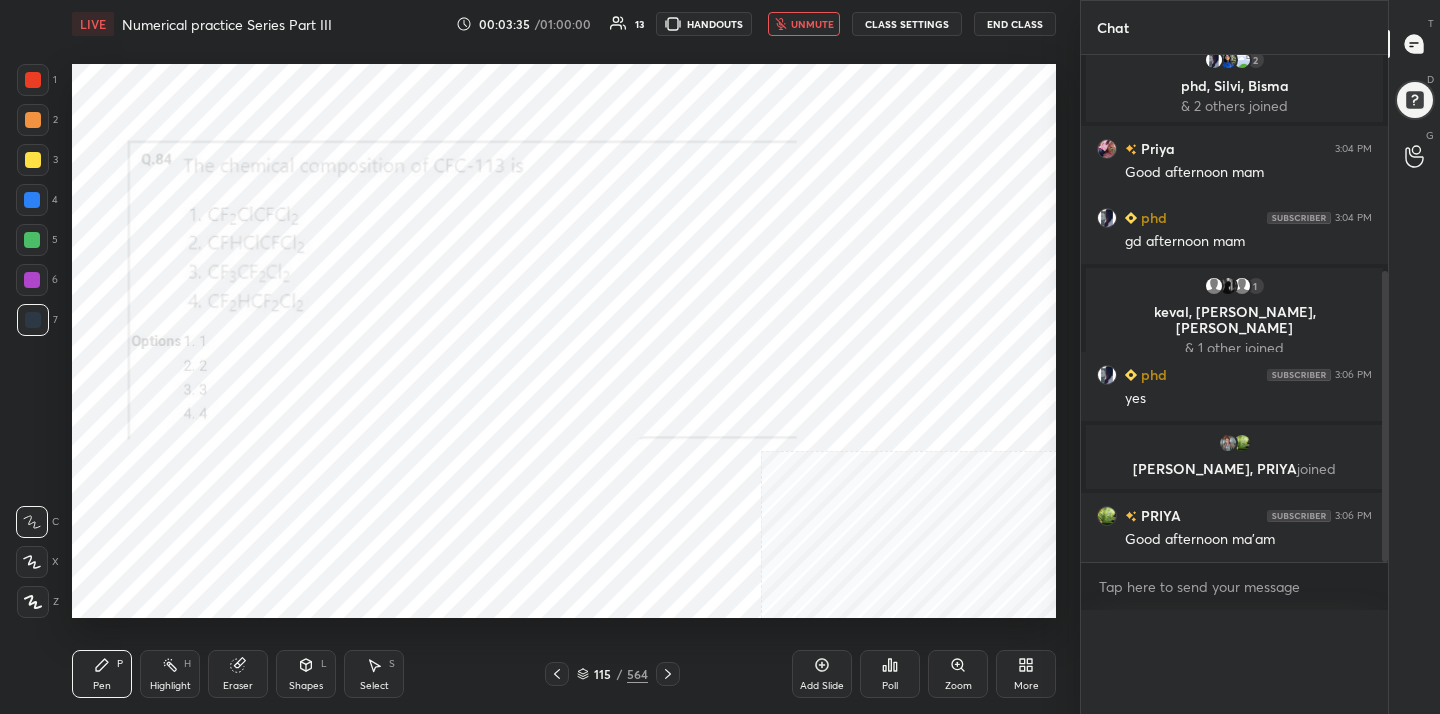 scroll, scrollTop: 0, scrollLeft: 0, axis: both 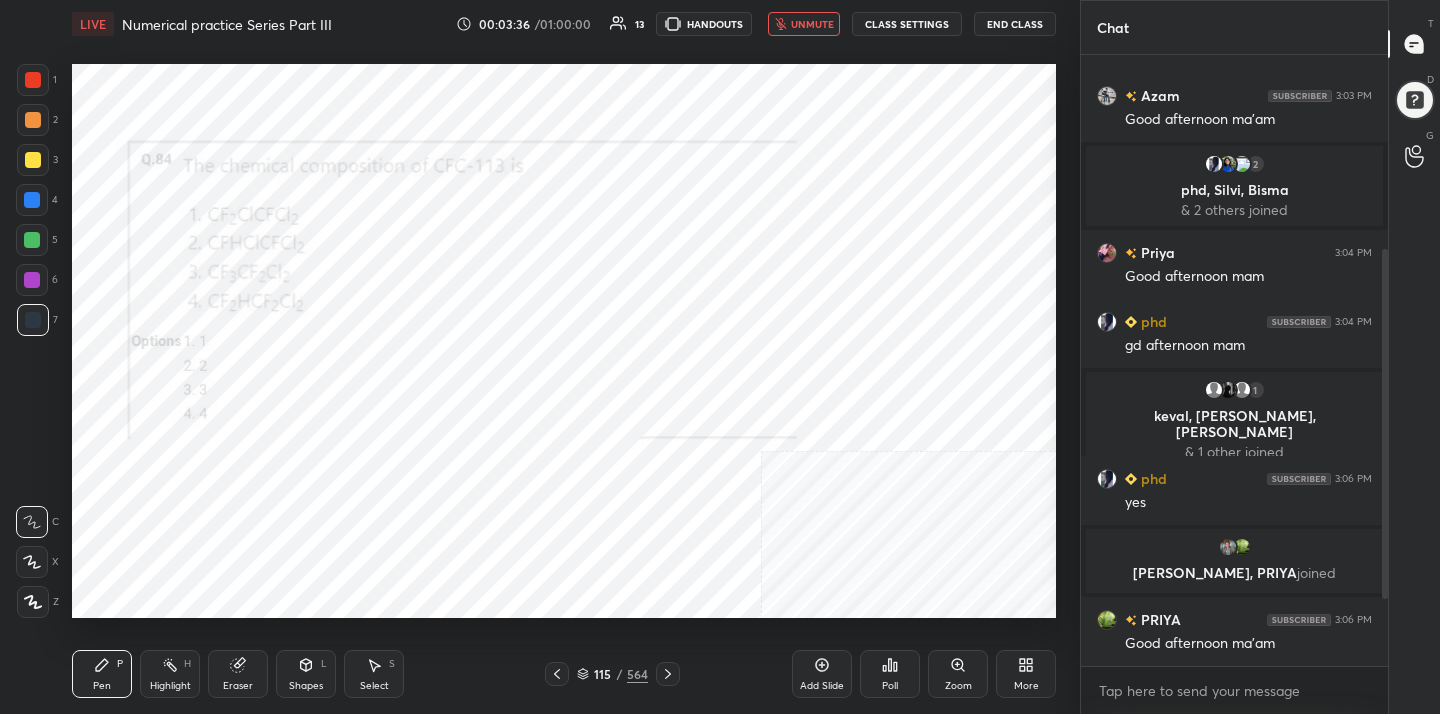 click on "unmute" at bounding box center [812, 24] 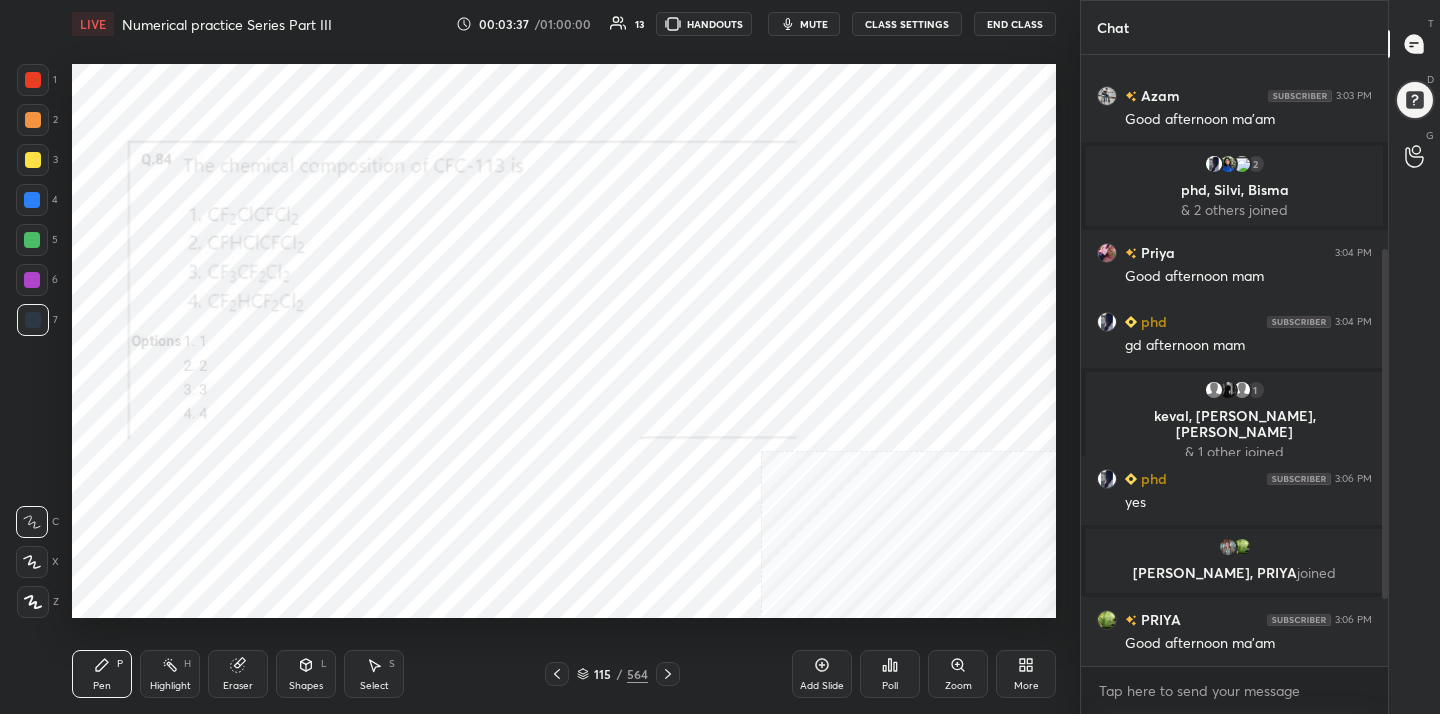 type 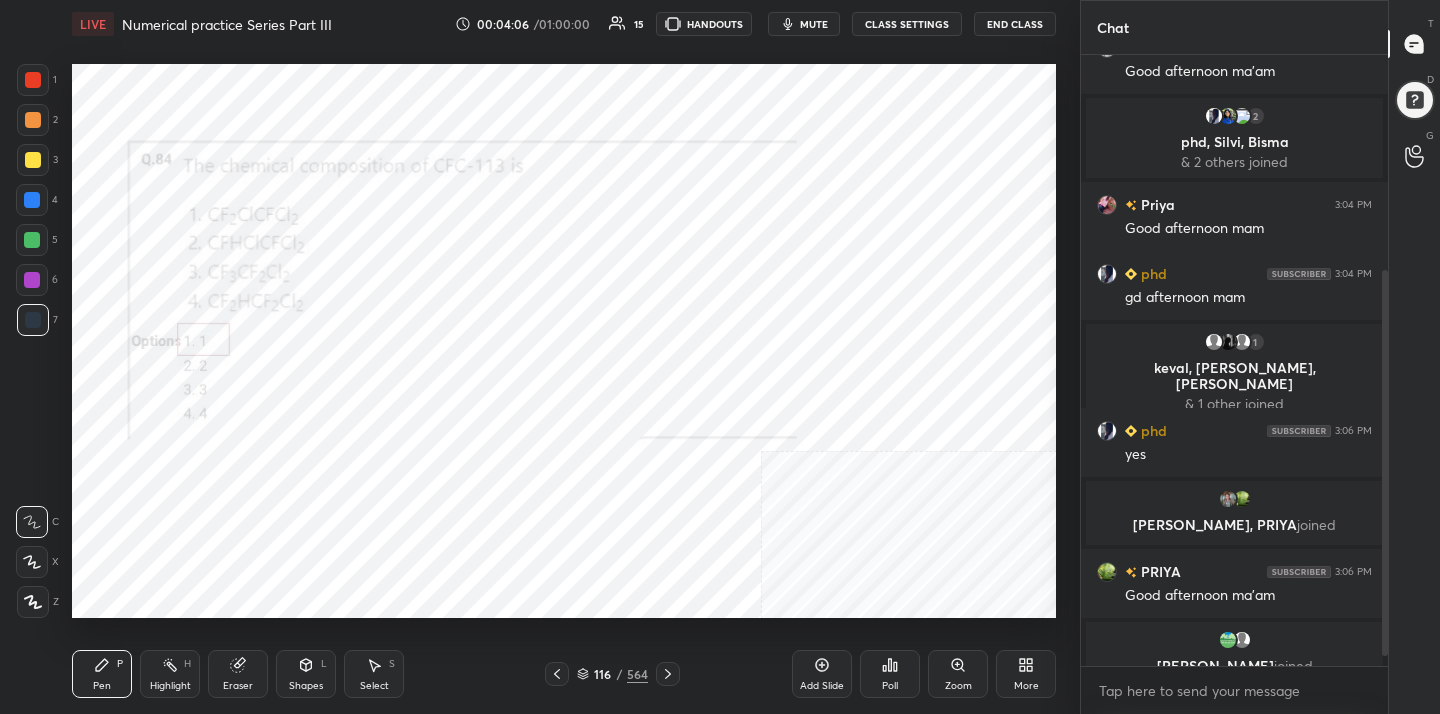 scroll, scrollTop: 356, scrollLeft: 0, axis: vertical 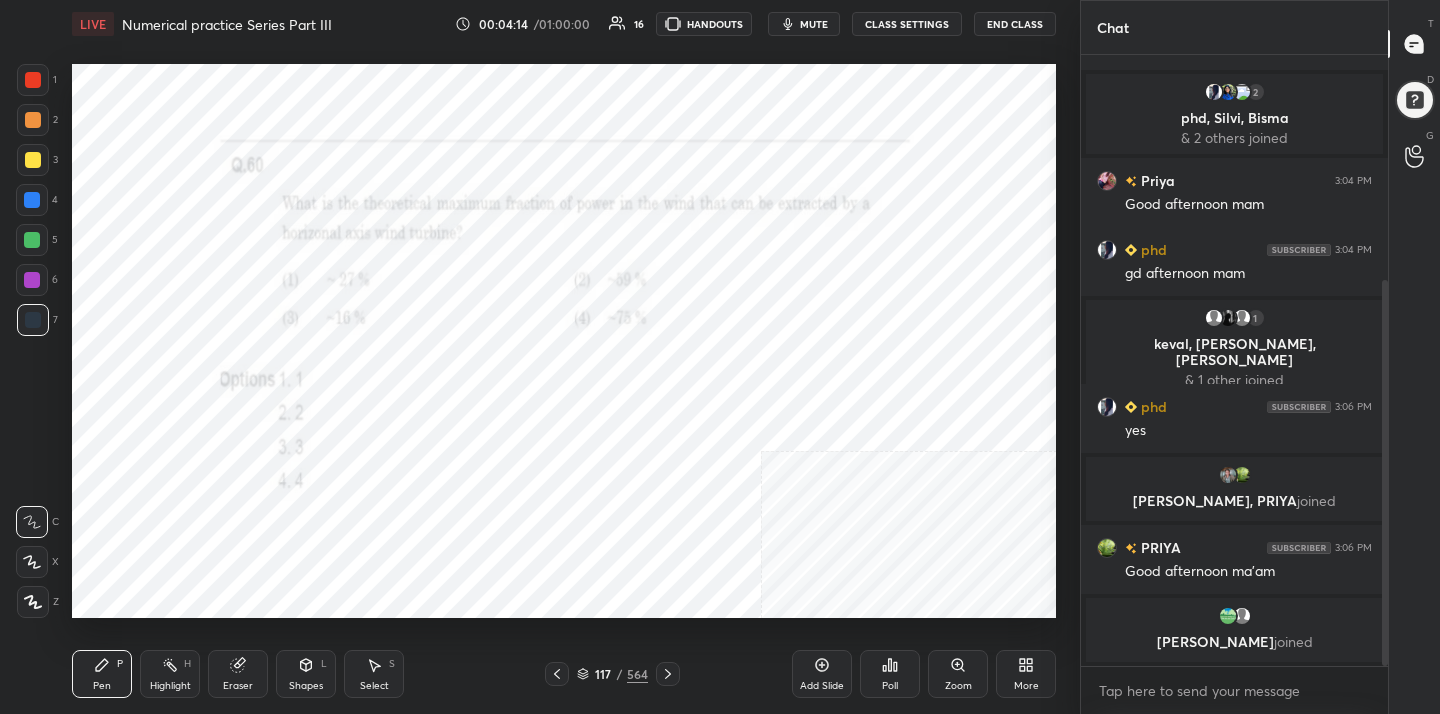 click on "mute" at bounding box center [814, 24] 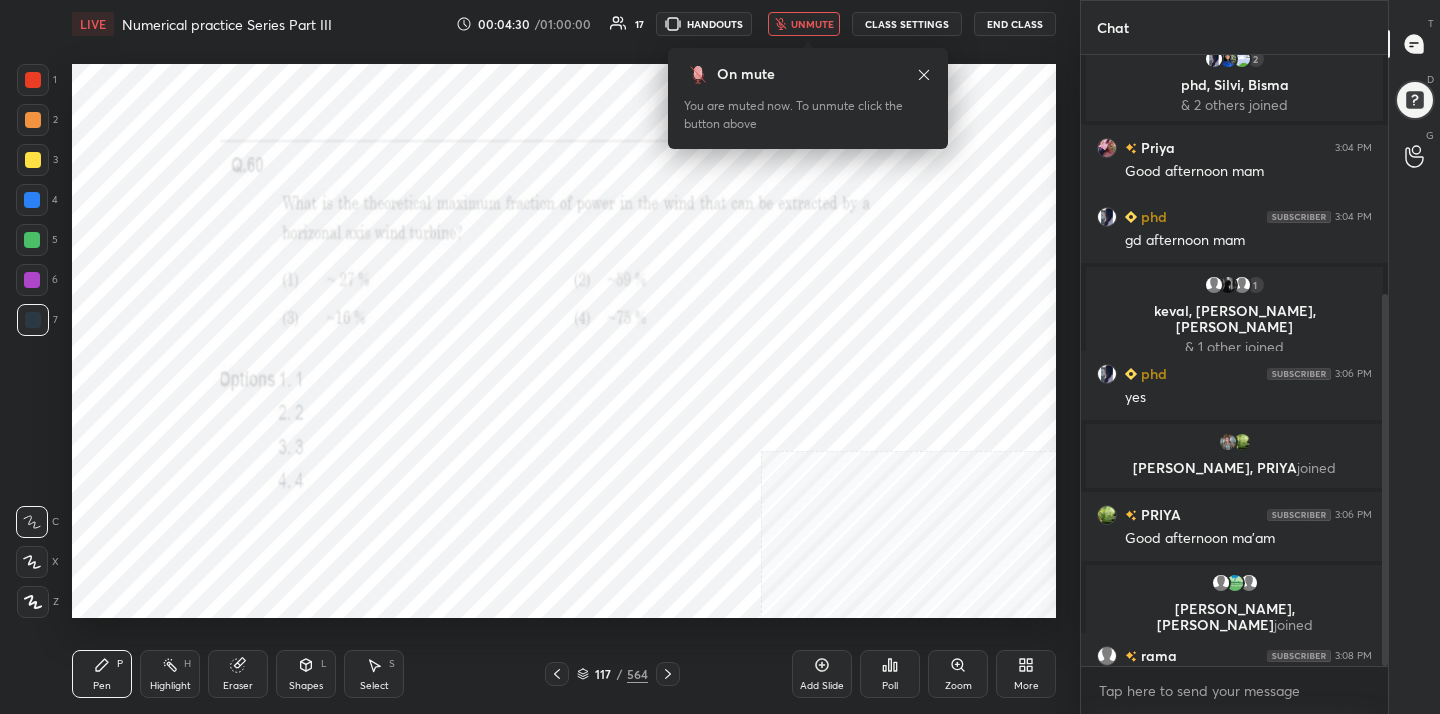 scroll, scrollTop: 392, scrollLeft: 0, axis: vertical 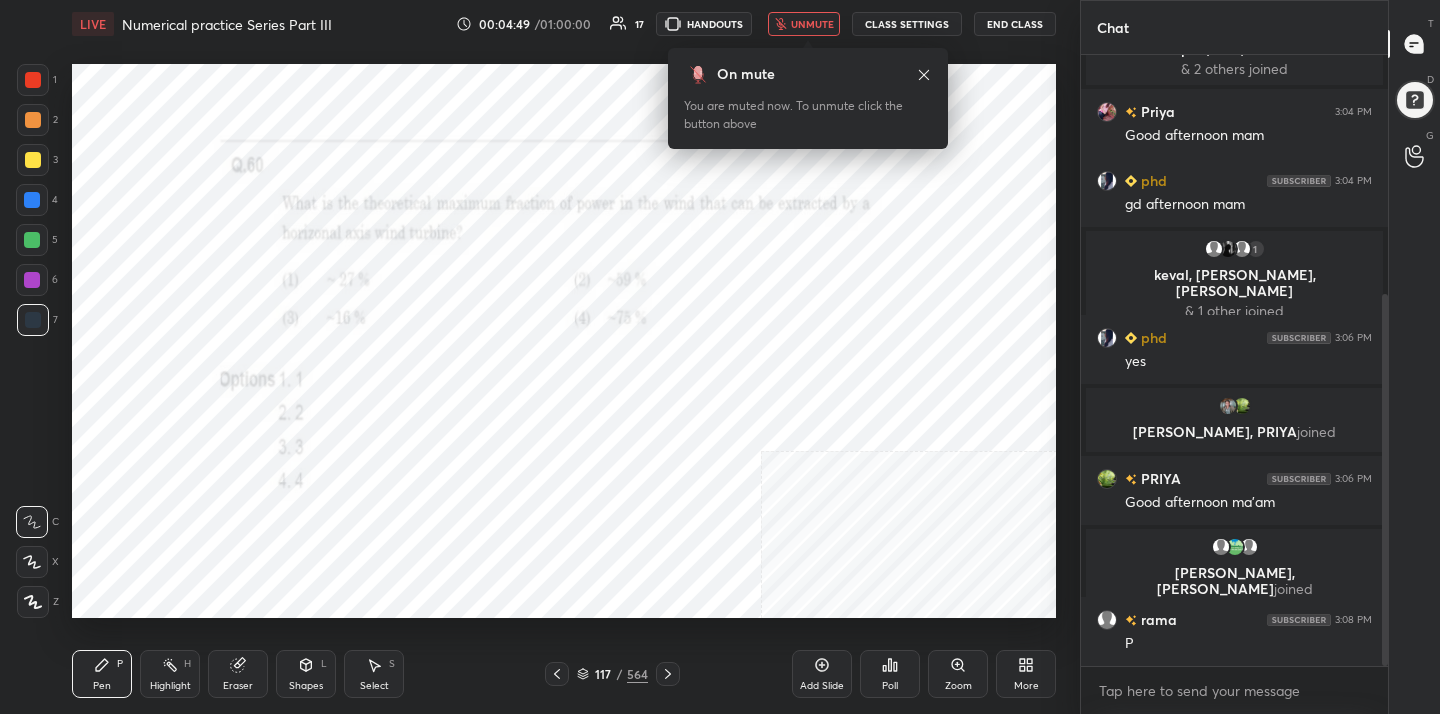 click on "117 / 564" at bounding box center [612, 674] 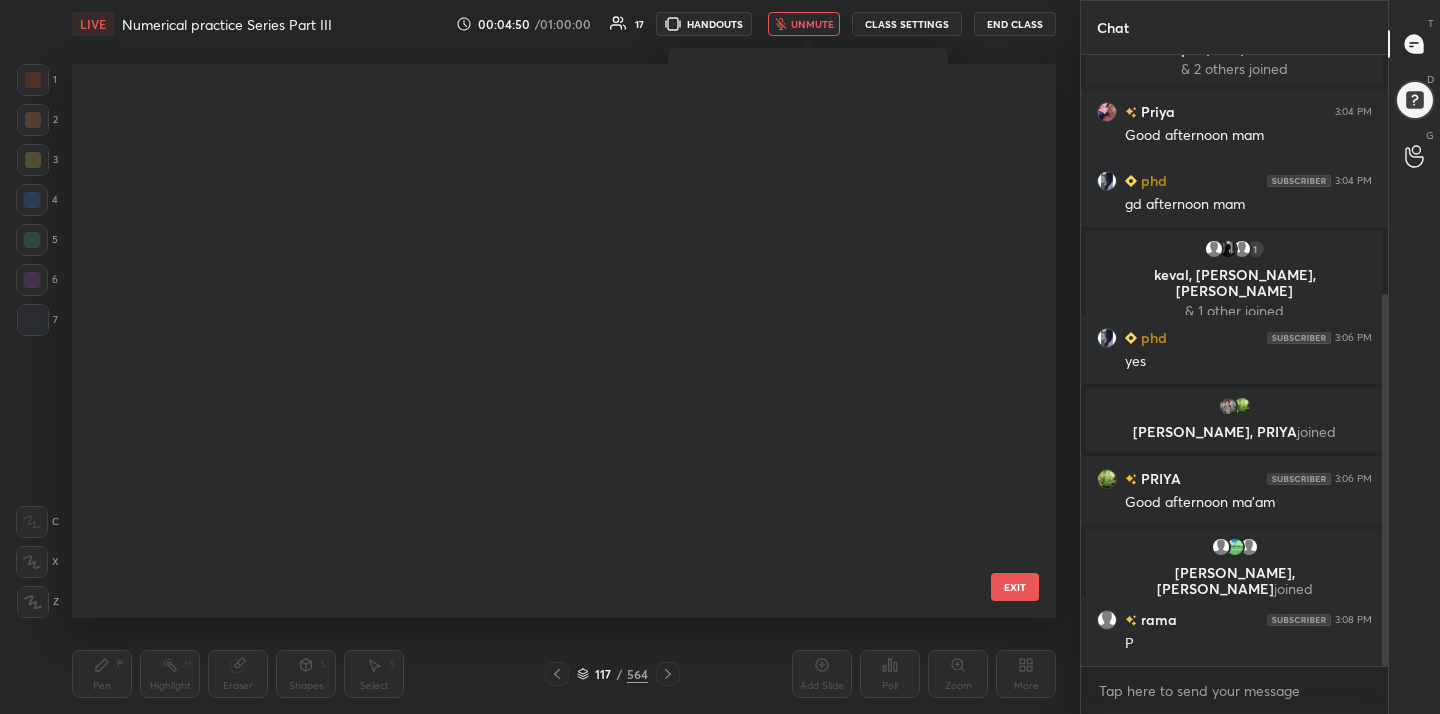 scroll, scrollTop: 6057, scrollLeft: 0, axis: vertical 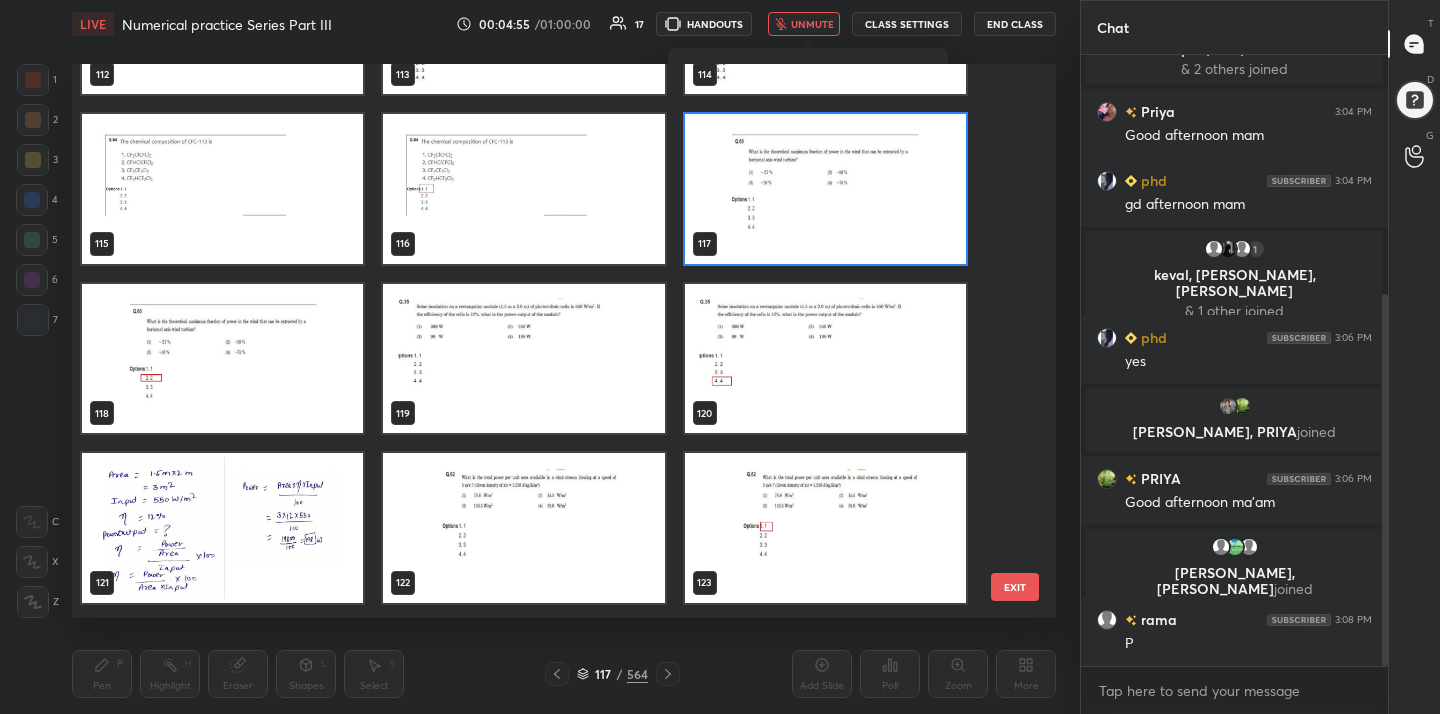 click at bounding box center (825, 189) 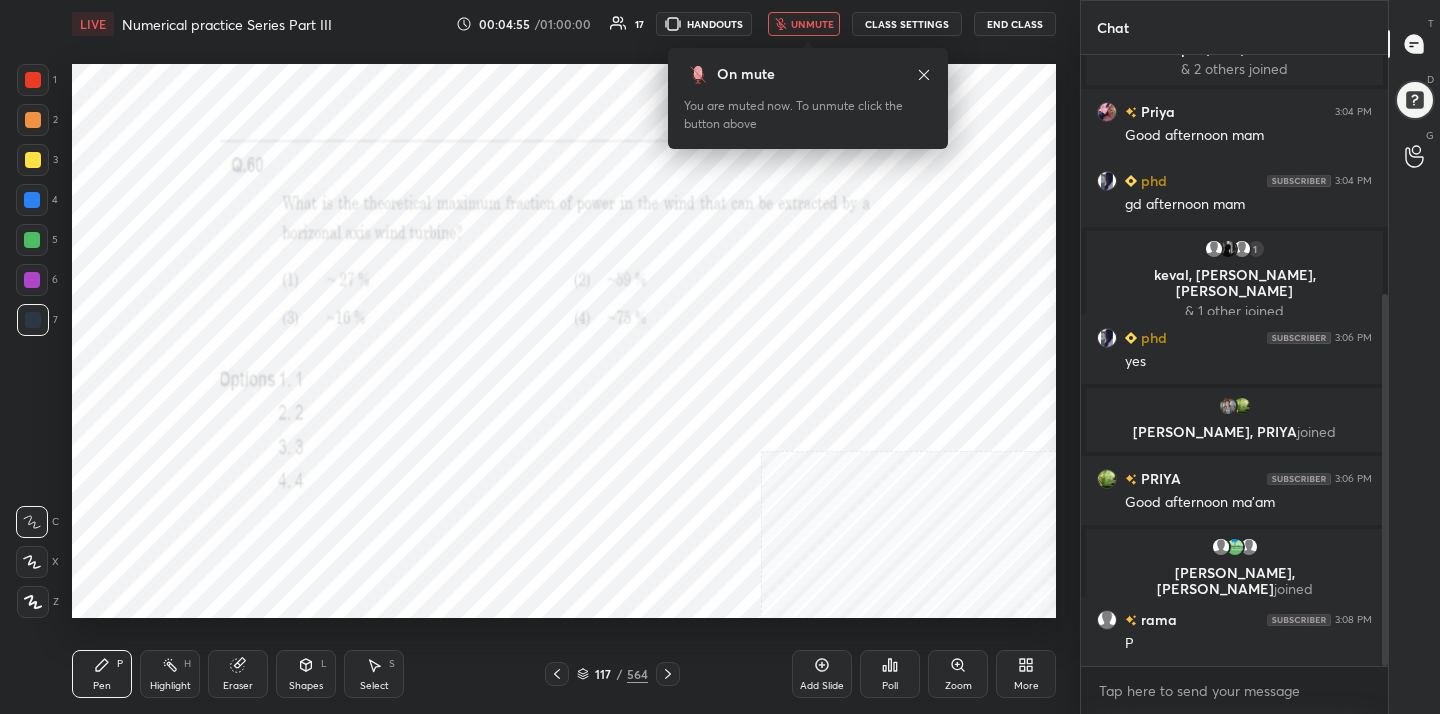 click at bounding box center [825, 189] 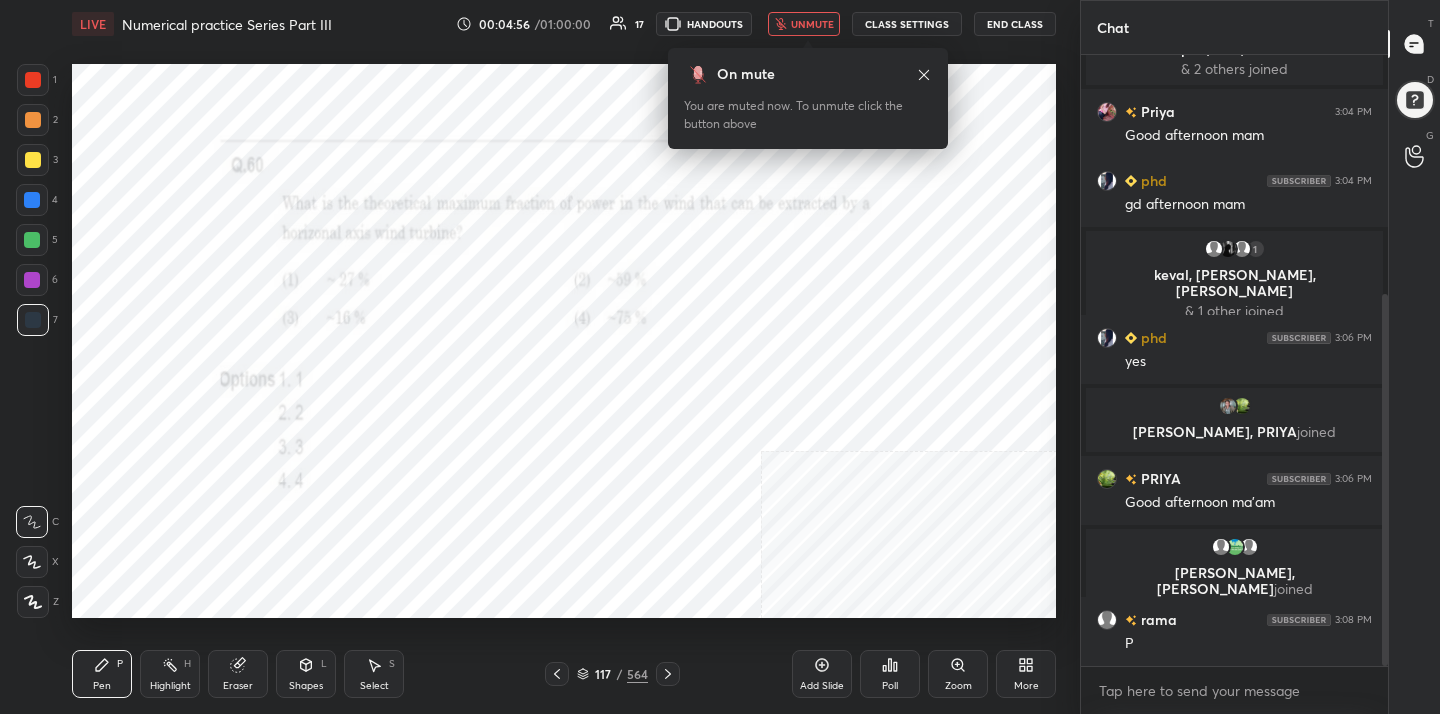 click on "Poll" at bounding box center [890, 686] 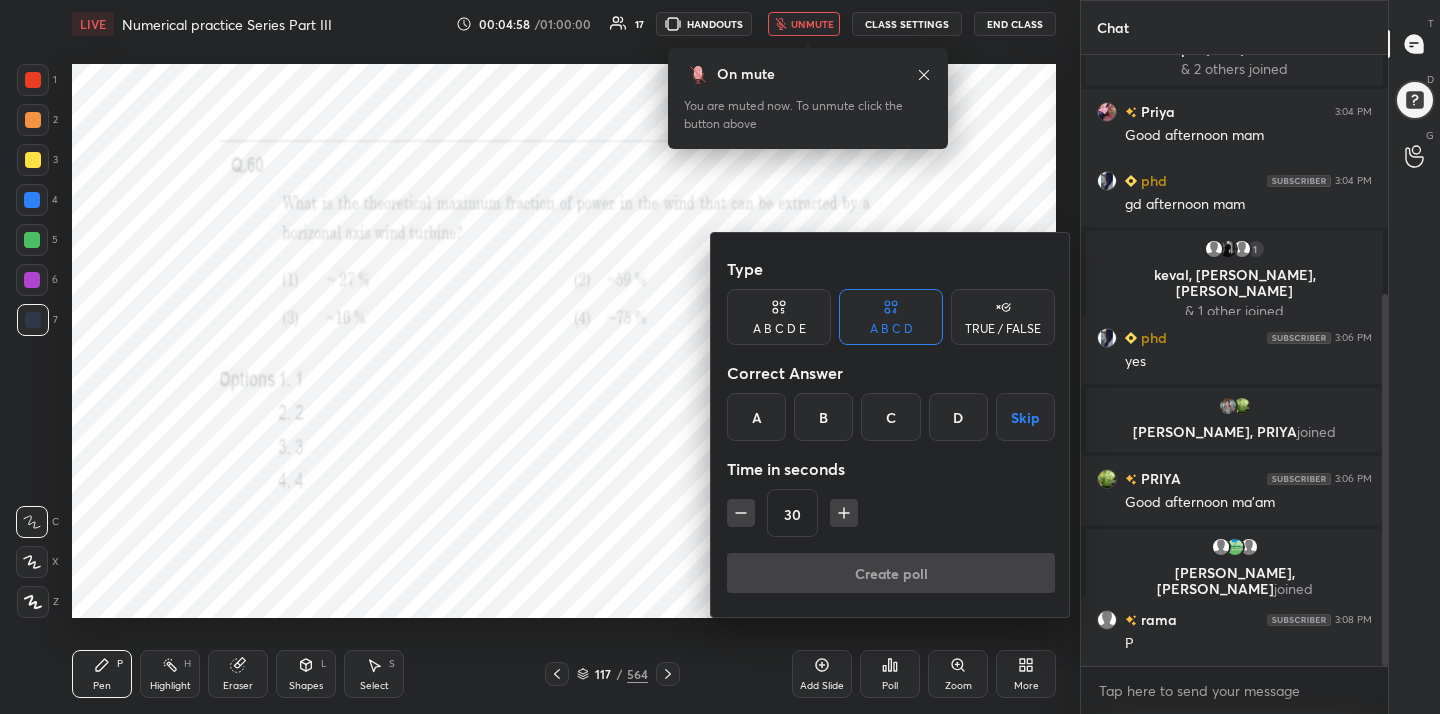 click on "B" at bounding box center (823, 417) 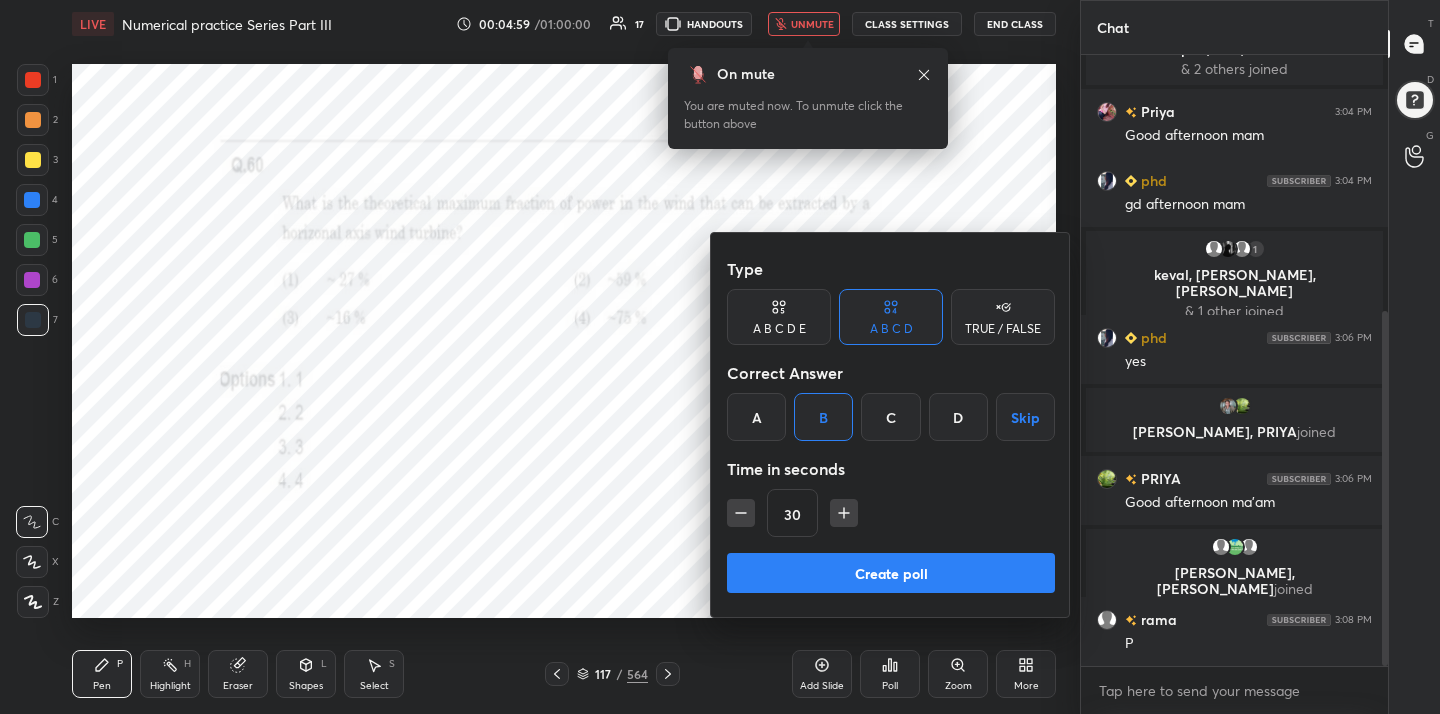 scroll, scrollTop: 440, scrollLeft: 0, axis: vertical 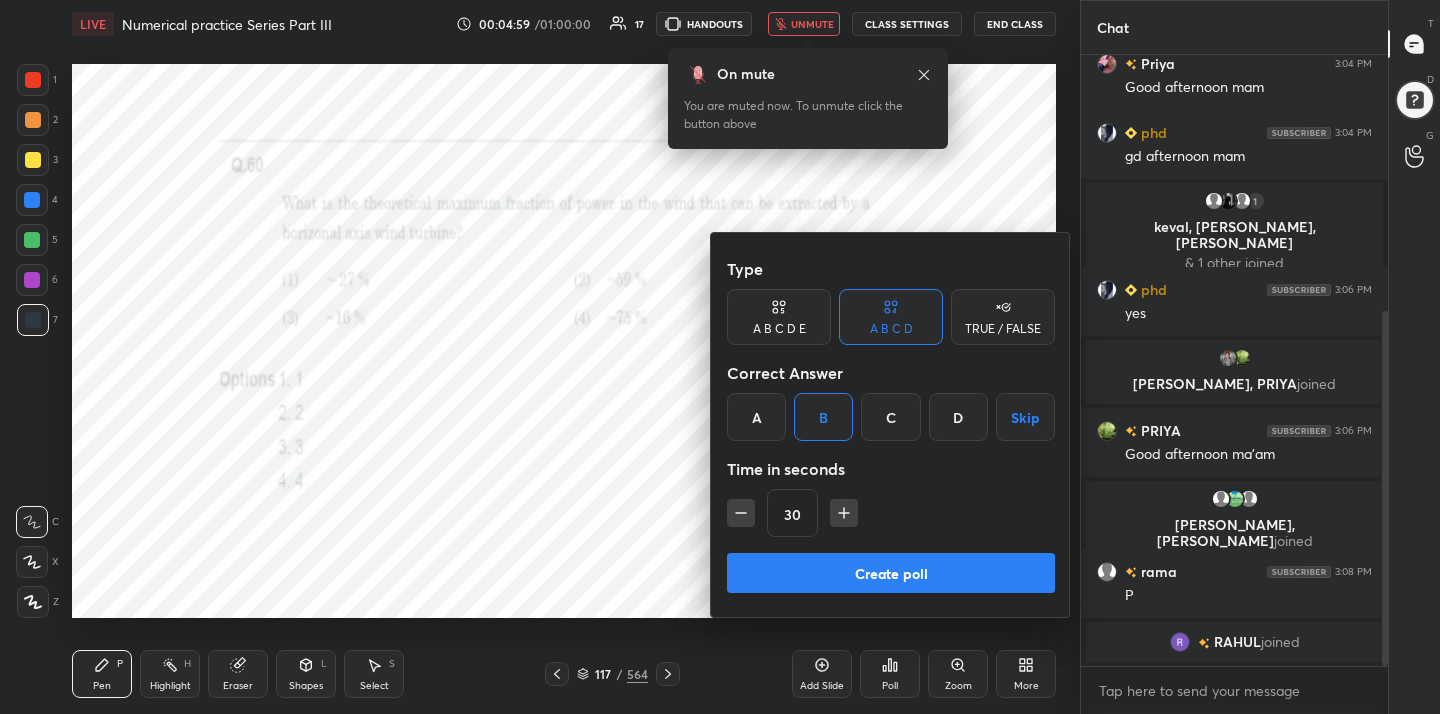 click on "Create poll" at bounding box center [891, 573] 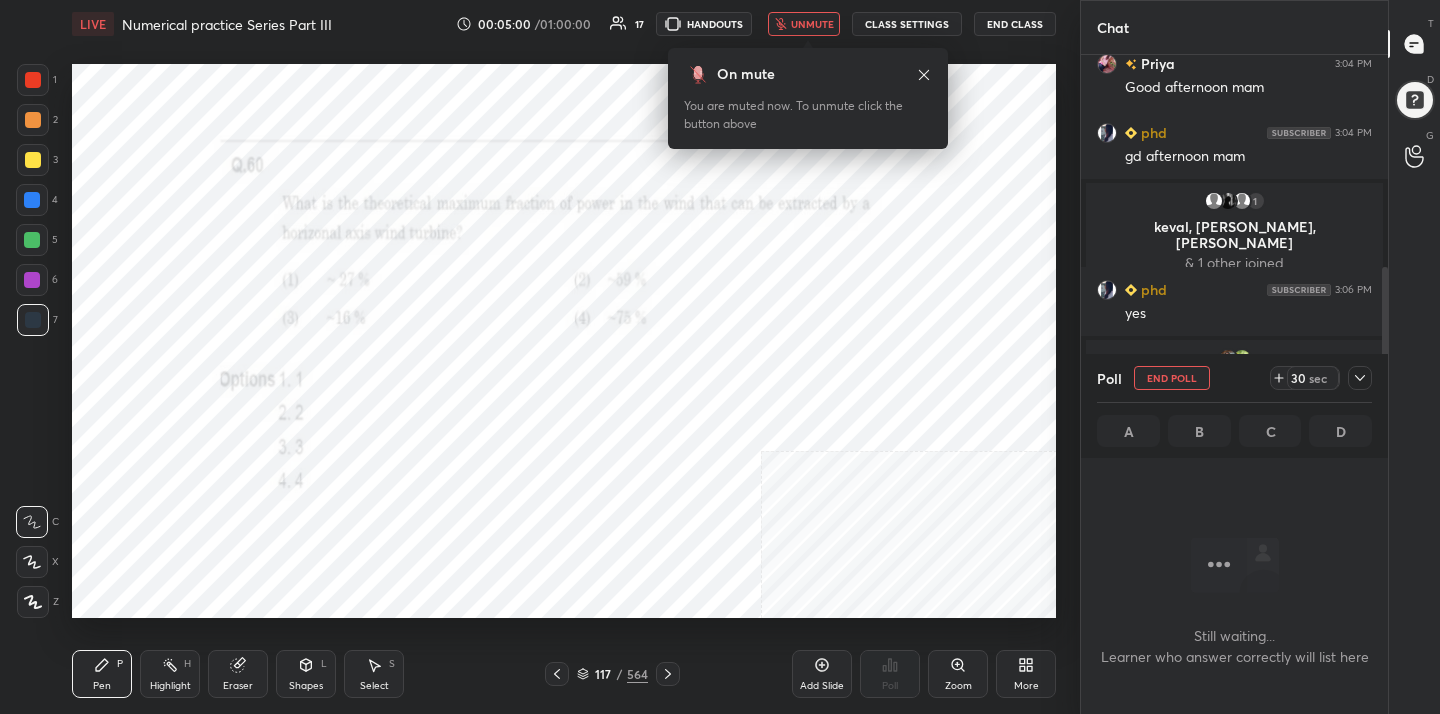 scroll, scrollTop: 335, scrollLeft: 301, axis: both 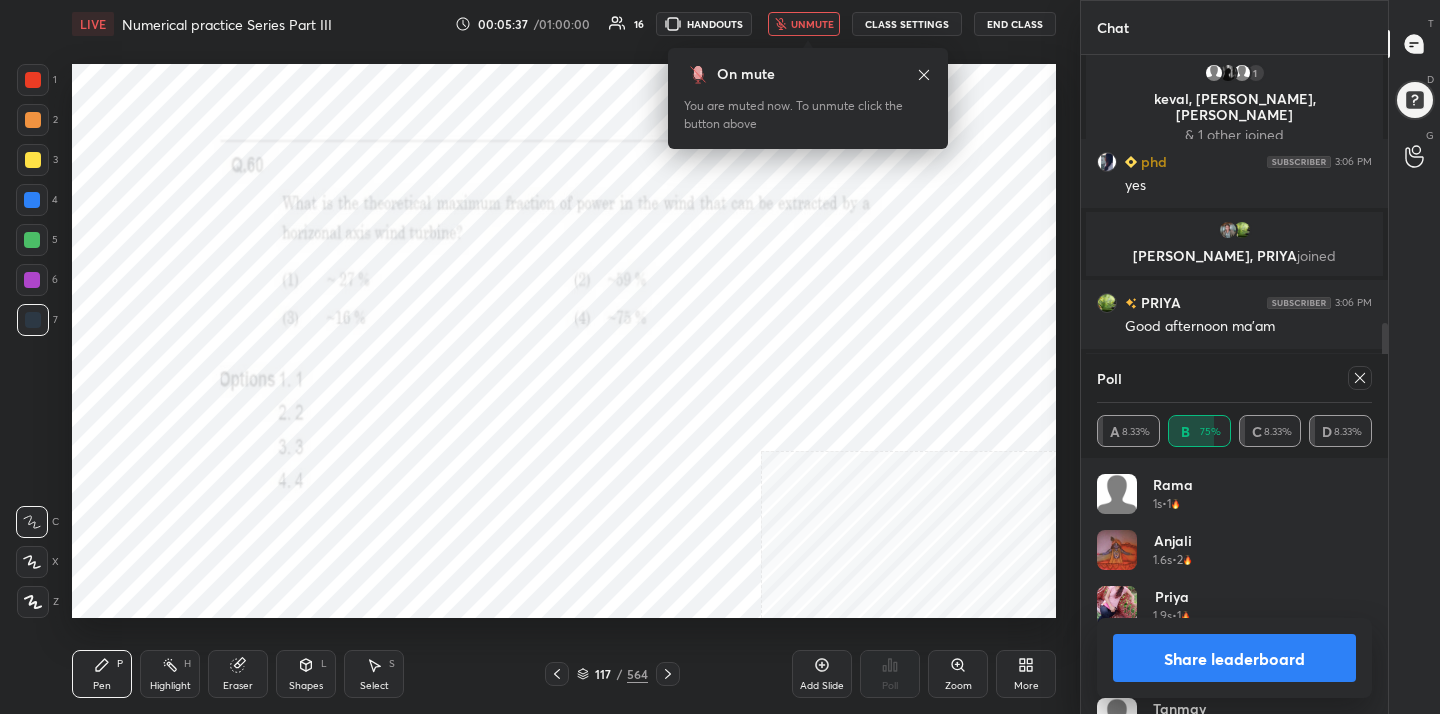 click at bounding box center [1360, 378] 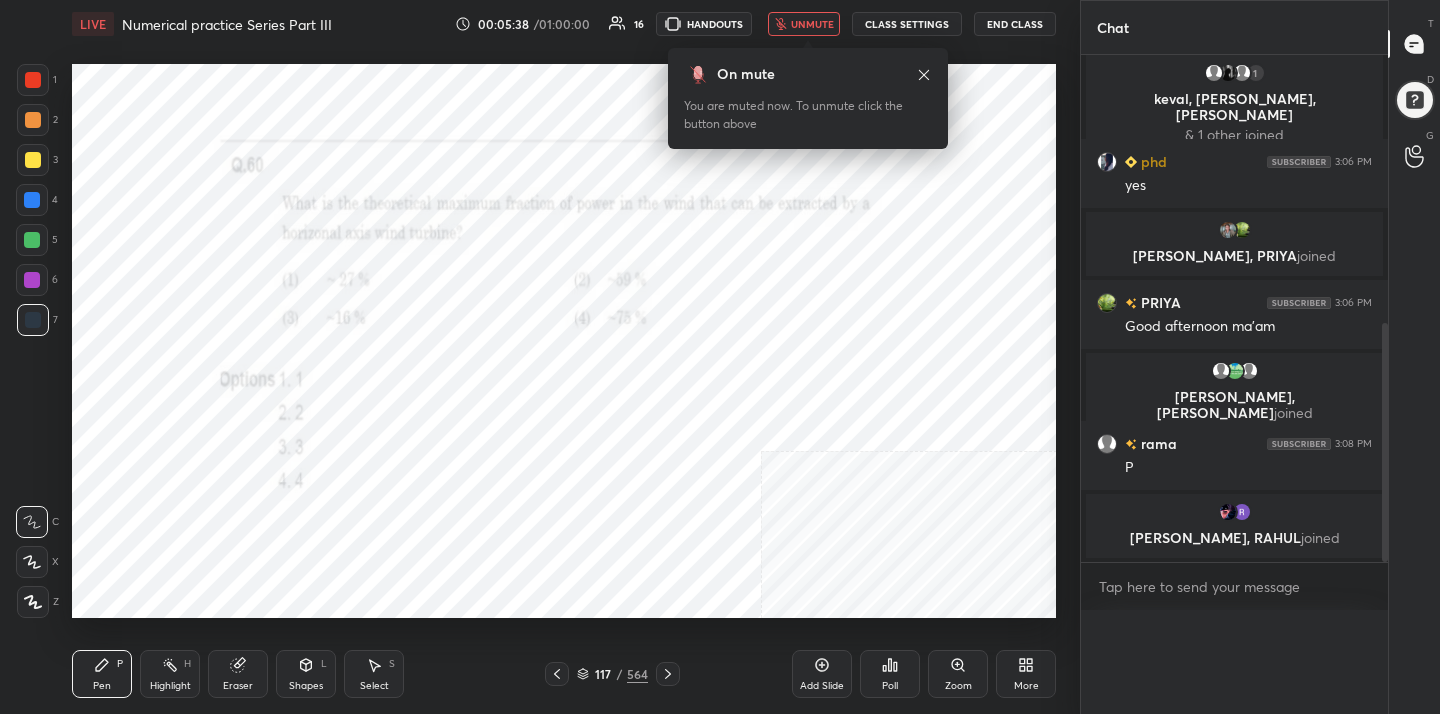 scroll, scrollTop: 0, scrollLeft: 0, axis: both 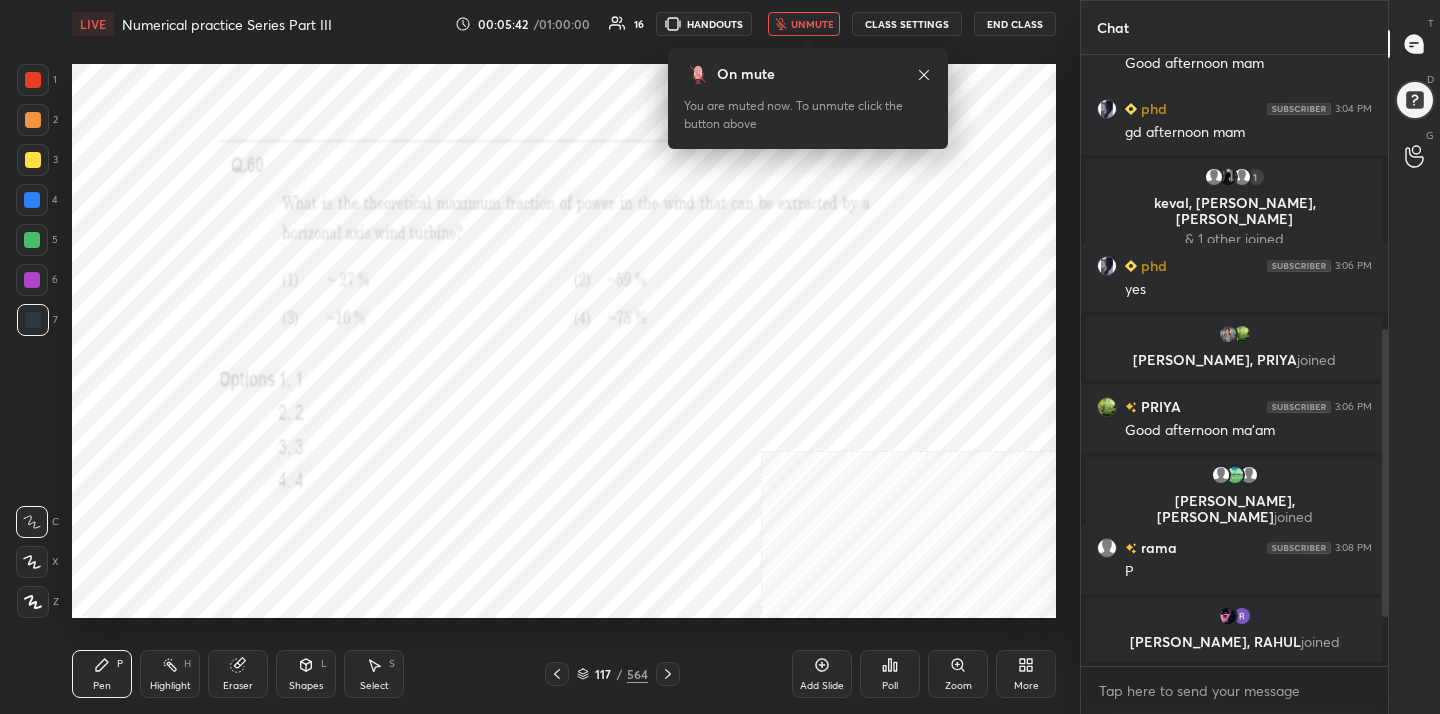 click on "LIVE Numerical practice Series Part III 00:05:42 /  01:00:00 16 HANDOUTS unmute CLASS SETTINGS End Class" at bounding box center (564, 24) 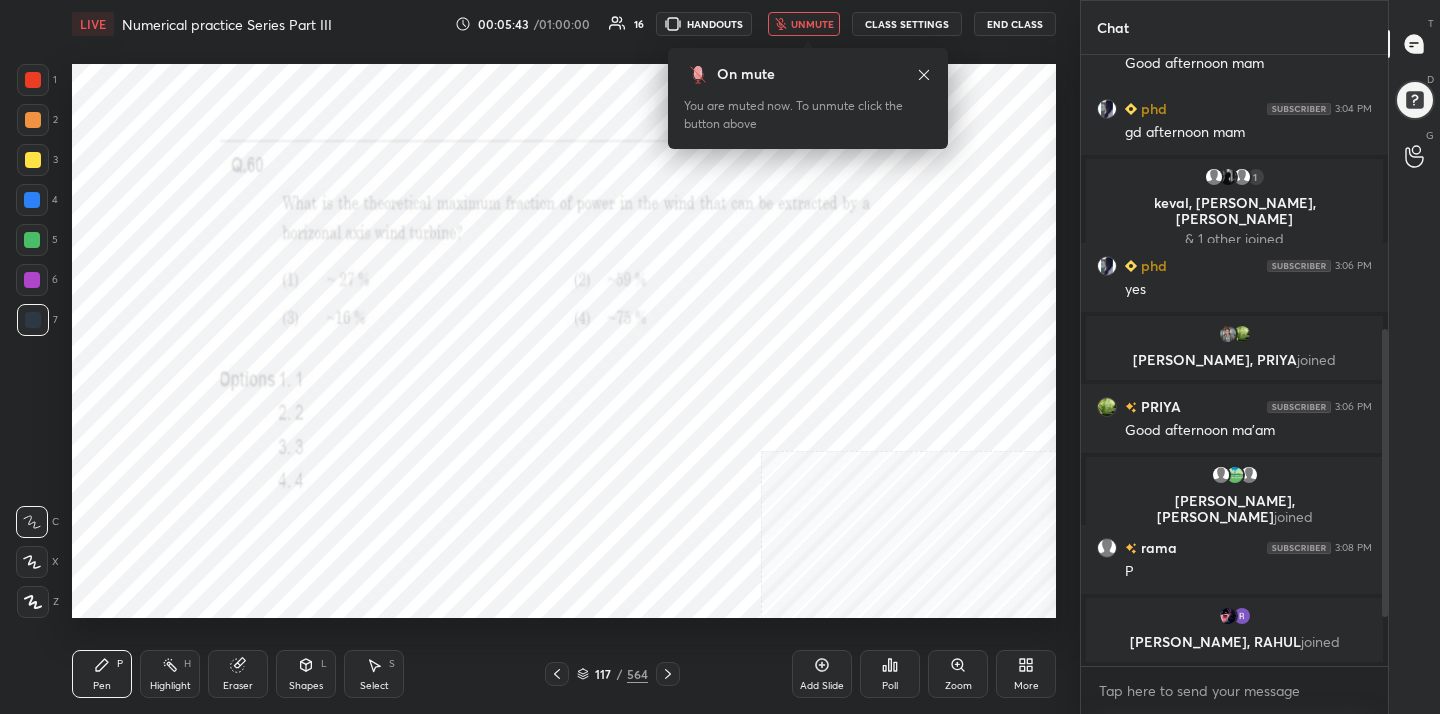 click on "unmute" at bounding box center (812, 24) 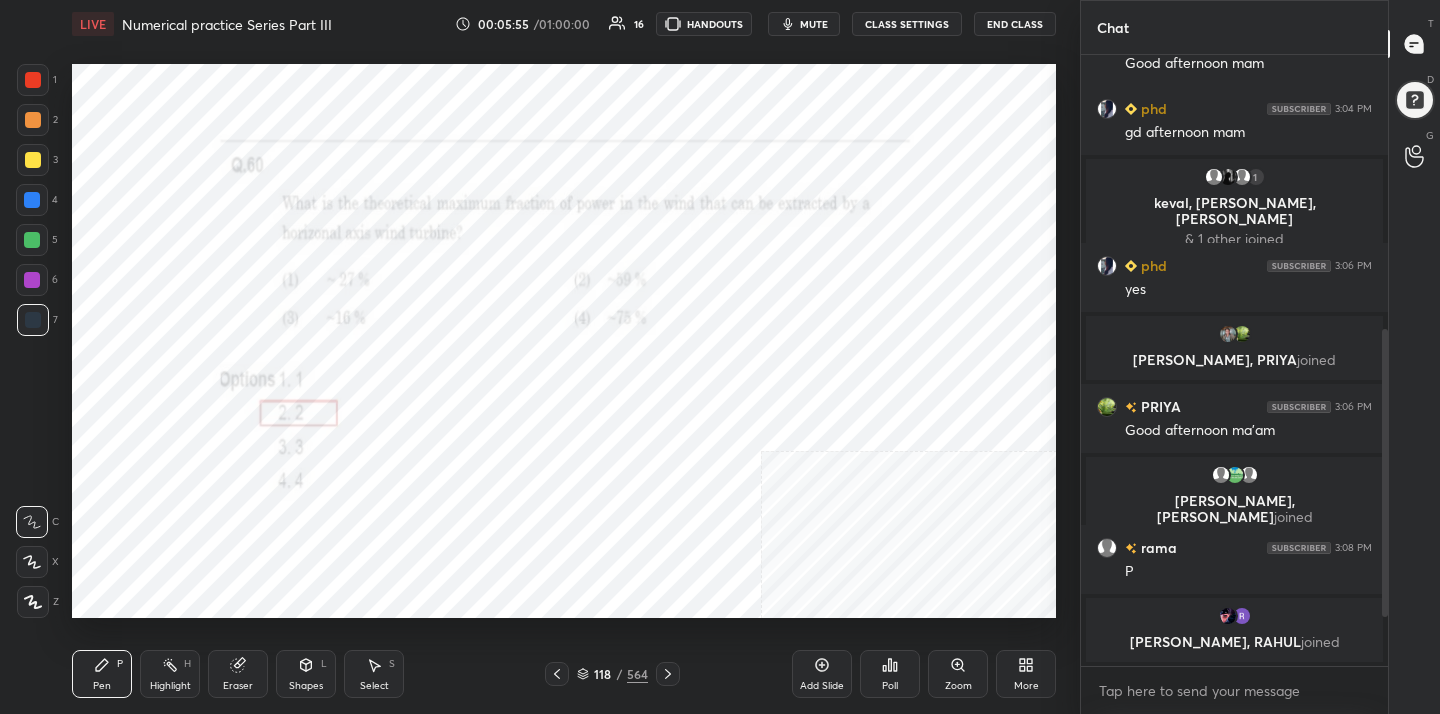 click 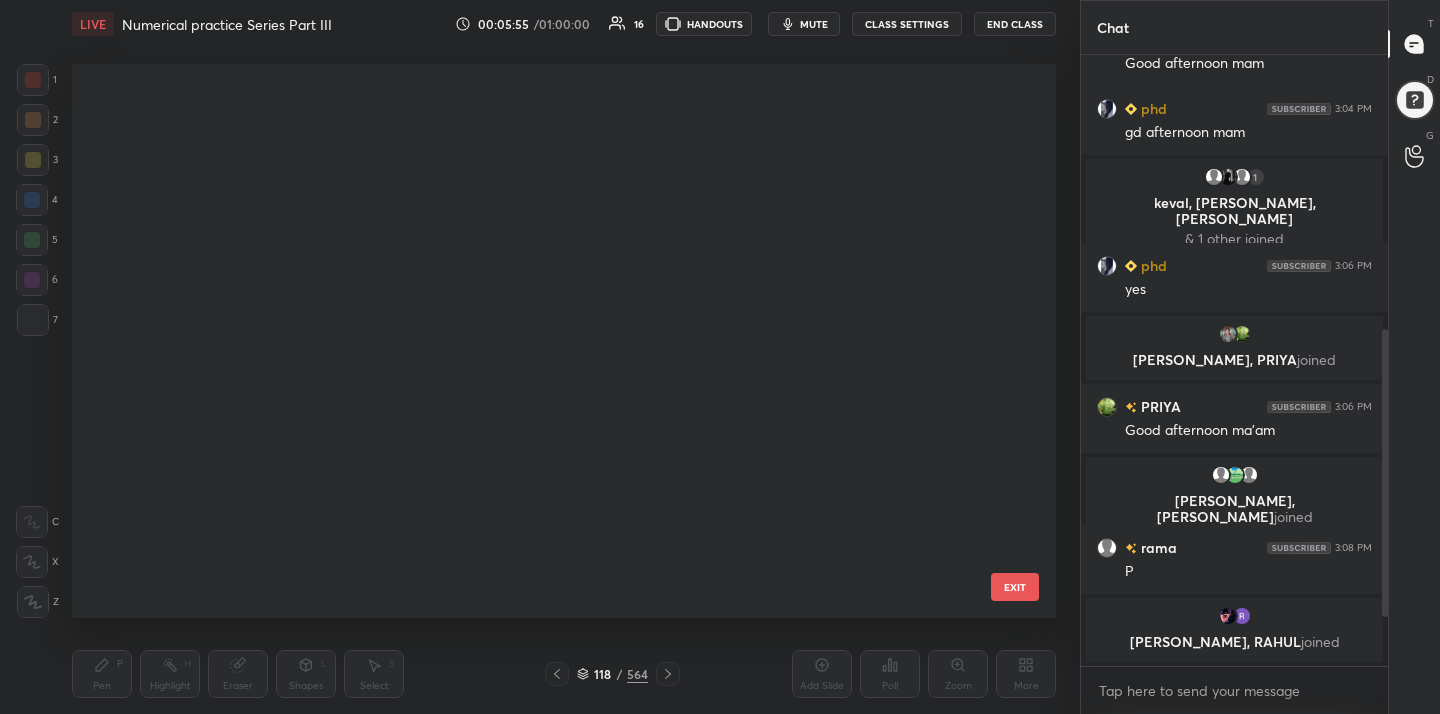 scroll, scrollTop: 6226, scrollLeft: 0, axis: vertical 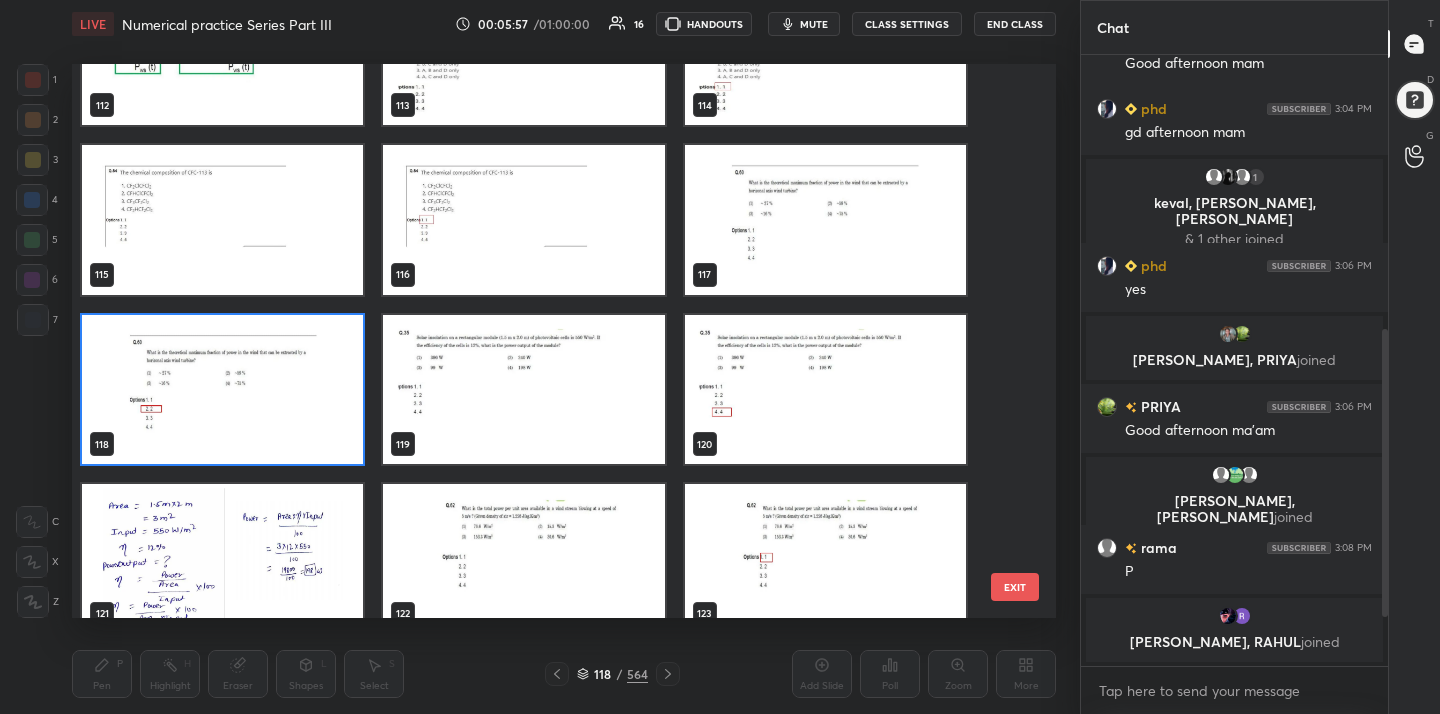 click at bounding box center [523, 390] 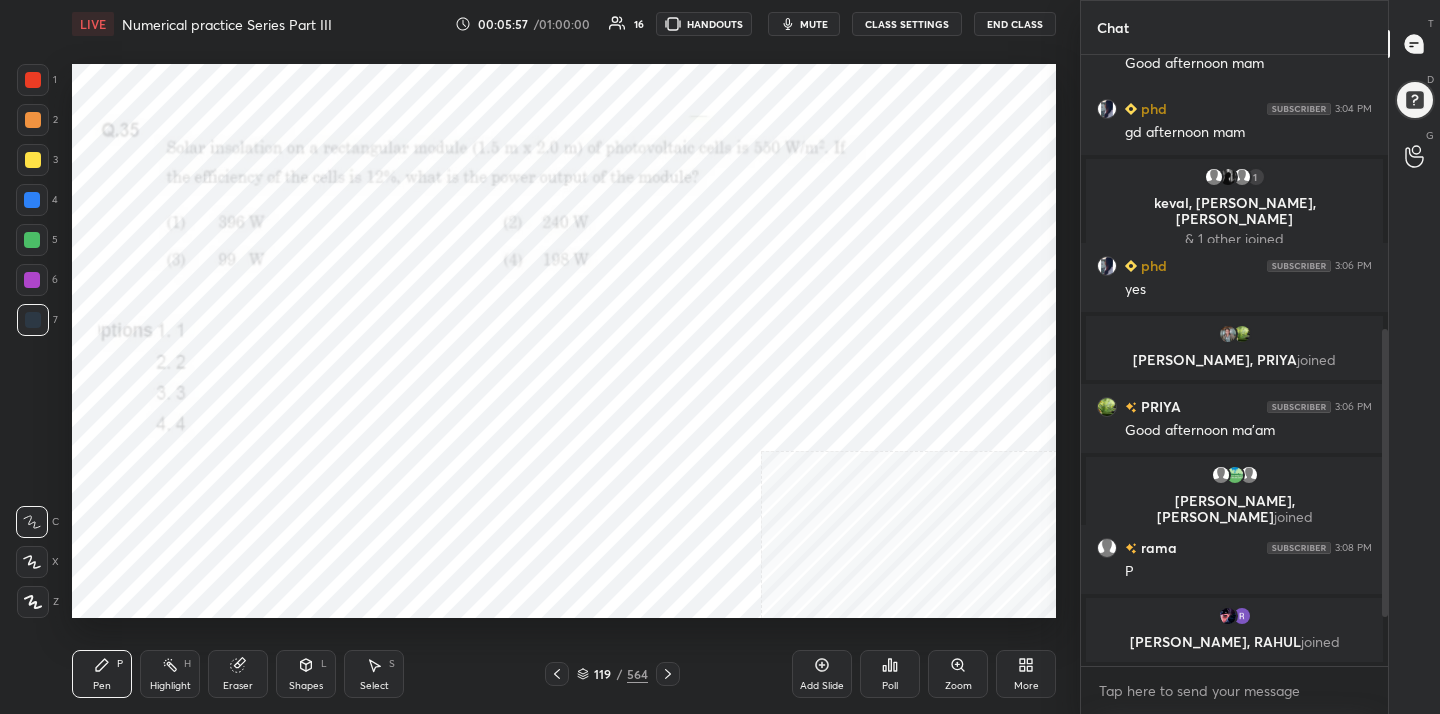 click at bounding box center (523, 390) 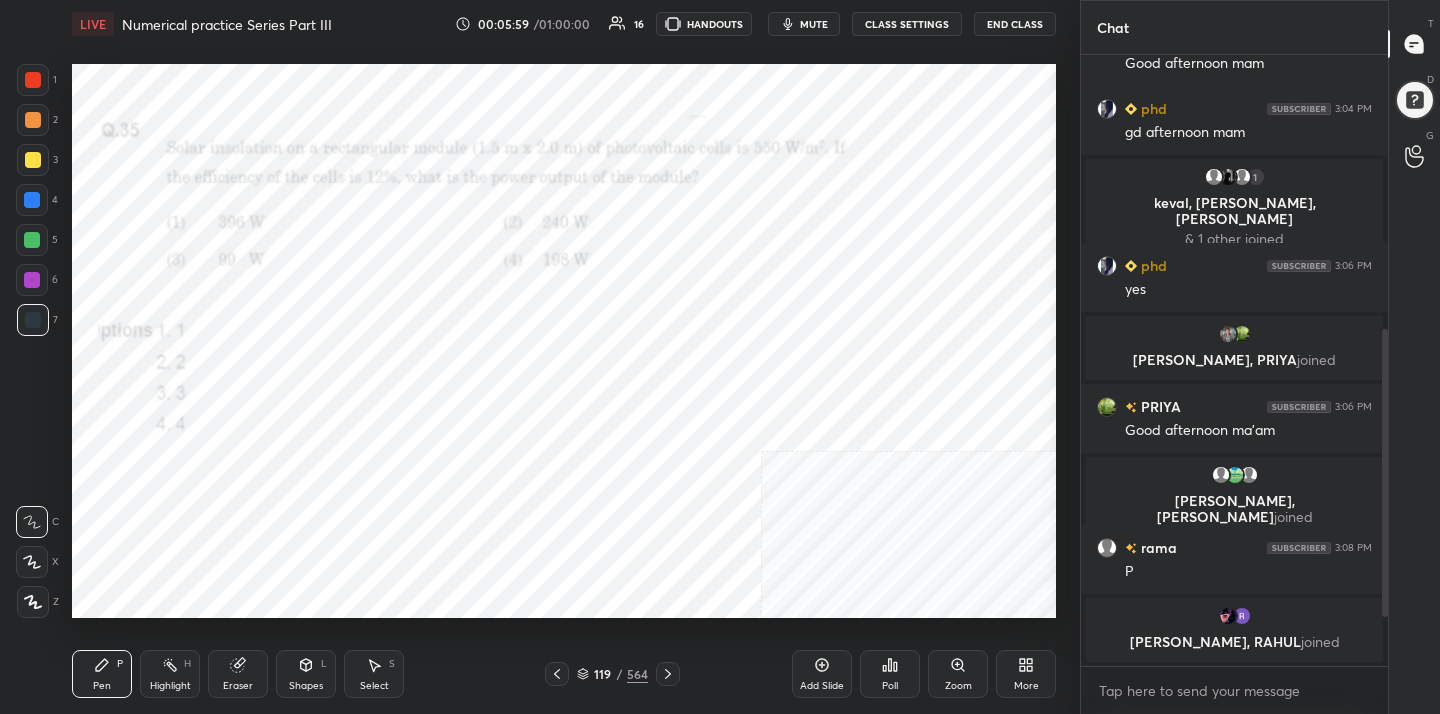 click on "mute" at bounding box center (814, 24) 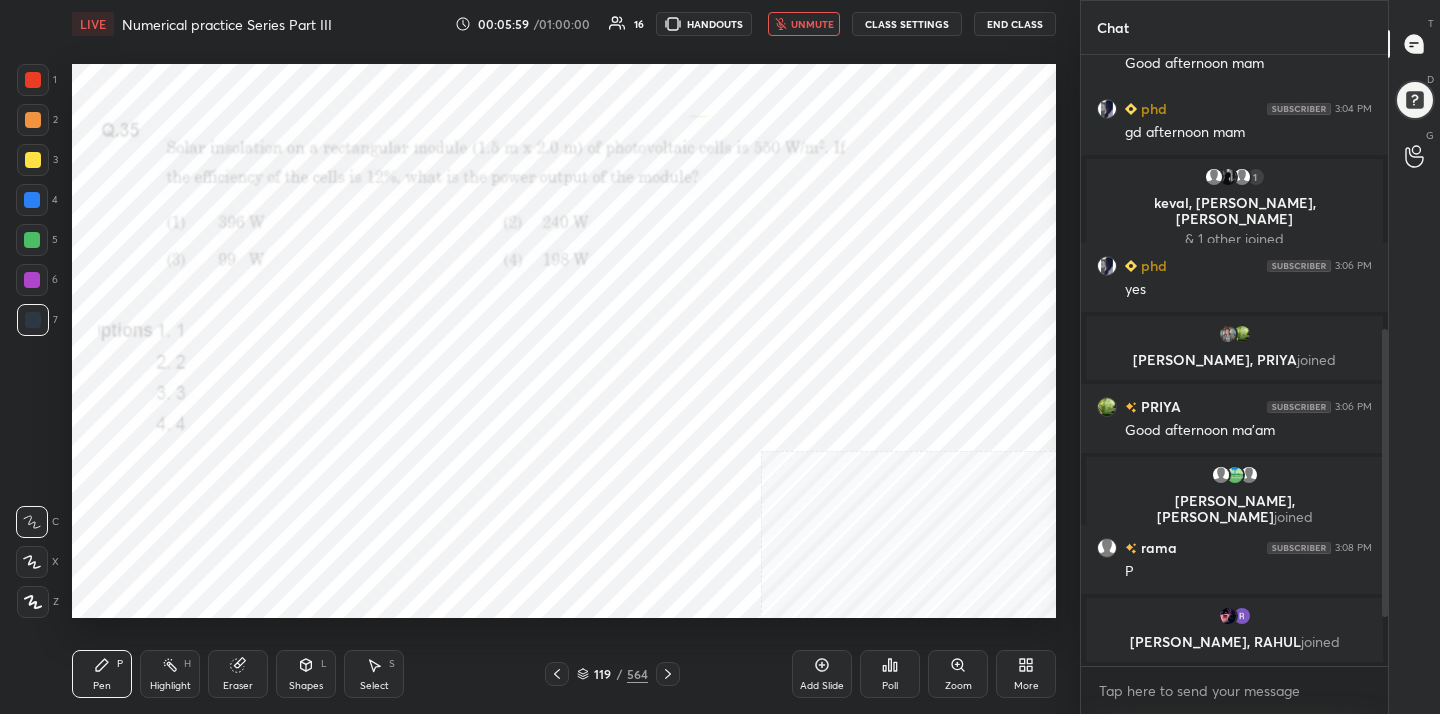 click on "unmute" at bounding box center [812, 24] 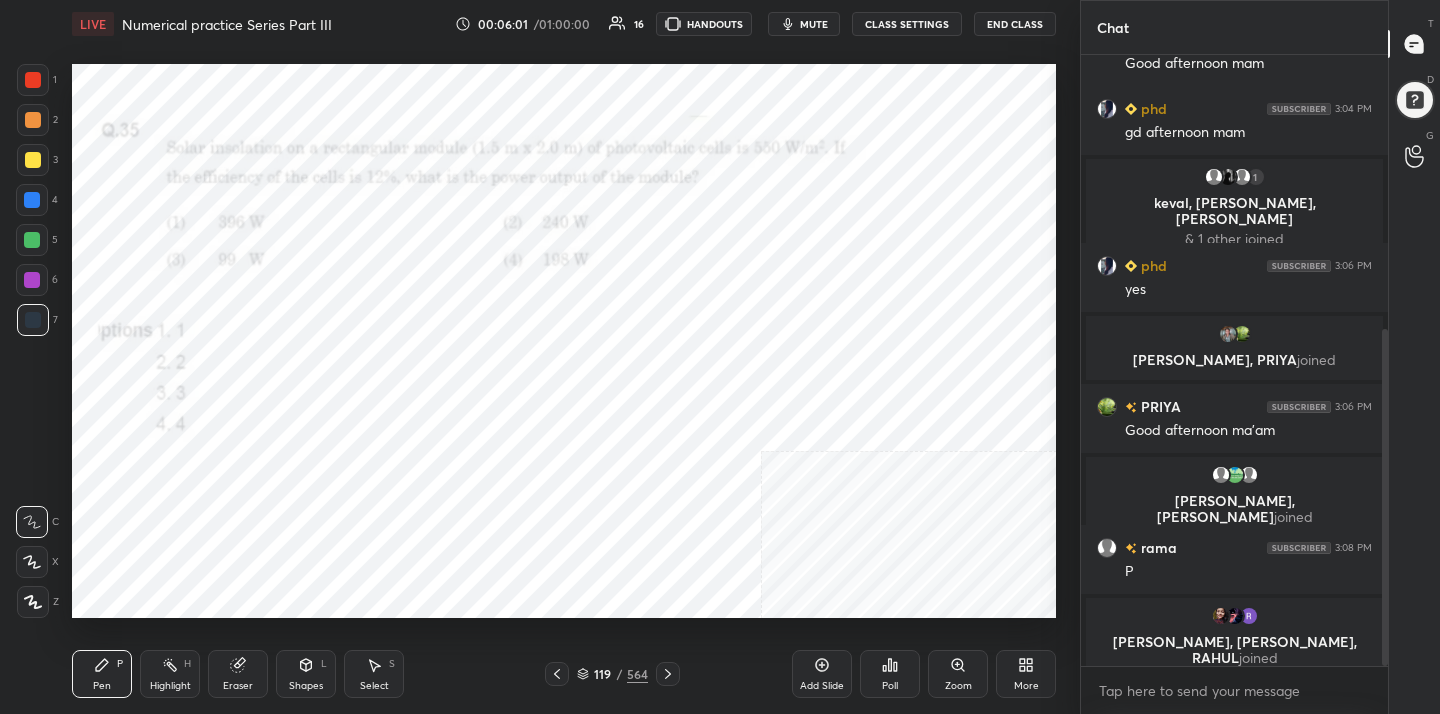 click on "More" at bounding box center (1026, 674) 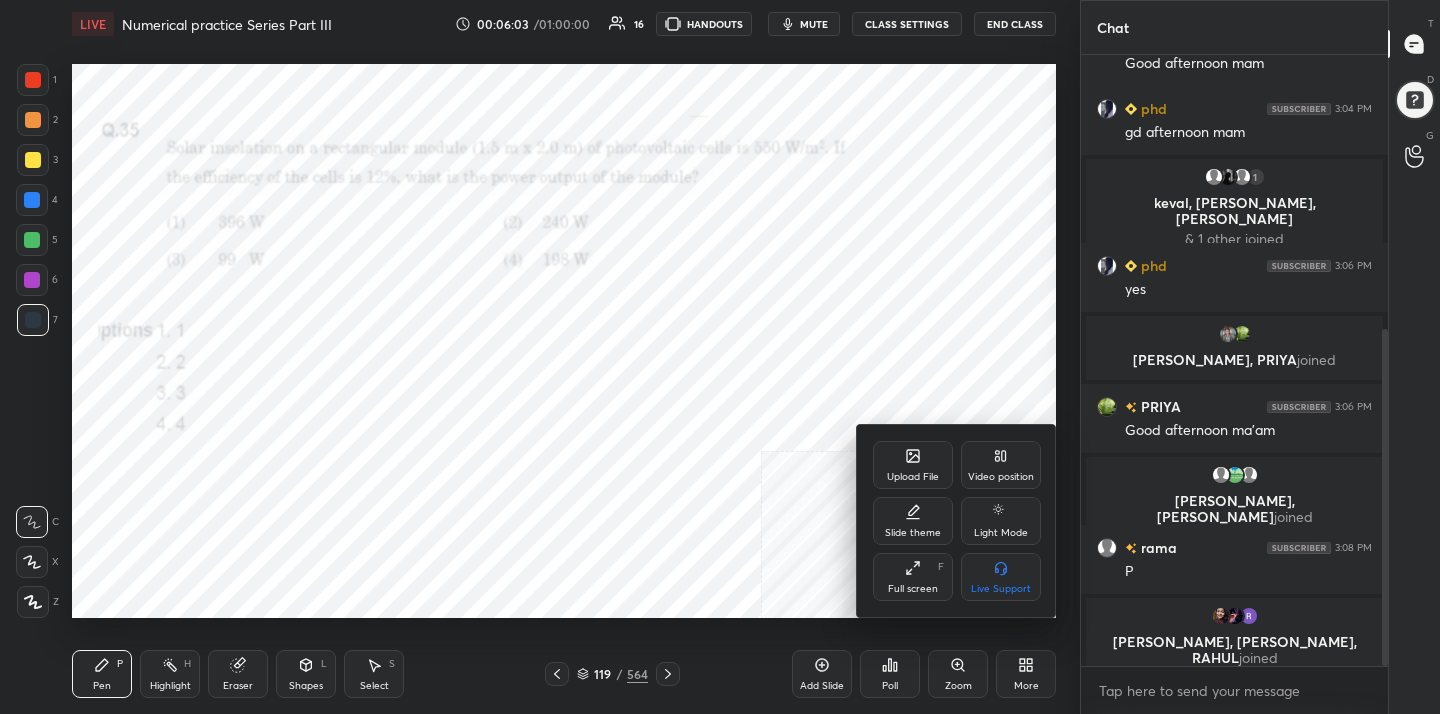 click at bounding box center (720, 357) 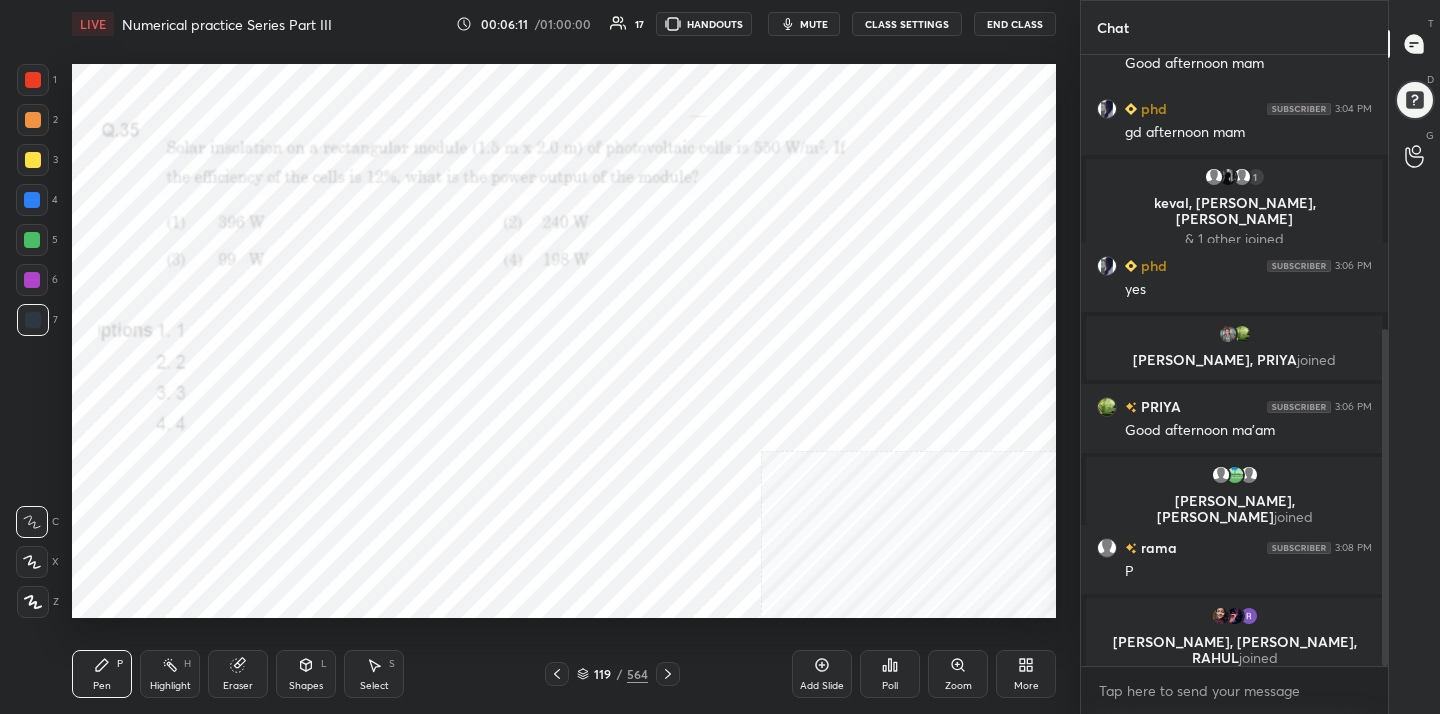 click on "More" at bounding box center (1026, 674) 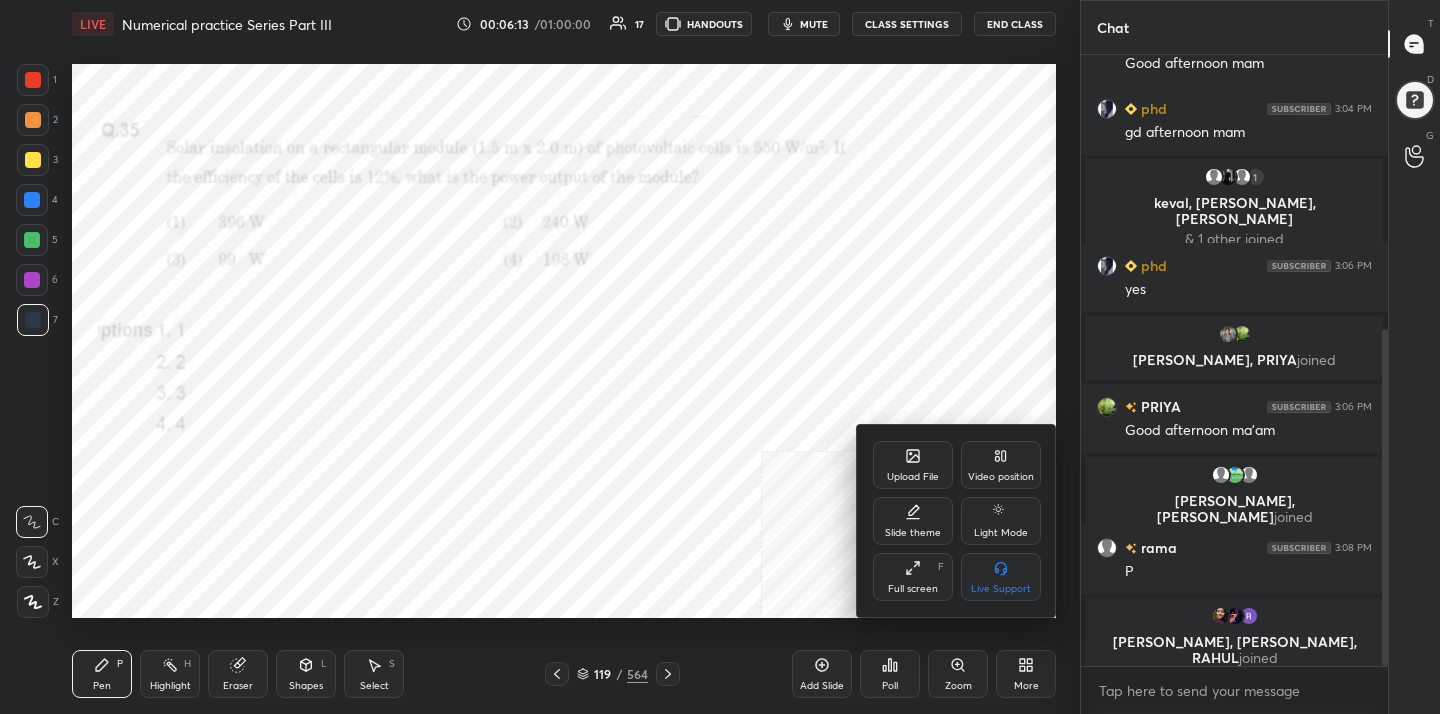 click at bounding box center (720, 357) 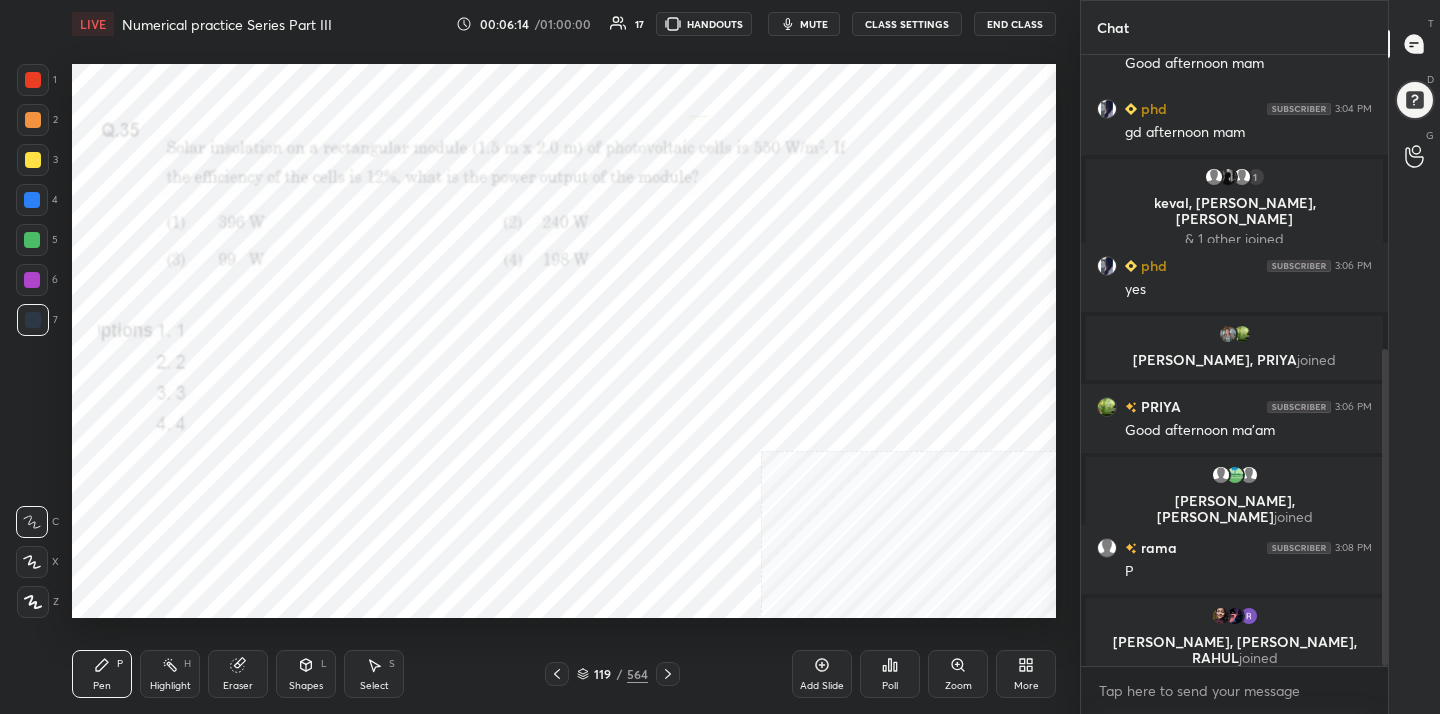 scroll, scrollTop: 566, scrollLeft: 0, axis: vertical 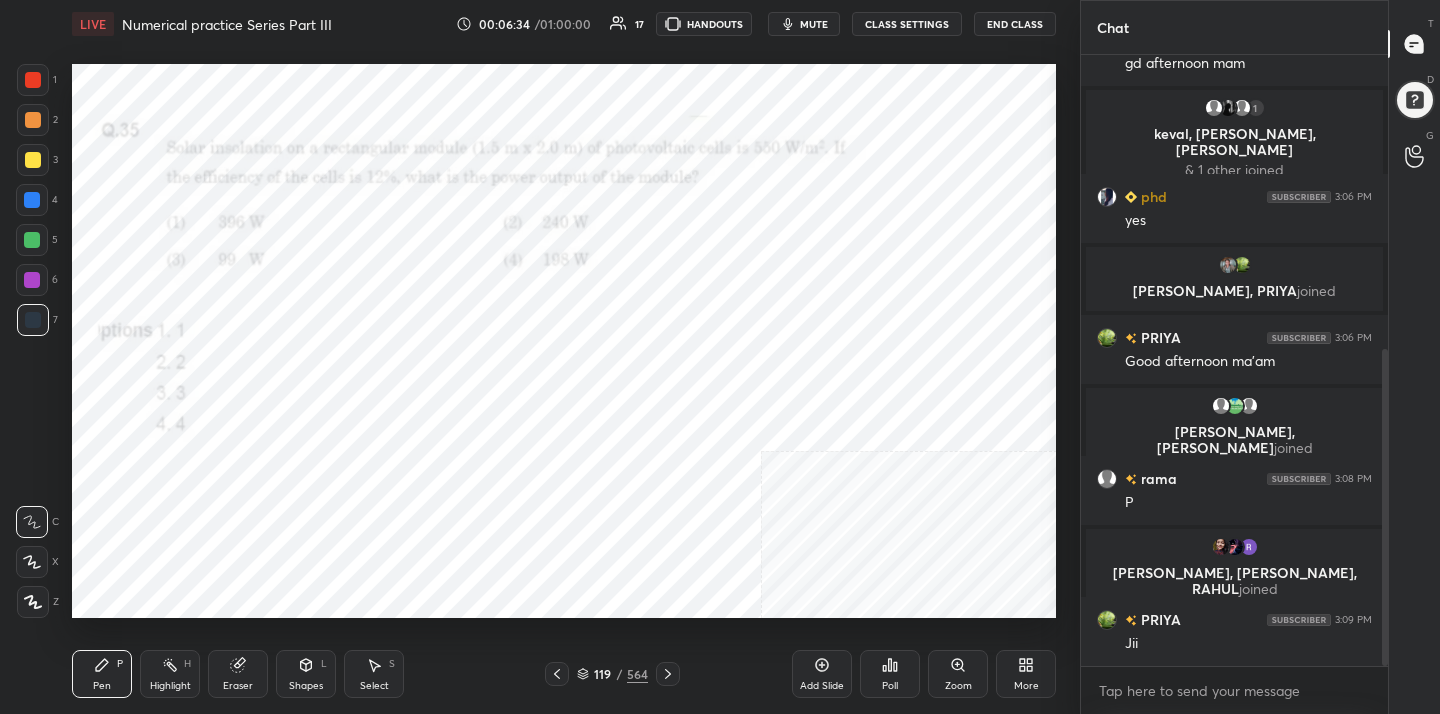 click 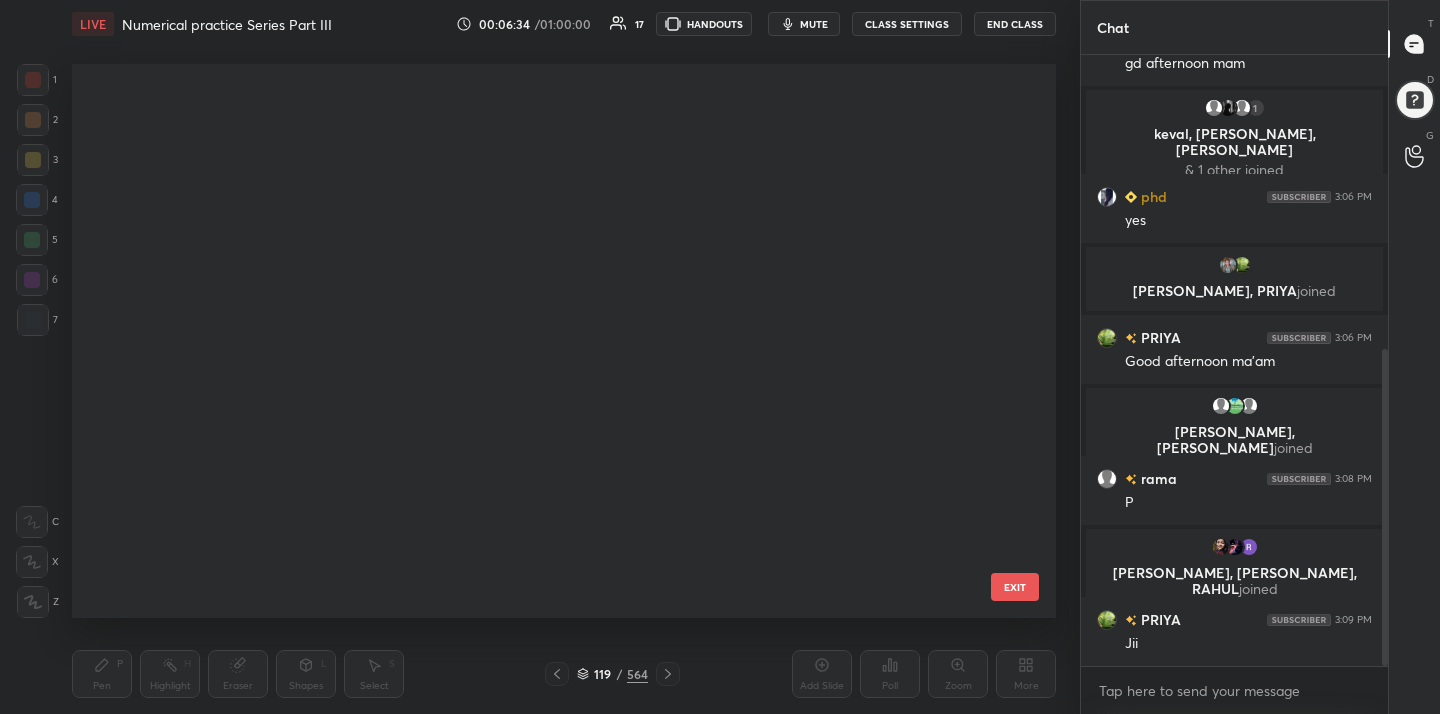 scroll, scrollTop: 6226, scrollLeft: 0, axis: vertical 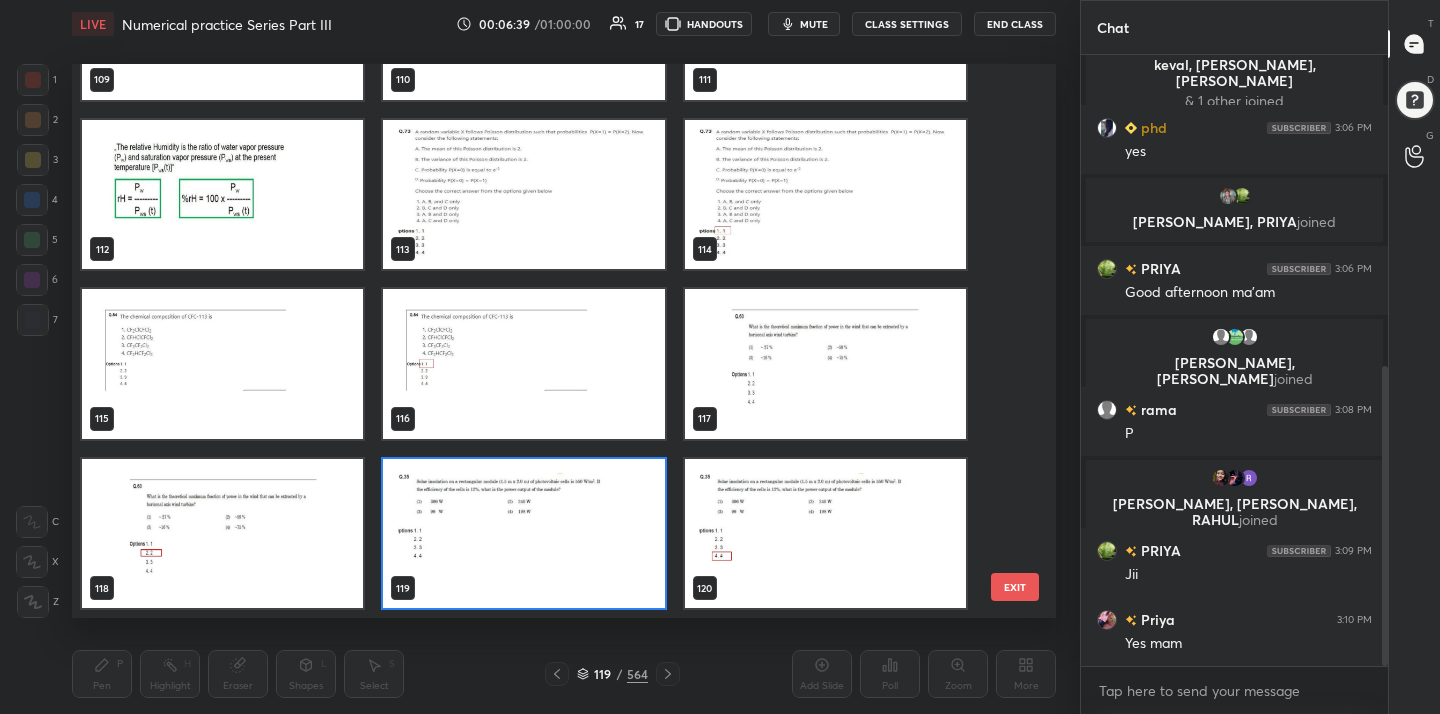 click at bounding box center (523, 534) 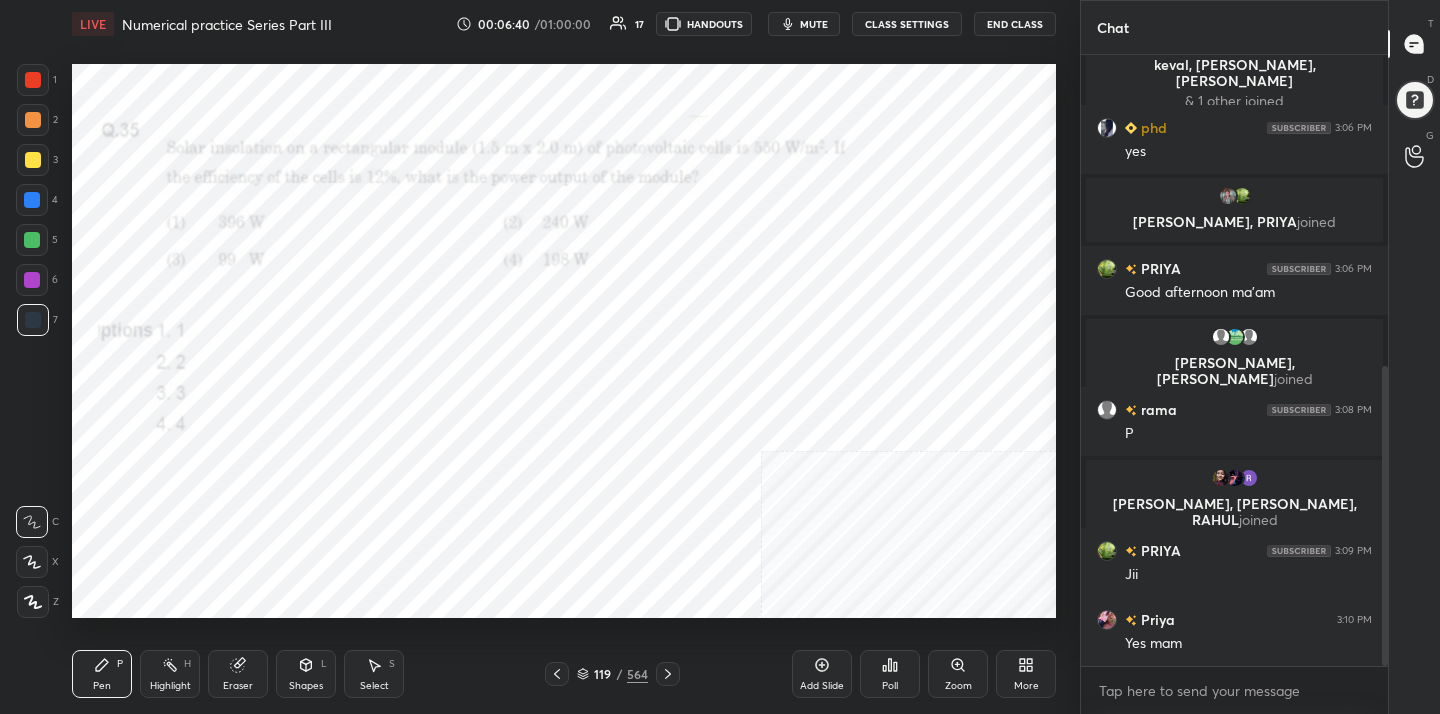 click on "Poll" at bounding box center (890, 686) 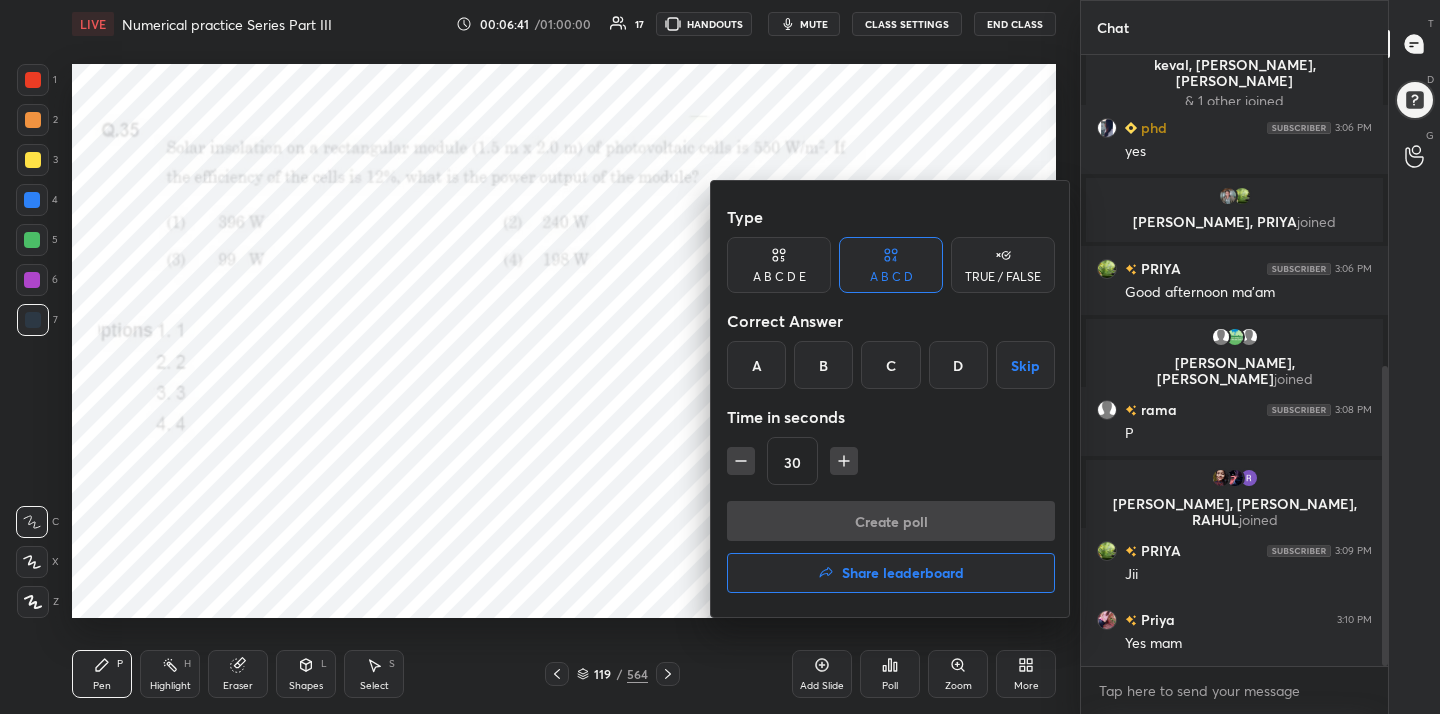 click on "D" at bounding box center (958, 365) 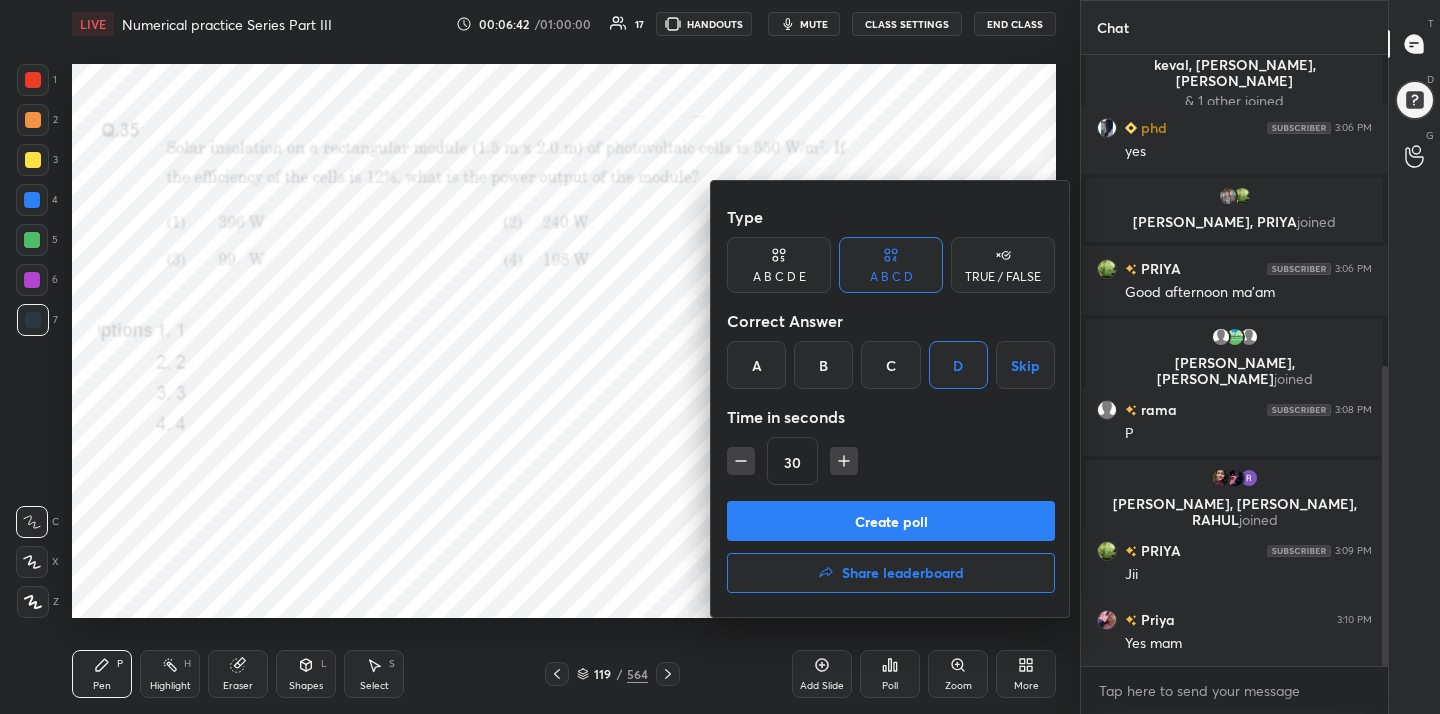 click on "Create poll" at bounding box center [891, 521] 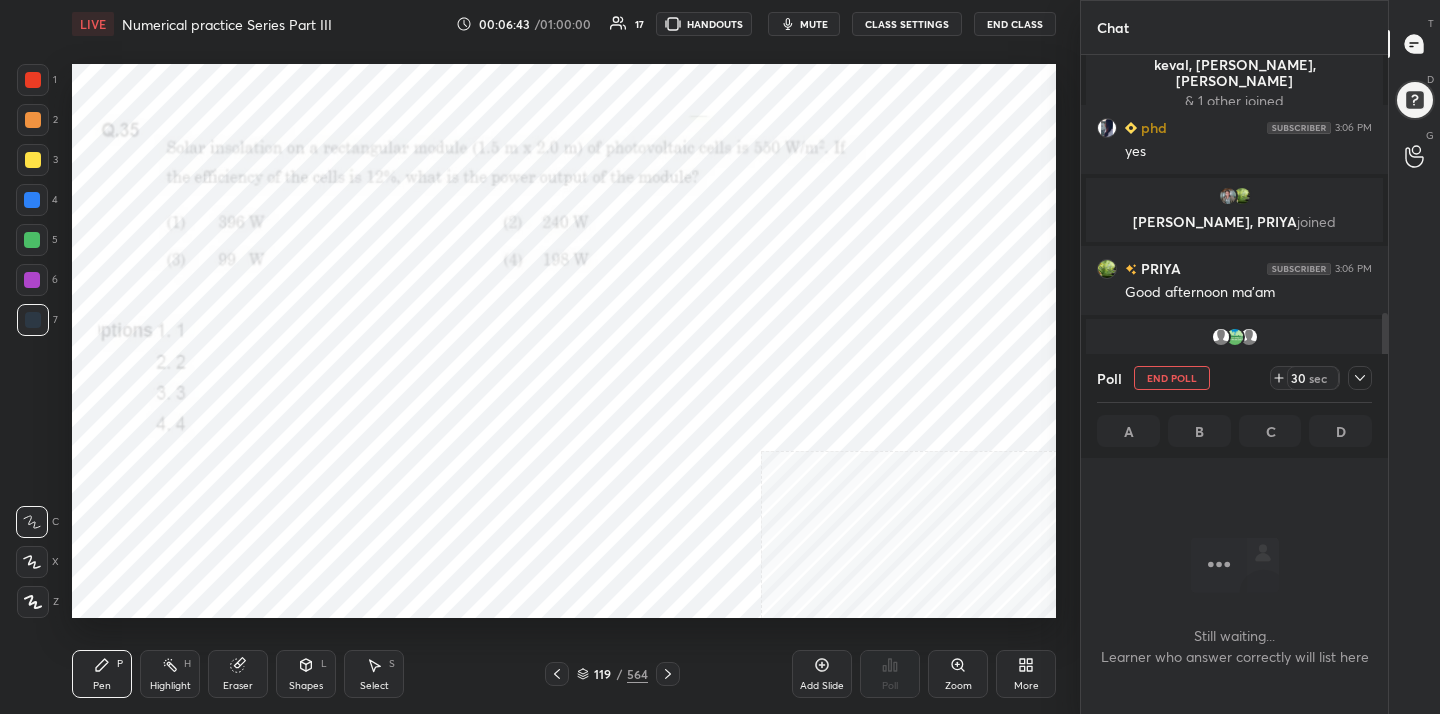scroll, scrollTop: 351, scrollLeft: 301, axis: both 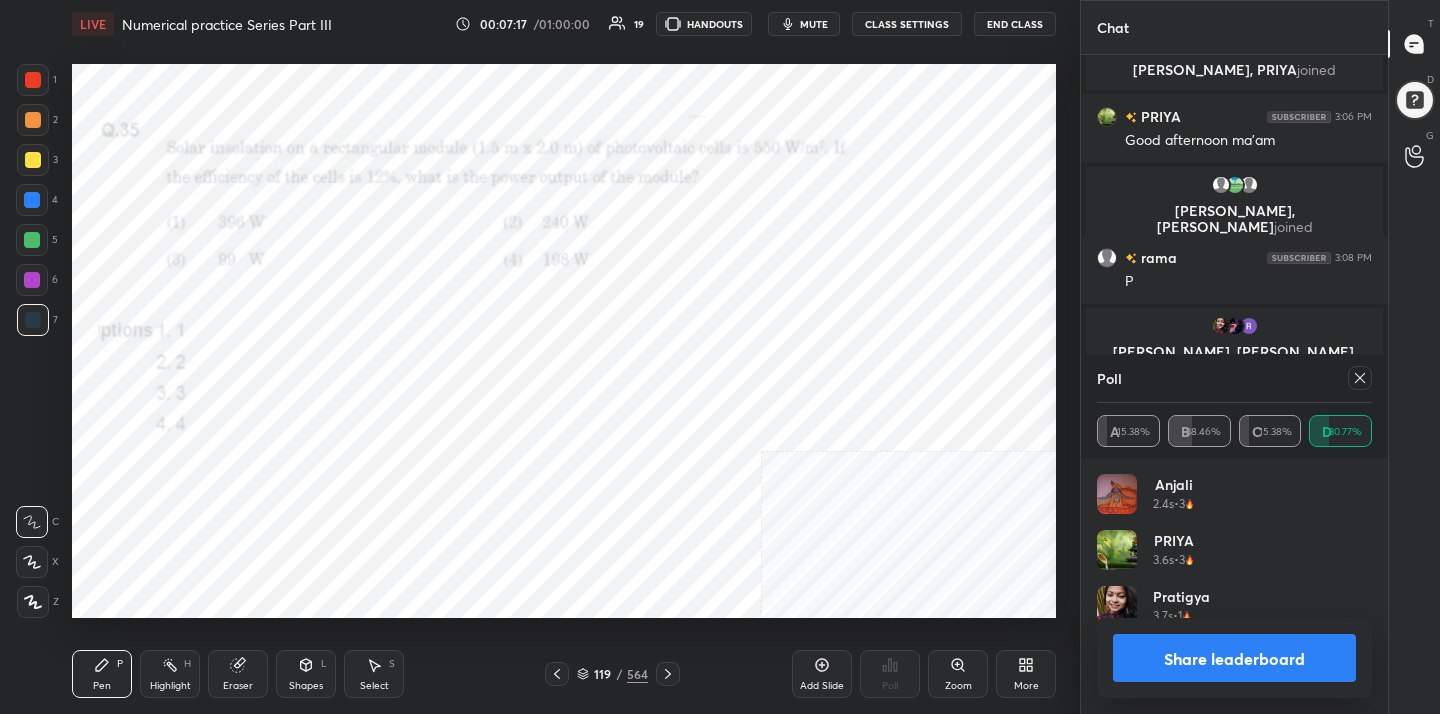 click 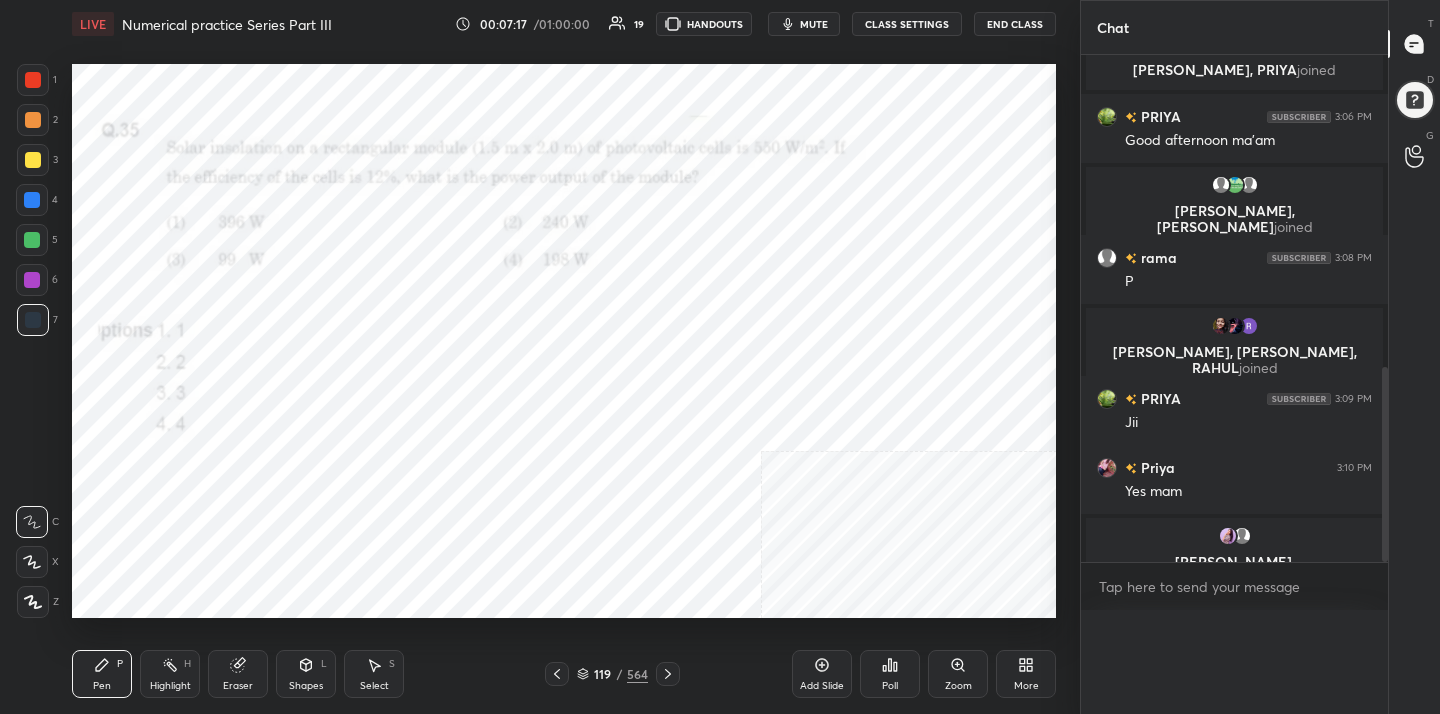 scroll, scrollTop: 811, scrollLeft: 0, axis: vertical 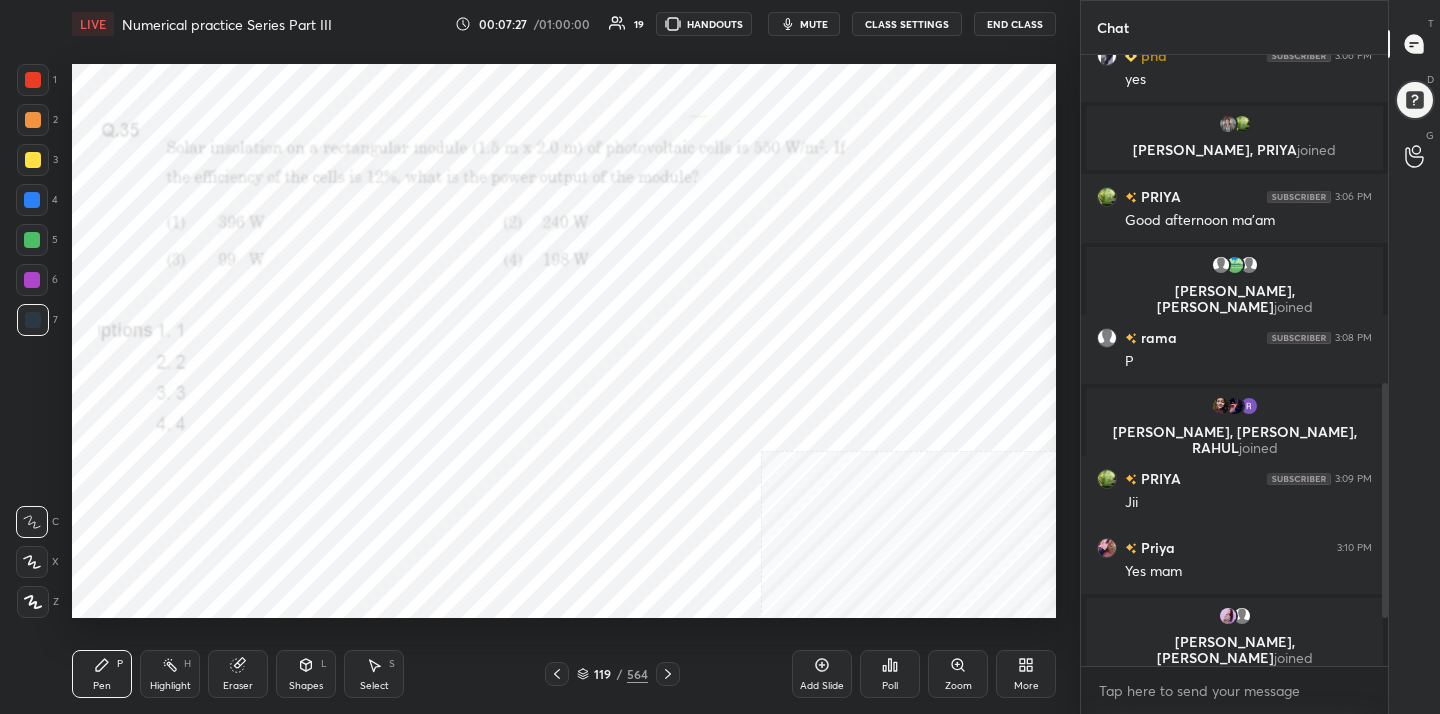click on "119 / 564" at bounding box center (612, 674) 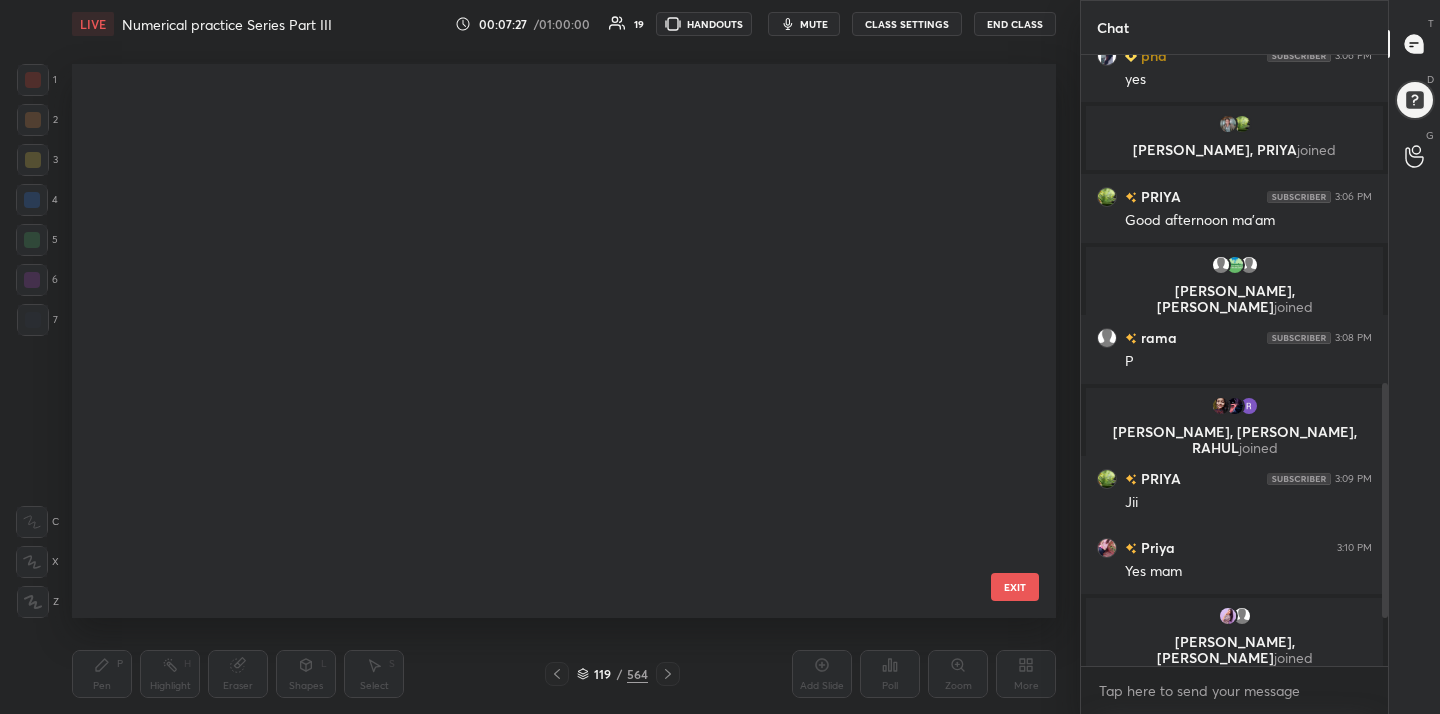 scroll, scrollTop: 6226, scrollLeft: 0, axis: vertical 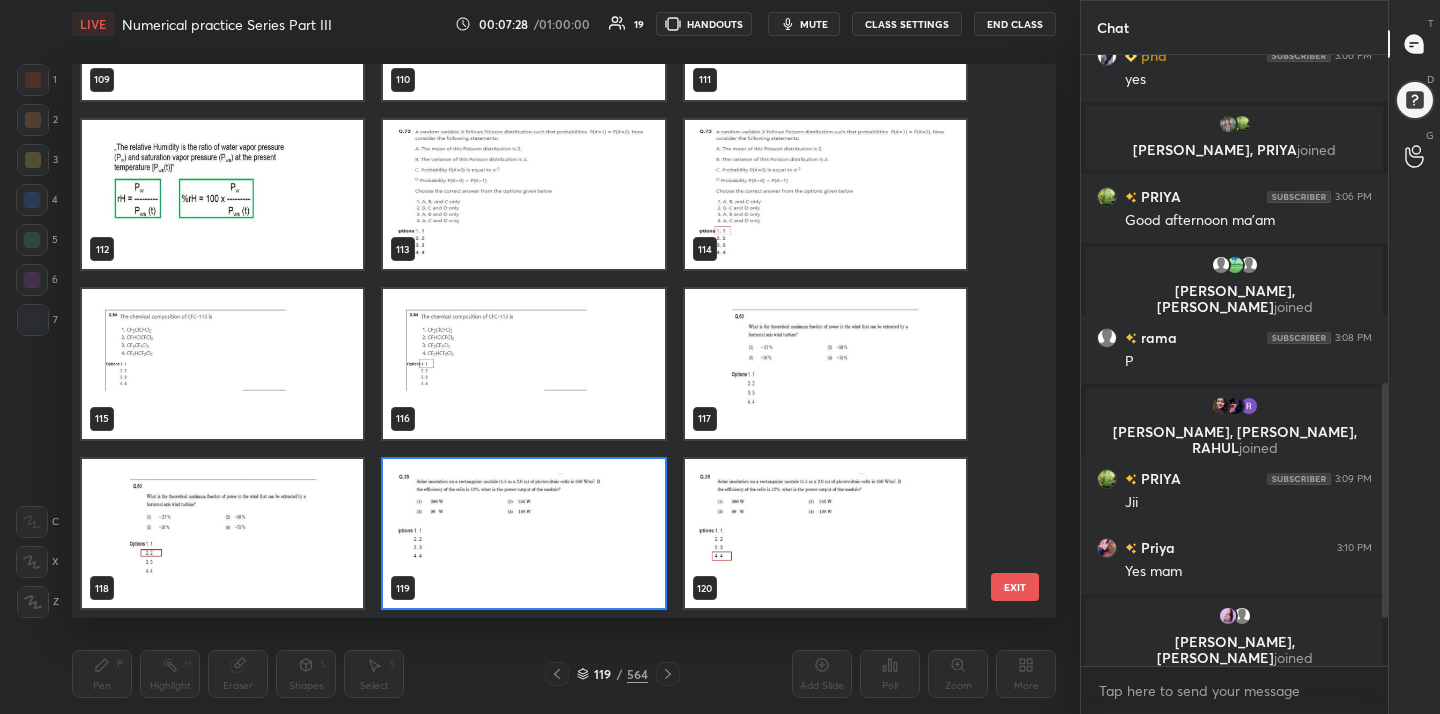 click at bounding box center (523, 534) 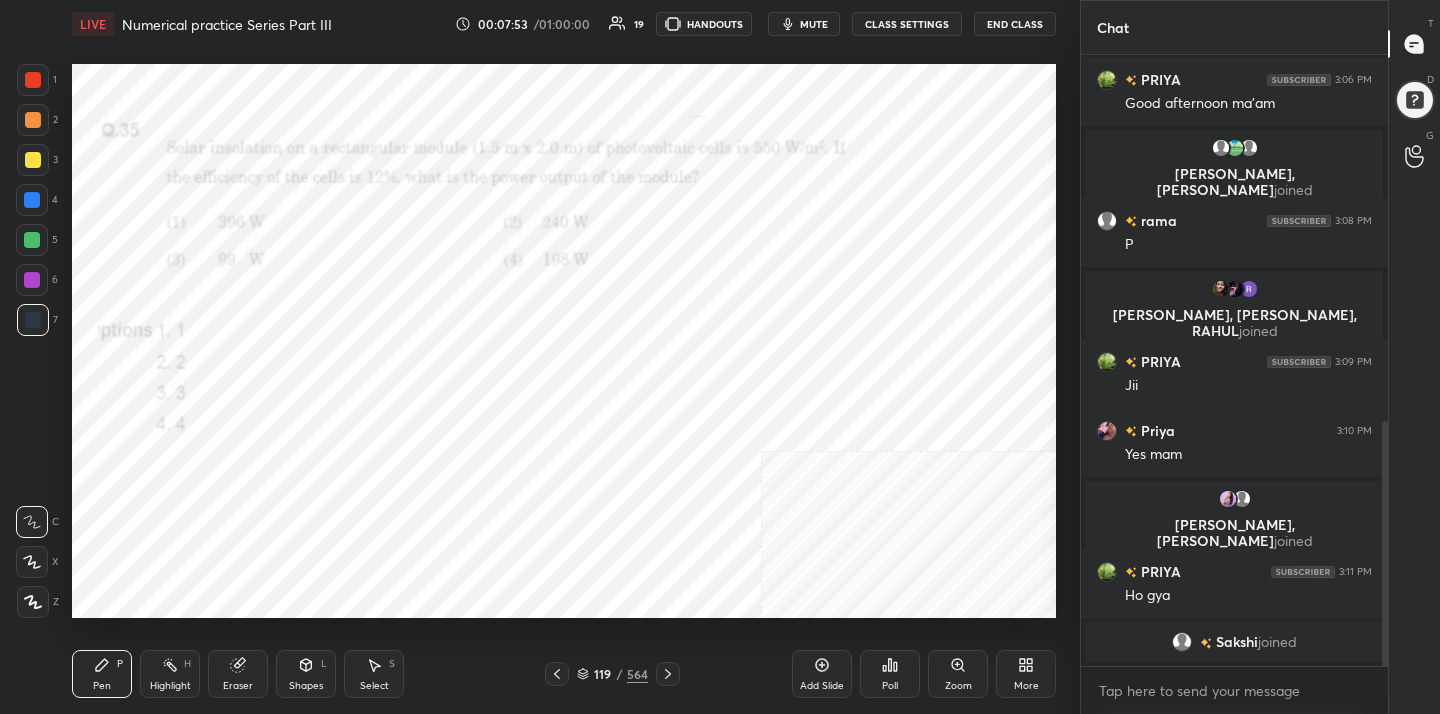 scroll, scrollTop: 911, scrollLeft: 0, axis: vertical 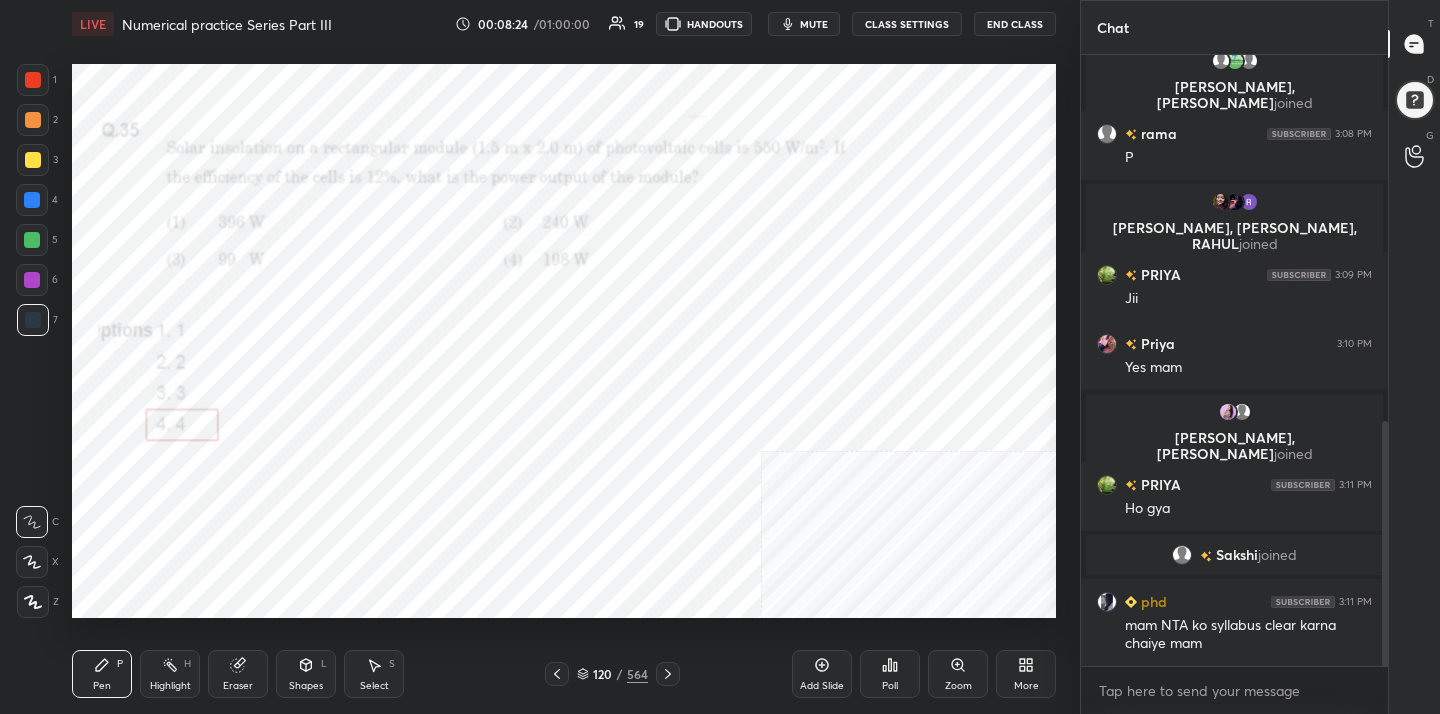 click 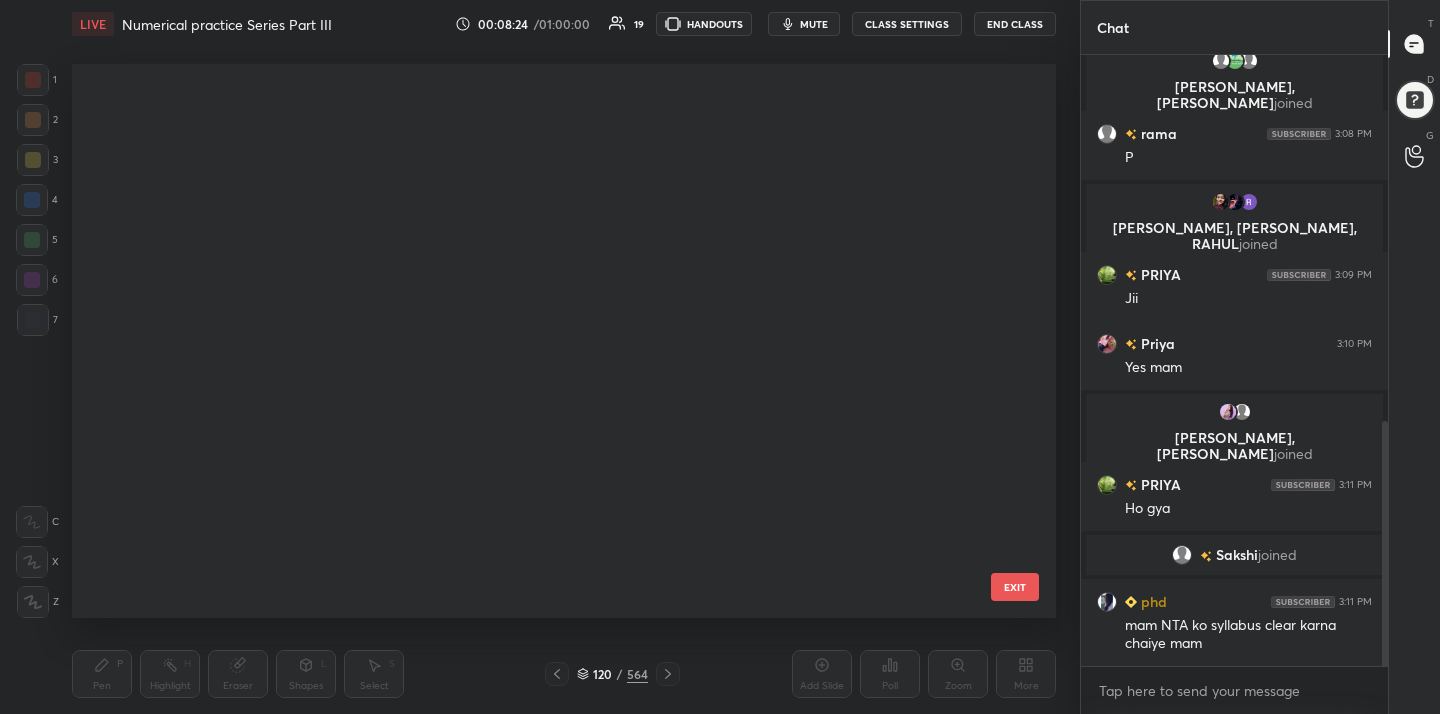 scroll, scrollTop: 6226, scrollLeft: 0, axis: vertical 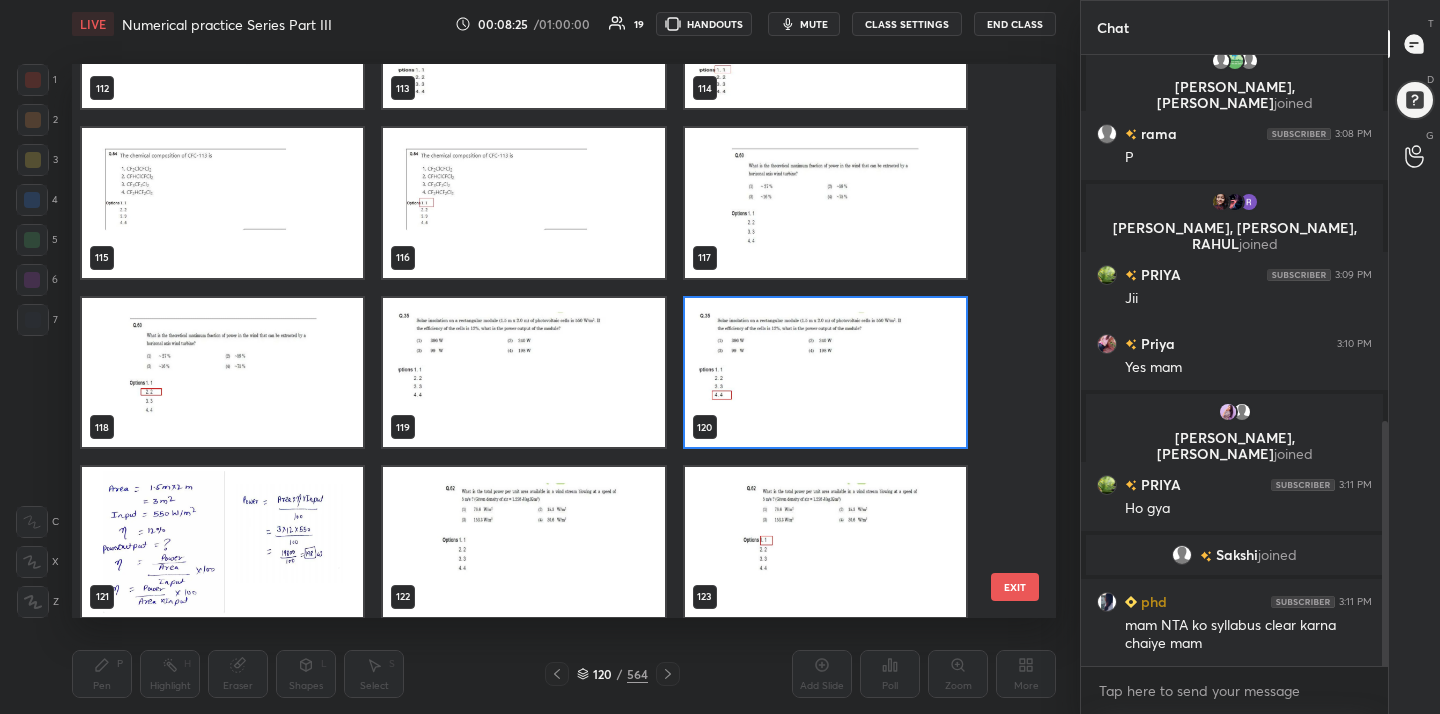 click at bounding box center [523, 542] 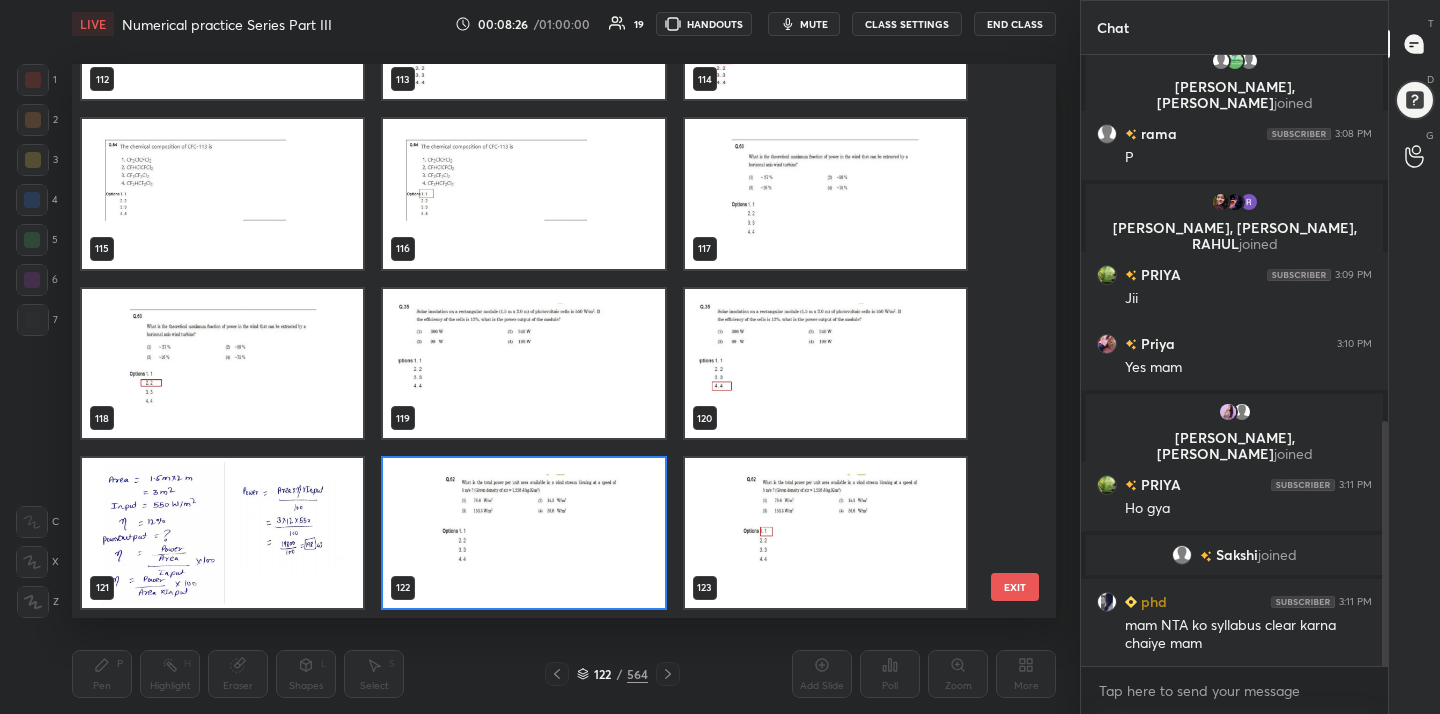click on "112 113 114 115 116 117 118 119 120 121 122 123 124 125 126 127 128 129" at bounding box center [546, 341] 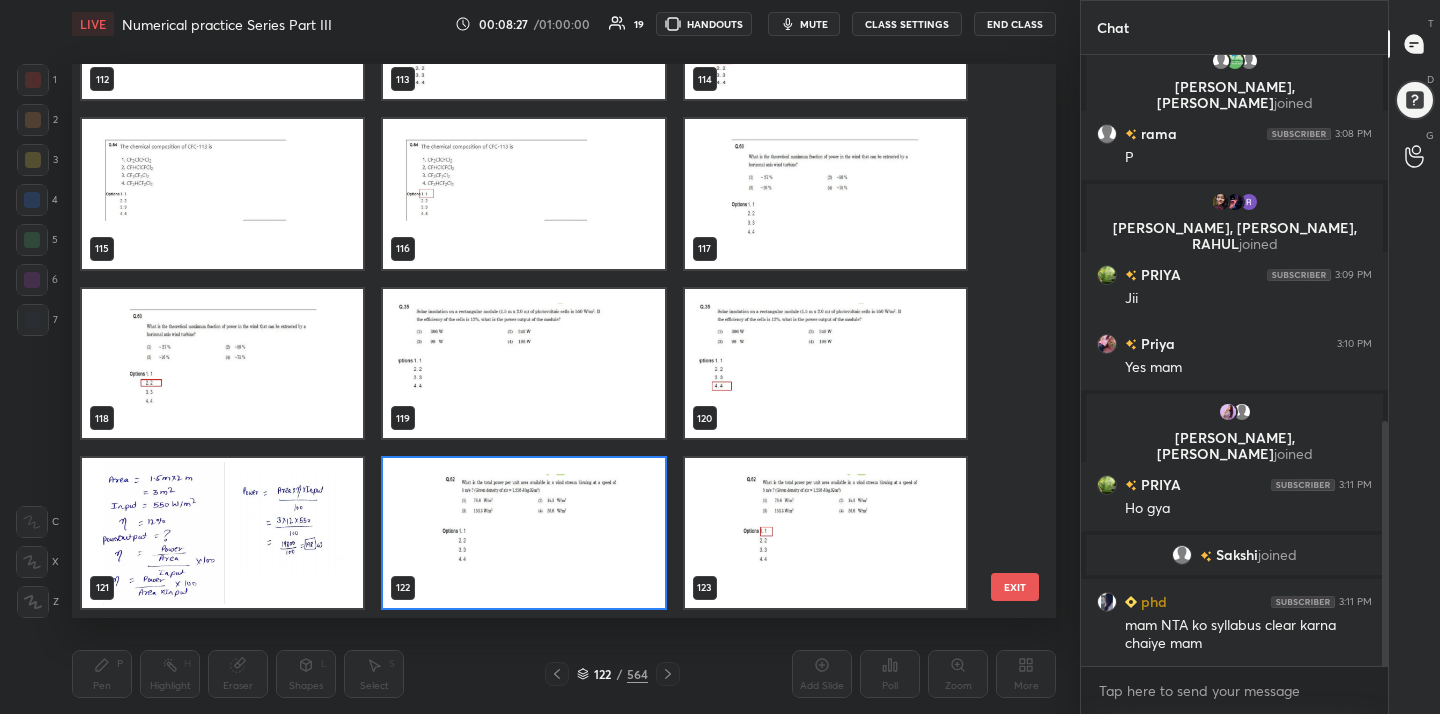 click at bounding box center [523, 533] 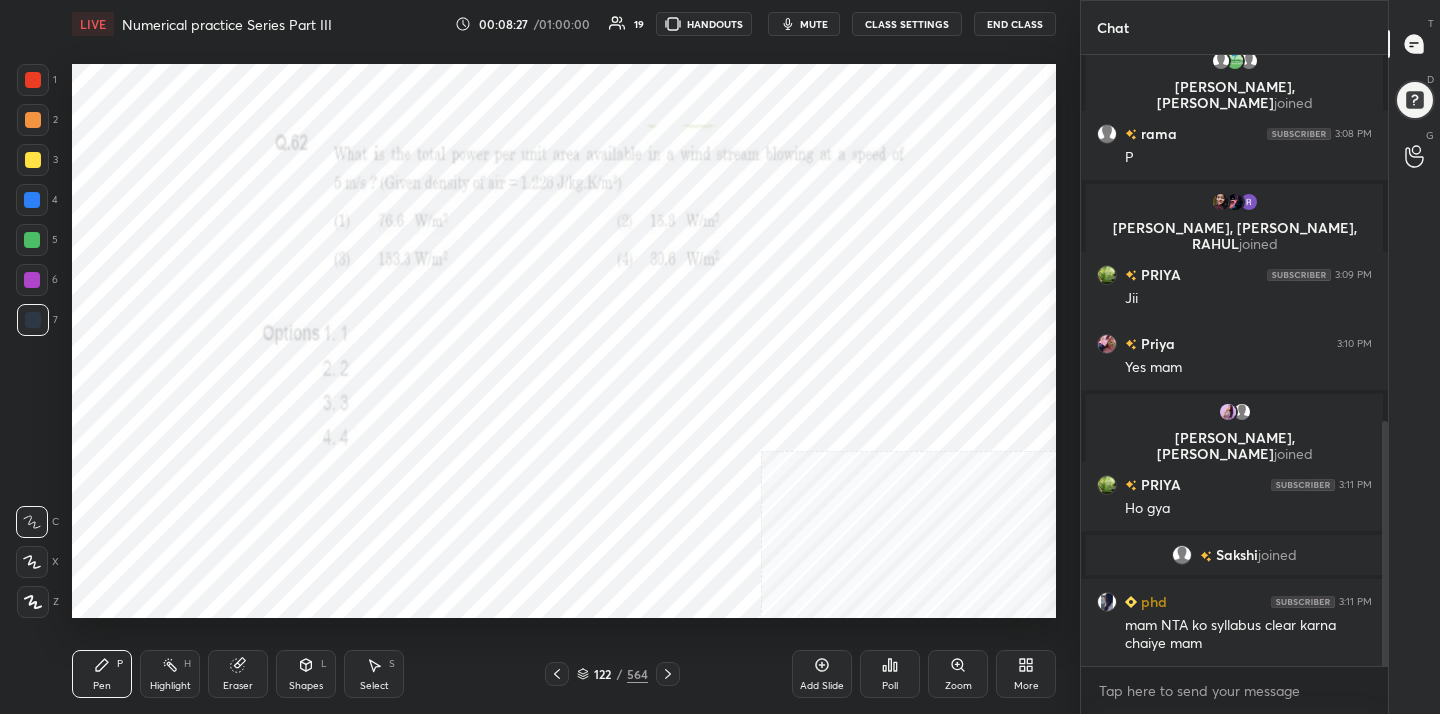 click at bounding box center (523, 533) 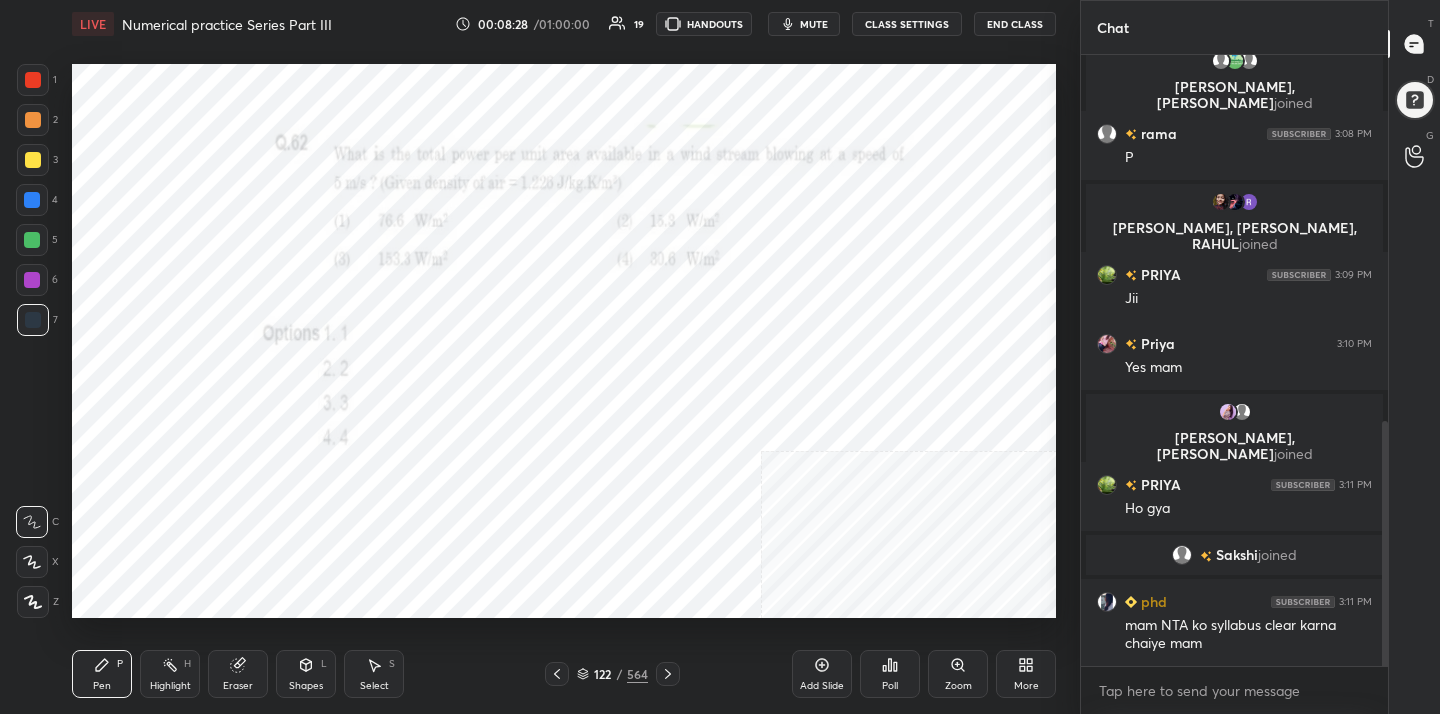 click on "mute" at bounding box center [814, 24] 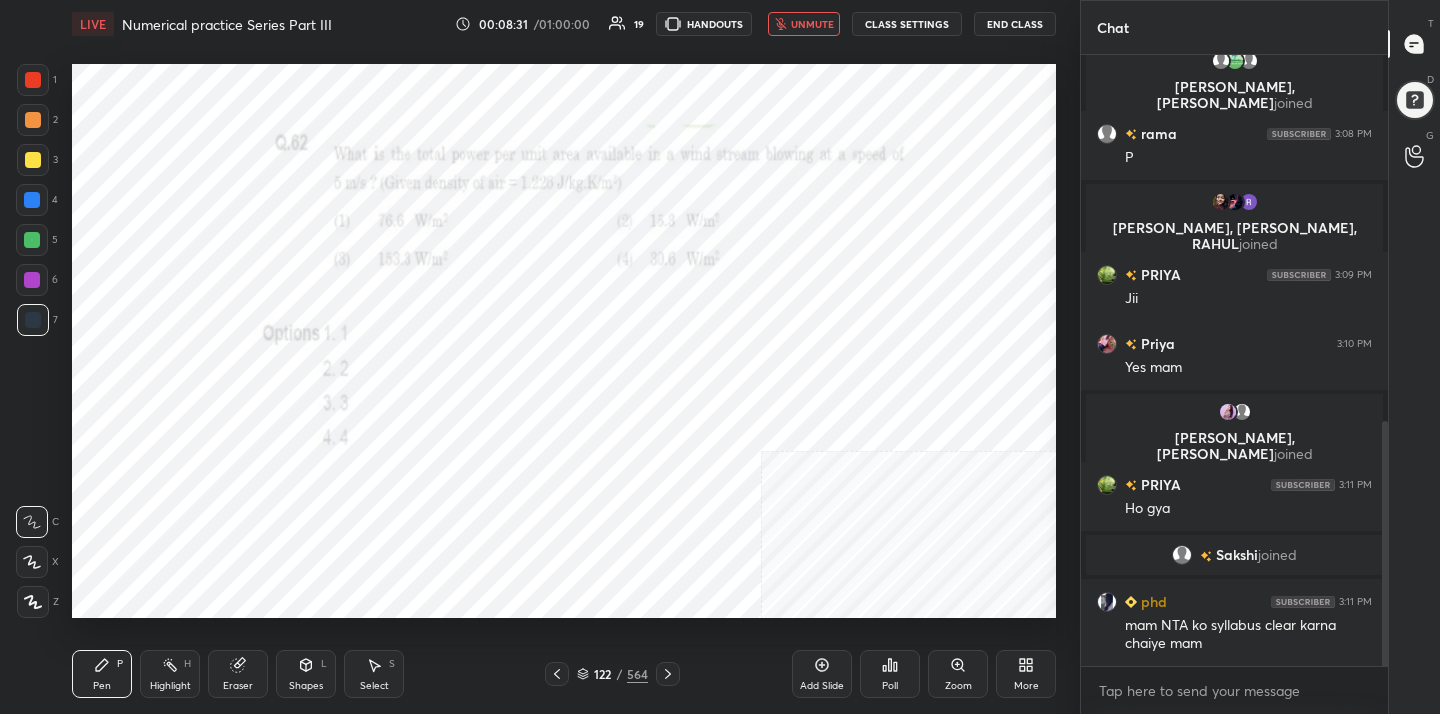 click on "unmute" at bounding box center [812, 24] 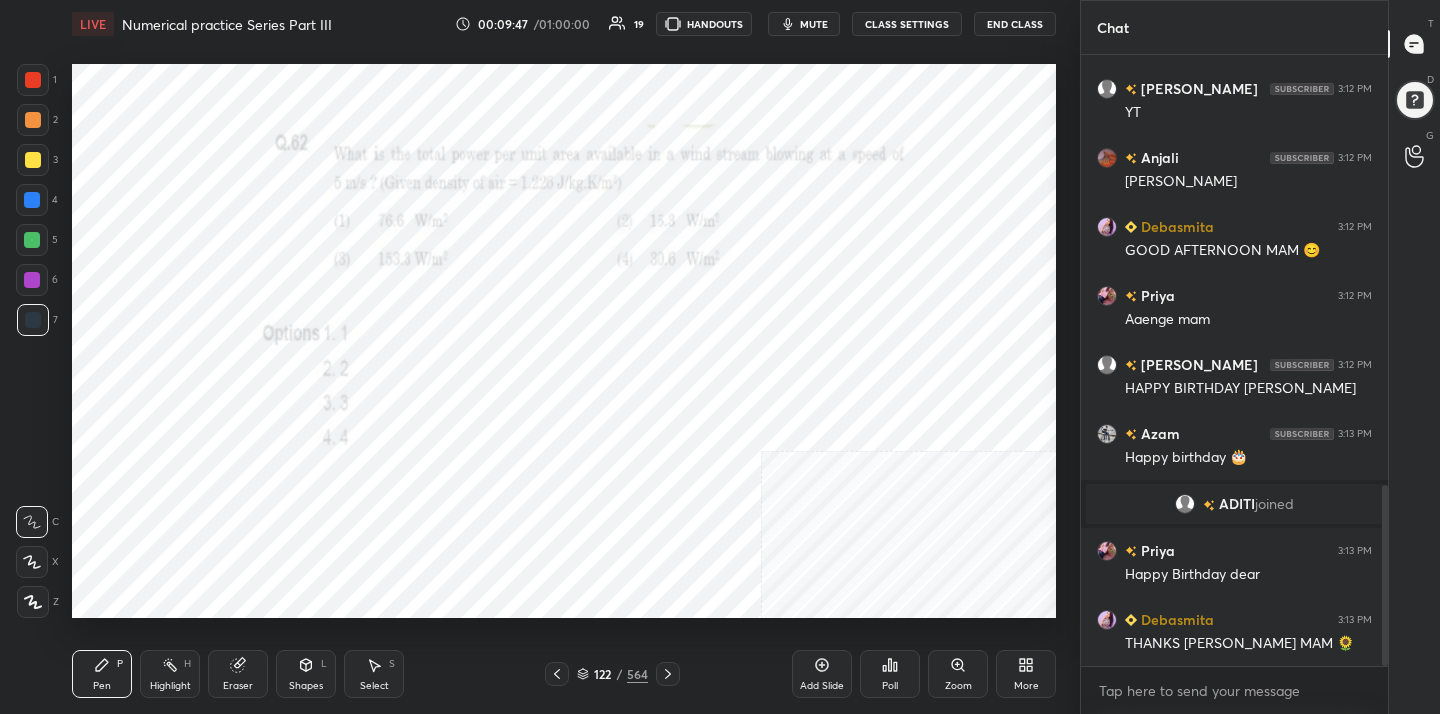 scroll, scrollTop: 1521, scrollLeft: 0, axis: vertical 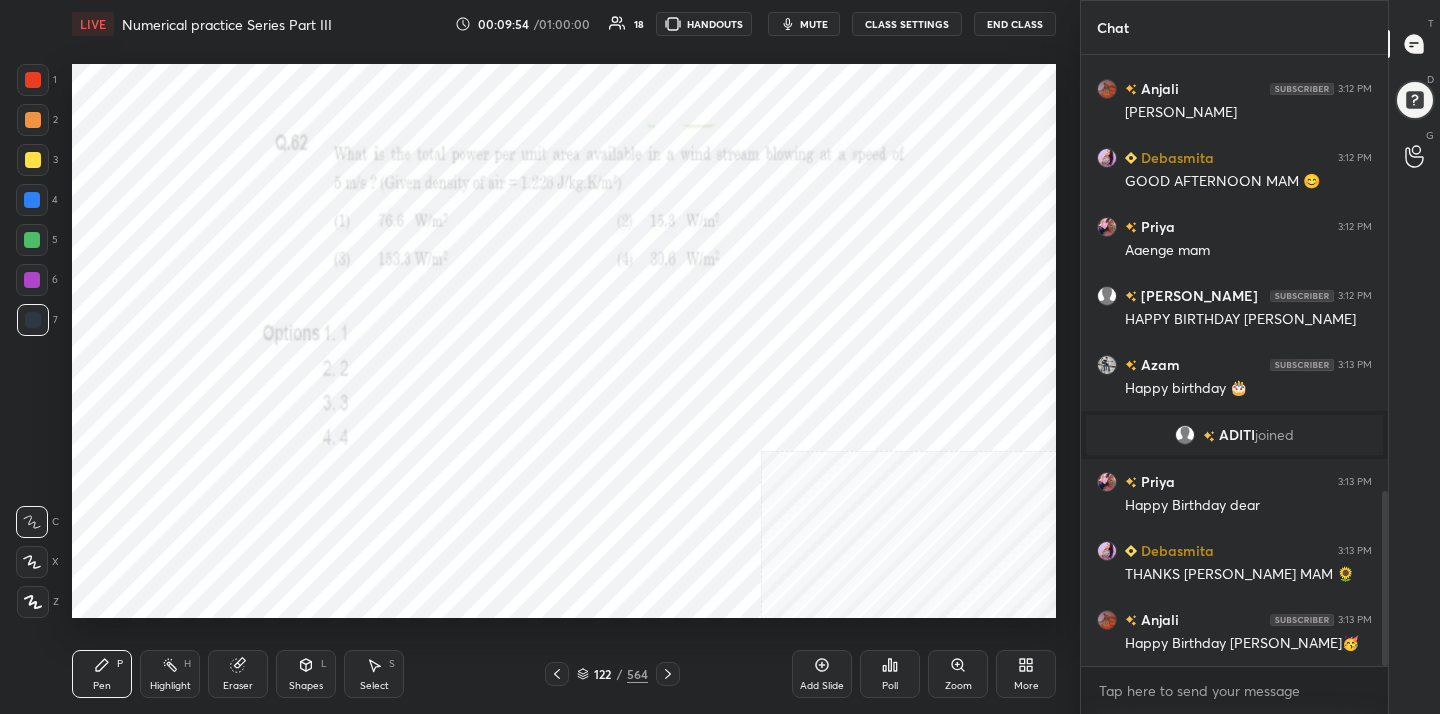 click 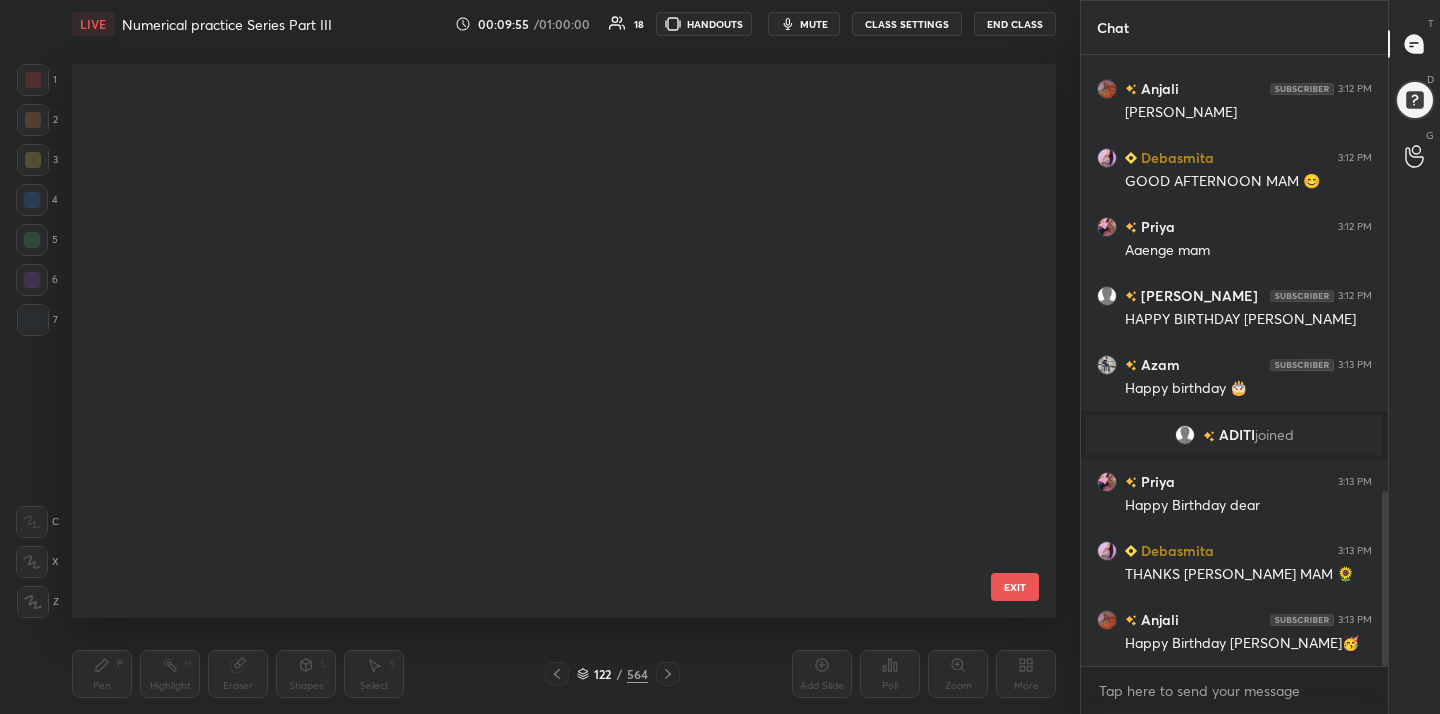 scroll, scrollTop: 6396, scrollLeft: 0, axis: vertical 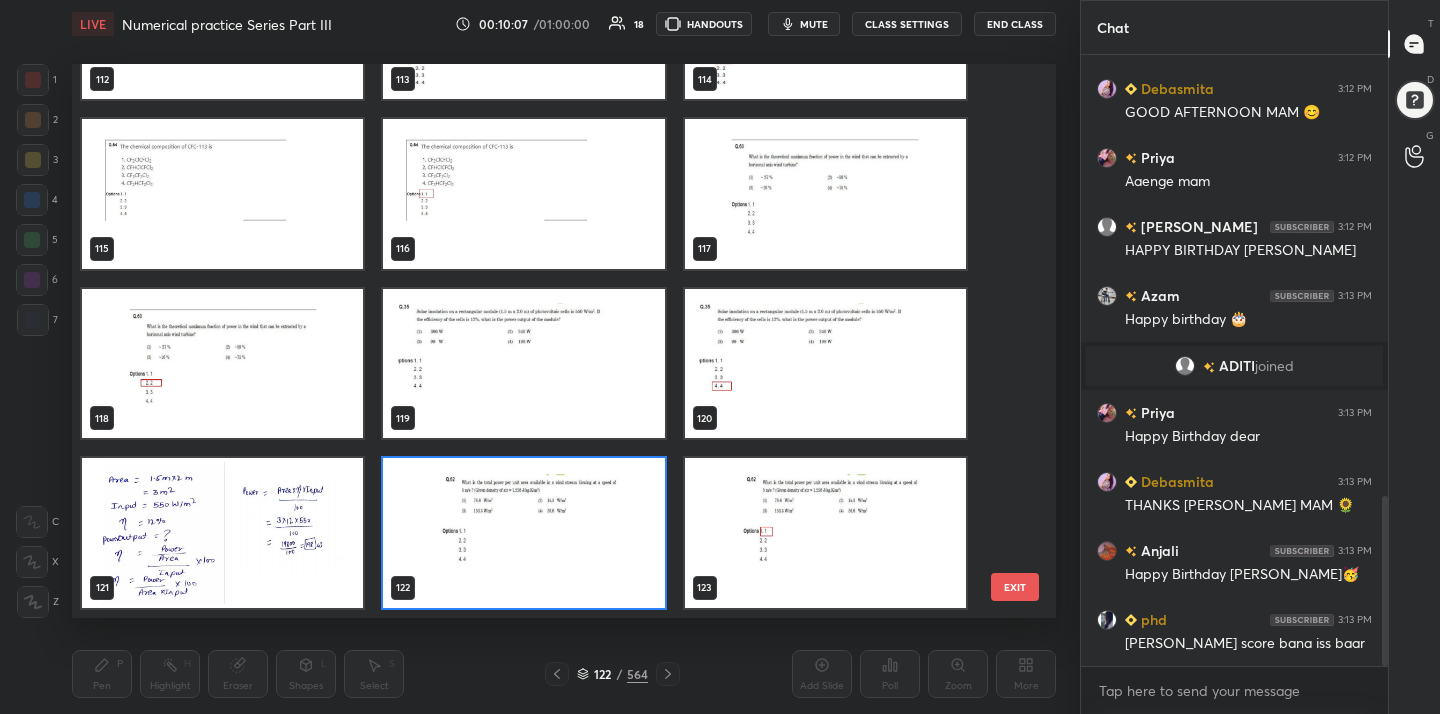 click at bounding box center [523, 533] 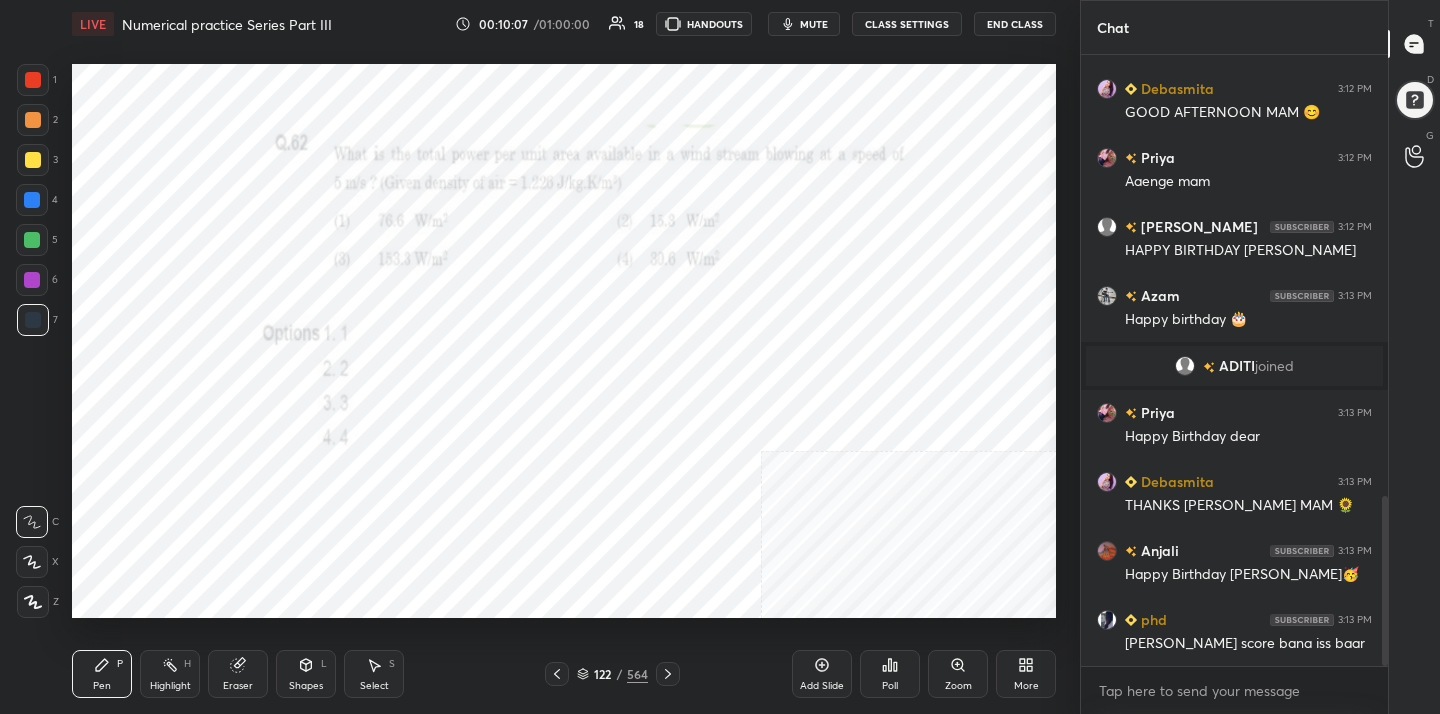 click at bounding box center [523, 533] 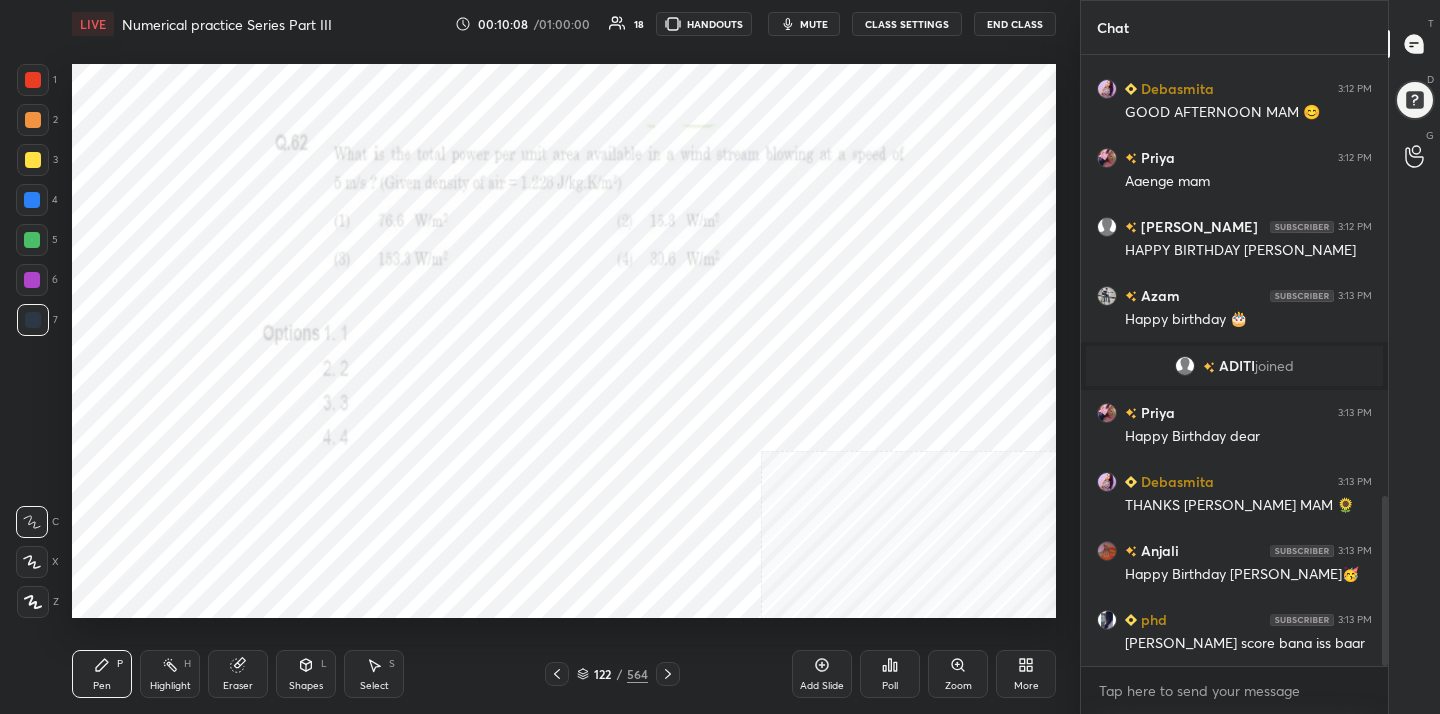 click on "Poll" at bounding box center (890, 674) 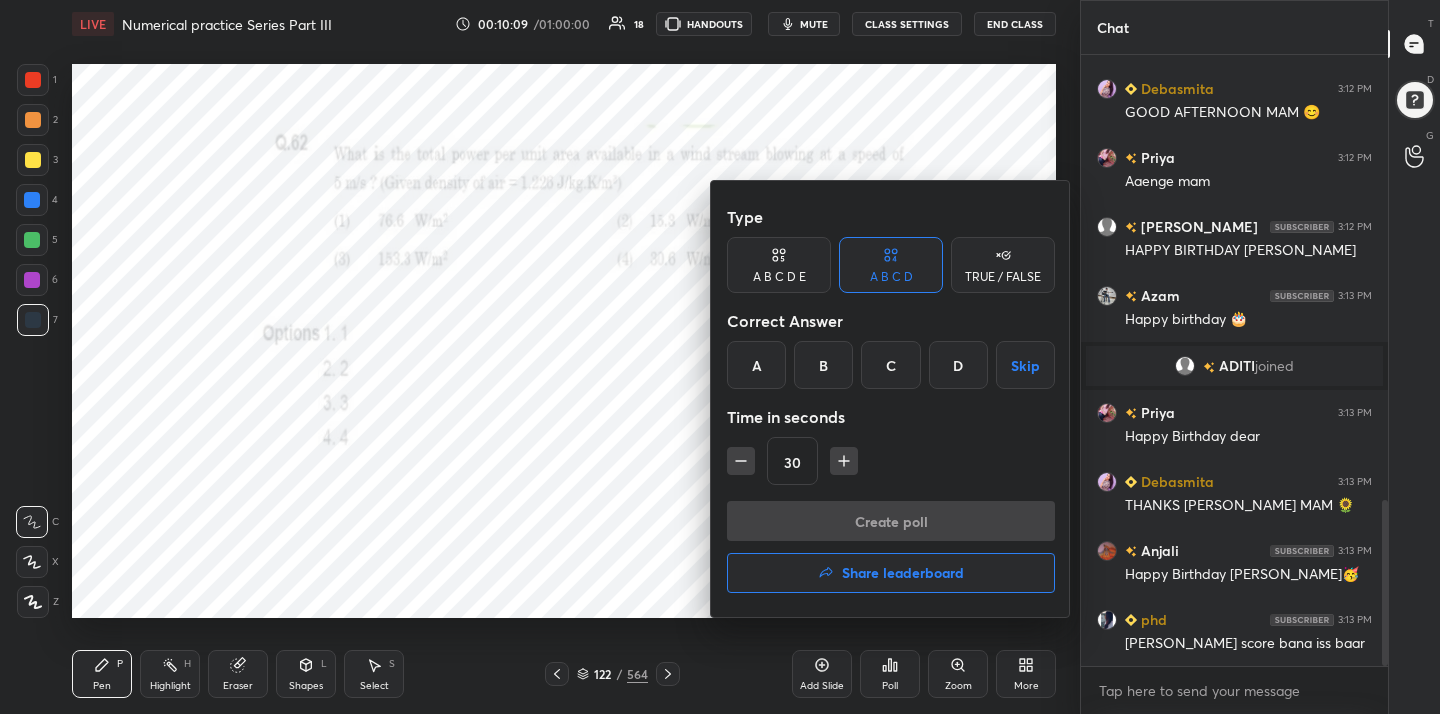 scroll, scrollTop: 1638, scrollLeft: 0, axis: vertical 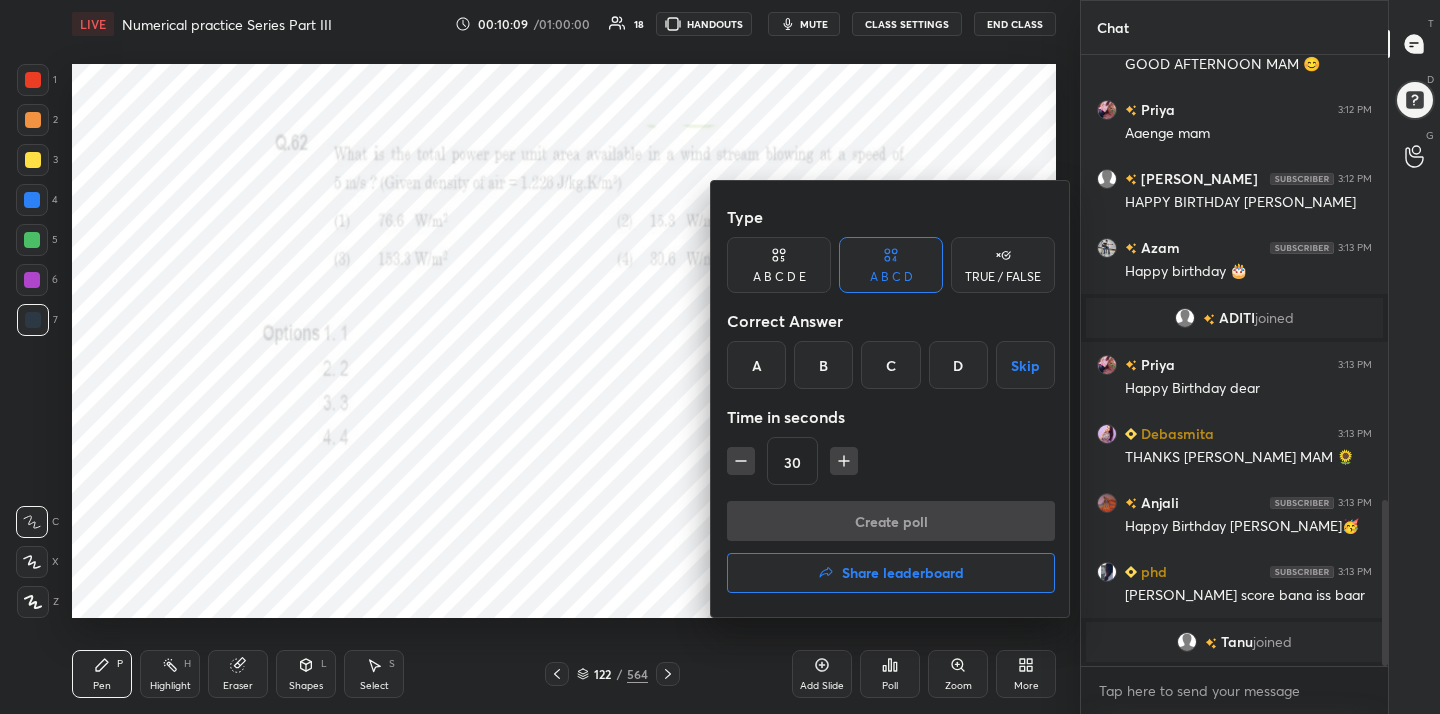 click on "A" at bounding box center [756, 365] 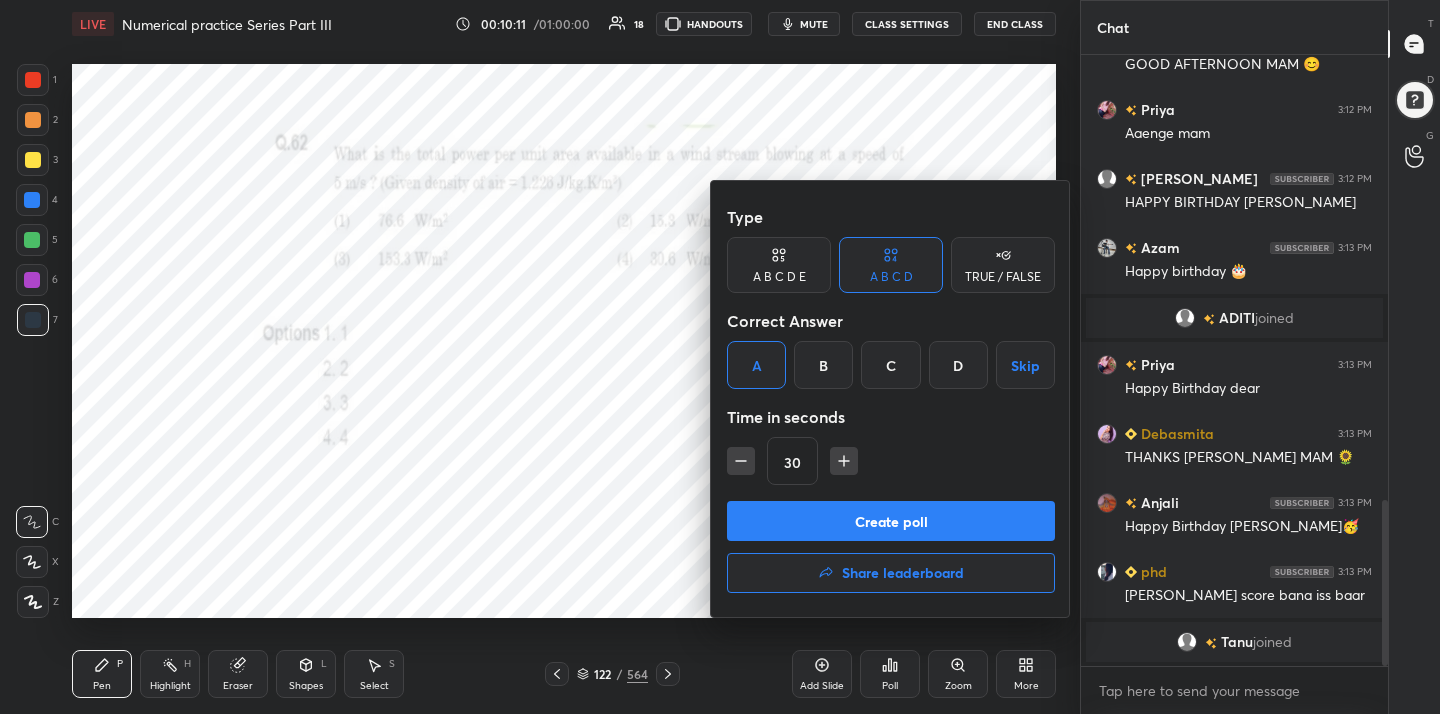 click on "Create poll" at bounding box center [891, 521] 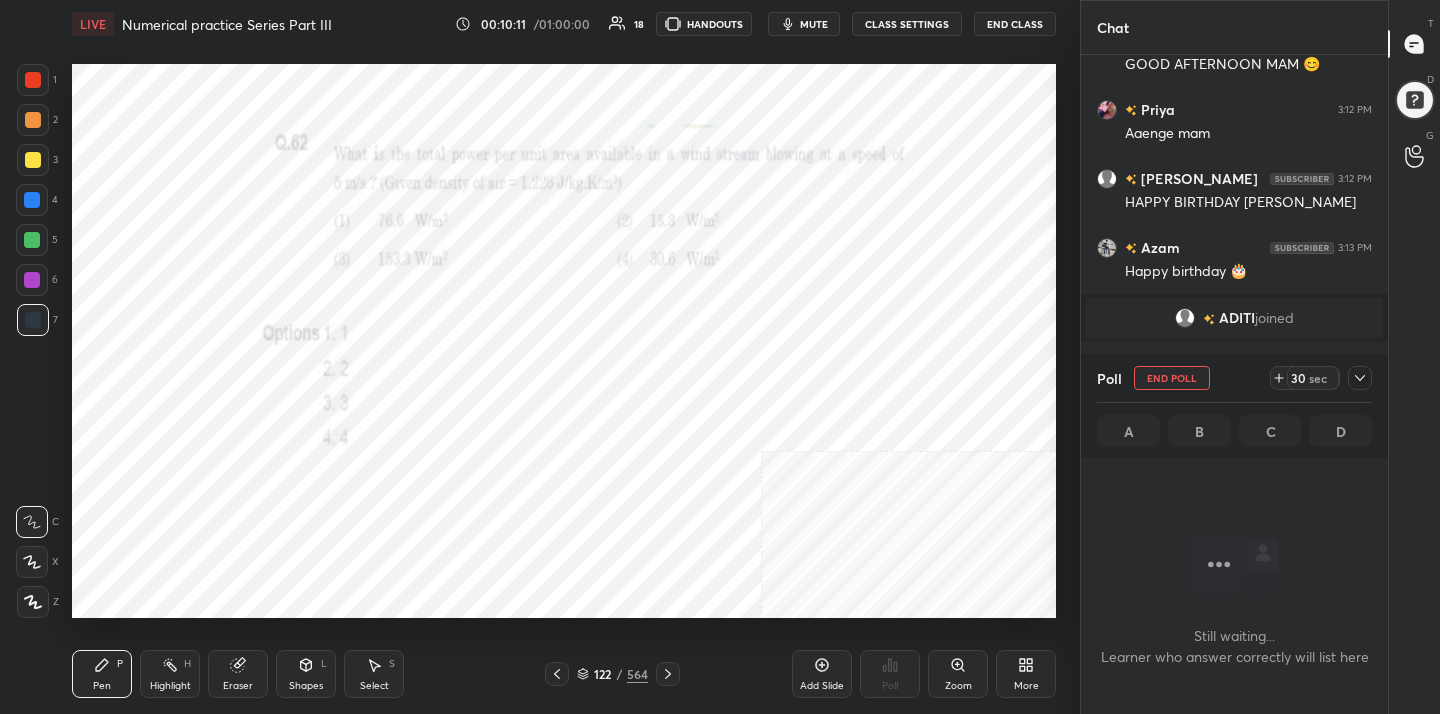 scroll, scrollTop: 351, scrollLeft: 301, axis: both 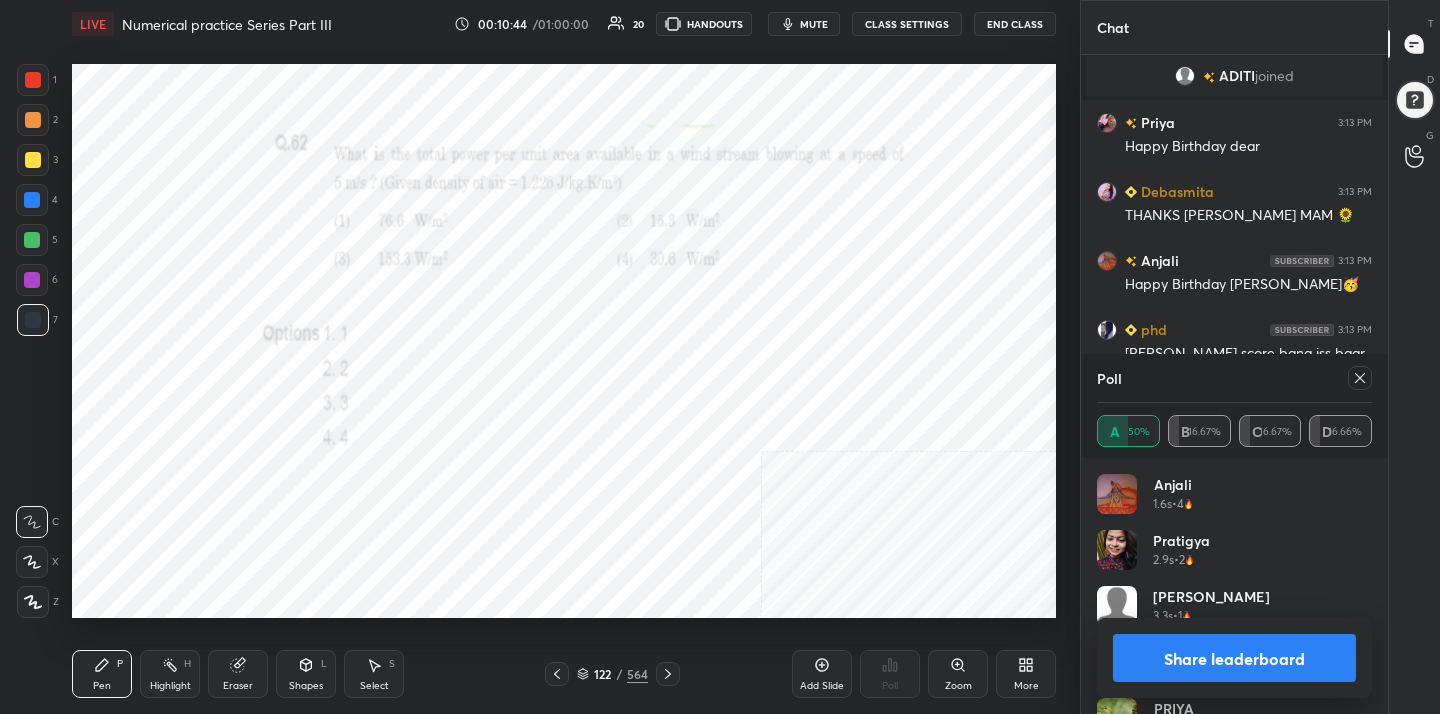 click 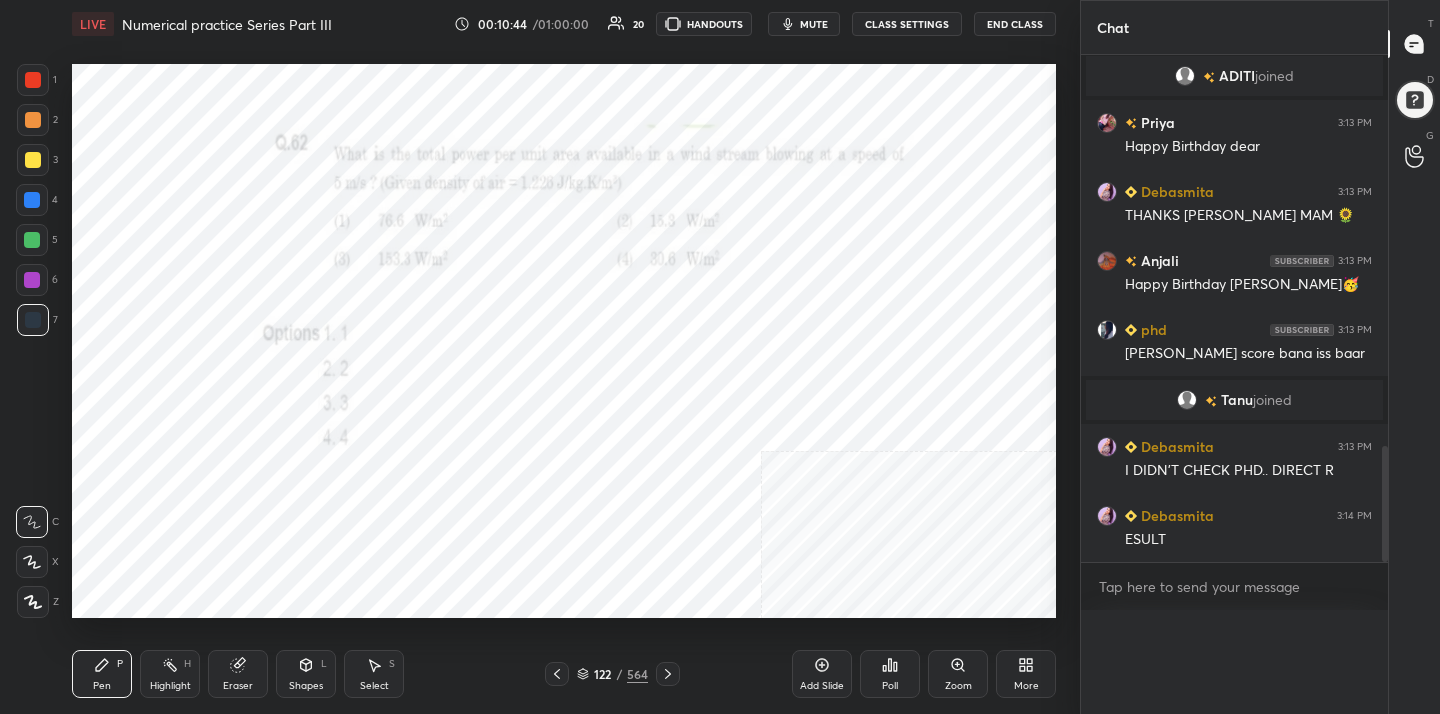 scroll, scrollTop: 0, scrollLeft: 0, axis: both 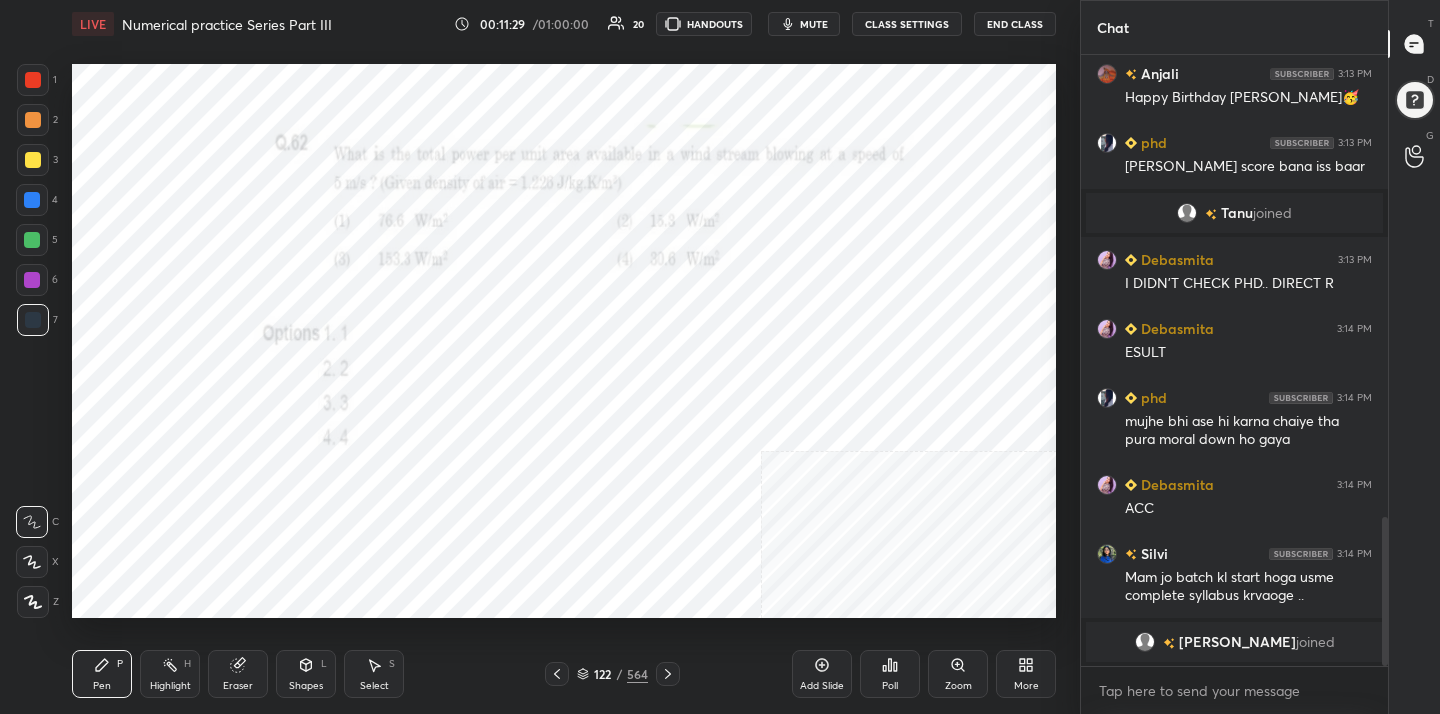 click on "122 / 564" at bounding box center (612, 674) 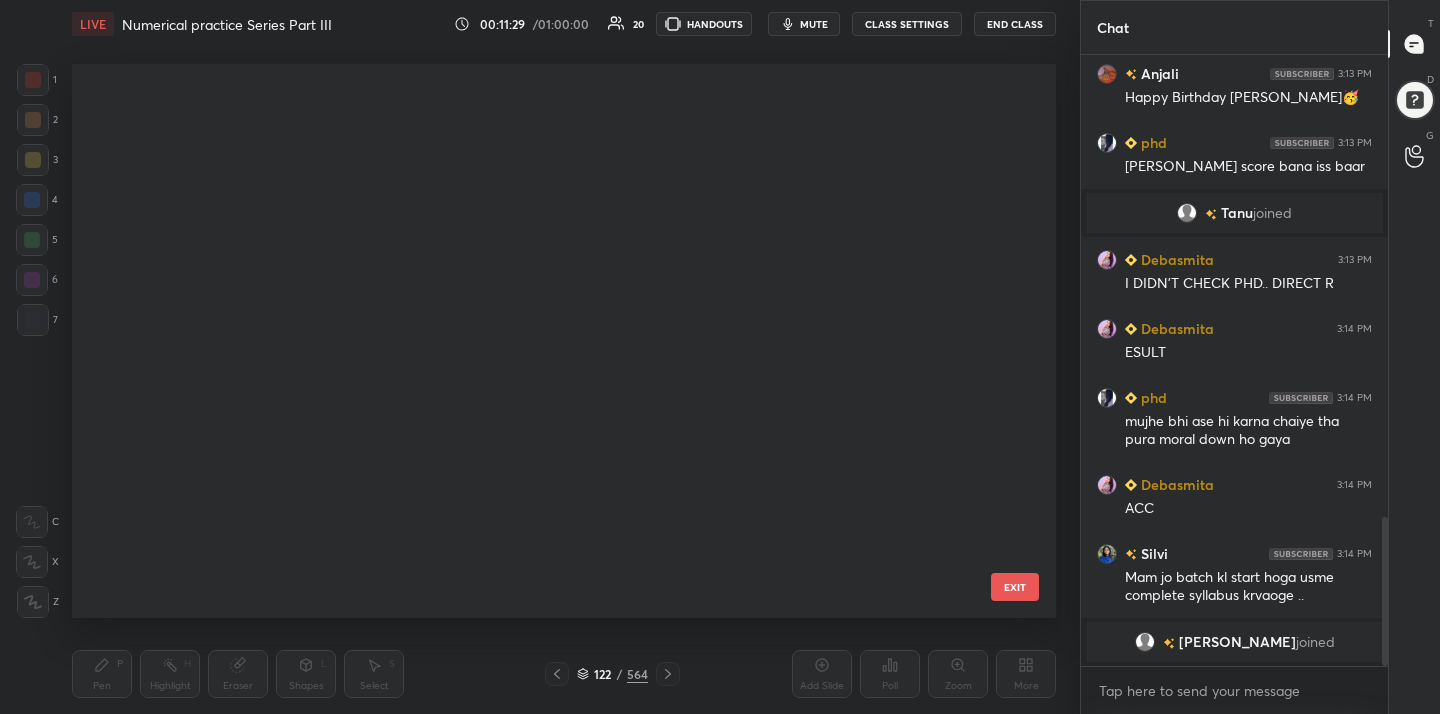 scroll, scrollTop: 6396, scrollLeft: 0, axis: vertical 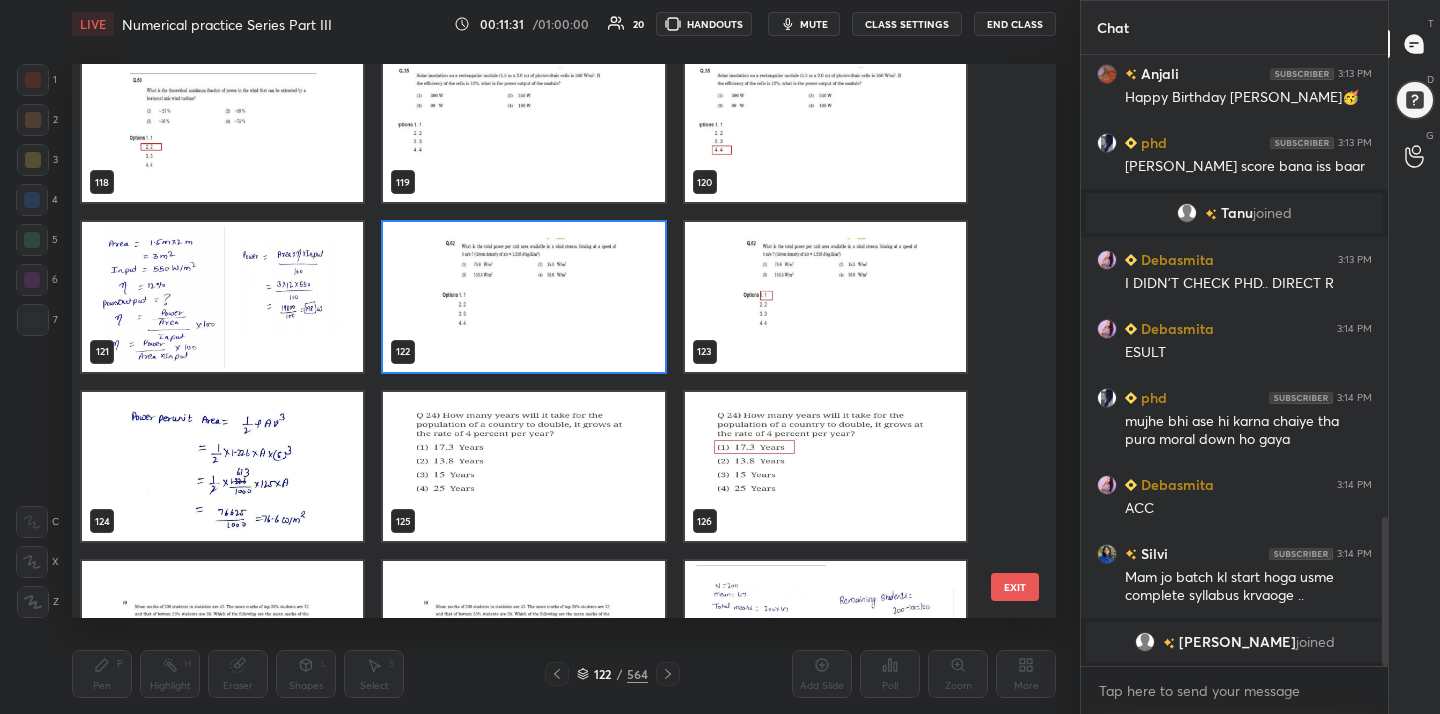 click at bounding box center (523, 467) 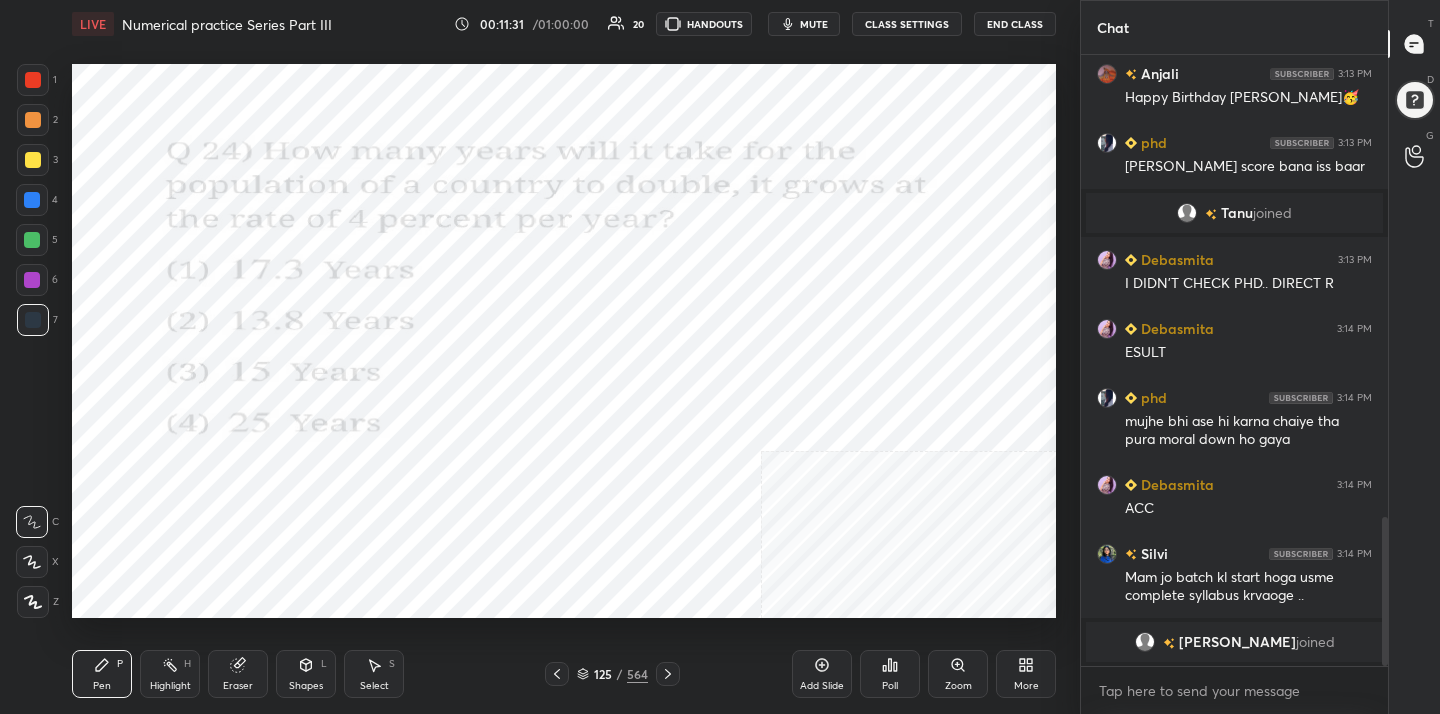 click at bounding box center (523, 467) 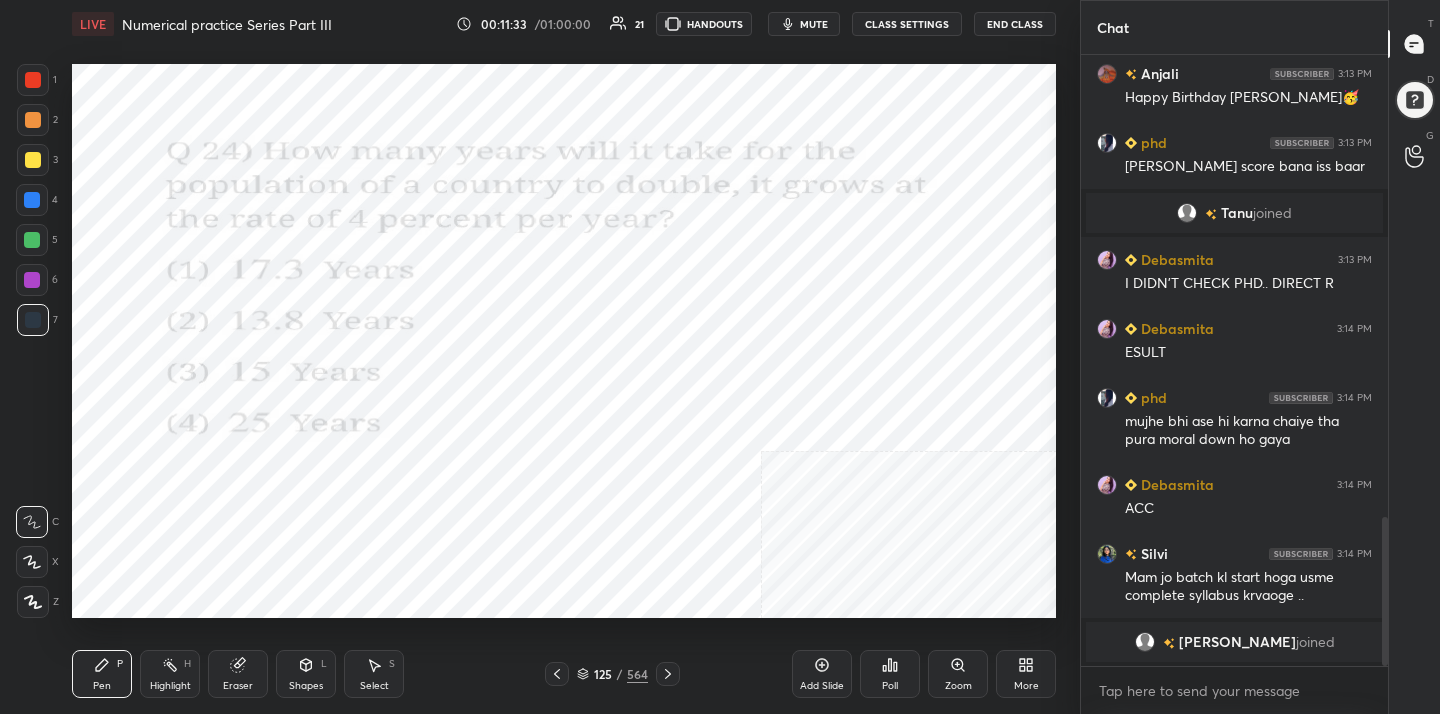 click on "mute" at bounding box center (814, 24) 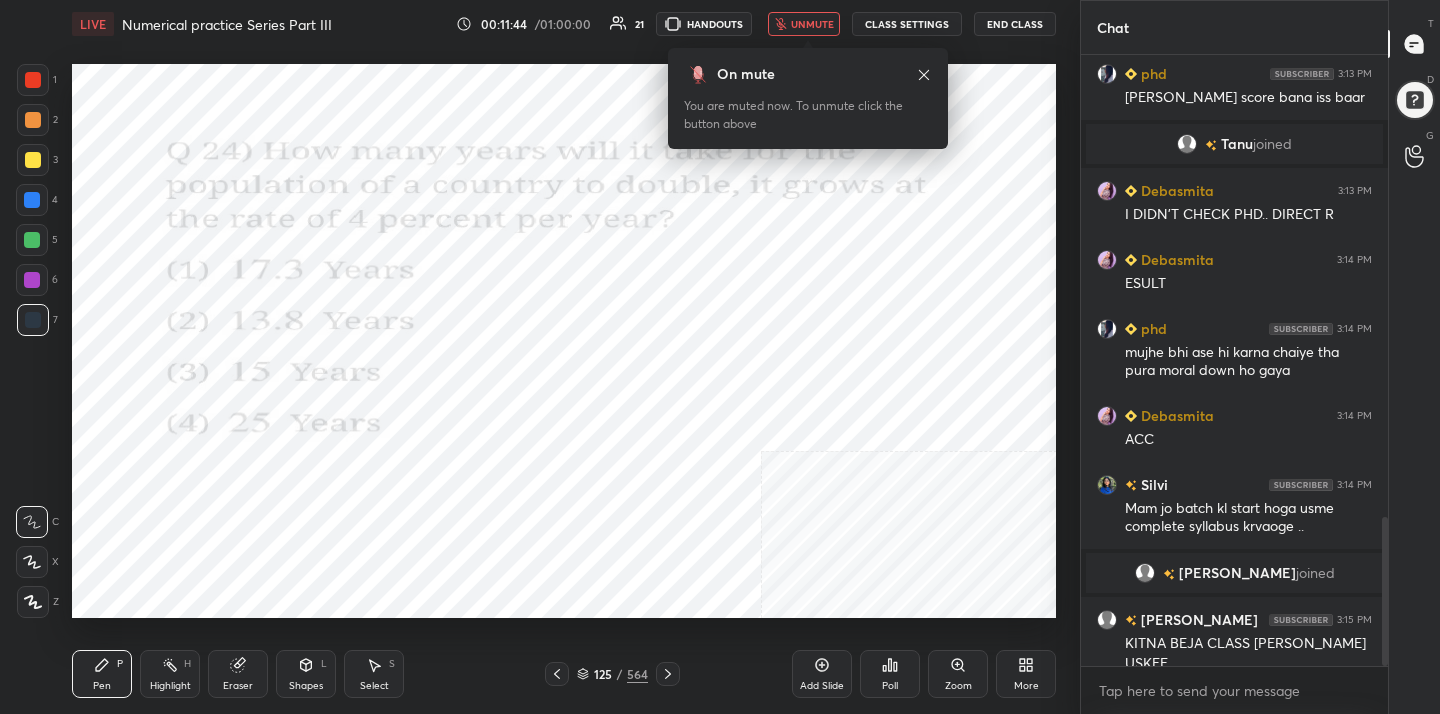 scroll, scrollTop: 1897, scrollLeft: 0, axis: vertical 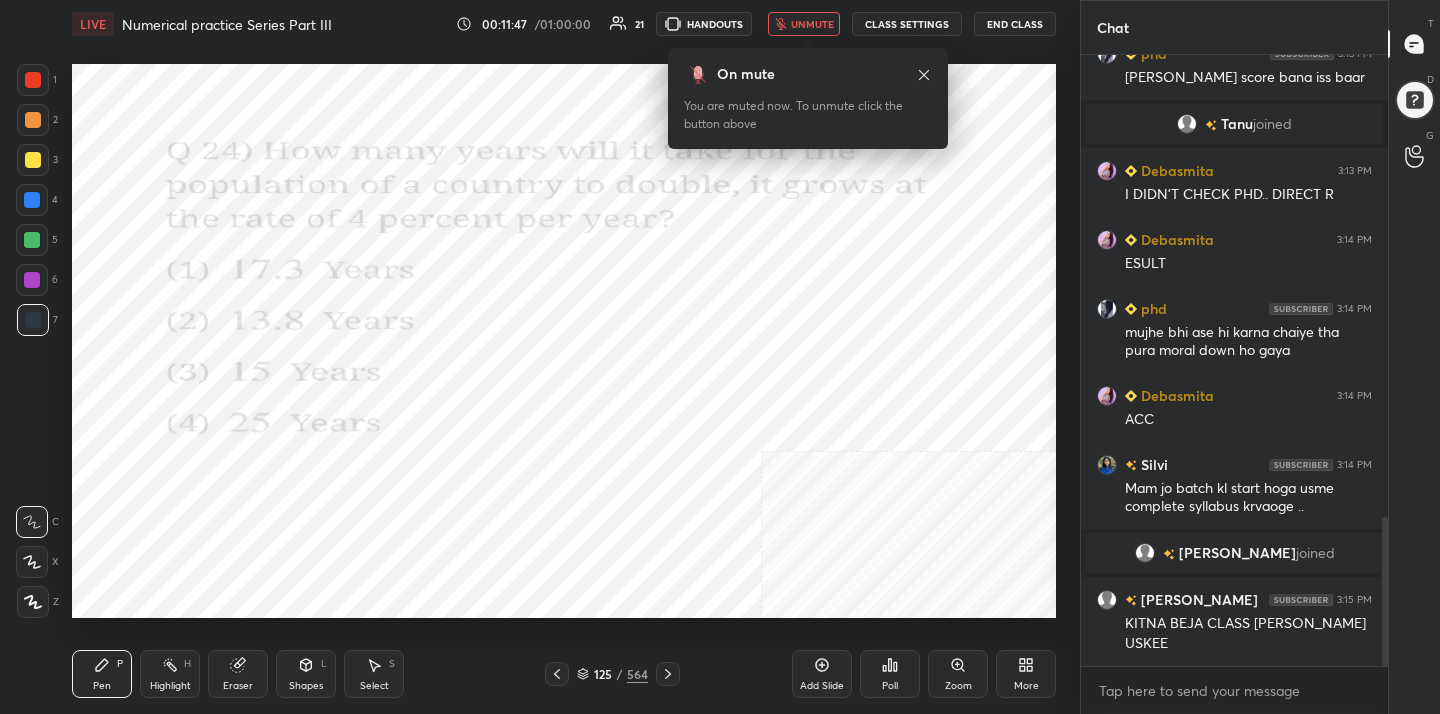 click on "unmute" at bounding box center [812, 24] 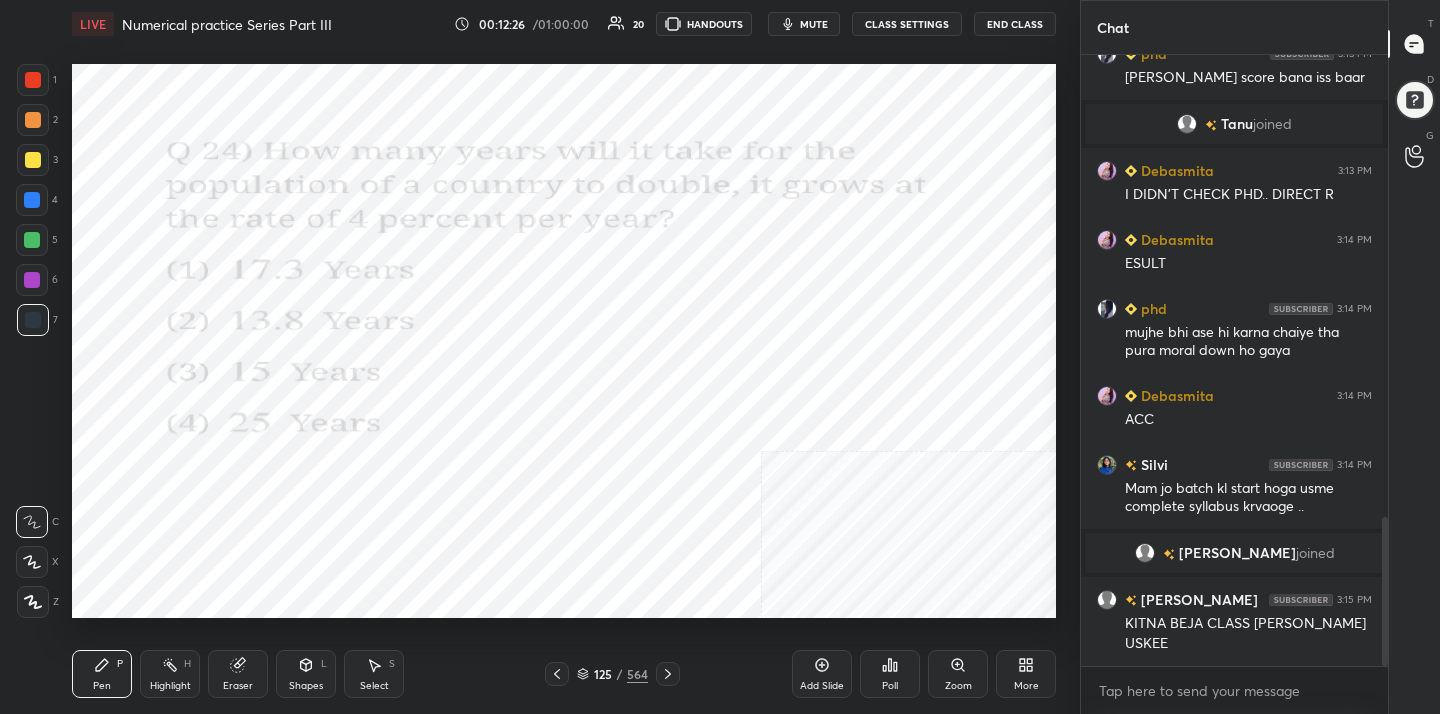 click 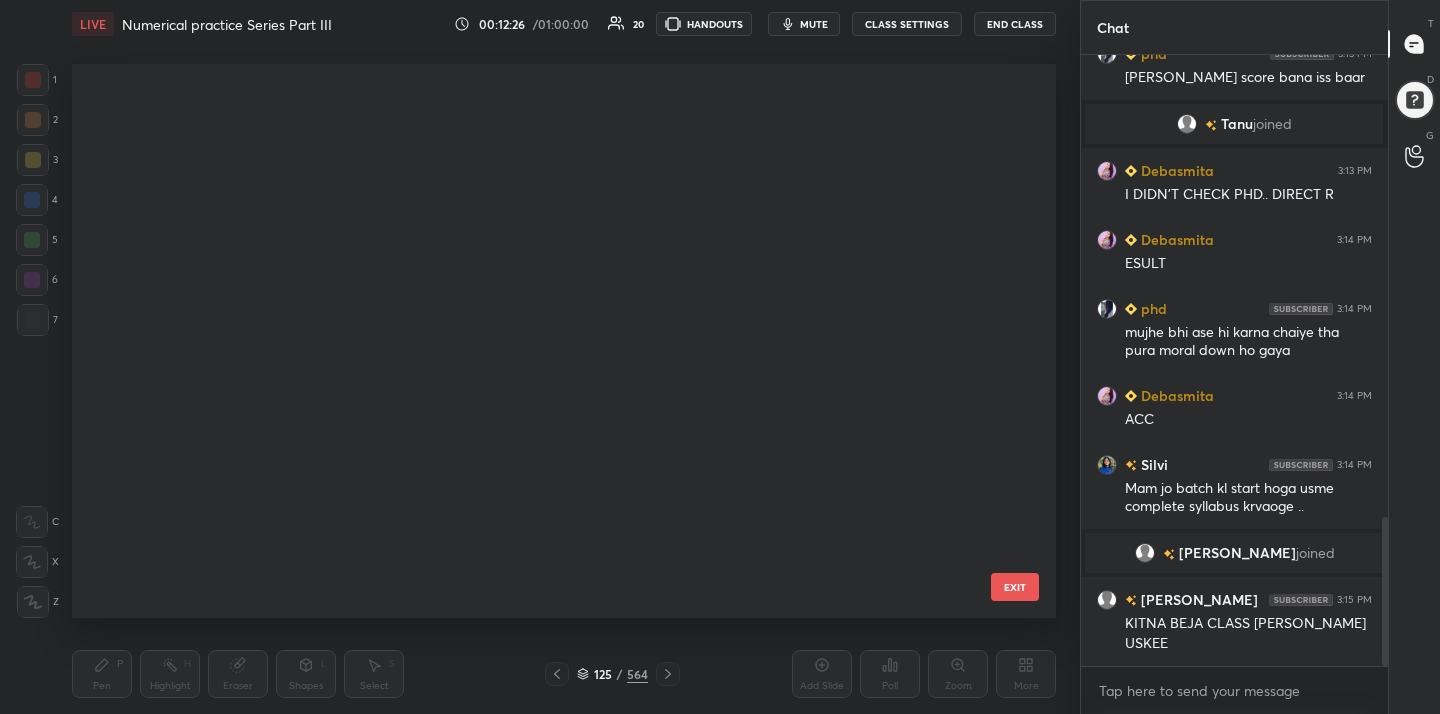 scroll, scrollTop: 6565, scrollLeft: 0, axis: vertical 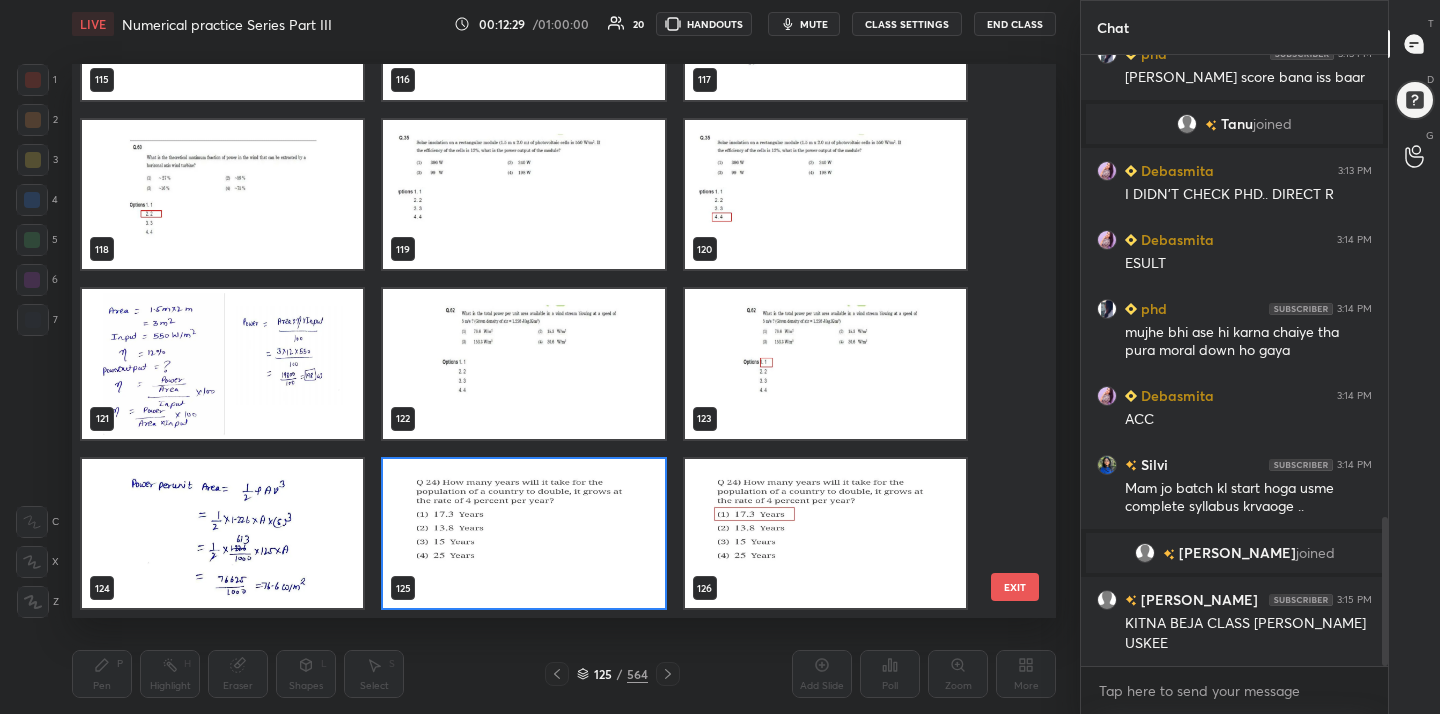 click at bounding box center [523, 534] 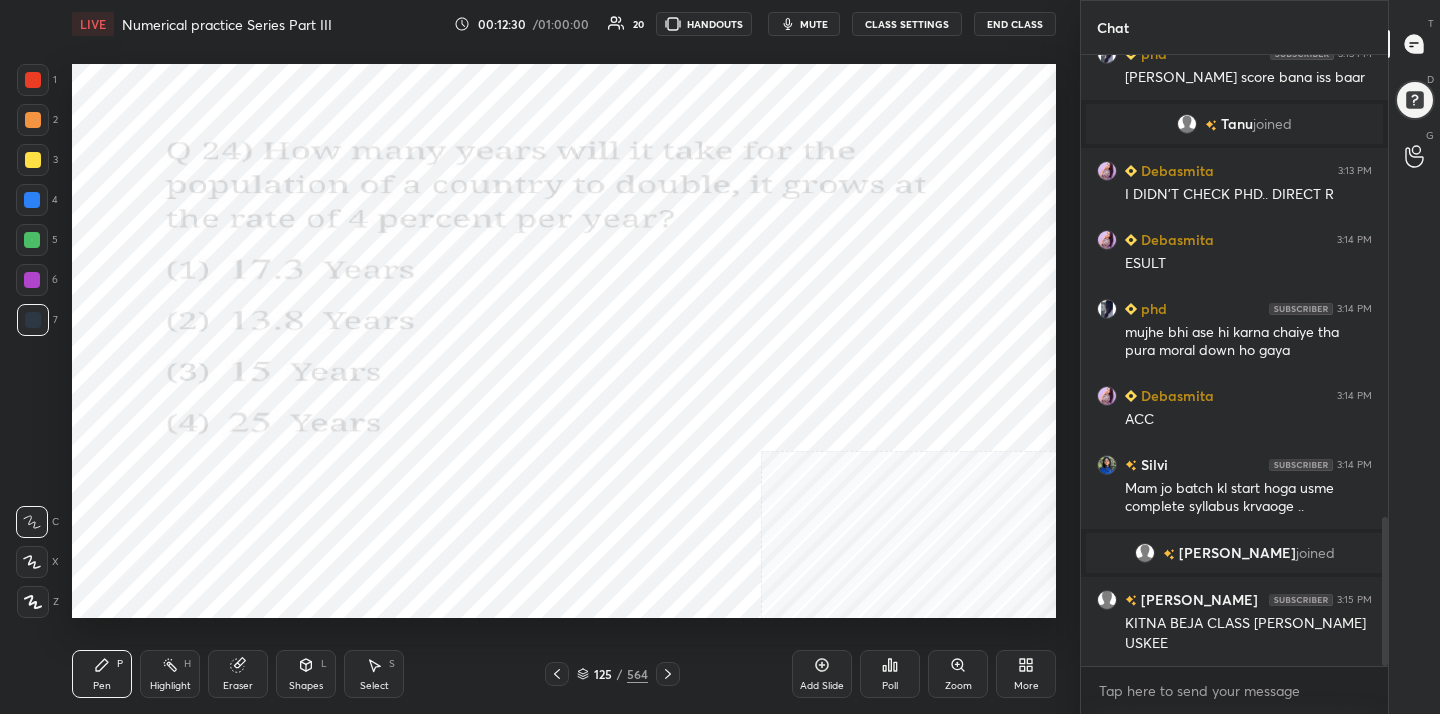 click on "Poll" at bounding box center [890, 674] 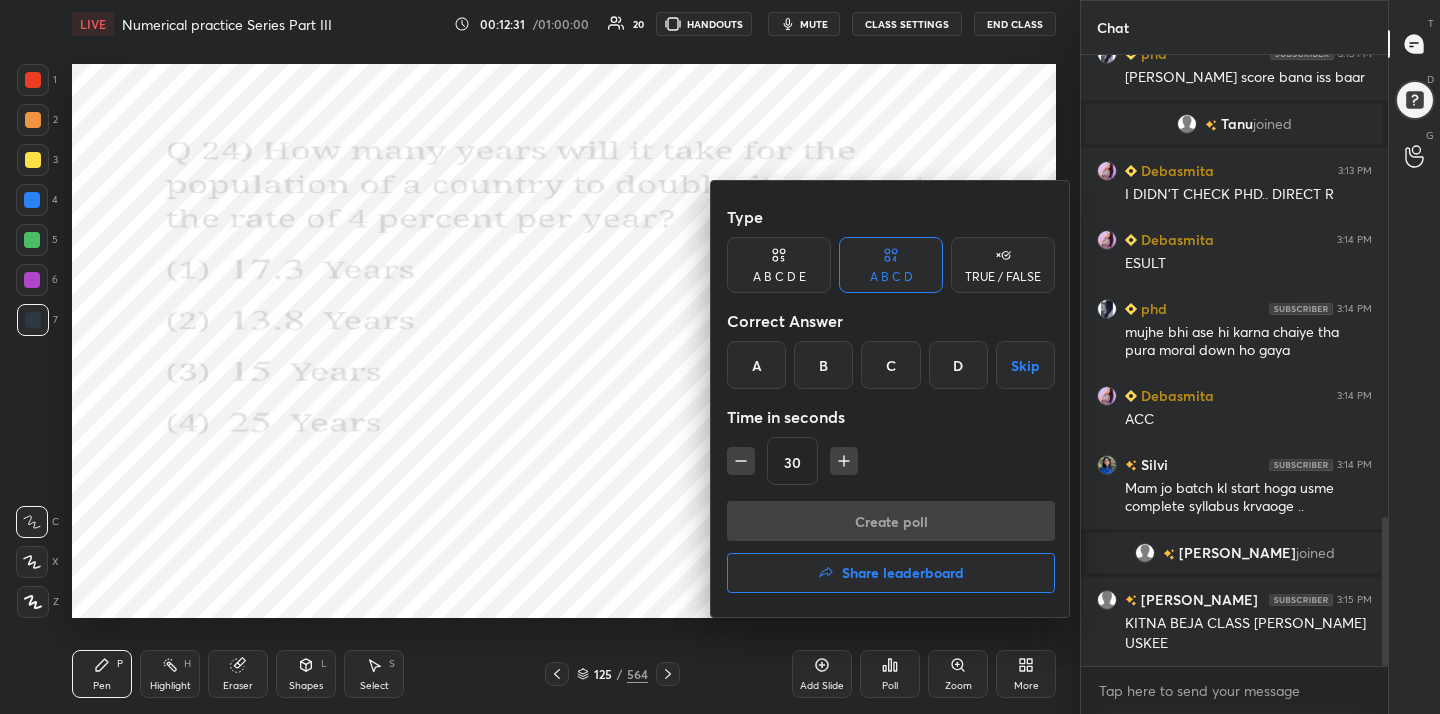 click on "A" at bounding box center (756, 365) 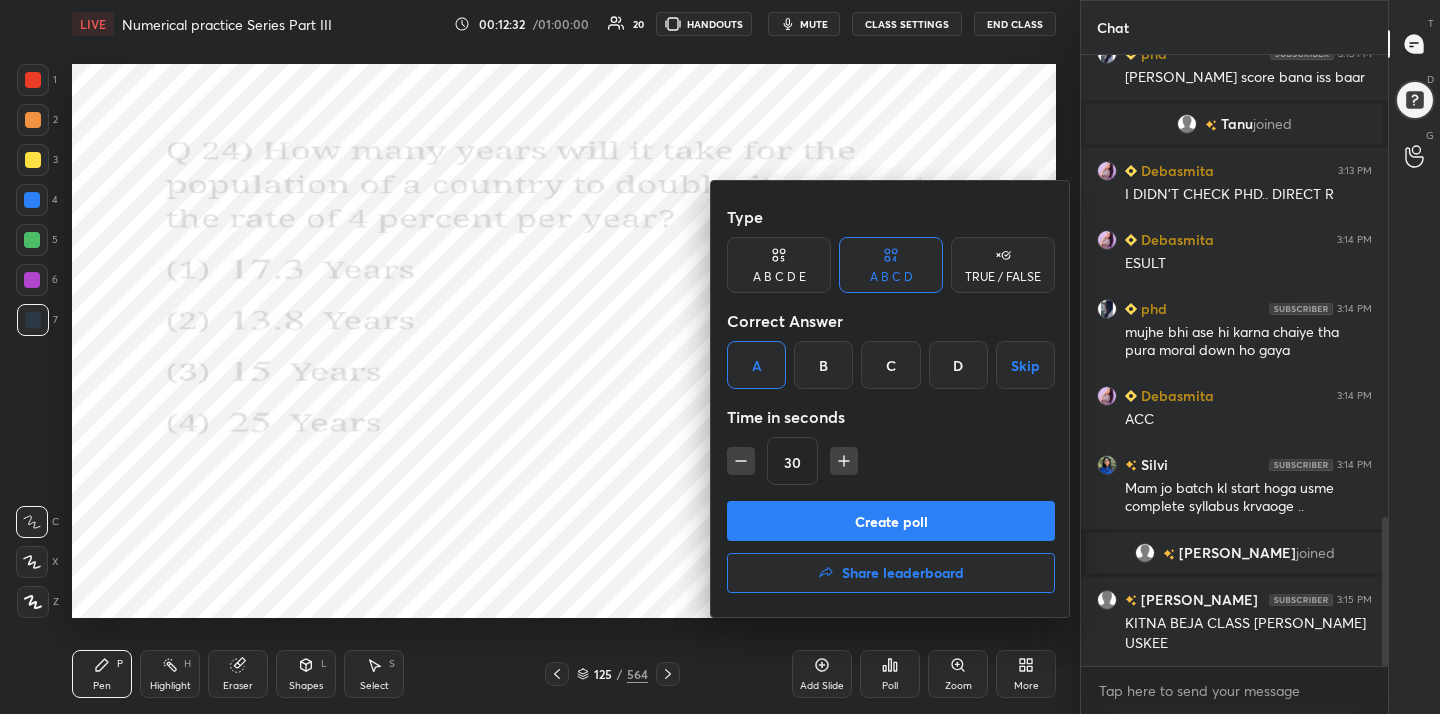 click on "Create poll" at bounding box center (891, 521) 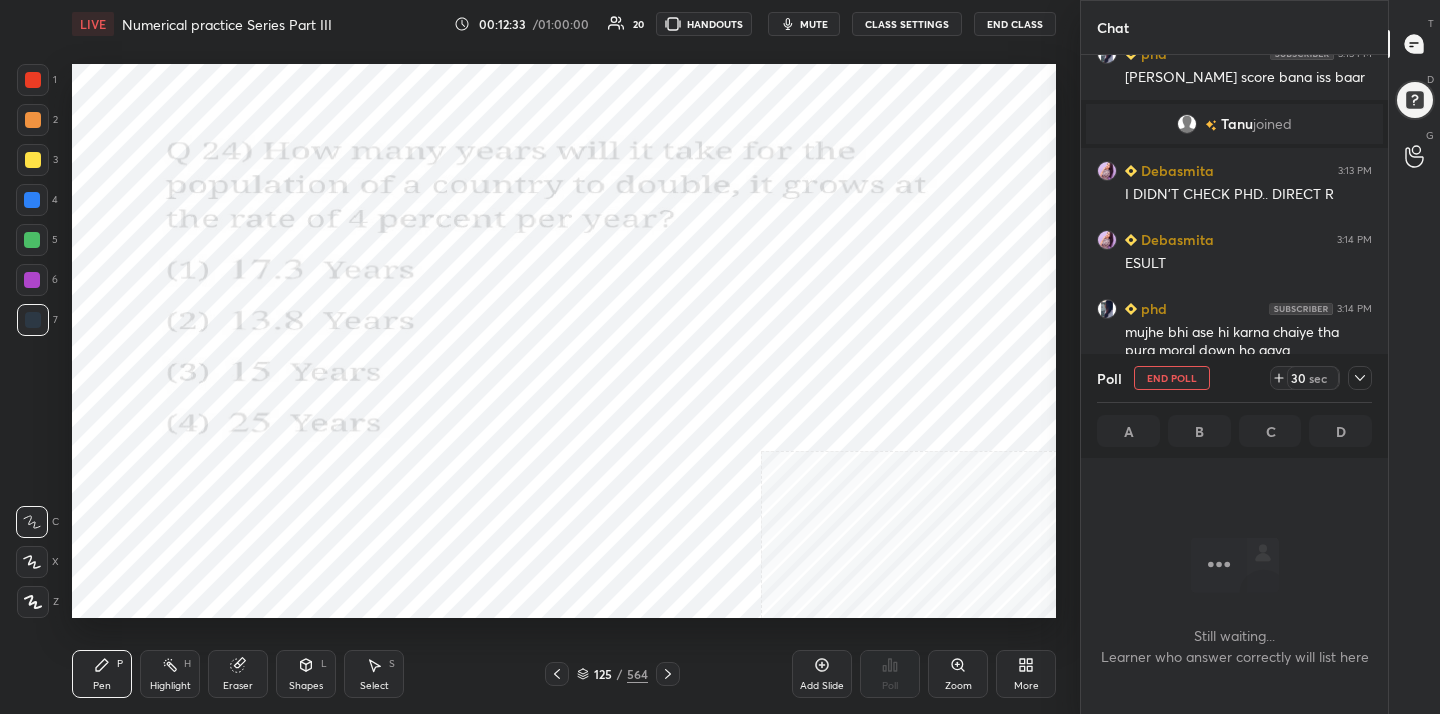 scroll, scrollTop: 387, scrollLeft: 301, axis: both 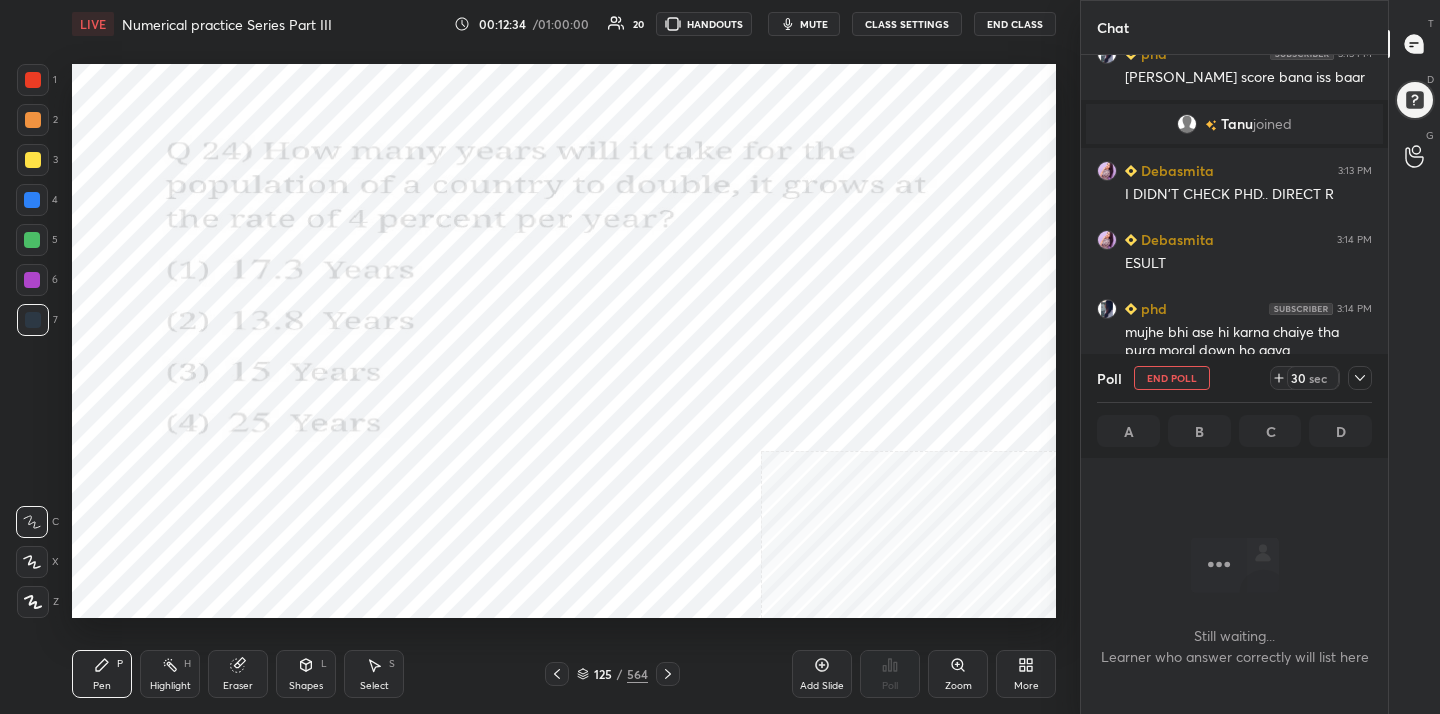 click on "mute" at bounding box center (814, 24) 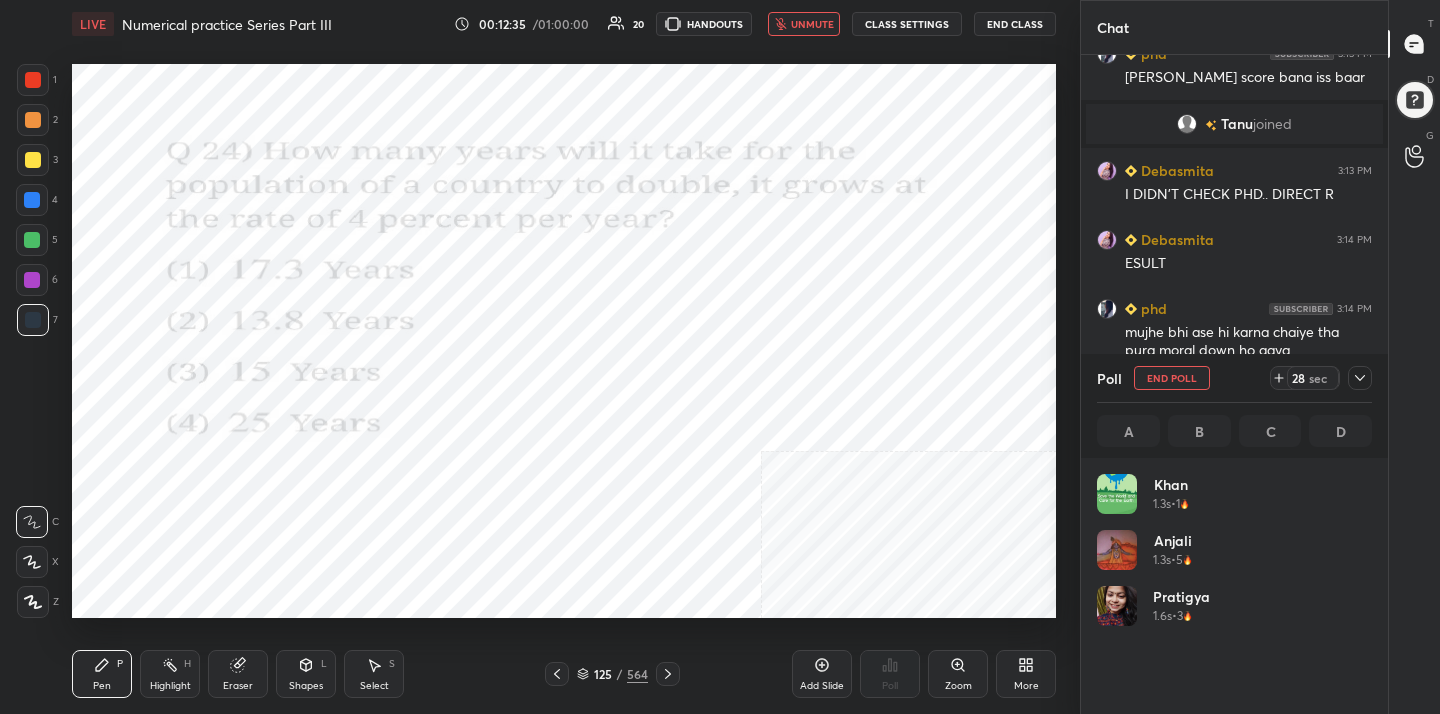 scroll, scrollTop: 7, scrollLeft: 7, axis: both 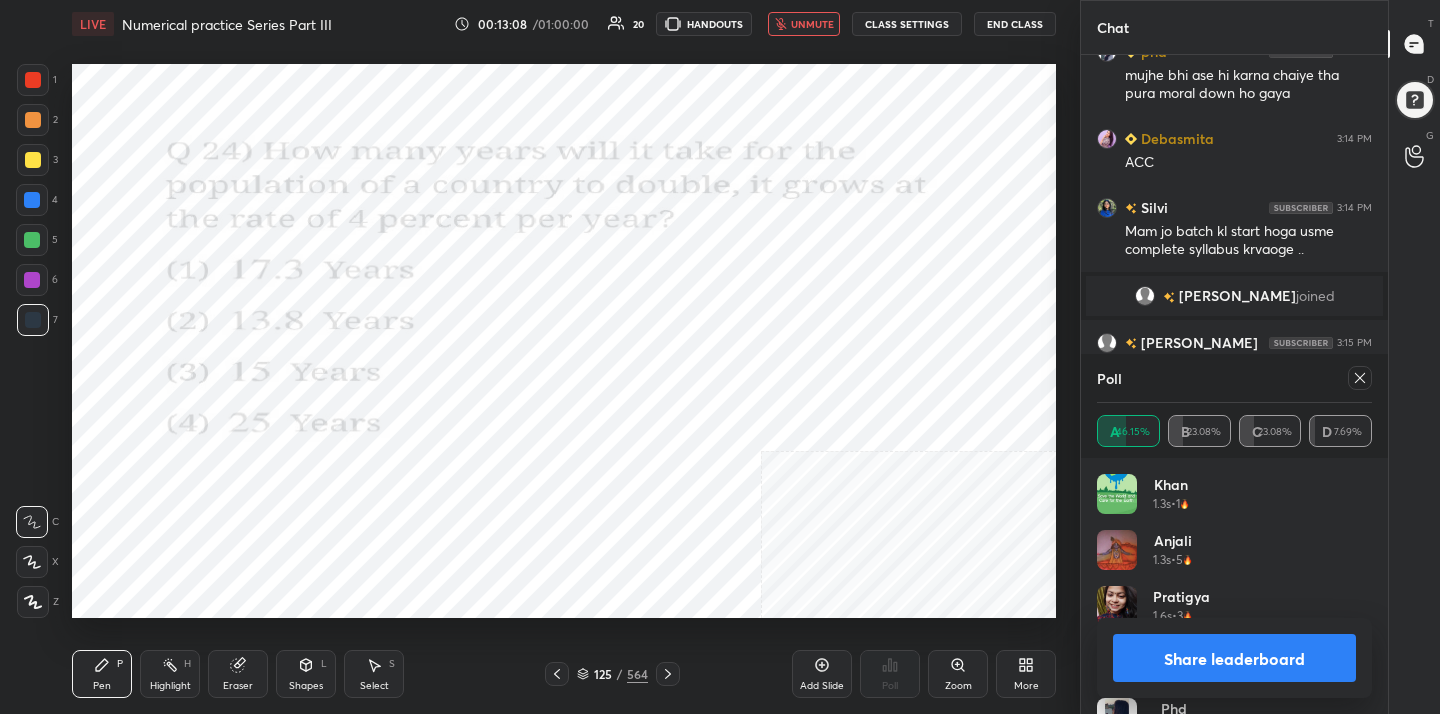 click at bounding box center (1360, 378) 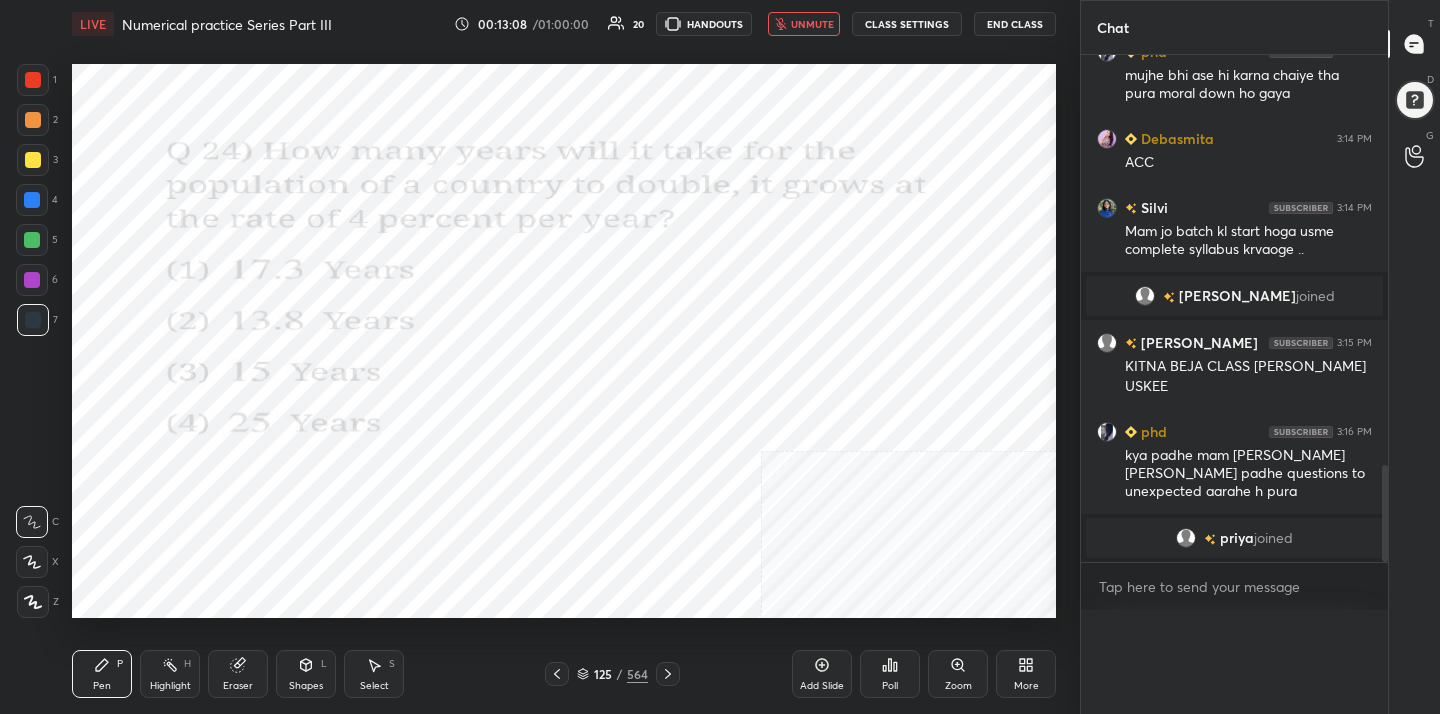 scroll, scrollTop: 0, scrollLeft: 0, axis: both 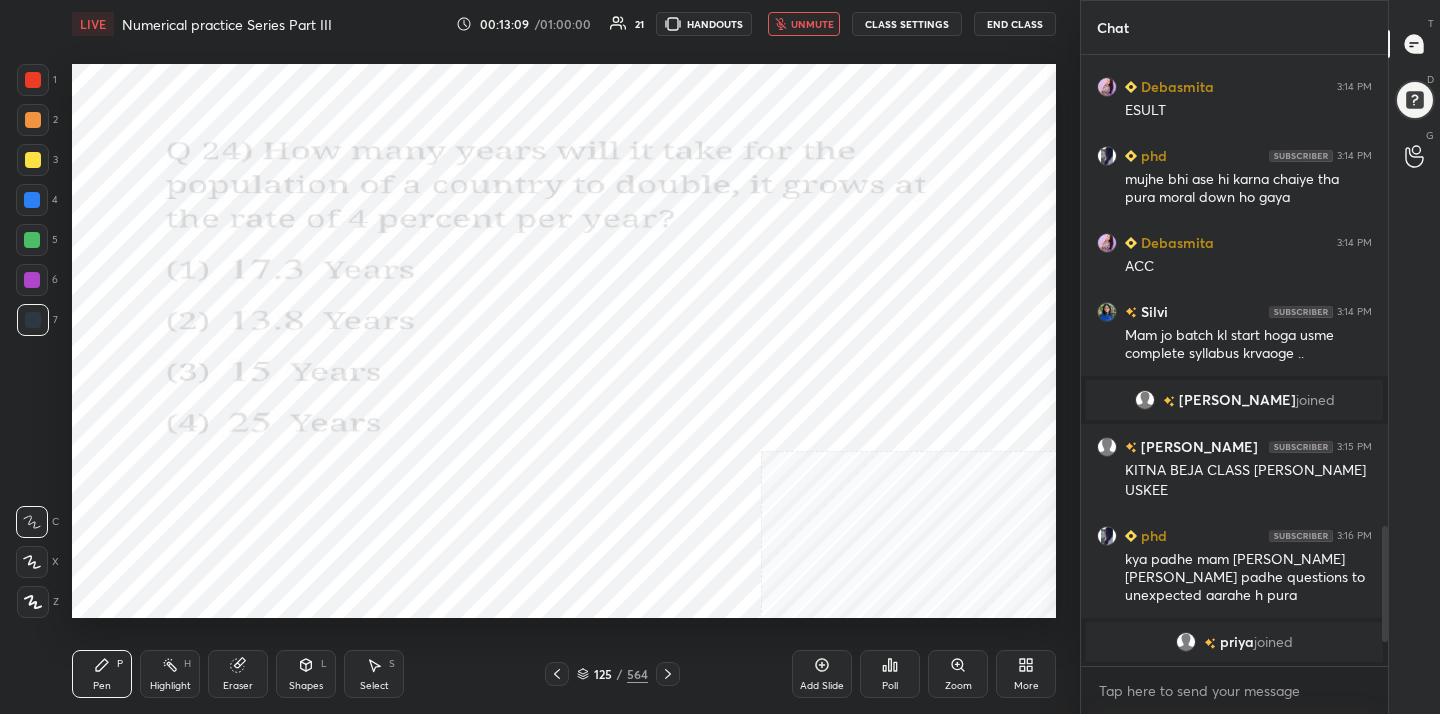 click on "unmute" at bounding box center [812, 24] 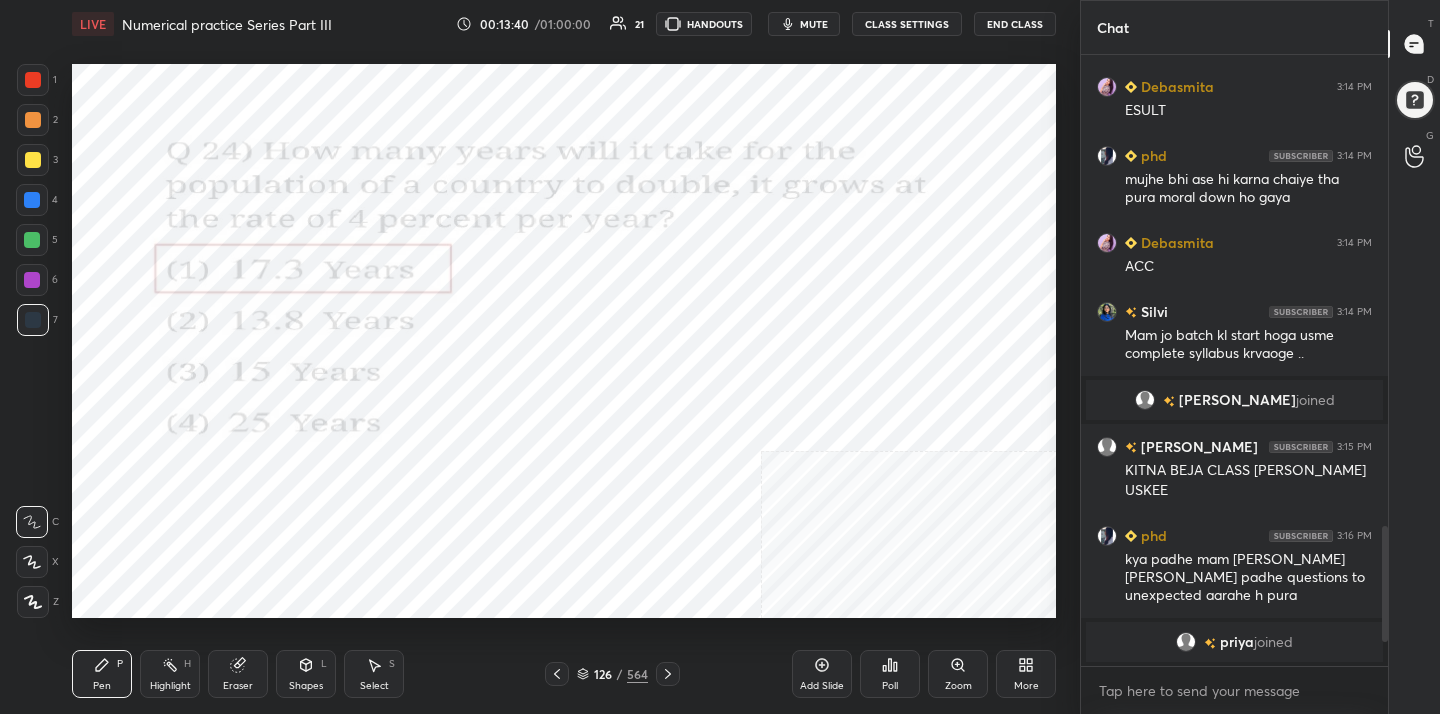 click on "126 / 564" at bounding box center (612, 674) 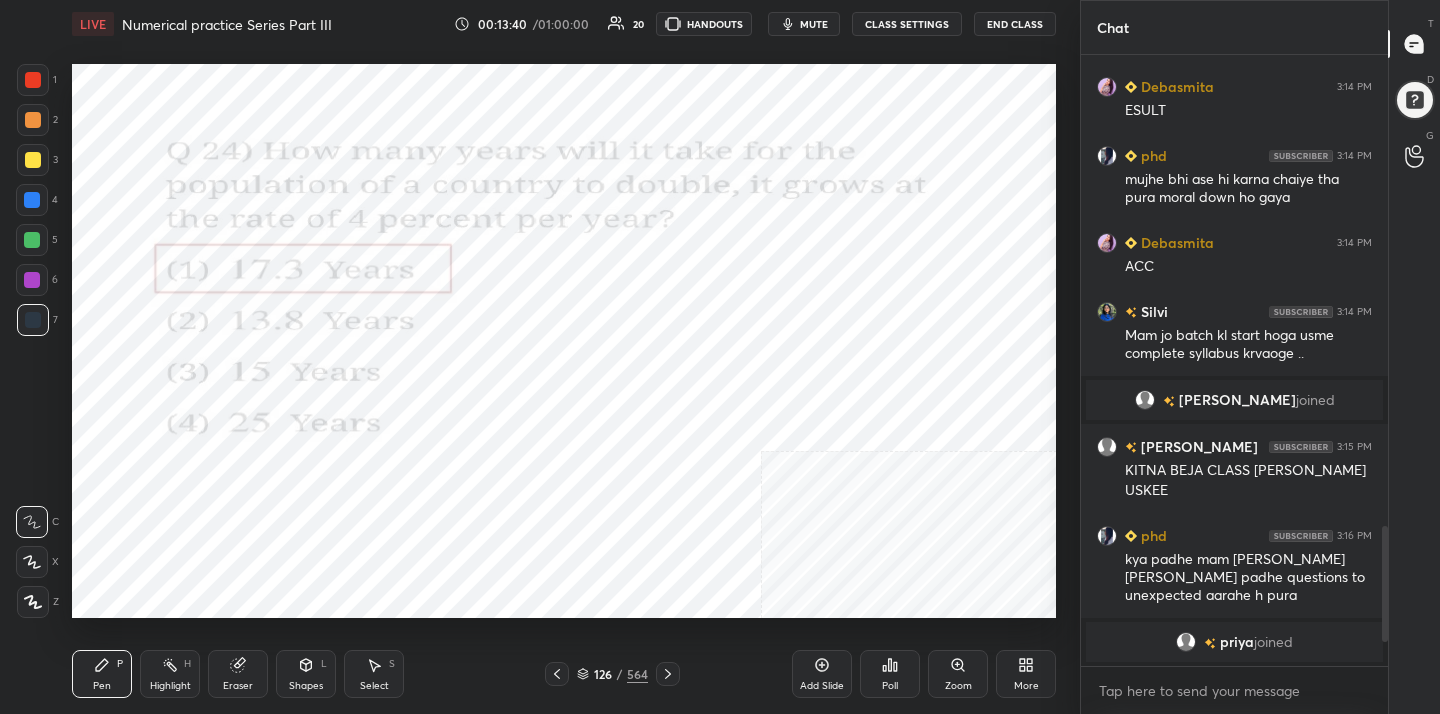 click on "126 / 564" at bounding box center (612, 674) 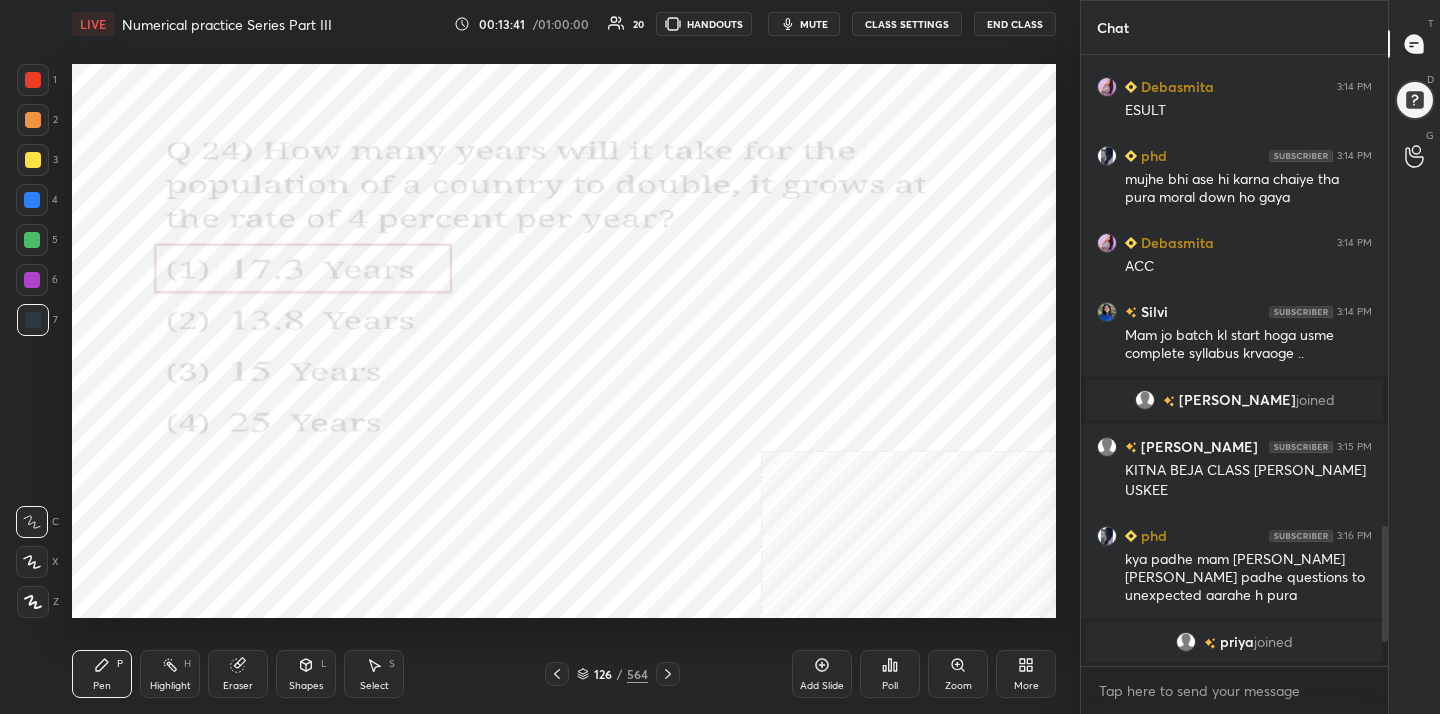 click on "126 / 564" at bounding box center (612, 674) 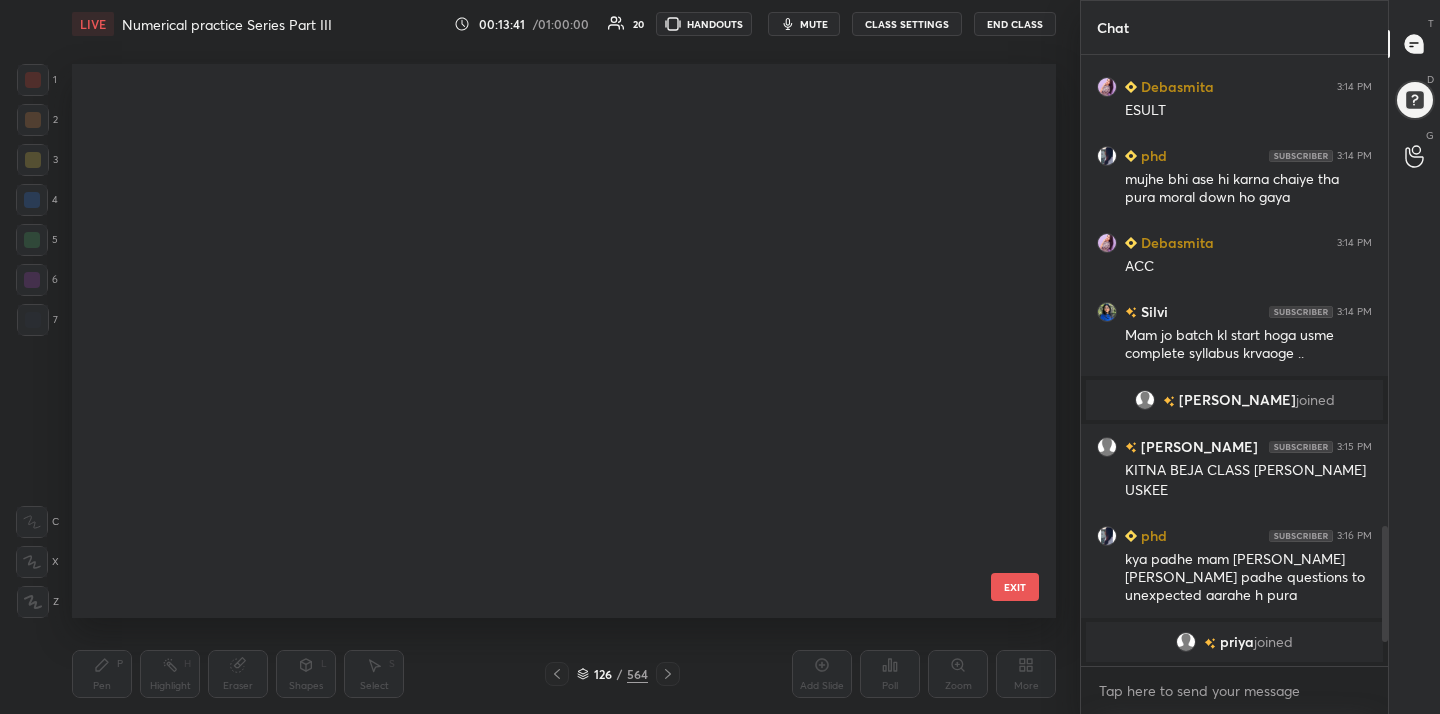 scroll, scrollTop: 6565, scrollLeft: 0, axis: vertical 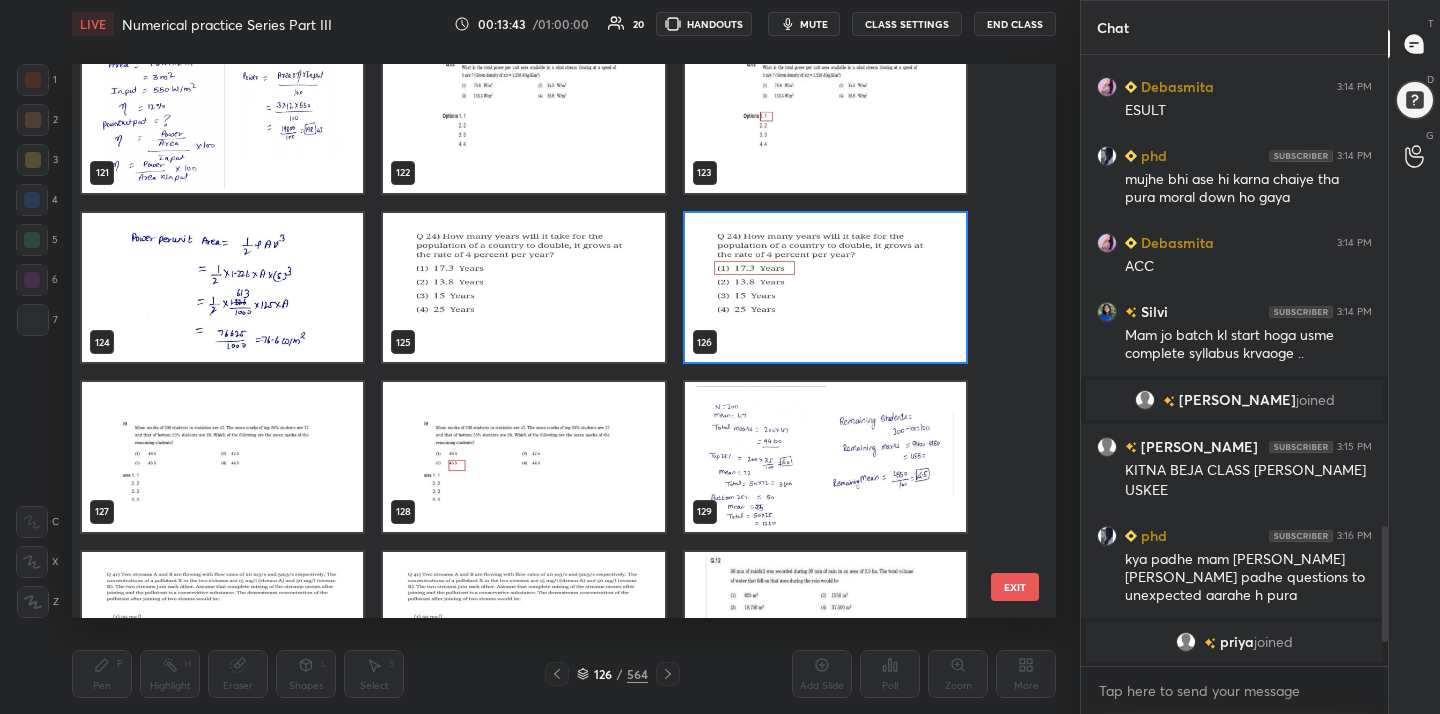 click at bounding box center (222, 457) 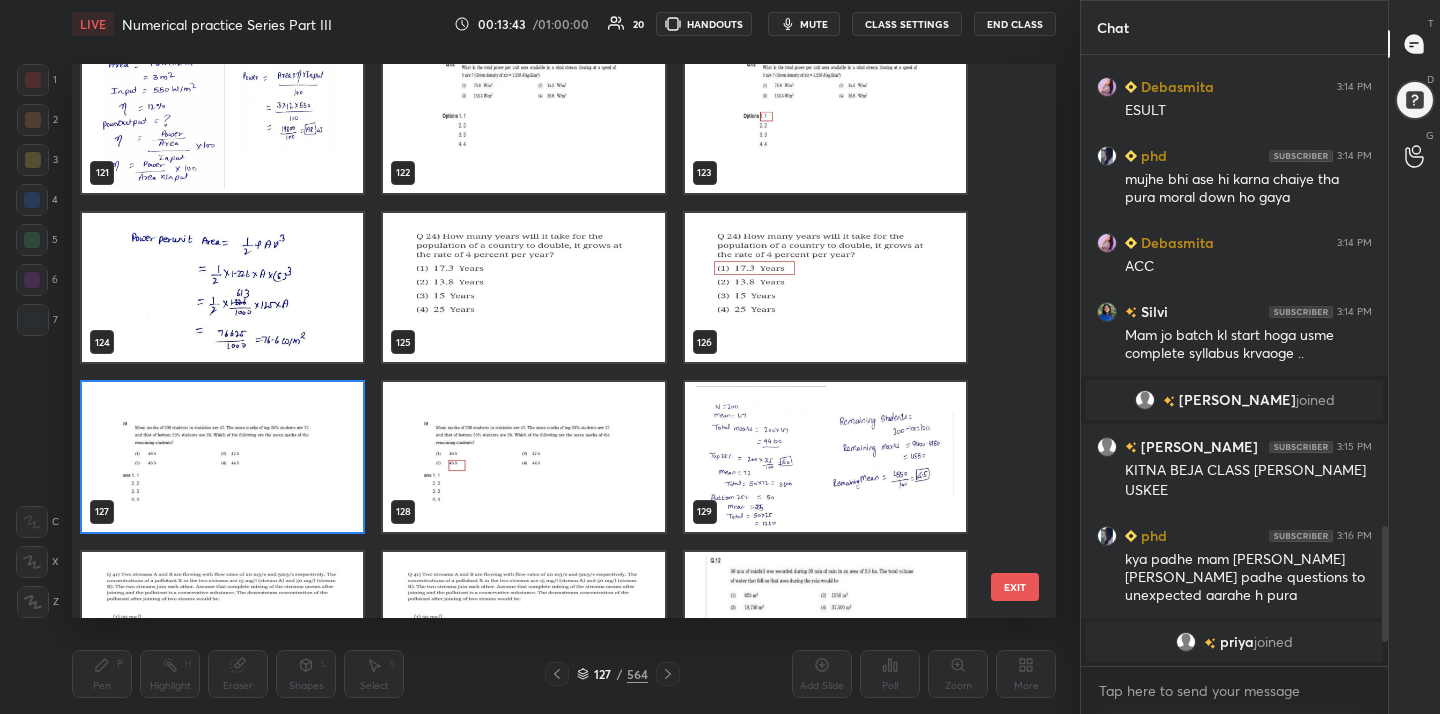 click at bounding box center [222, 457] 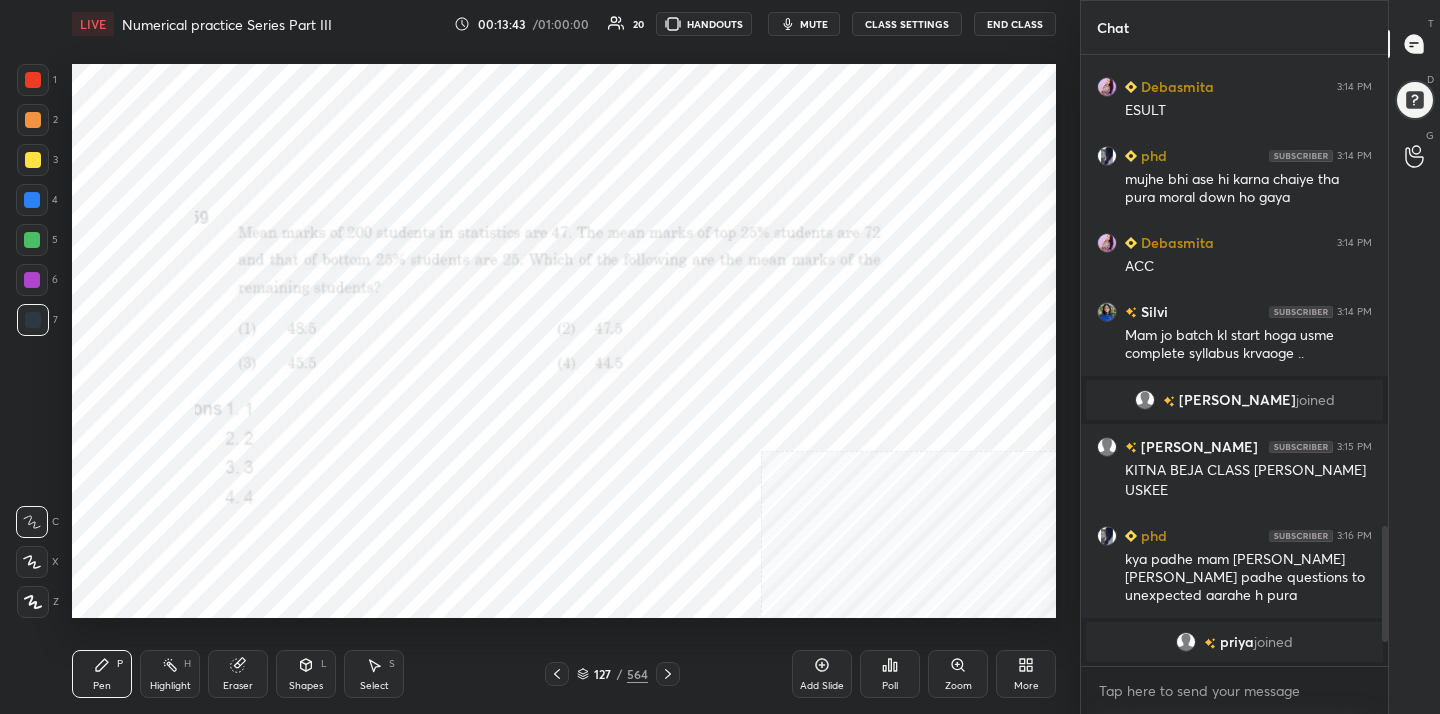 click at bounding box center [222, 457] 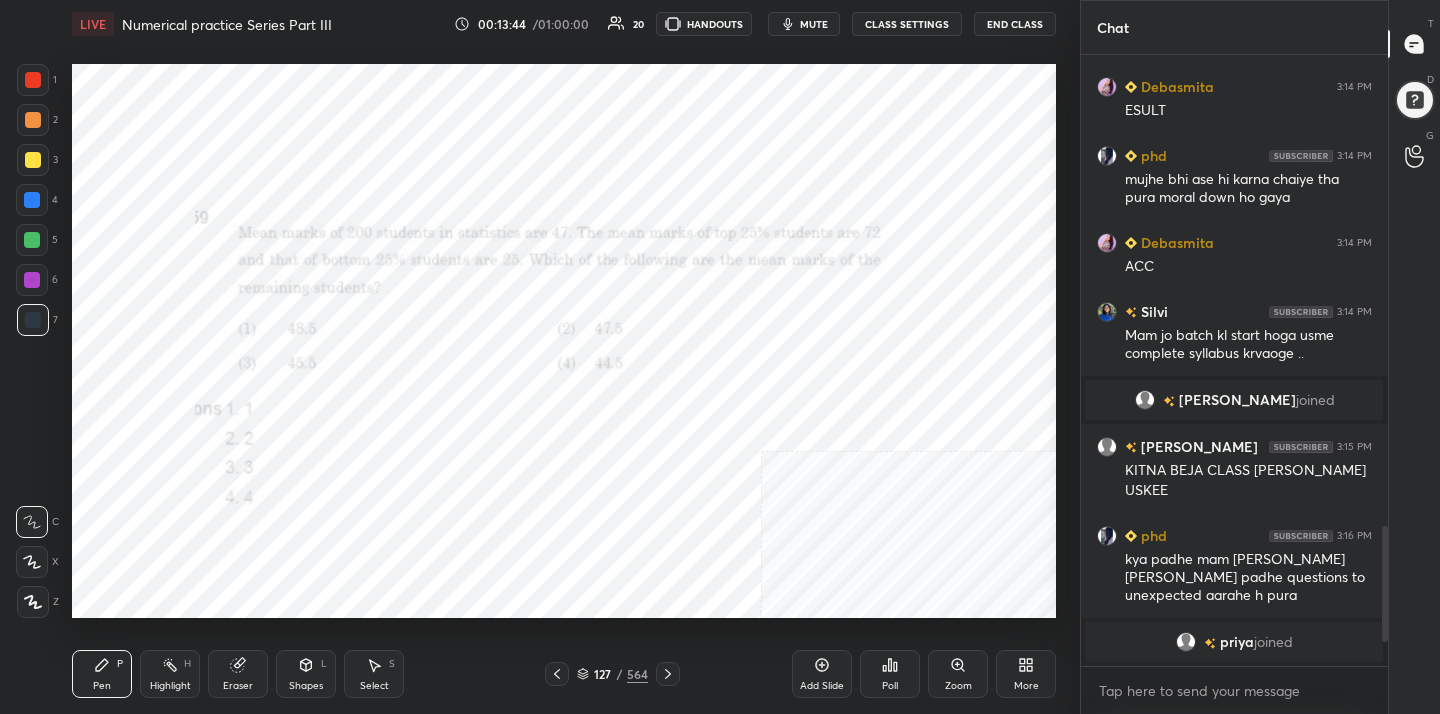 click on "mute" at bounding box center (814, 24) 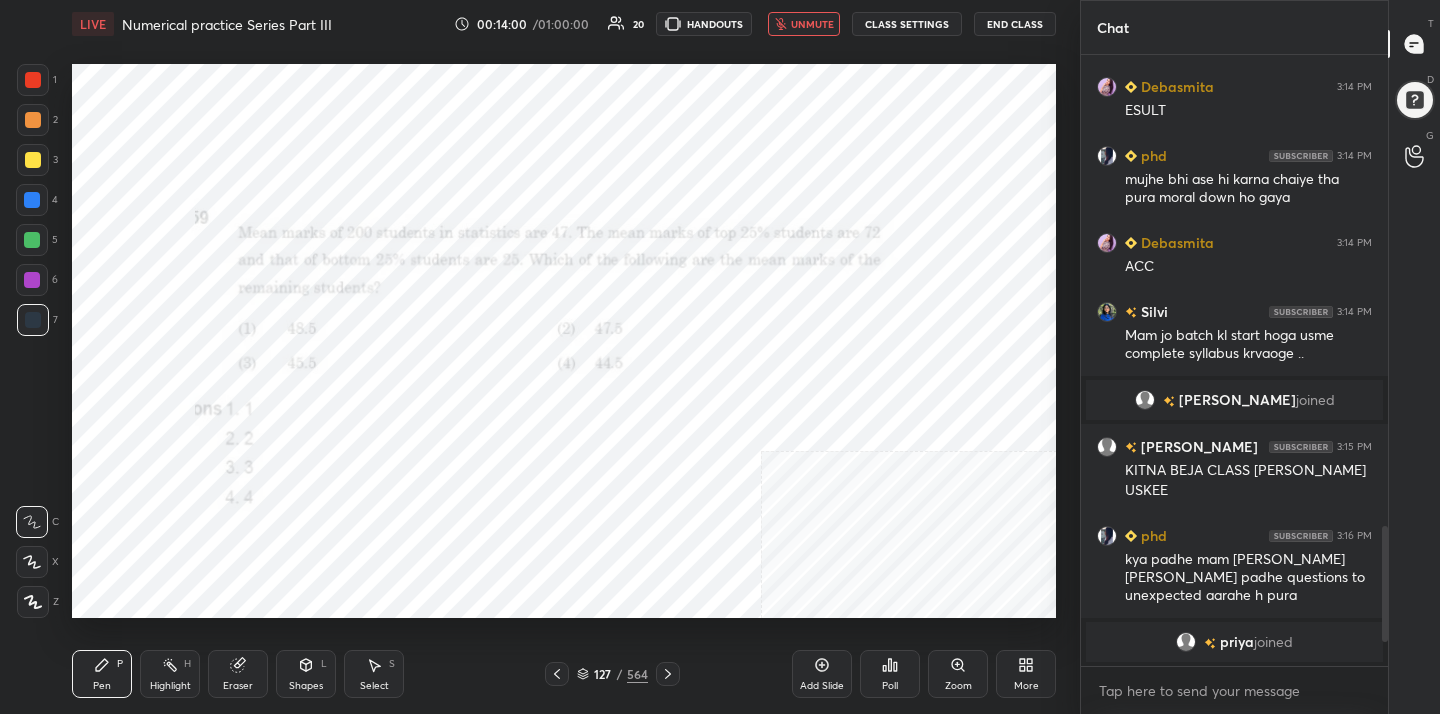 scroll, scrollTop: 2027, scrollLeft: 0, axis: vertical 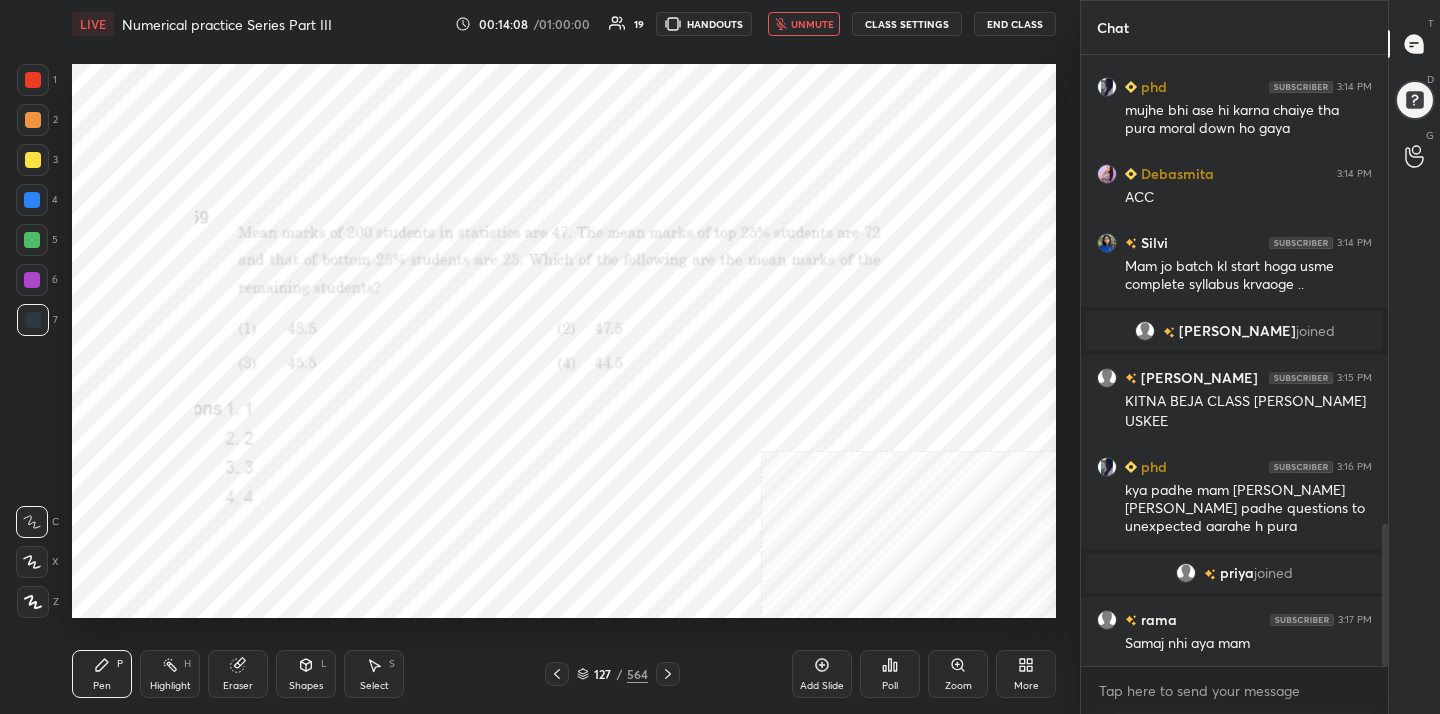 click on "unmute" at bounding box center [812, 24] 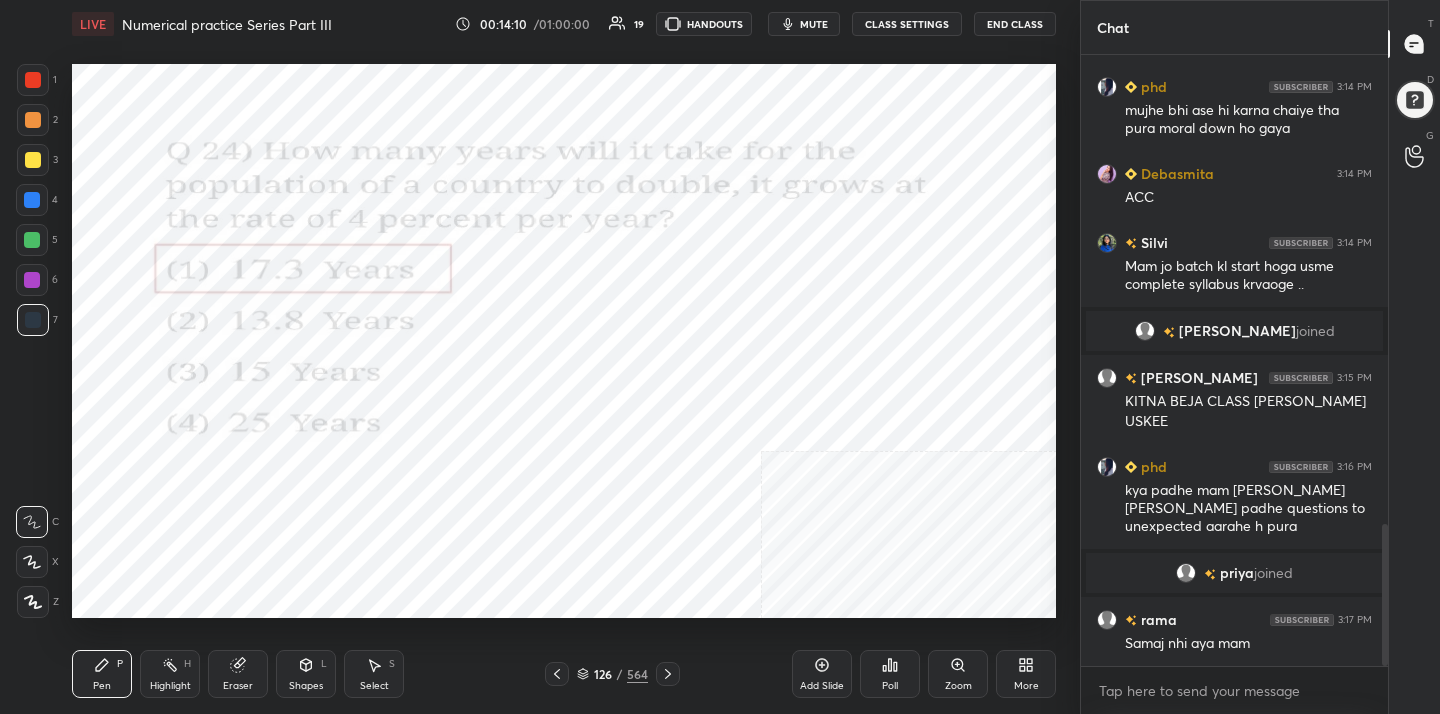 scroll, scrollTop: 2047, scrollLeft: 0, axis: vertical 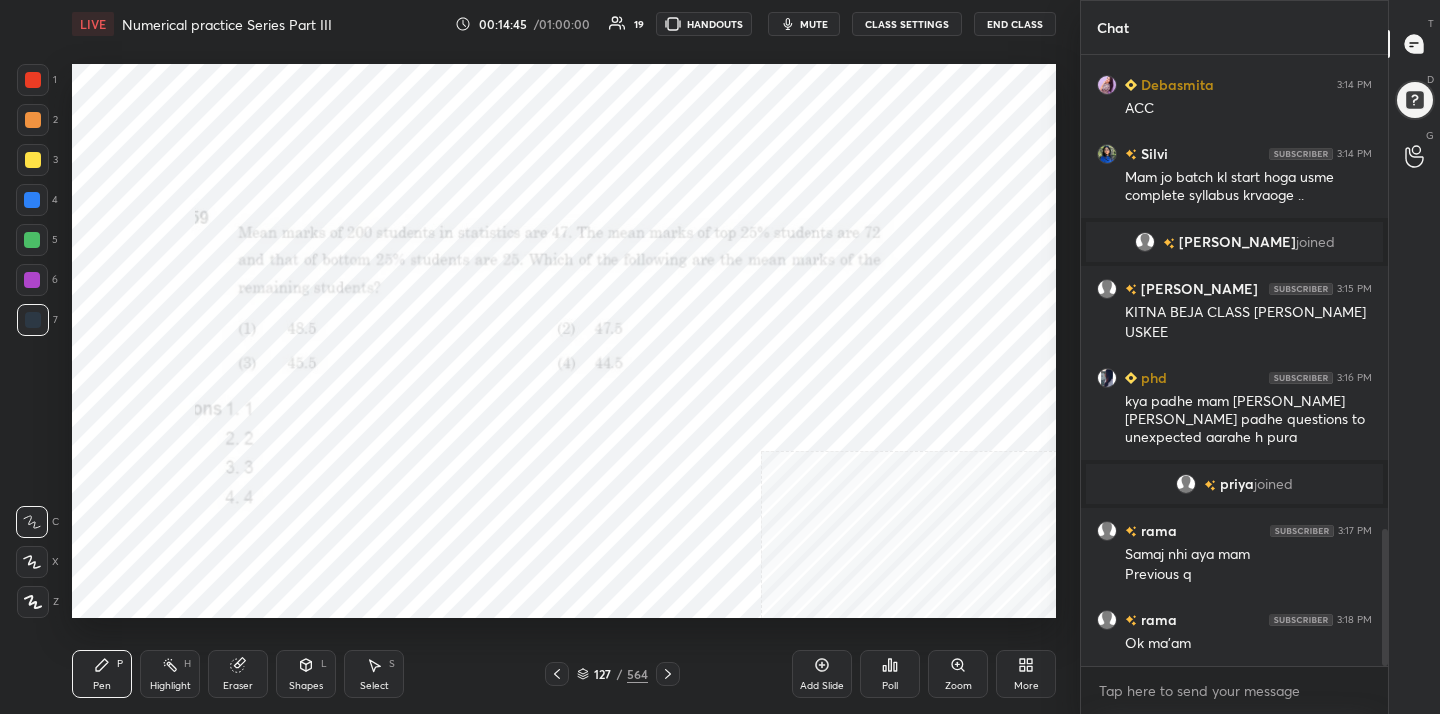click on "mute" at bounding box center (814, 24) 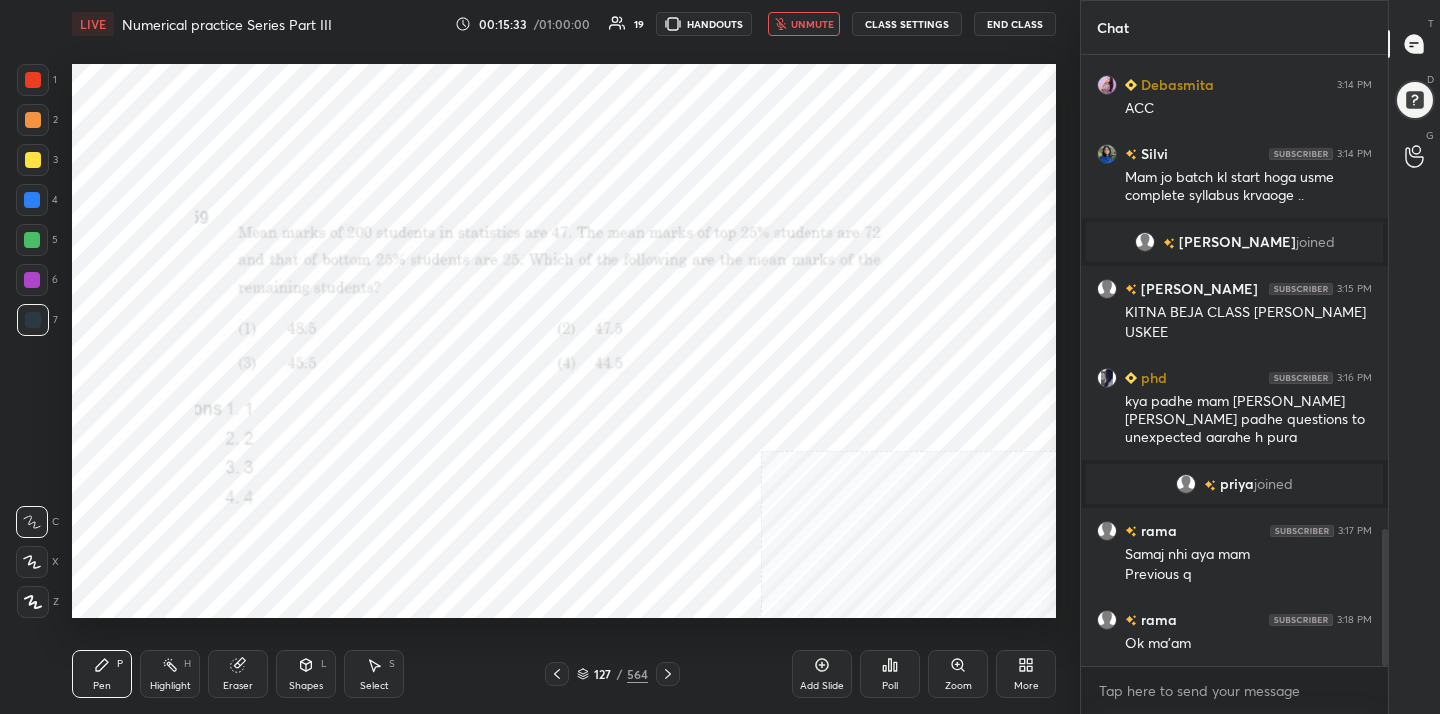 click 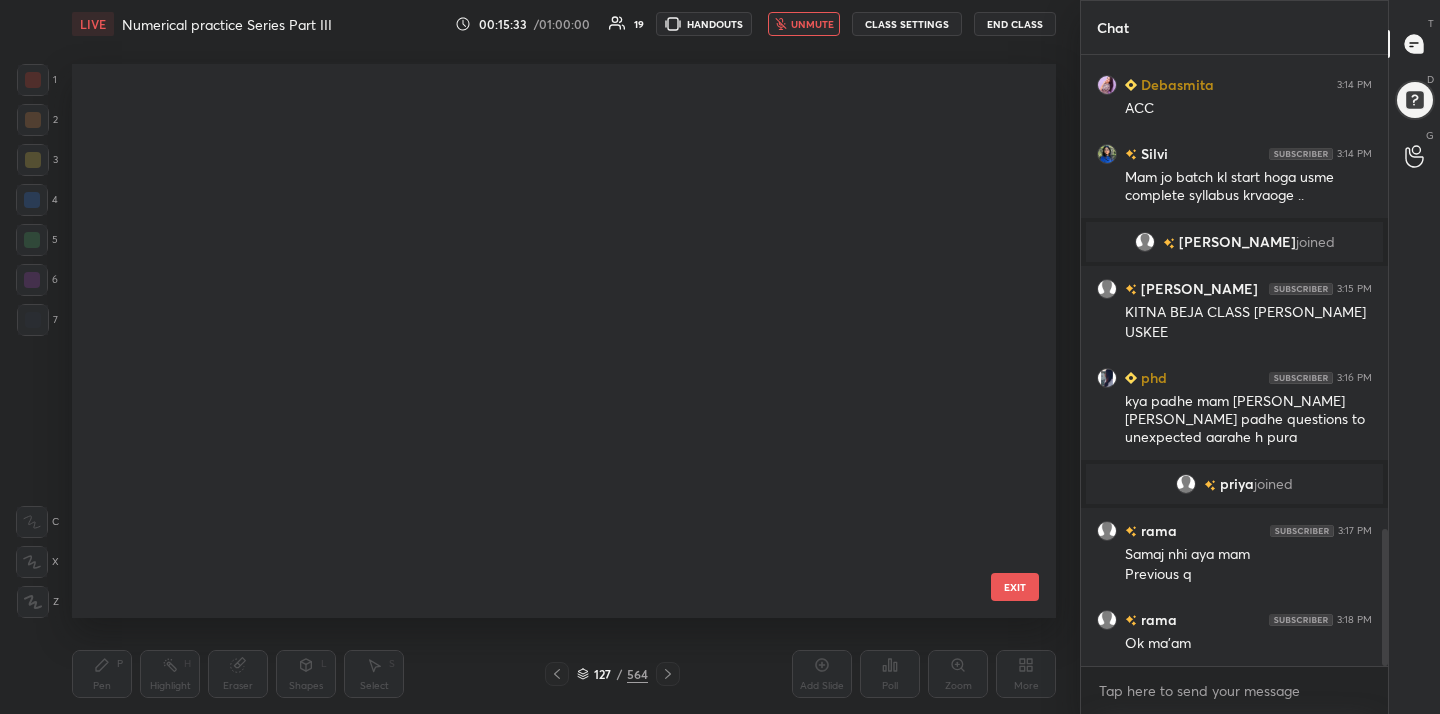 scroll, scrollTop: 6735, scrollLeft: 0, axis: vertical 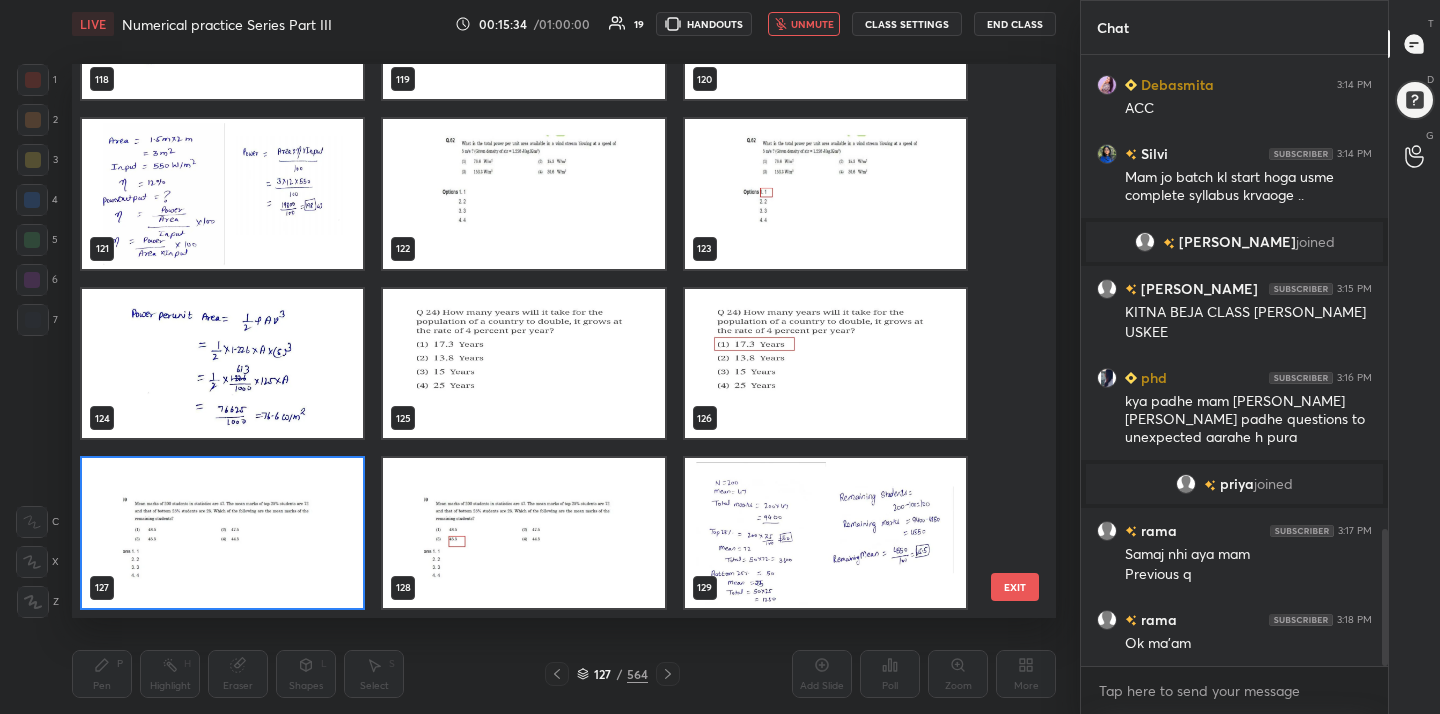 click at bounding box center (222, 533) 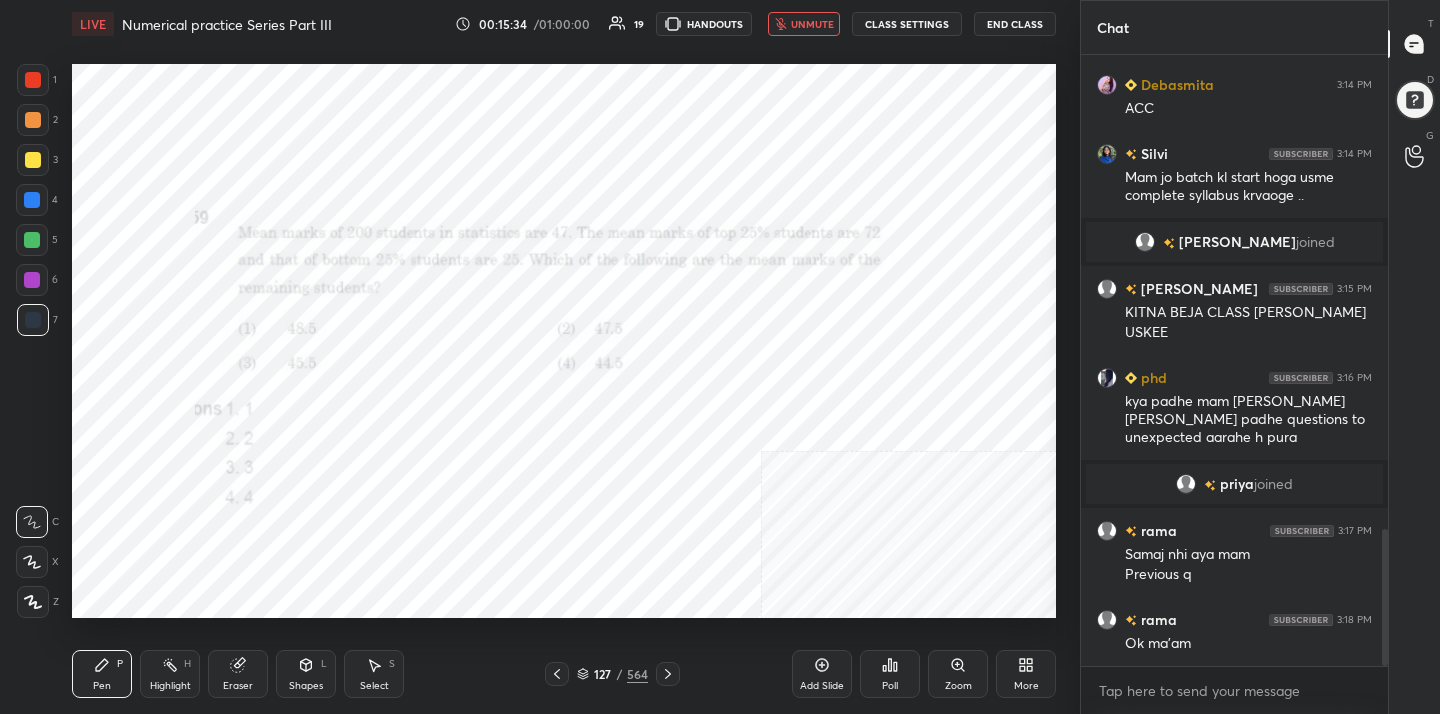 click at bounding box center [222, 533] 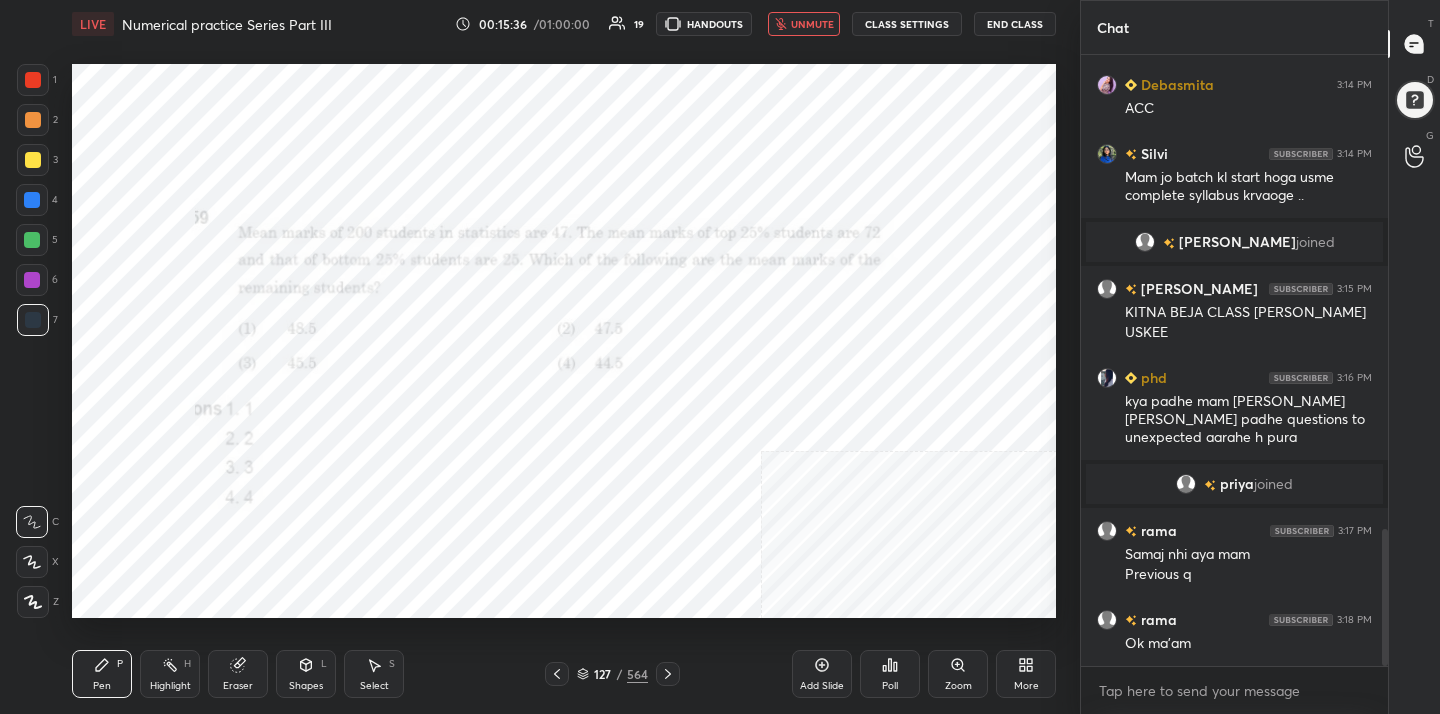 click 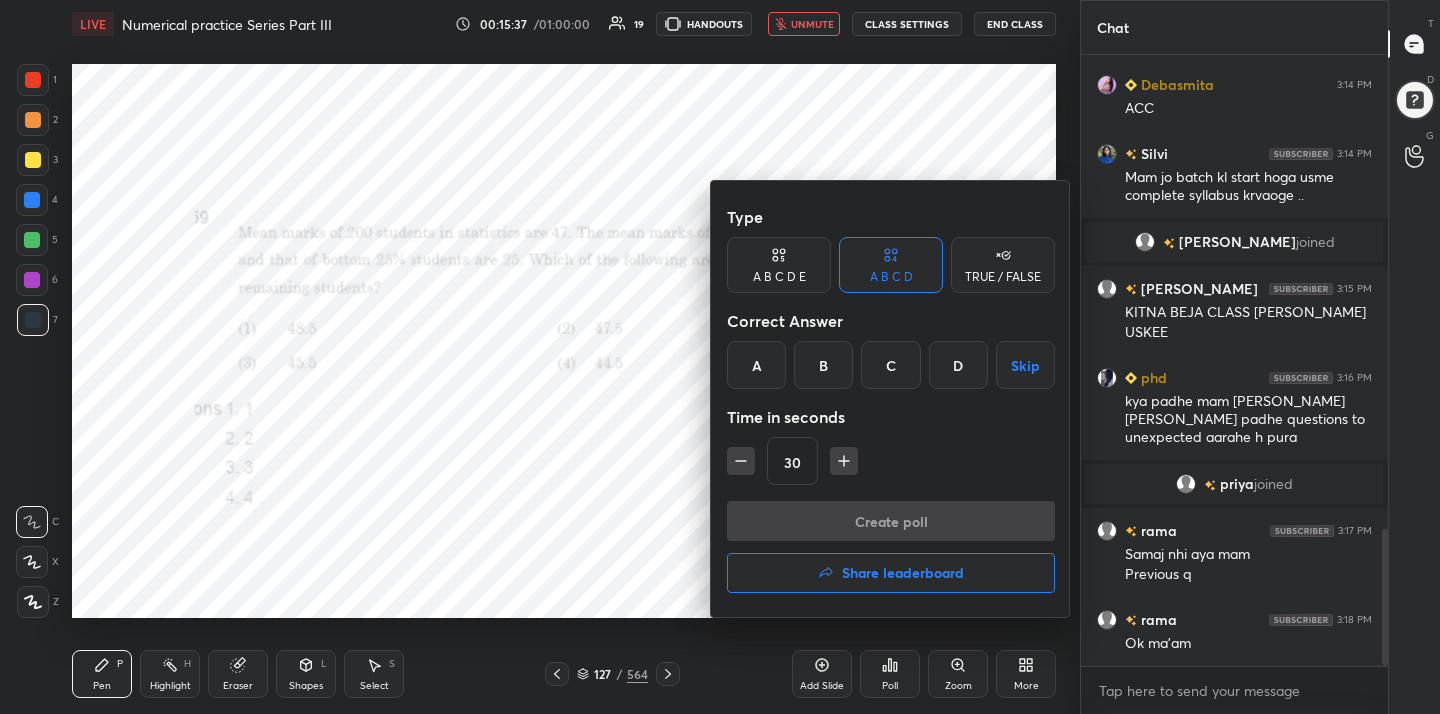 click on "C" at bounding box center (890, 365) 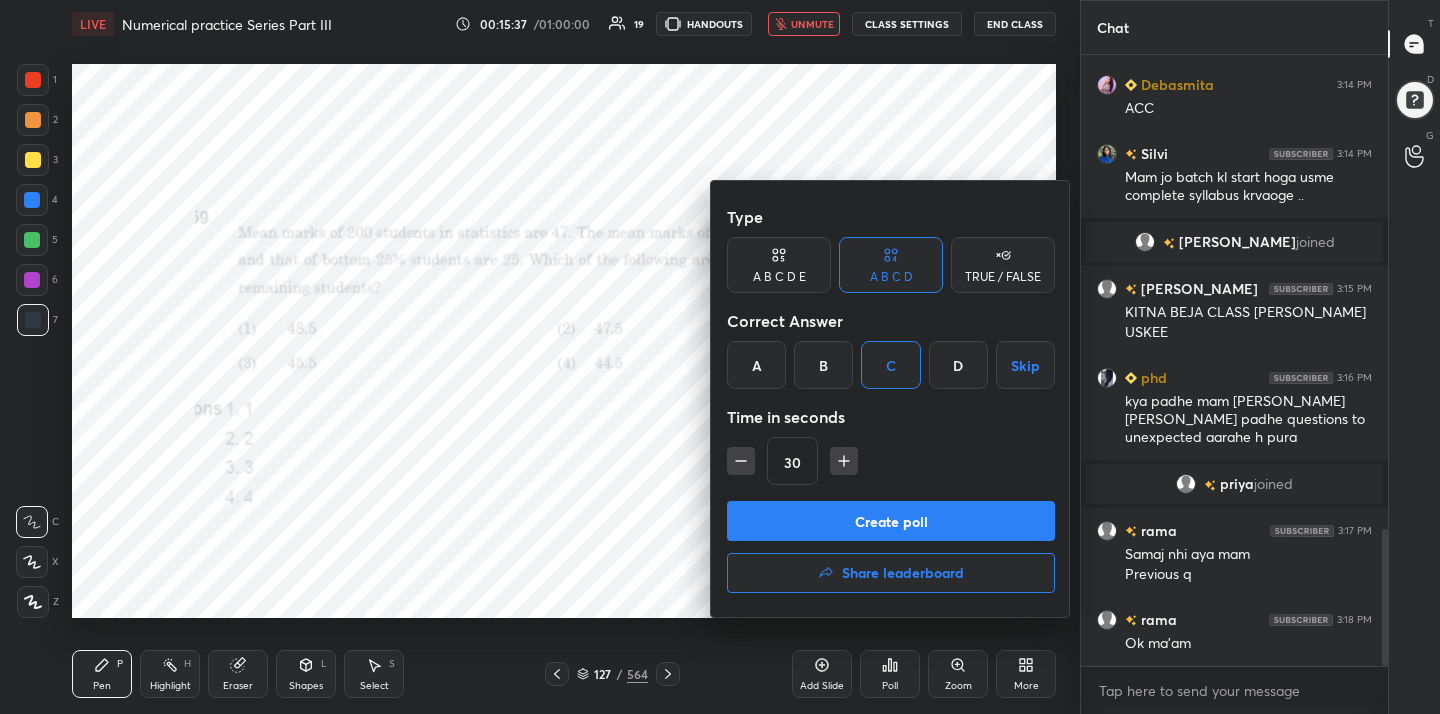 click on "Create poll" at bounding box center [891, 521] 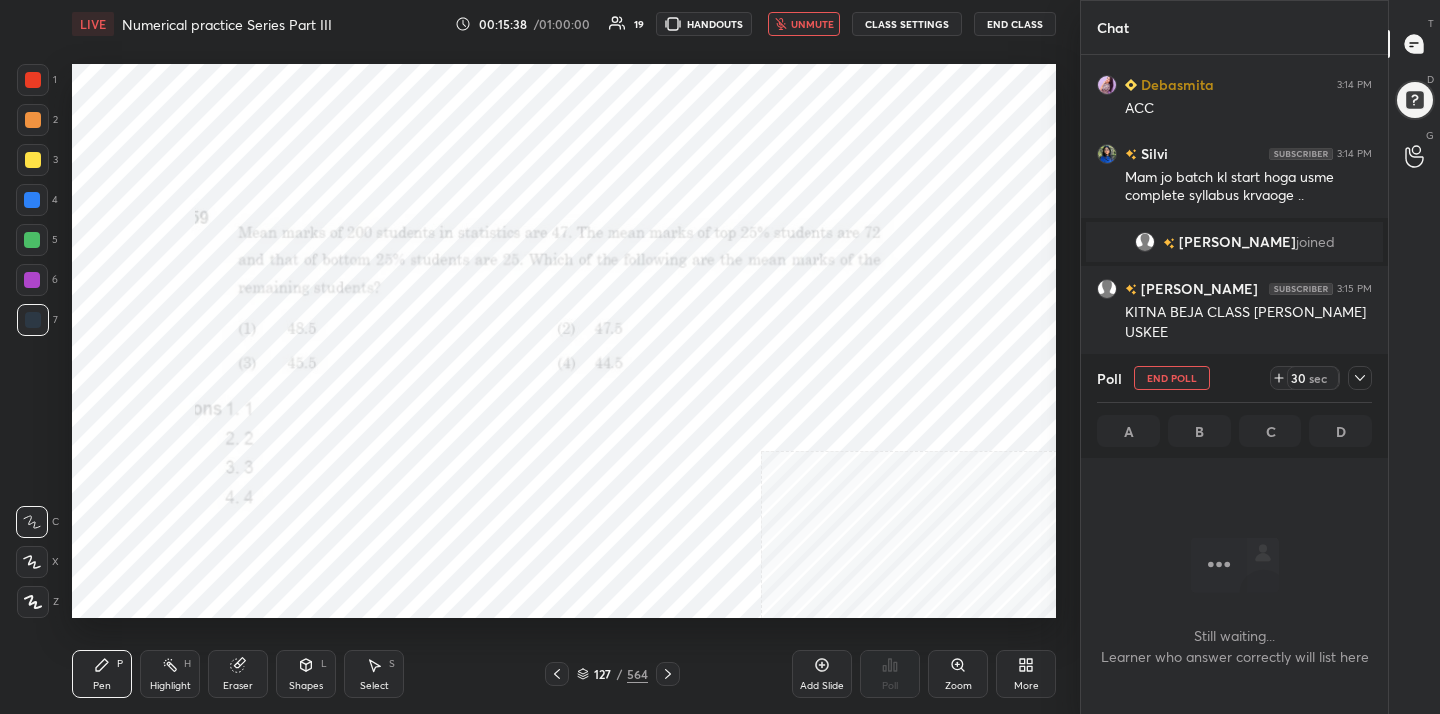 scroll, scrollTop: 337, scrollLeft: 301, axis: both 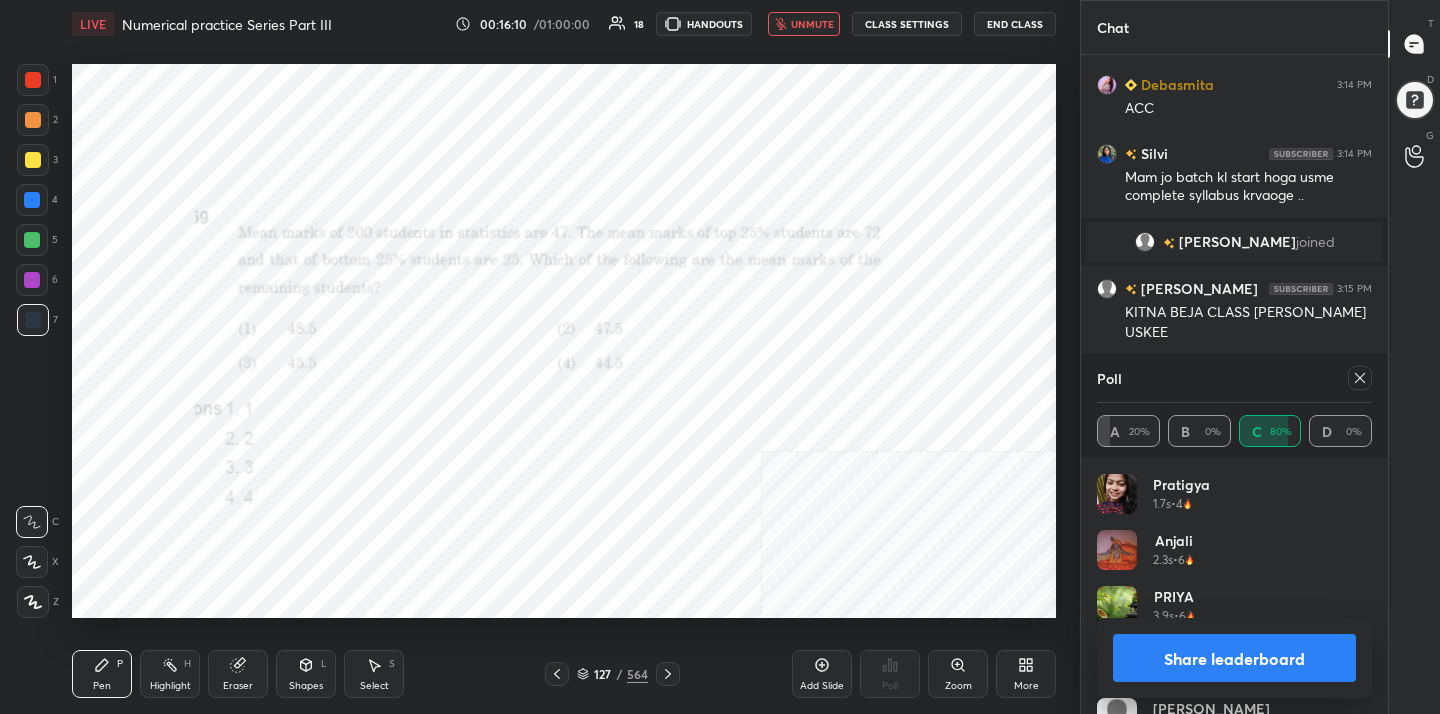 click 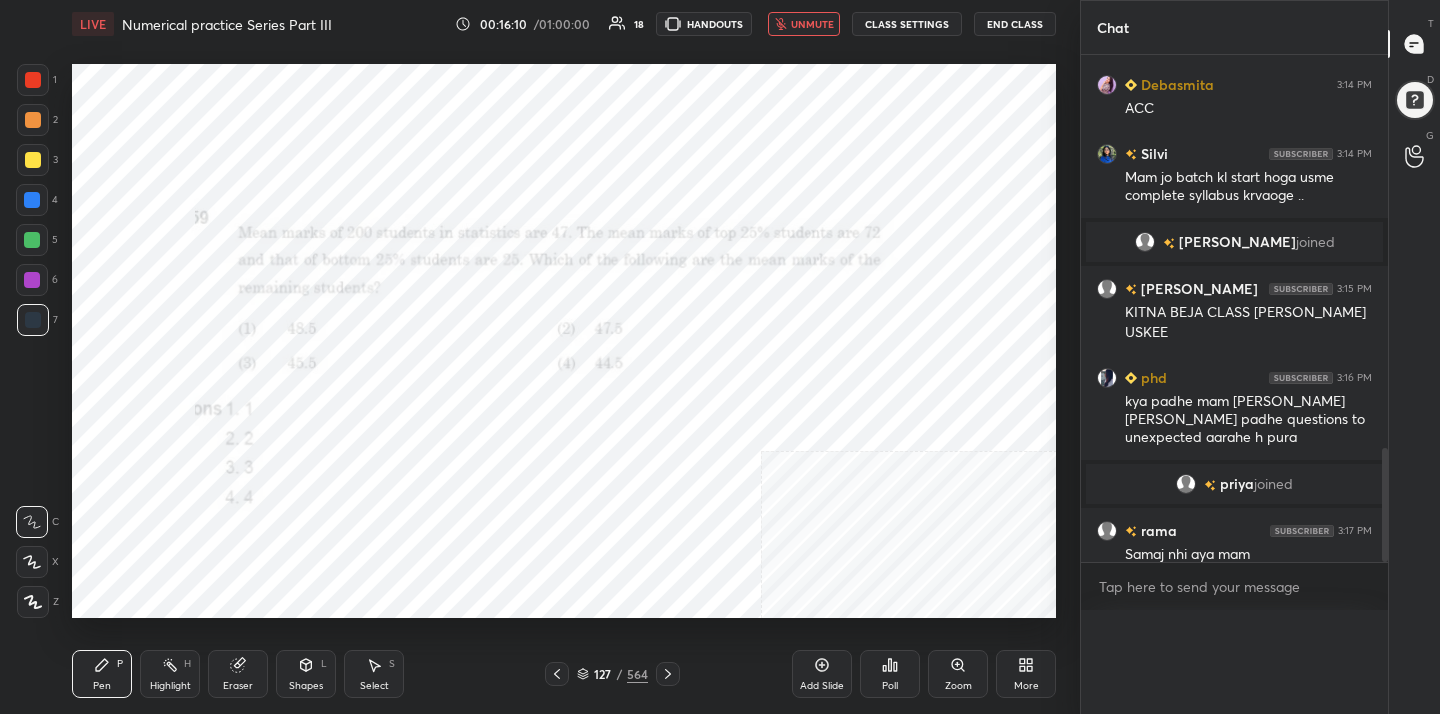 scroll, scrollTop: 0, scrollLeft: 0, axis: both 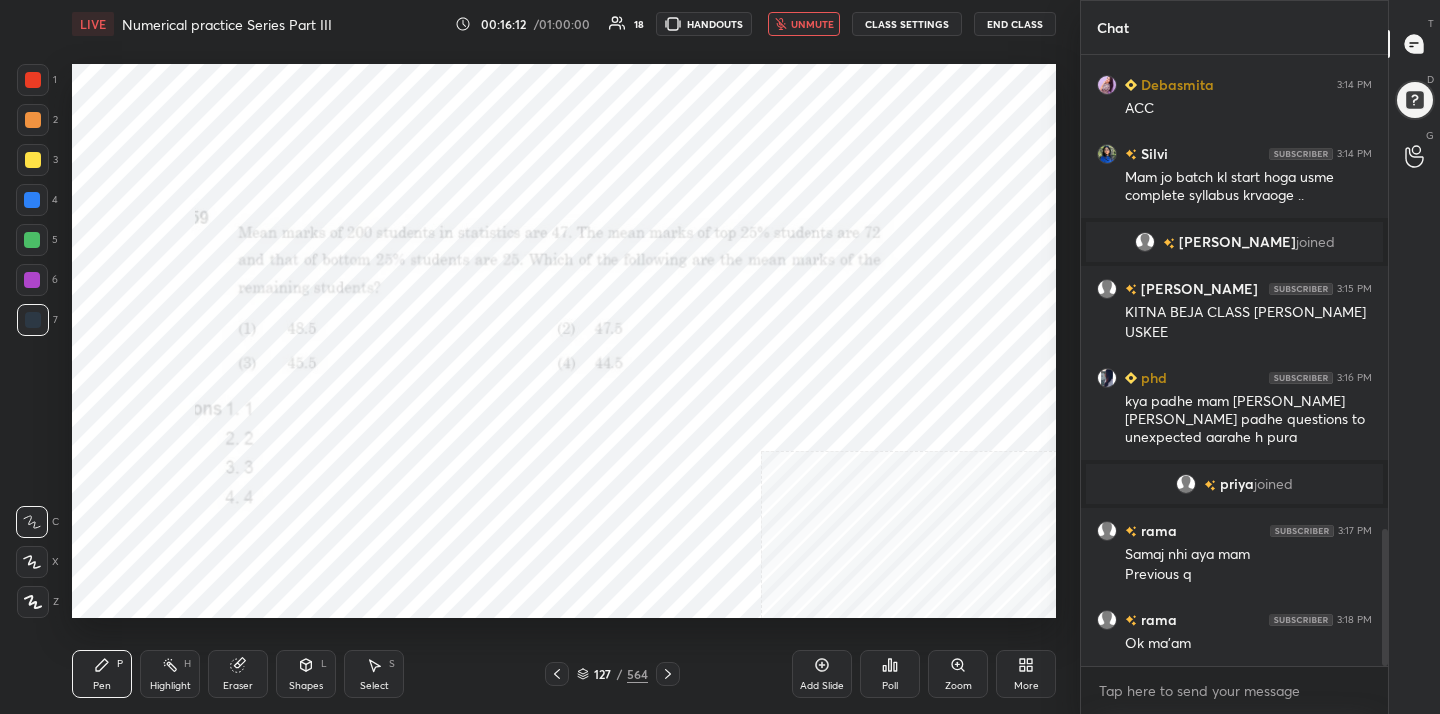 click on "unmute" at bounding box center (812, 24) 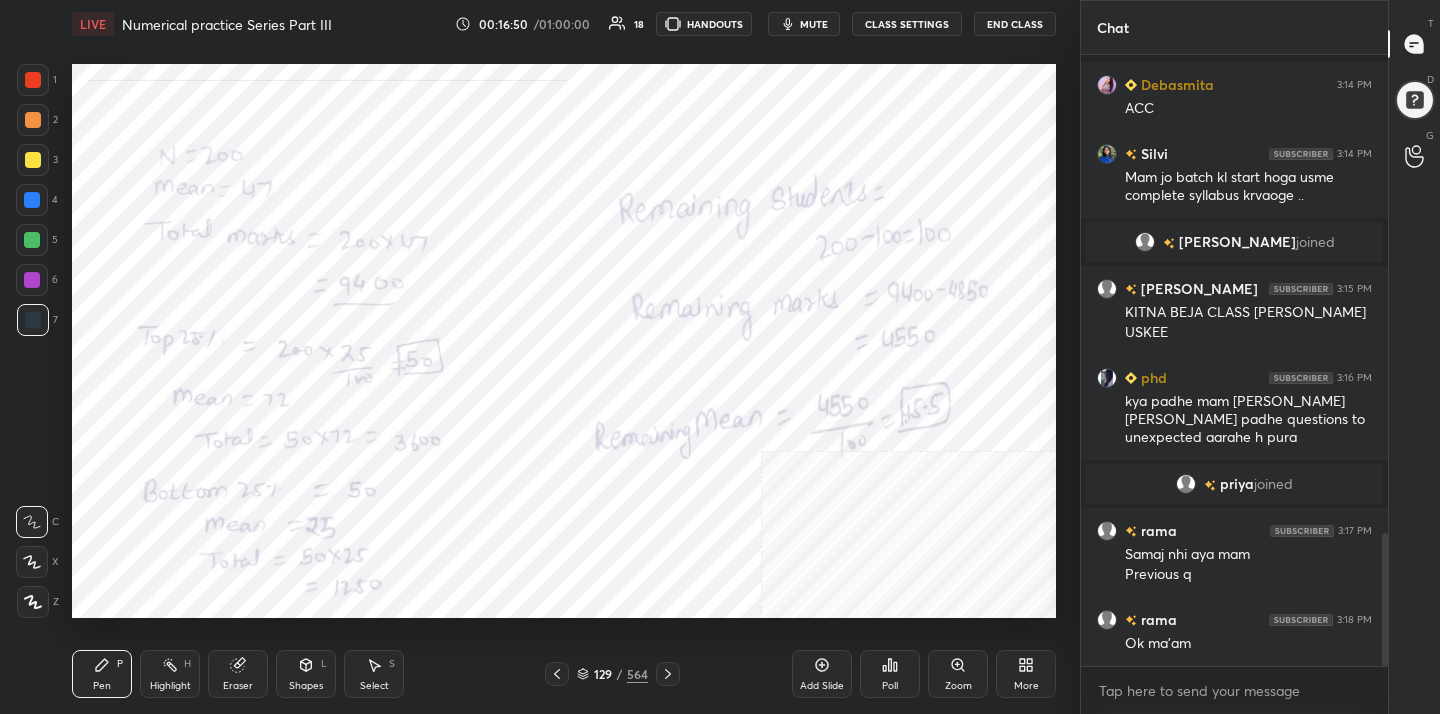 scroll, scrollTop: 2203, scrollLeft: 0, axis: vertical 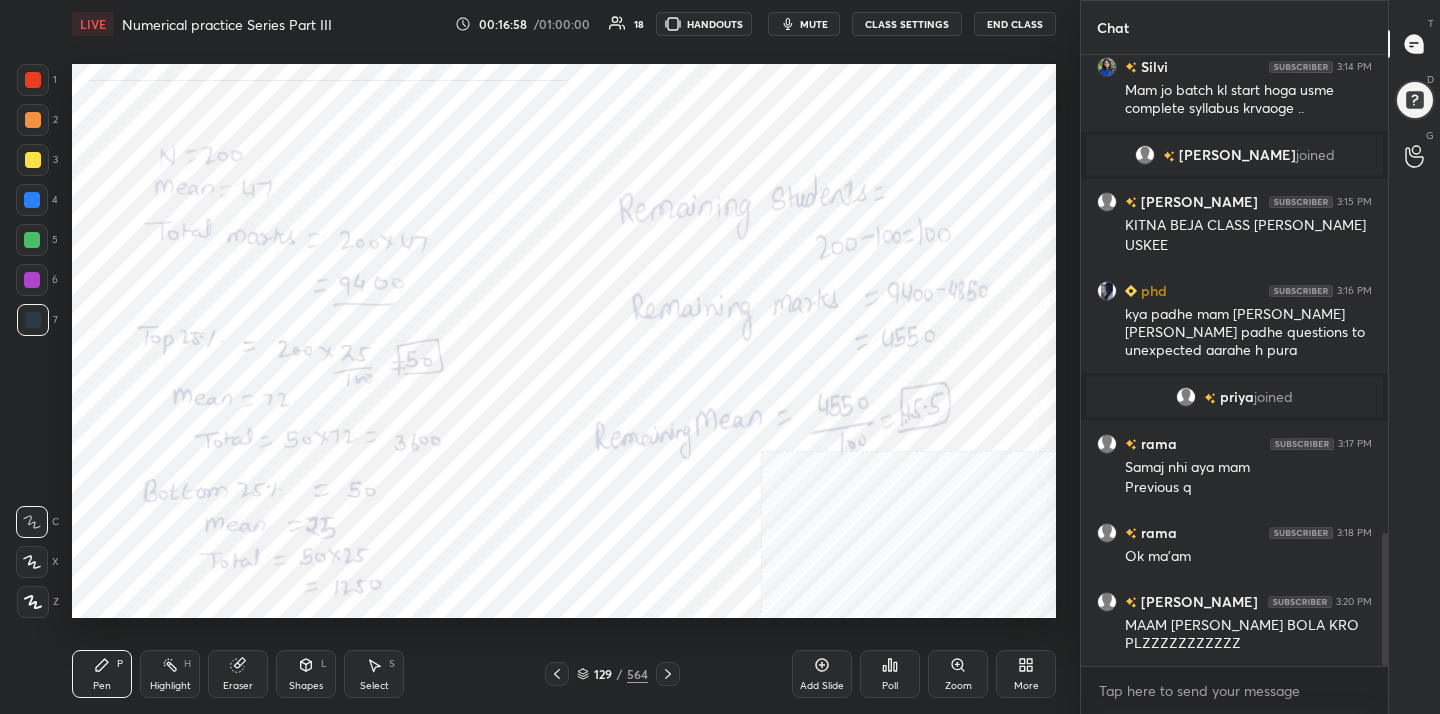 drag, startPoint x: 244, startPoint y: 672, endPoint x: 205, endPoint y: 643, distance: 48.60041 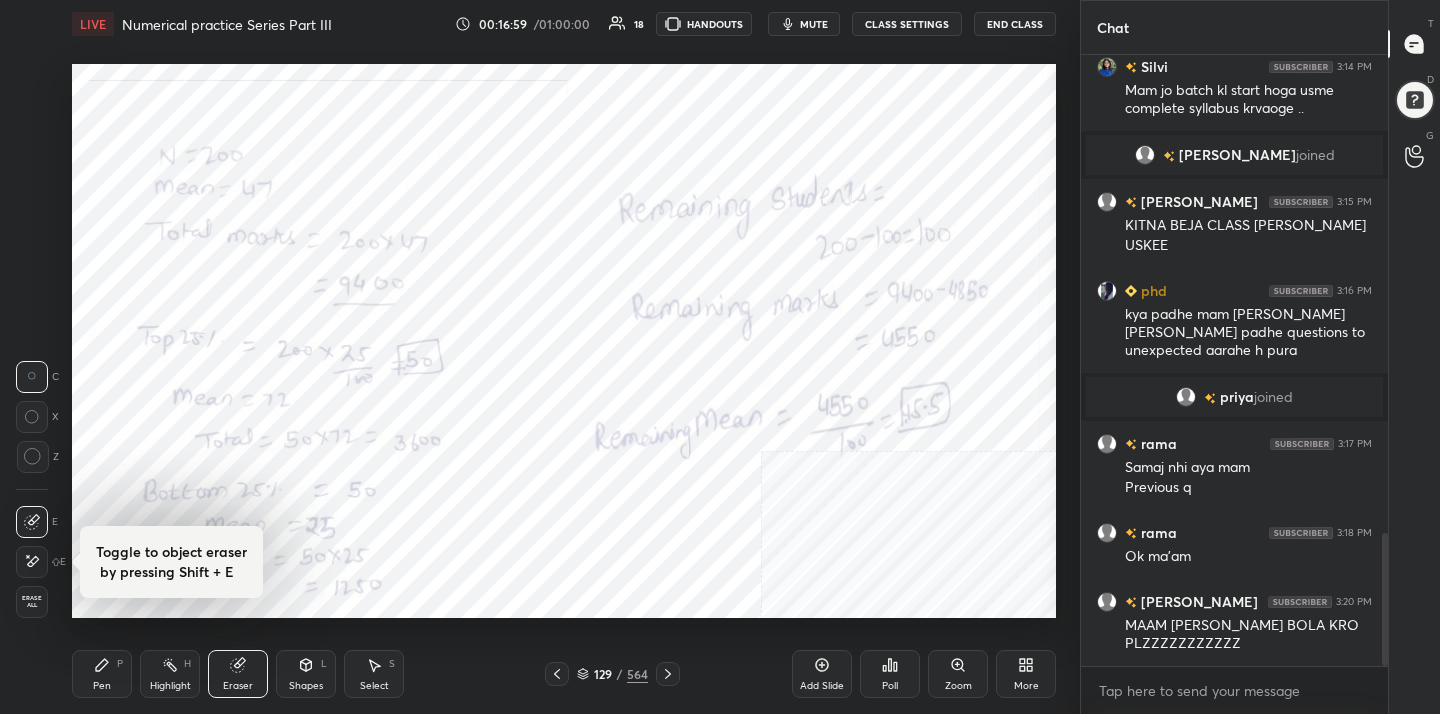 click on "Erase all" at bounding box center [32, 602] 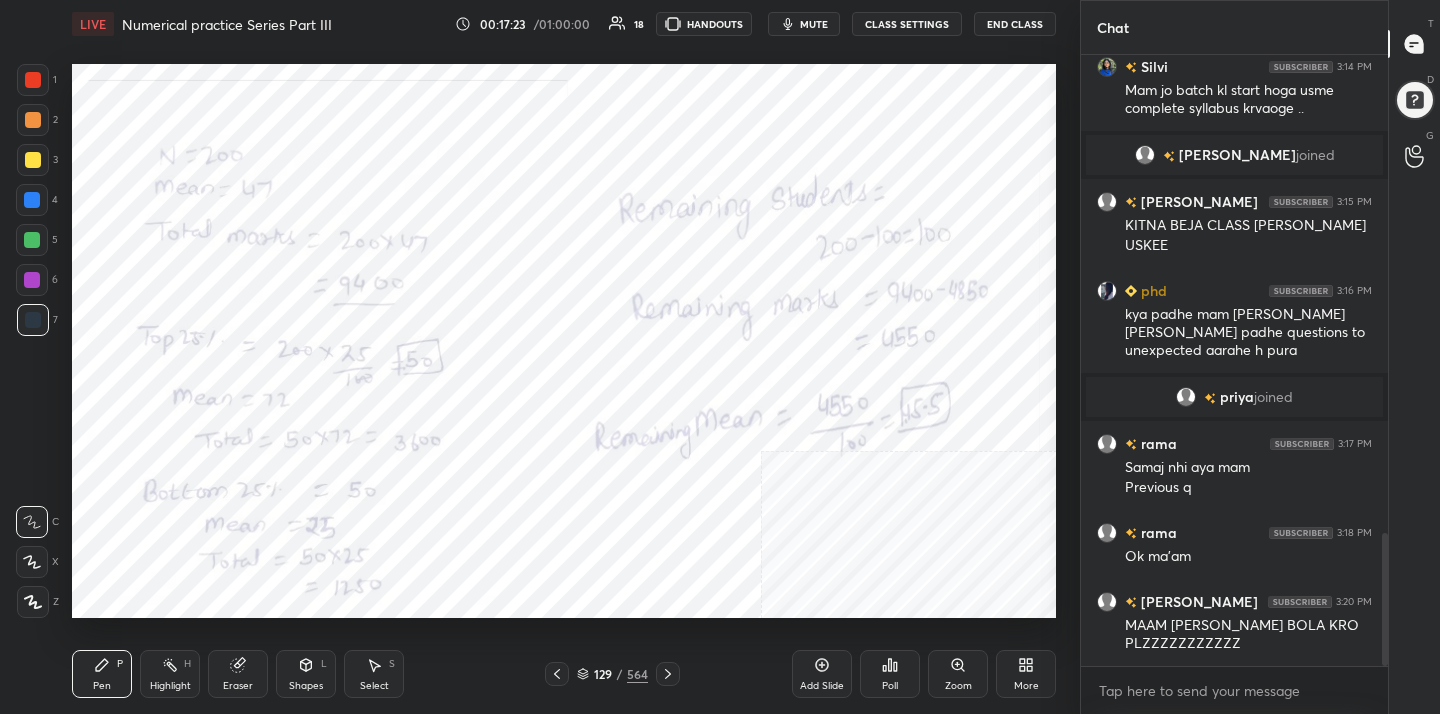 drag, startPoint x: 246, startPoint y: 661, endPoint x: 202, endPoint y: 635, distance: 51.10773 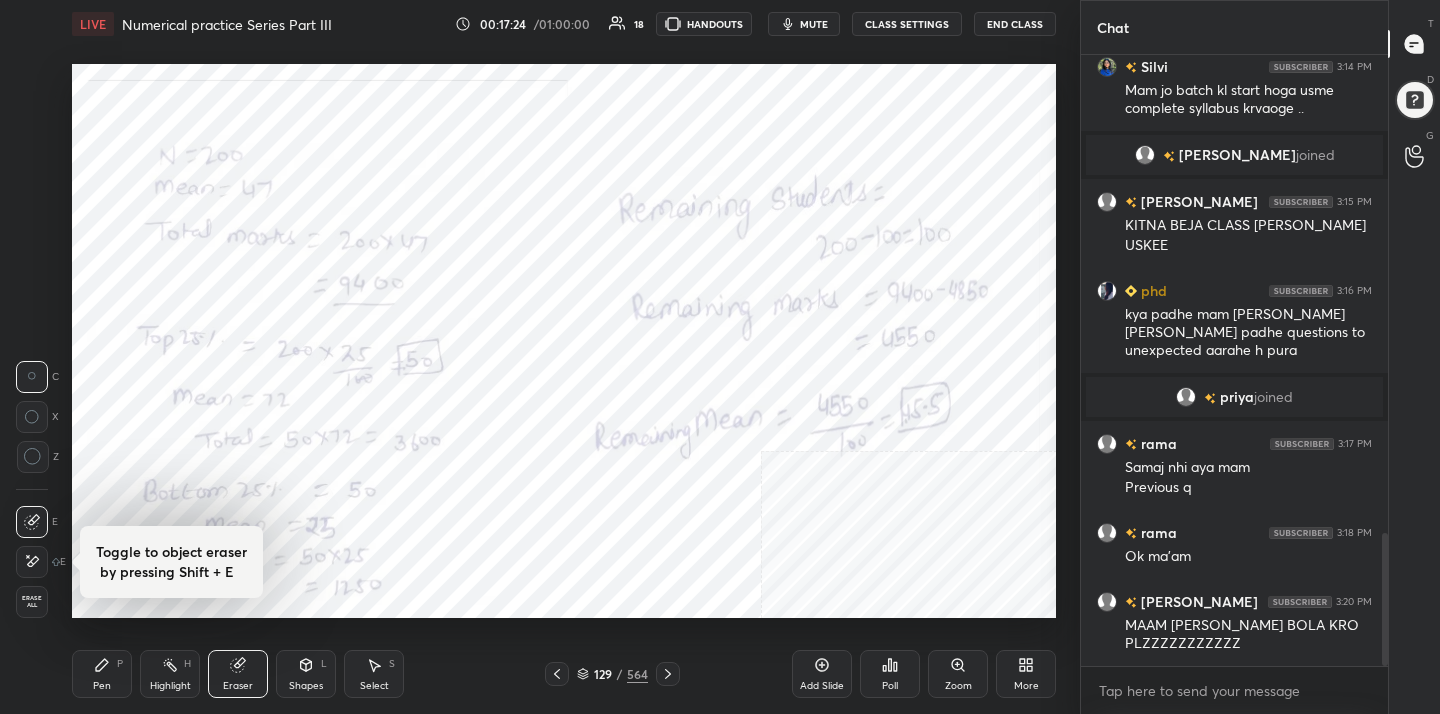 click on "Erase all" at bounding box center [32, 602] 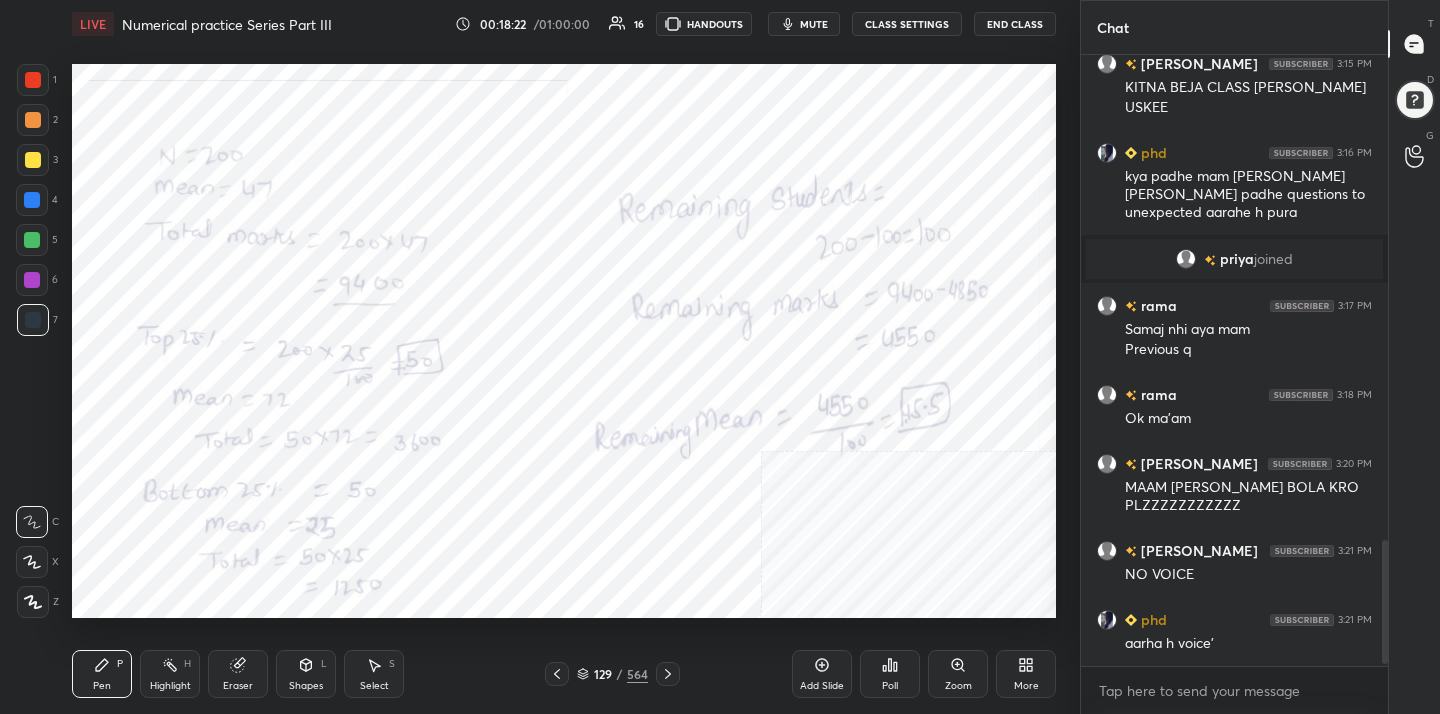 scroll, scrollTop: 2389, scrollLeft: 0, axis: vertical 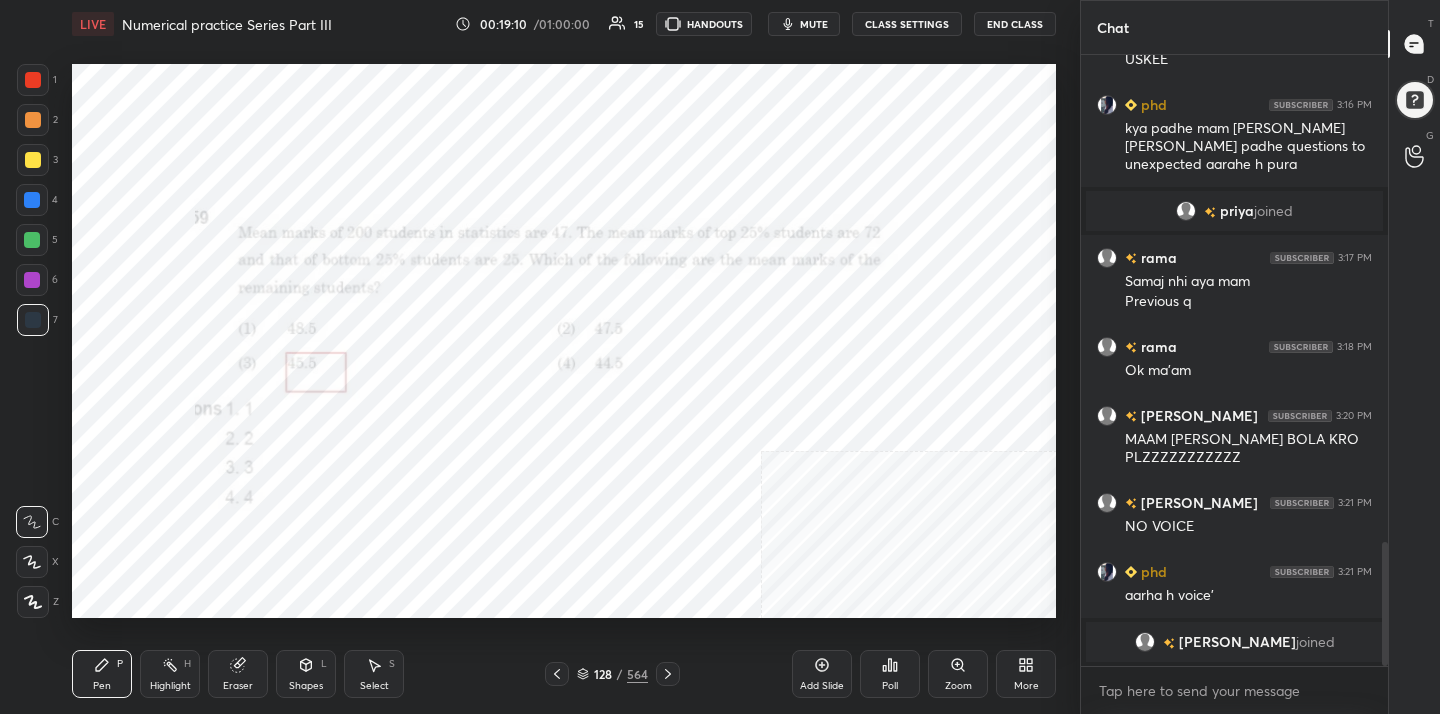 click 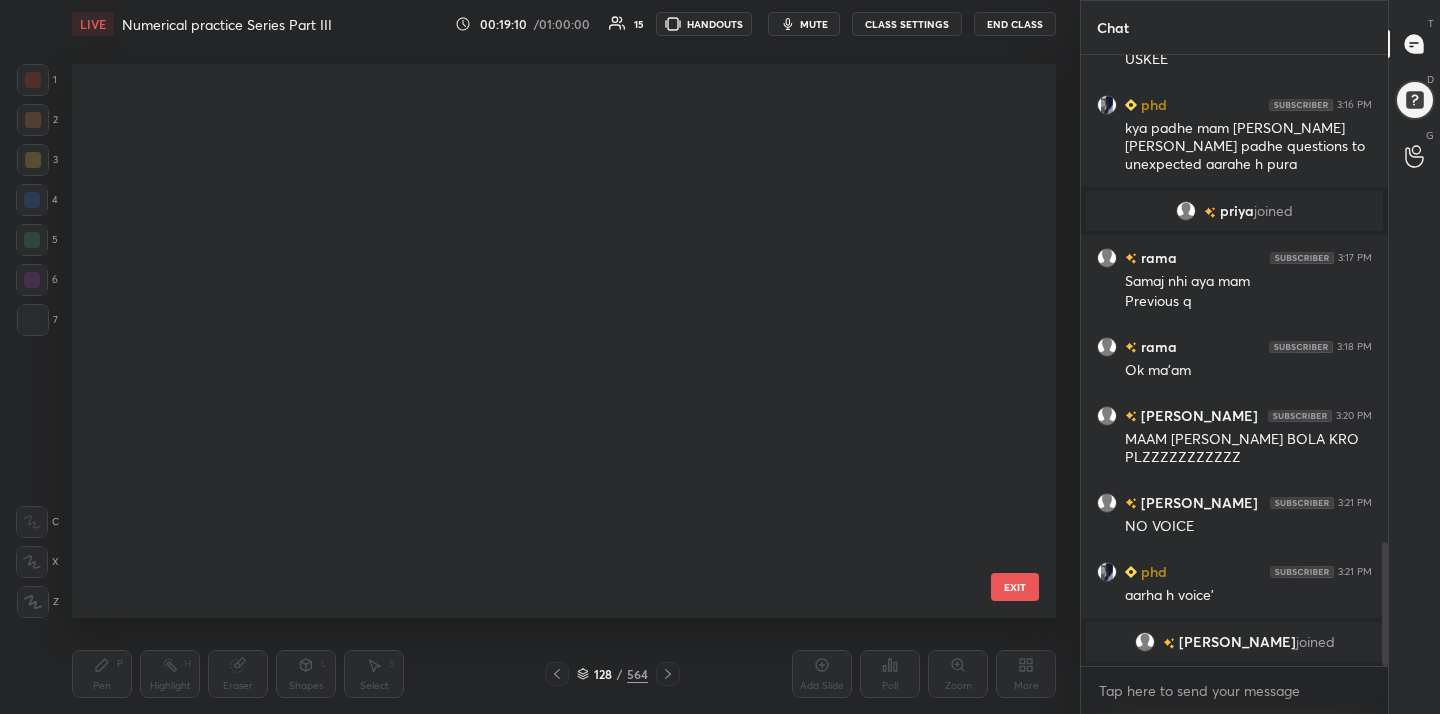 scroll, scrollTop: 6735, scrollLeft: 0, axis: vertical 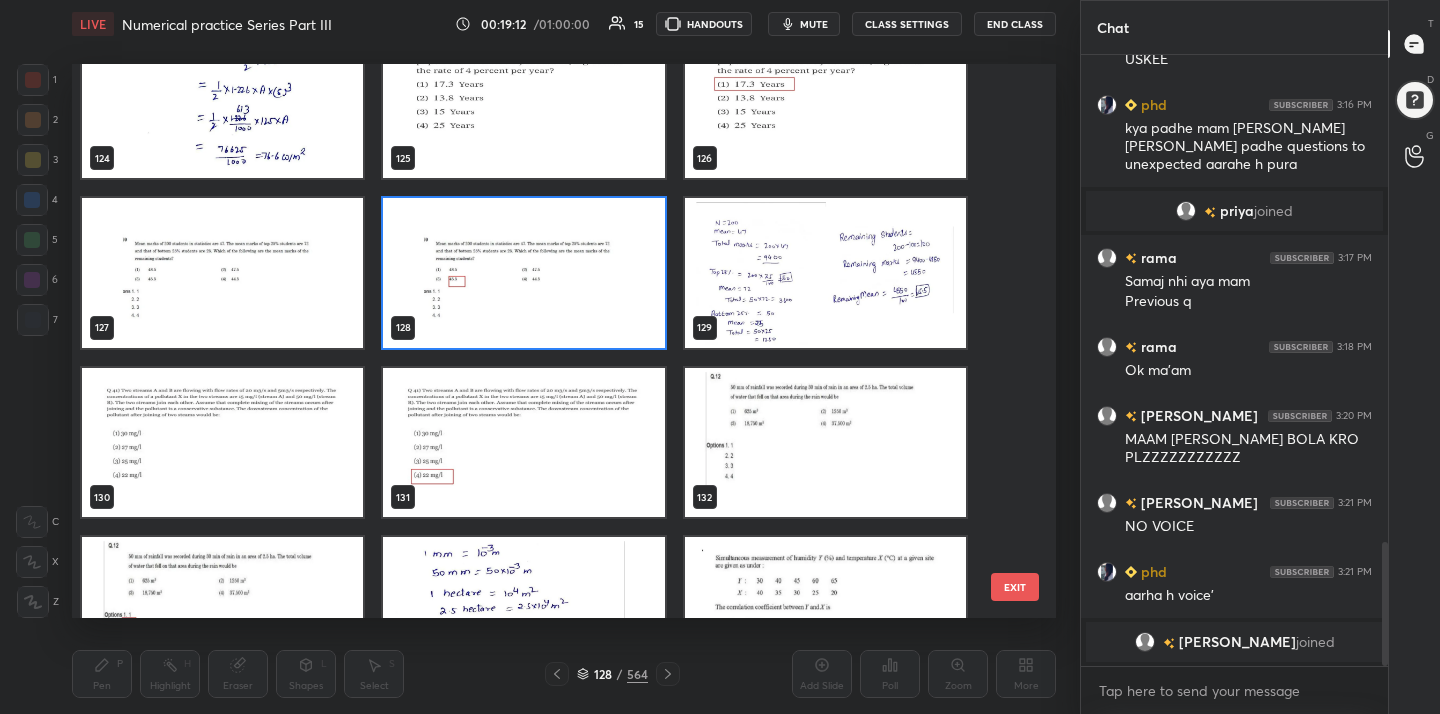 click at bounding box center [222, 443] 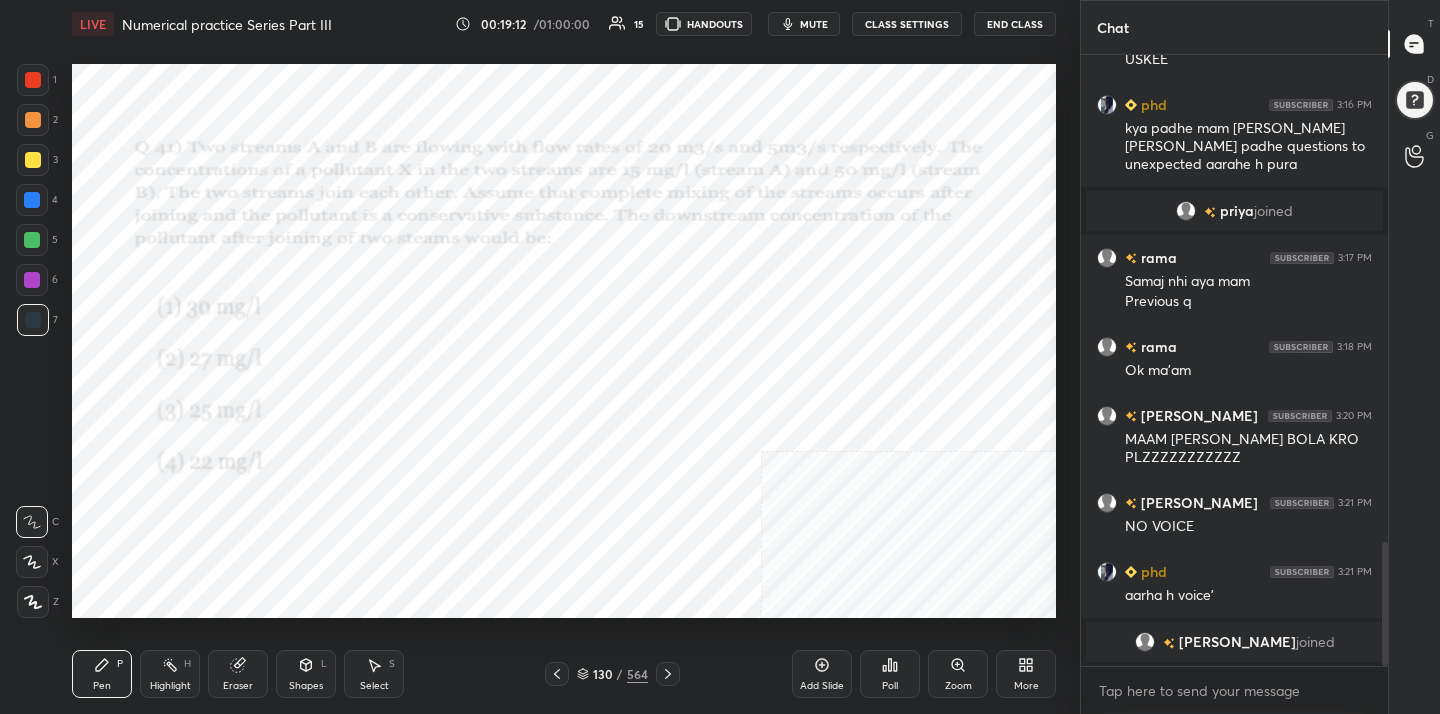 click at bounding box center [222, 443] 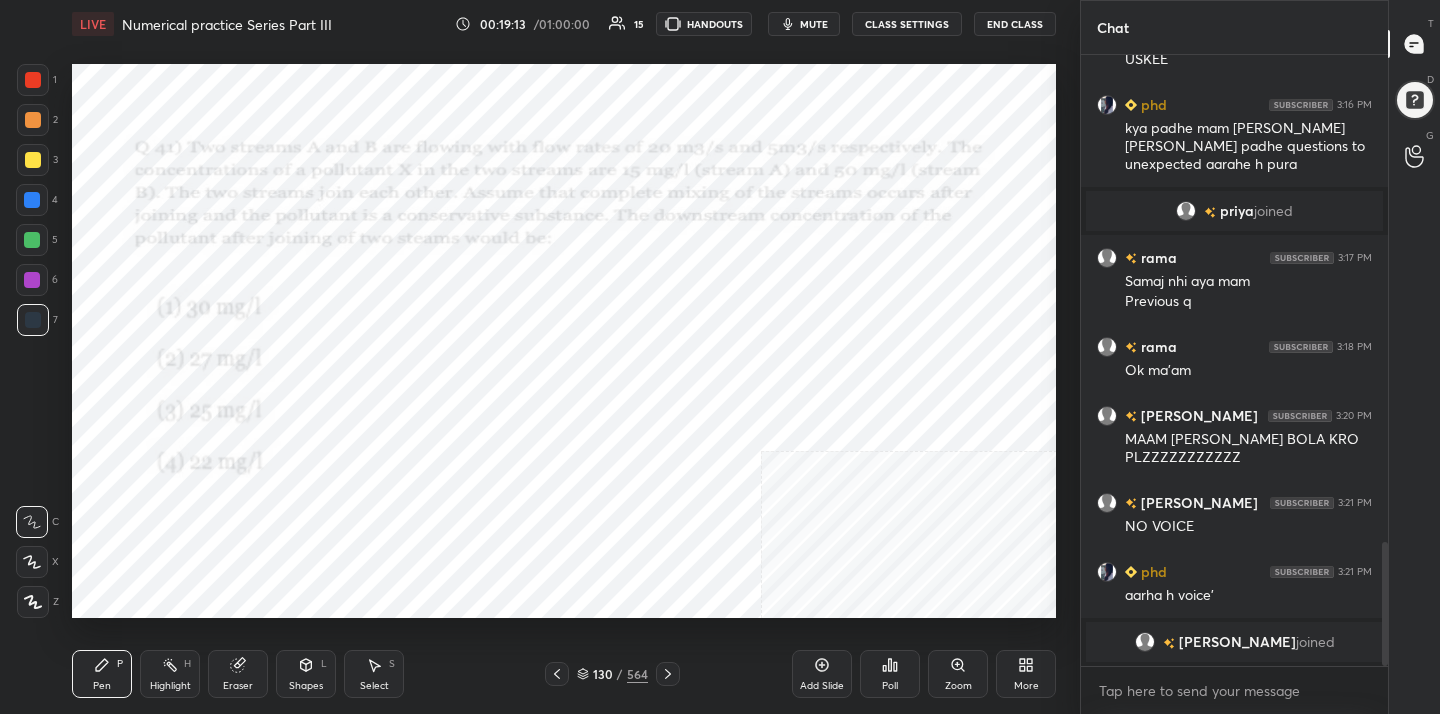 click on "mute" at bounding box center (814, 24) 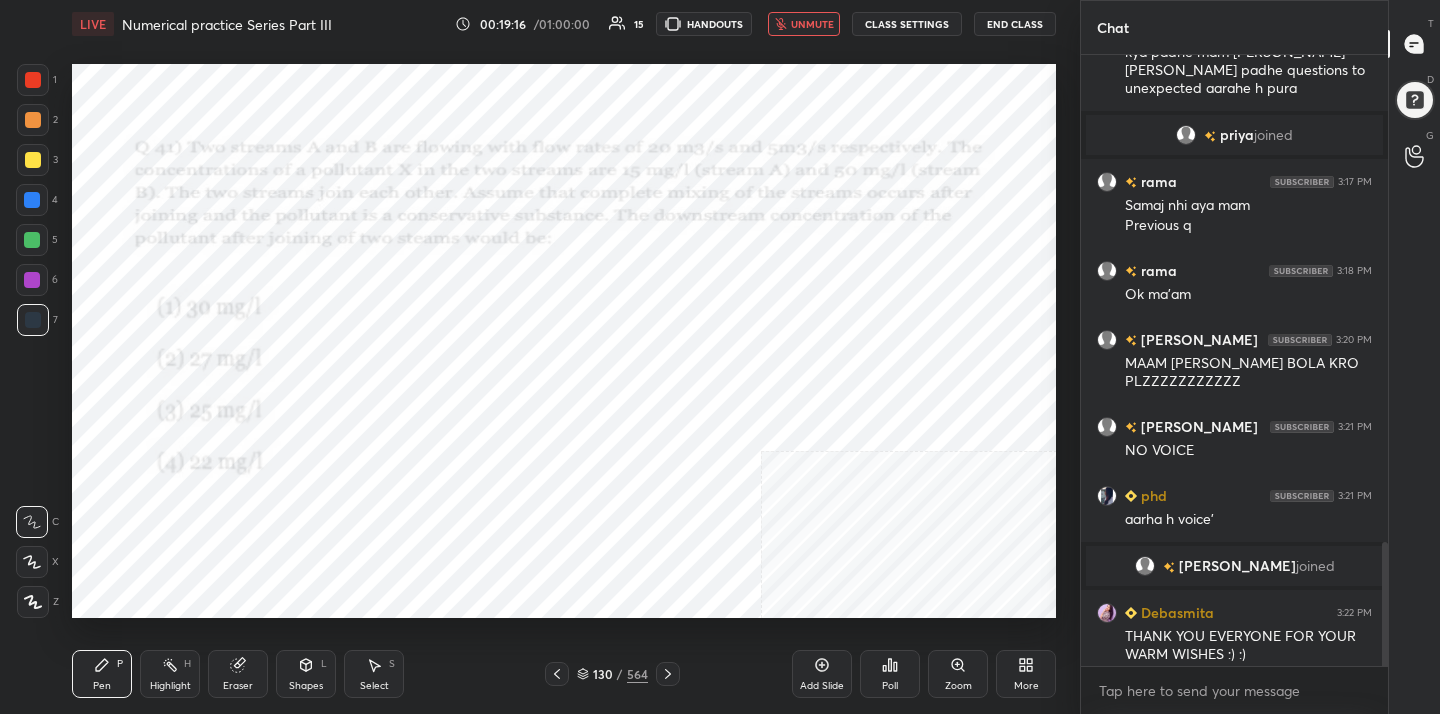scroll, scrollTop: 2400, scrollLeft: 0, axis: vertical 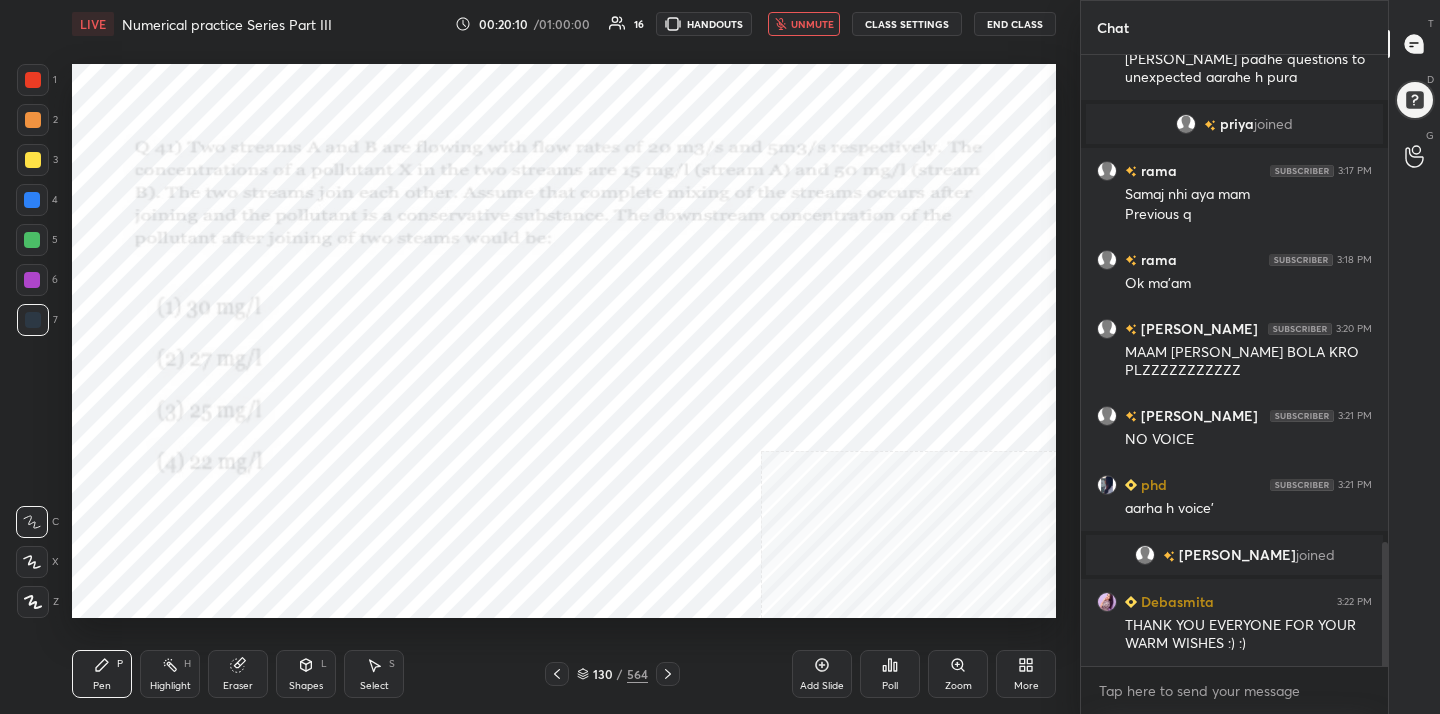 click on "LIVE Numerical practice Series Part III 00:20:10 /  01:00:00 16 HANDOUTS unmute CLASS SETTINGS End Class" at bounding box center (564, 24) 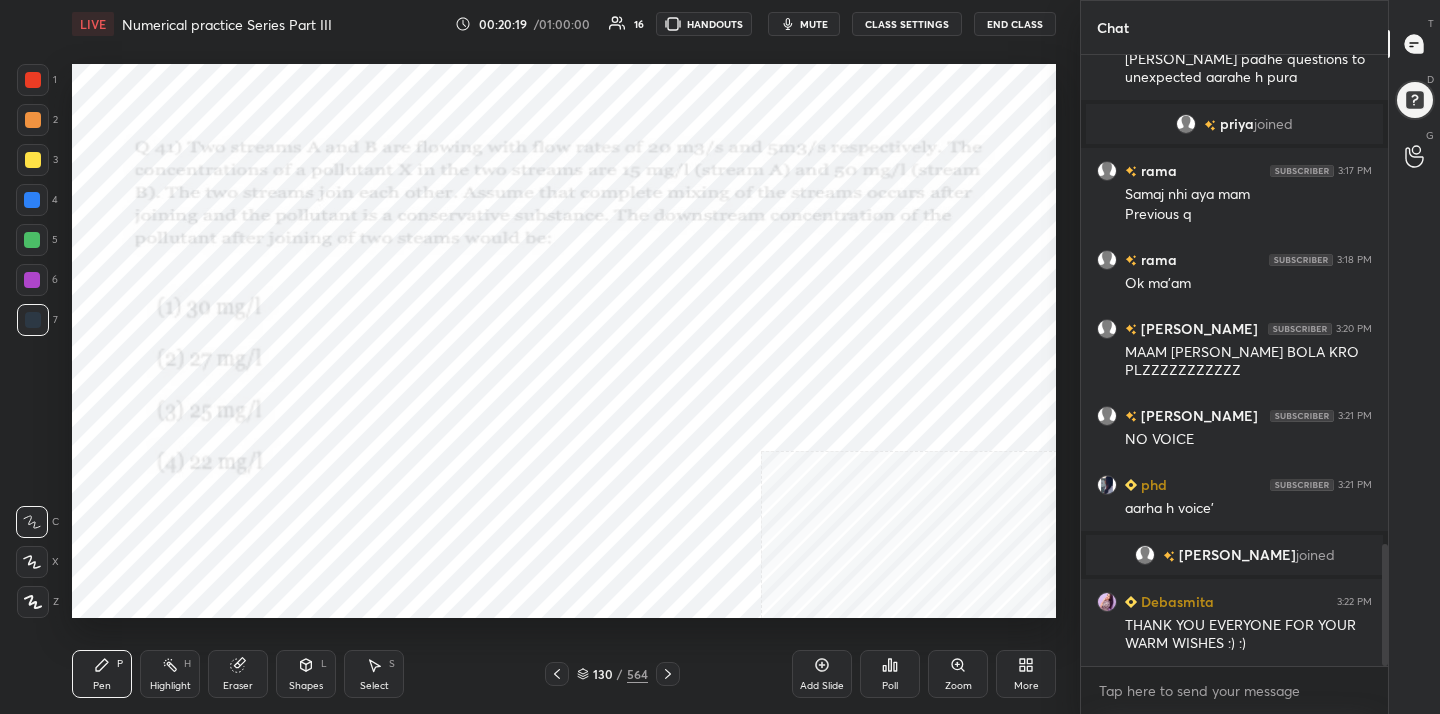 scroll, scrollTop: 2448, scrollLeft: 0, axis: vertical 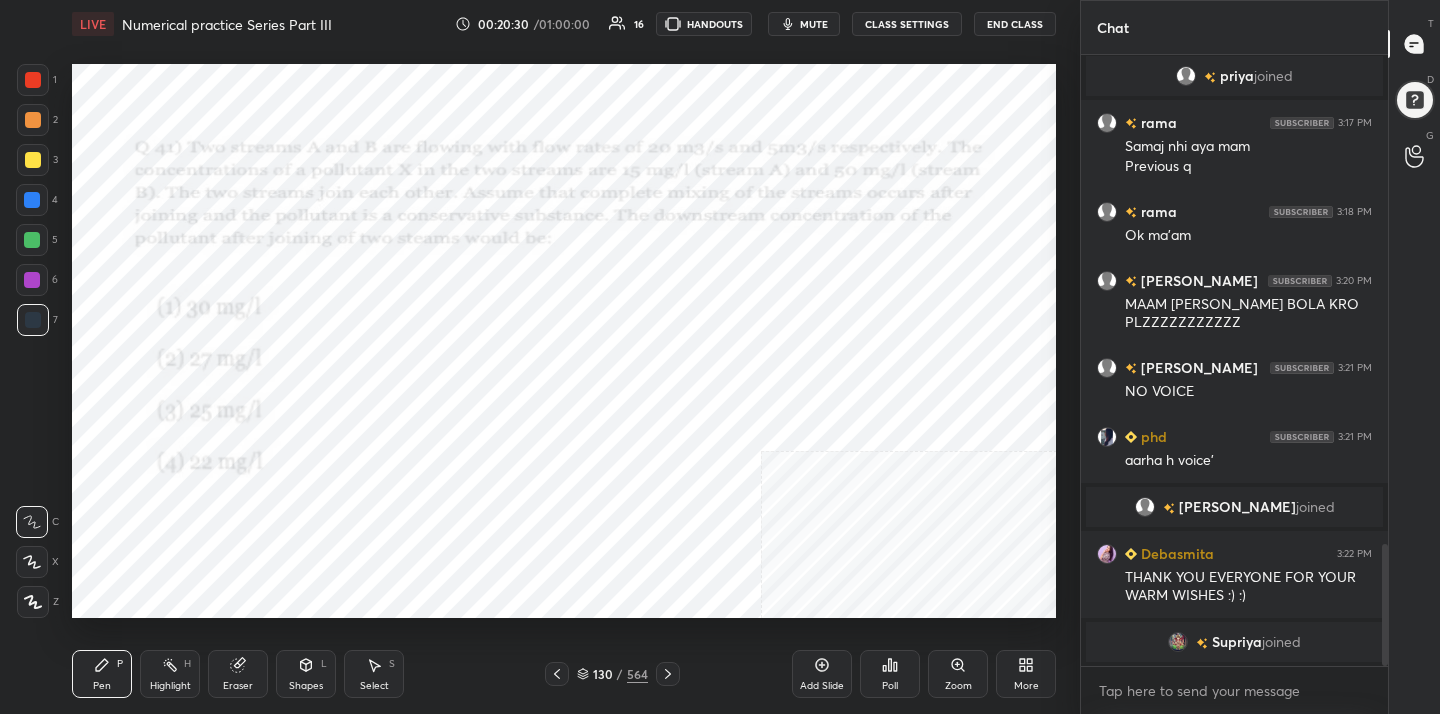 click on "mute" at bounding box center [814, 24] 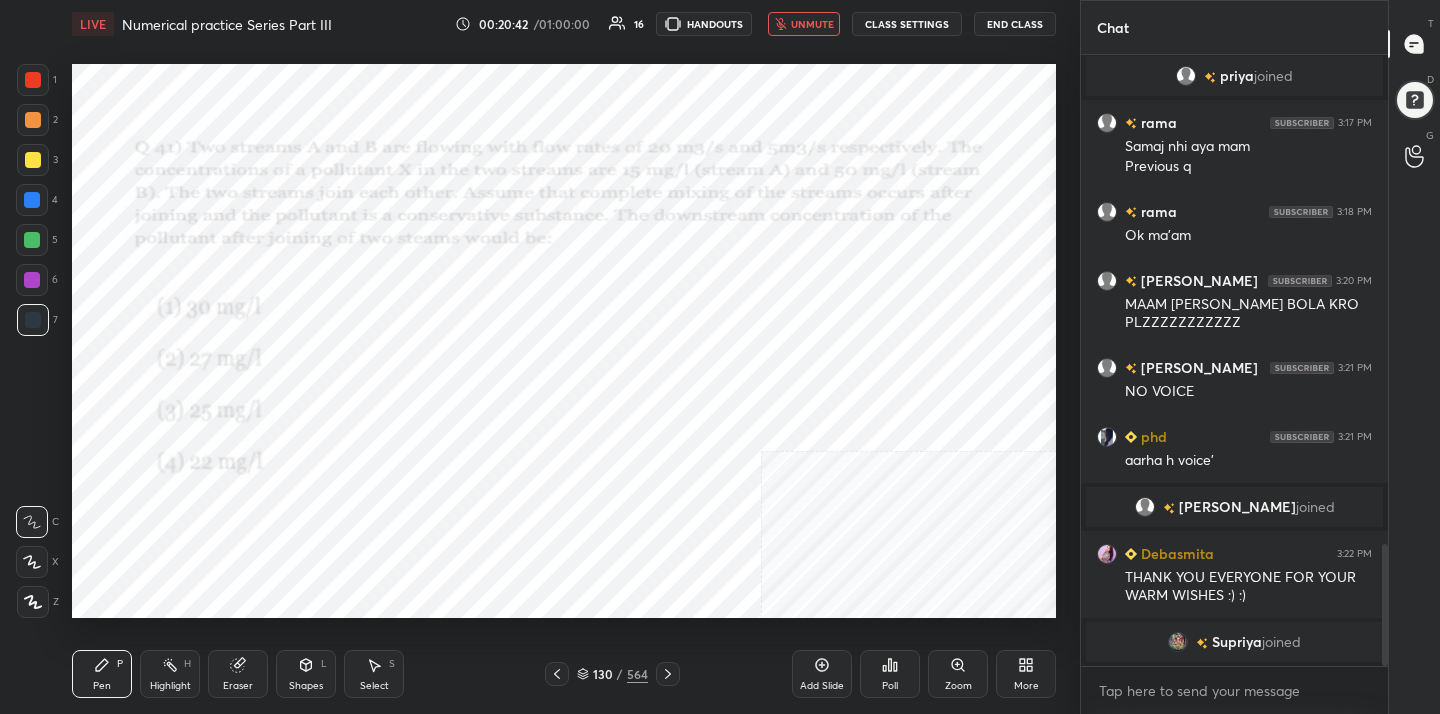 click on "130 / 564" at bounding box center [612, 674] 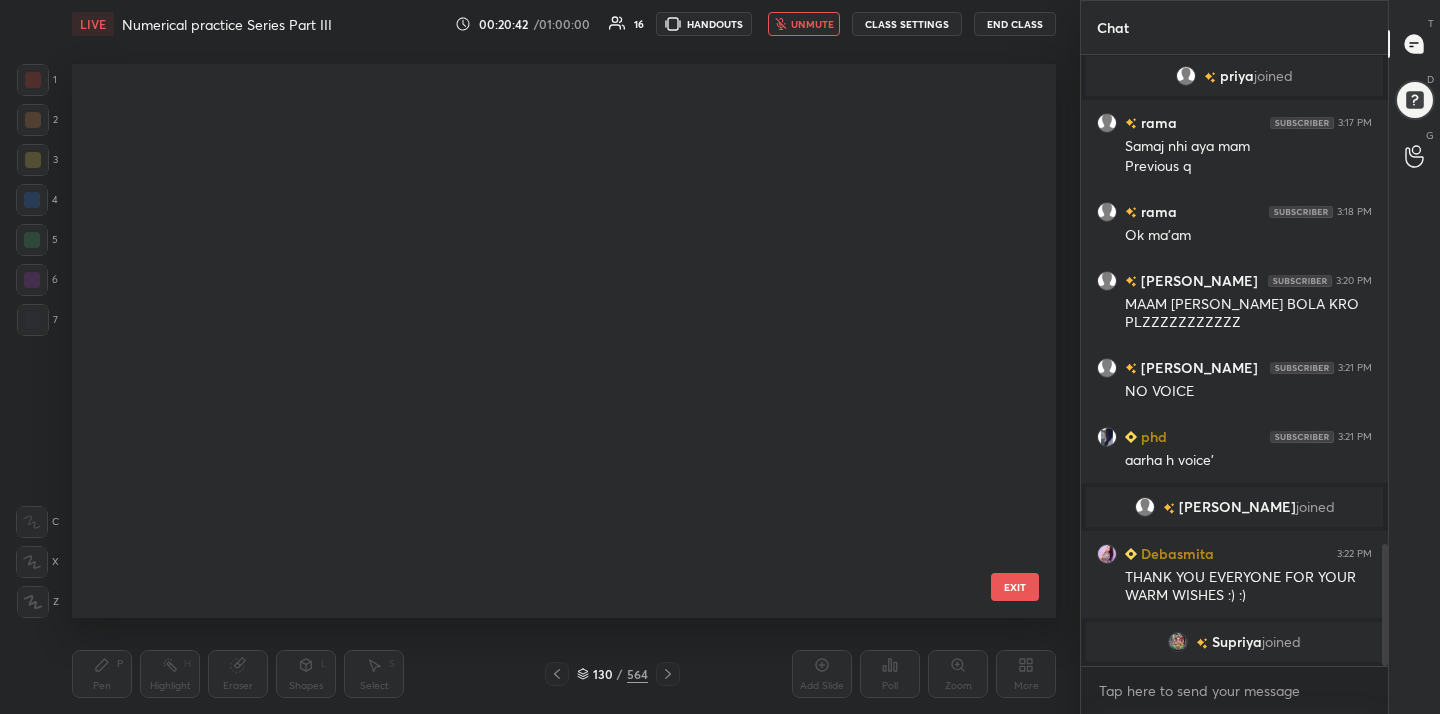 scroll, scrollTop: 6904, scrollLeft: 0, axis: vertical 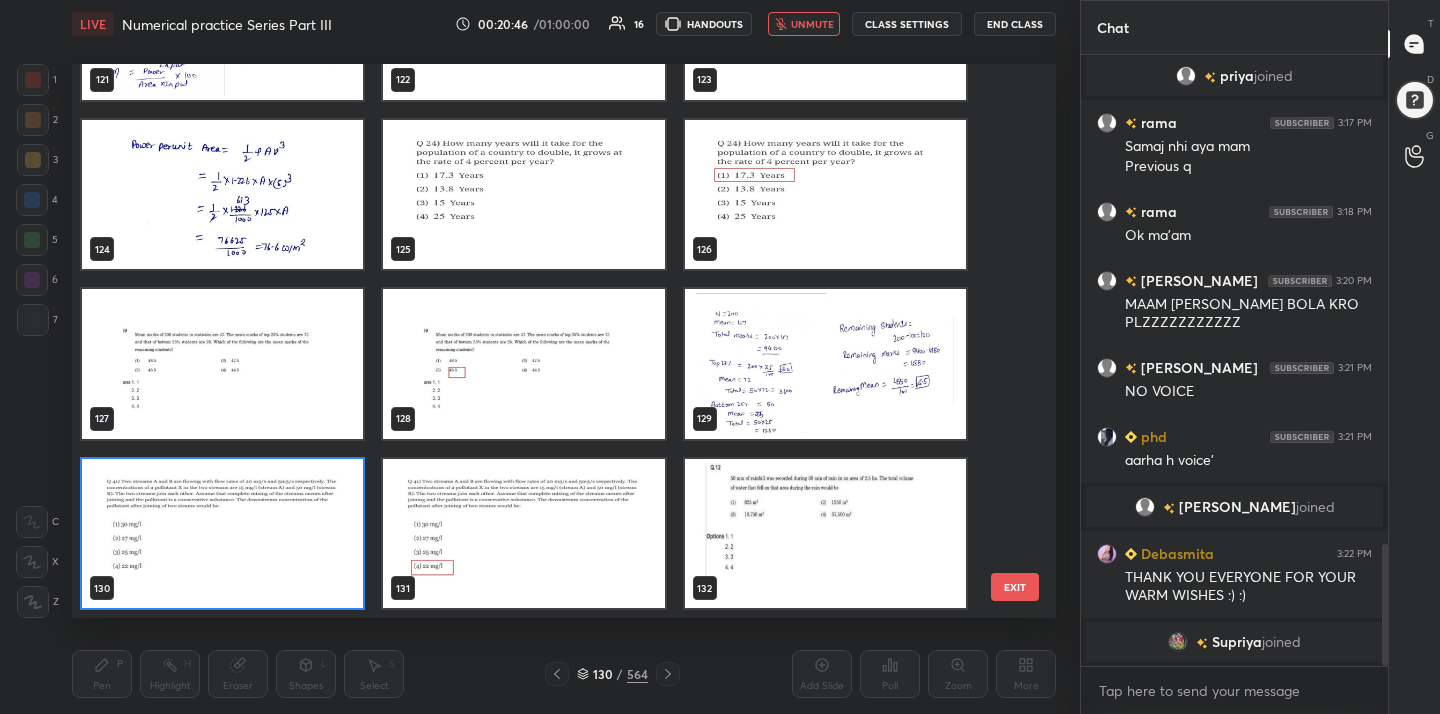 click at bounding box center (222, 534) 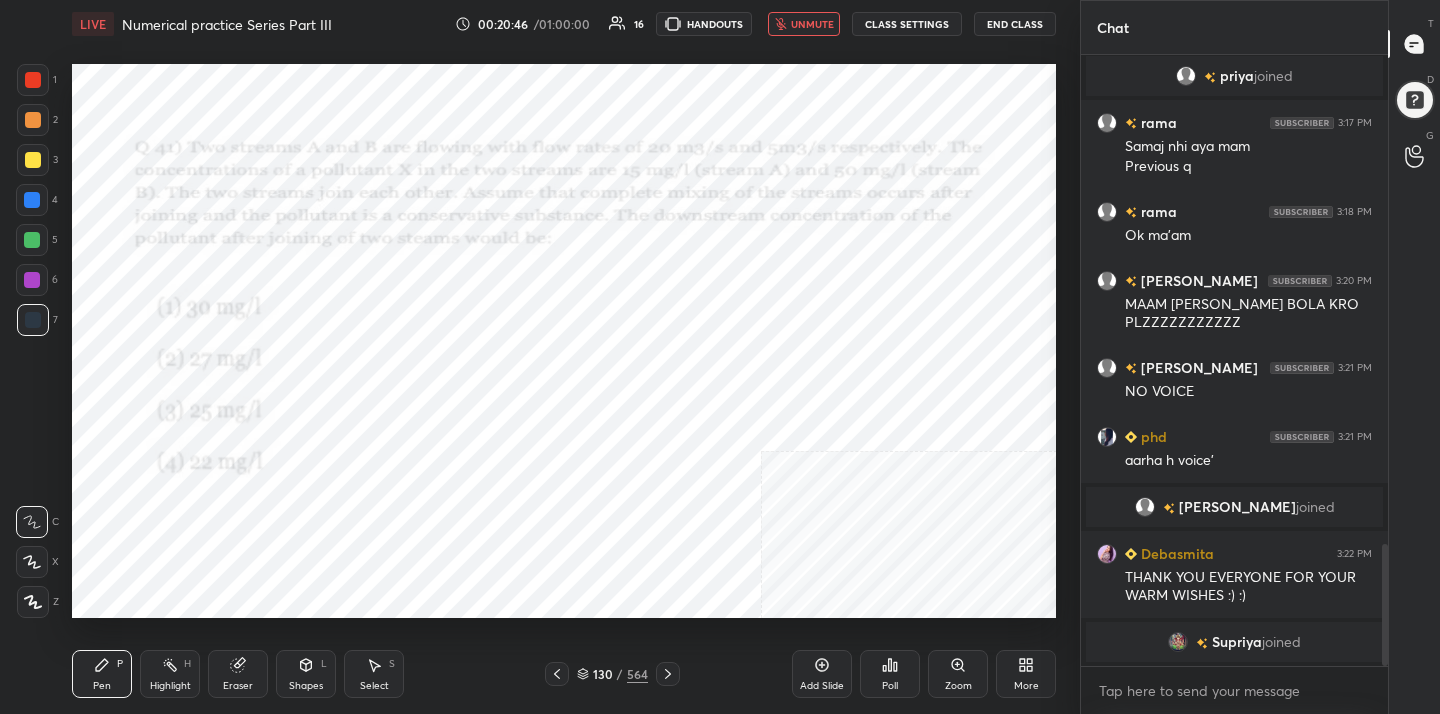 click at bounding box center [222, 534] 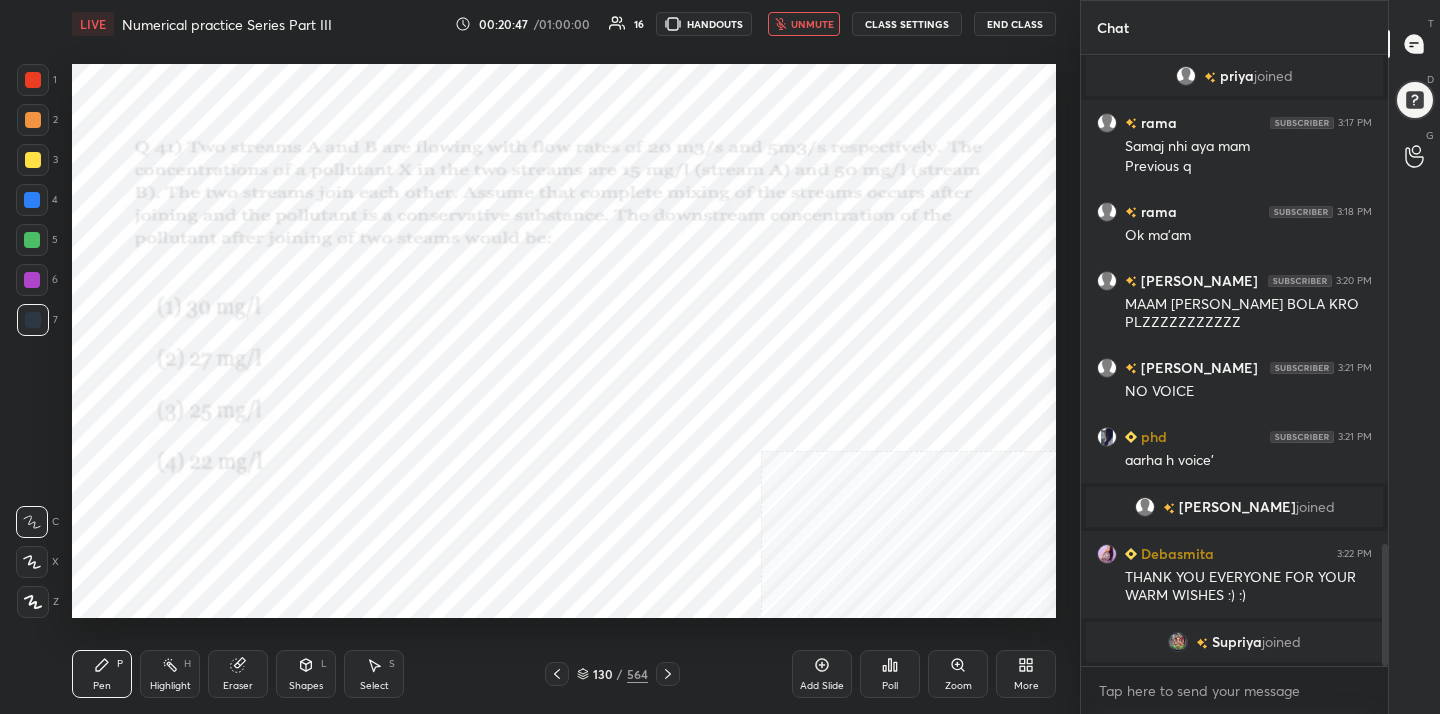 scroll, scrollTop: 564, scrollLeft: 301, axis: both 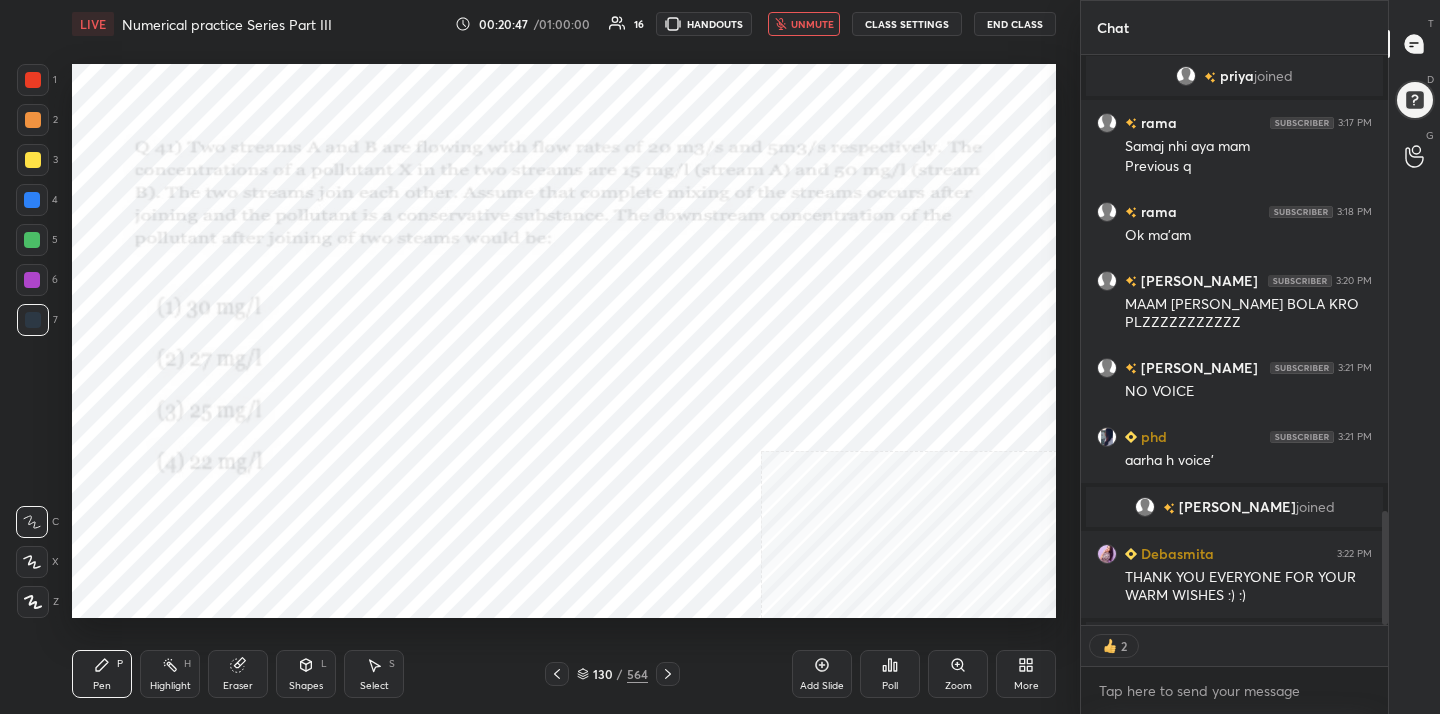 click on "Poll" at bounding box center (890, 674) 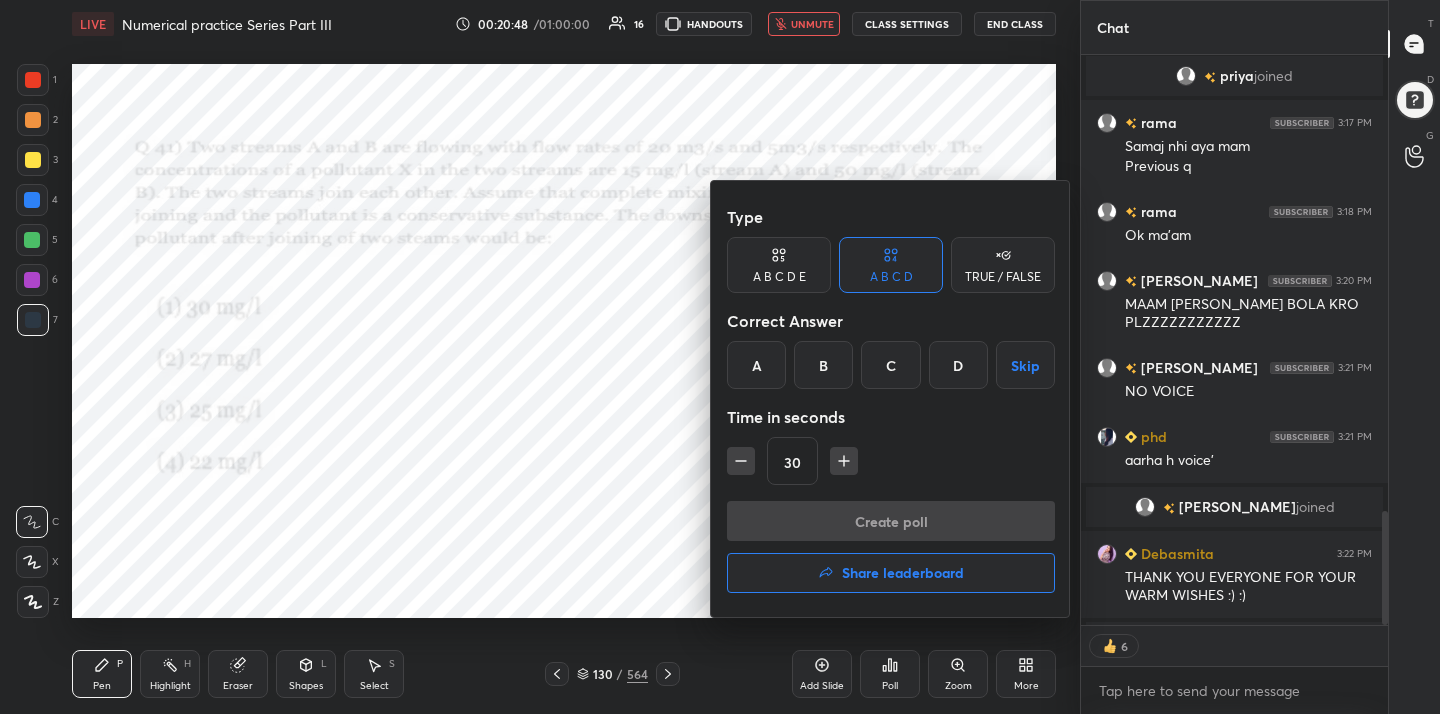 click on "D" at bounding box center [958, 365] 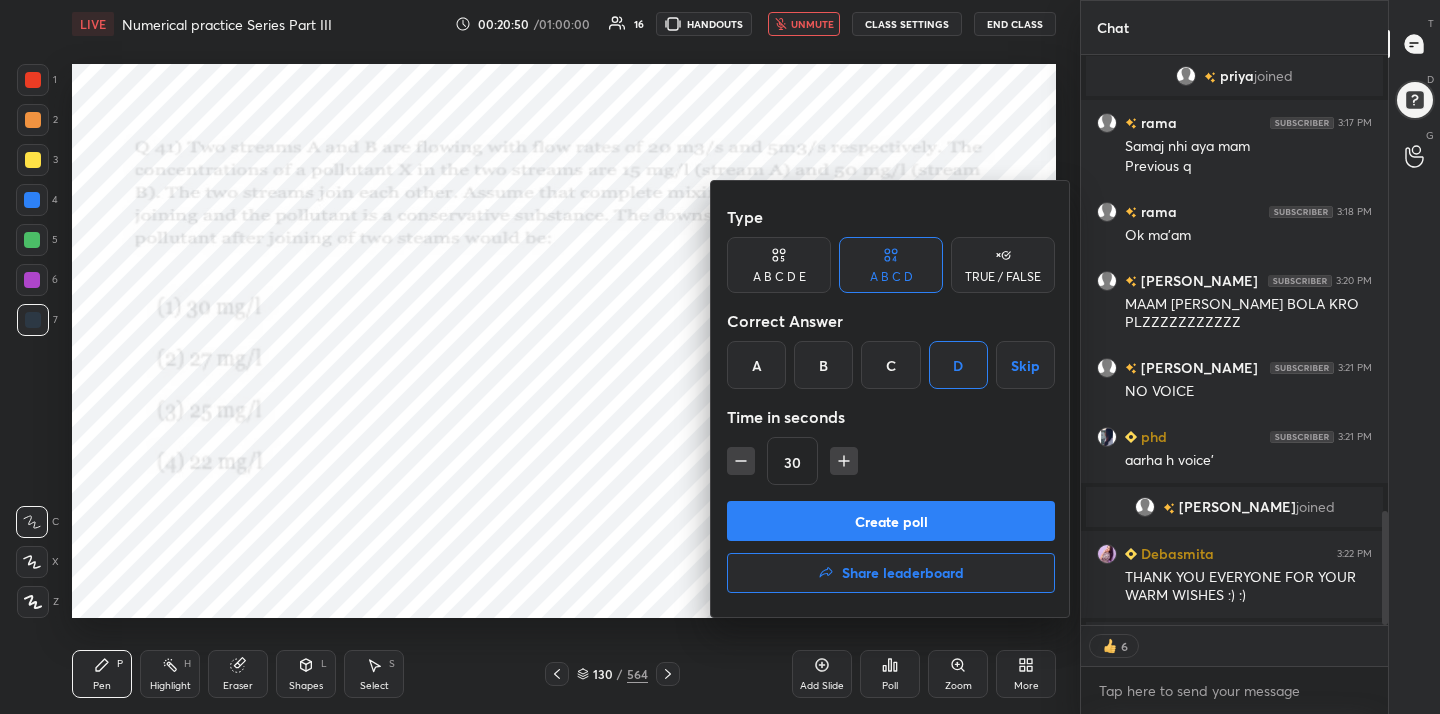 click on "Create poll" at bounding box center (891, 521) 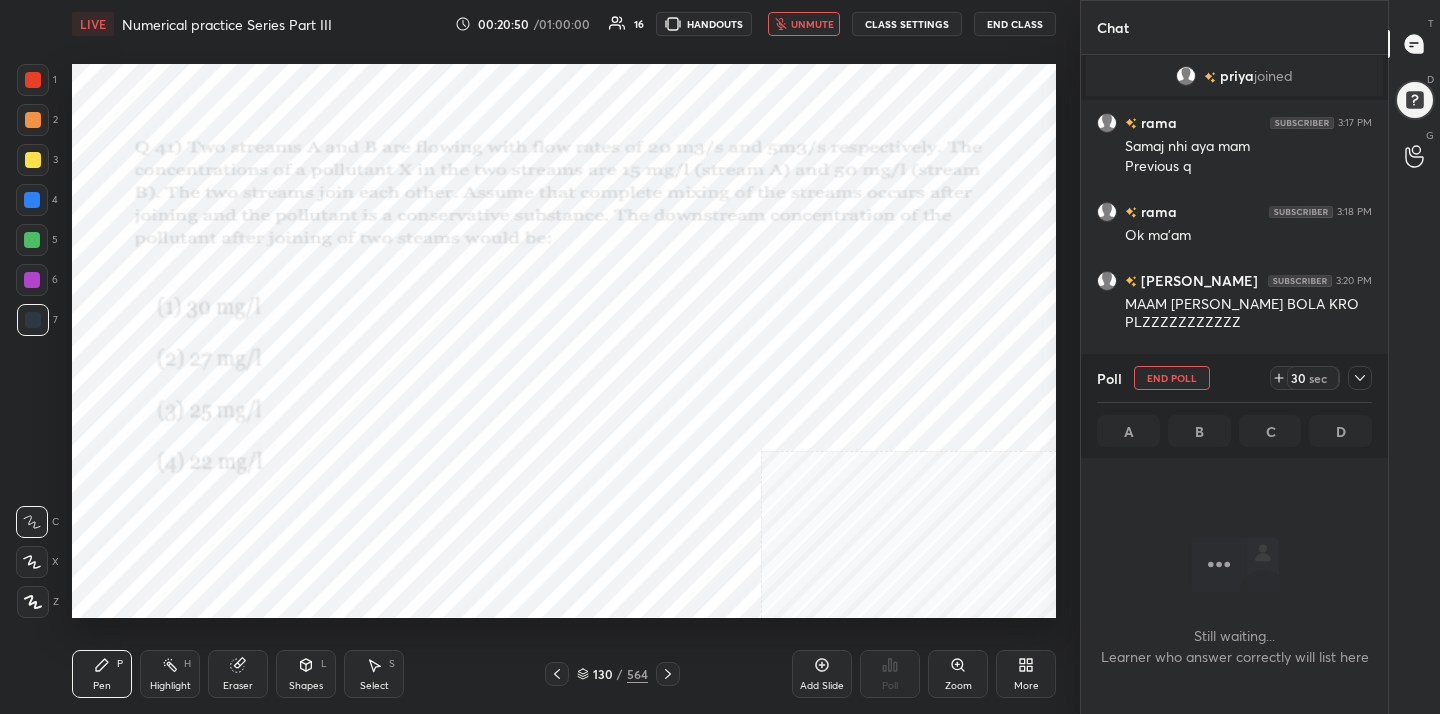 scroll, scrollTop: 335, scrollLeft: 301, axis: both 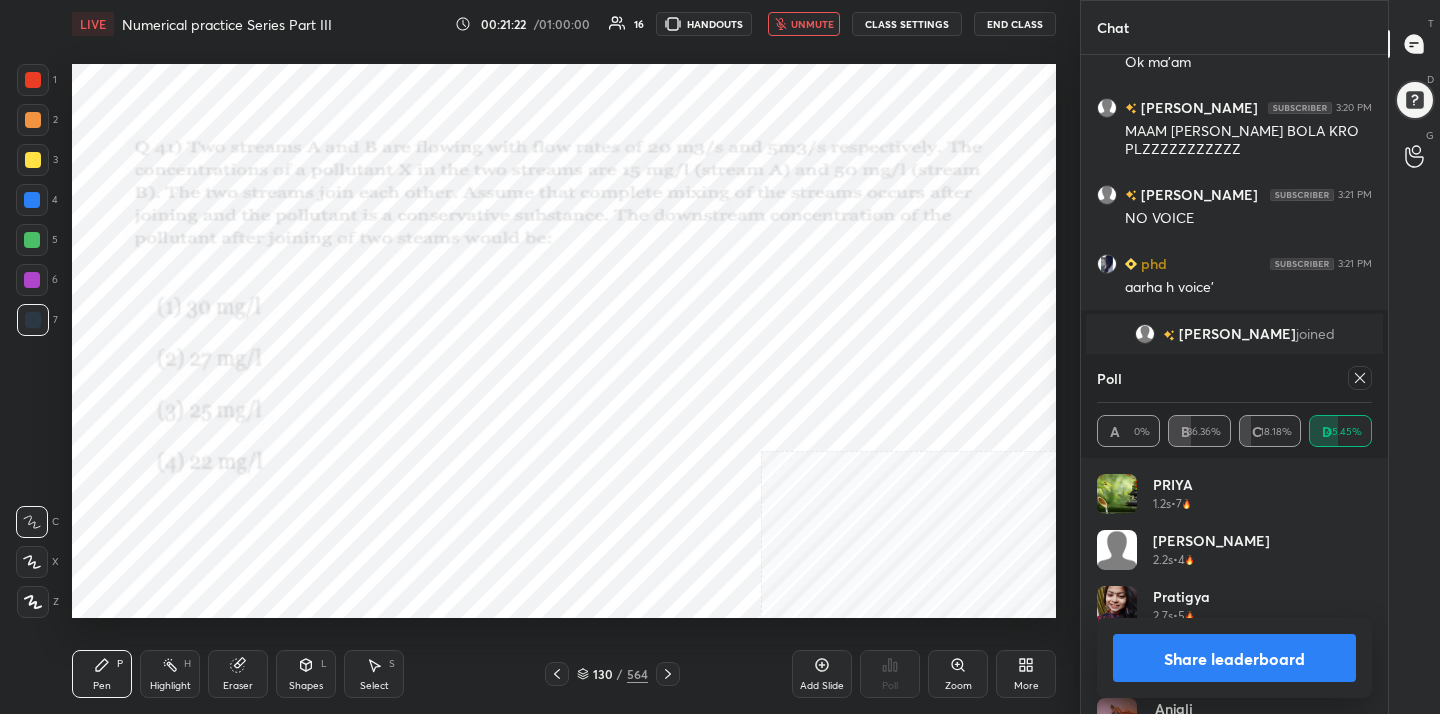 click 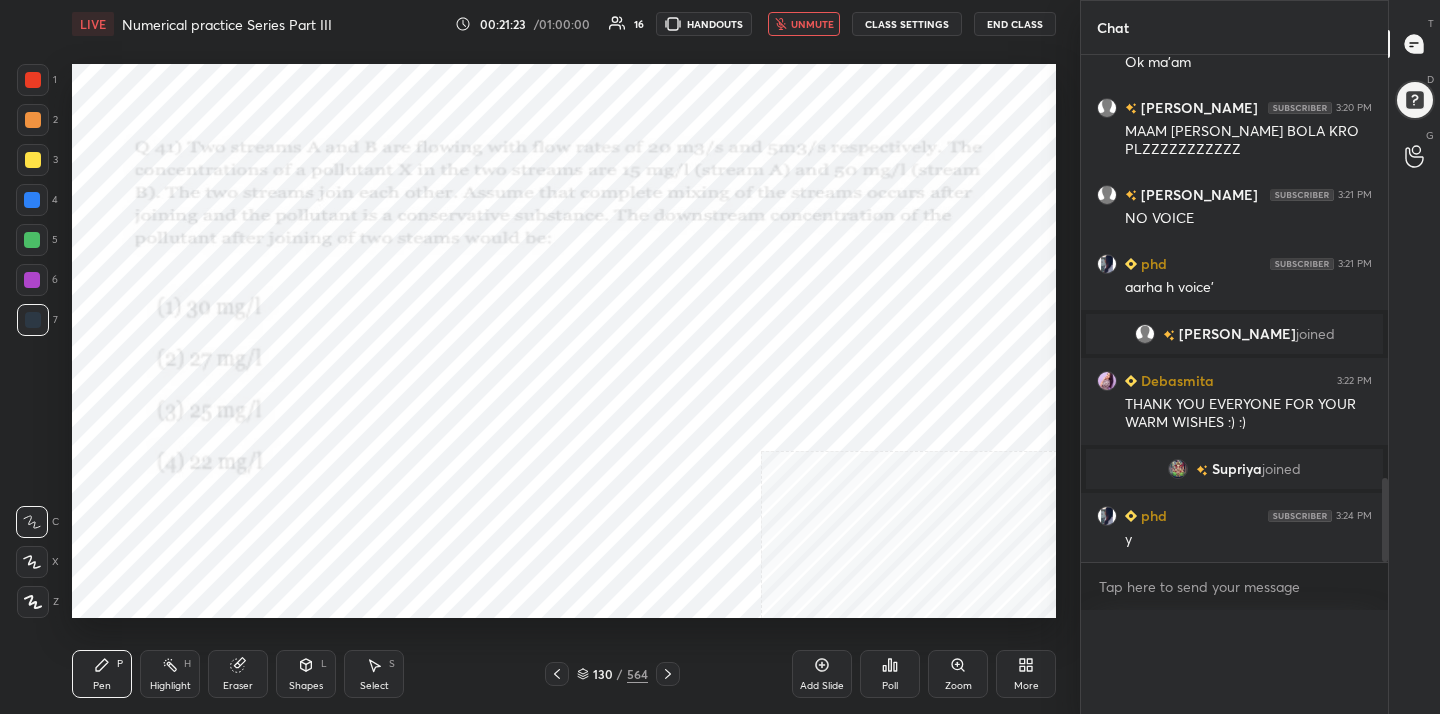scroll, scrollTop: 0, scrollLeft: 0, axis: both 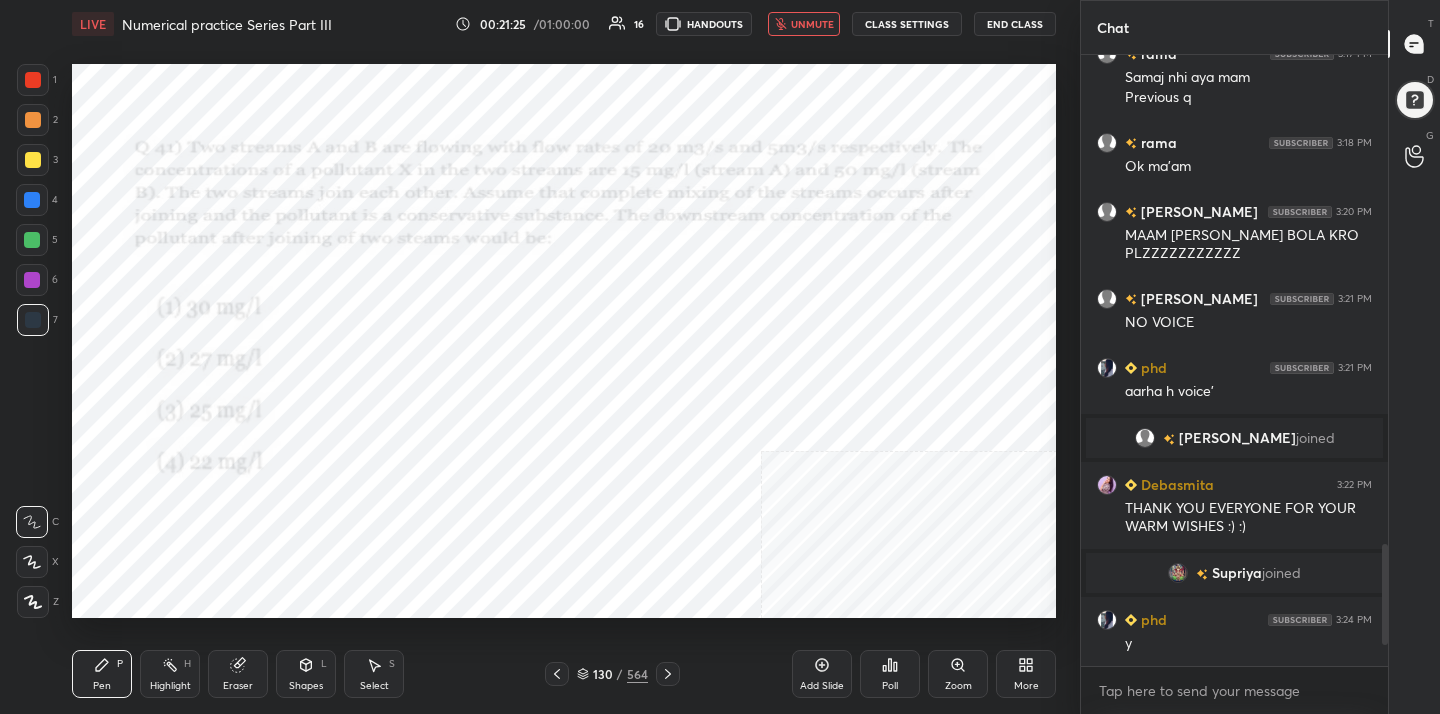 click on "LIVE Numerical practice Series Part III 00:21:25 /  01:00:00 16 HANDOUTS unmute CLASS SETTINGS End Class" at bounding box center (564, 24) 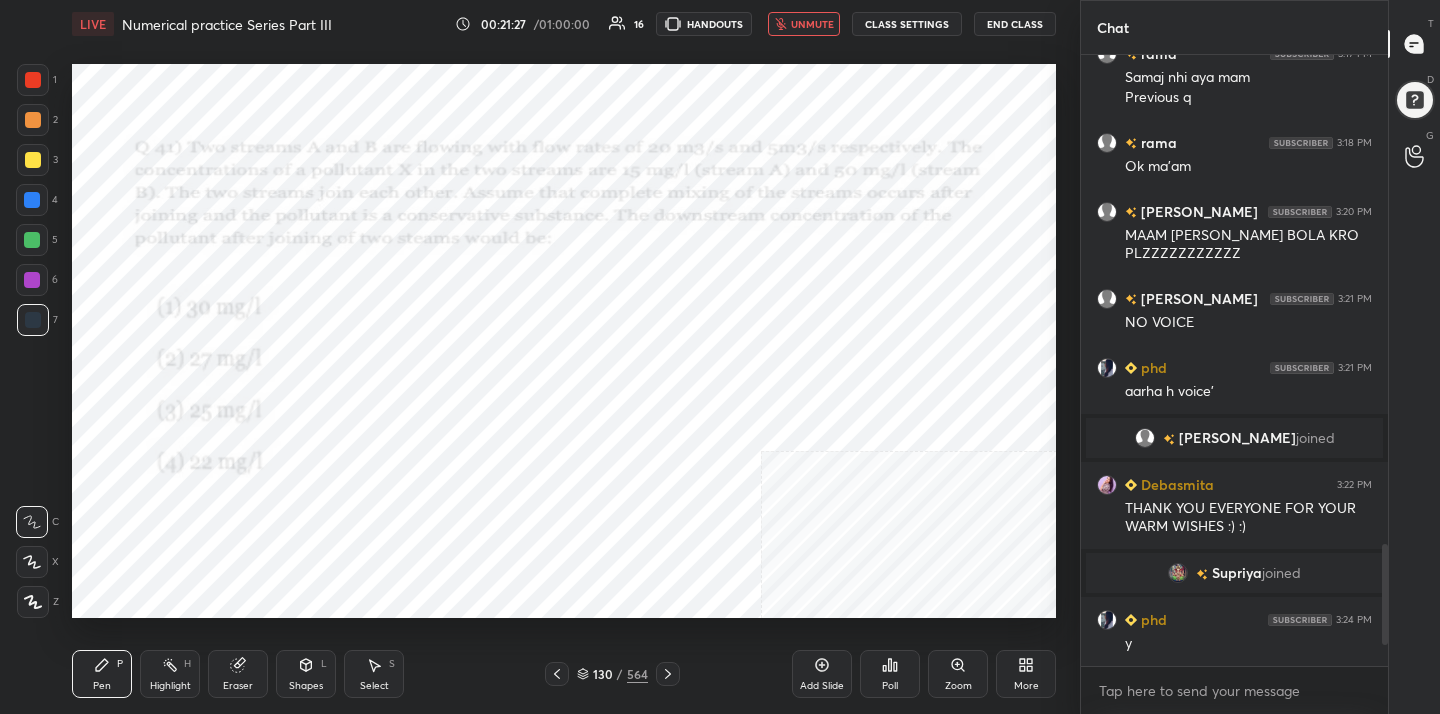 click on "unmute" at bounding box center [812, 24] 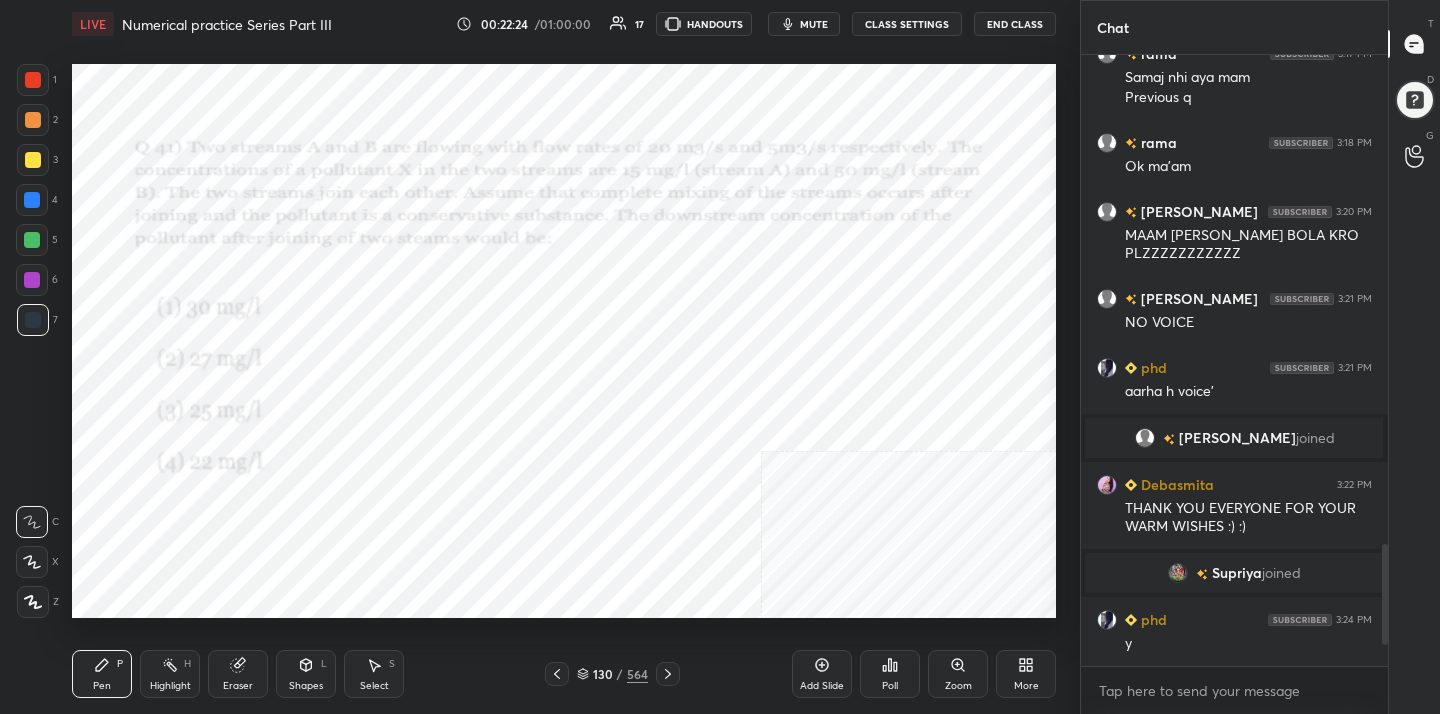 click on "Eraser" at bounding box center (238, 674) 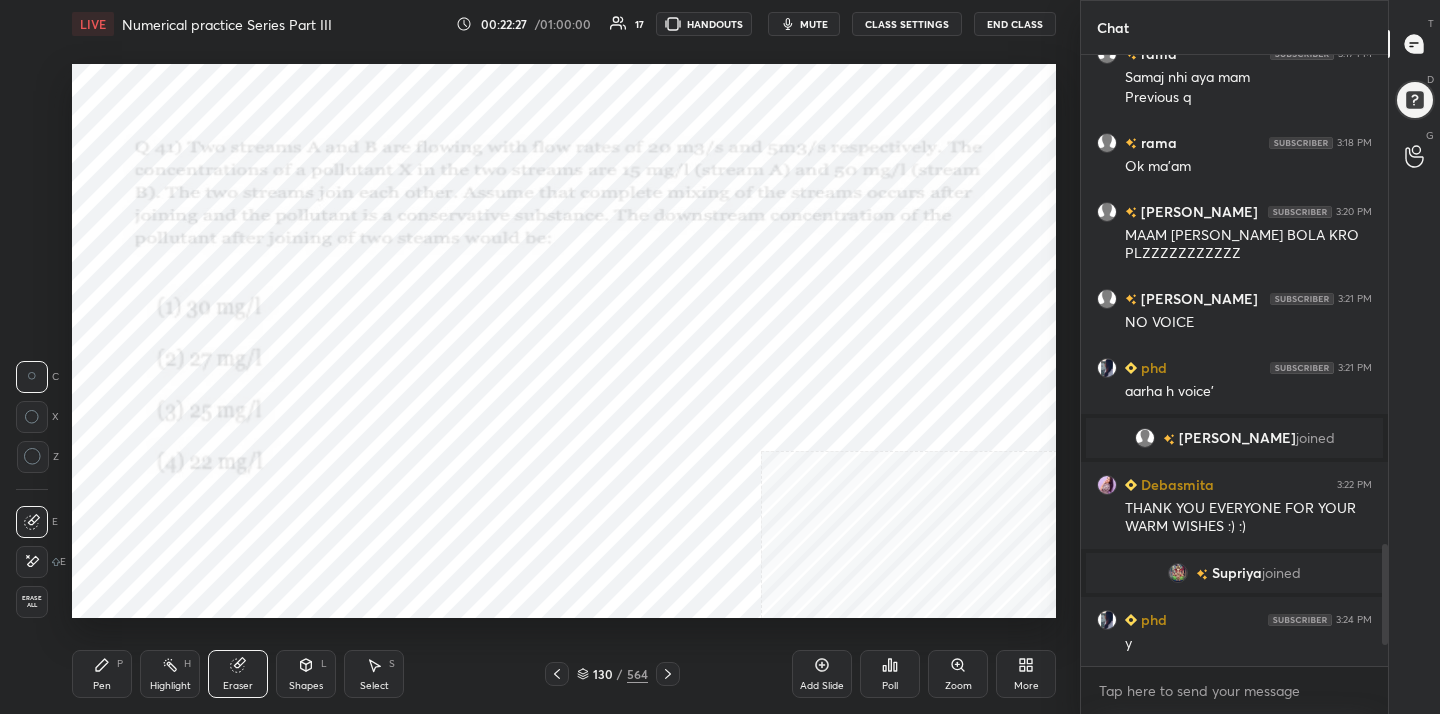 drag, startPoint x: 126, startPoint y: 675, endPoint x: 134, endPoint y: 647, distance: 29.12044 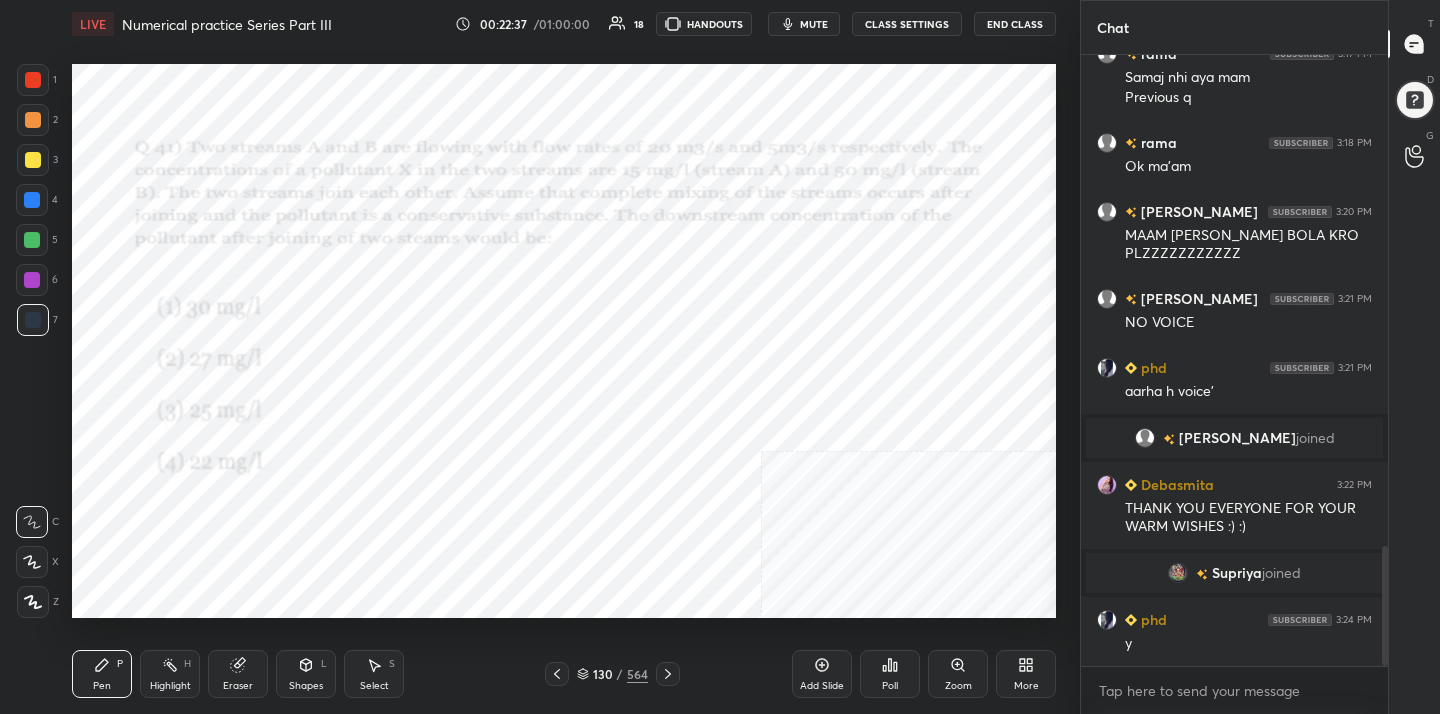 scroll, scrollTop: 2491, scrollLeft: 0, axis: vertical 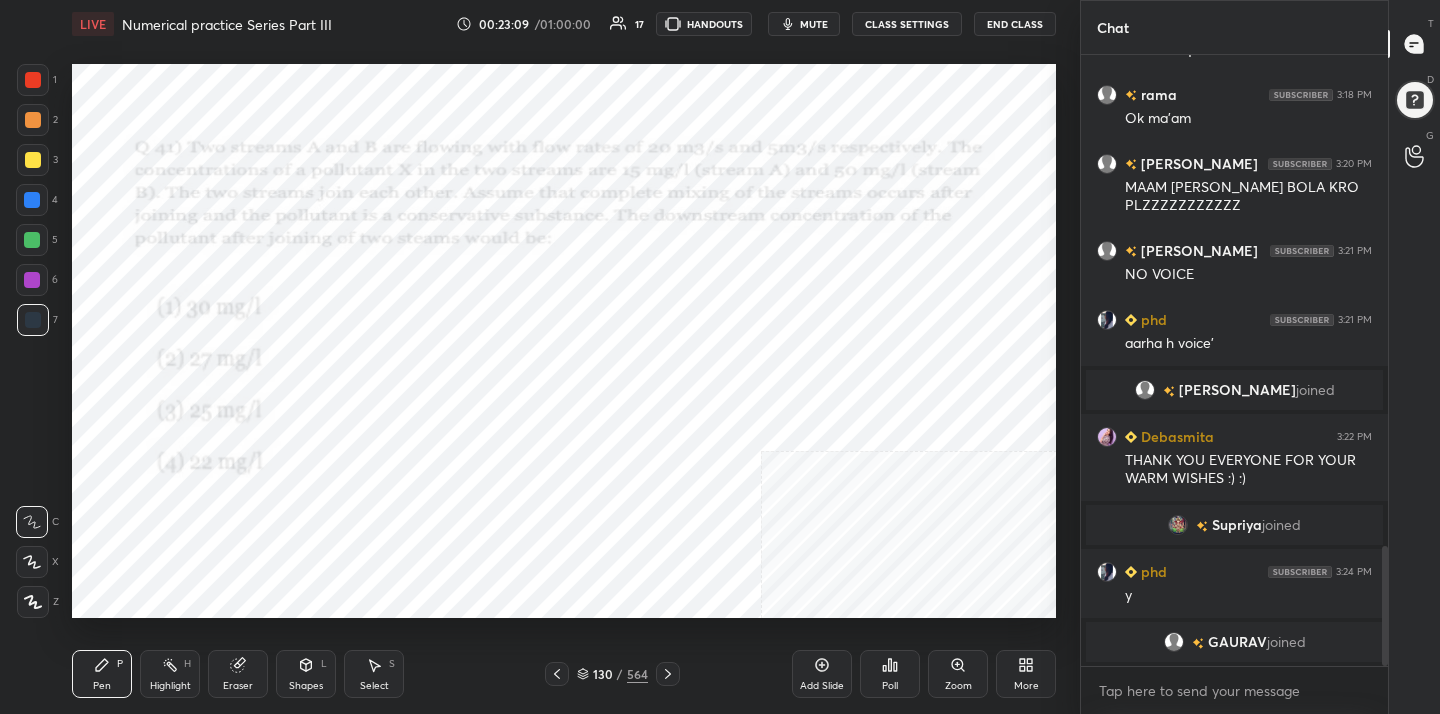 click 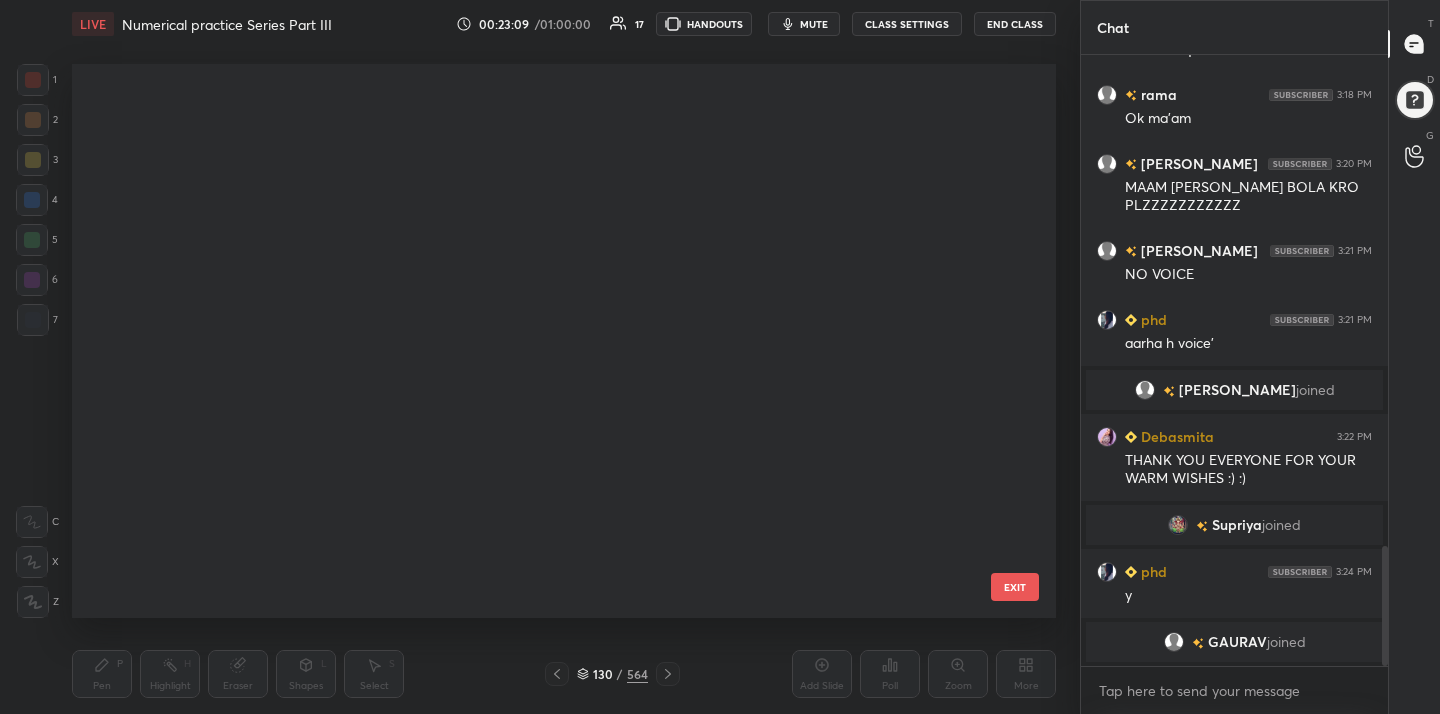 scroll, scrollTop: 6904, scrollLeft: 0, axis: vertical 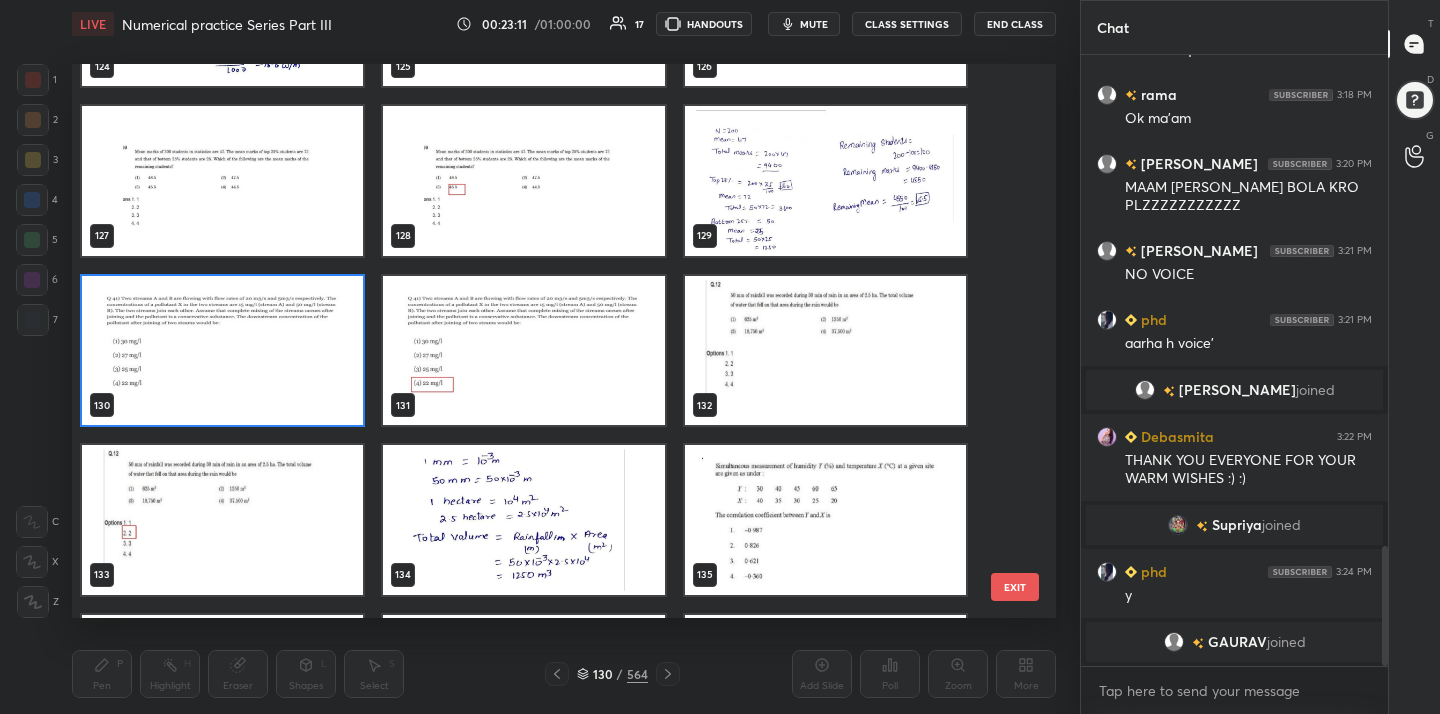 click at bounding box center (825, 351) 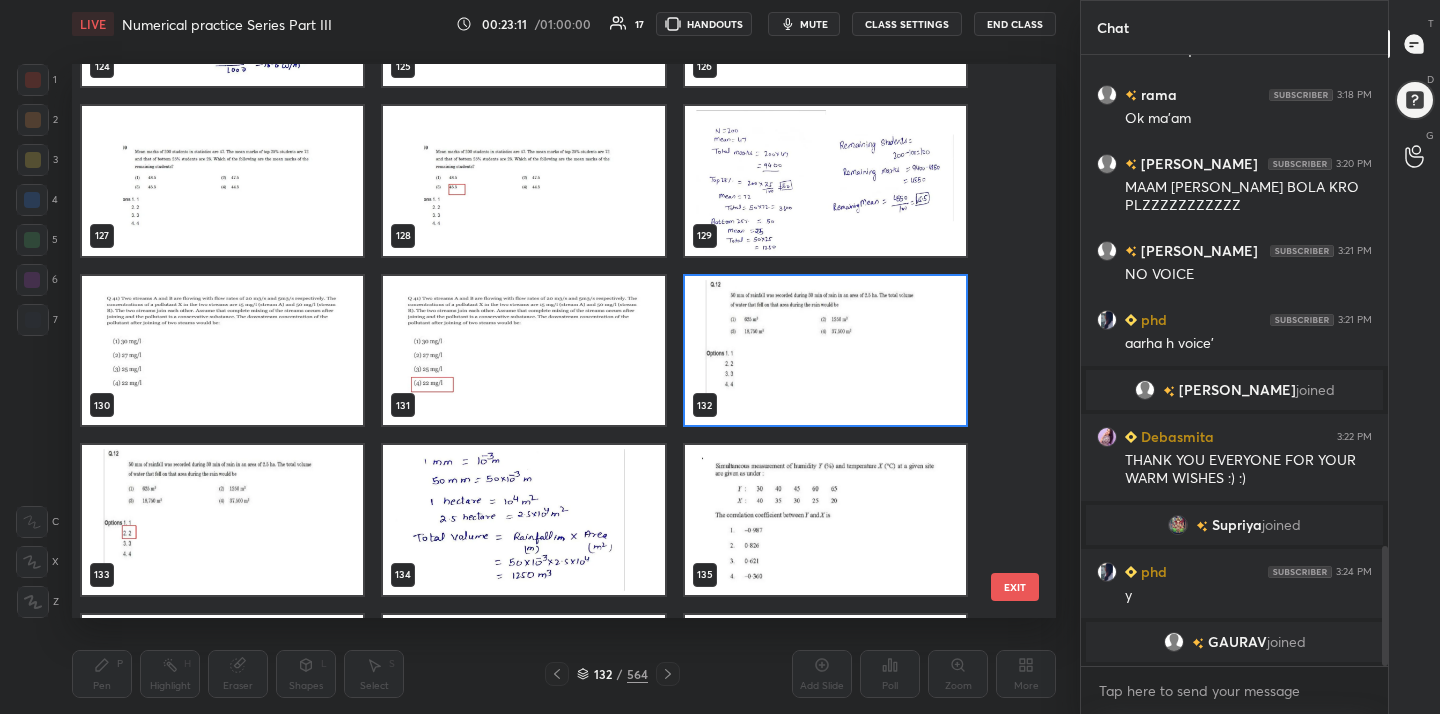 click at bounding box center (825, 351) 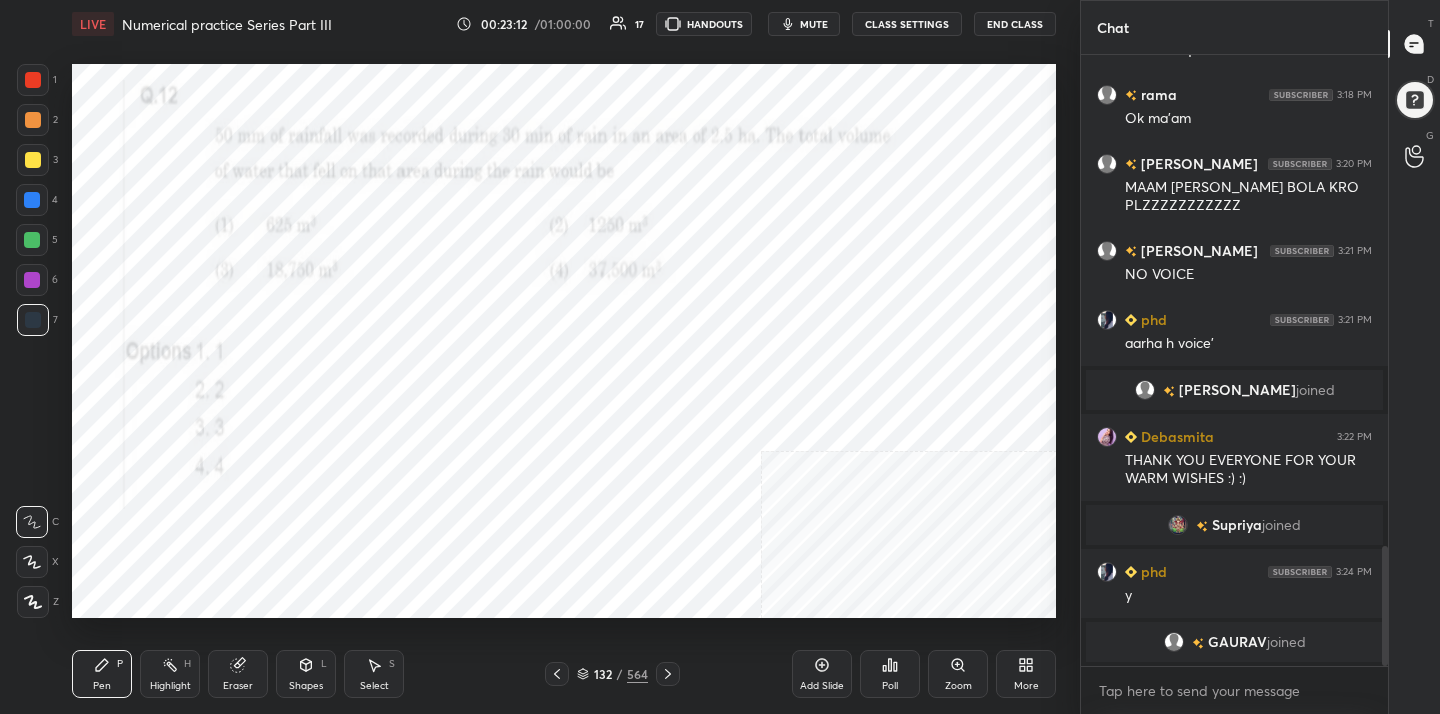 click at bounding box center [825, 351] 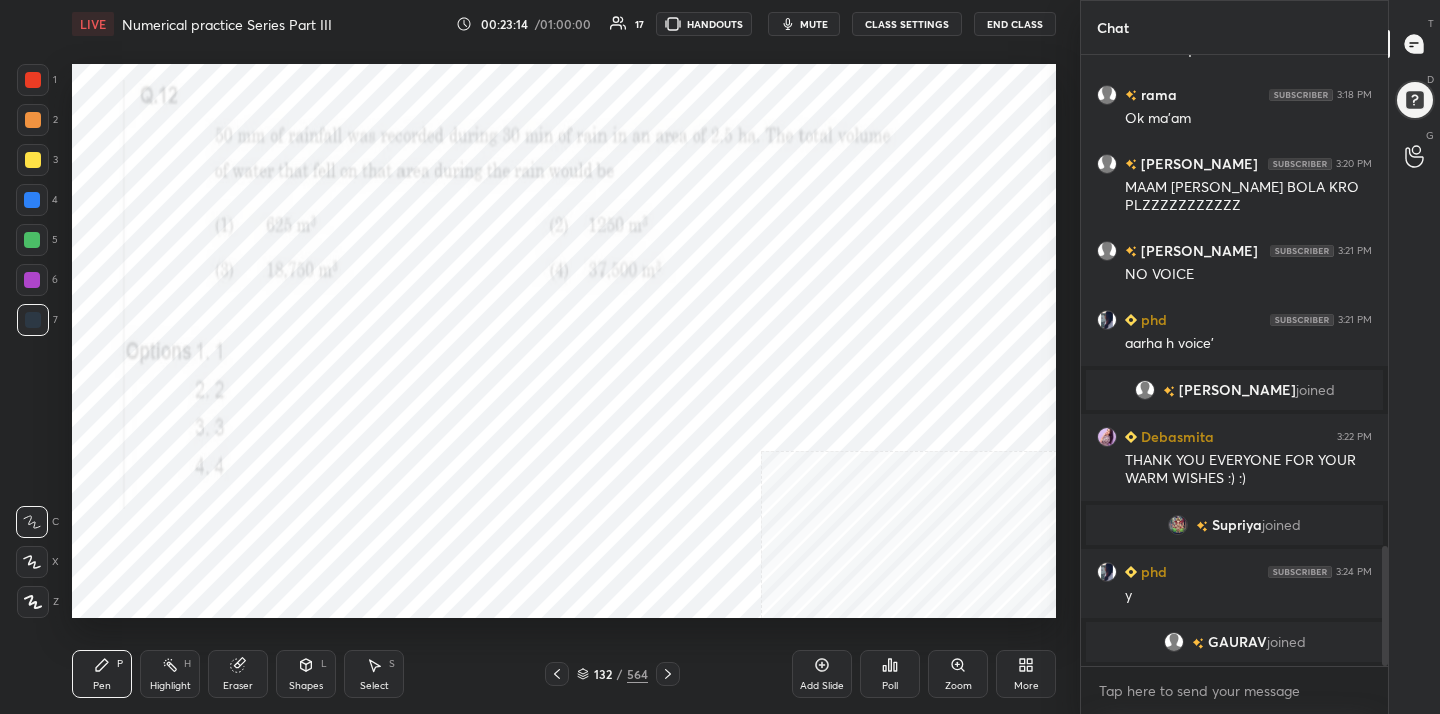 click on "GAURAV" at bounding box center [1237, 642] 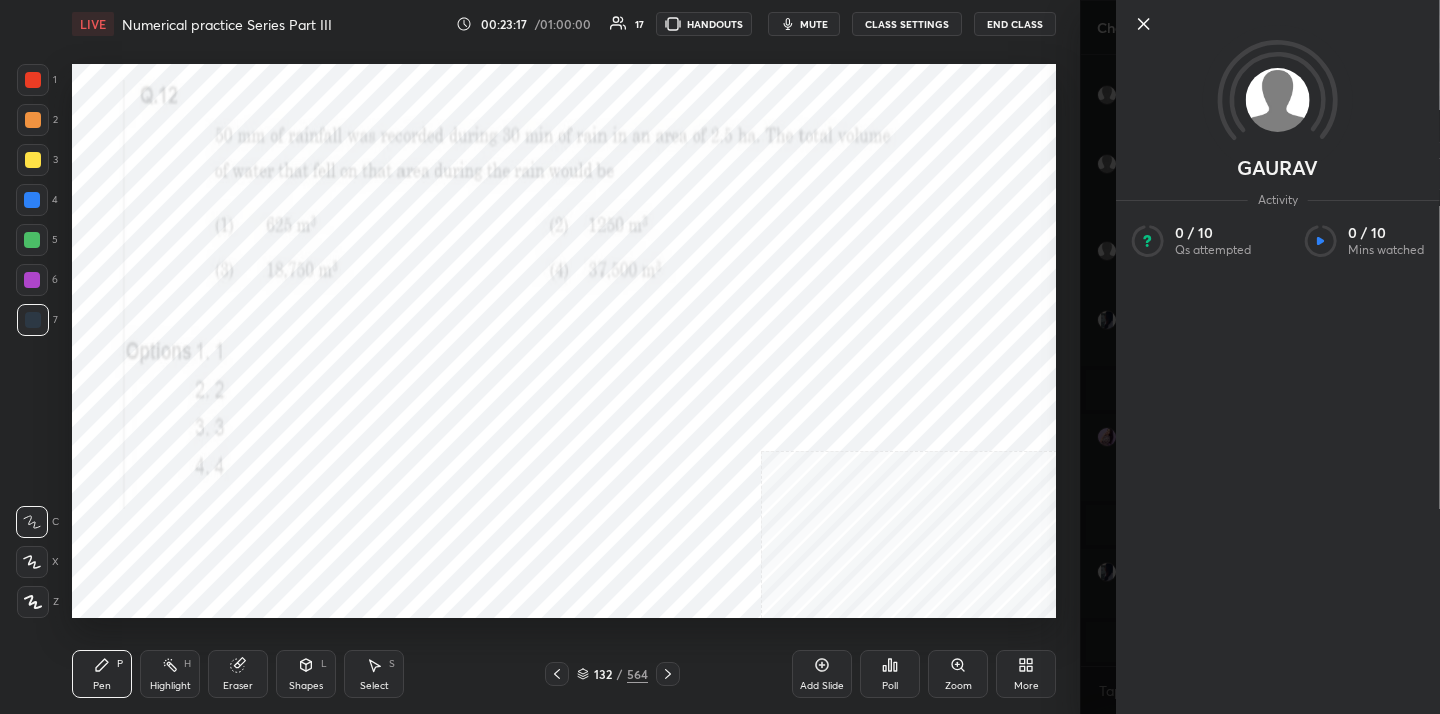 click 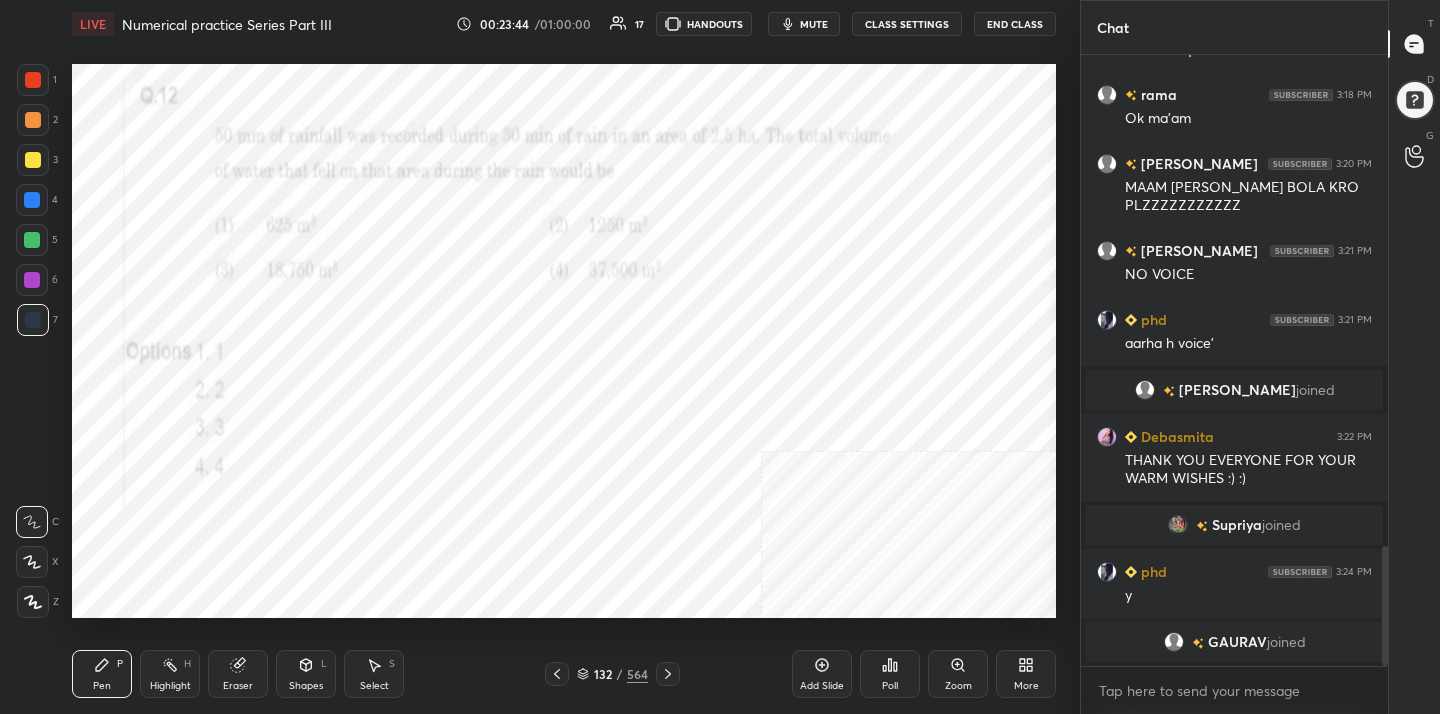 scroll, scrollTop: 2614, scrollLeft: 0, axis: vertical 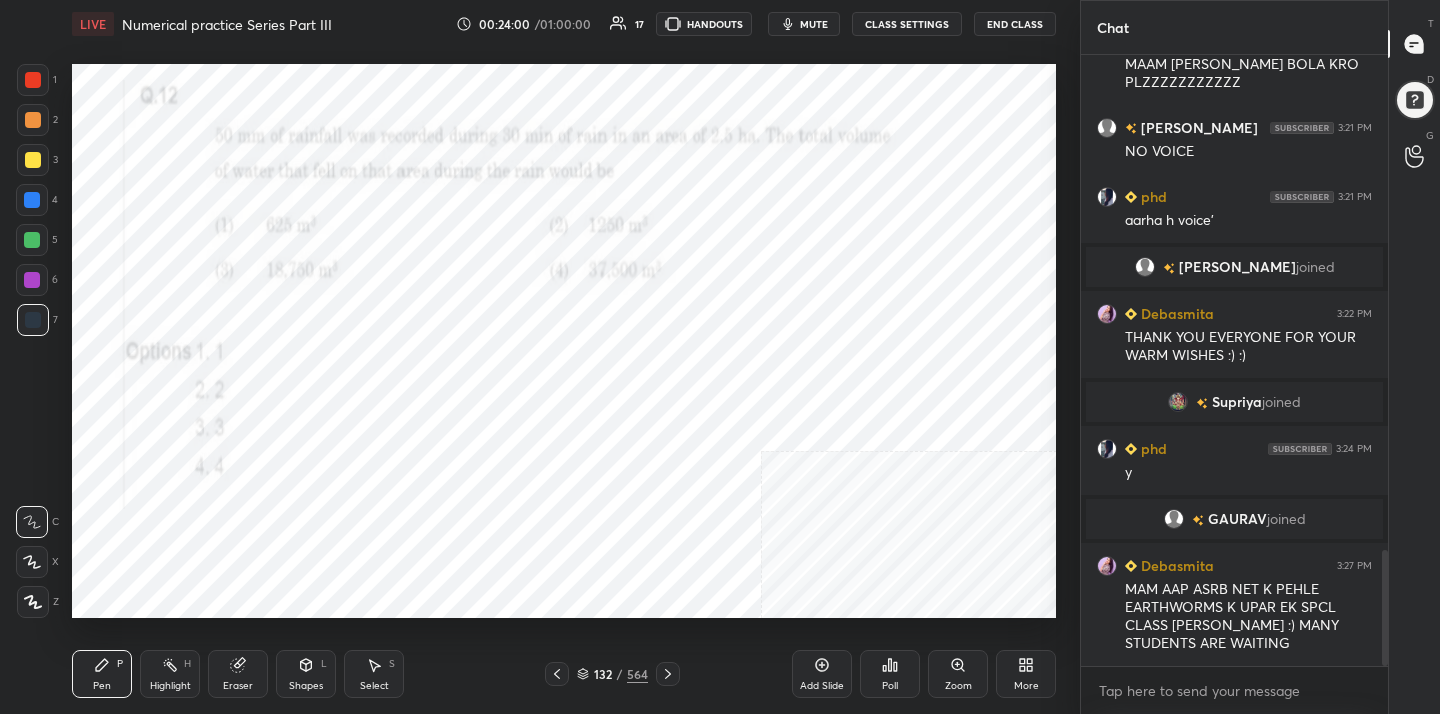 click on "mute" at bounding box center (814, 24) 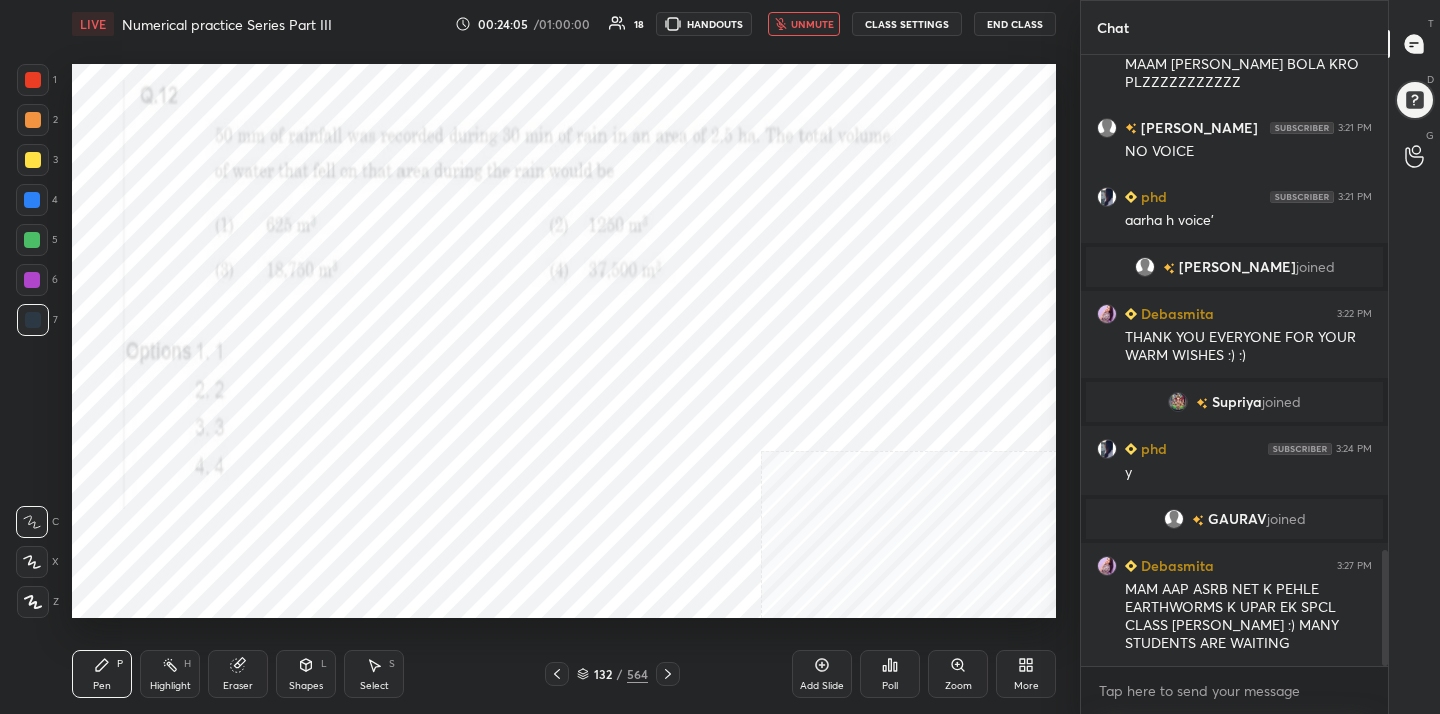 click 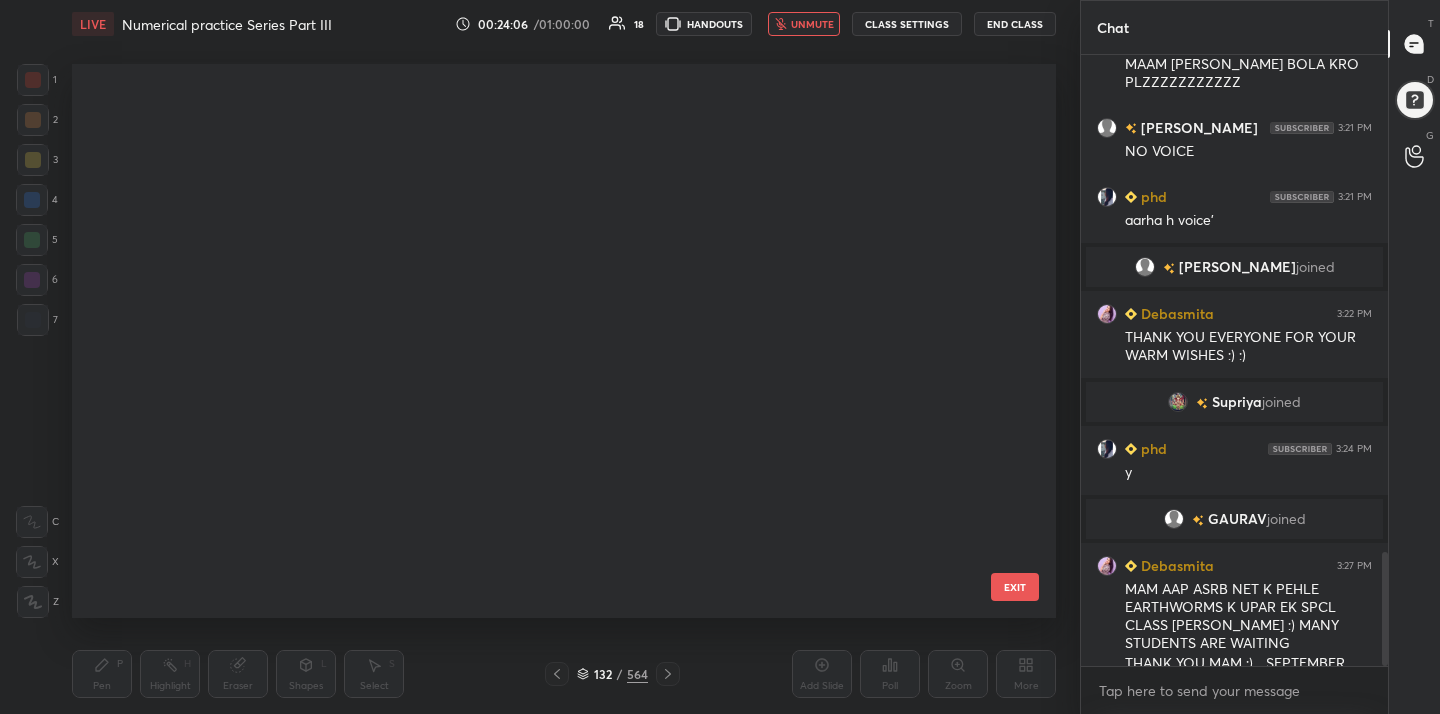 scroll, scrollTop: 6904, scrollLeft: 0, axis: vertical 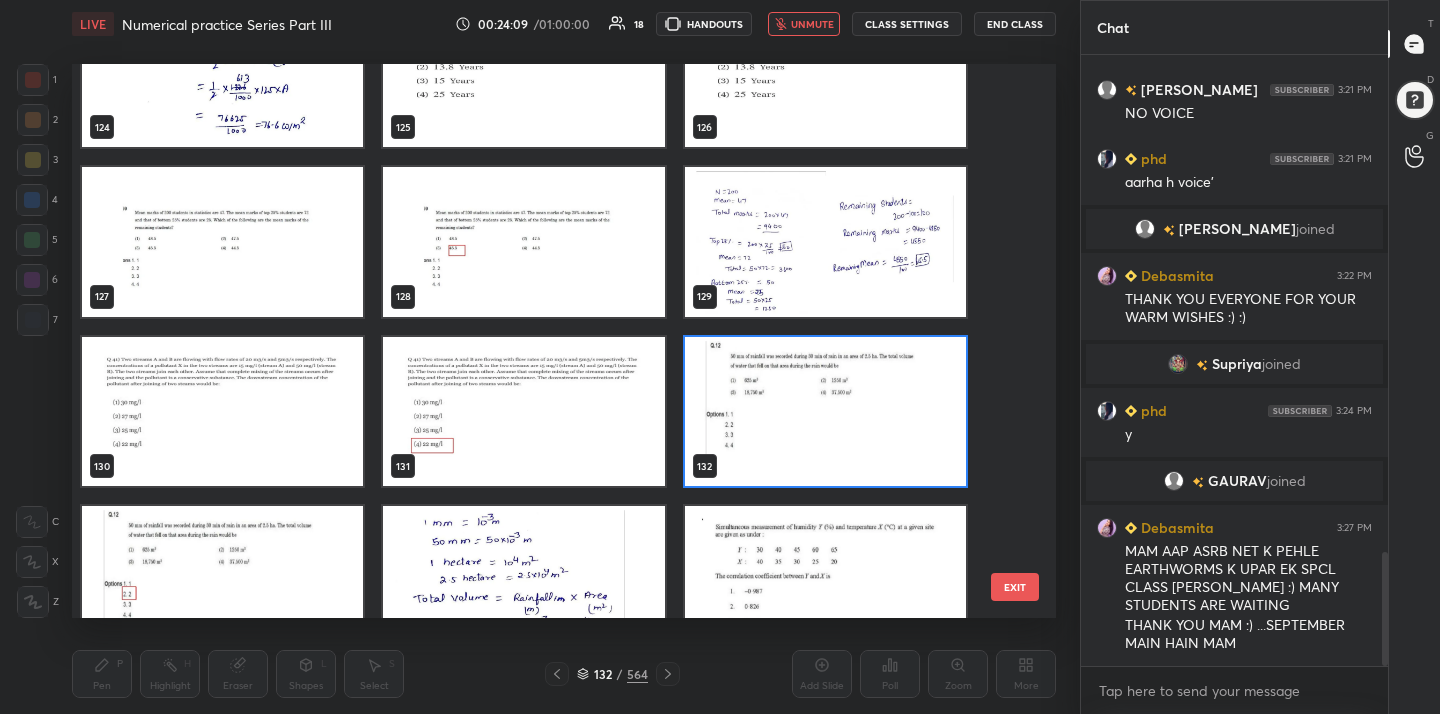 click at bounding box center (825, 412) 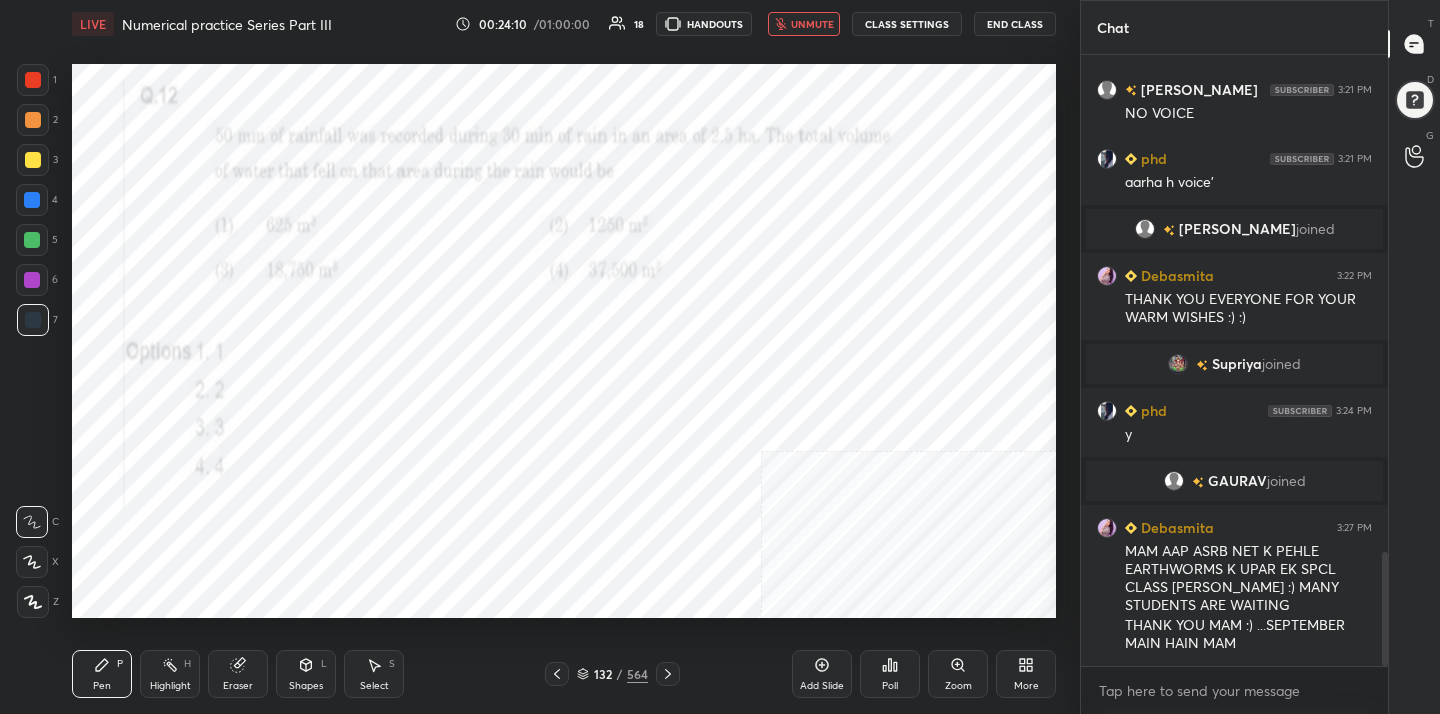 scroll, scrollTop: 0, scrollLeft: 0, axis: both 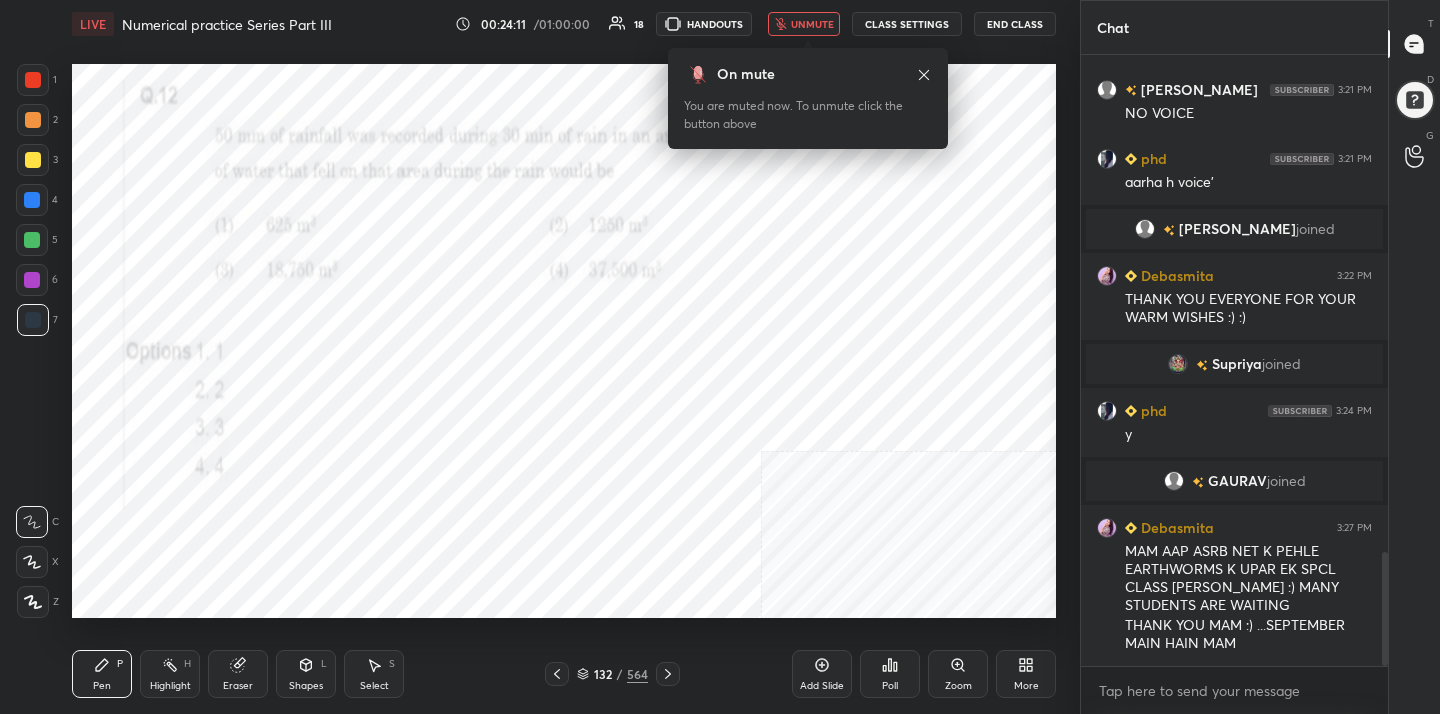 click on "Poll" at bounding box center [890, 674] 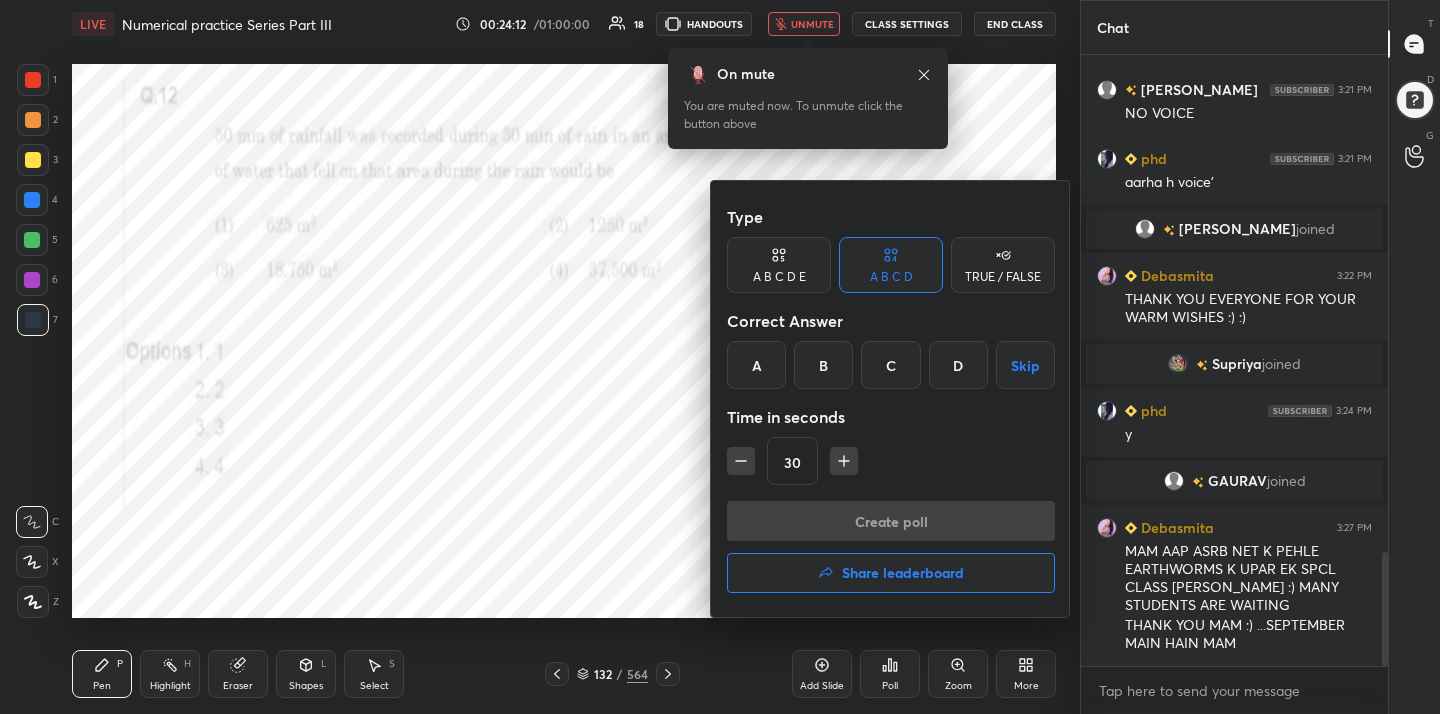 click at bounding box center (720, 357) 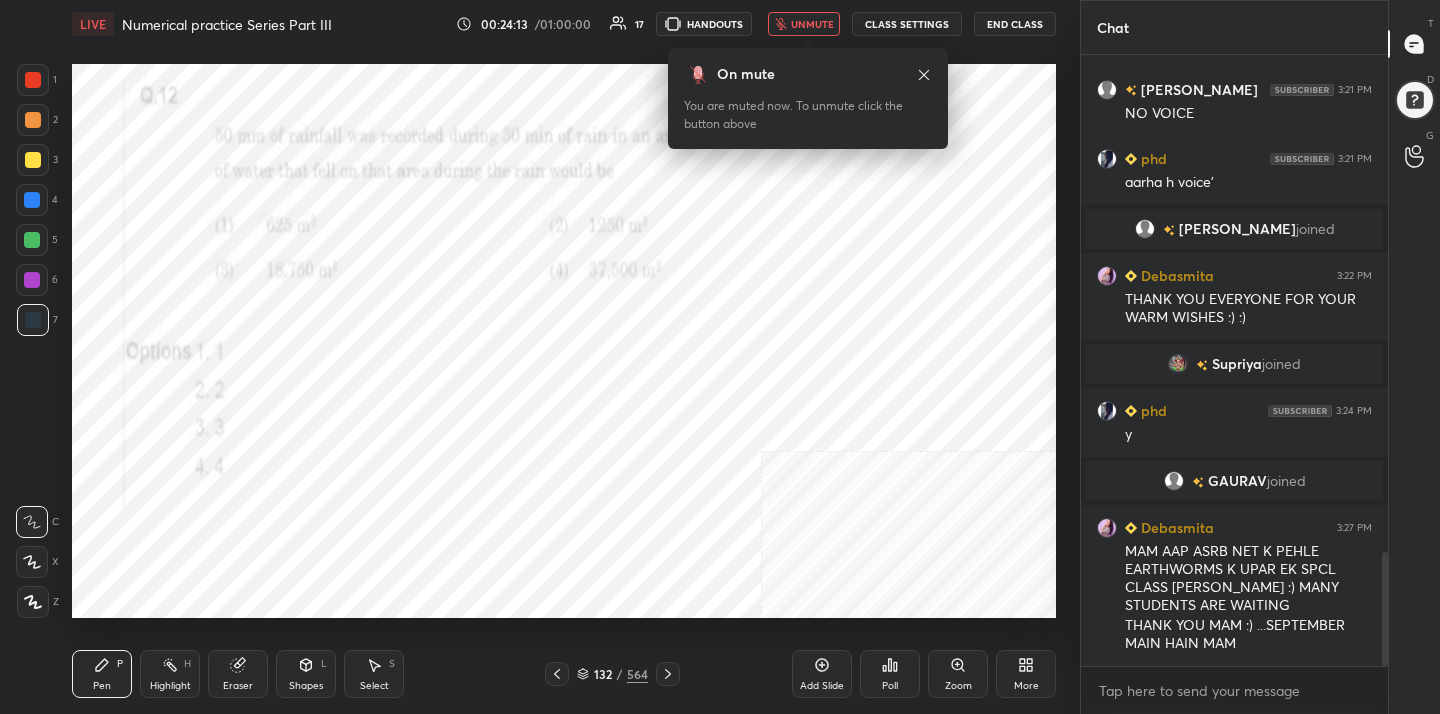 click on "unmute" at bounding box center [812, 24] 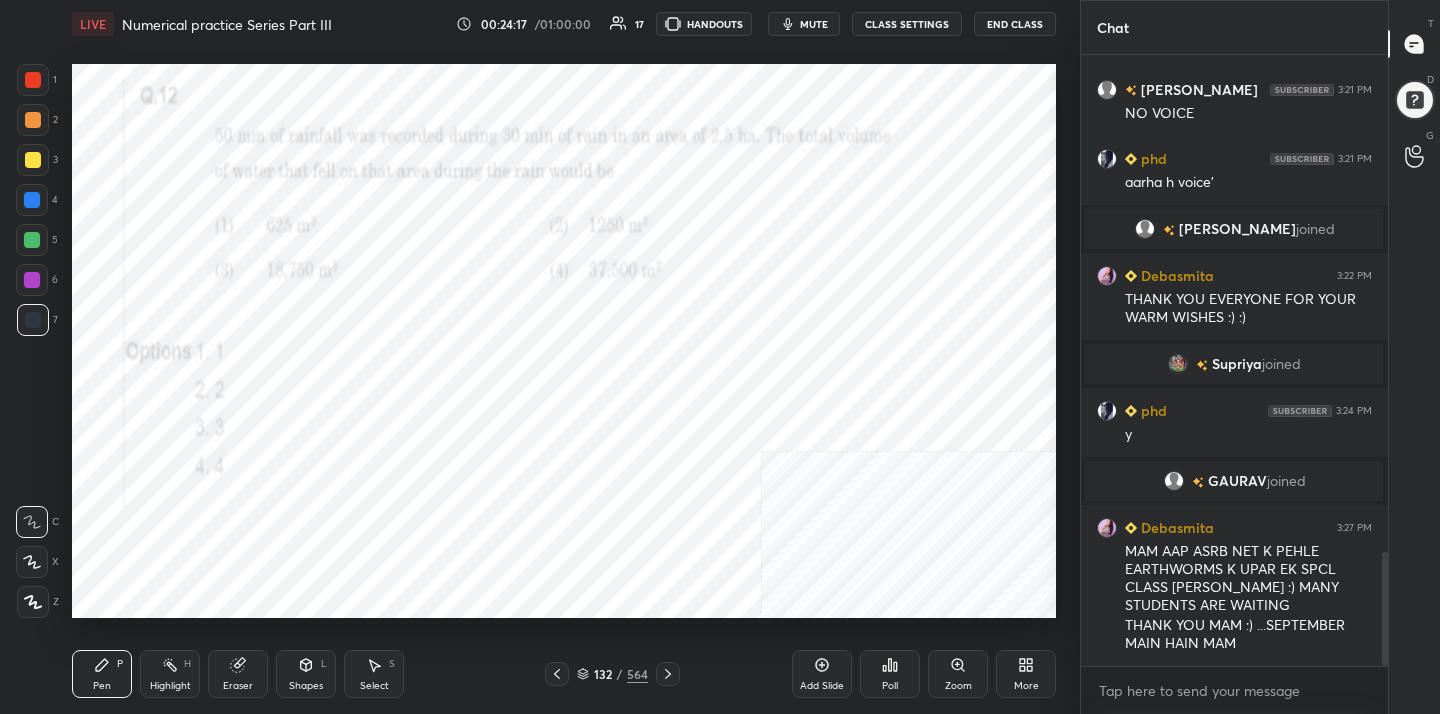 click on "132 / 564" at bounding box center (612, 674) 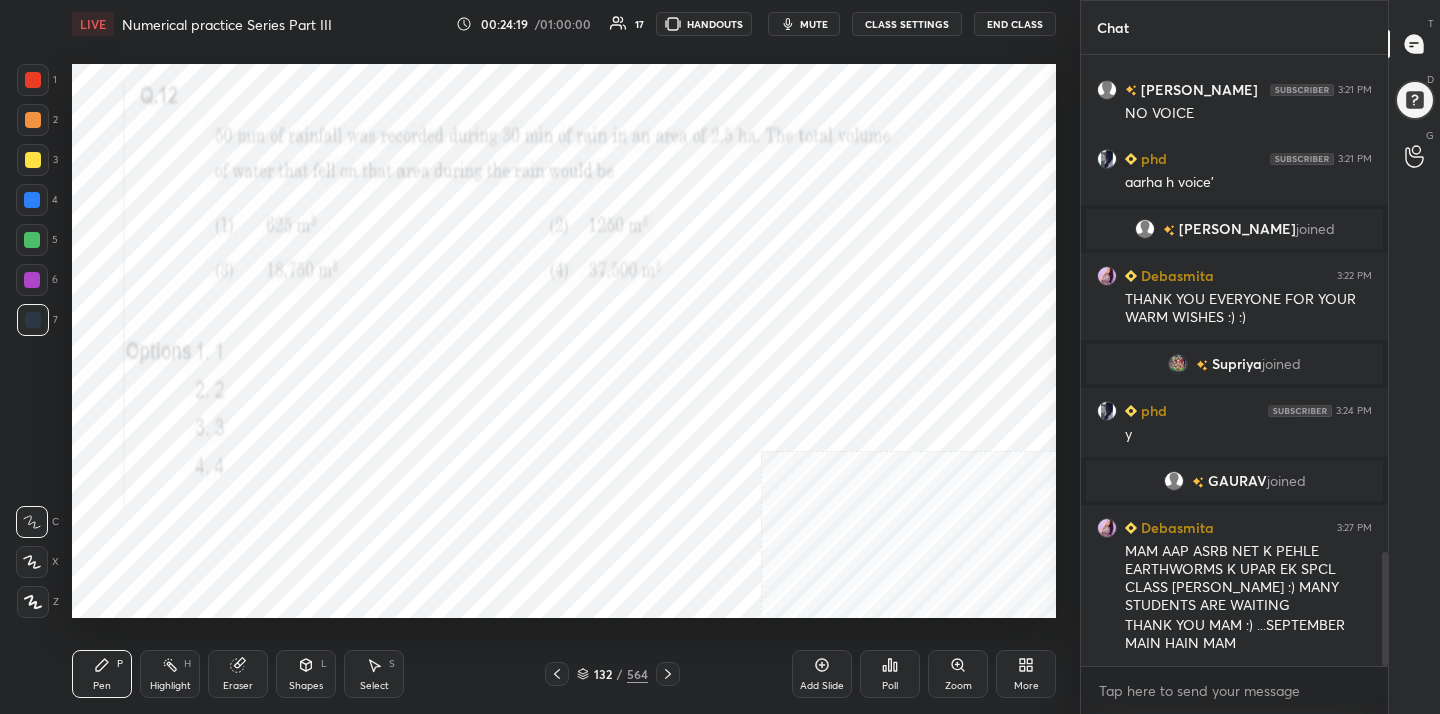 click on "132 / 564" at bounding box center (612, 674) 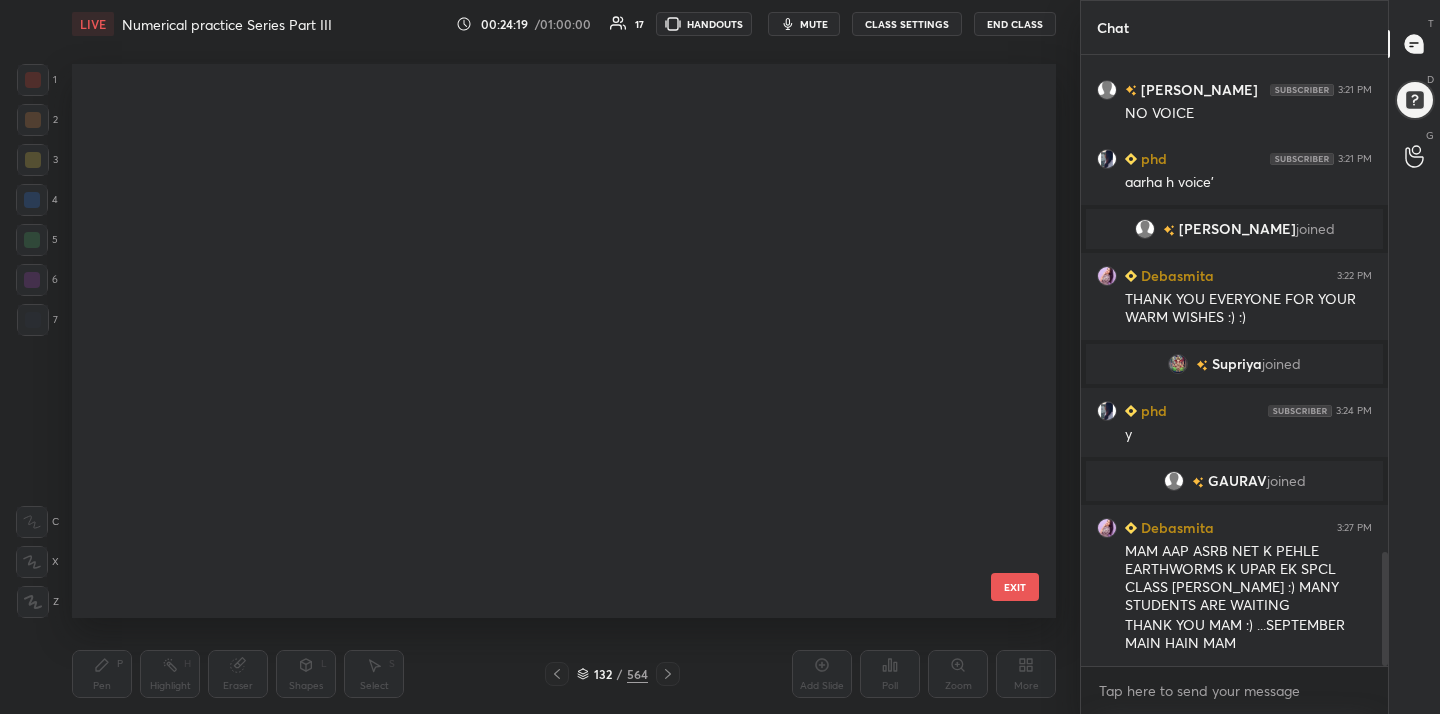 scroll, scrollTop: 6904, scrollLeft: 0, axis: vertical 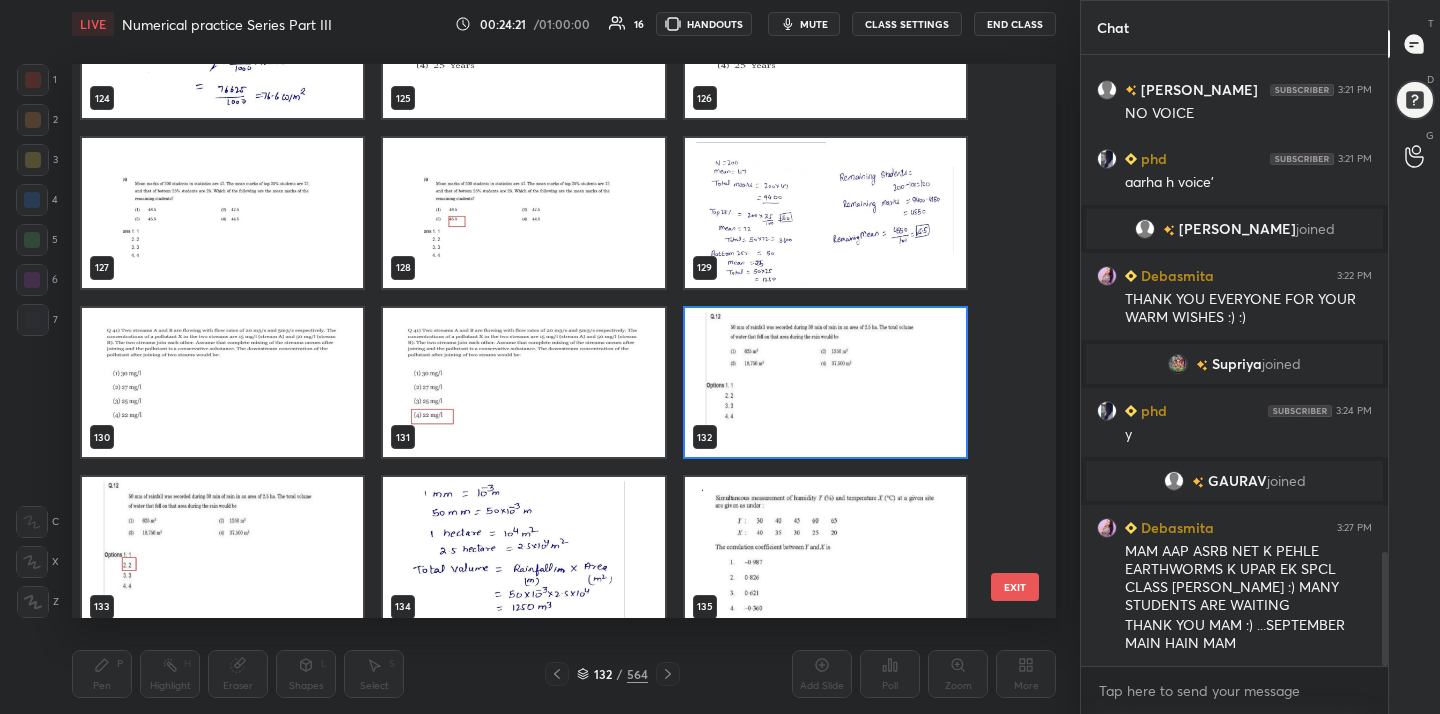 click at bounding box center [825, 383] 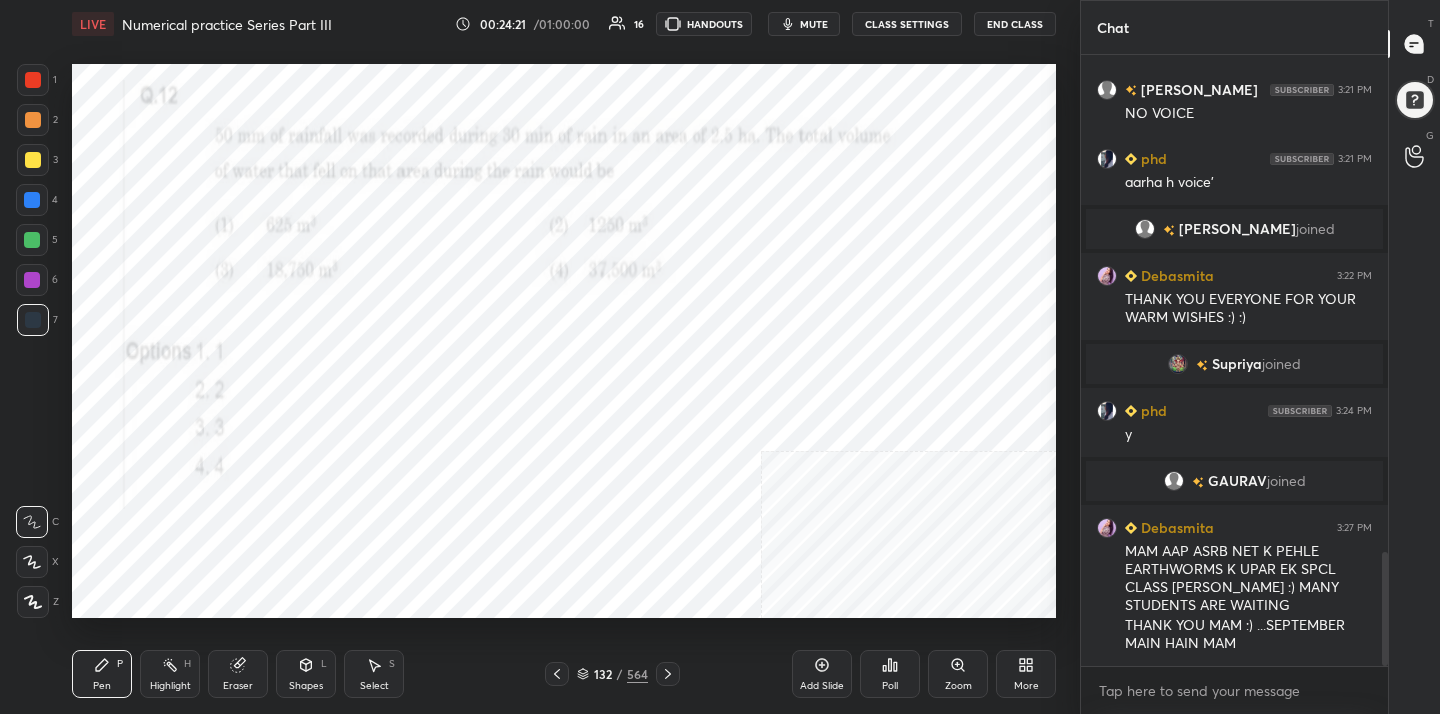 click at bounding box center (825, 383) 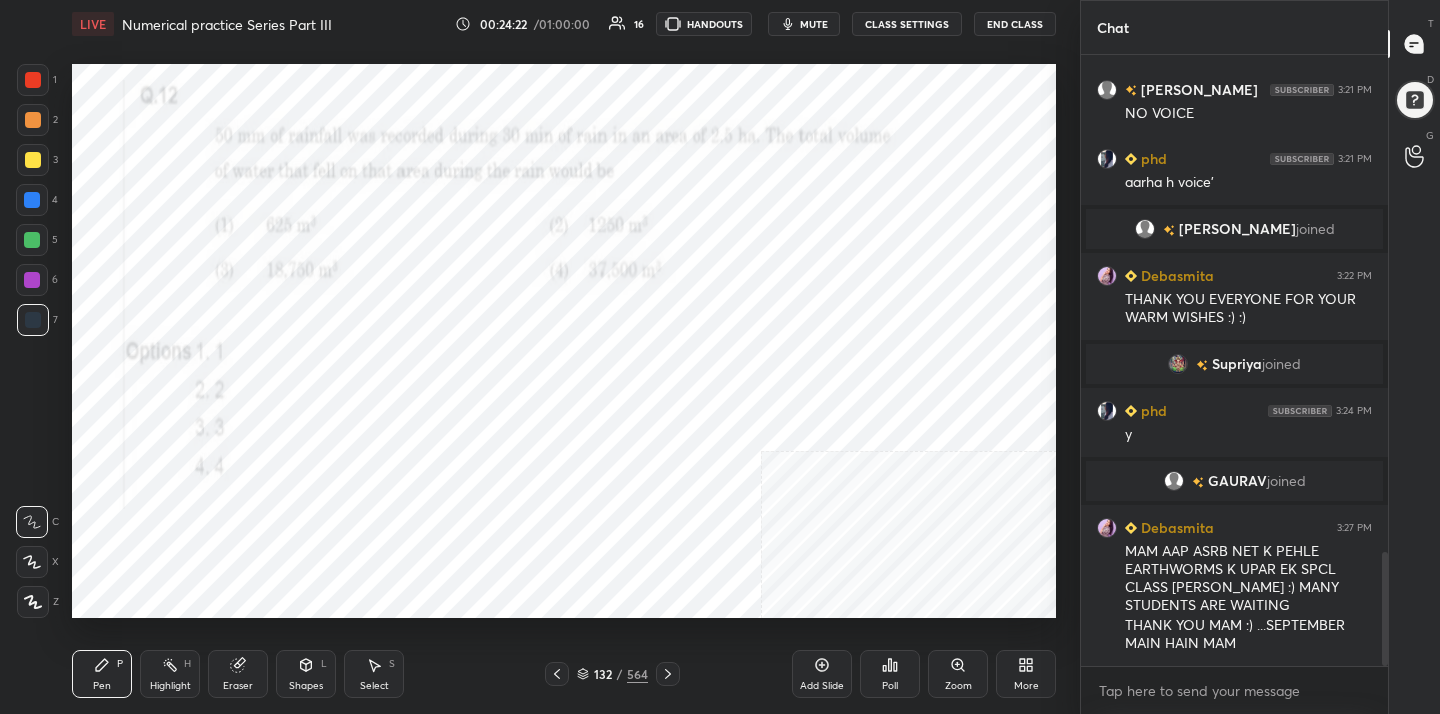 click on "Poll" at bounding box center (890, 674) 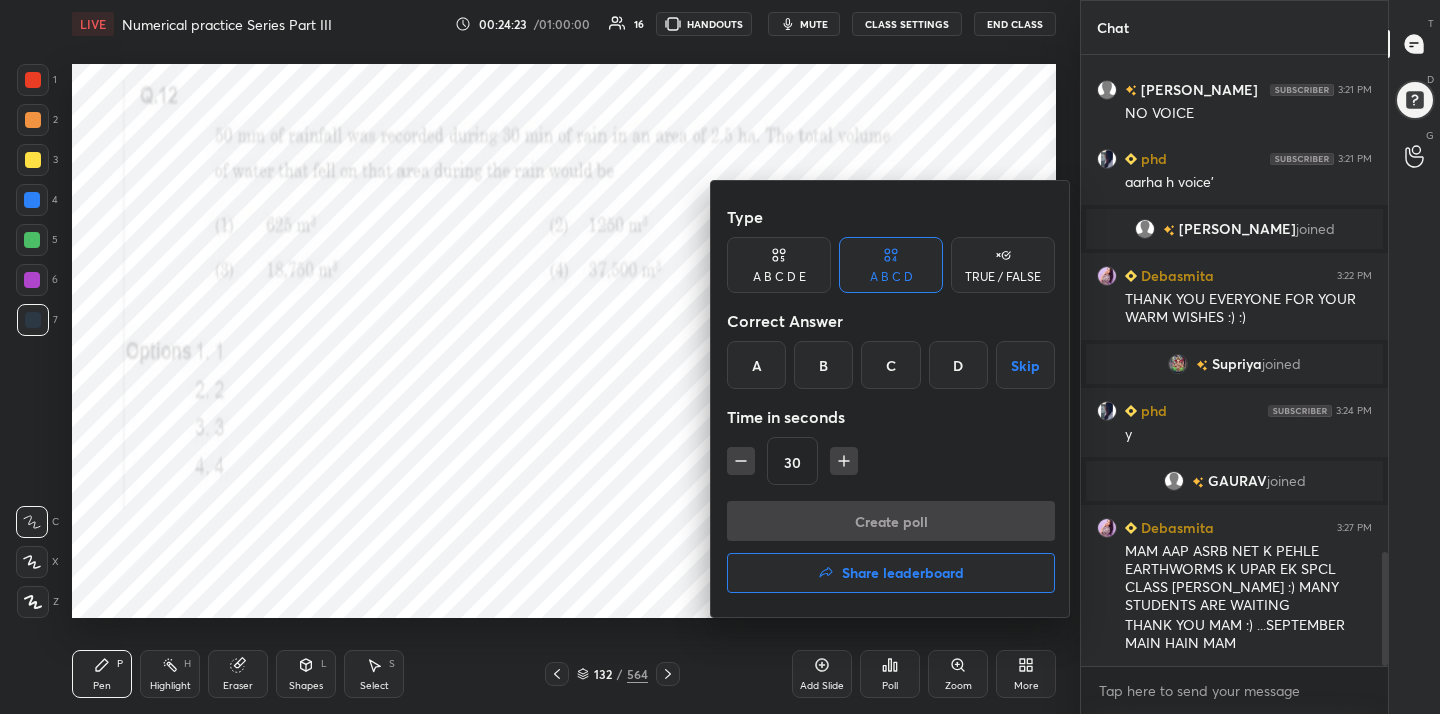 click on "B" at bounding box center (823, 365) 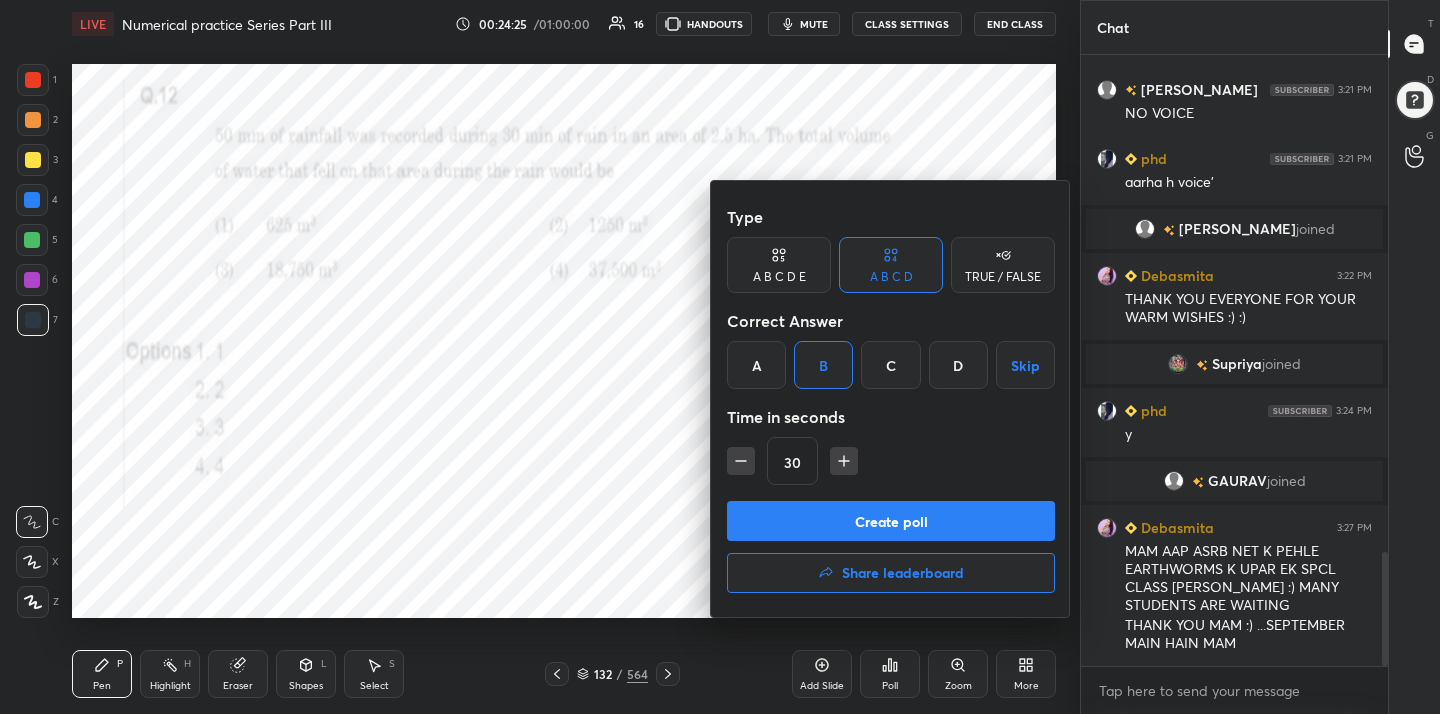click on "Create poll" at bounding box center (891, 521) 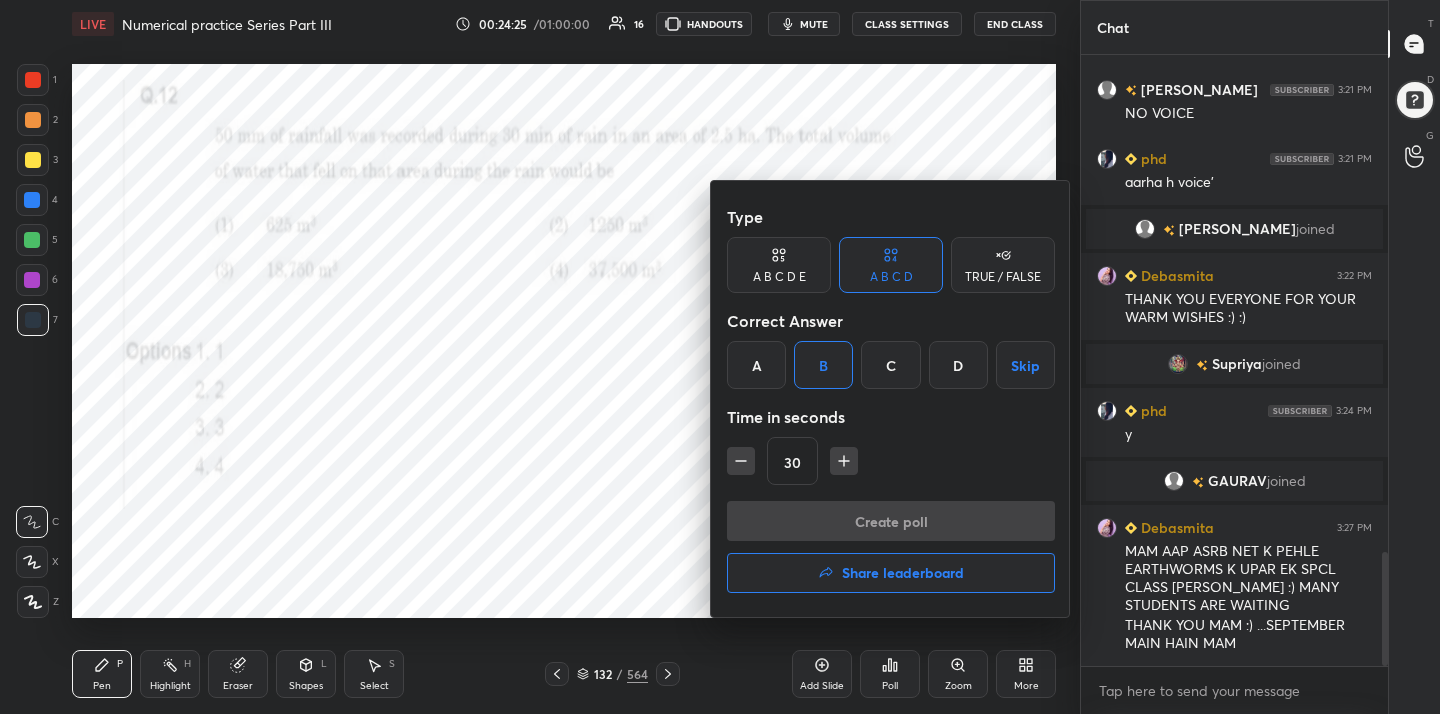 scroll, scrollTop: 386, scrollLeft: 301, axis: both 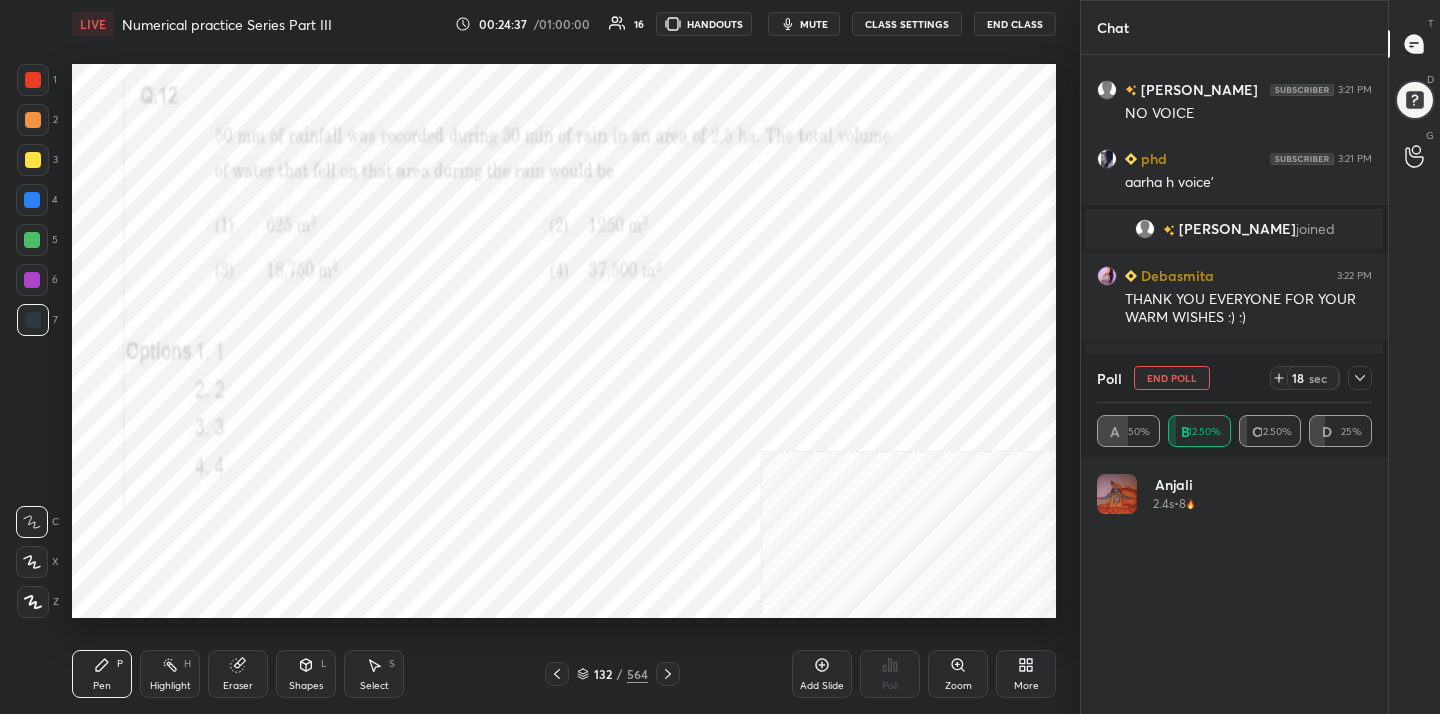 click on "mute" at bounding box center [814, 24] 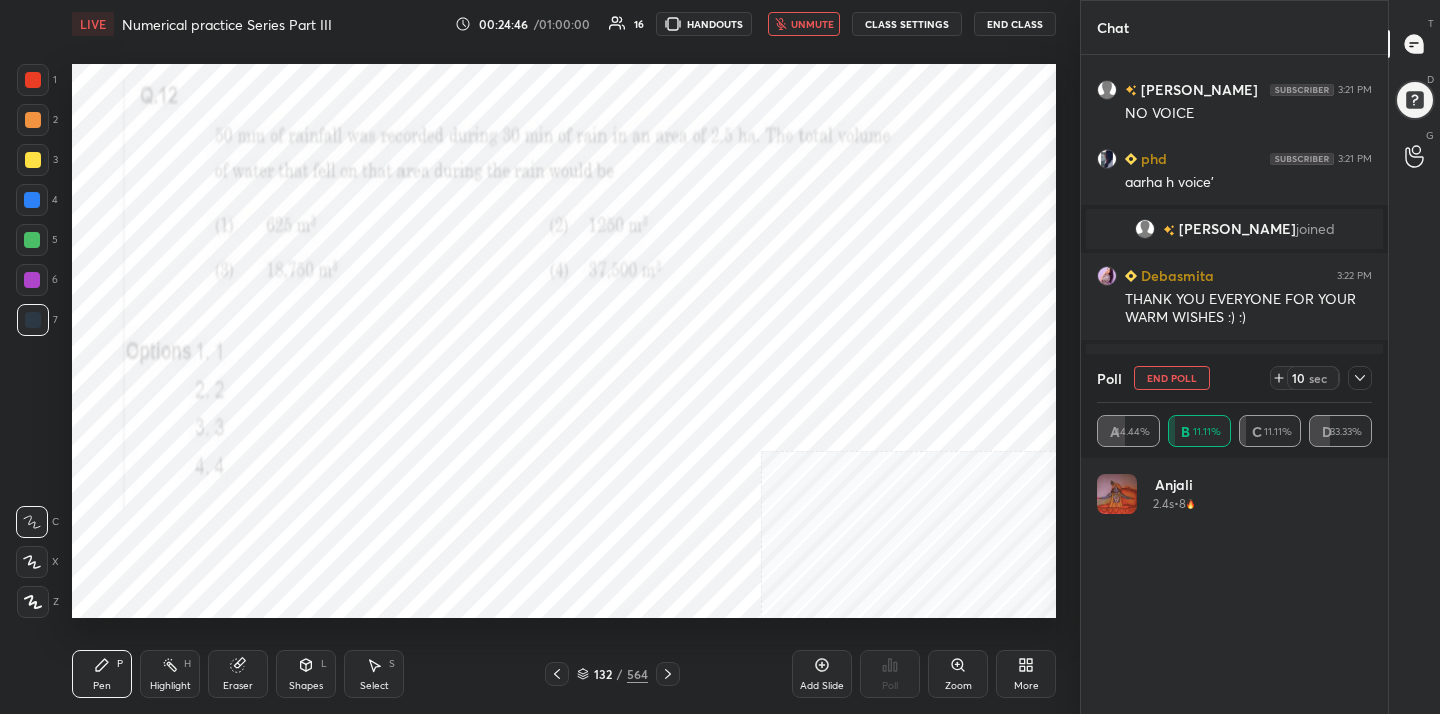 scroll, scrollTop: 2804, scrollLeft: 0, axis: vertical 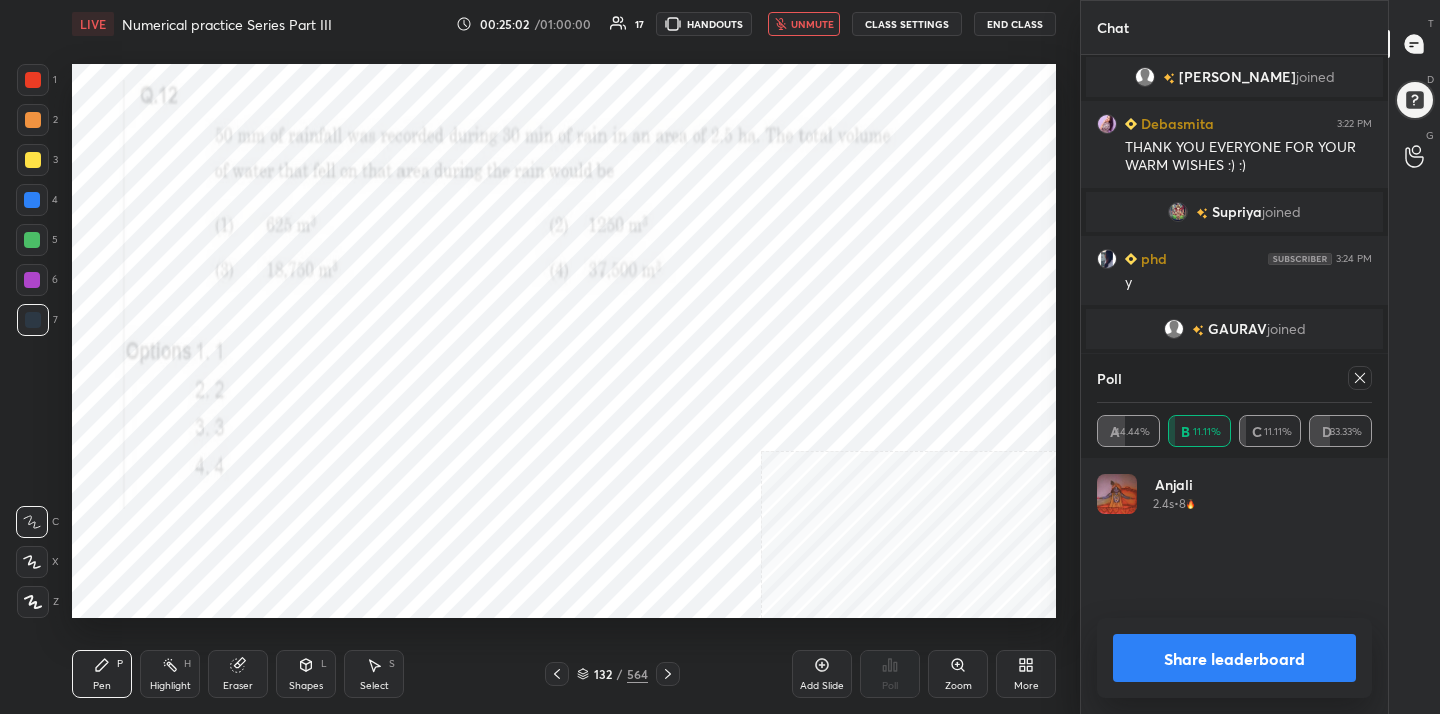 click 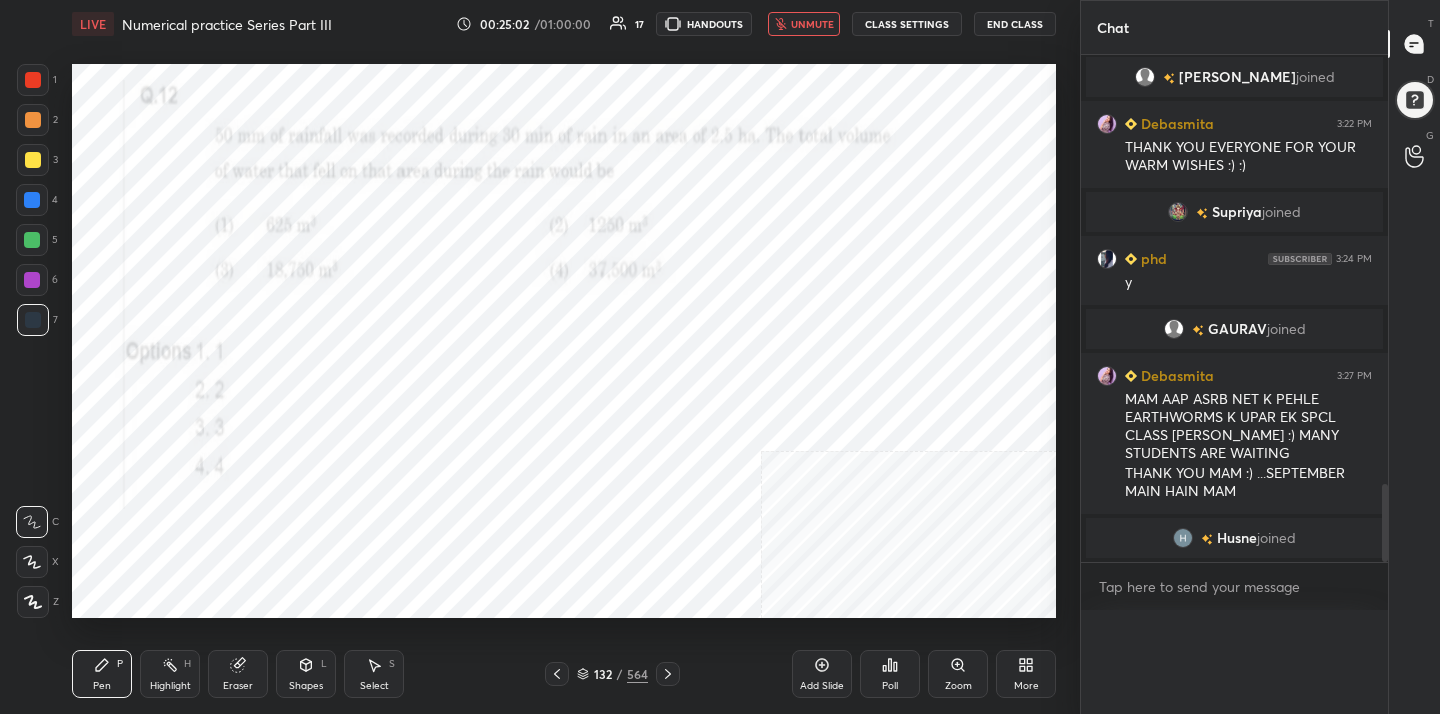 scroll, scrollTop: 0, scrollLeft: 0, axis: both 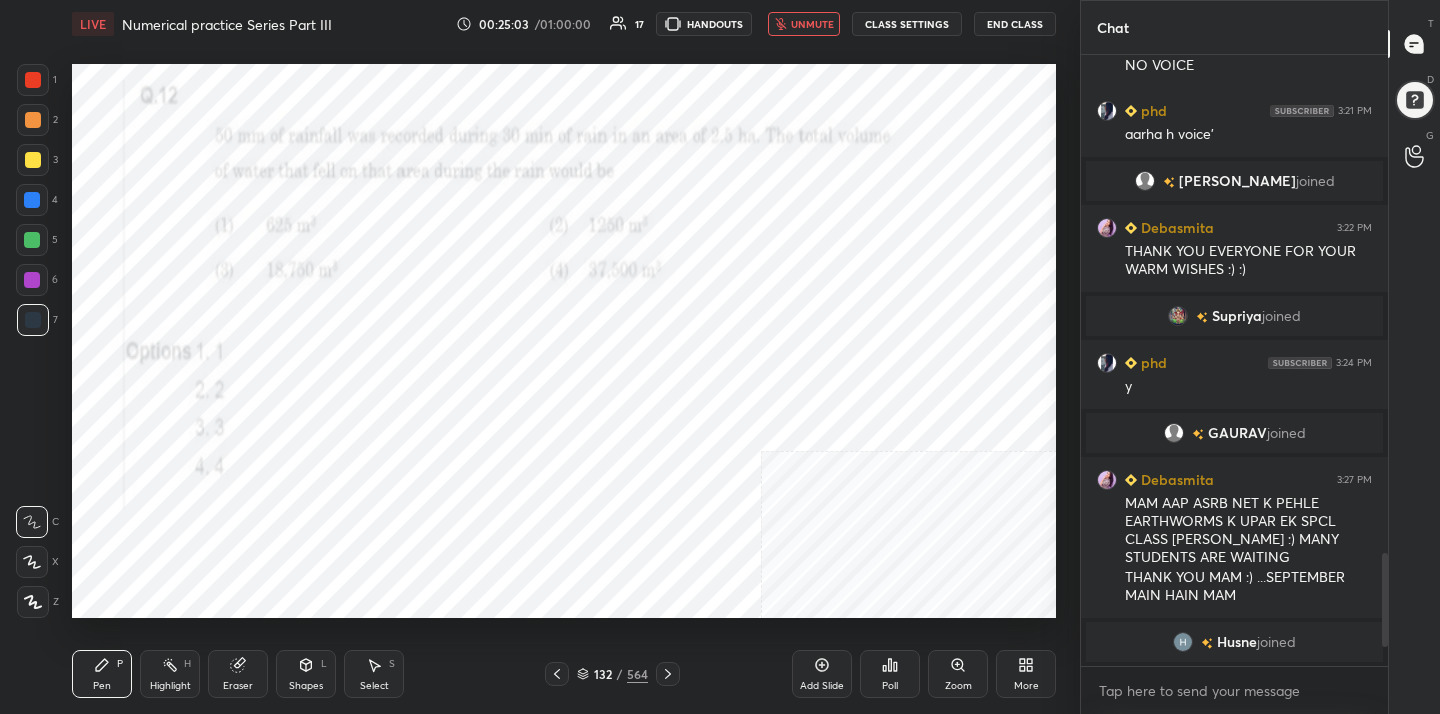 click on "LIVE Numerical practice Series Part III 00:25:03 /  01:00:00 17 HANDOUTS unmute CLASS SETTINGS End Class" at bounding box center (564, 24) 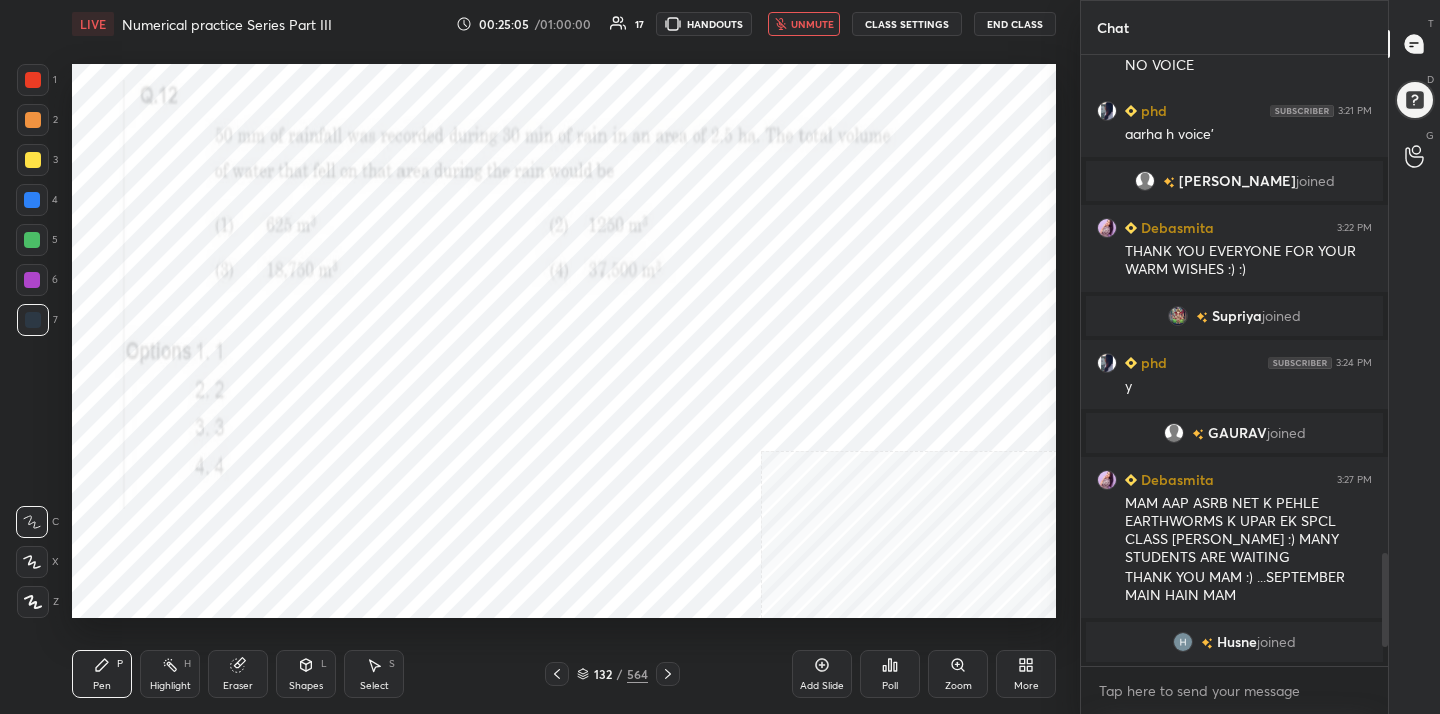 click on "unmute" at bounding box center (812, 24) 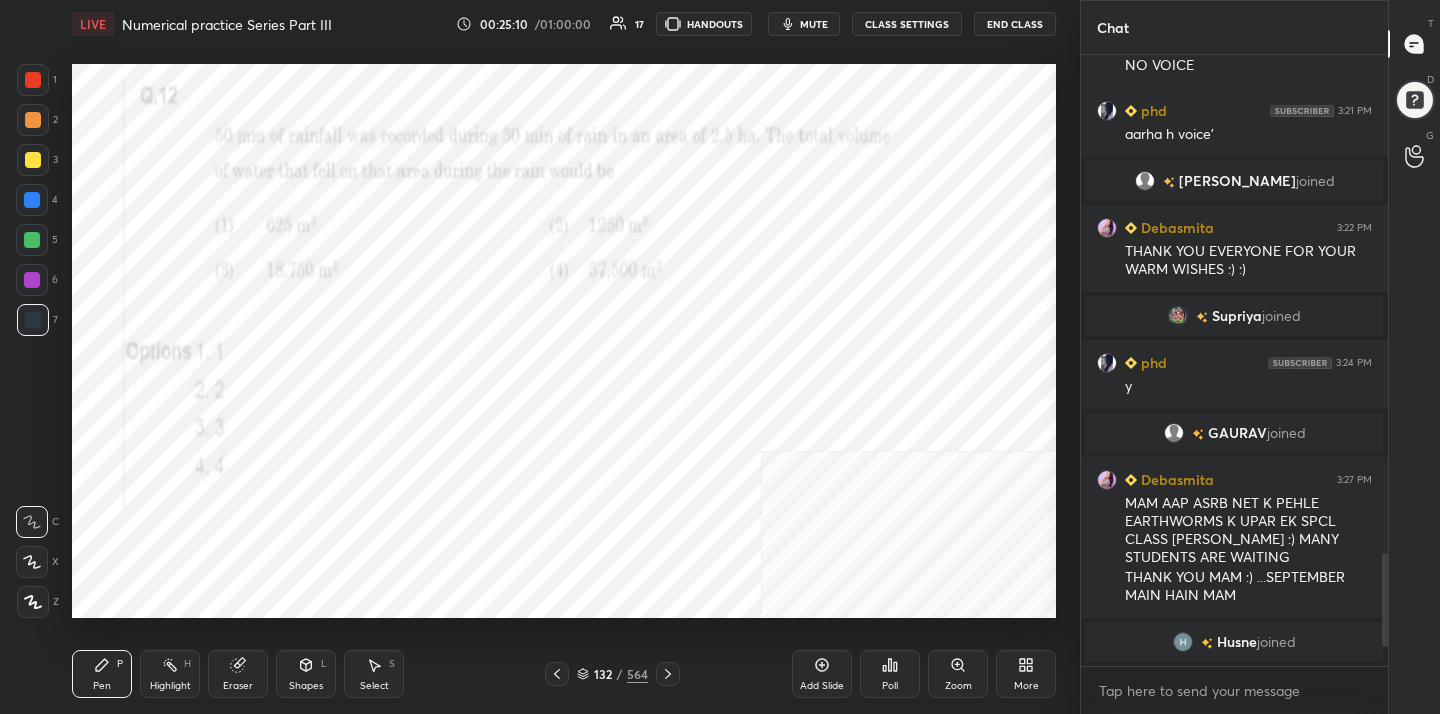 click on "[PERSON_NAME]" at bounding box center [1237, 181] 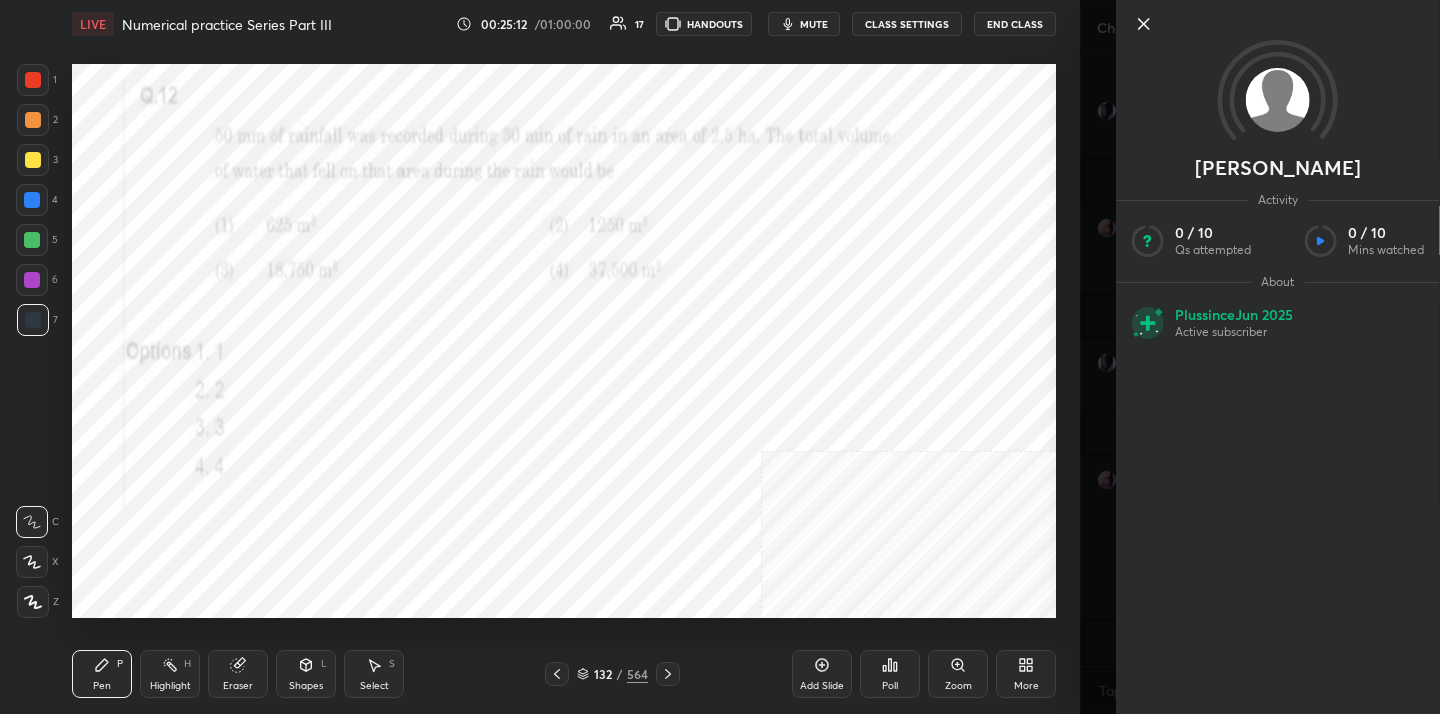click 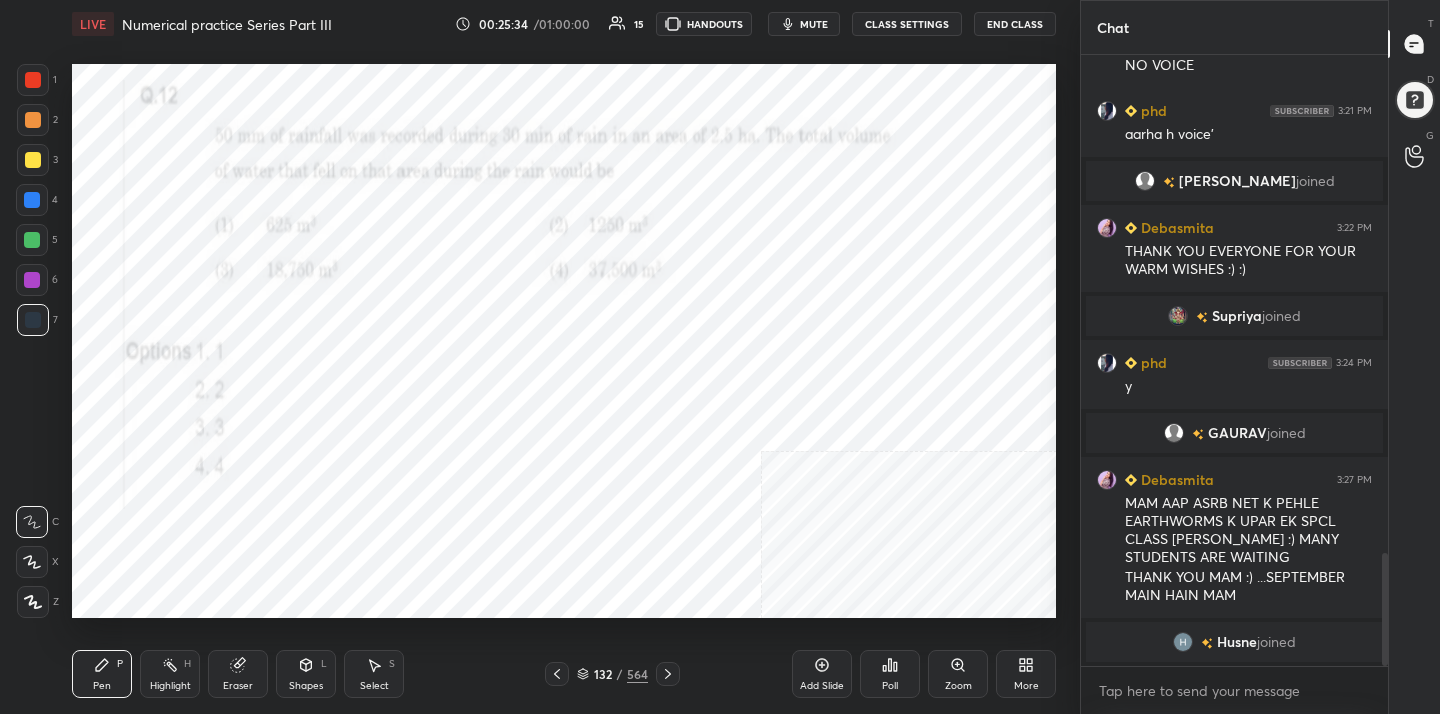 click on "132" at bounding box center (603, 674) 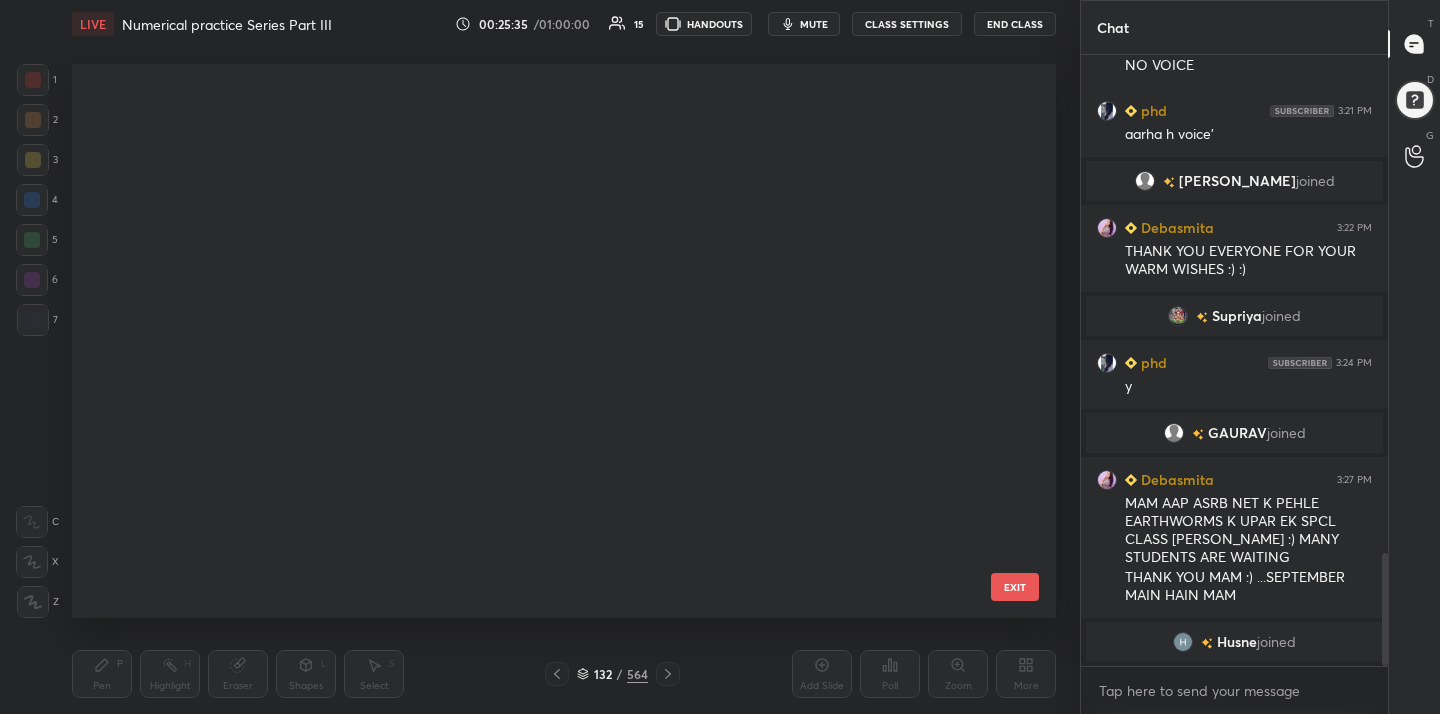 scroll, scrollTop: 6904, scrollLeft: 0, axis: vertical 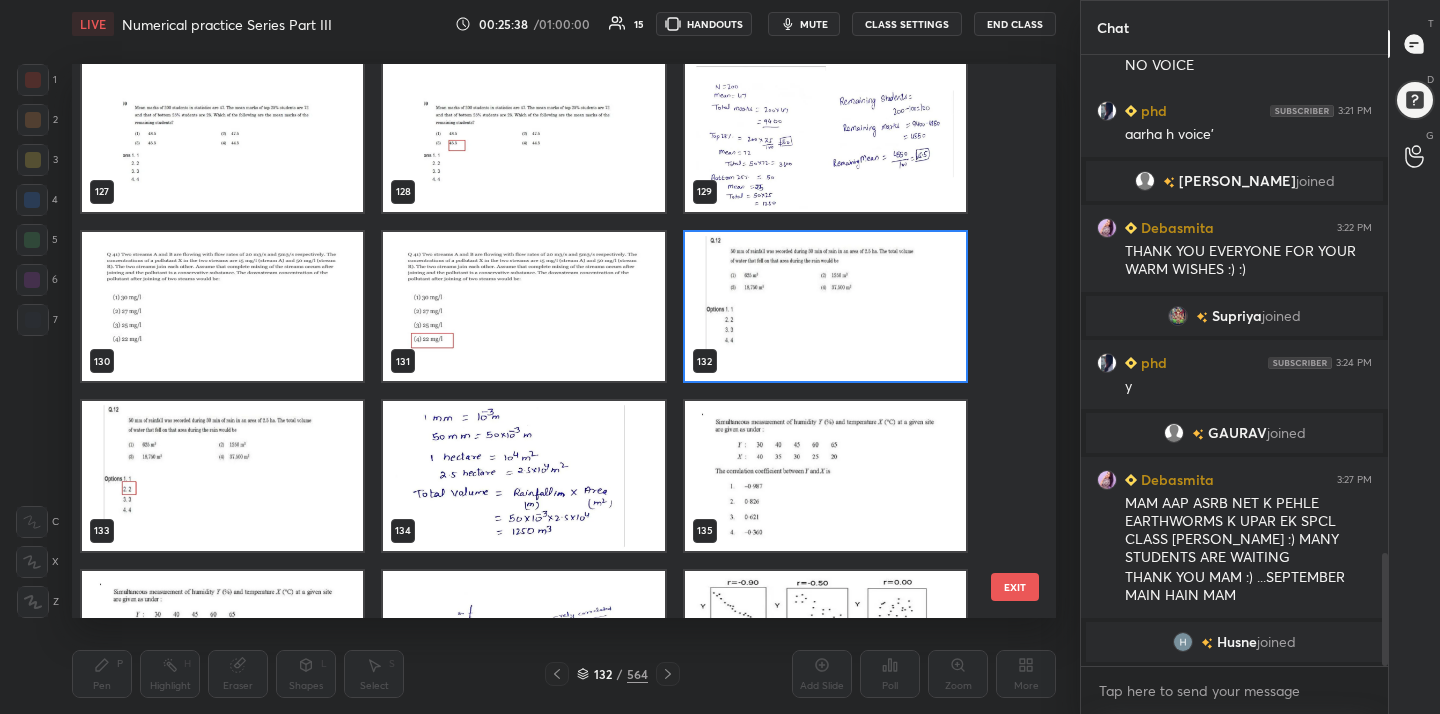 click on "132 / 564" at bounding box center [612, 674] 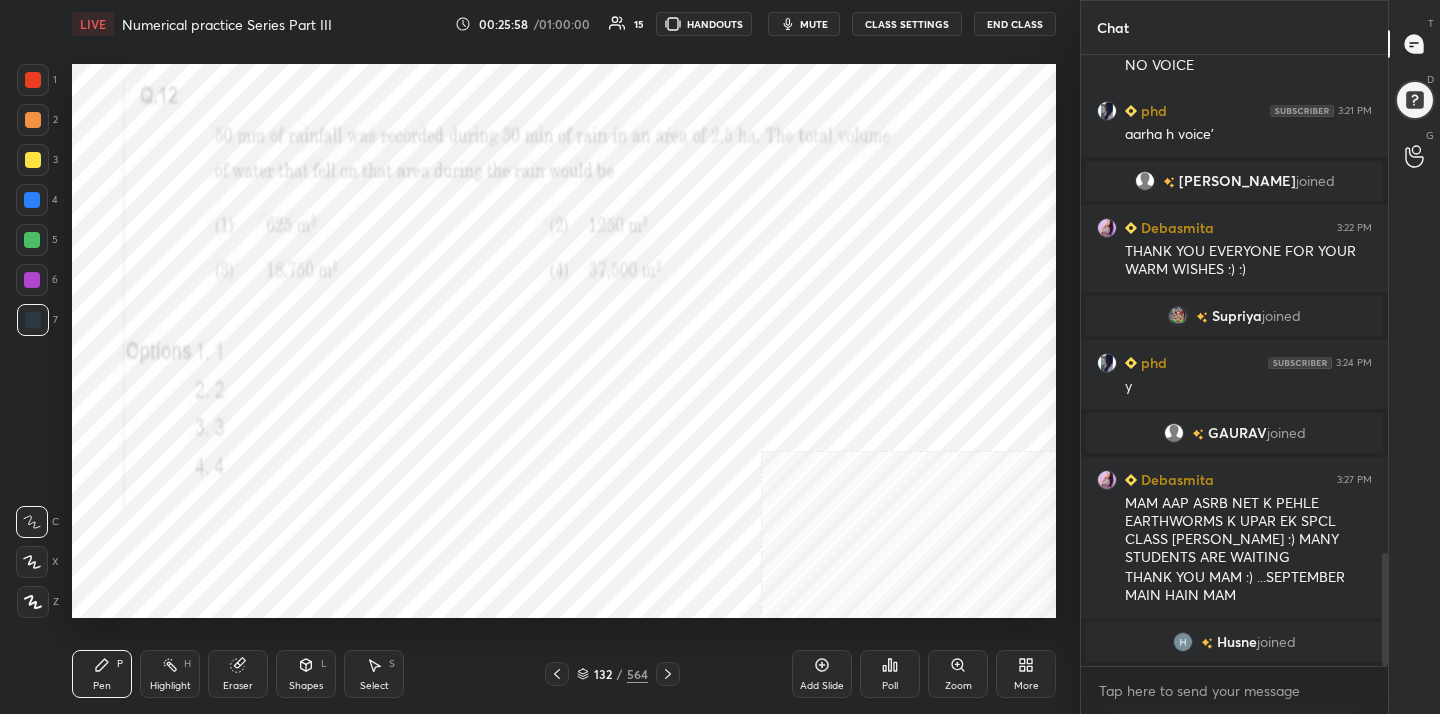 click 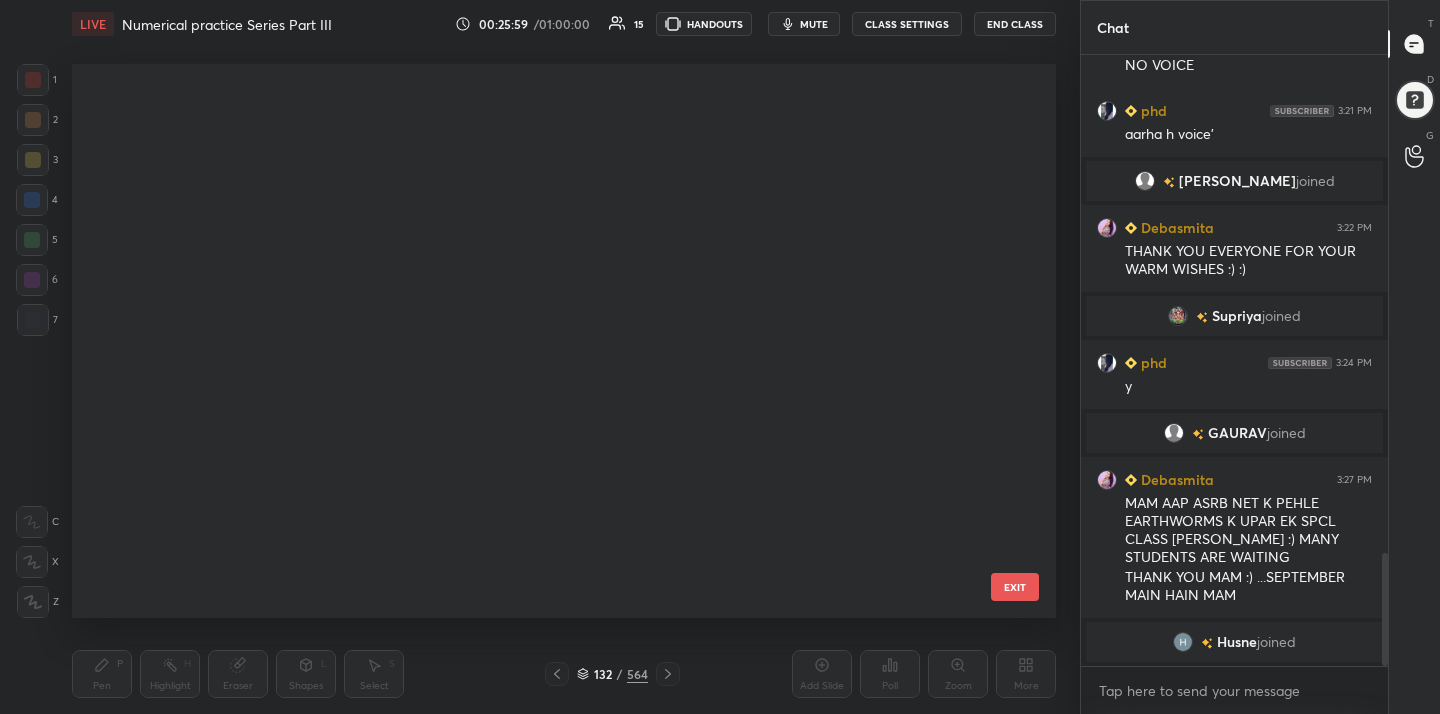 scroll, scrollTop: 6904, scrollLeft: 0, axis: vertical 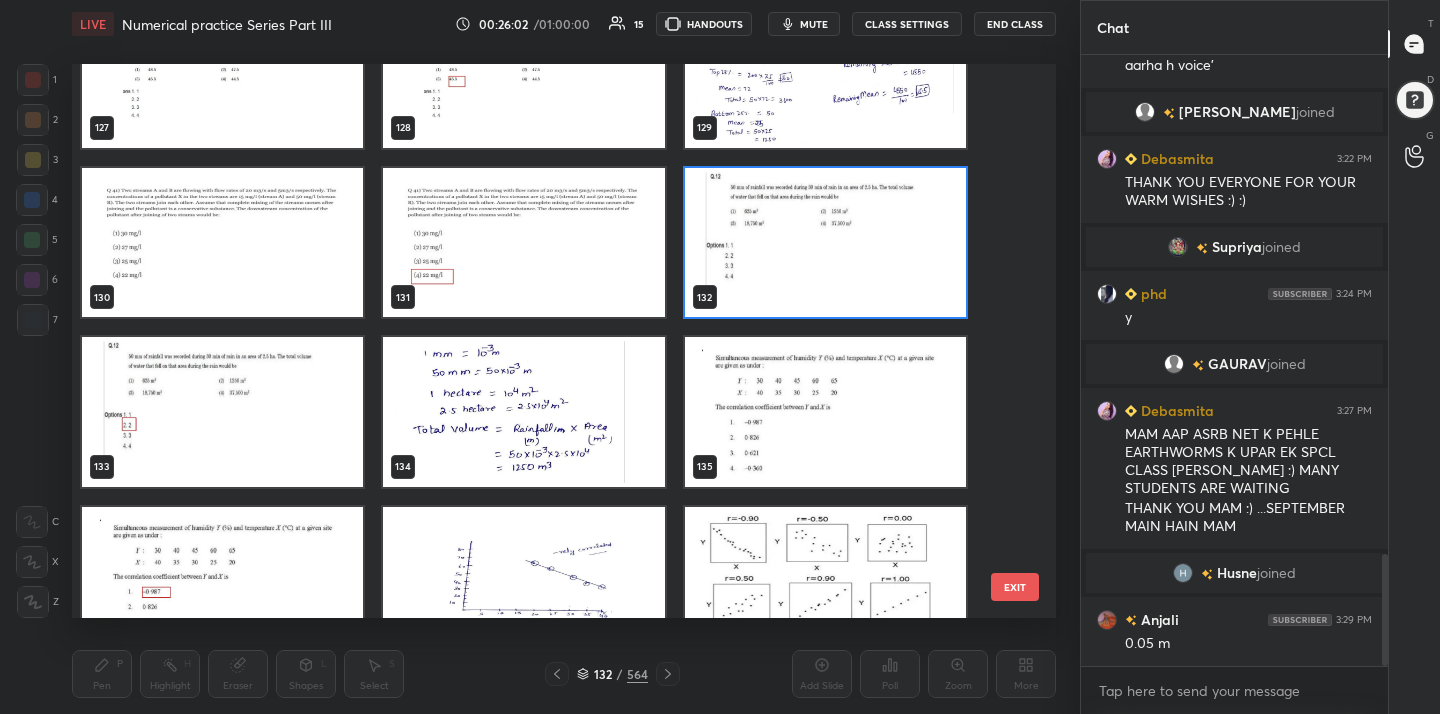click 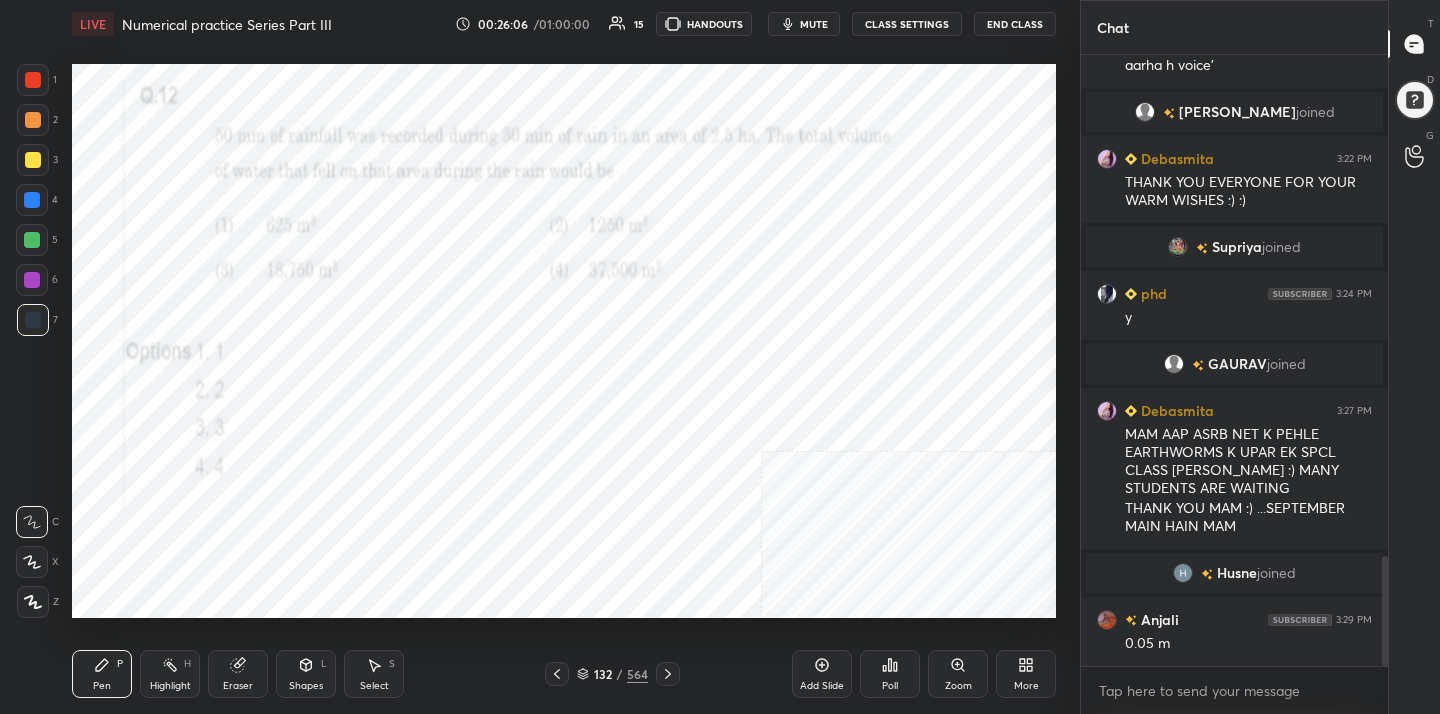 scroll, scrollTop: 2781, scrollLeft: 0, axis: vertical 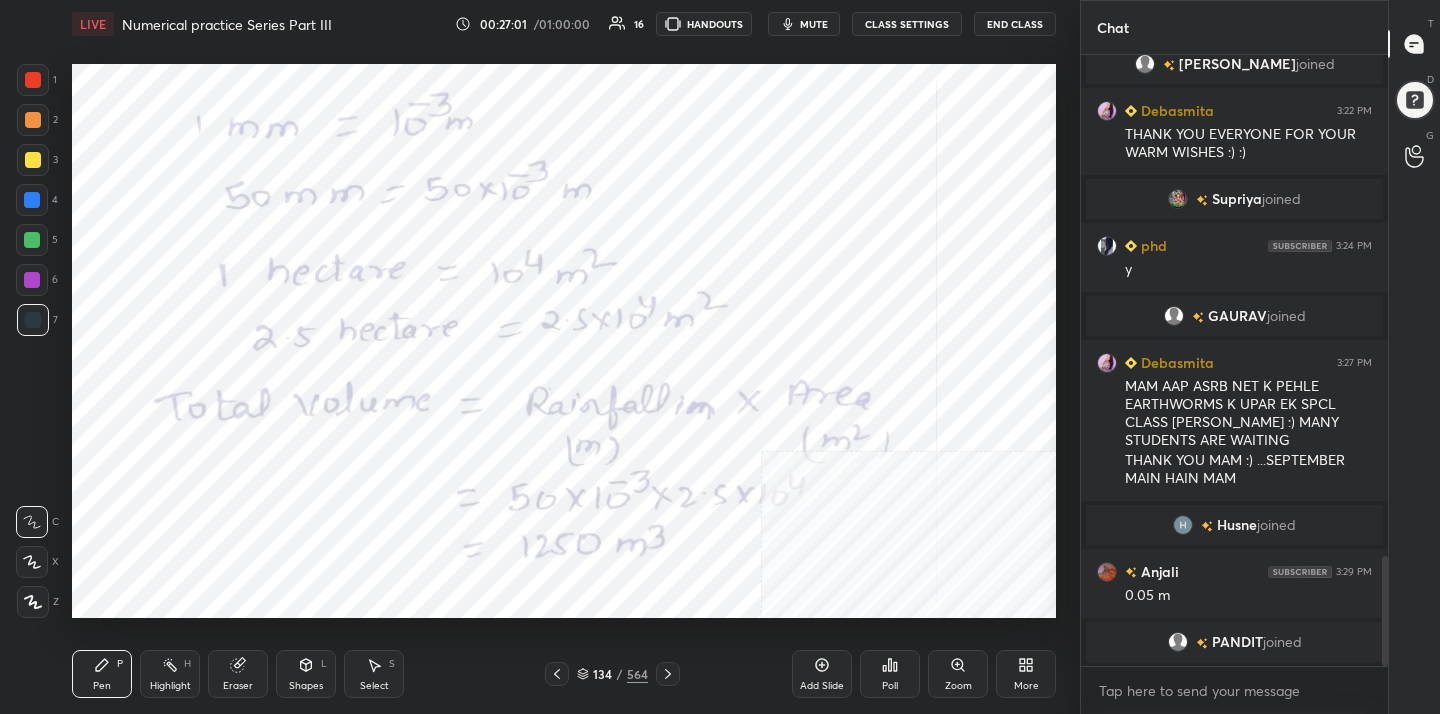 click 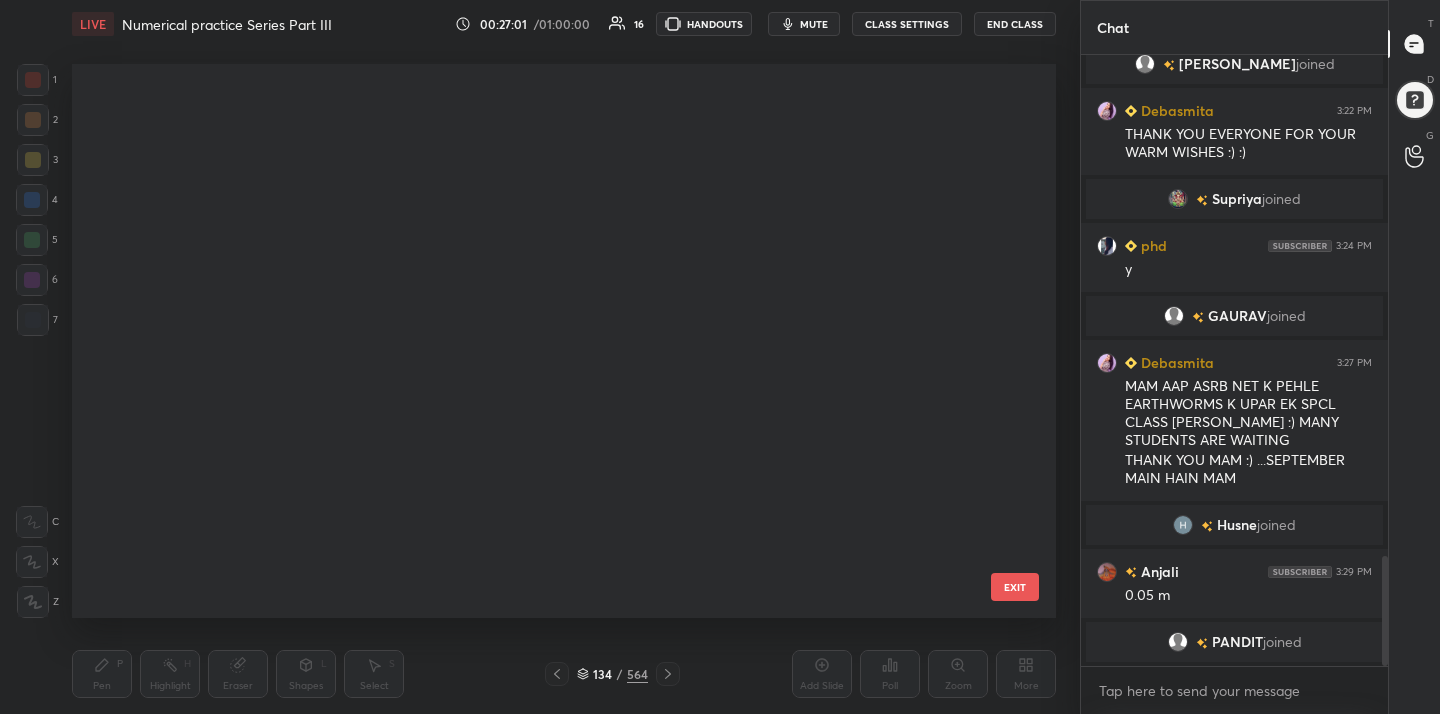 scroll, scrollTop: 7074, scrollLeft: 0, axis: vertical 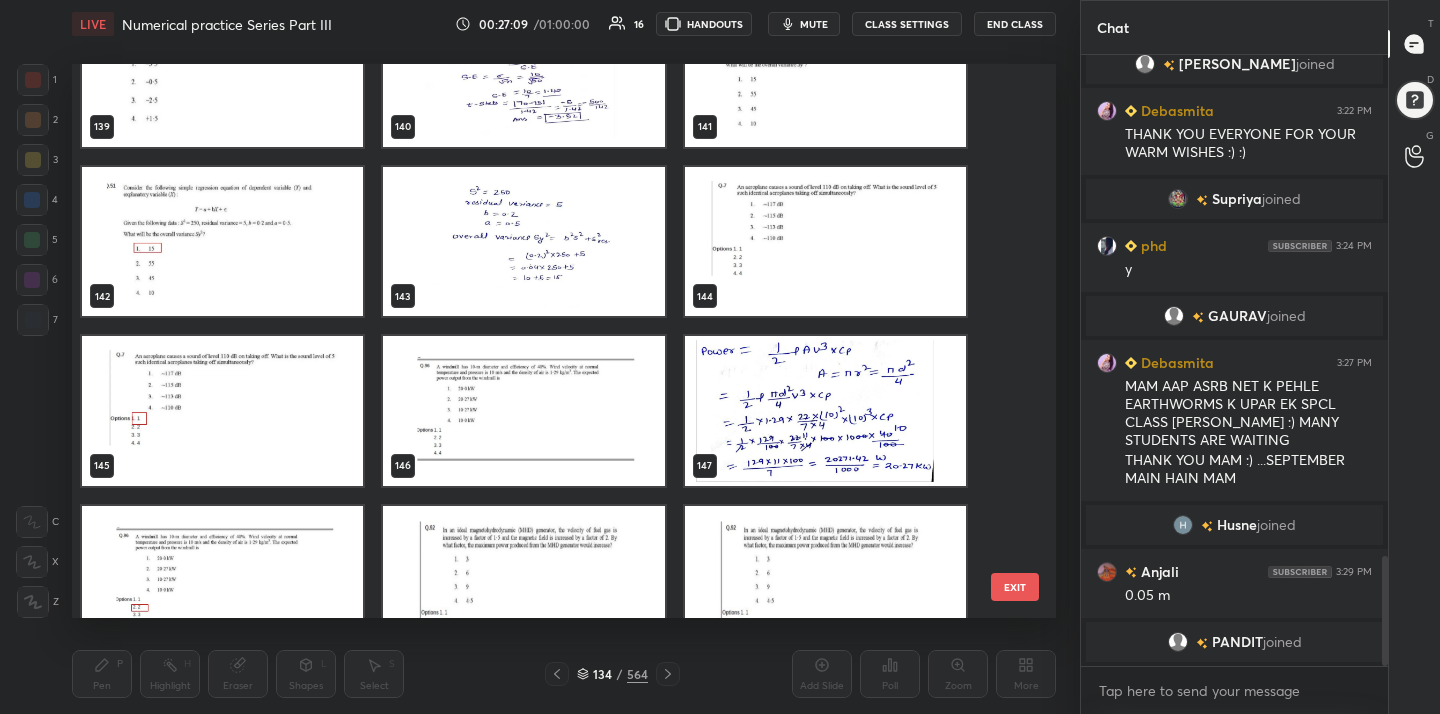 click at bounding box center (825, 242) 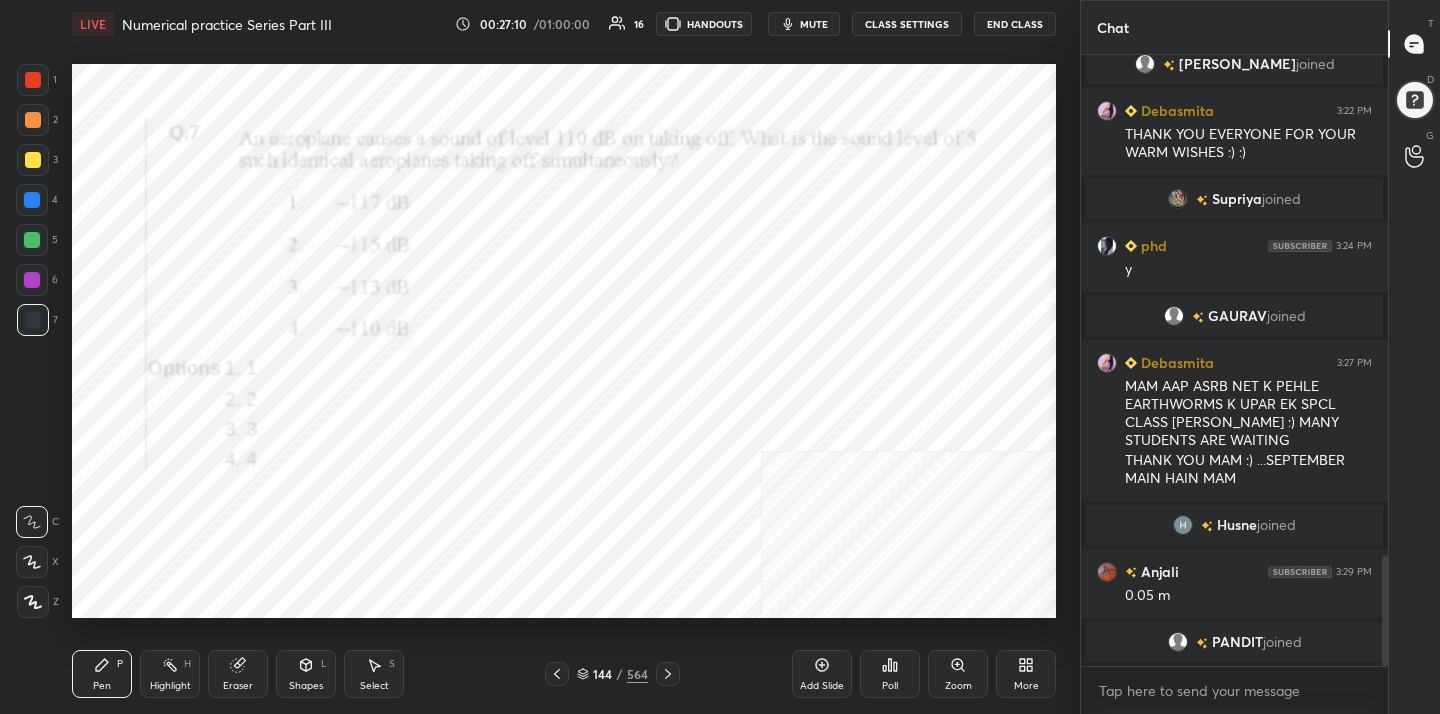 click at bounding box center (825, 242) 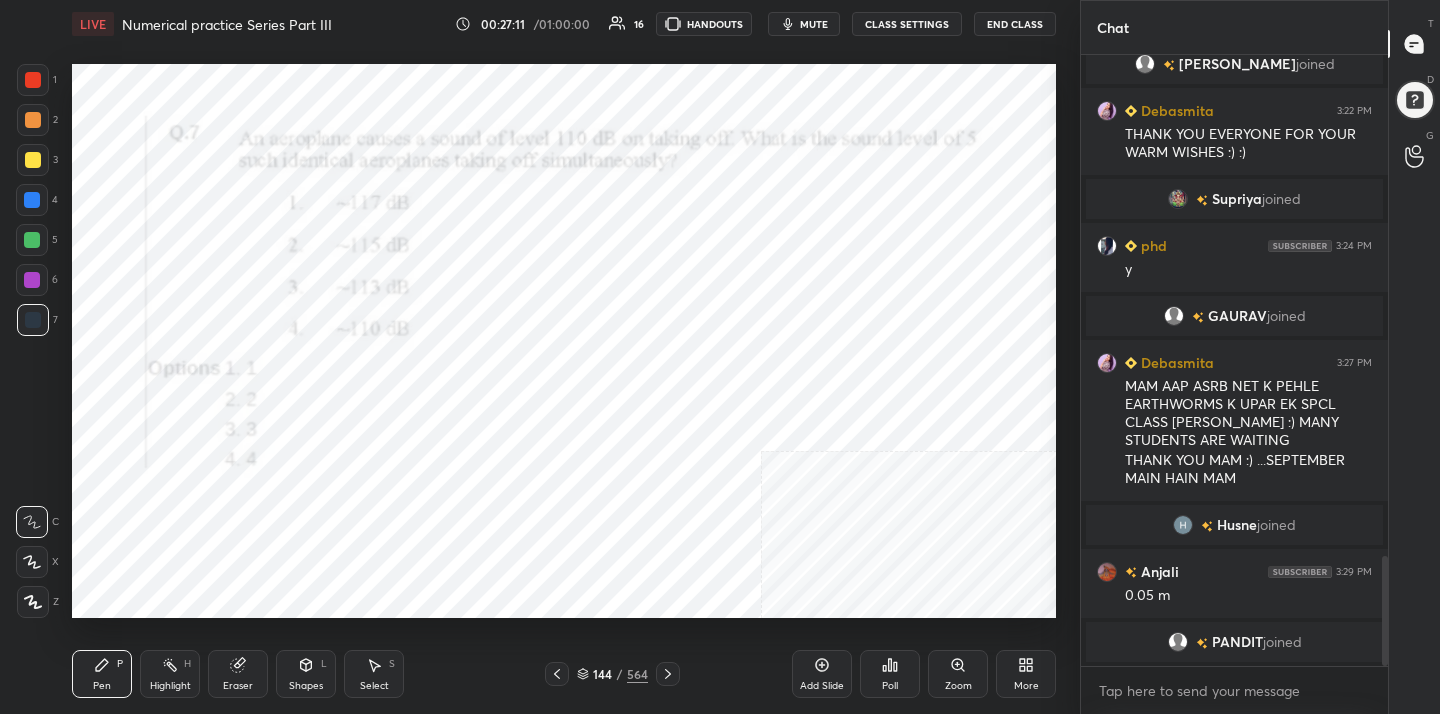 click on "mute" at bounding box center (814, 24) 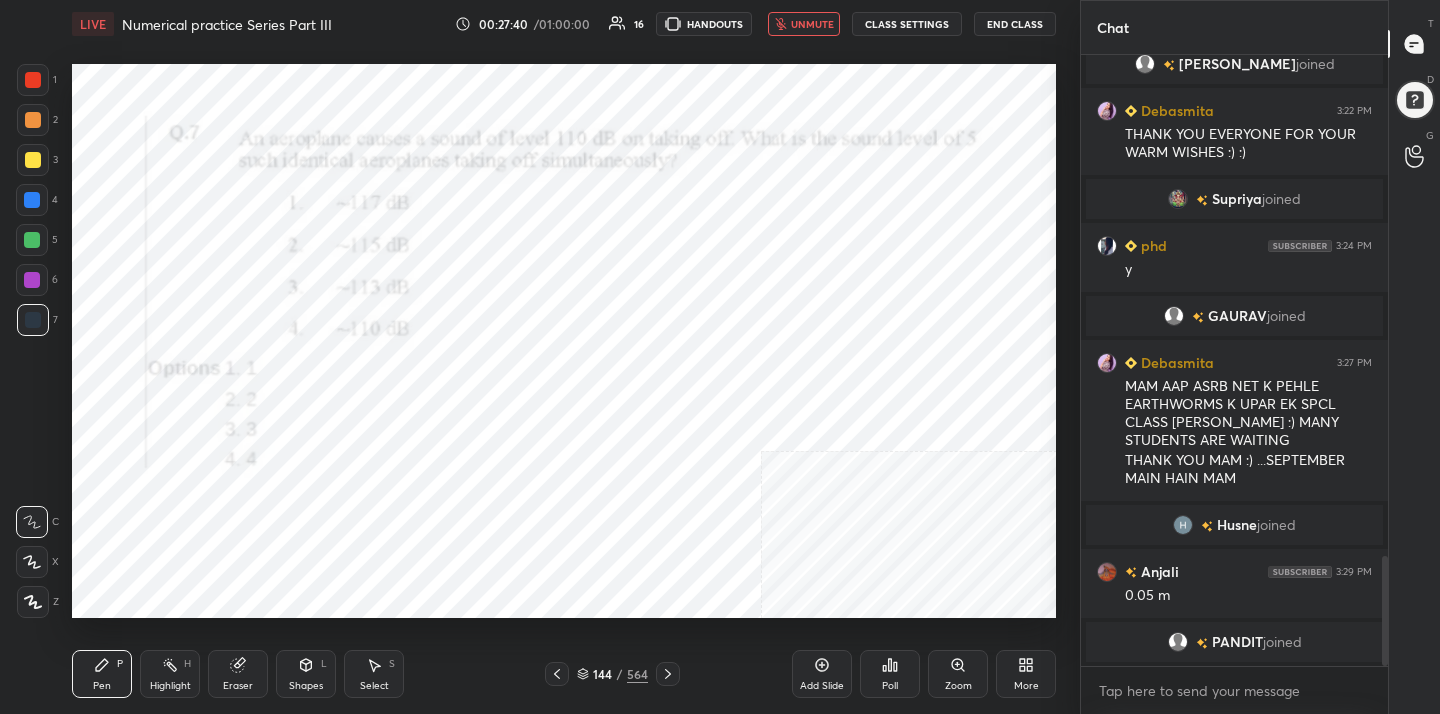 click on "144 / 564" at bounding box center (612, 674) 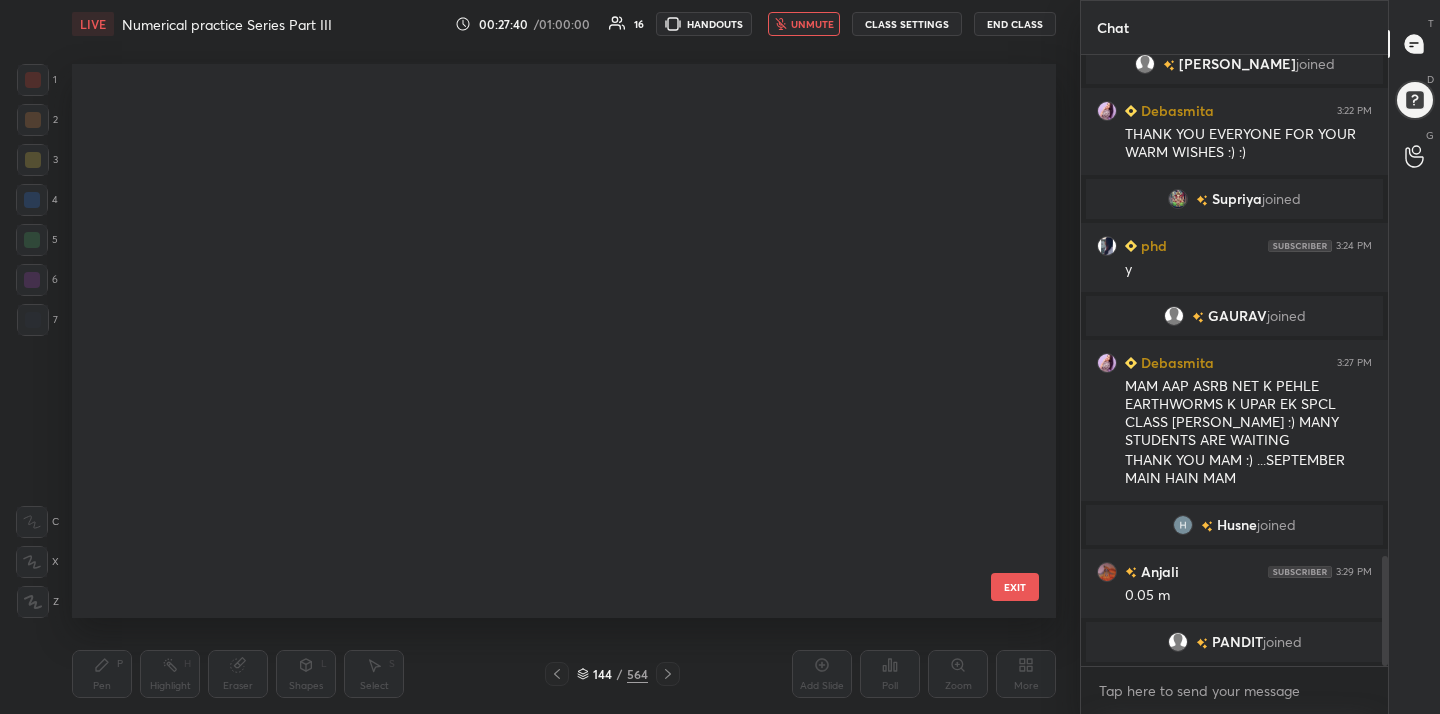 scroll, scrollTop: 7582, scrollLeft: 0, axis: vertical 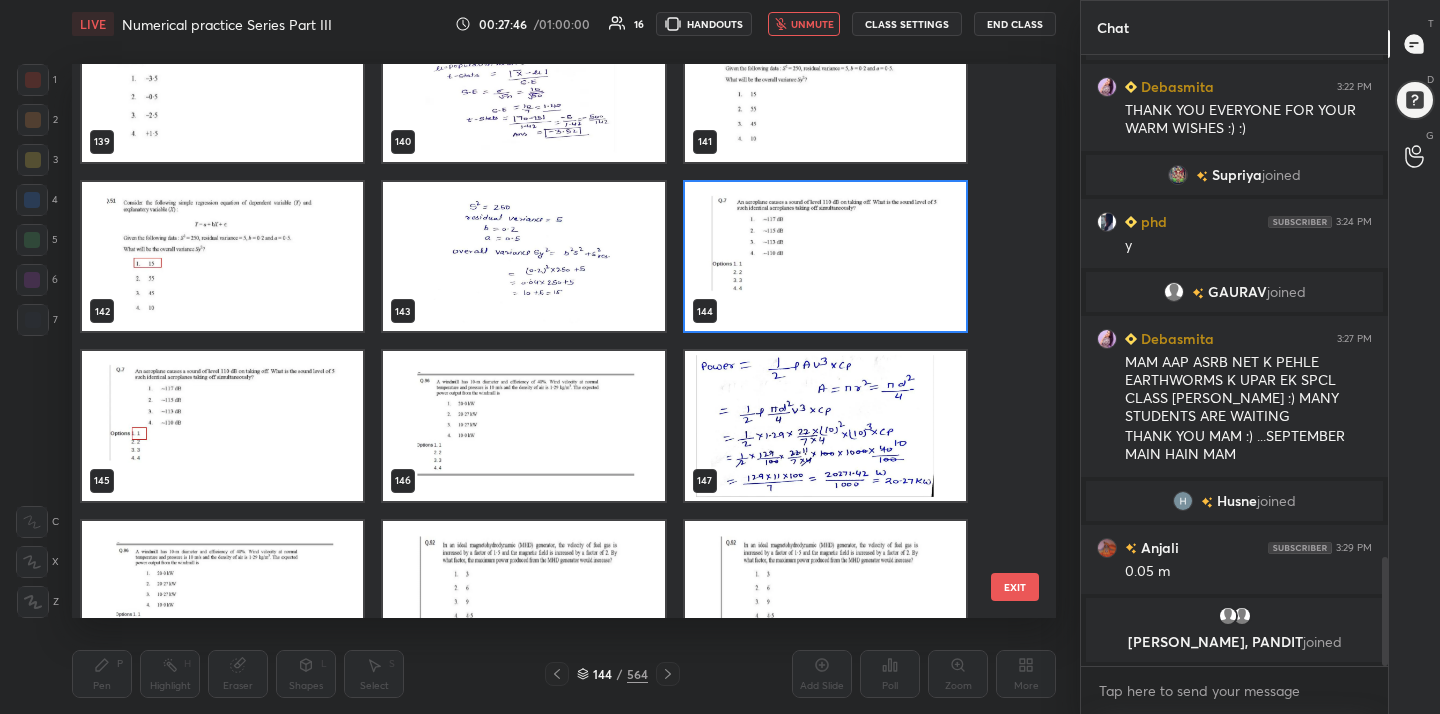 click at bounding box center (825, 257) 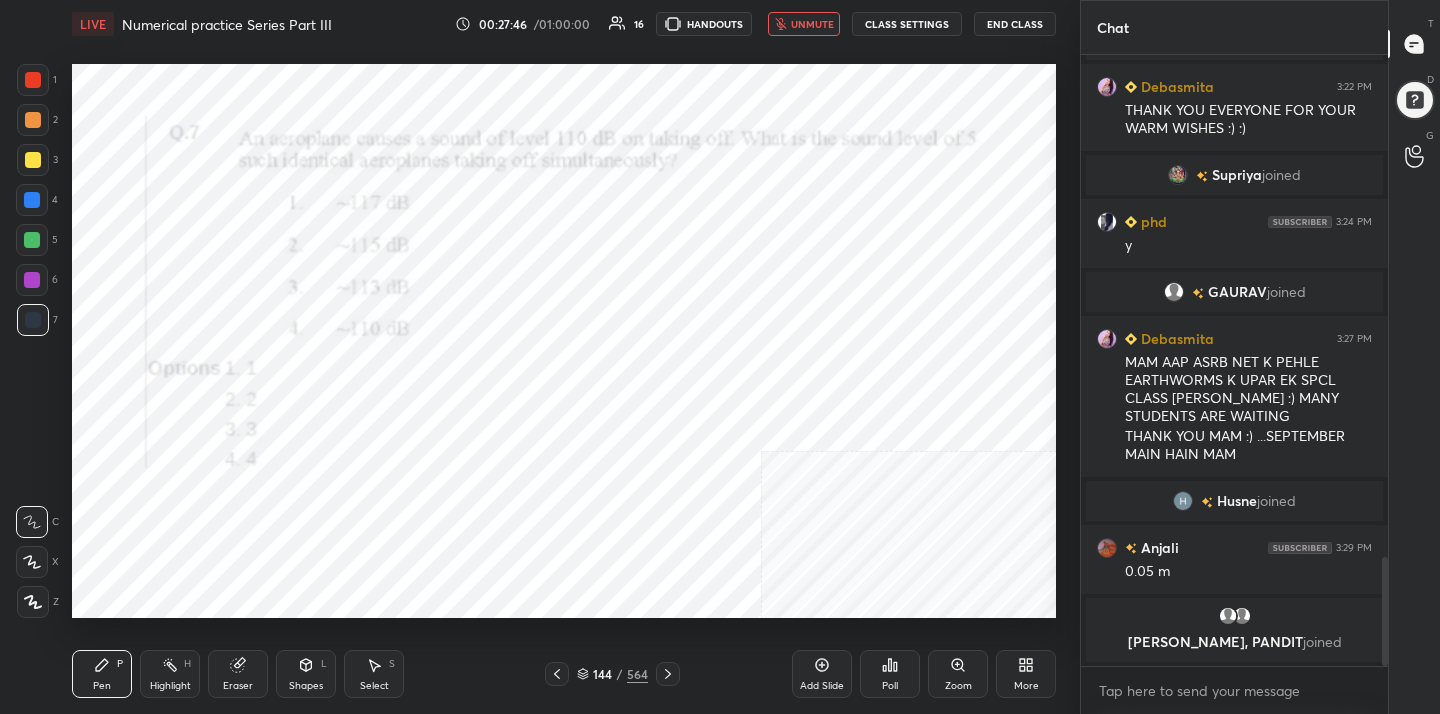 click at bounding box center [825, 257] 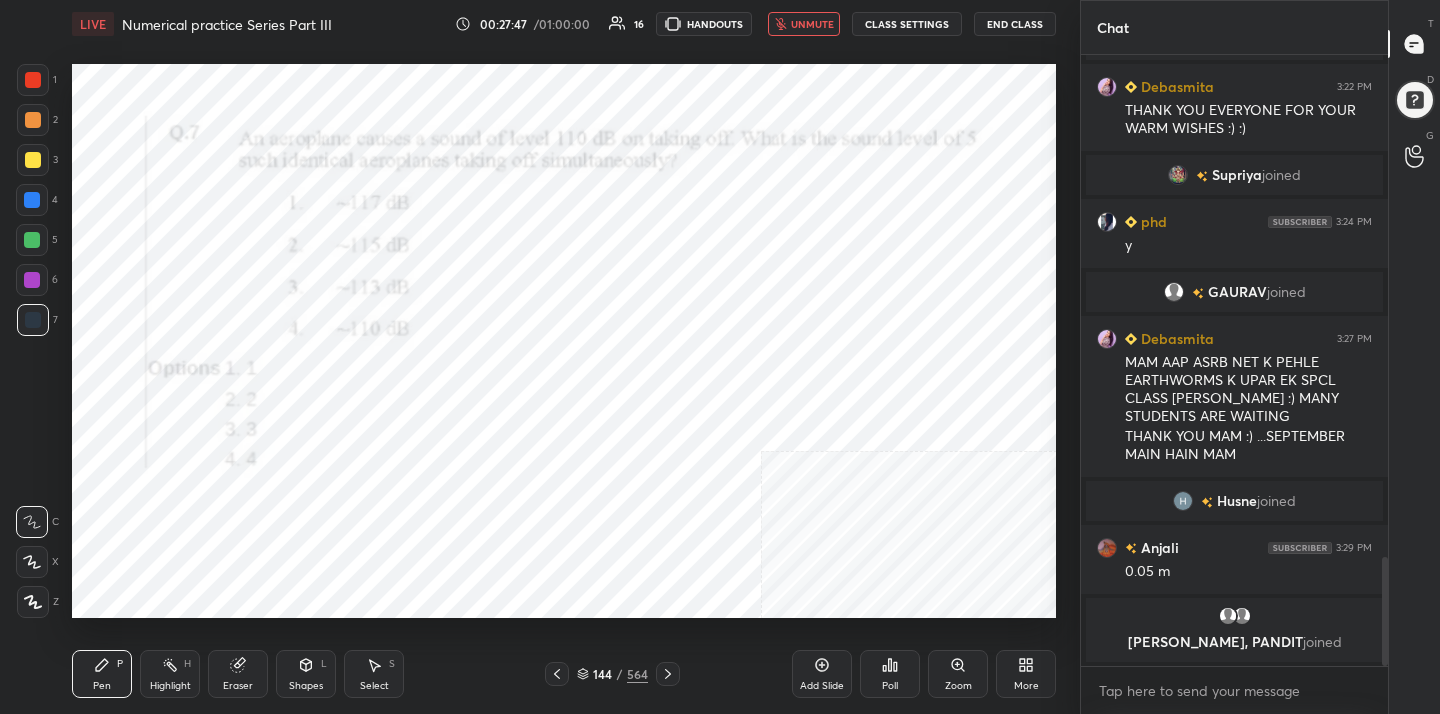 click 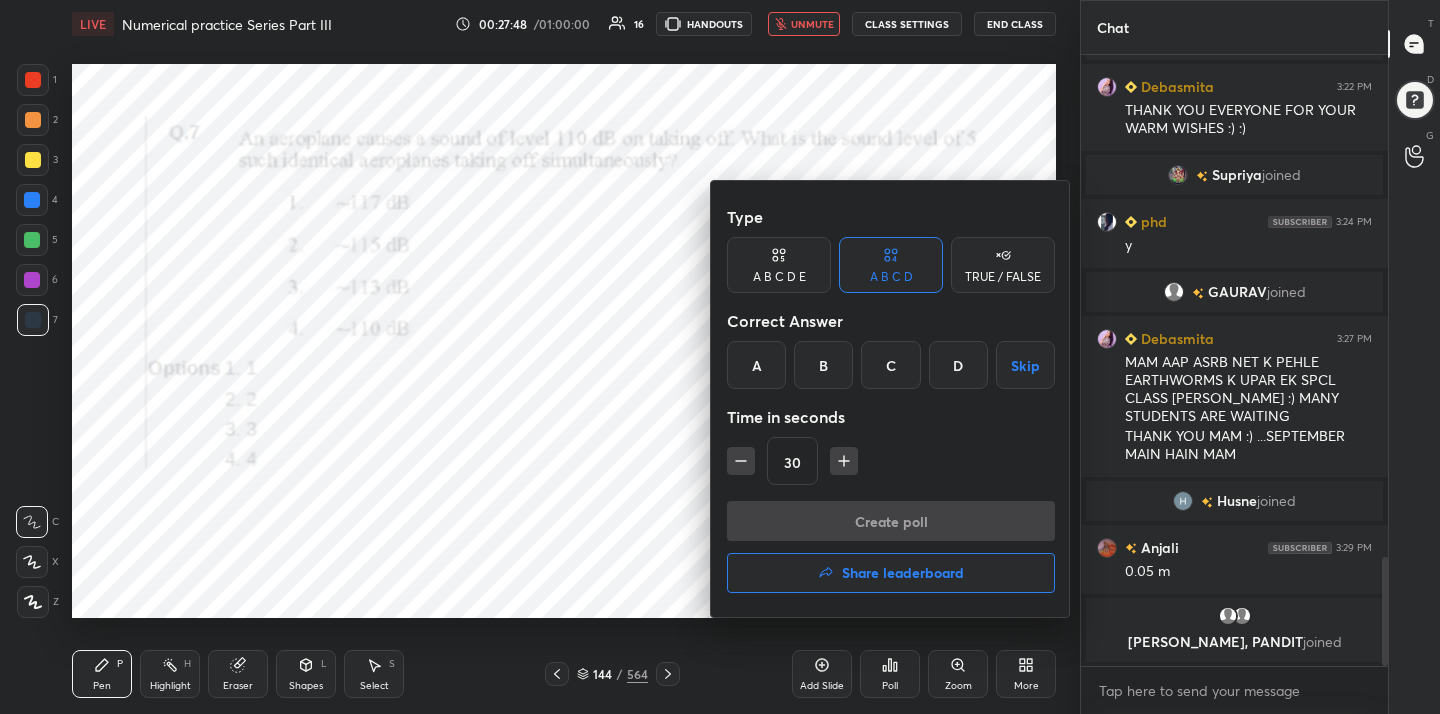 click on "A" at bounding box center (756, 365) 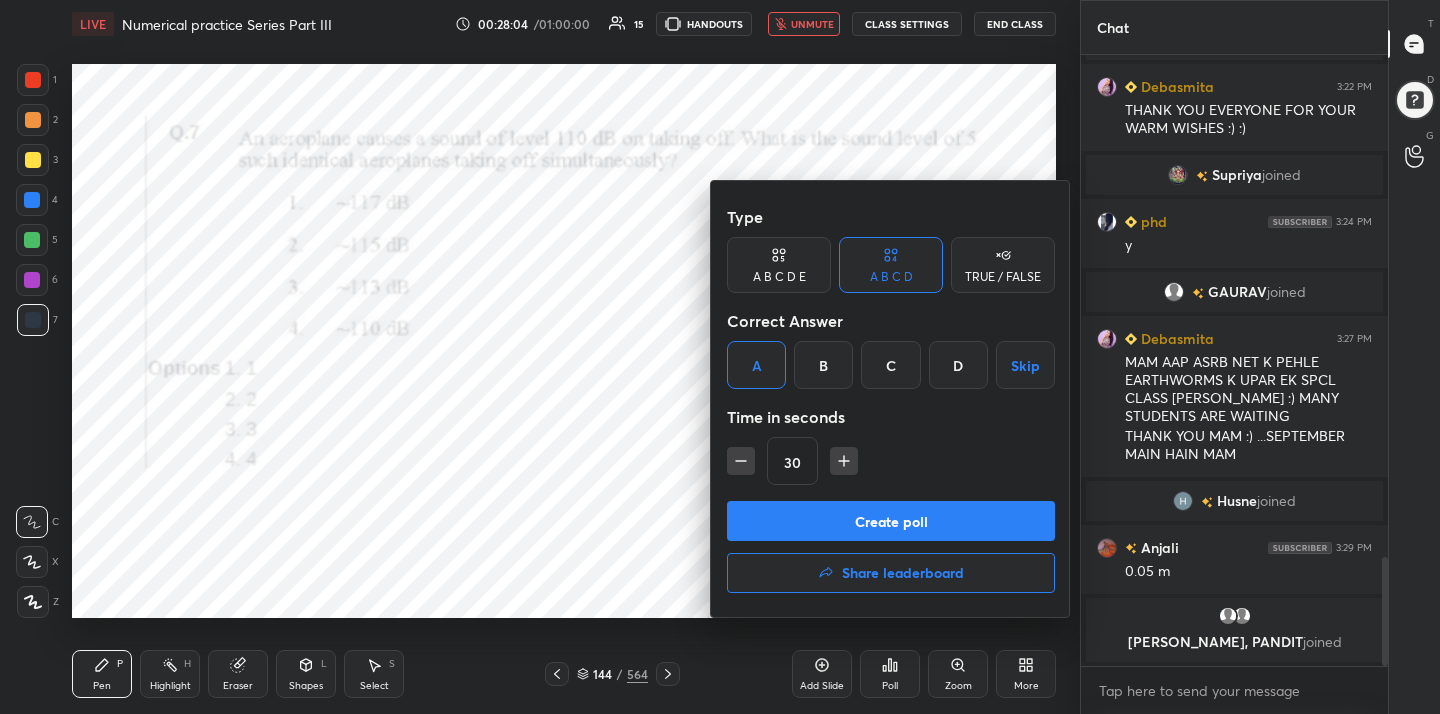 click at bounding box center (720, 357) 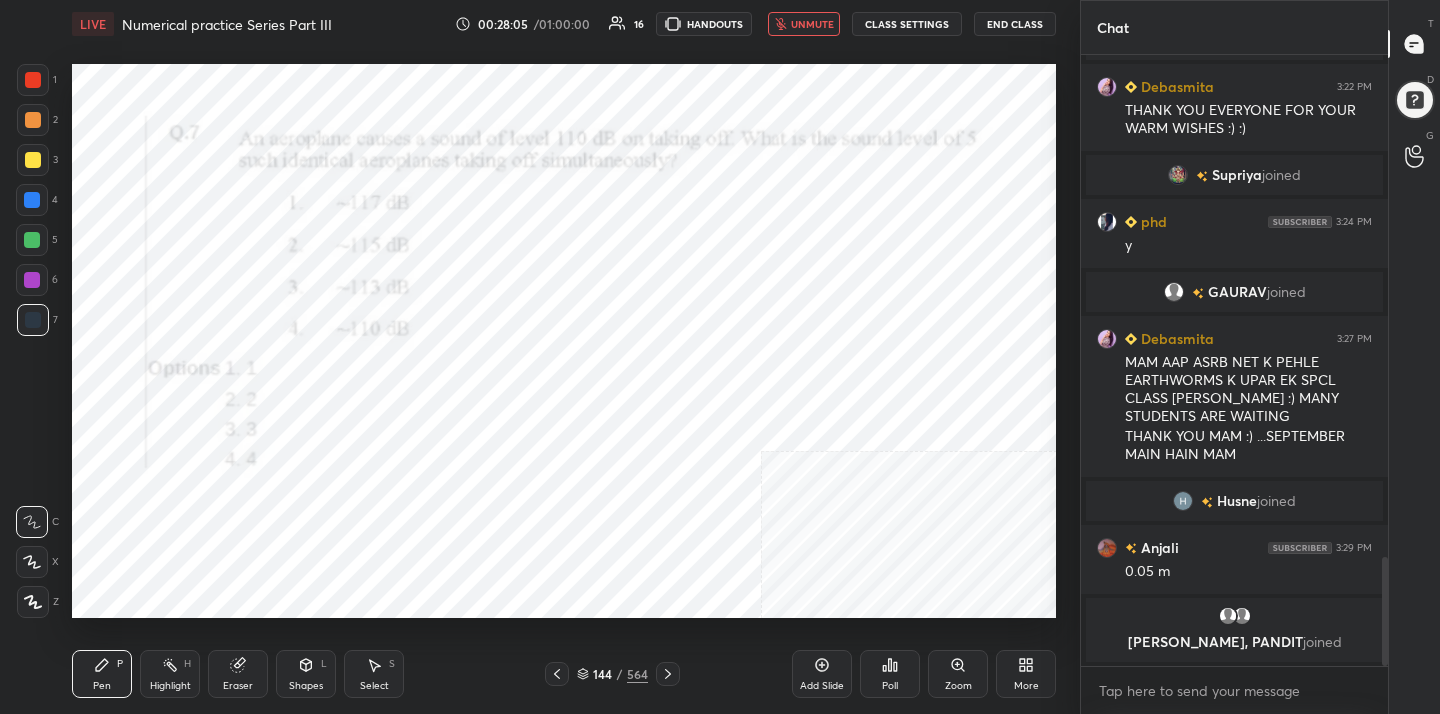 click on "unmute" at bounding box center [812, 24] 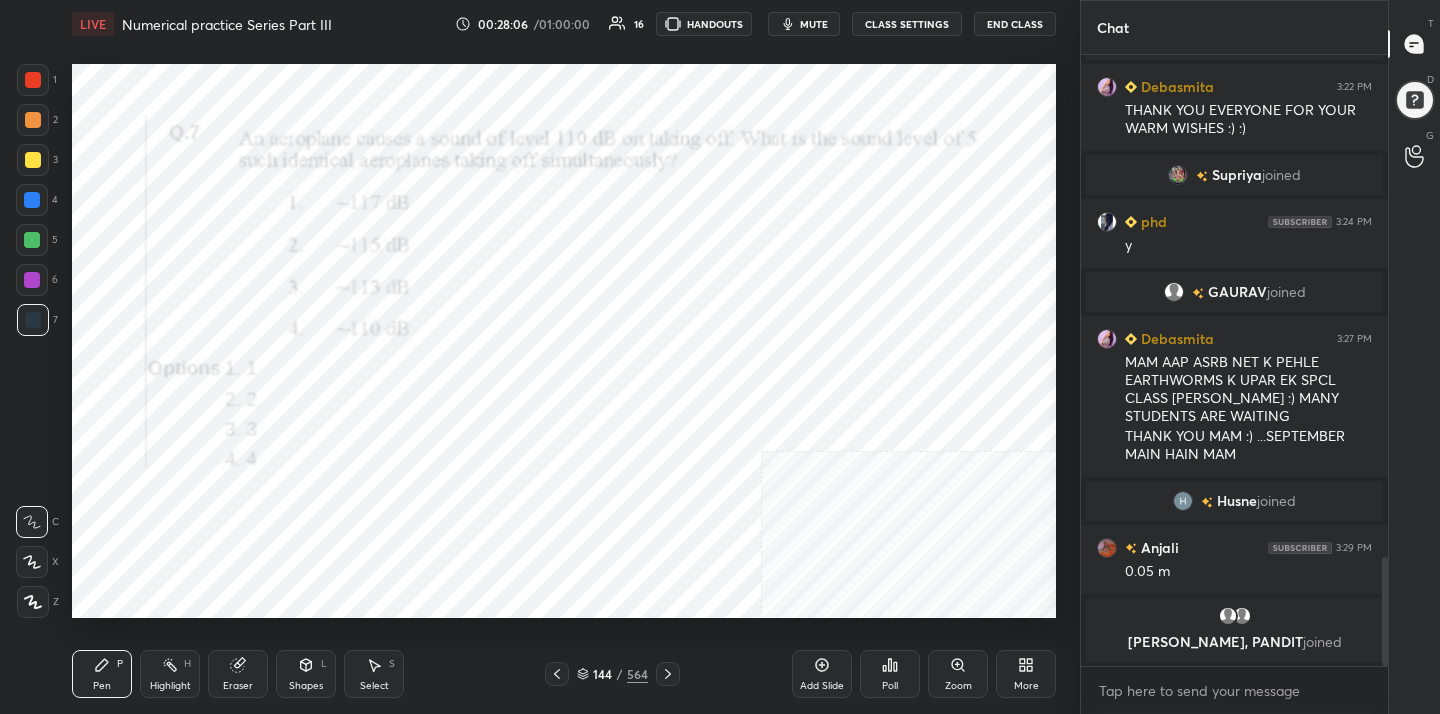 click on "mute" at bounding box center (814, 24) 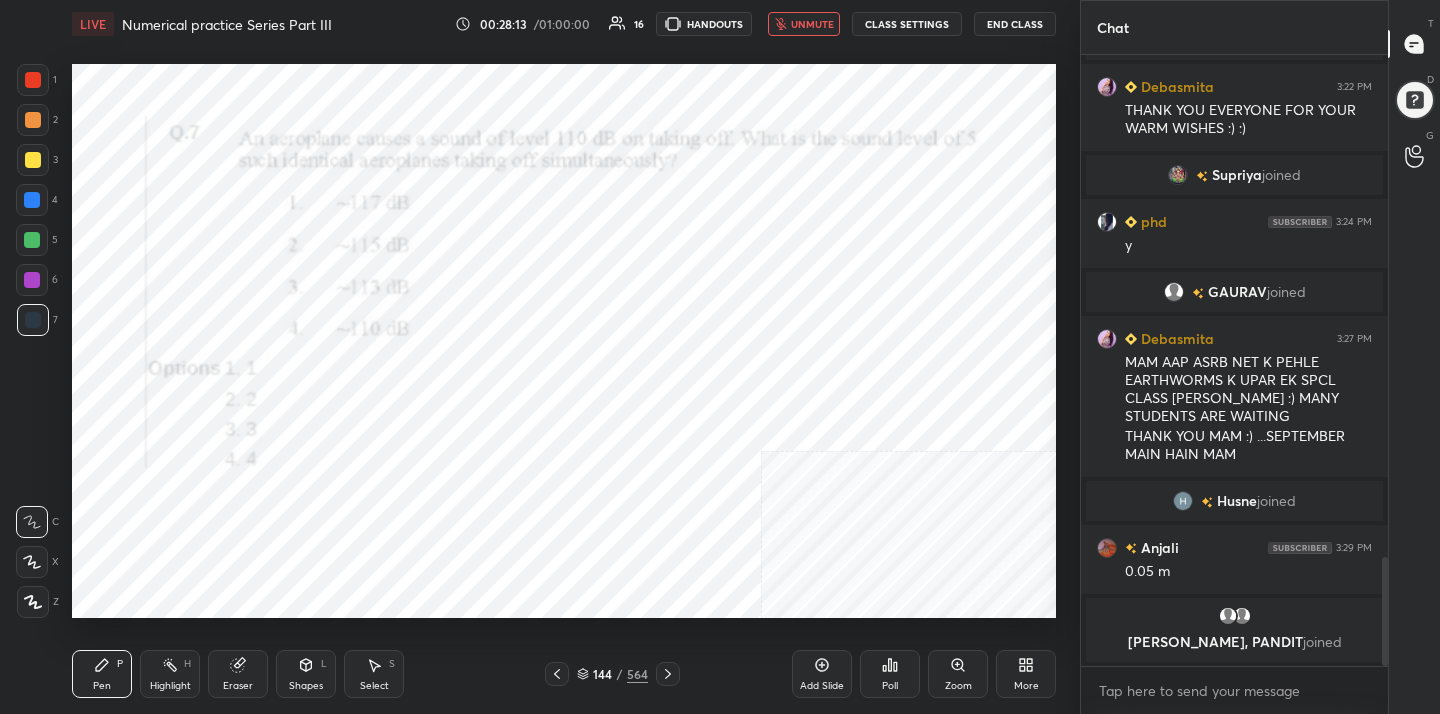 click 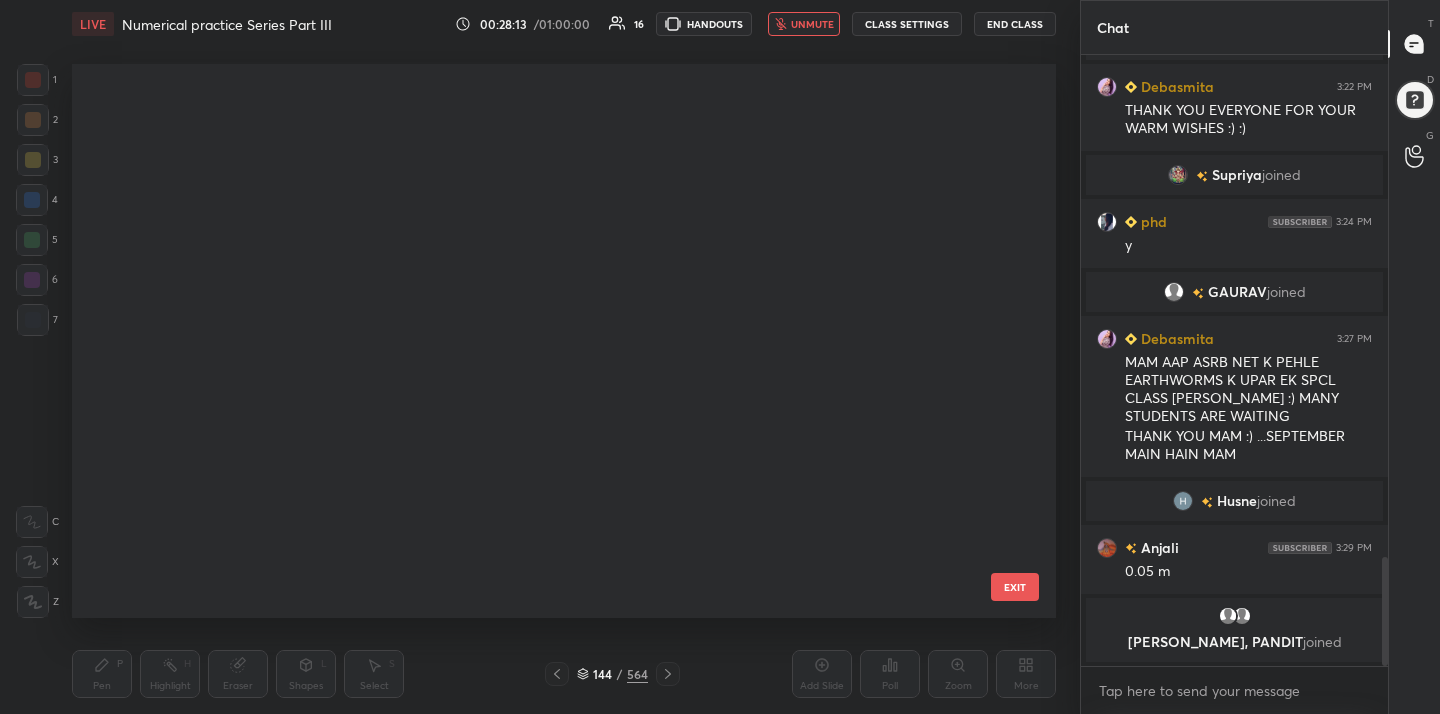 scroll, scrollTop: 7582, scrollLeft: 0, axis: vertical 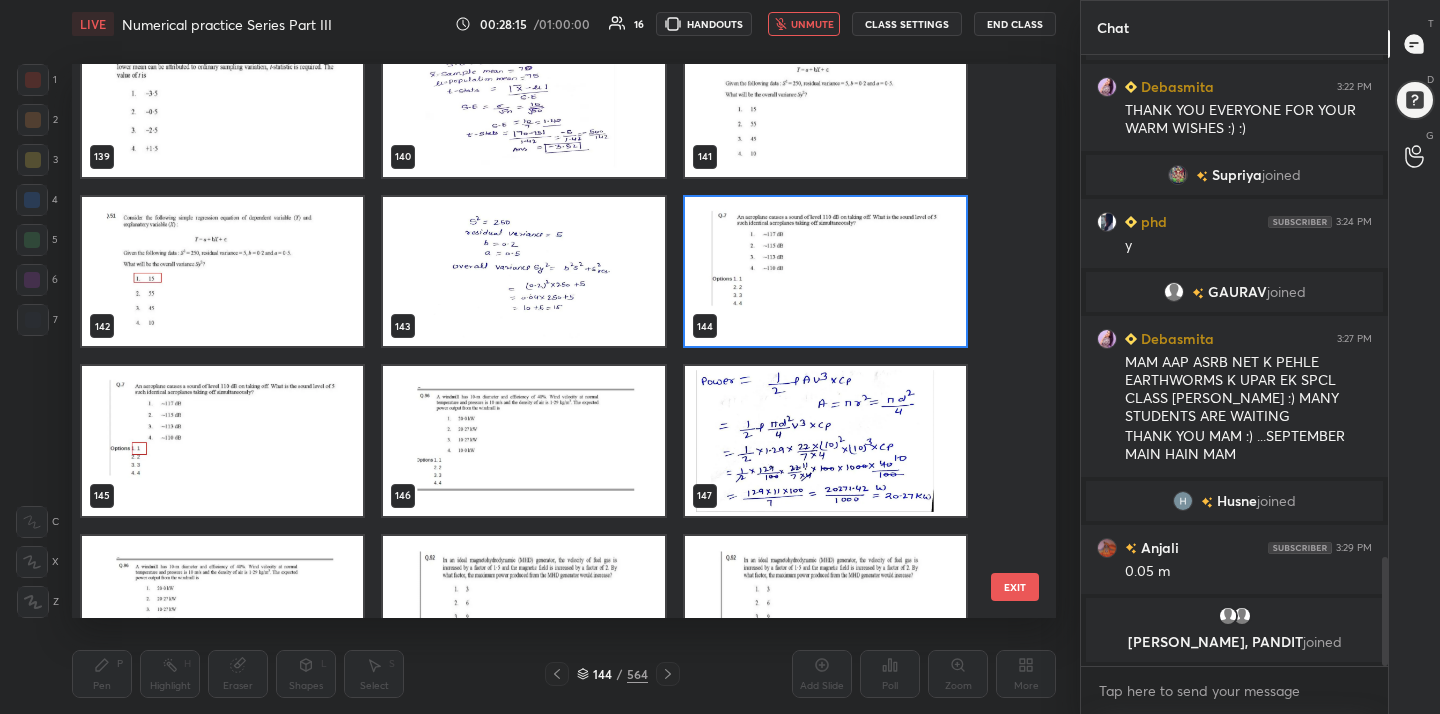 click at bounding box center (825, 272) 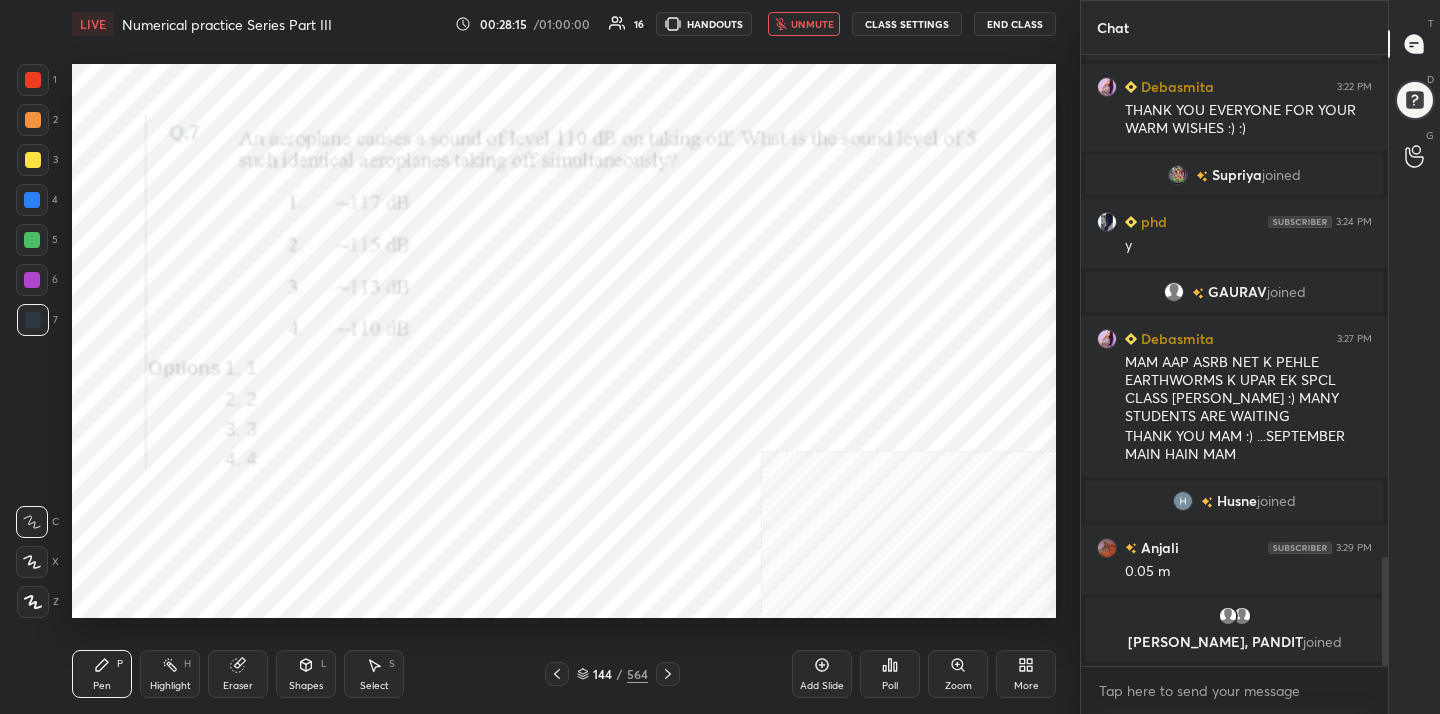 click at bounding box center [825, 272] 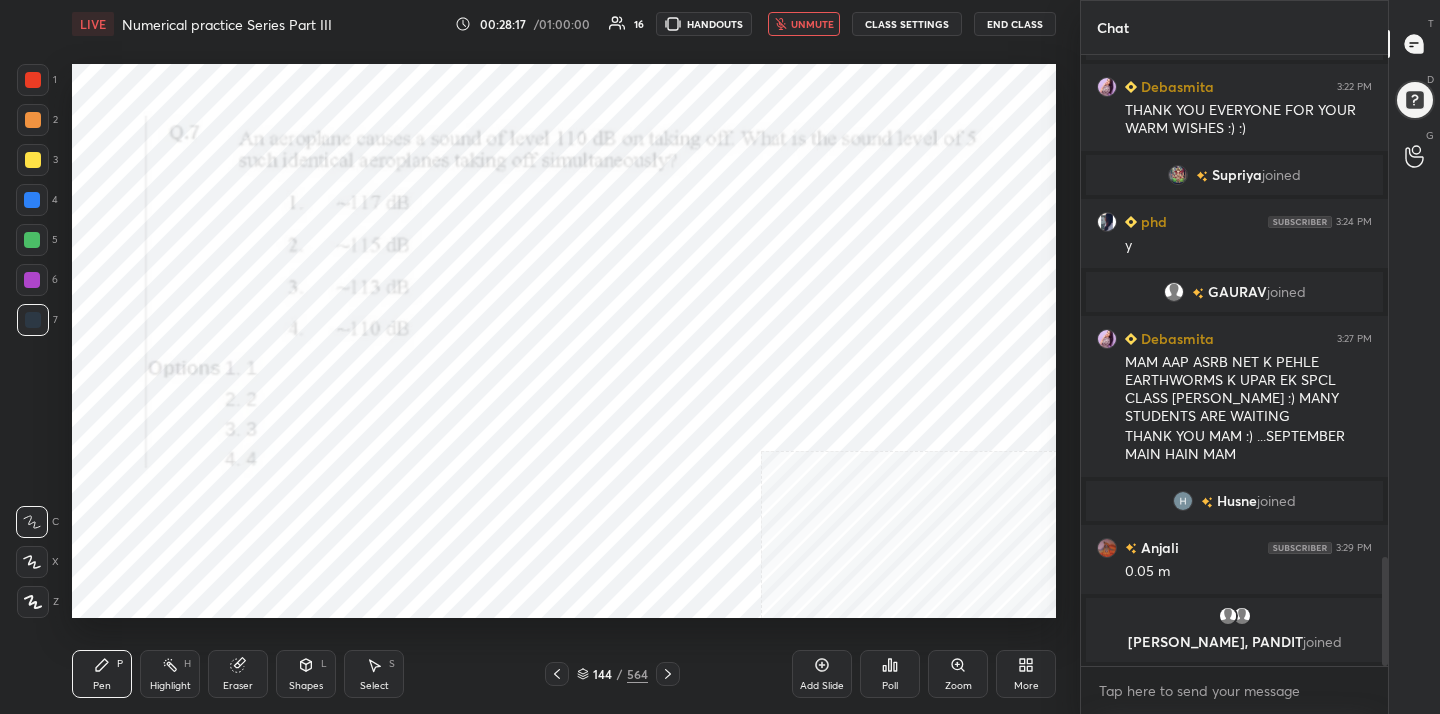 click on "Poll" at bounding box center (890, 686) 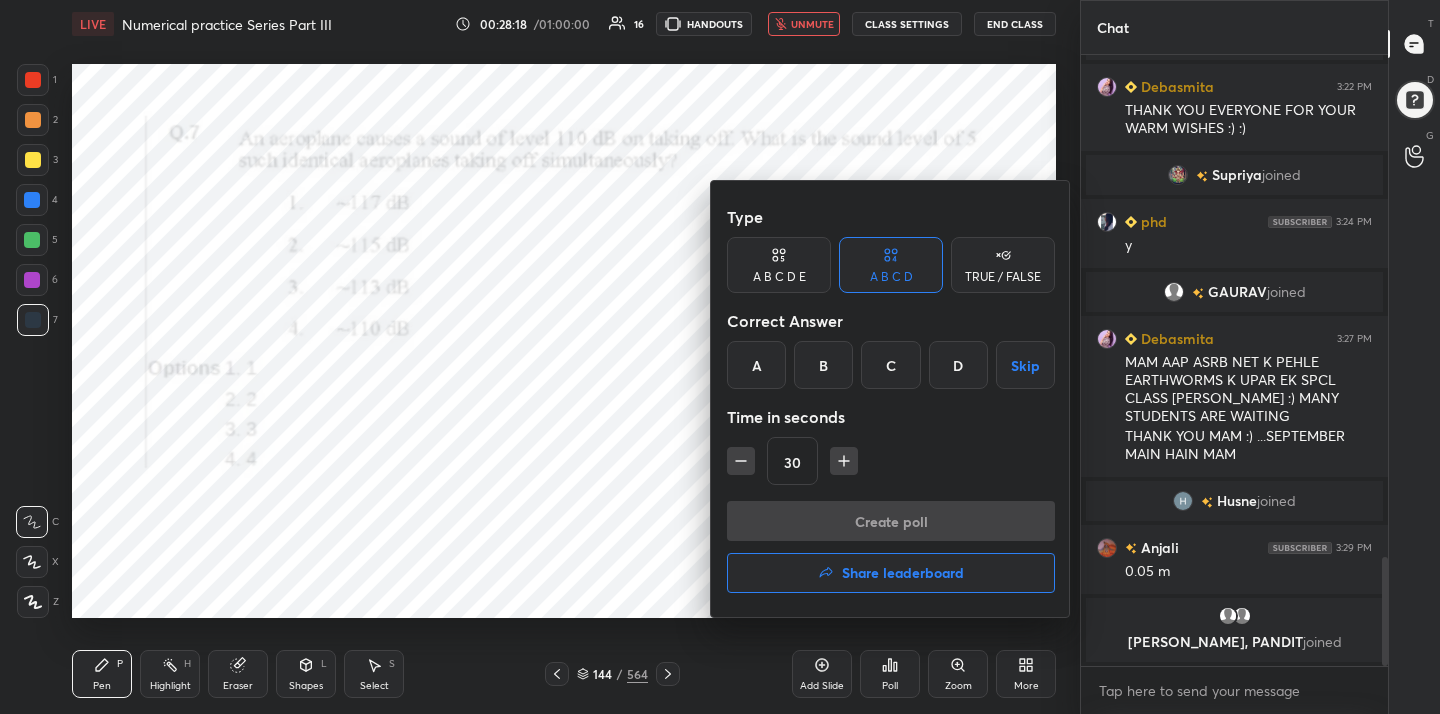 click on "A" at bounding box center (756, 365) 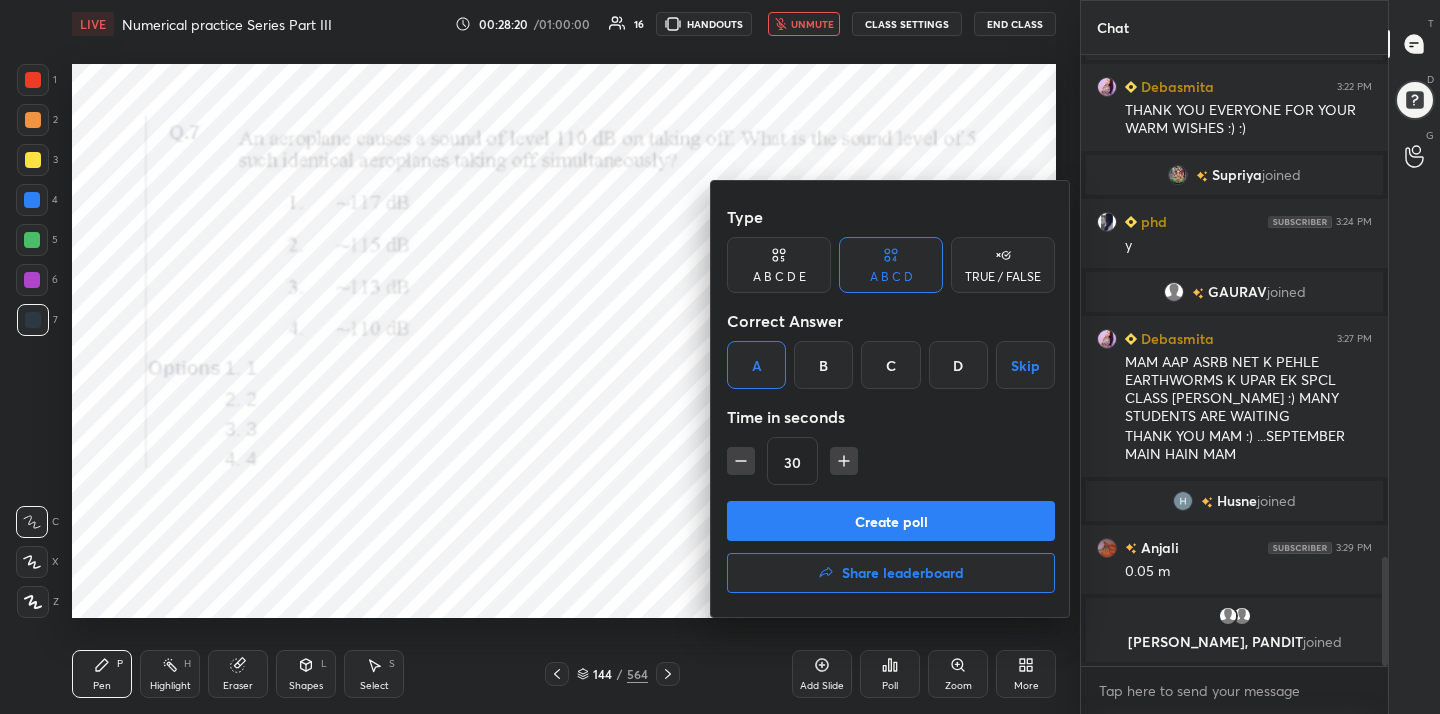 click on "Create poll" at bounding box center [891, 521] 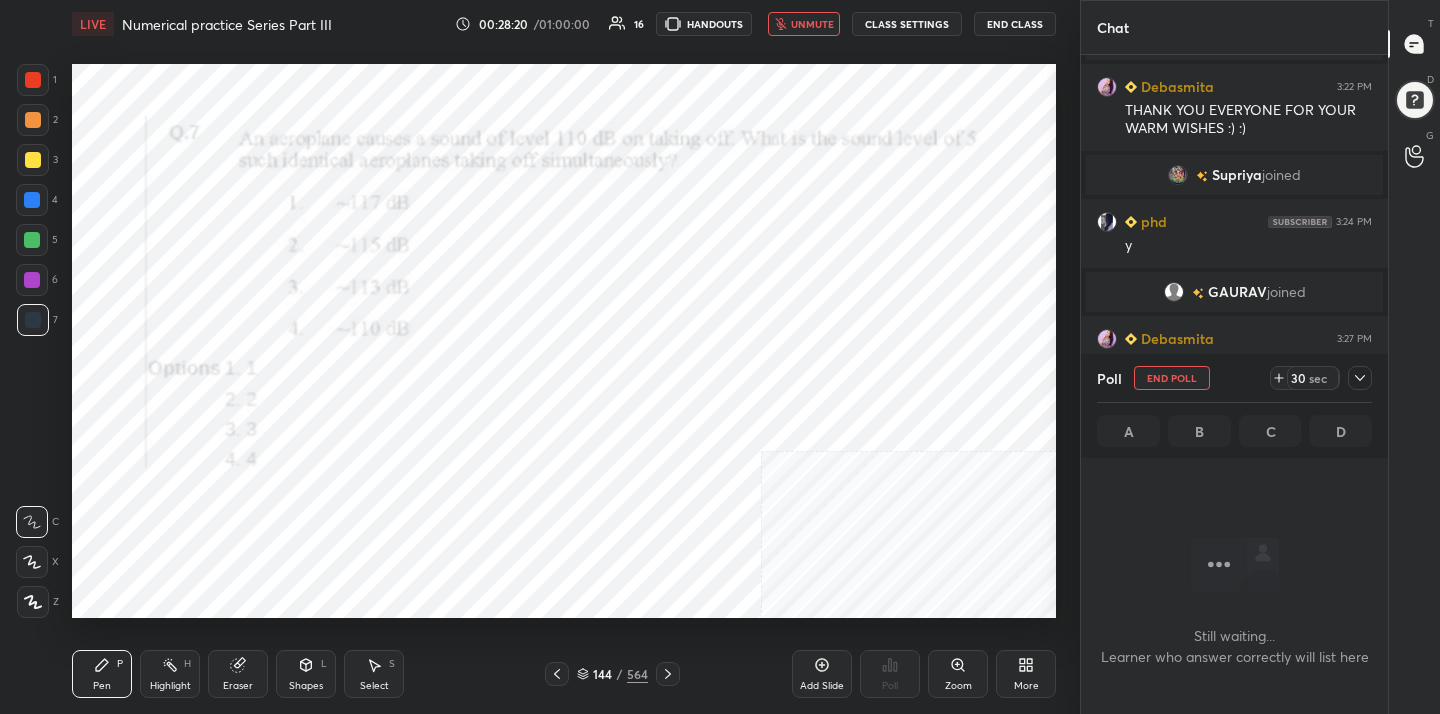 scroll, scrollTop: 387, scrollLeft: 301, axis: both 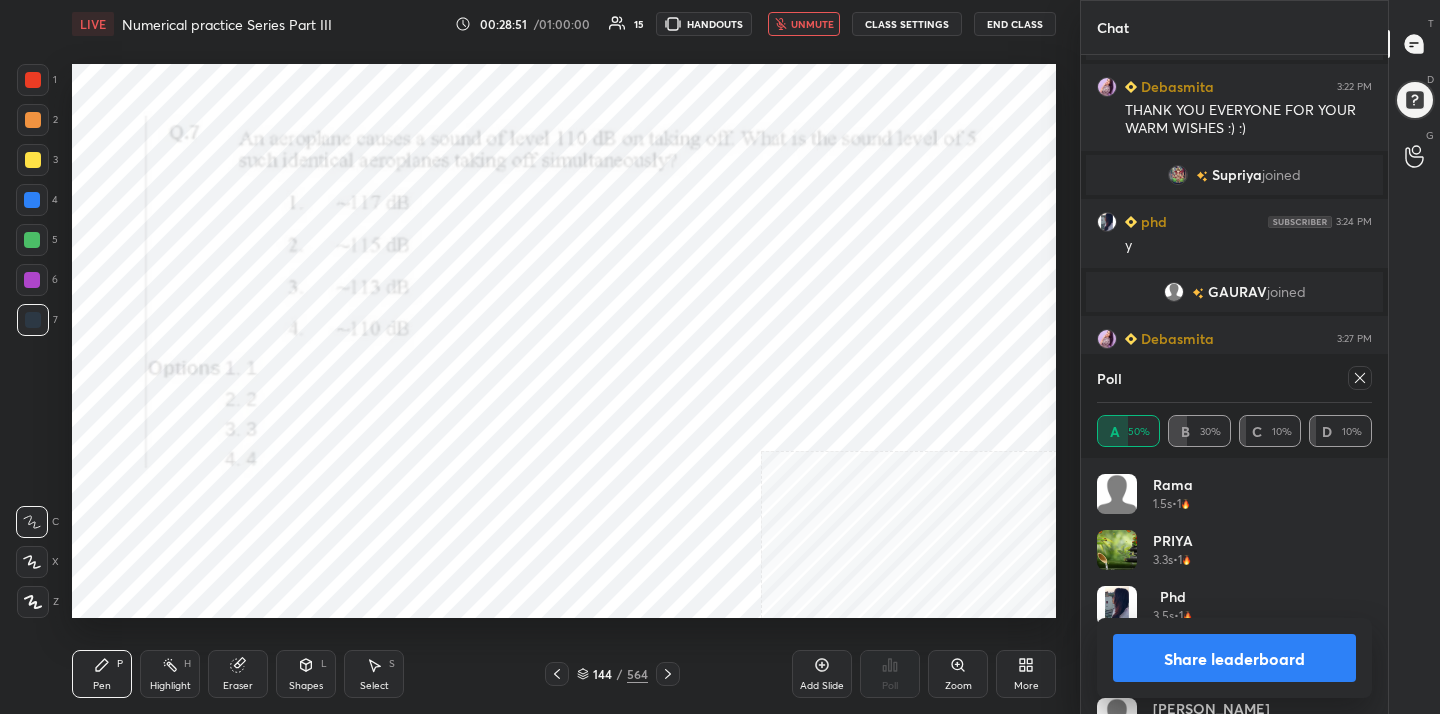 click 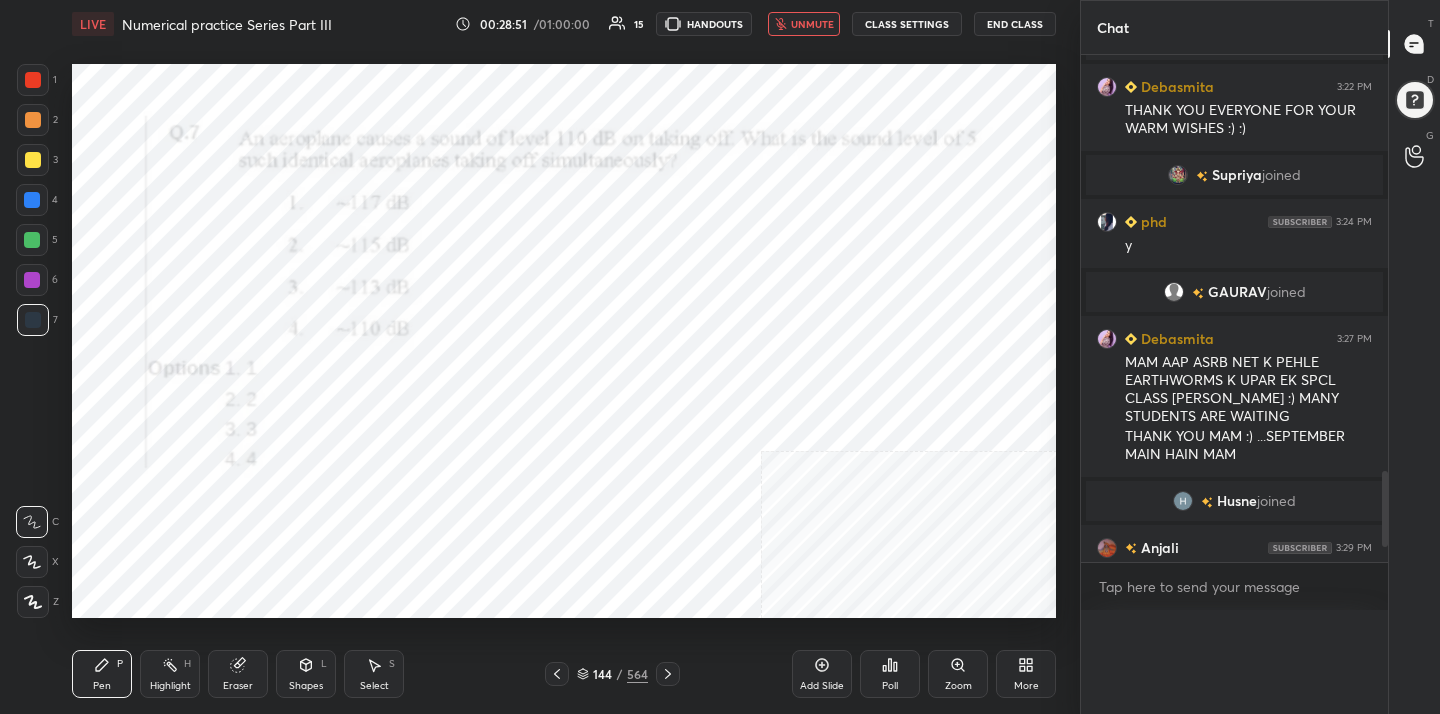 scroll, scrollTop: 0, scrollLeft: 0, axis: both 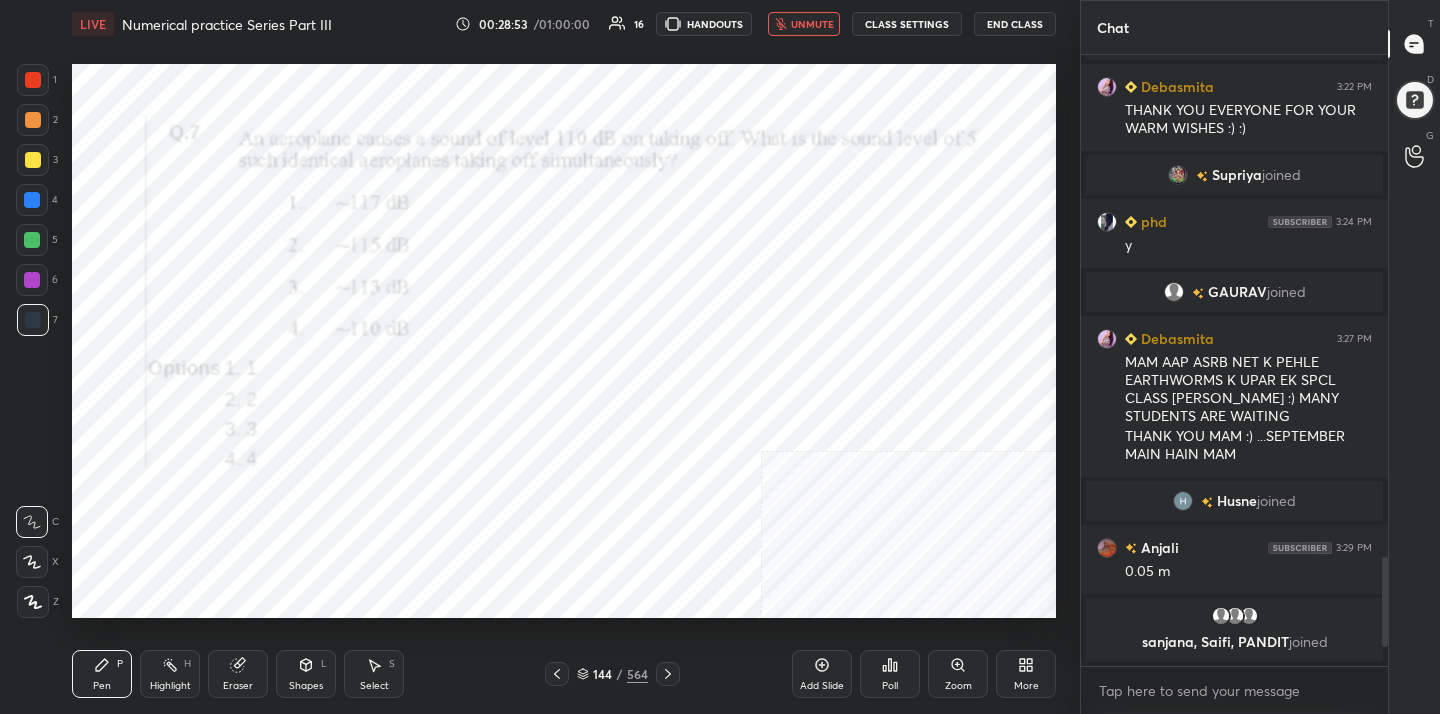 click on "unmute" at bounding box center (812, 24) 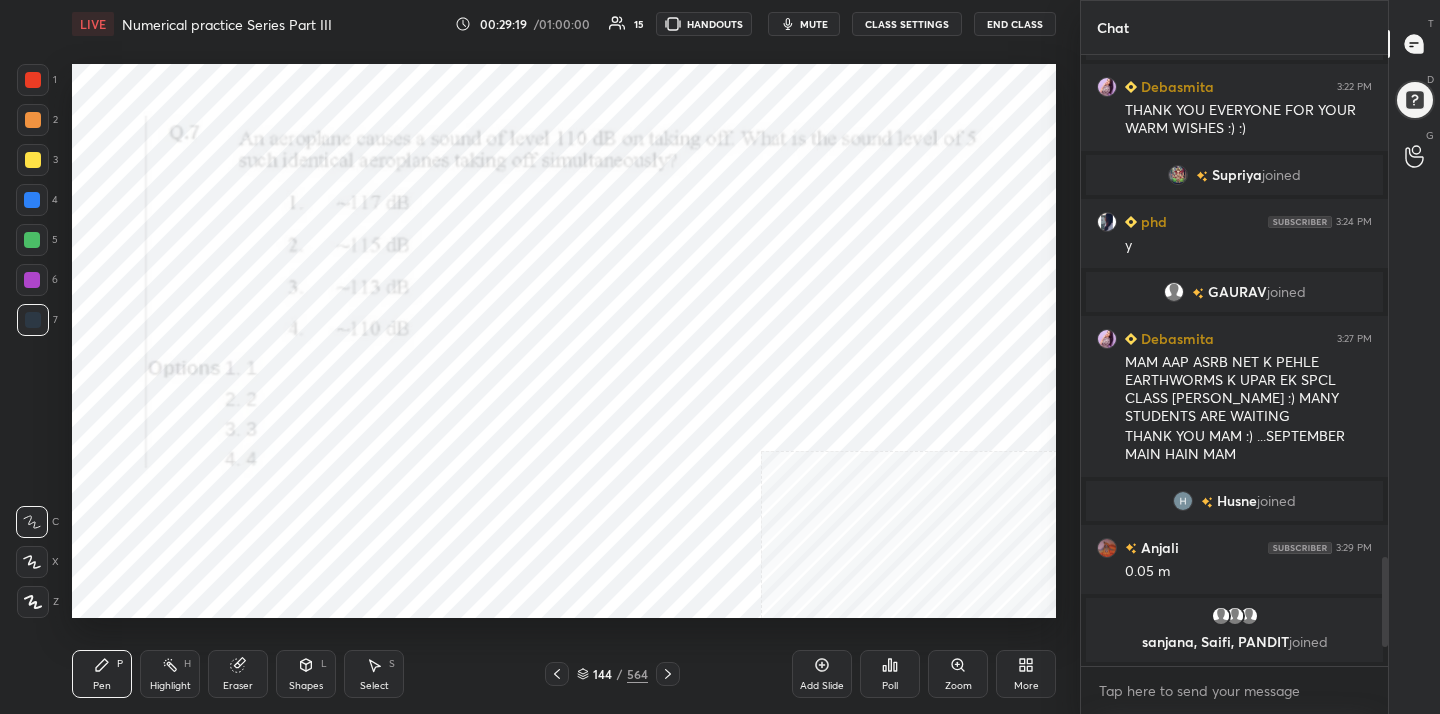 drag, startPoint x: 40, startPoint y: 555, endPoint x: 45, endPoint y: 530, distance: 25.495098 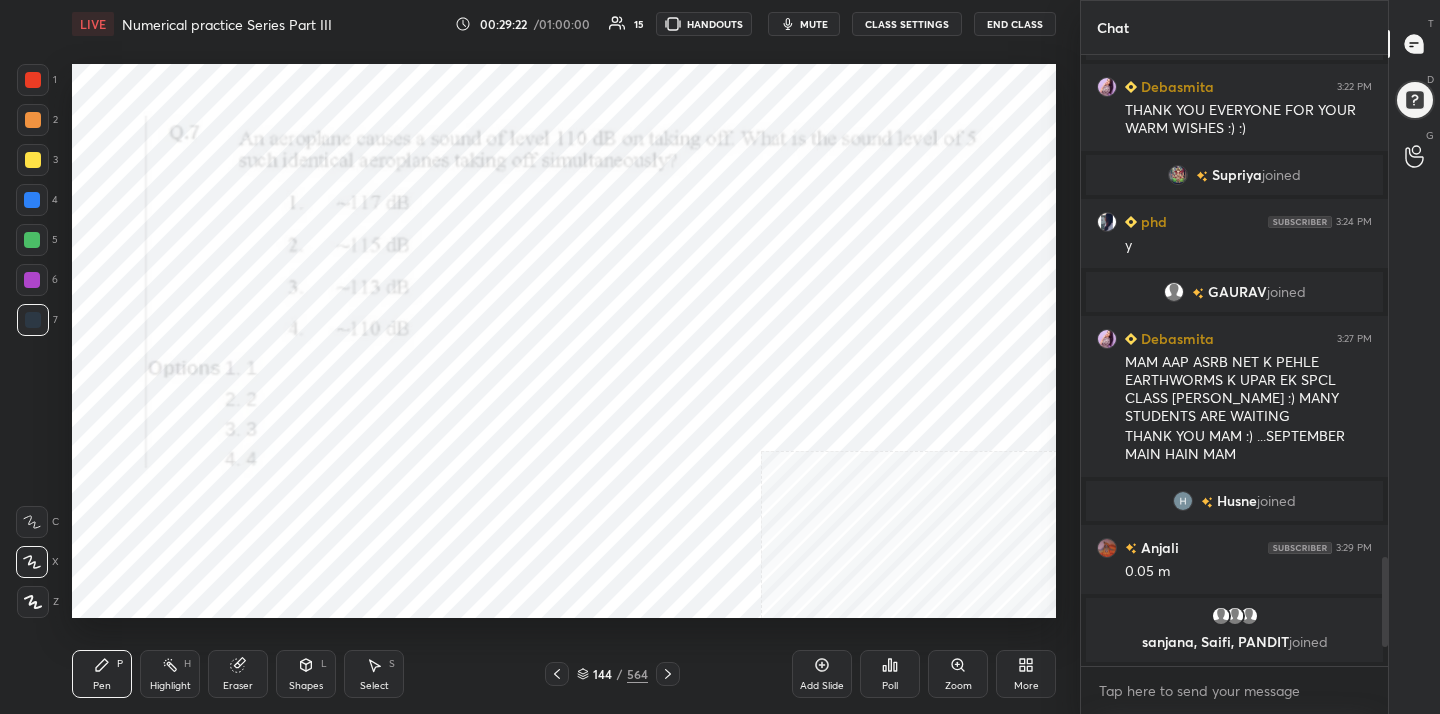 drag, startPoint x: 246, startPoint y: 670, endPoint x: 252, endPoint y: 631, distance: 39.45884 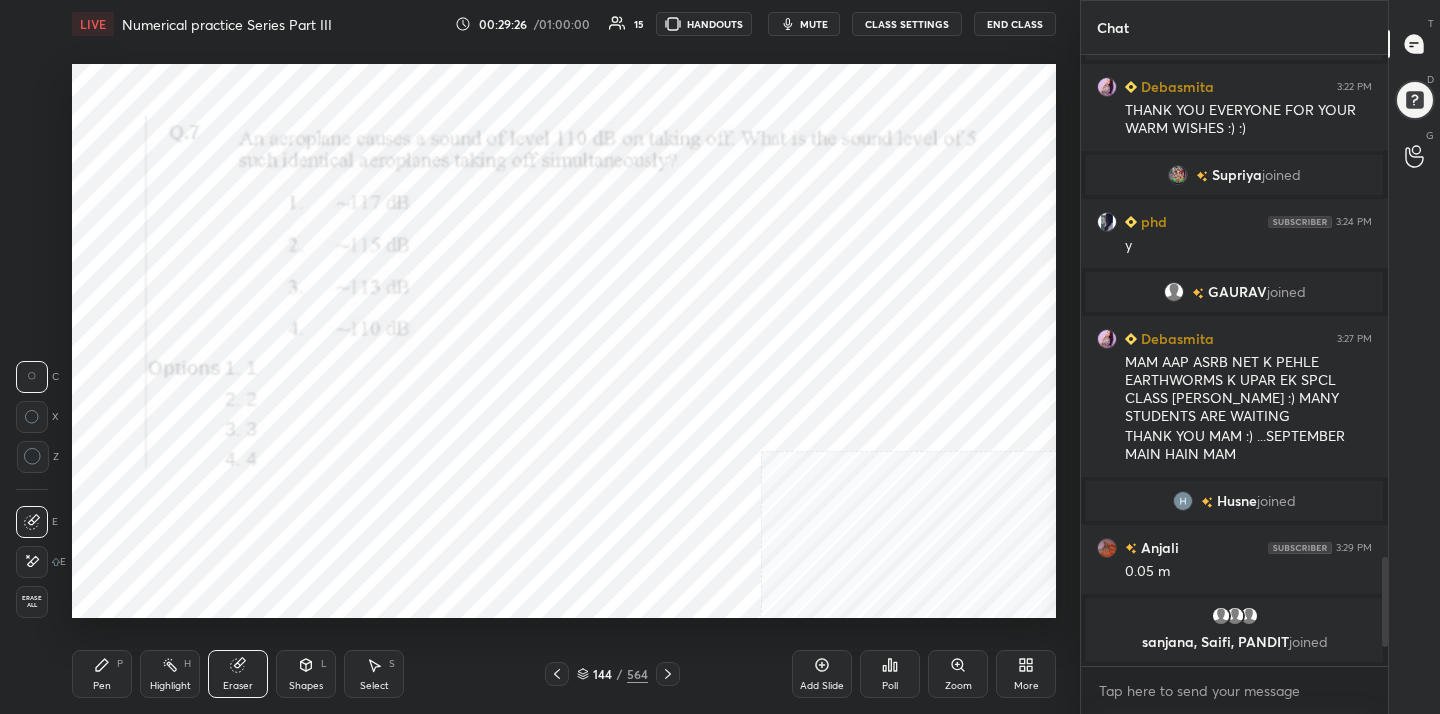 drag, startPoint x: 101, startPoint y: 663, endPoint x: 126, endPoint y: 621, distance: 48.8774 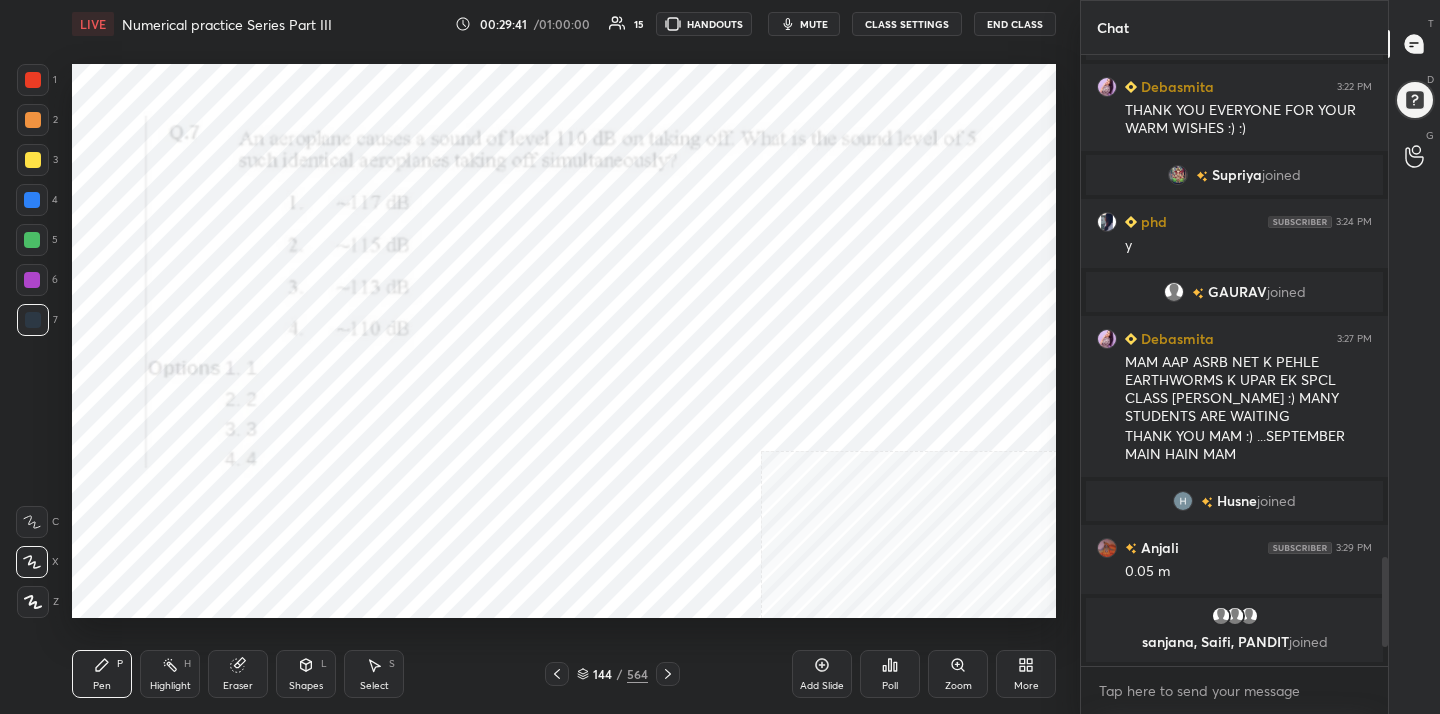click on "mute" at bounding box center (814, 24) 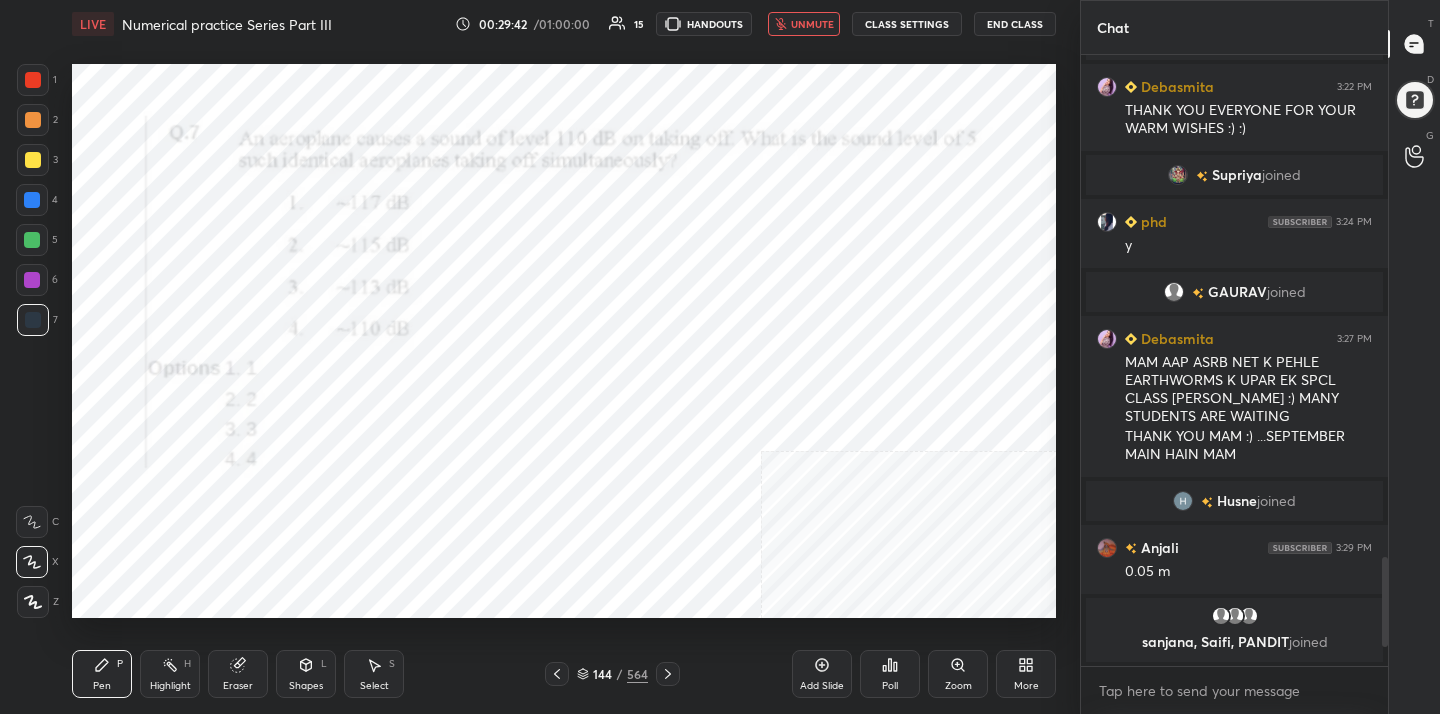 click on "144" at bounding box center [603, 674] 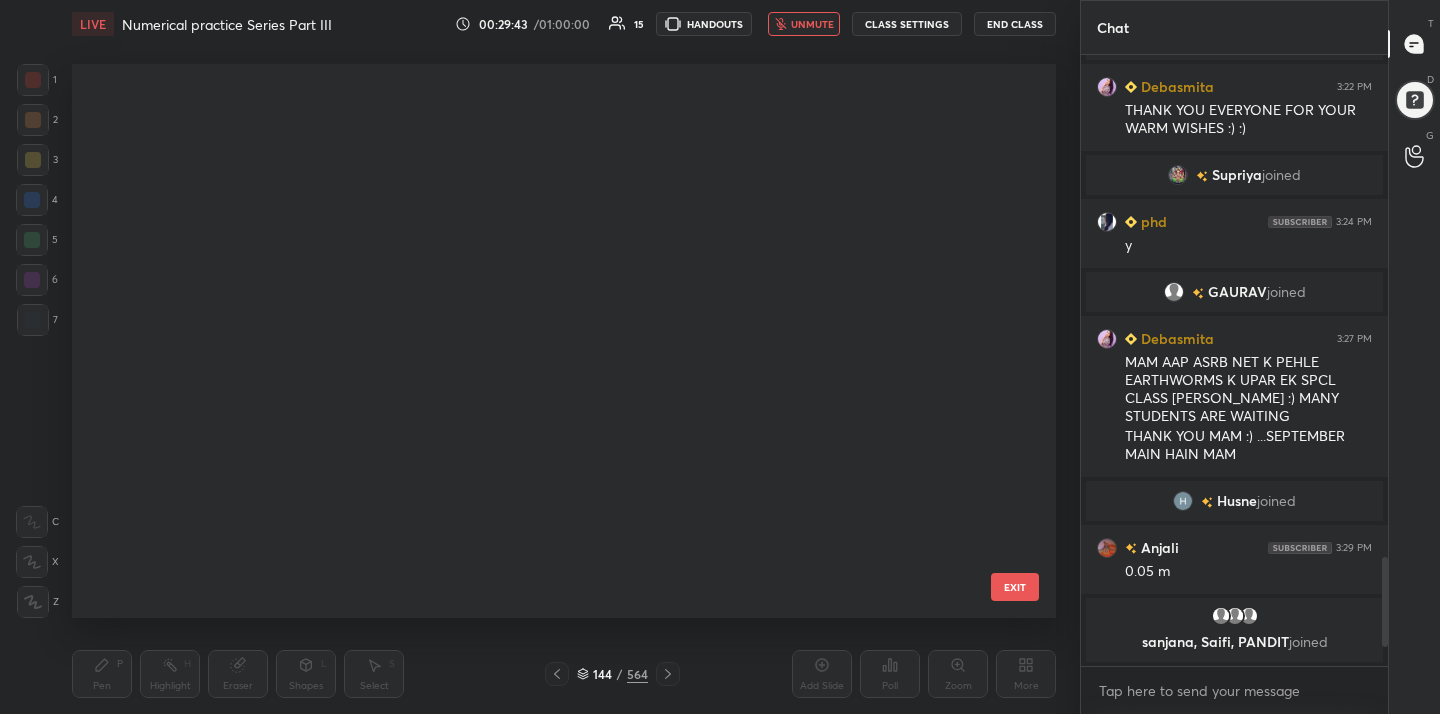 scroll, scrollTop: 7582, scrollLeft: 0, axis: vertical 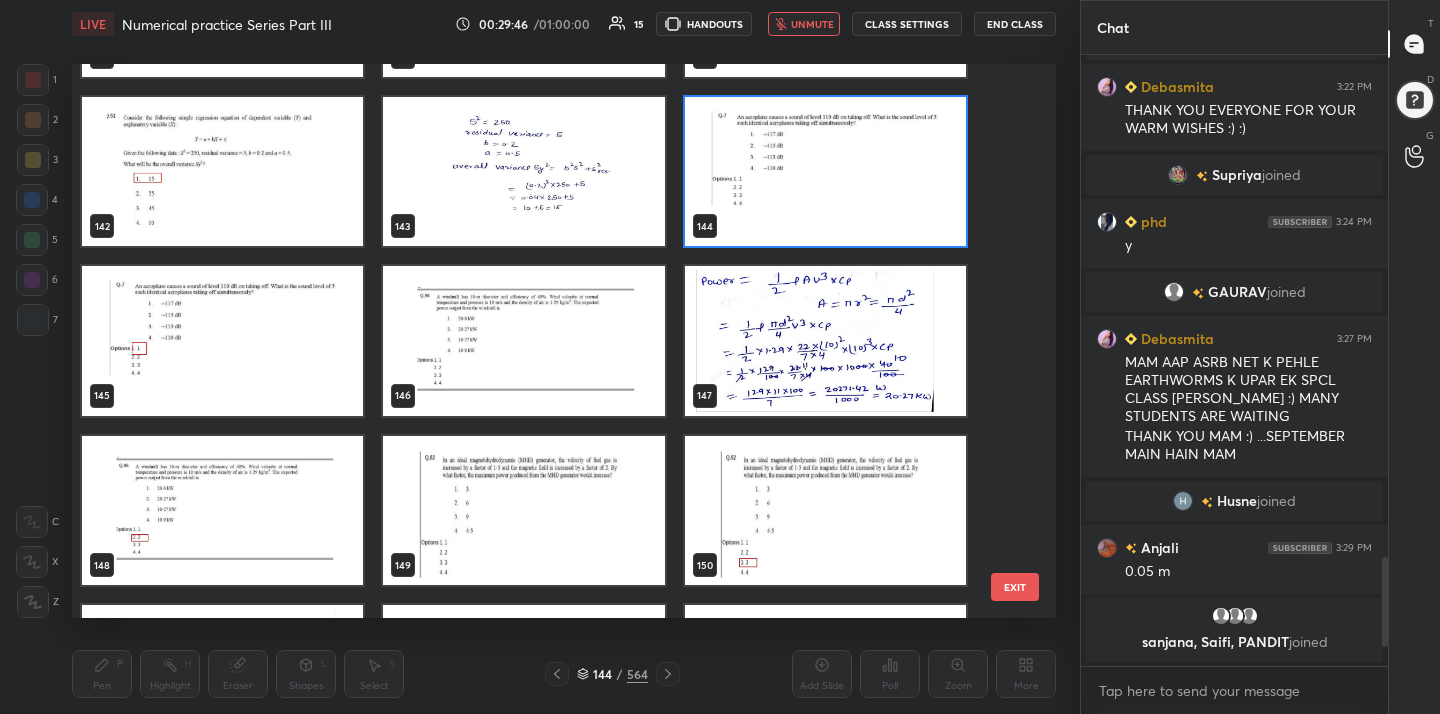 click at bounding box center [523, 341] 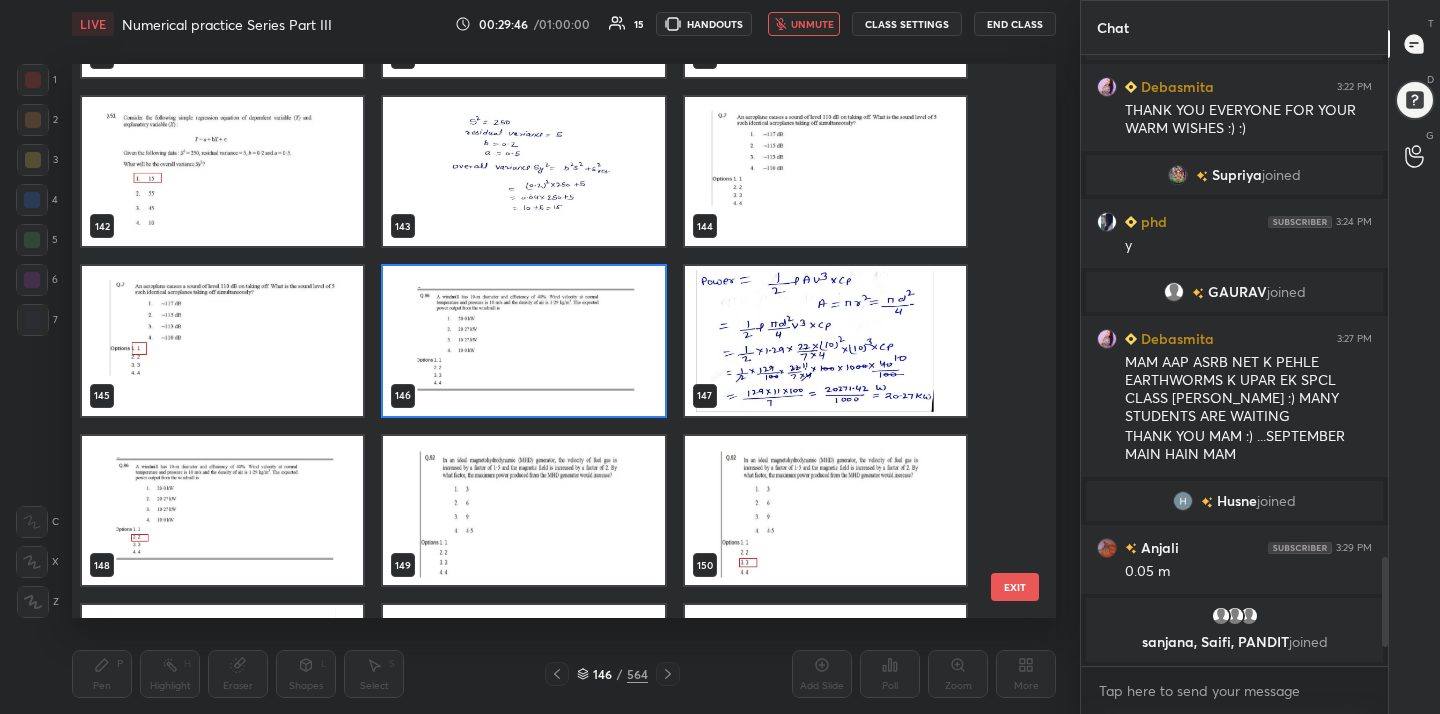 click at bounding box center [523, 341] 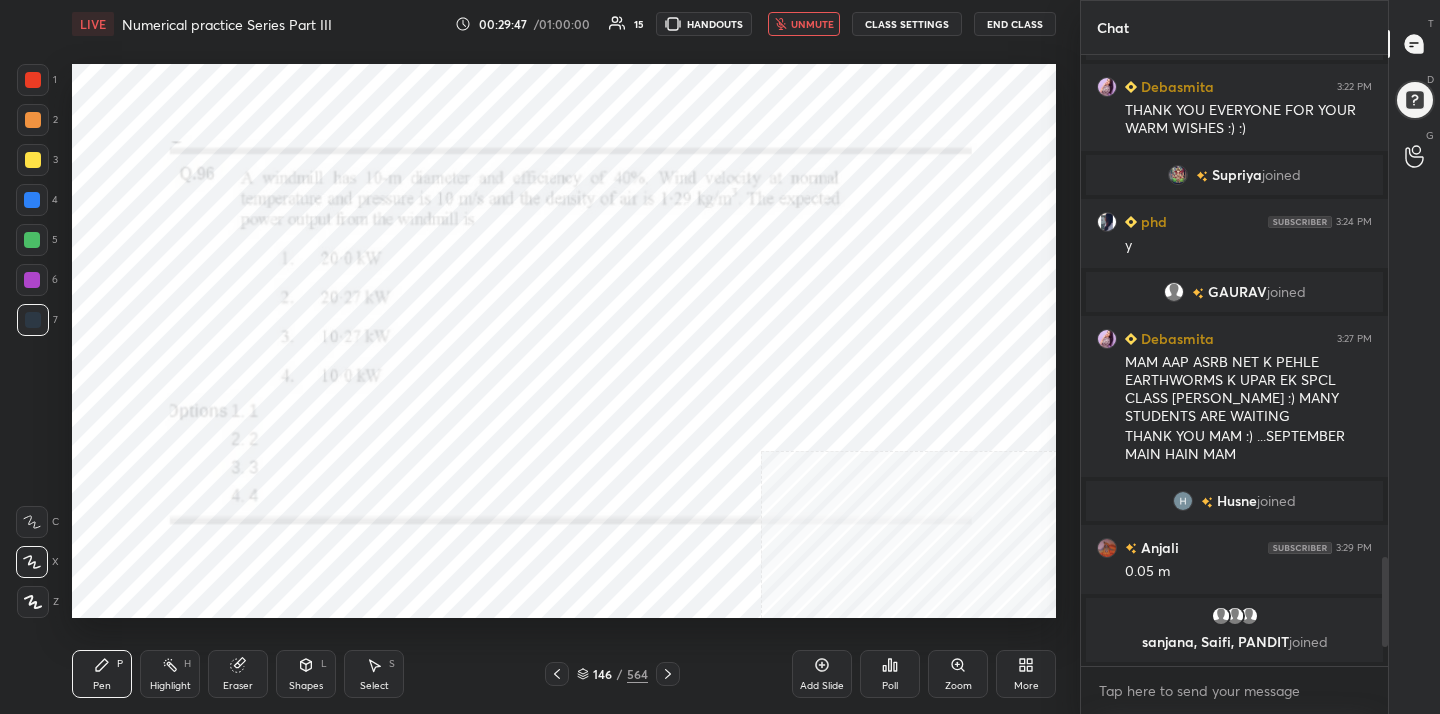 click on "unmute" at bounding box center (812, 24) 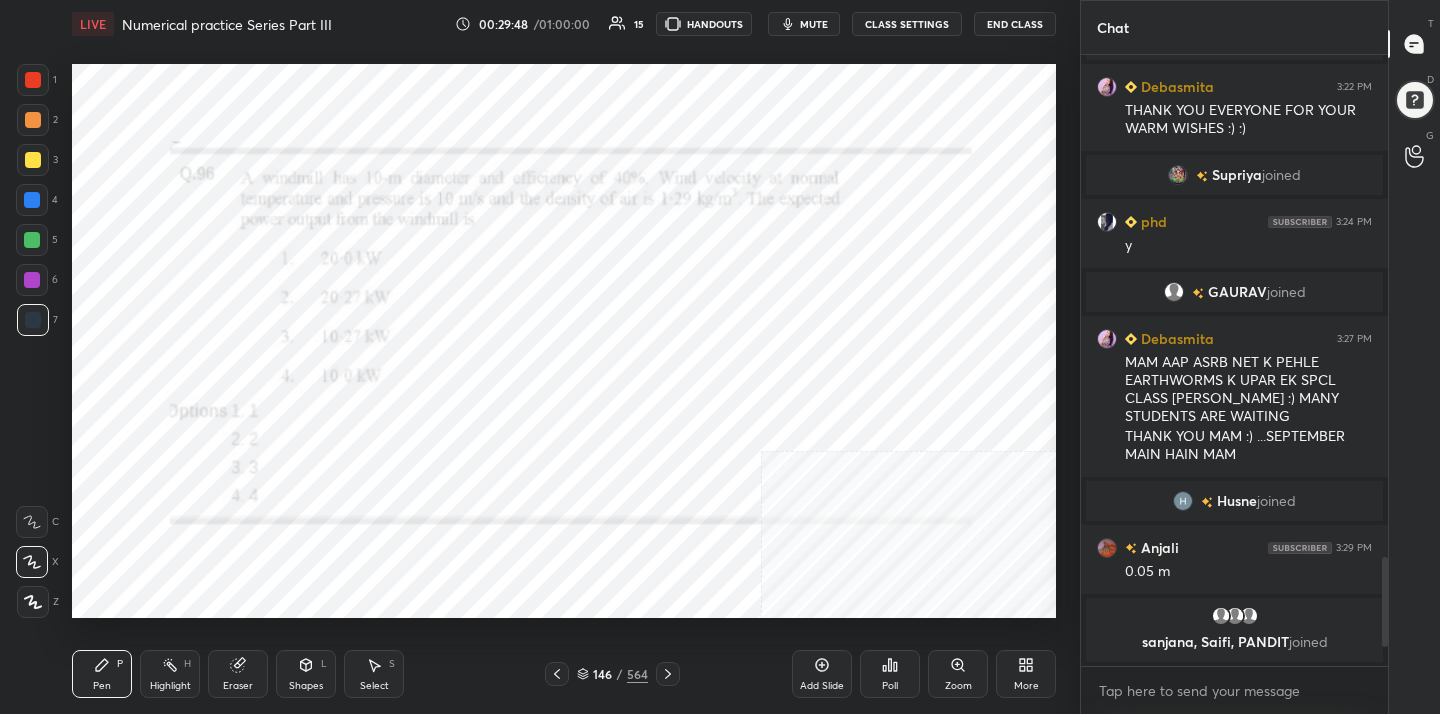 click on "mute" at bounding box center [814, 24] 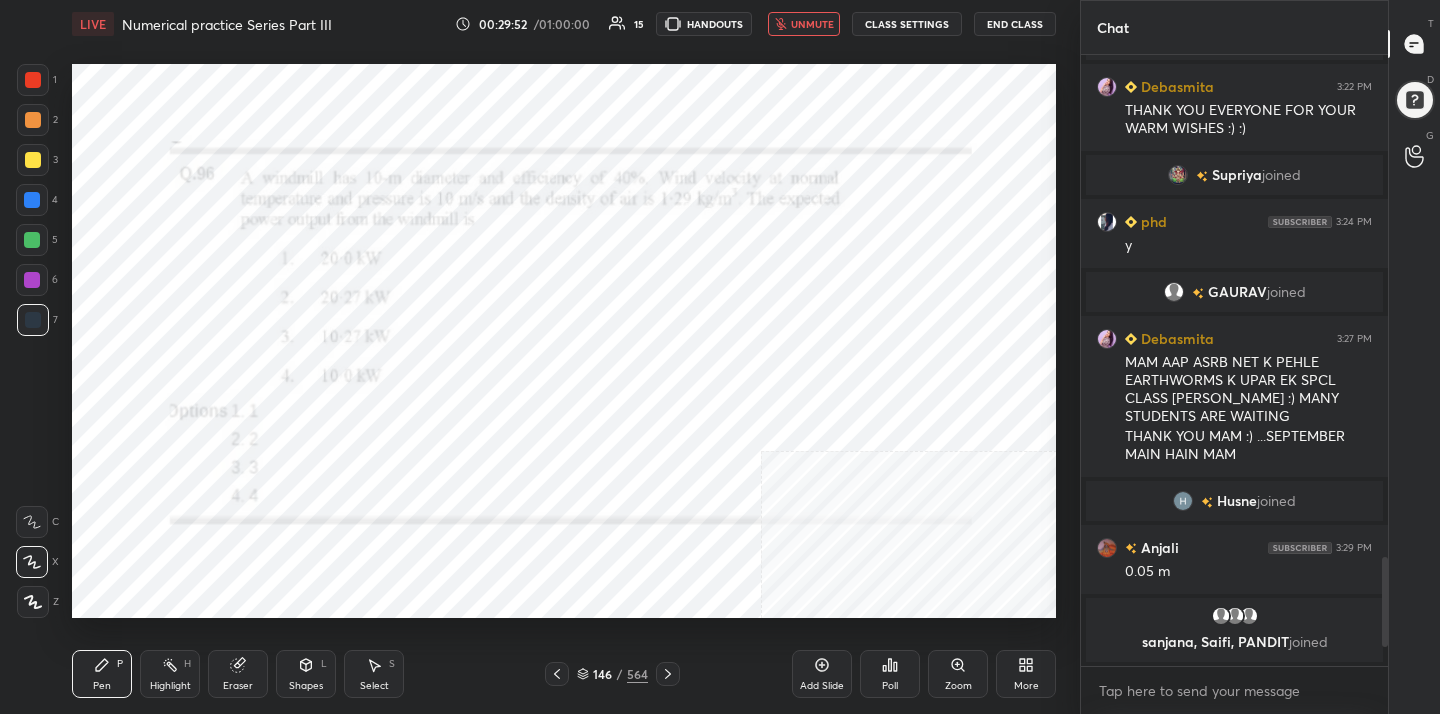 click 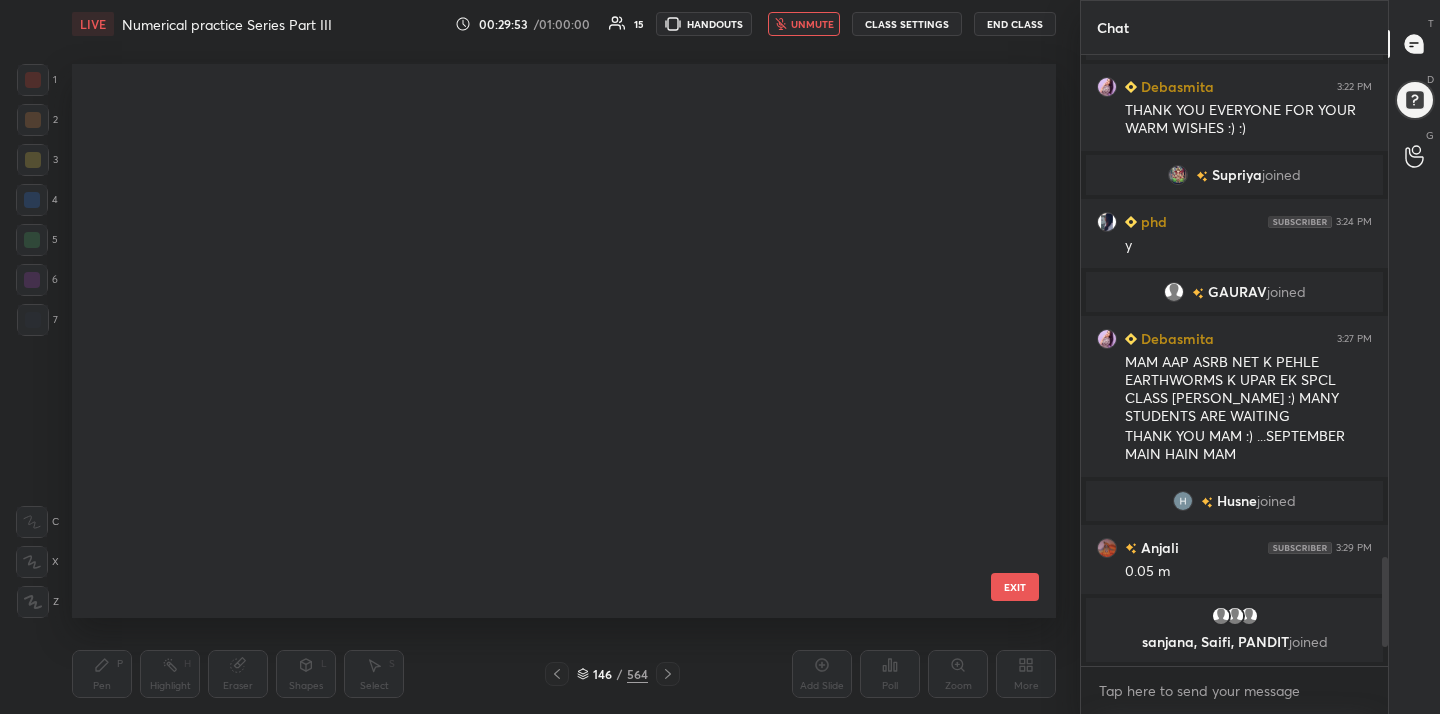 scroll, scrollTop: 7752, scrollLeft: 0, axis: vertical 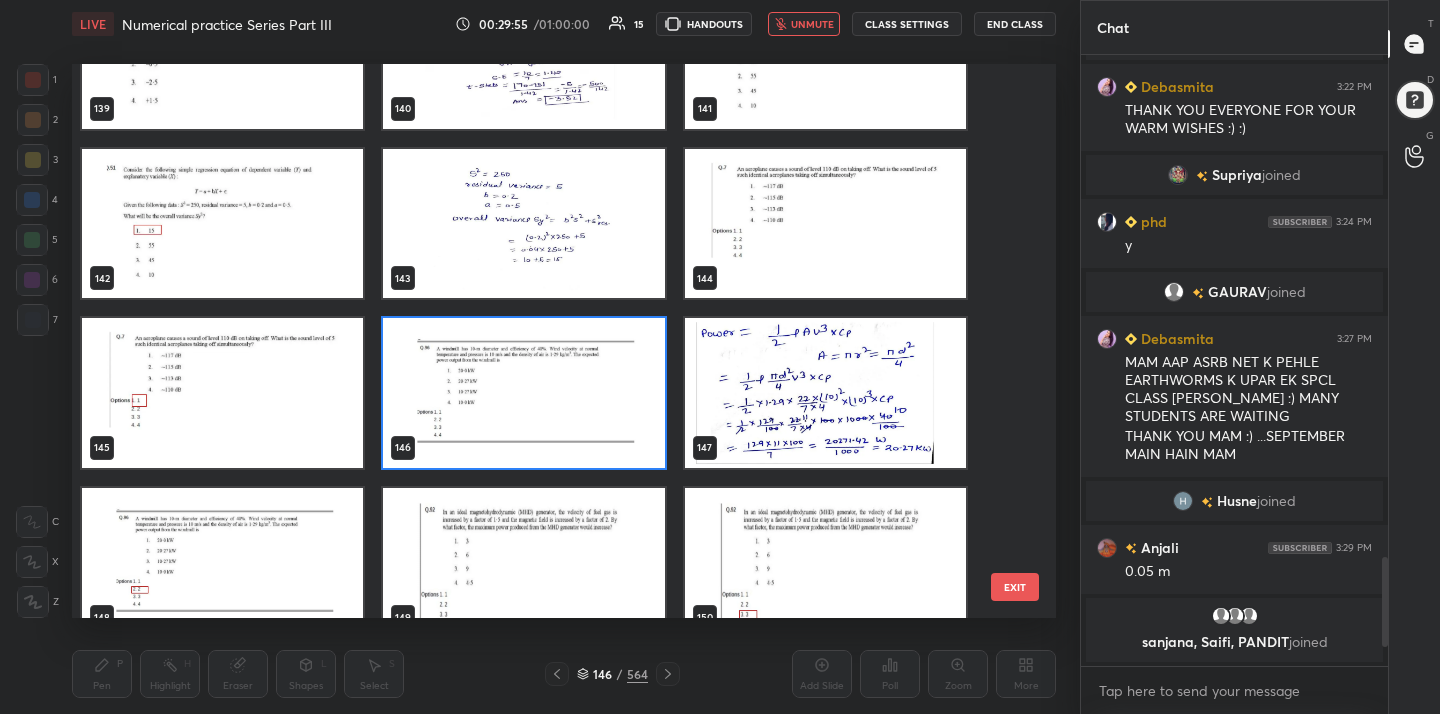 click at bounding box center (523, 393) 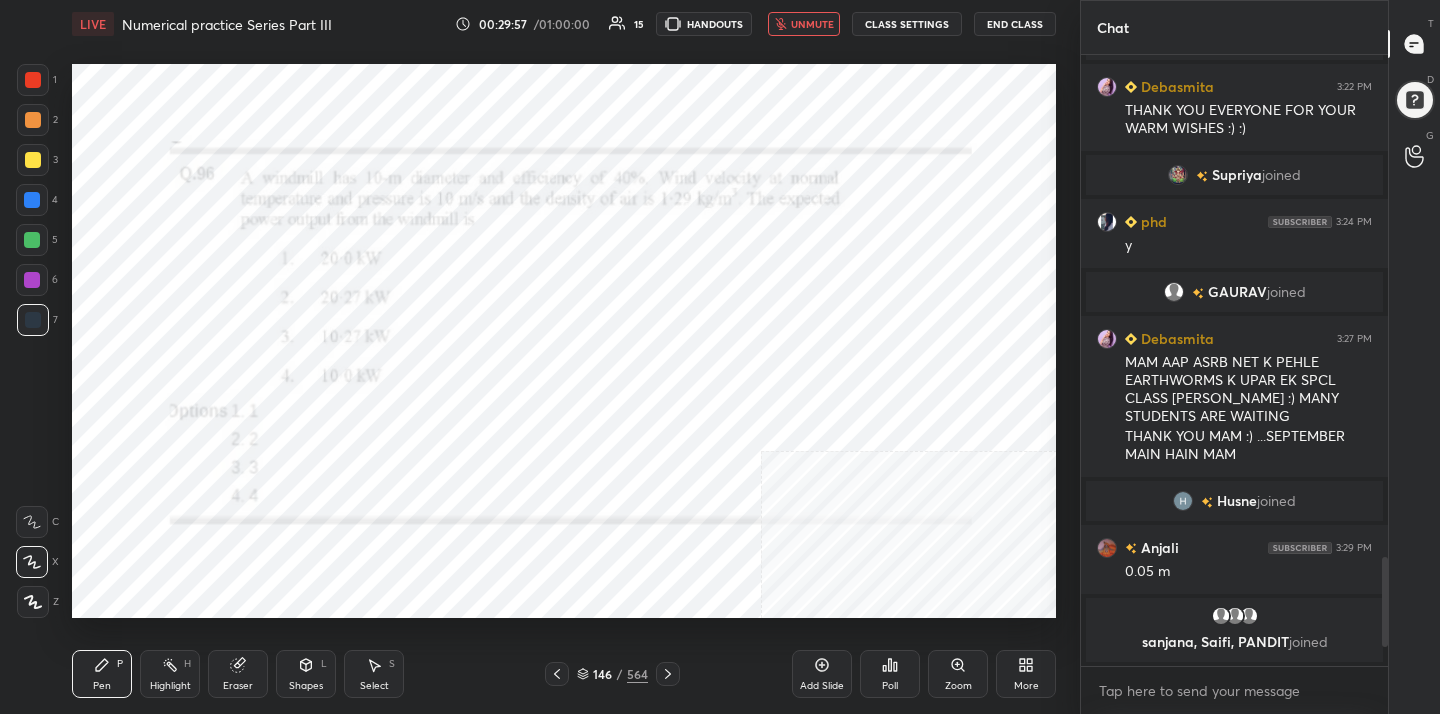 click on "Poll" at bounding box center (890, 686) 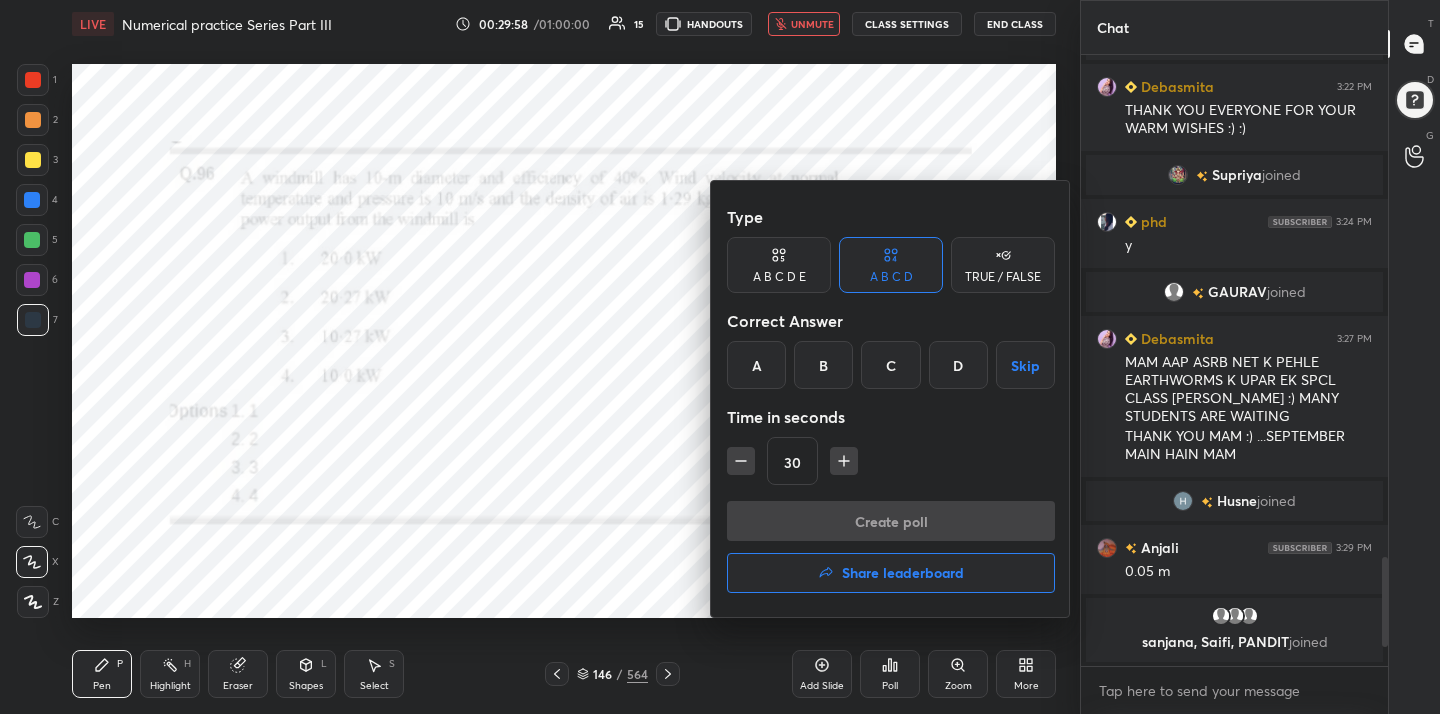 click on "B" at bounding box center (823, 365) 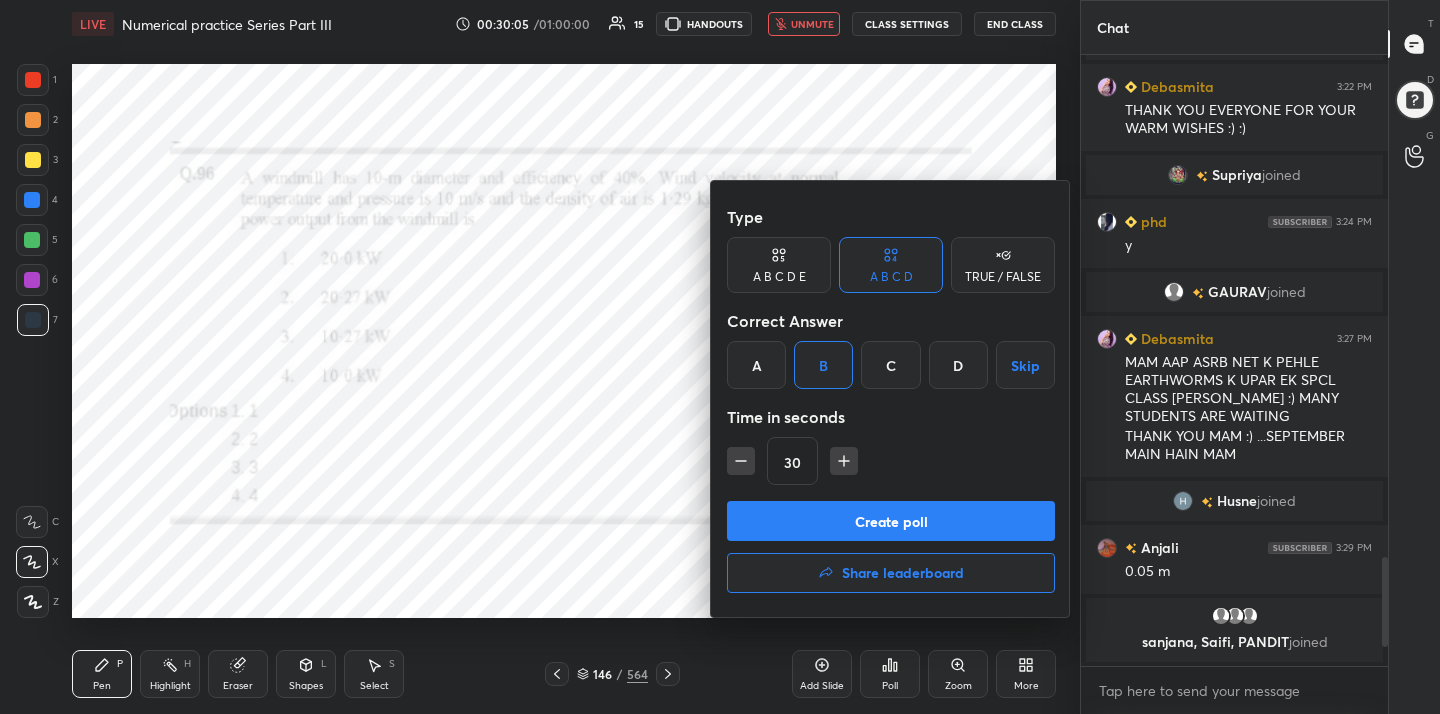 click 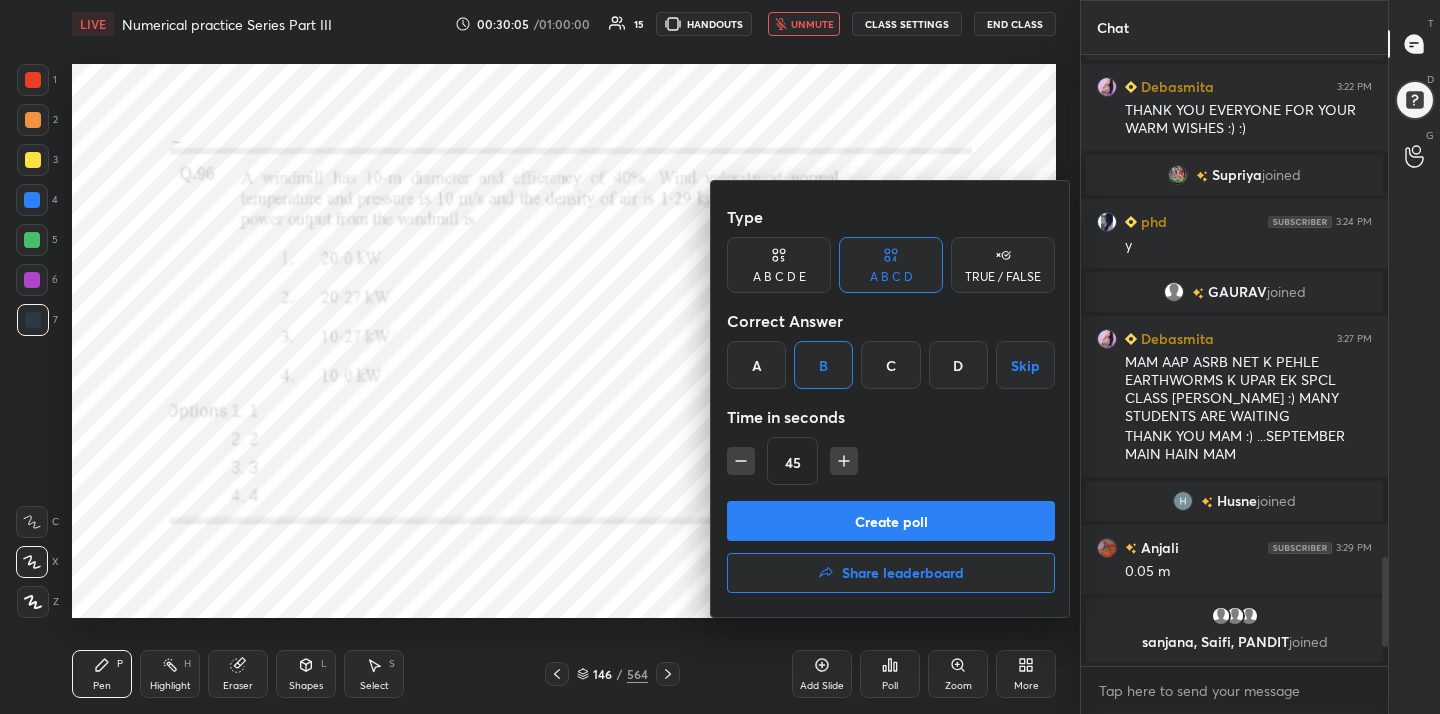type on "45" 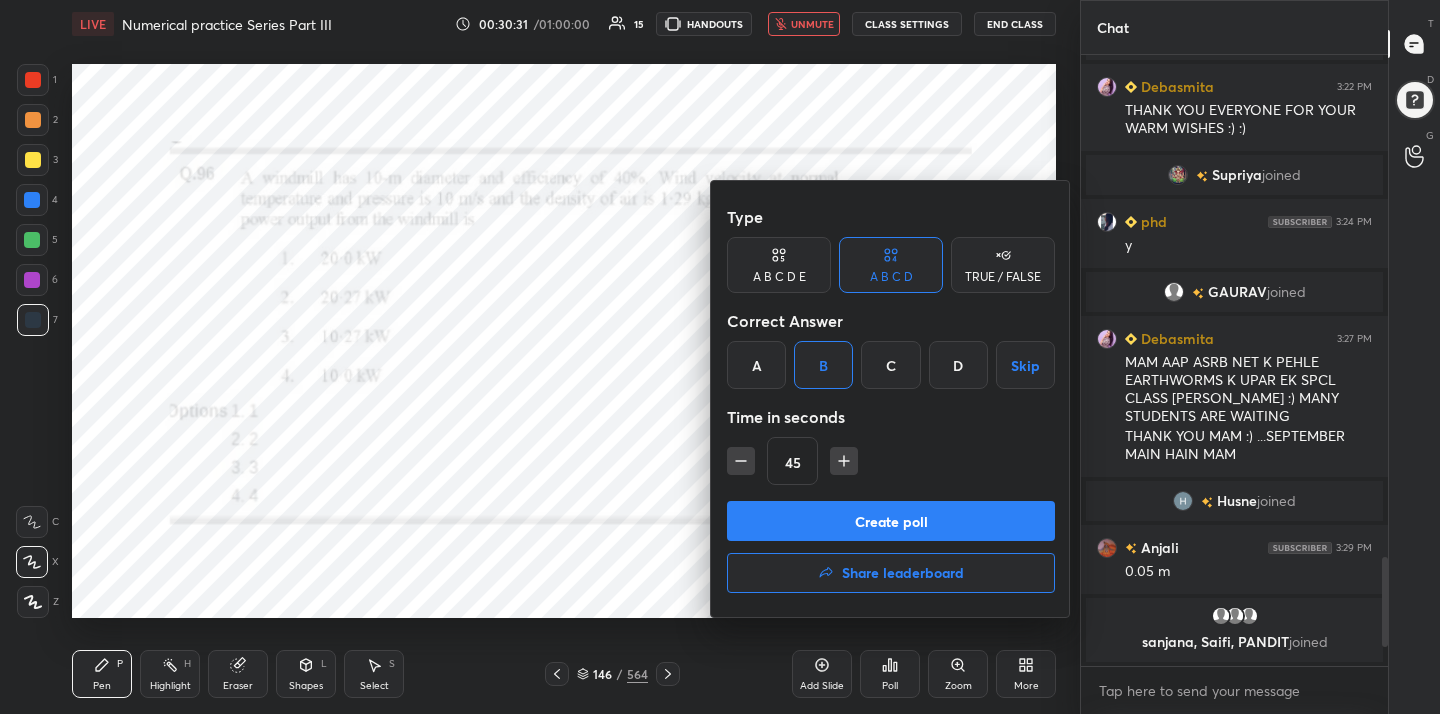 click on "Create poll" at bounding box center [891, 521] 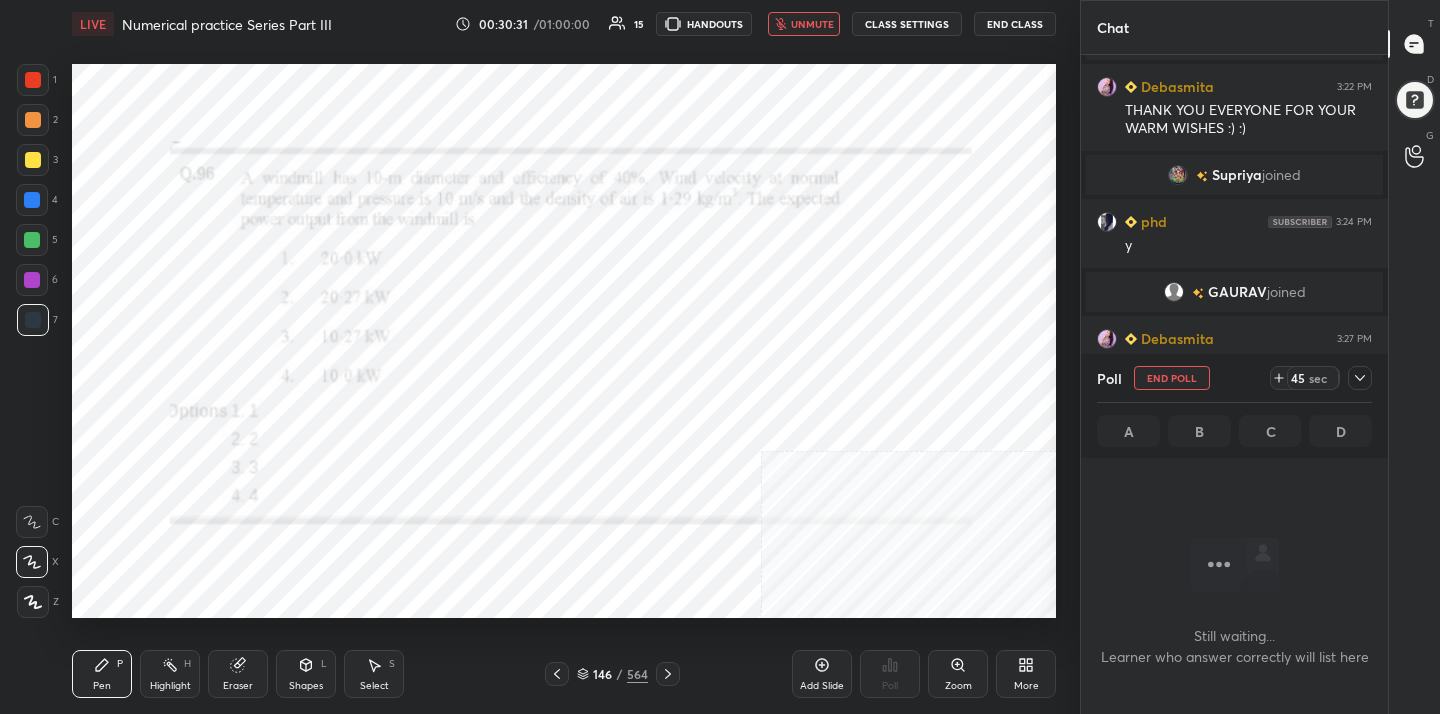 scroll, scrollTop: 386, scrollLeft: 301, axis: both 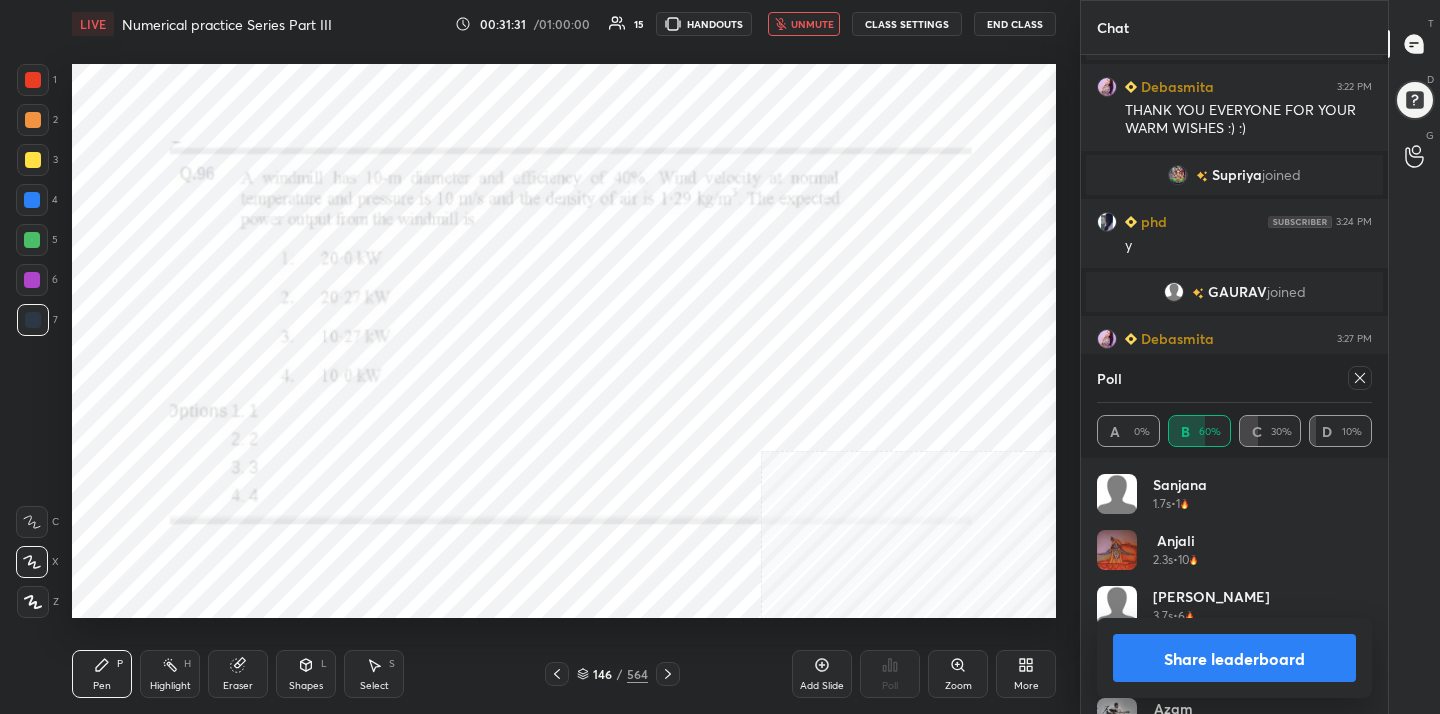 click 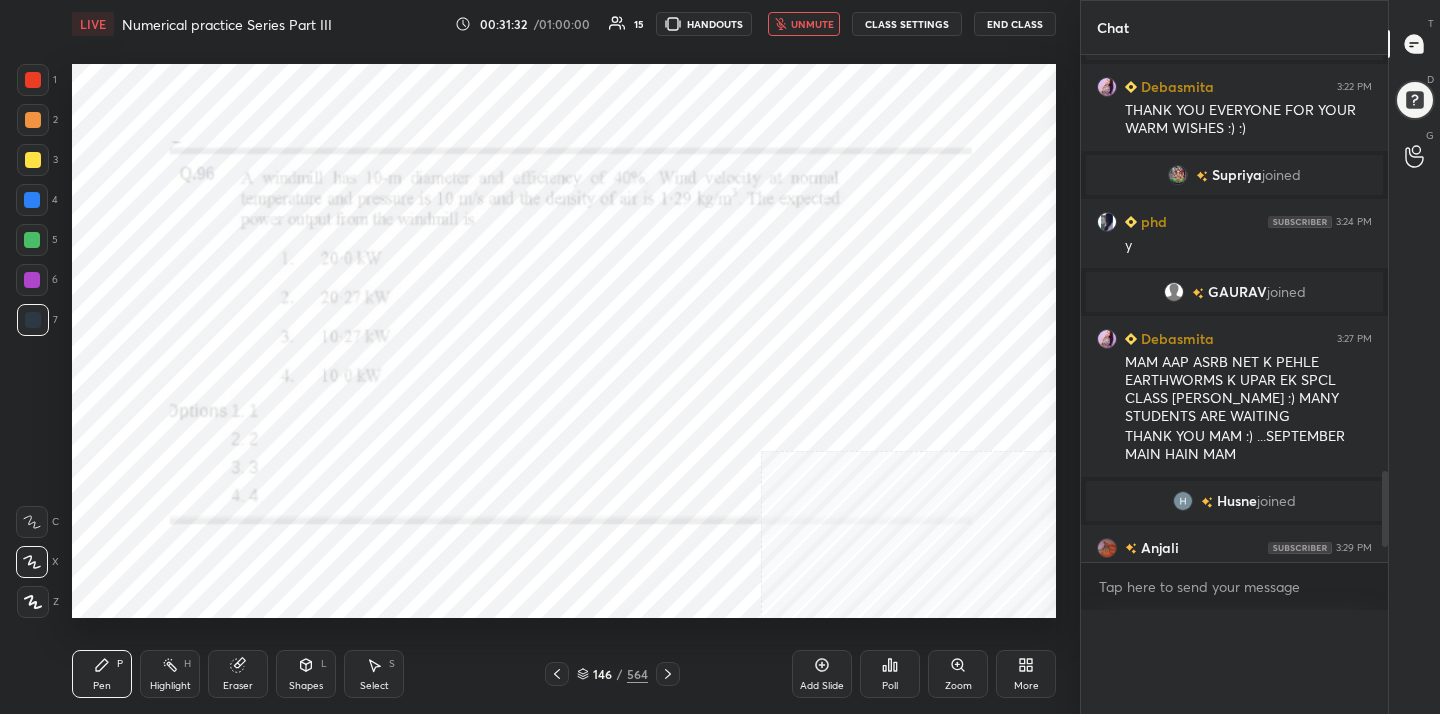 scroll, scrollTop: 0, scrollLeft: 0, axis: both 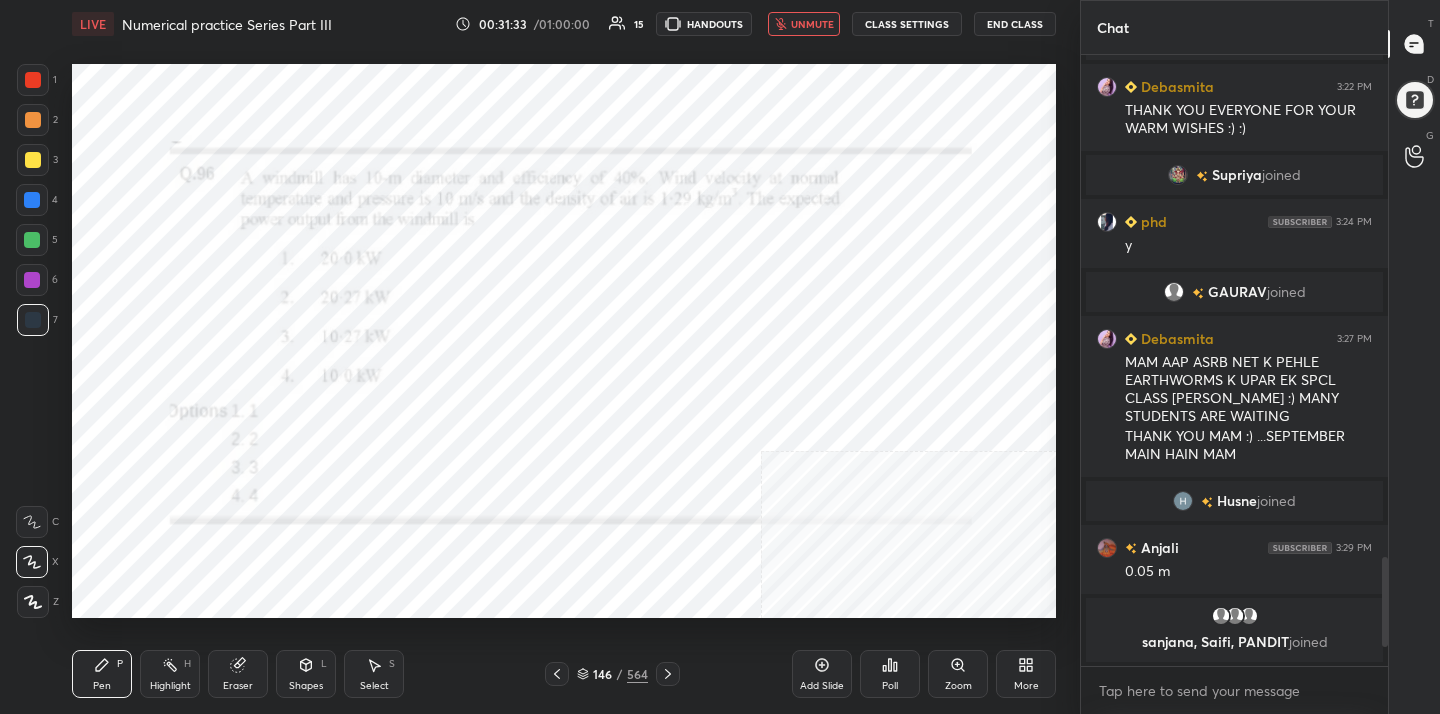 click on "unmute" at bounding box center [812, 24] 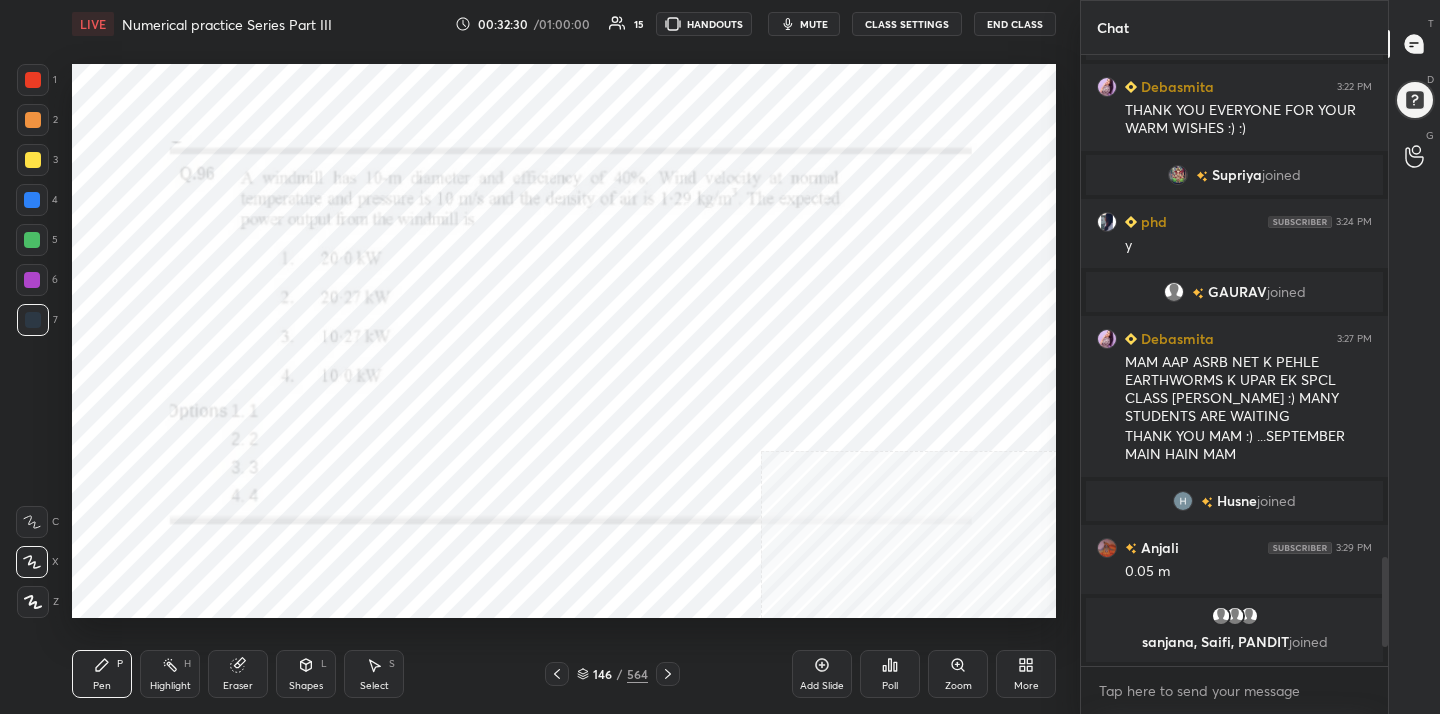 click on "146 / 564" at bounding box center (612, 674) 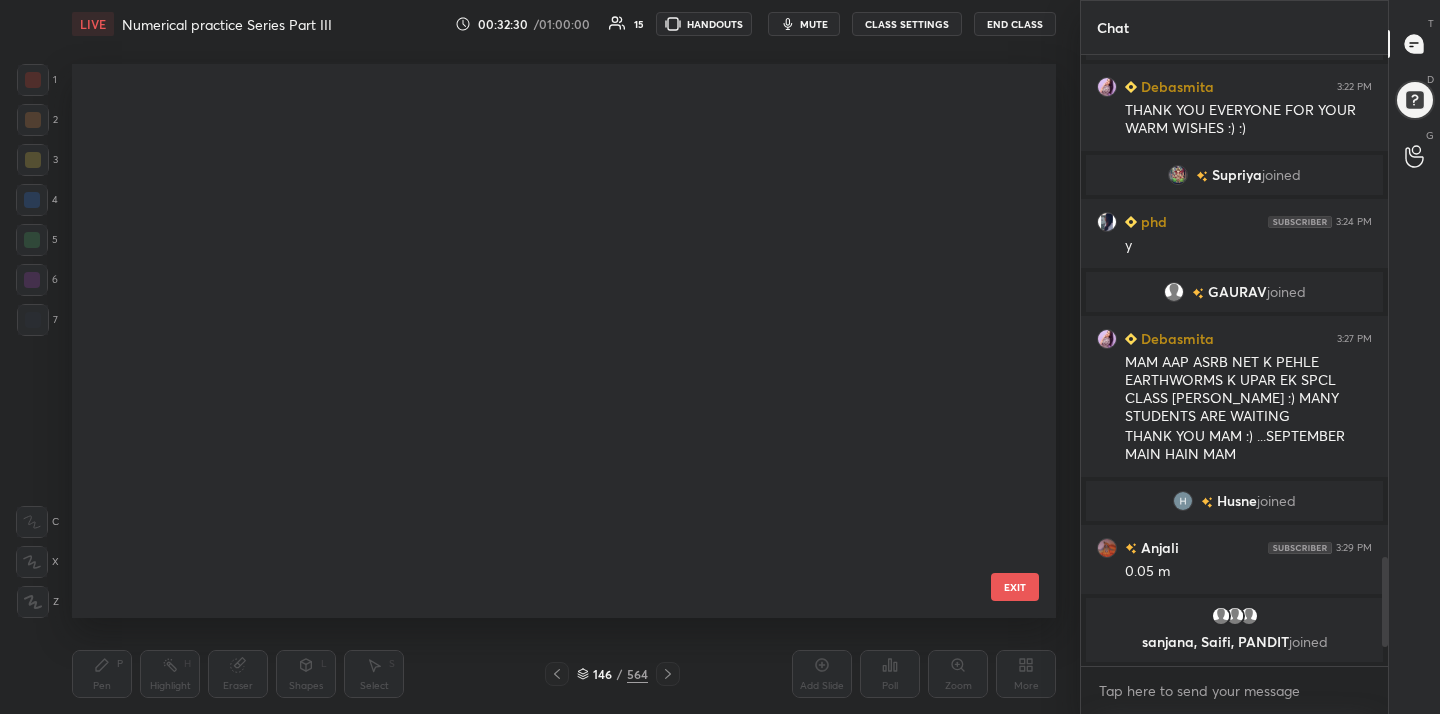 scroll, scrollTop: 7752, scrollLeft: 0, axis: vertical 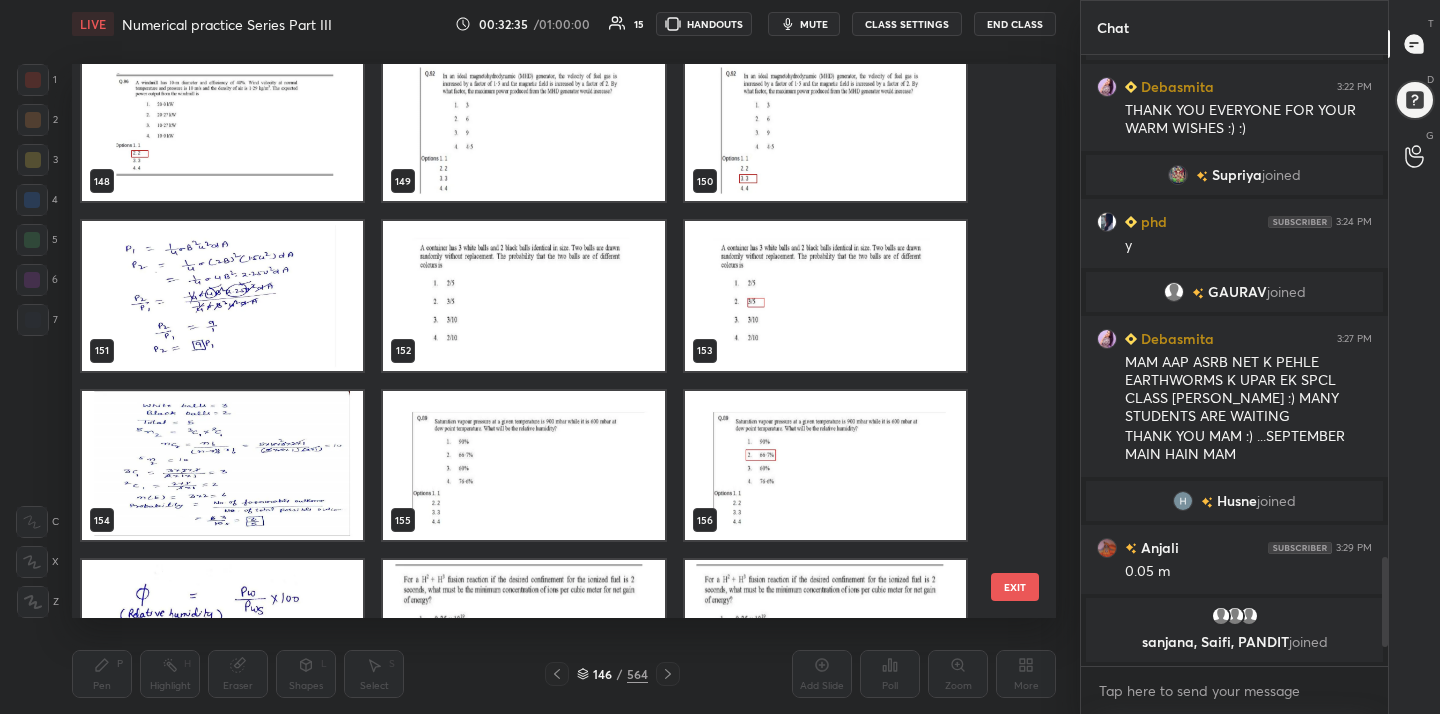click at bounding box center [523, 466] 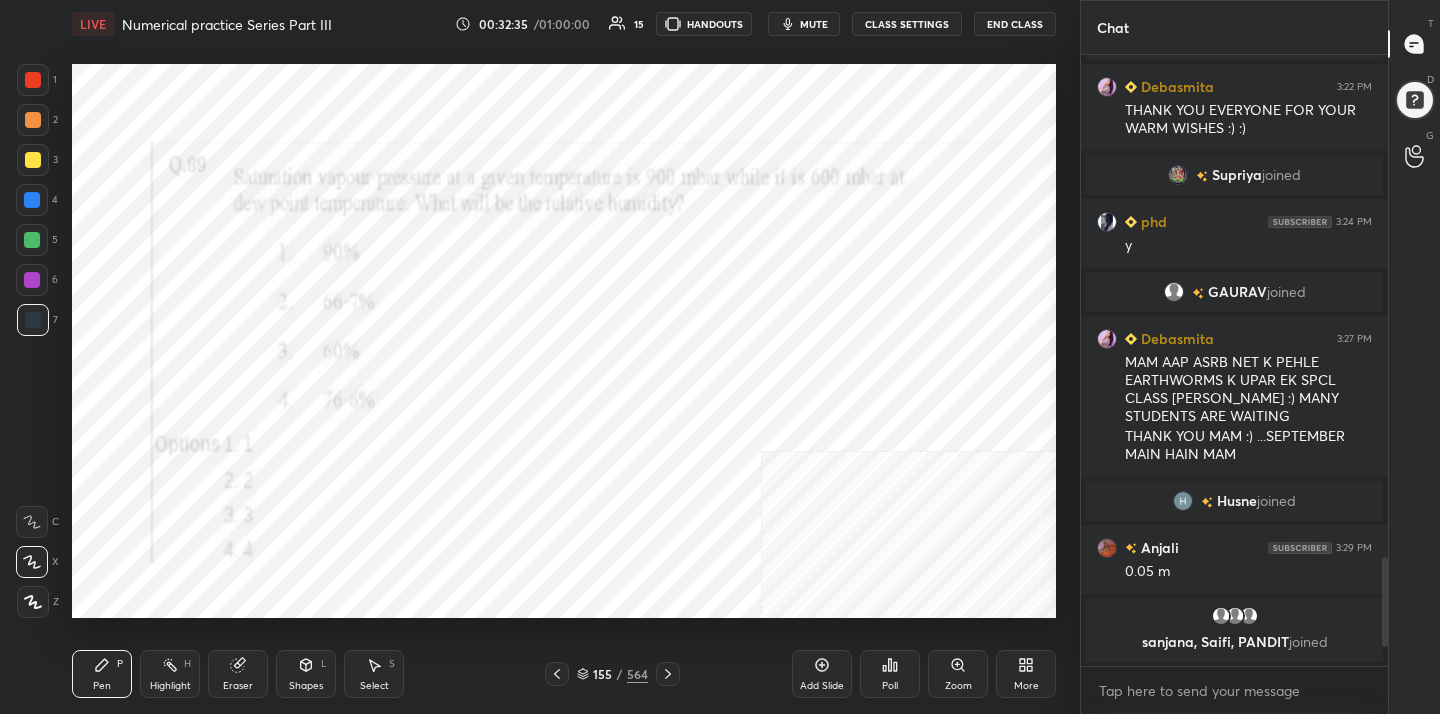 click at bounding box center (523, 466) 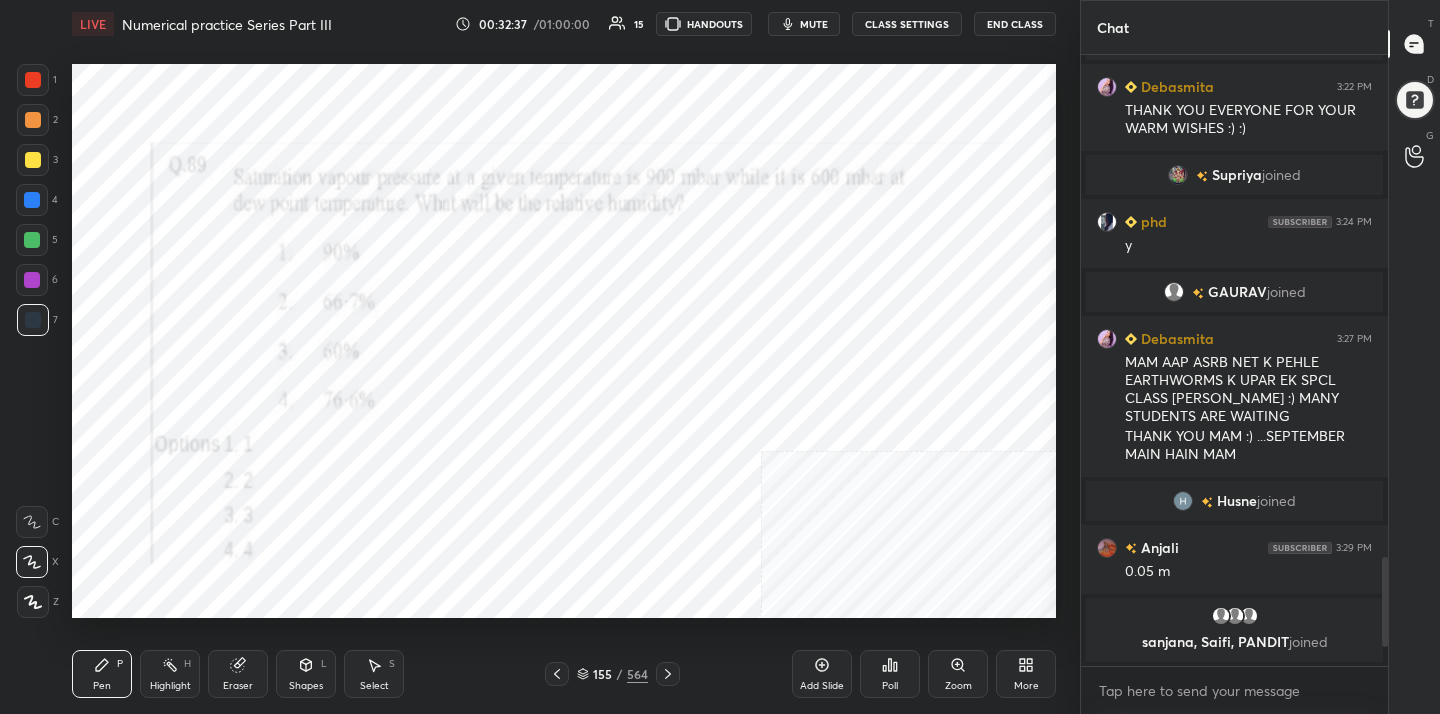 click on "mute" at bounding box center [814, 24] 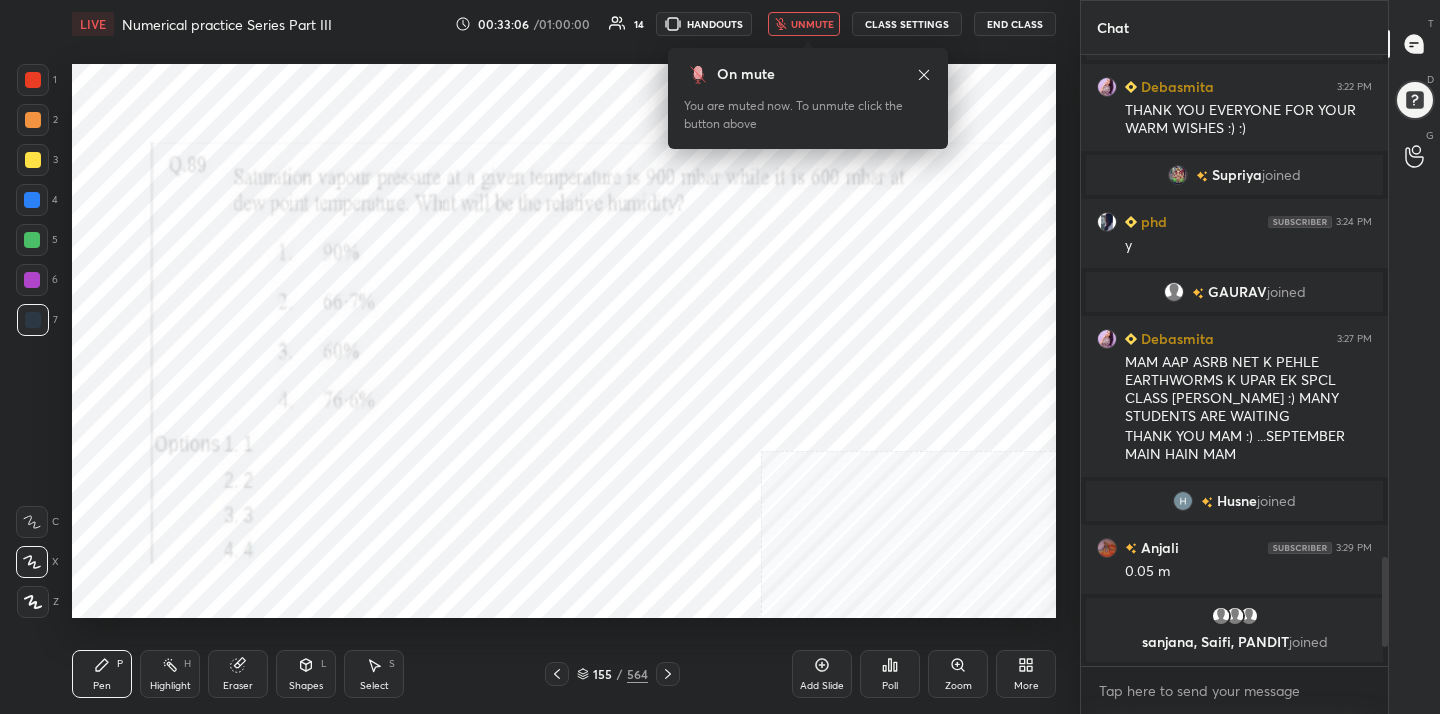 click on "155 / 564" at bounding box center (612, 674) 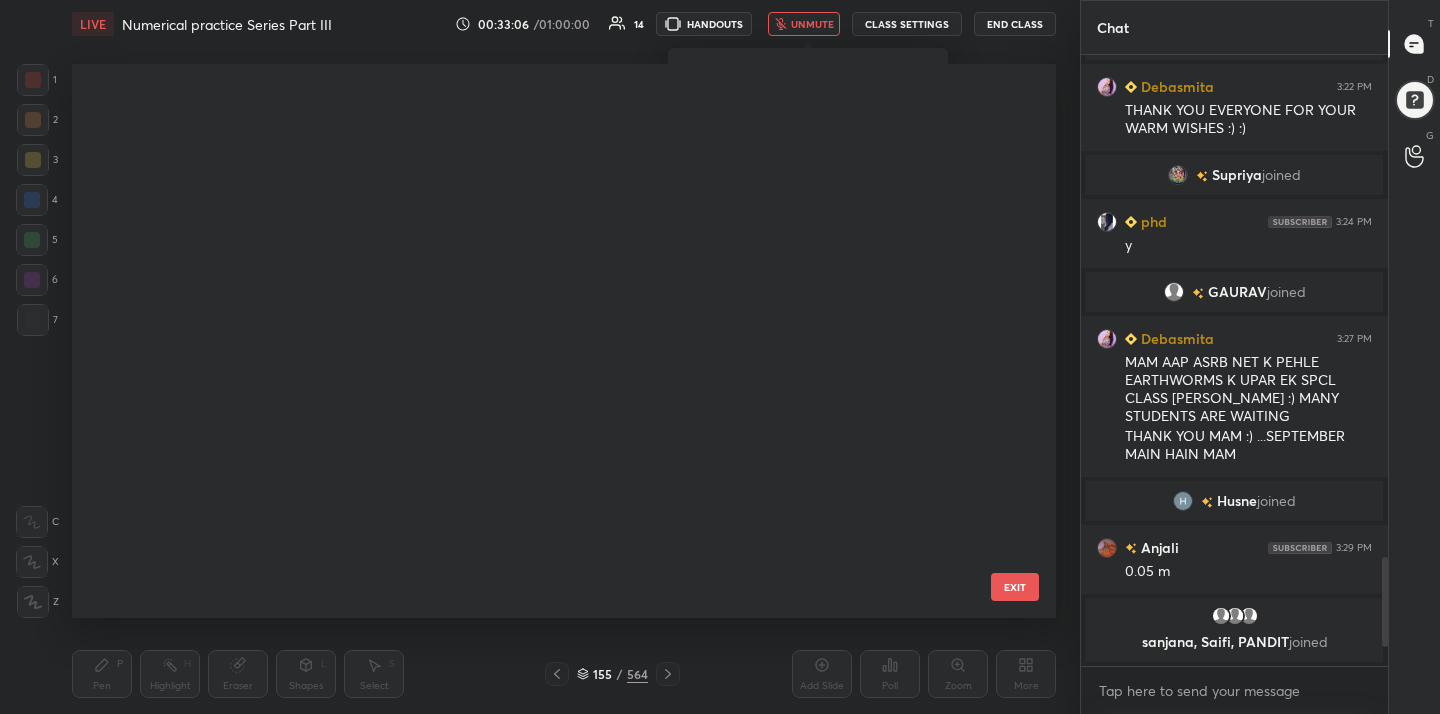 scroll, scrollTop: 8260, scrollLeft: 0, axis: vertical 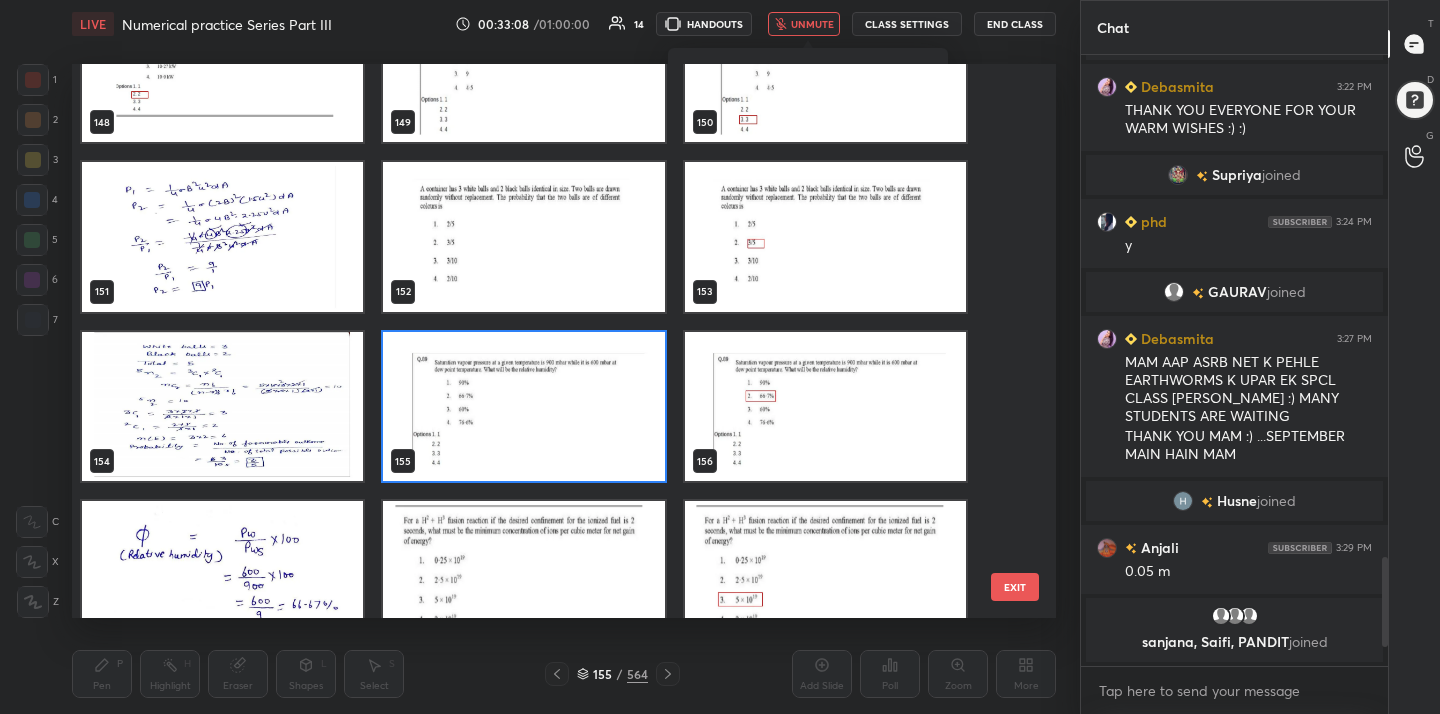 click at bounding box center [523, 407] 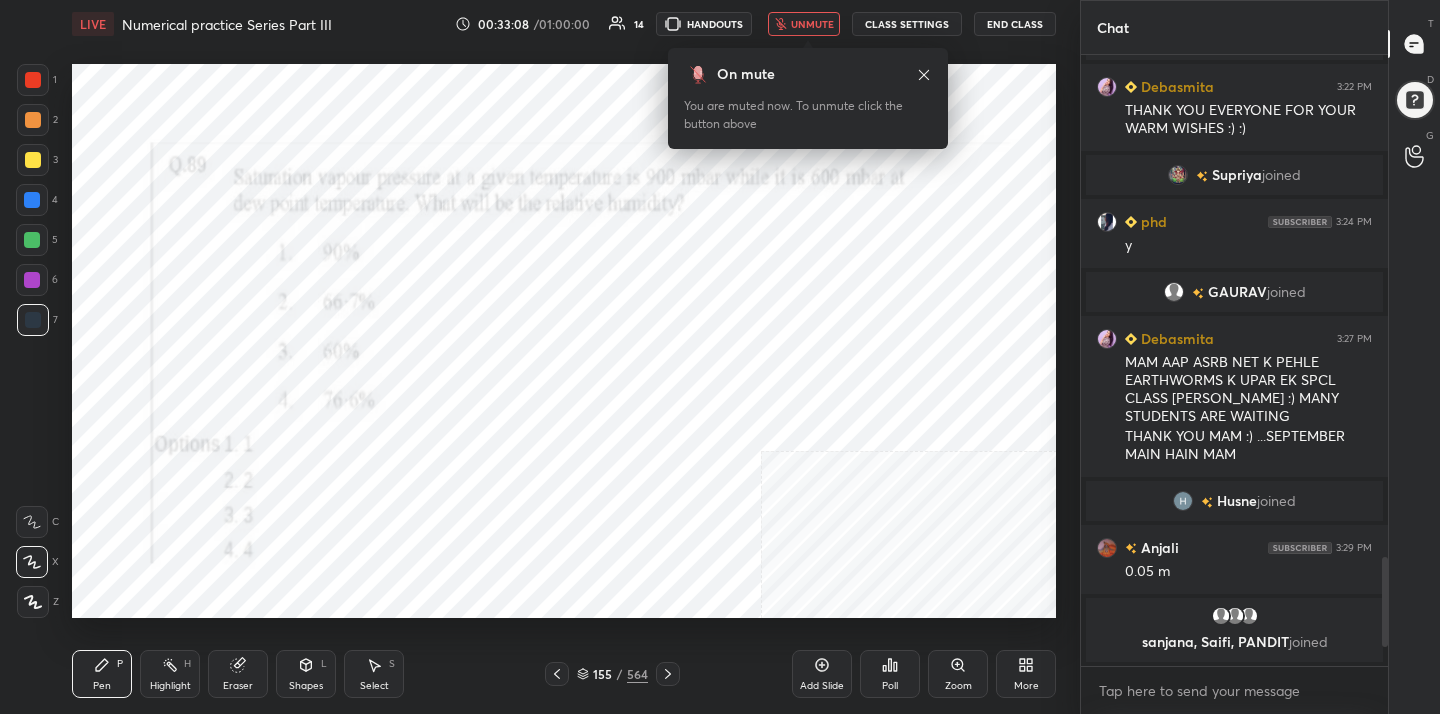 click at bounding box center [523, 407] 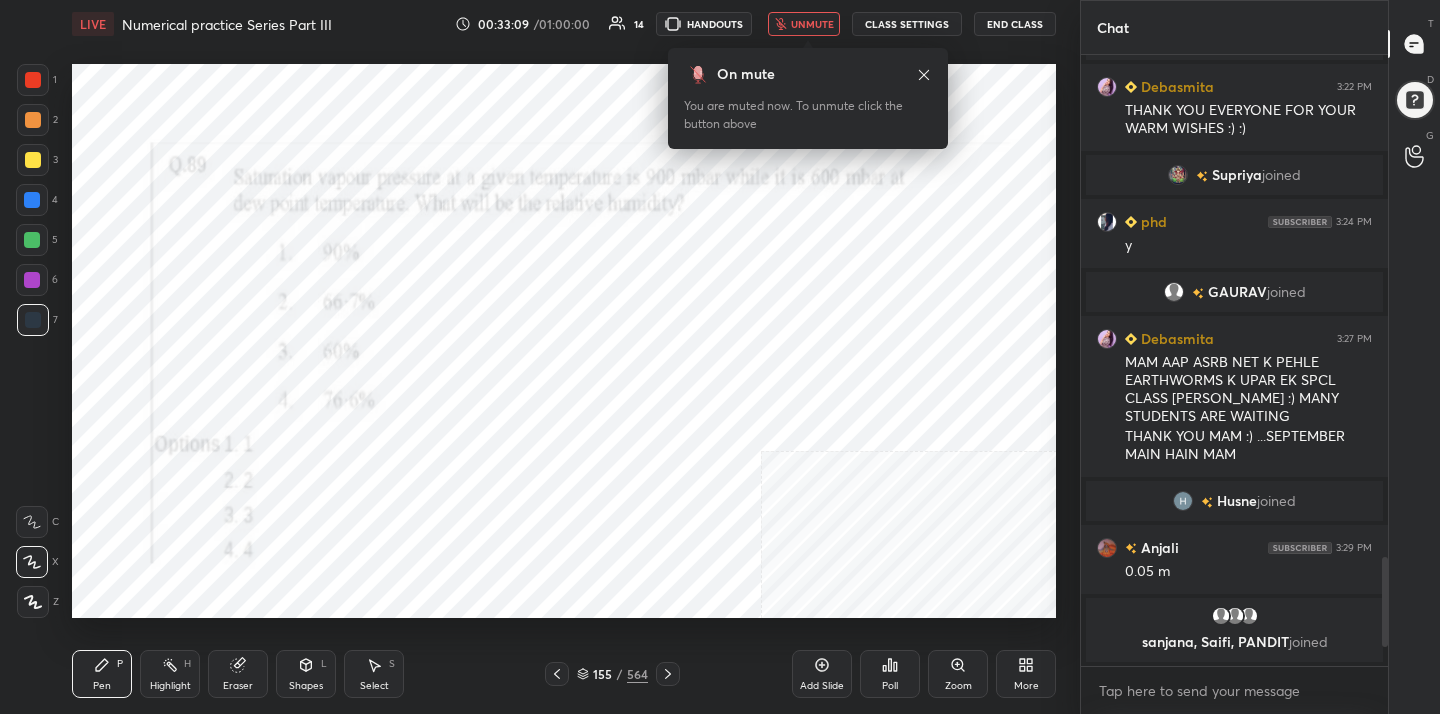 click on "Poll" at bounding box center (890, 674) 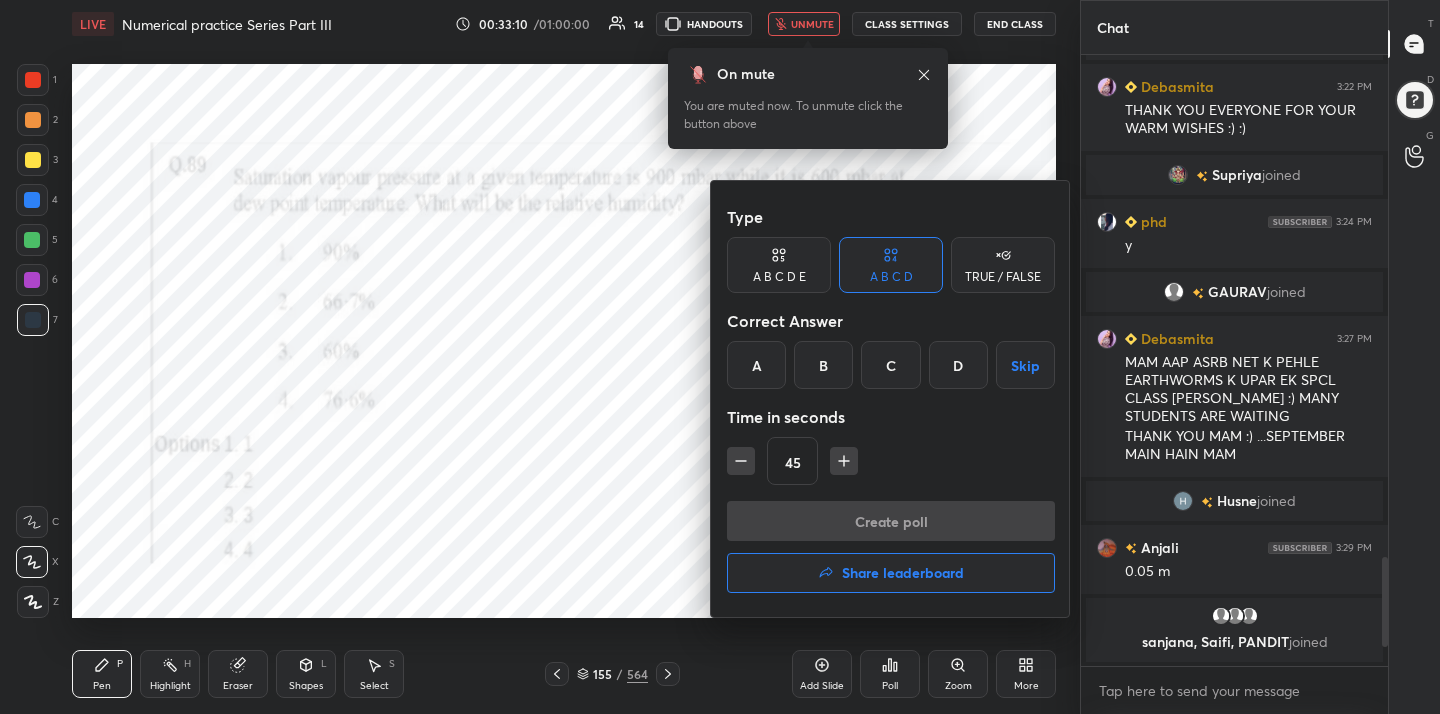 click on "B" at bounding box center (823, 365) 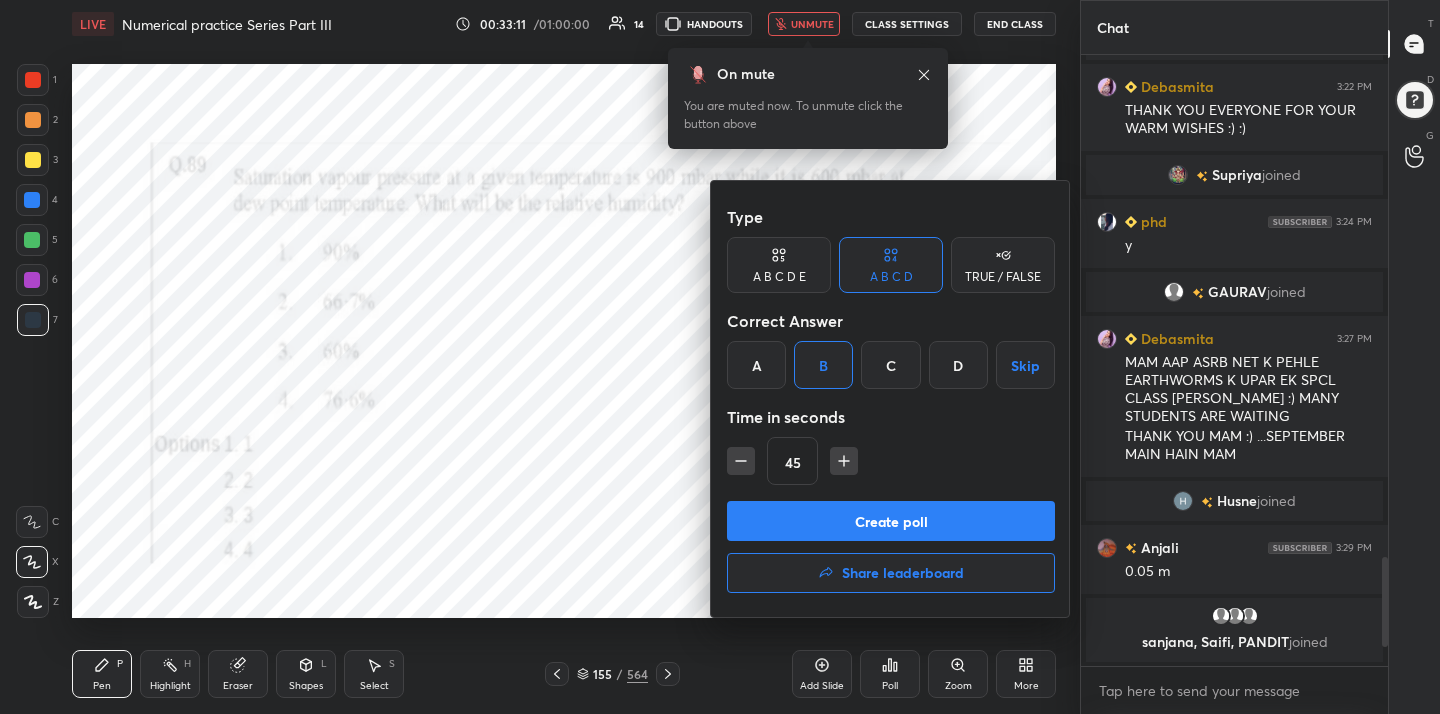 click 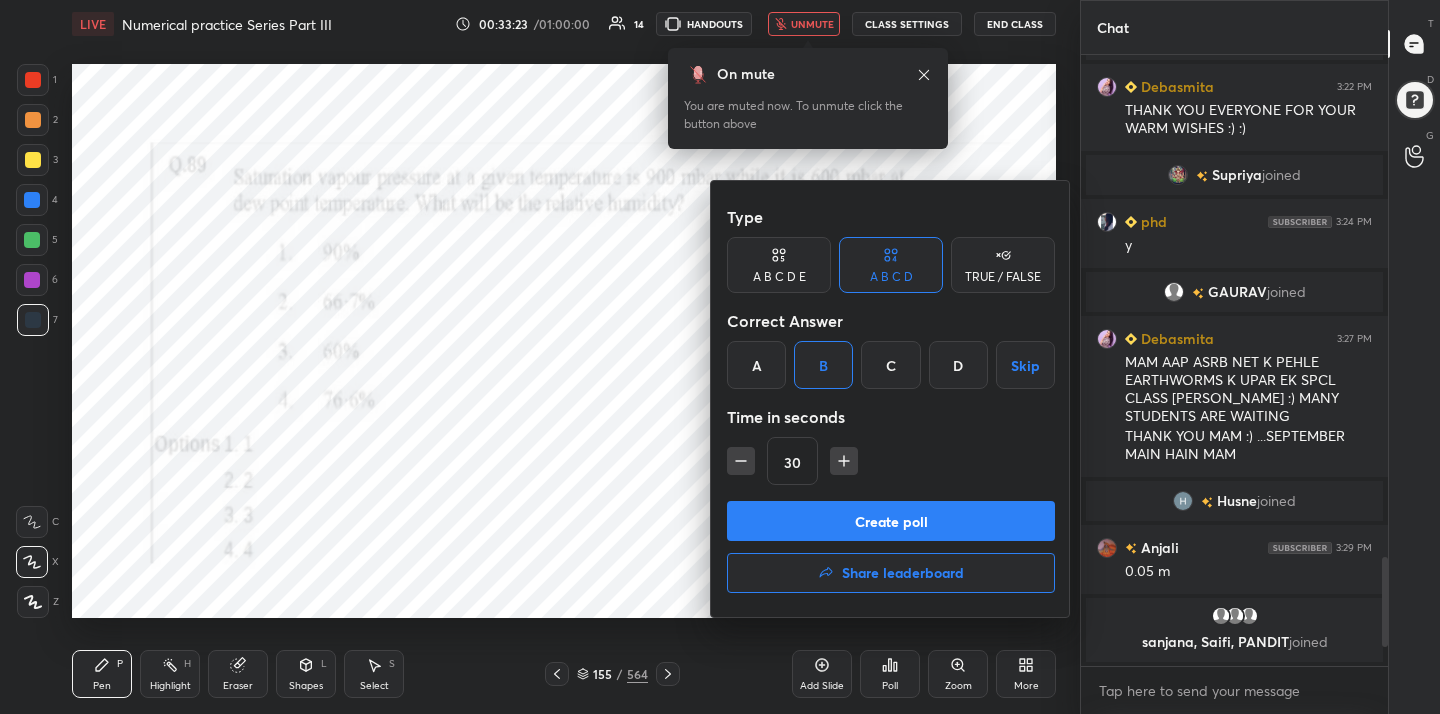 click on "Create poll" at bounding box center [891, 521] 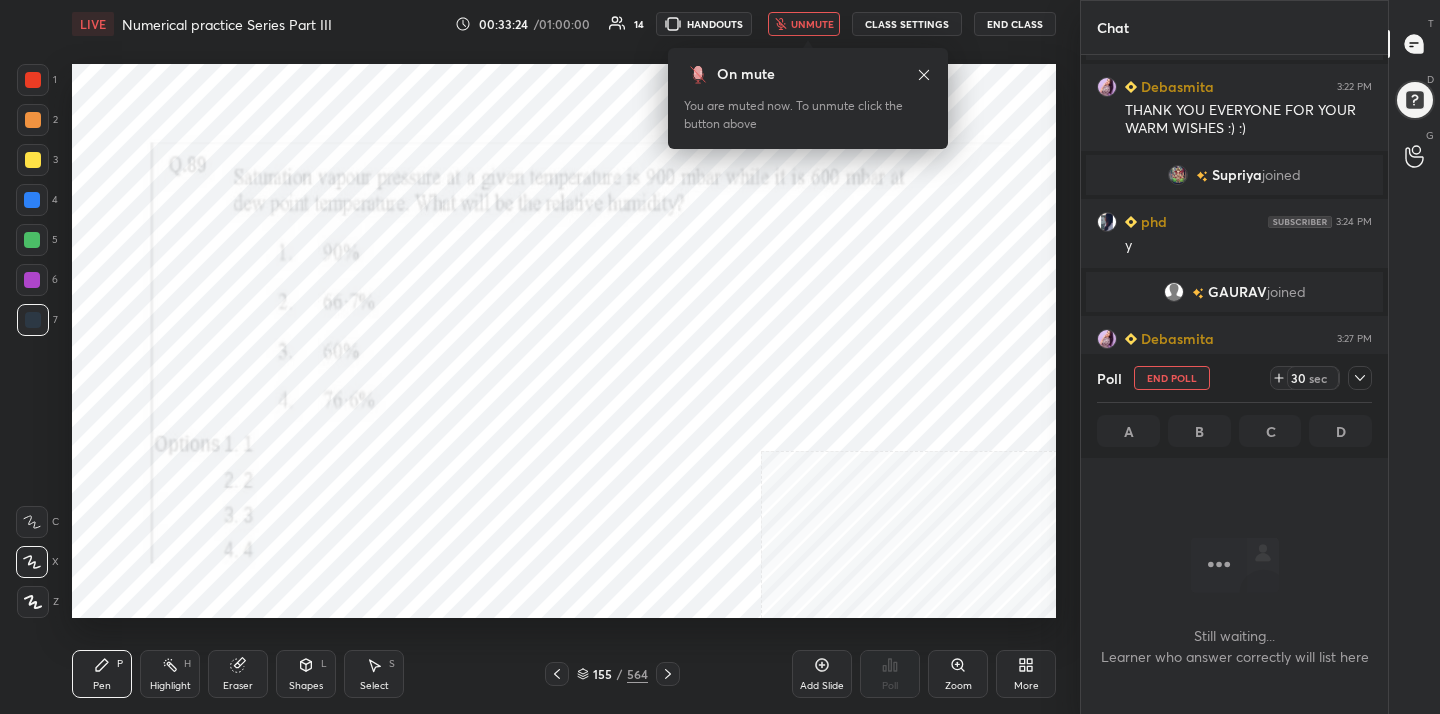 scroll, scrollTop: 335, scrollLeft: 301, axis: both 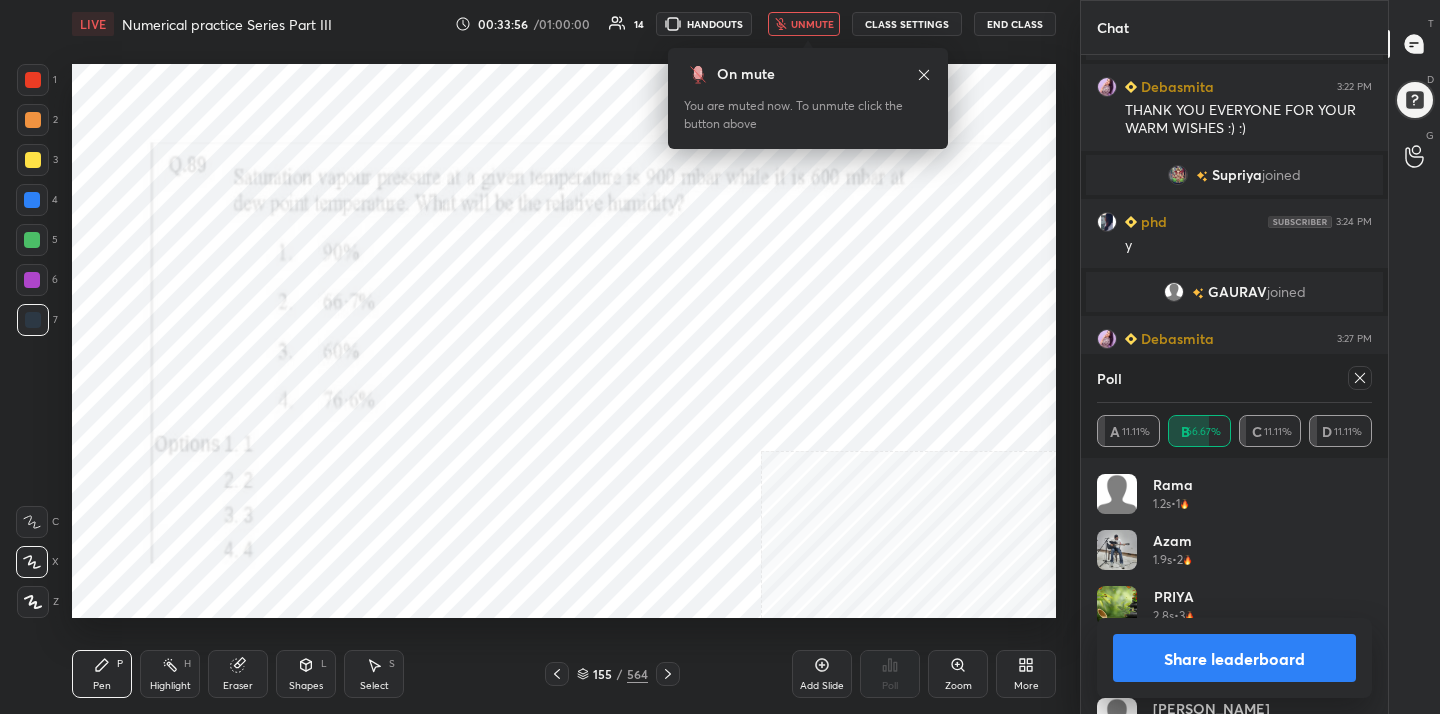 click 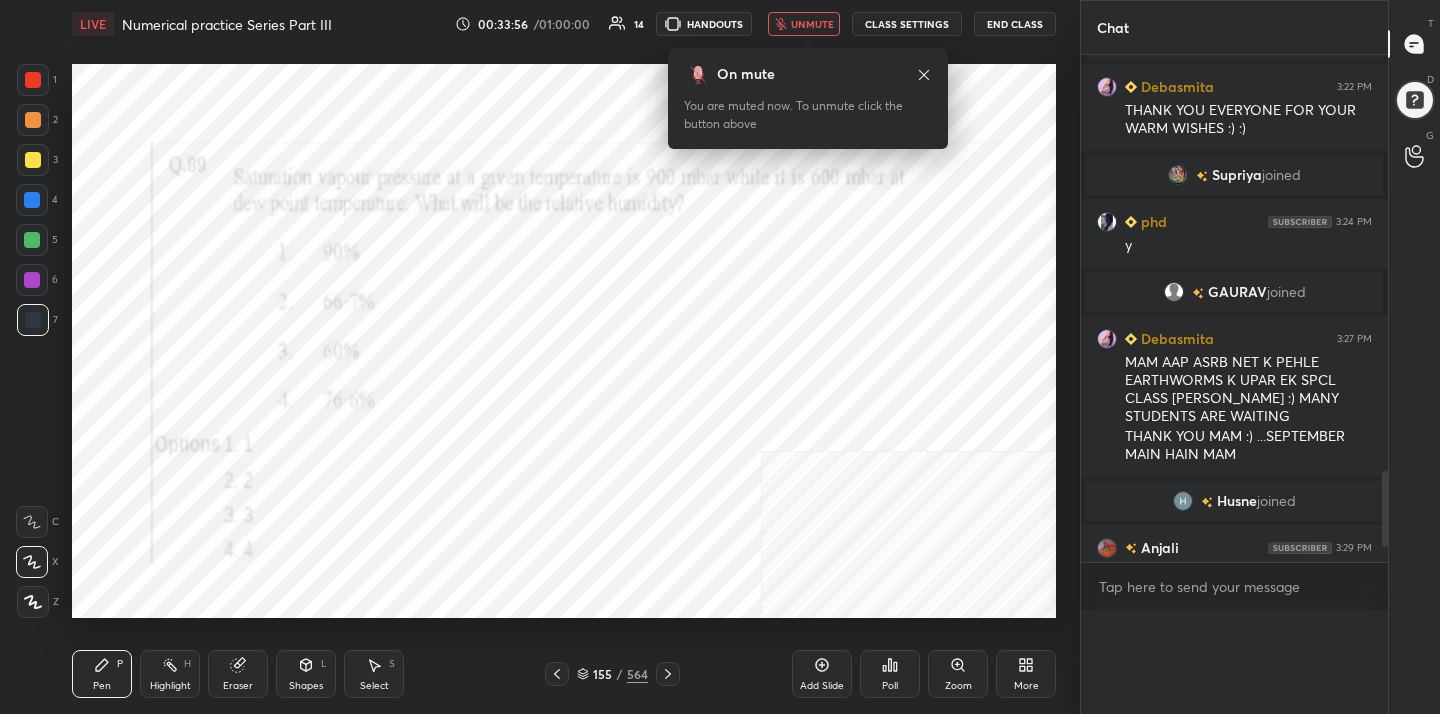 scroll, scrollTop: 0, scrollLeft: 0, axis: both 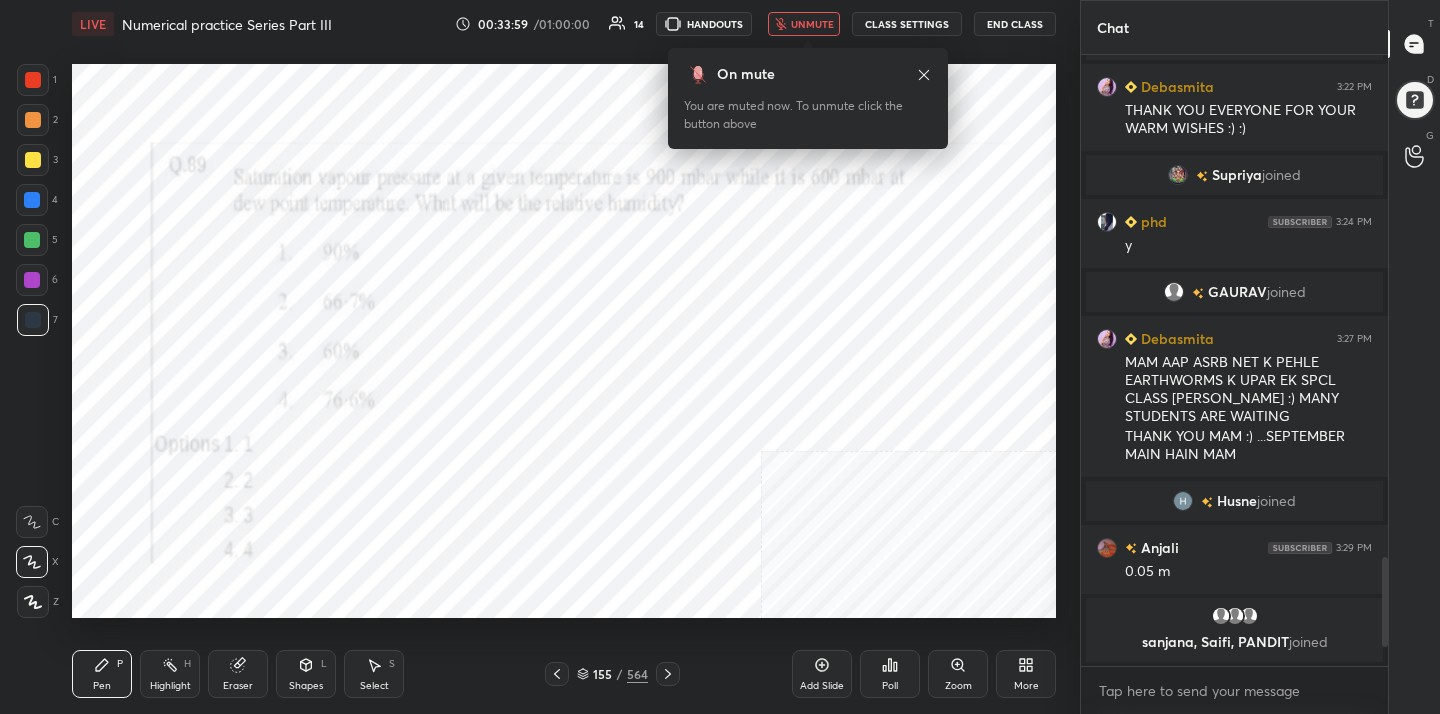 click on "LIVE Numerical practice Series Part III 00:33:59 /  01:00:00 14 HANDOUTS unmute CLASS SETTINGS End Class" at bounding box center [564, 24] 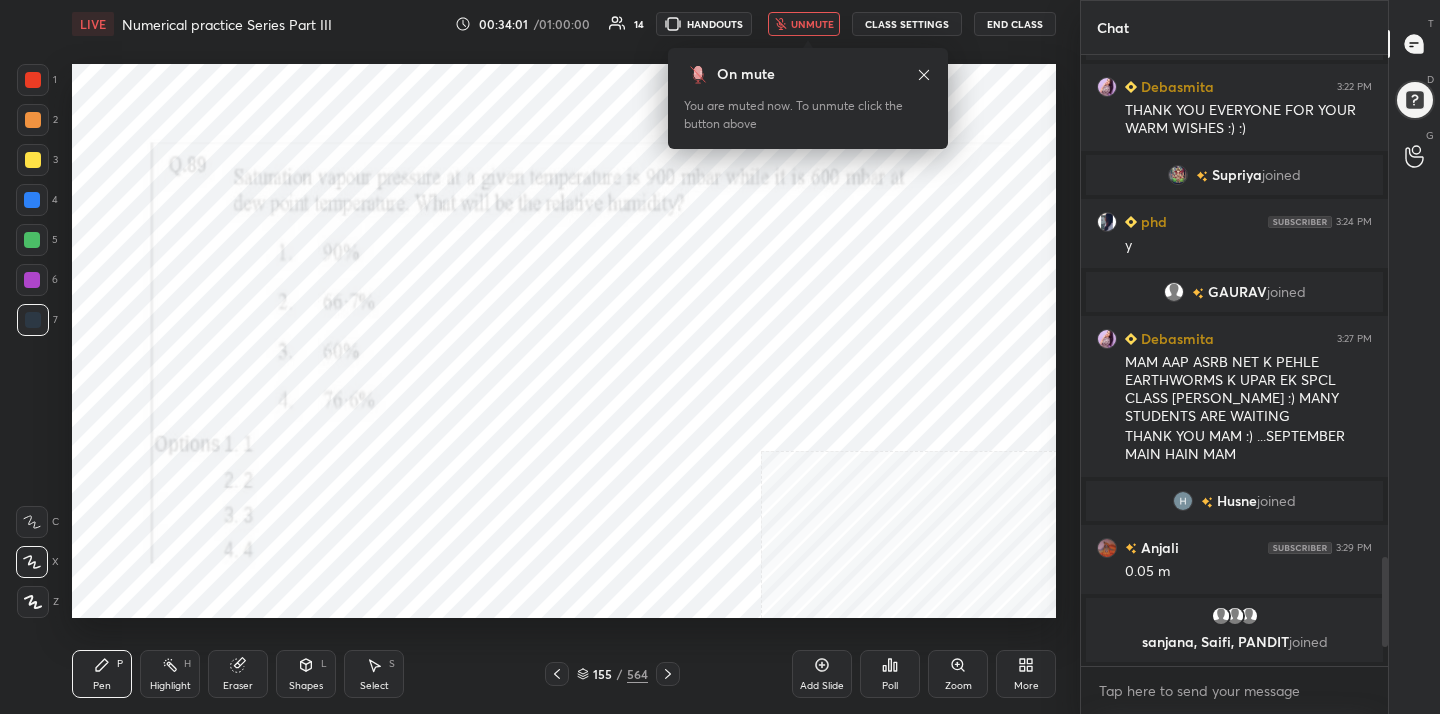 click on "unmute" at bounding box center (812, 24) 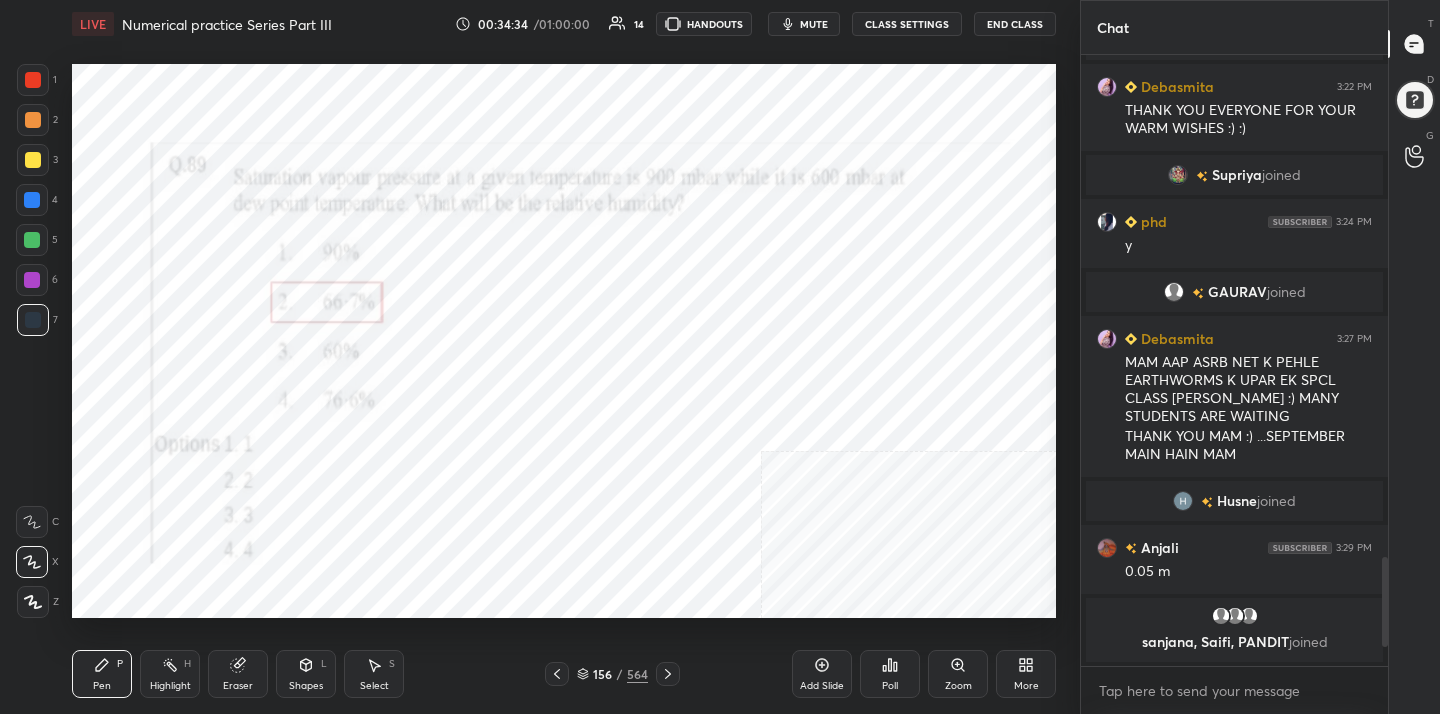 click on "156 / 564" at bounding box center (612, 674) 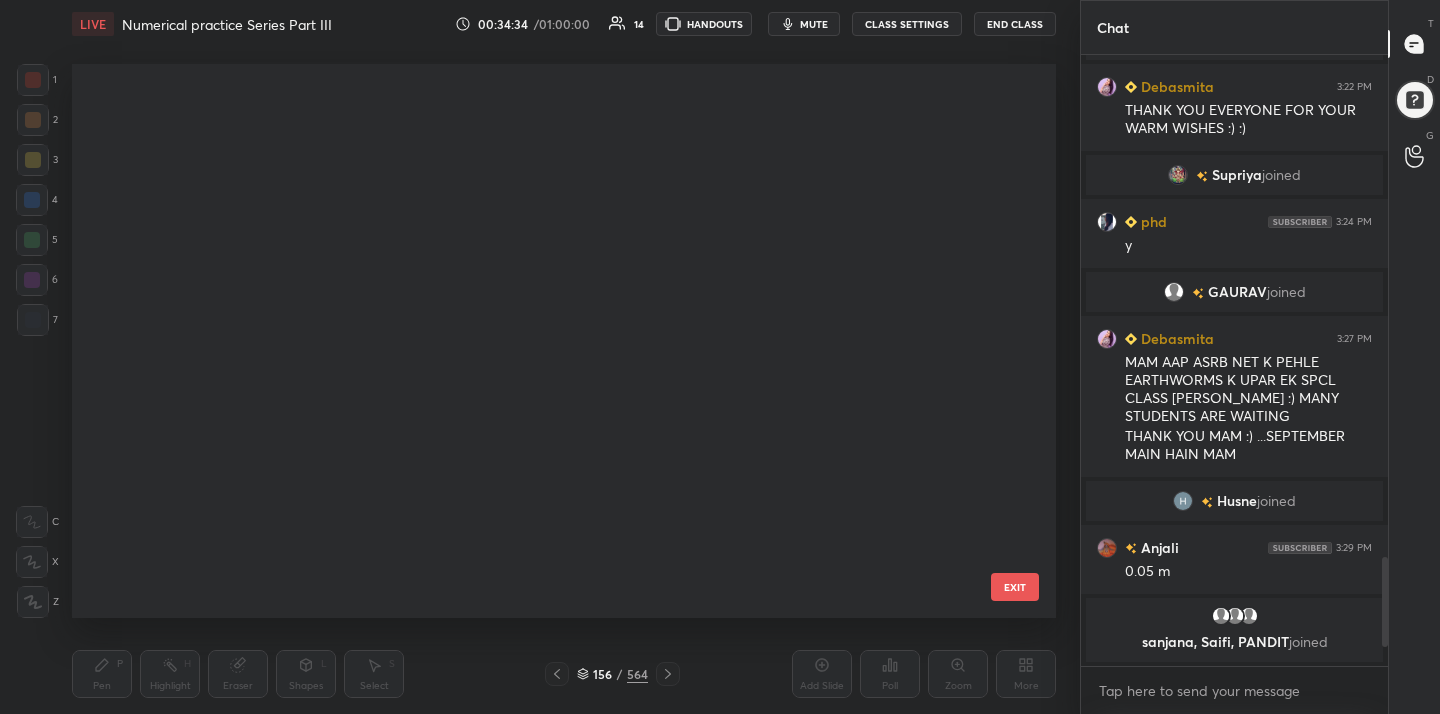 scroll, scrollTop: 8260, scrollLeft: 0, axis: vertical 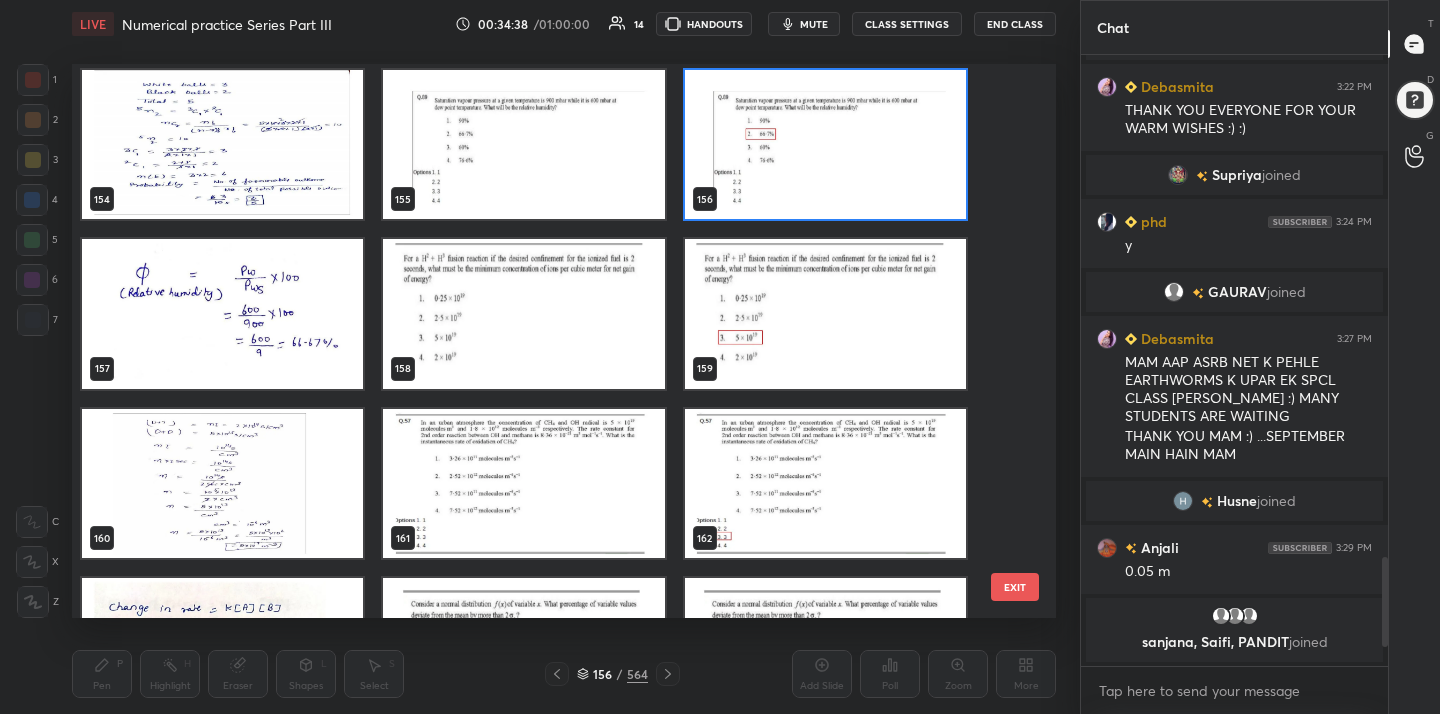 click at bounding box center [523, 314] 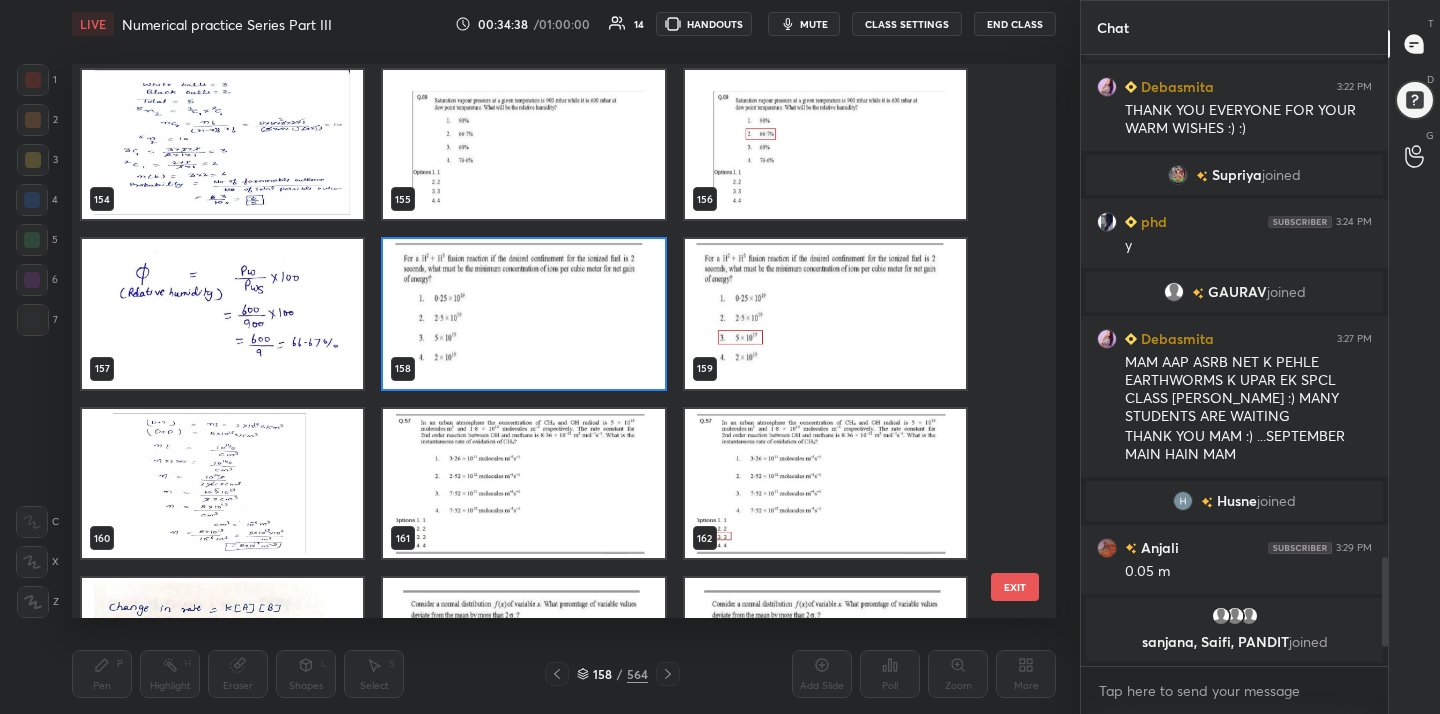 click at bounding box center (523, 314) 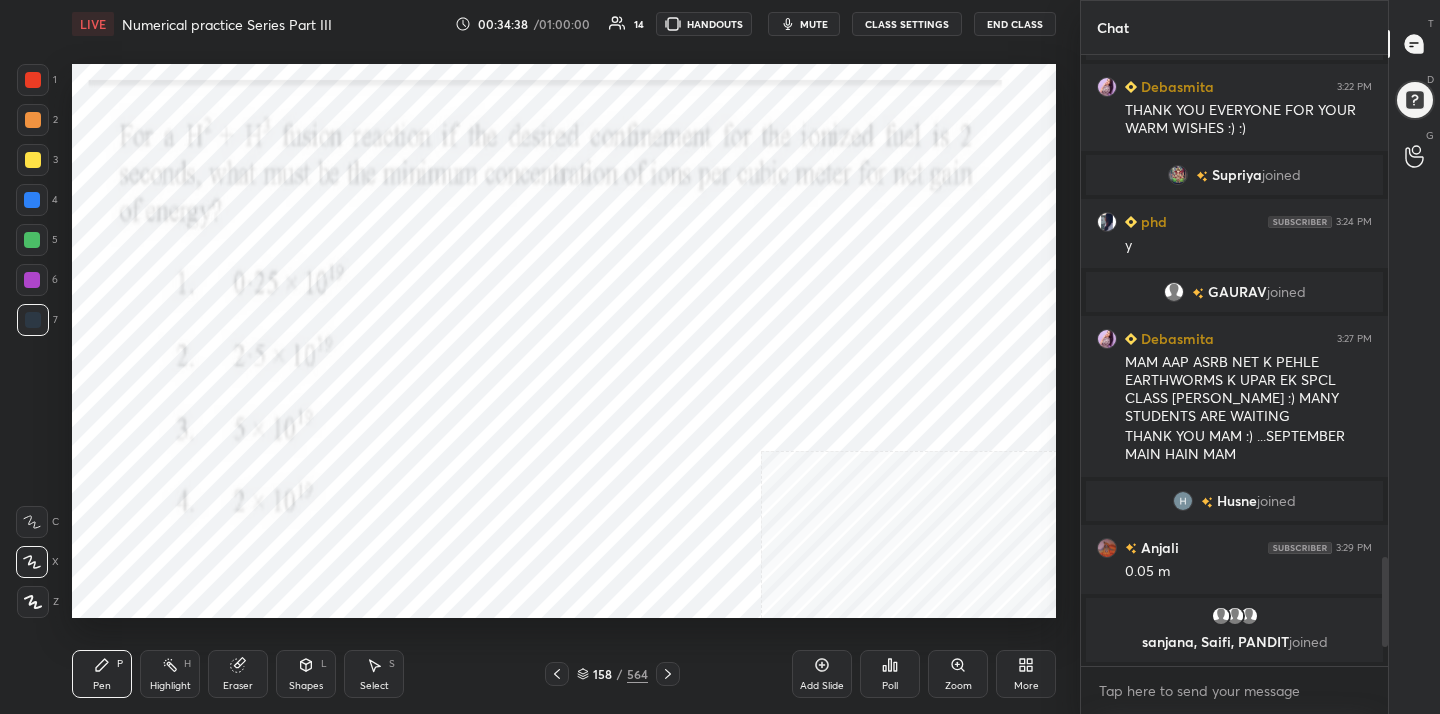click at bounding box center (523, 314) 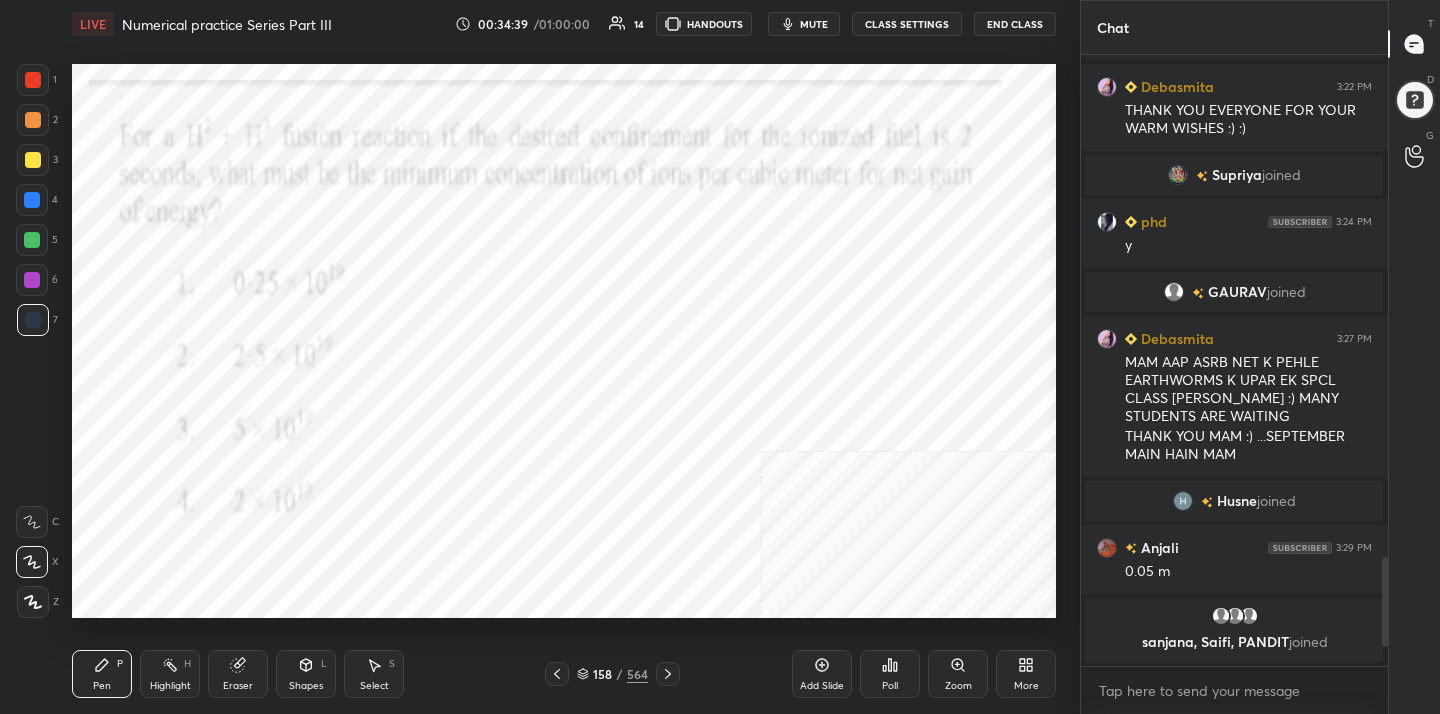 click on "mute" at bounding box center (814, 24) 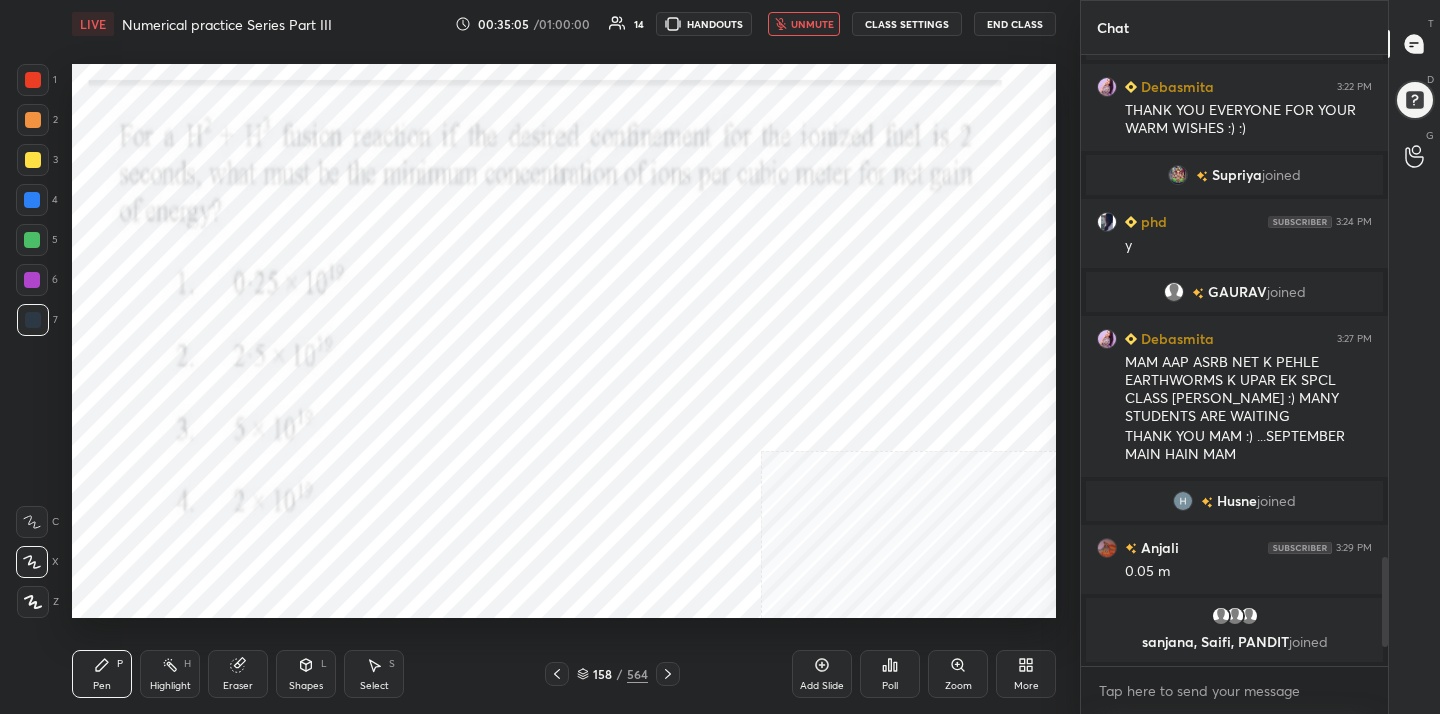 click on "unmute" at bounding box center (812, 24) 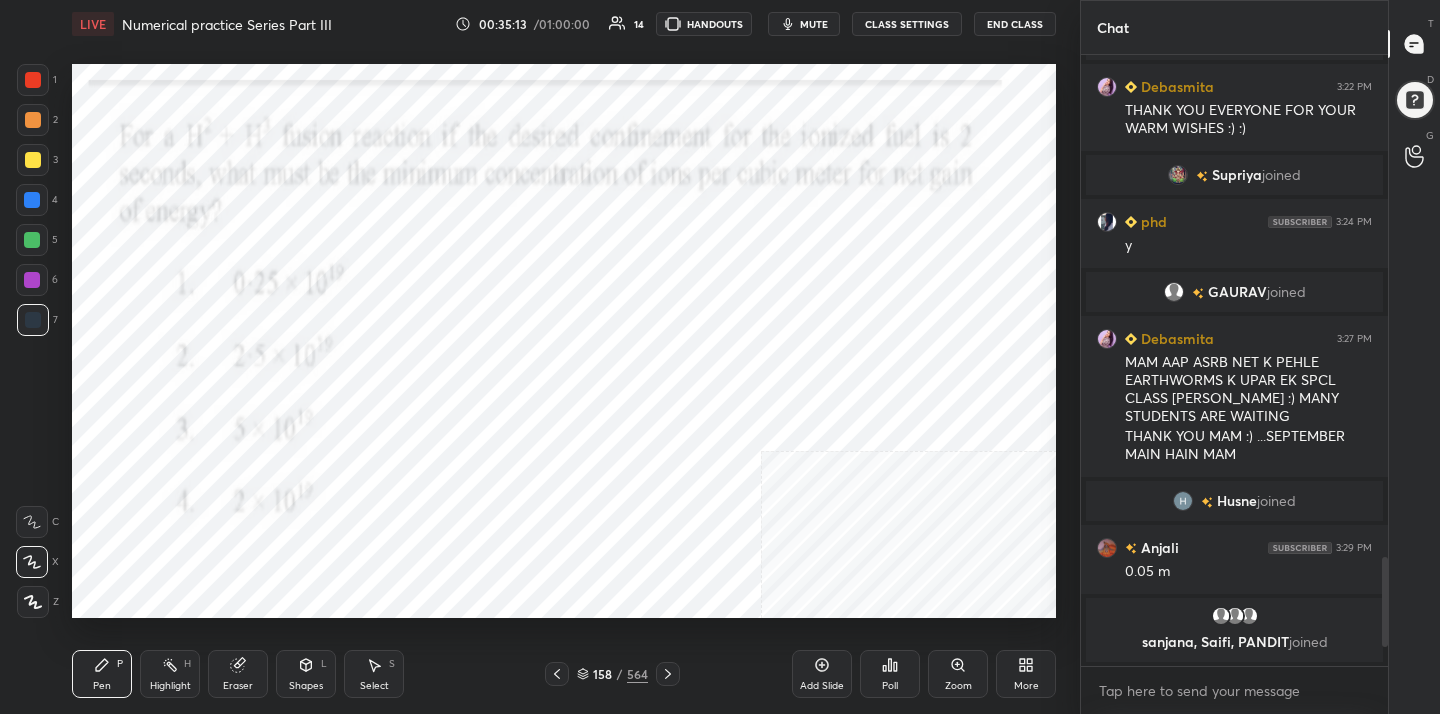click on "mute" at bounding box center [814, 24] 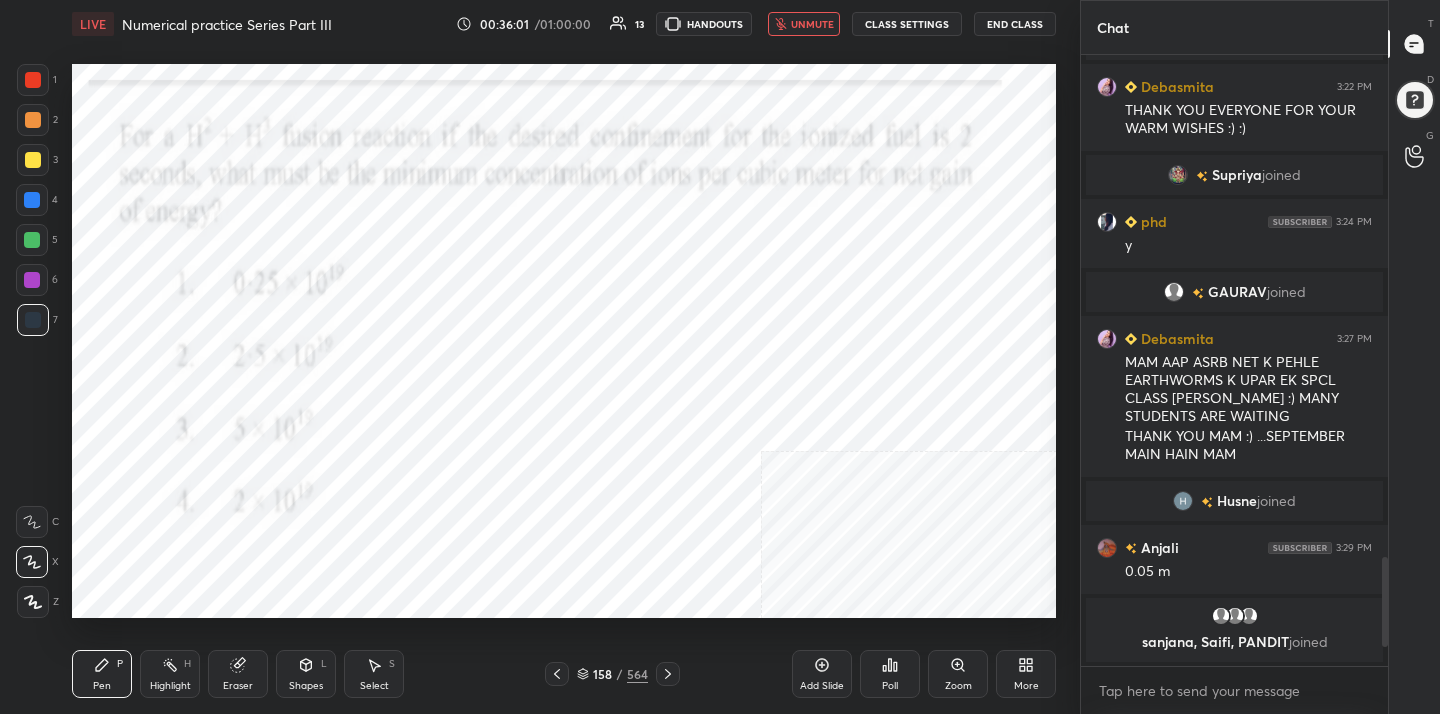 click 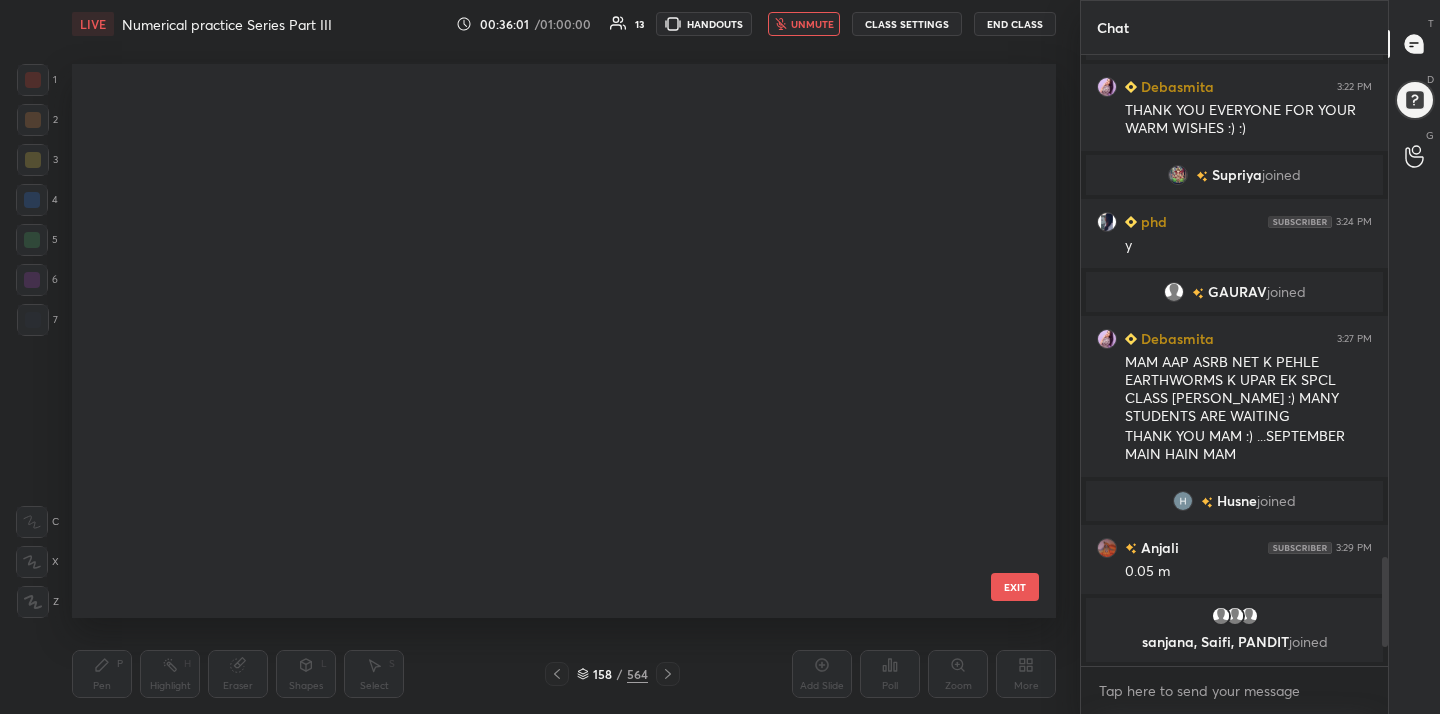 scroll, scrollTop: 8430, scrollLeft: 0, axis: vertical 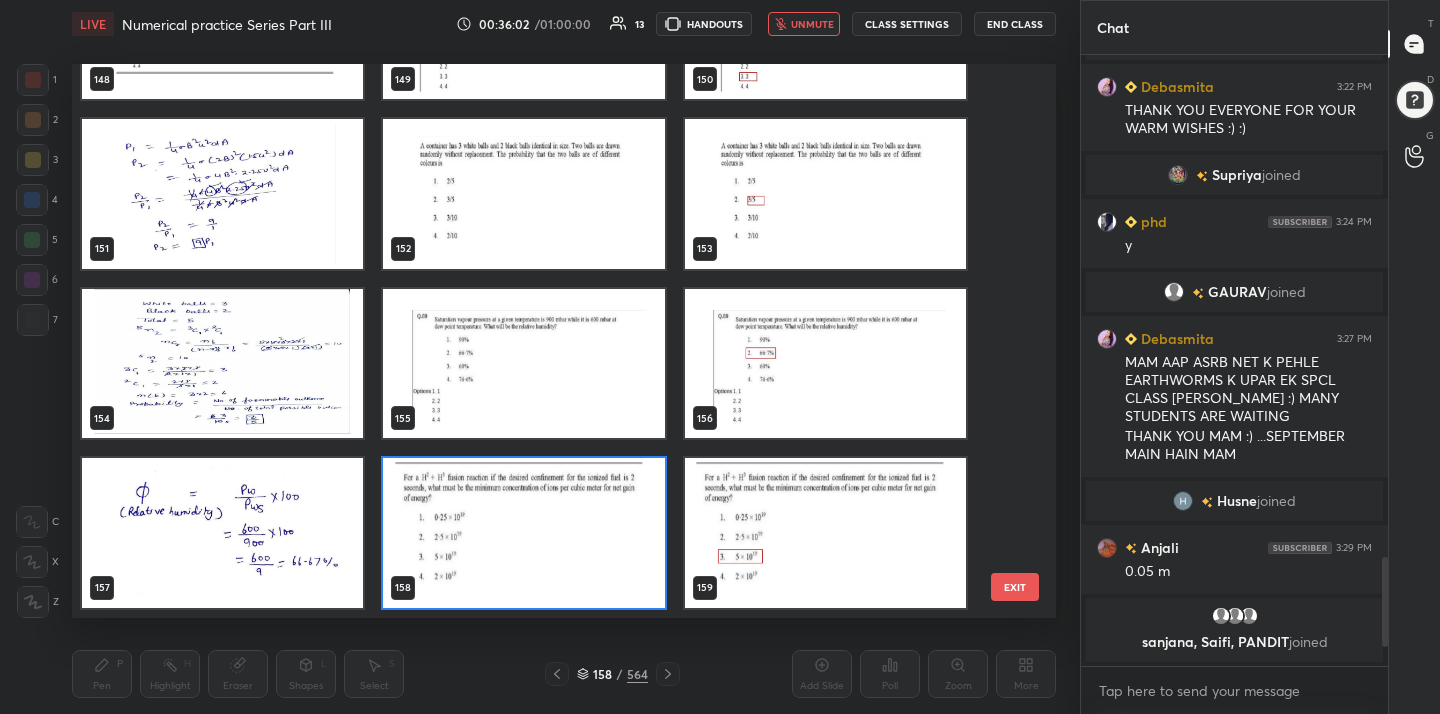click at bounding box center [523, 533] 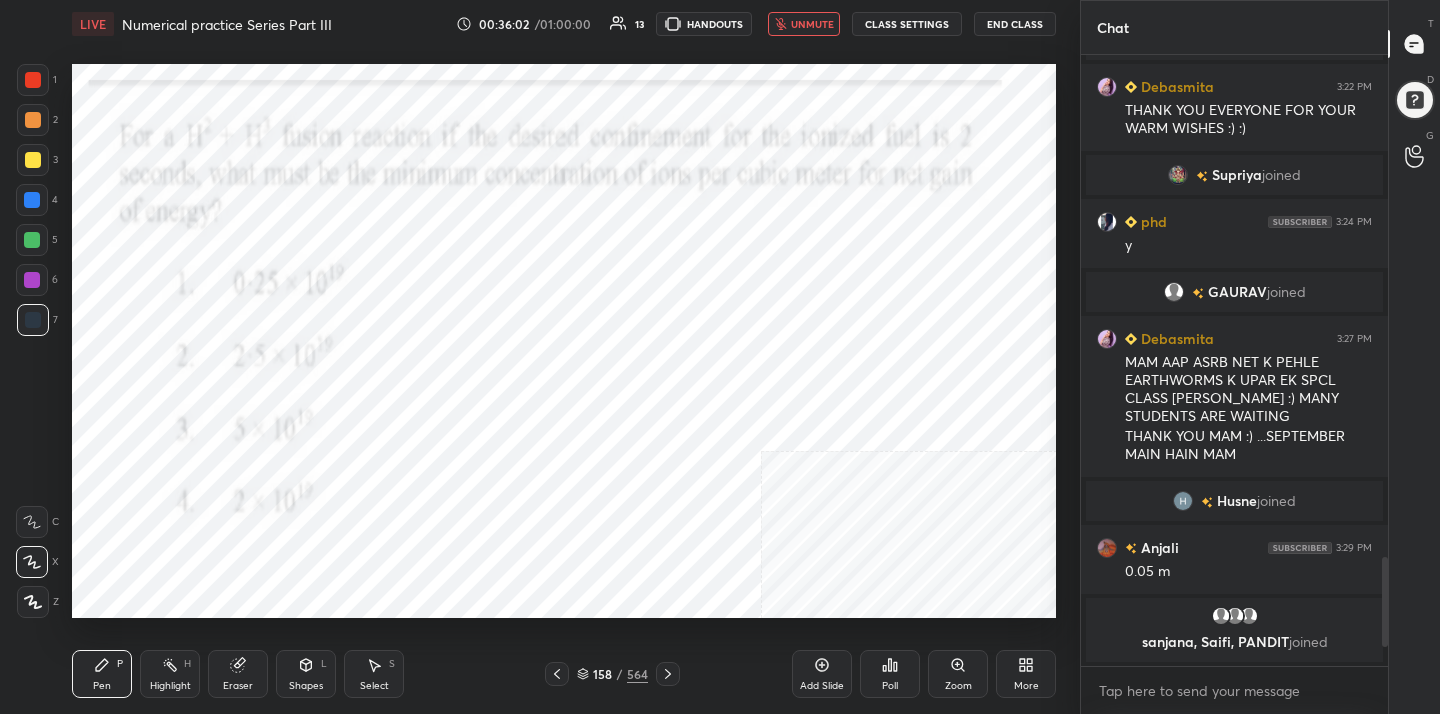 click at bounding box center [523, 533] 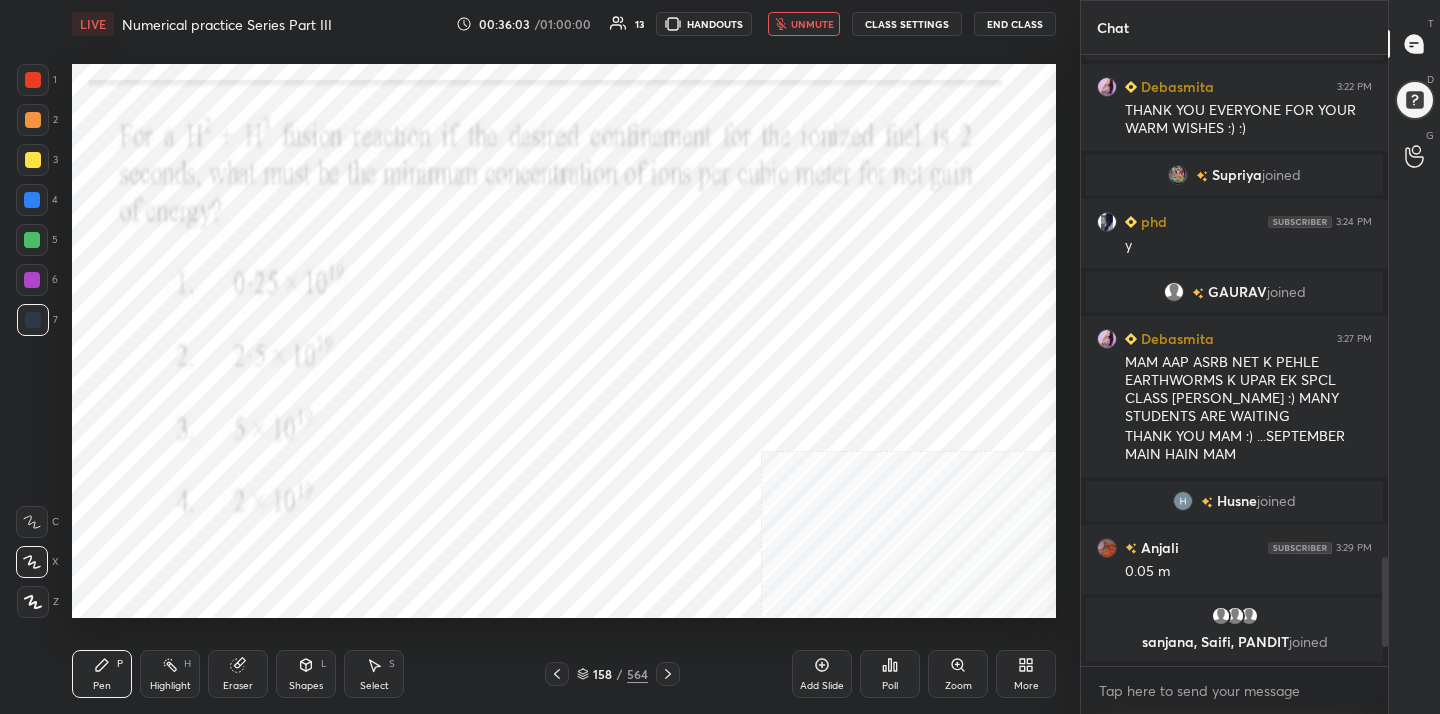 click on "Poll" at bounding box center (890, 674) 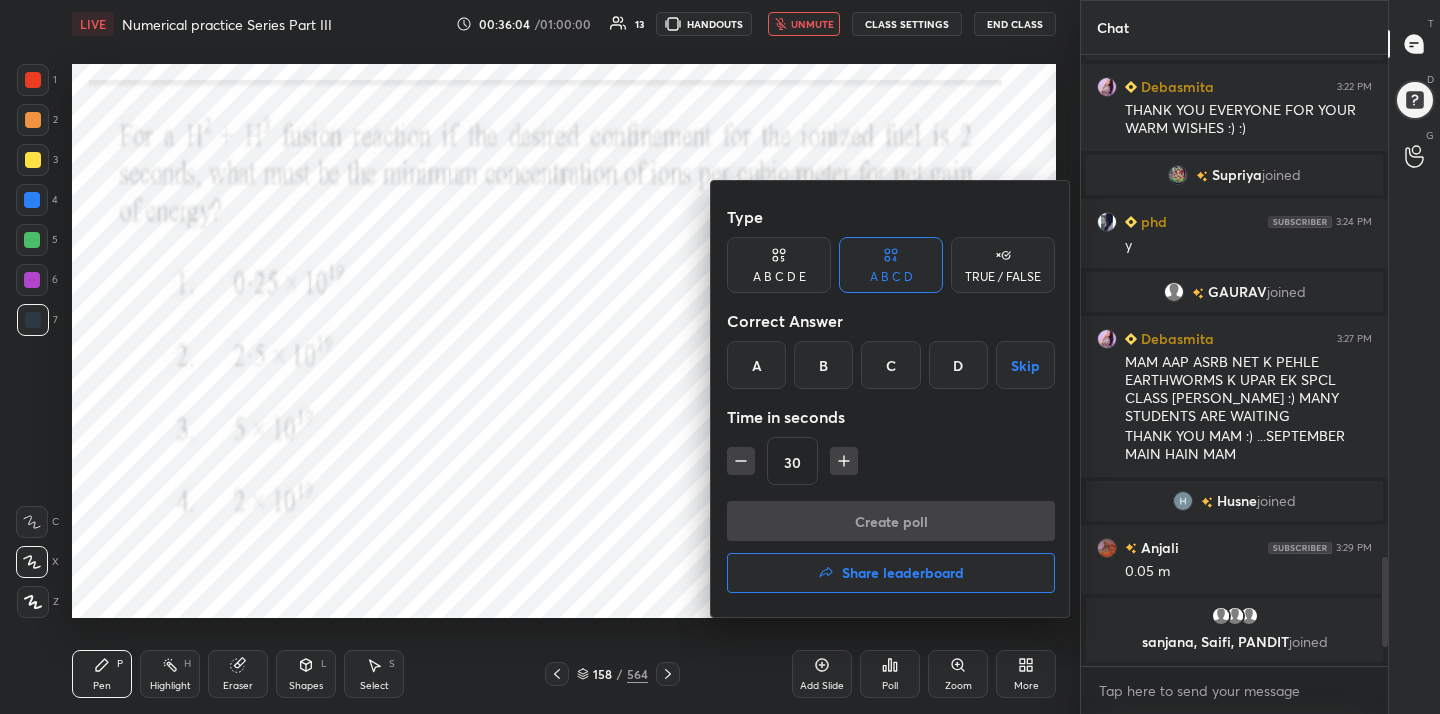 click on "C" at bounding box center (890, 365) 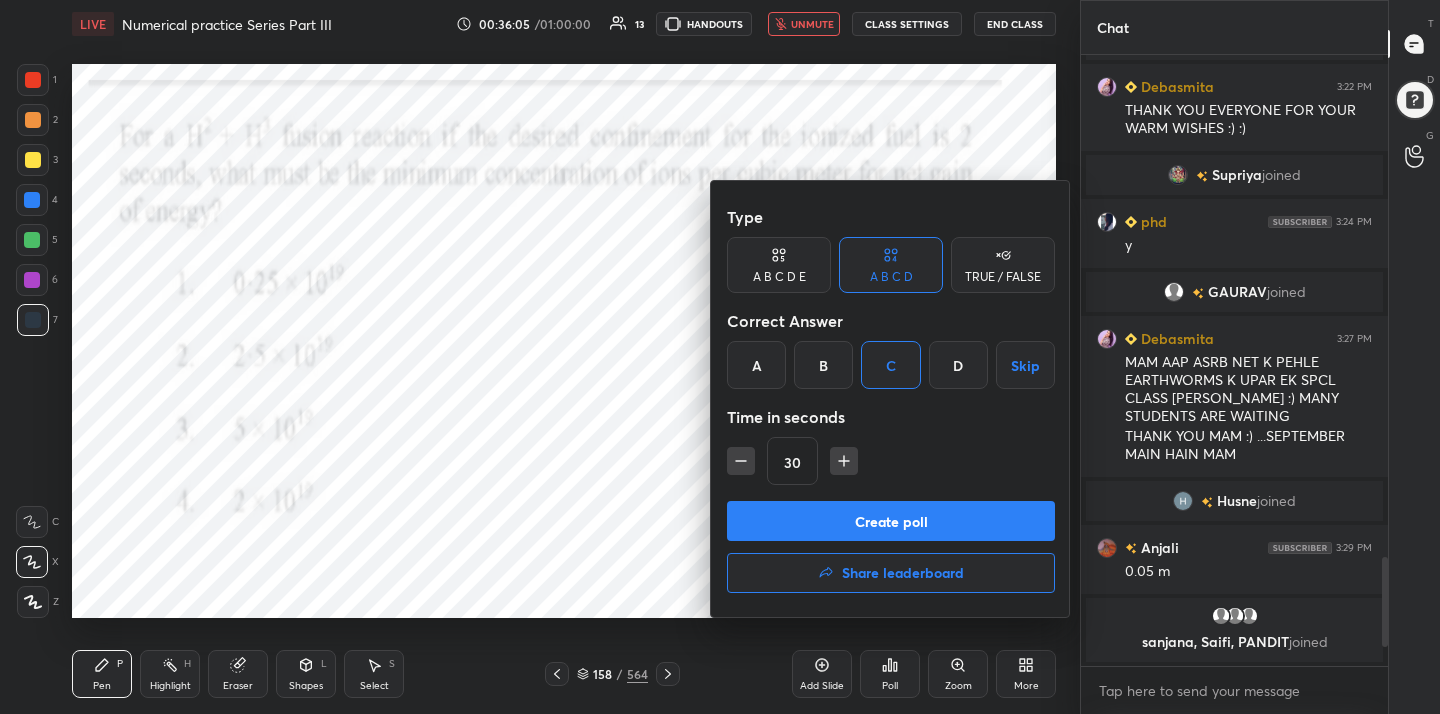click on "Create poll" at bounding box center [891, 521] 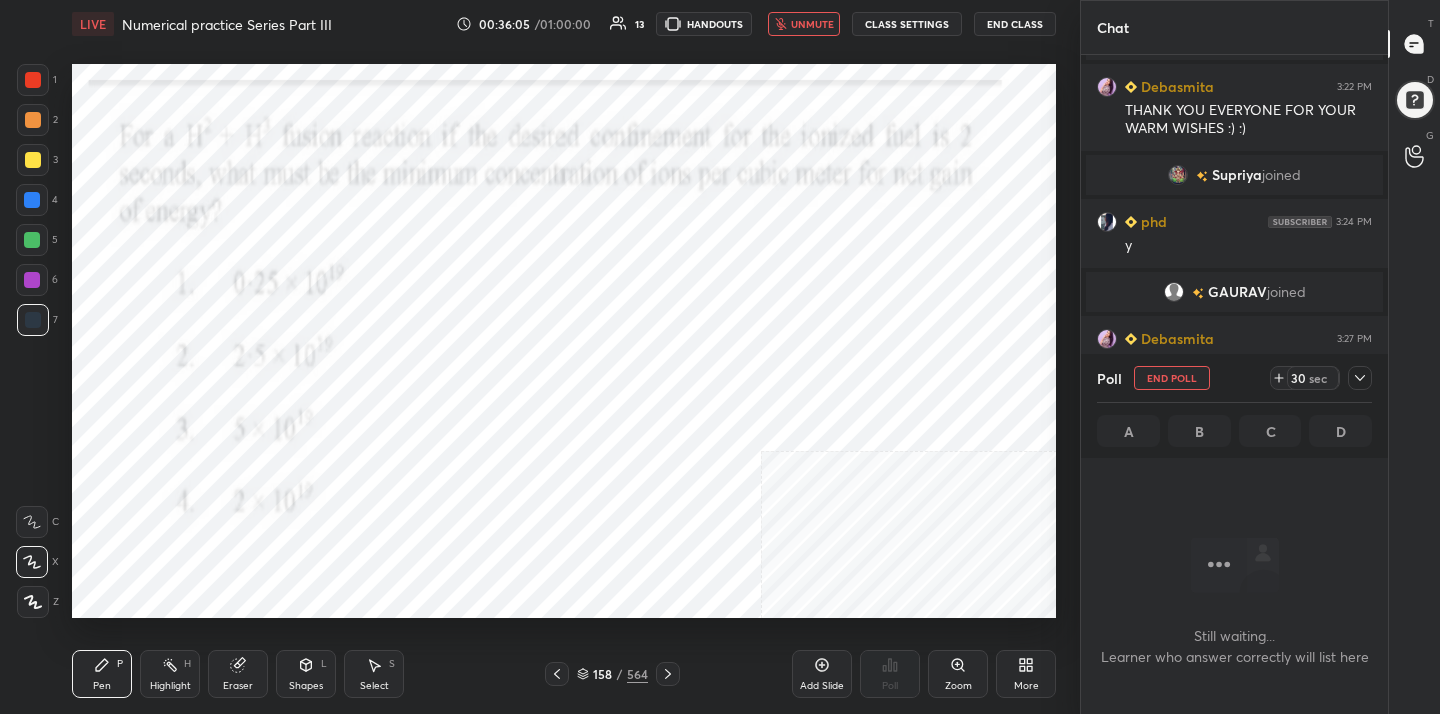 scroll, scrollTop: 533, scrollLeft: 301, axis: both 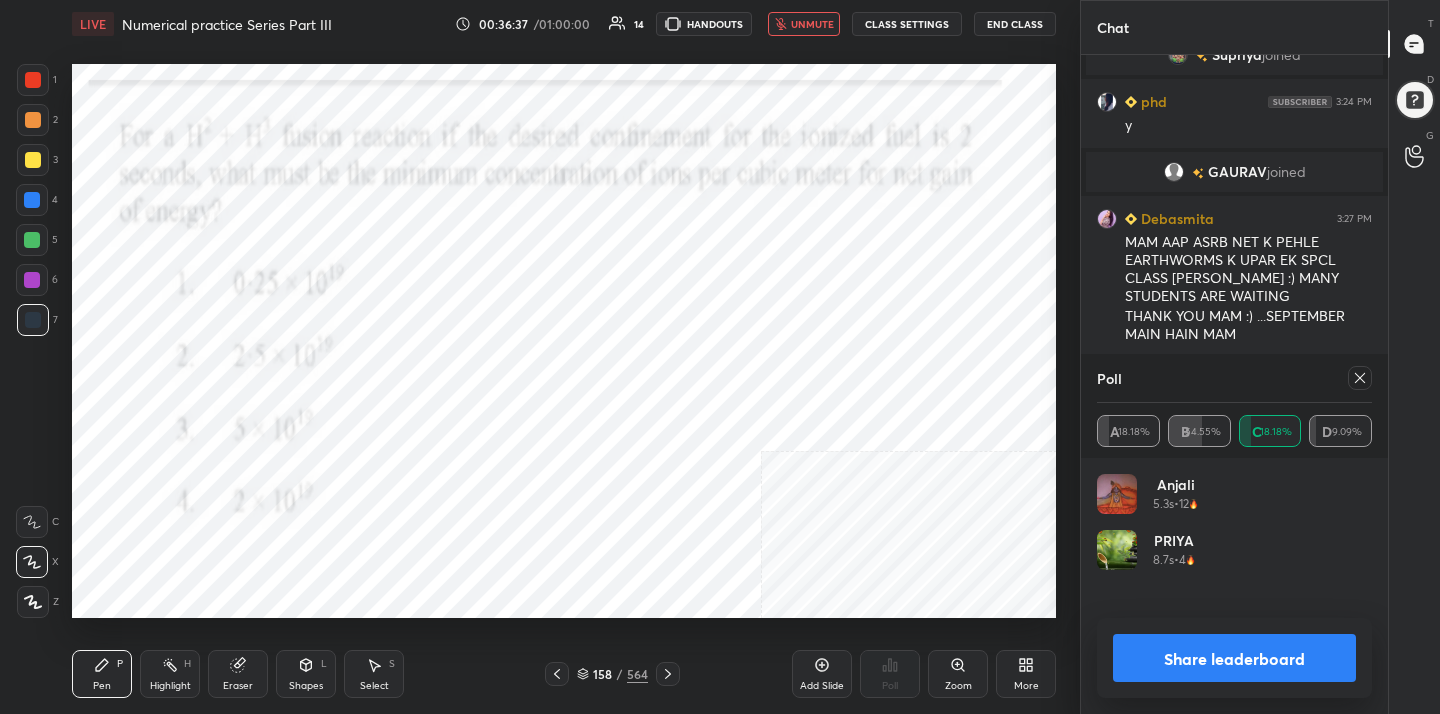 click 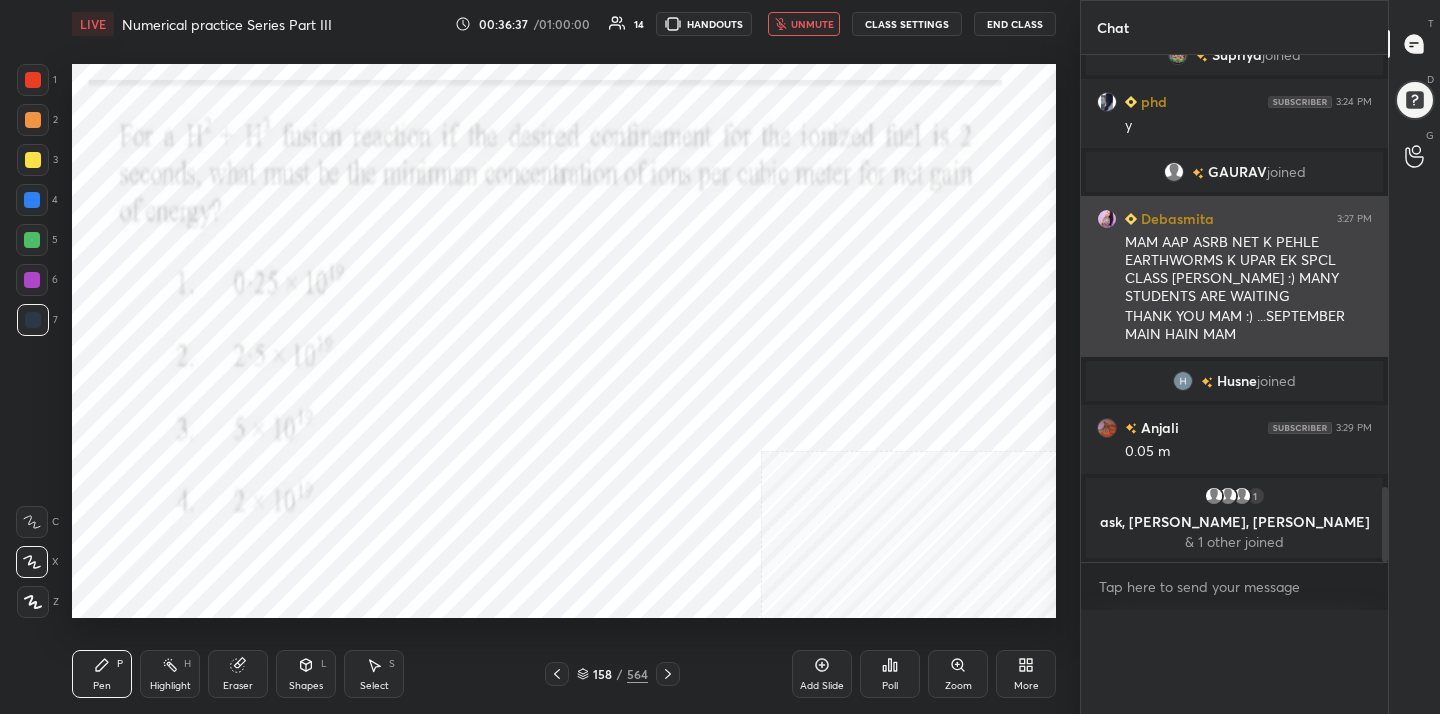 scroll, scrollTop: 0, scrollLeft: 0, axis: both 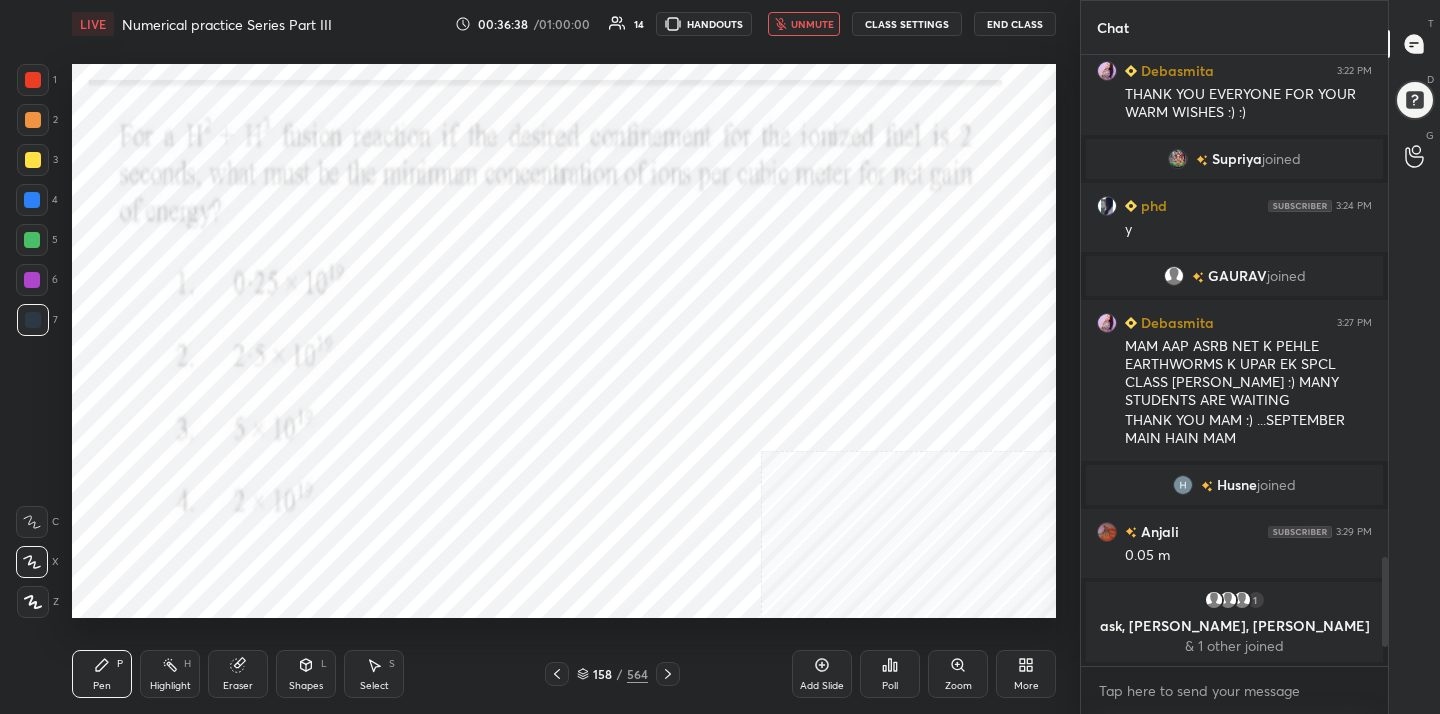 click on "unmute" at bounding box center (812, 24) 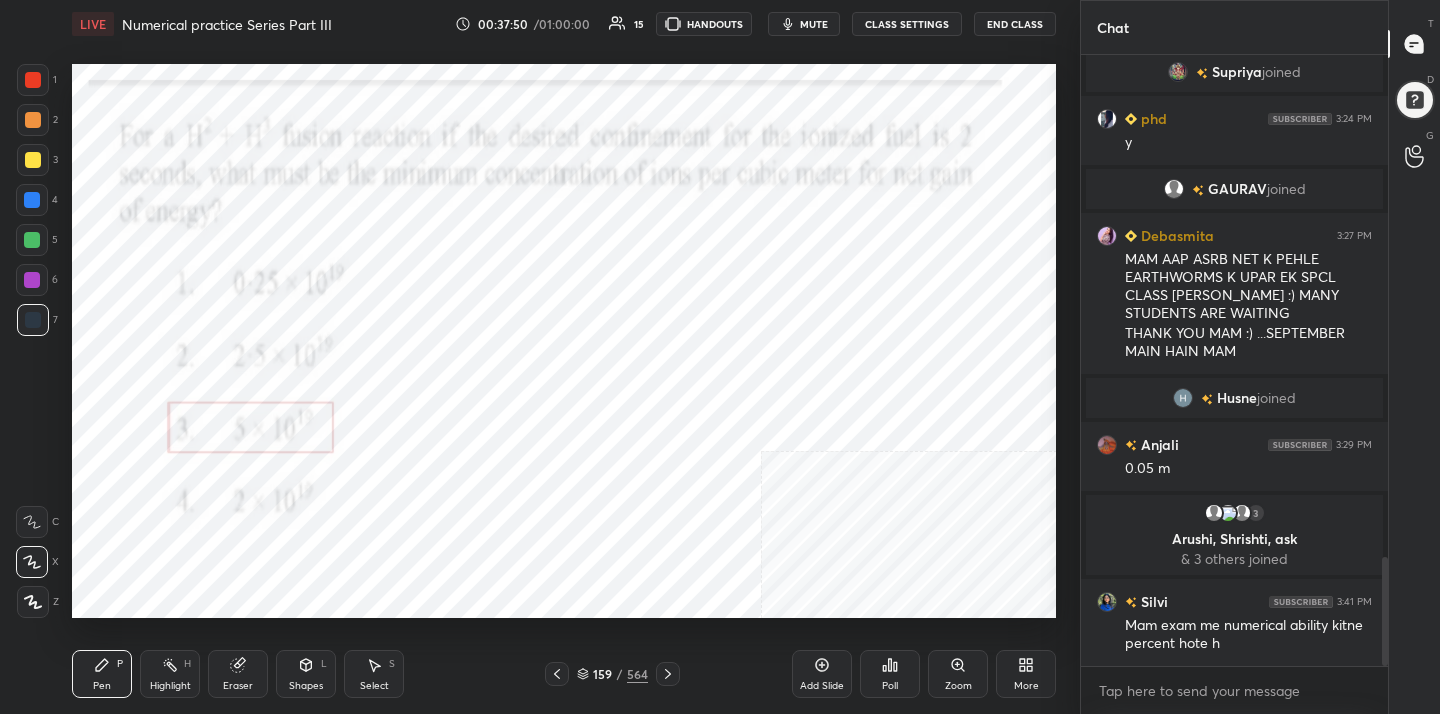 scroll, scrollTop: 2815, scrollLeft: 0, axis: vertical 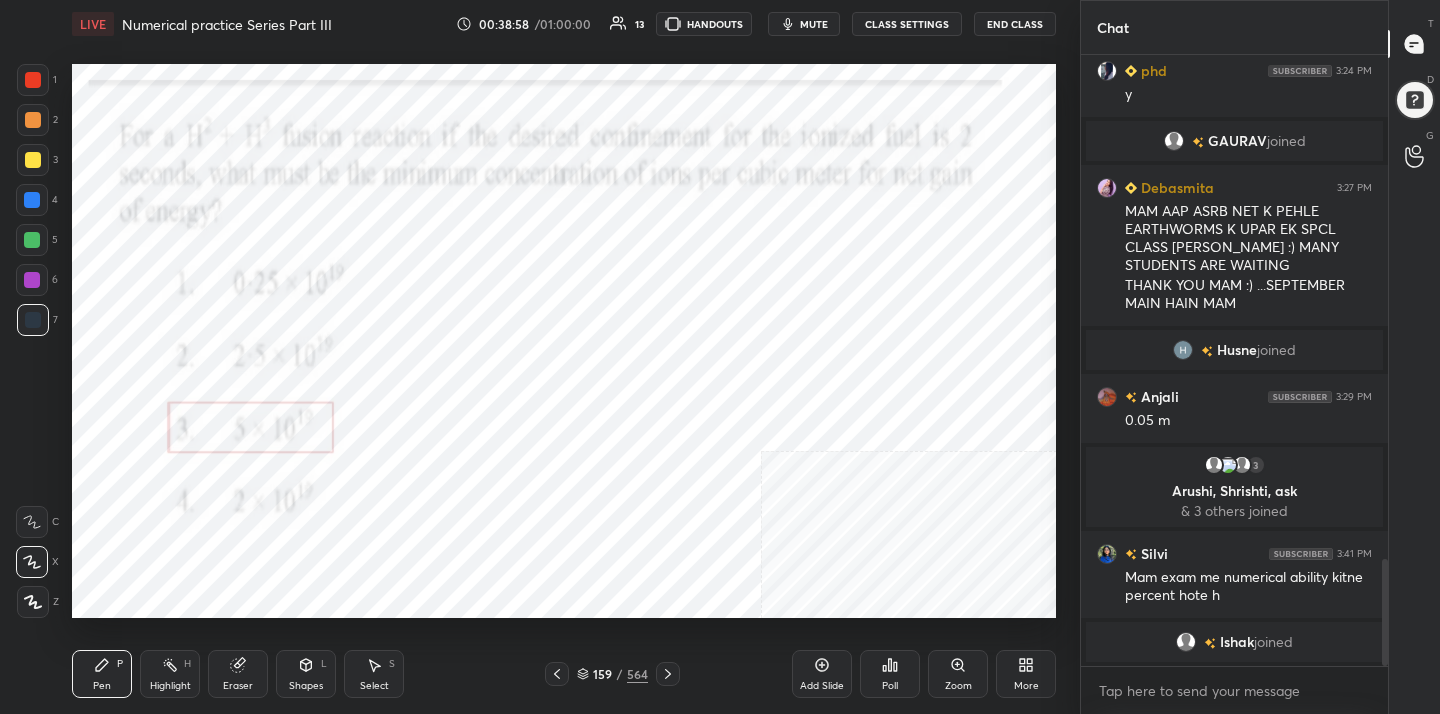 click on "159" at bounding box center (603, 674) 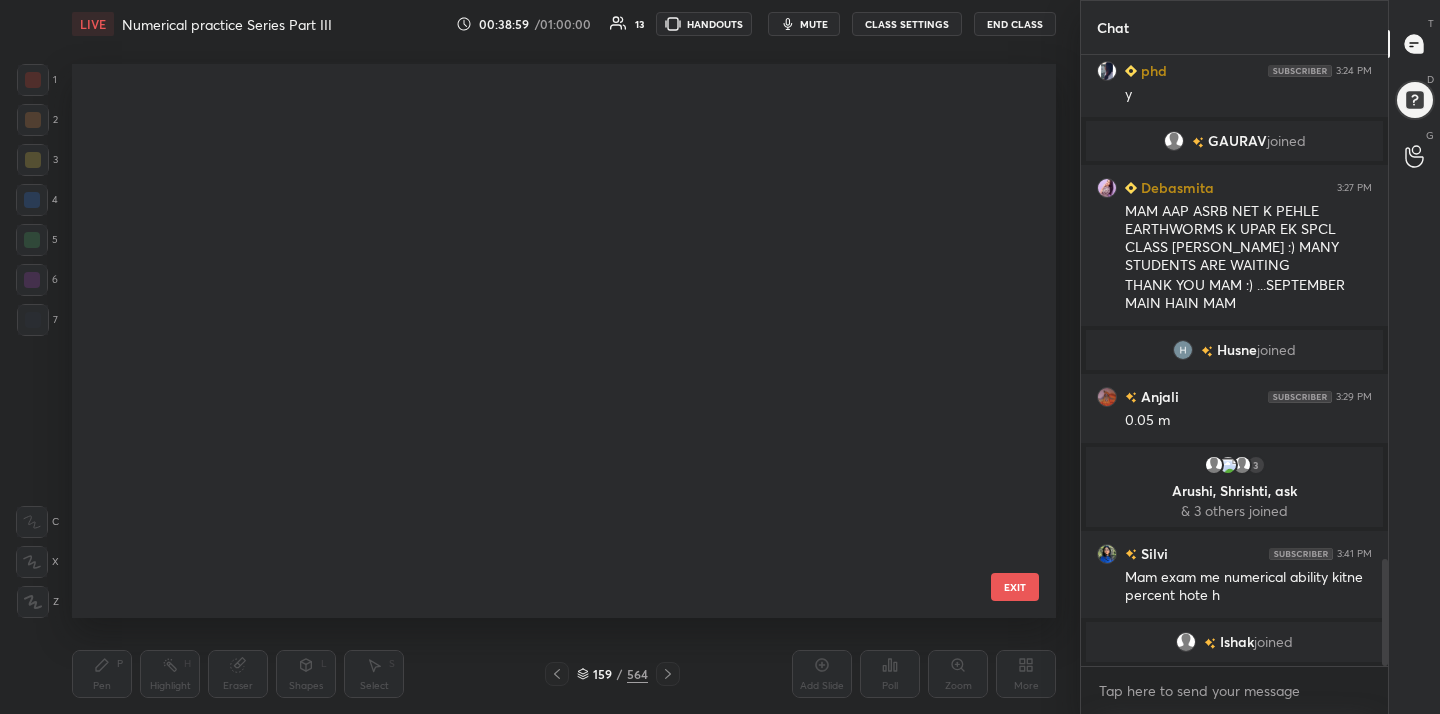 scroll, scrollTop: 547, scrollLeft: 974, axis: both 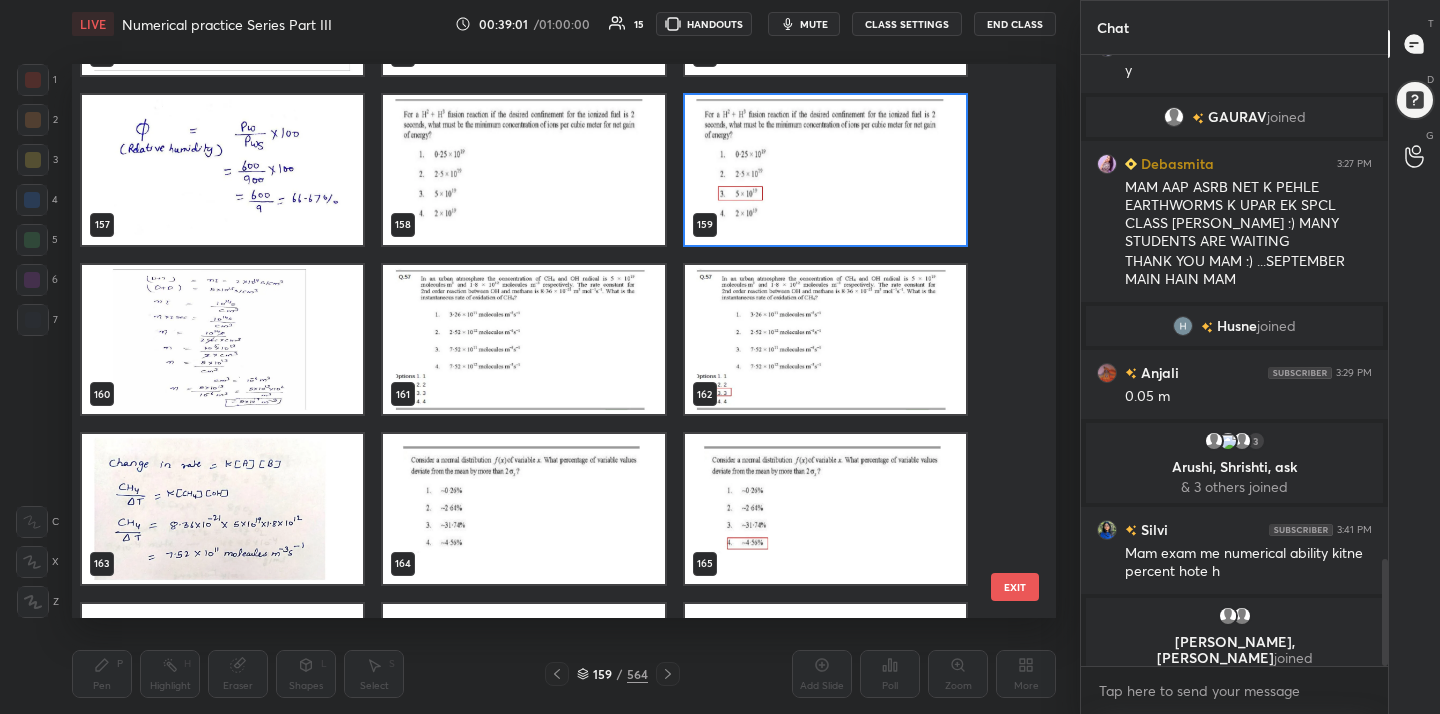 click at bounding box center (523, 340) 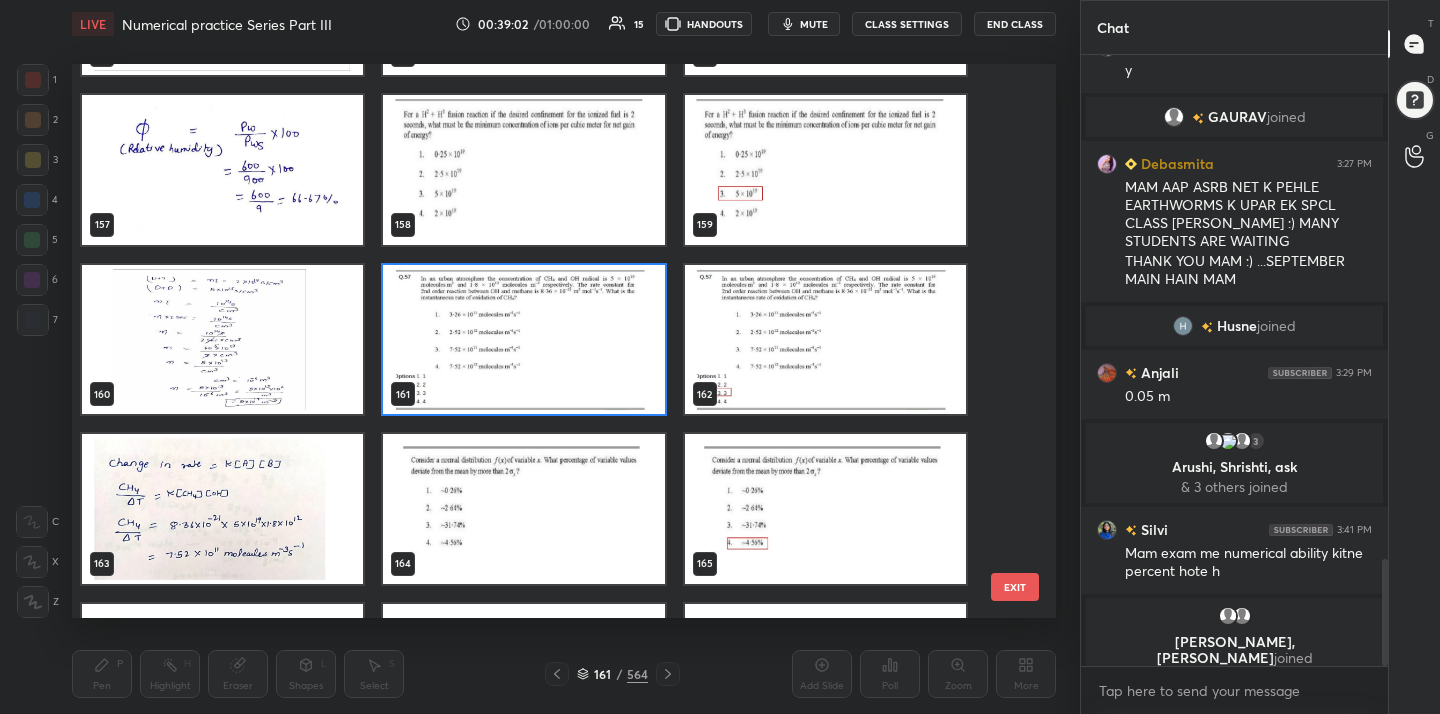 click at bounding box center [523, 340] 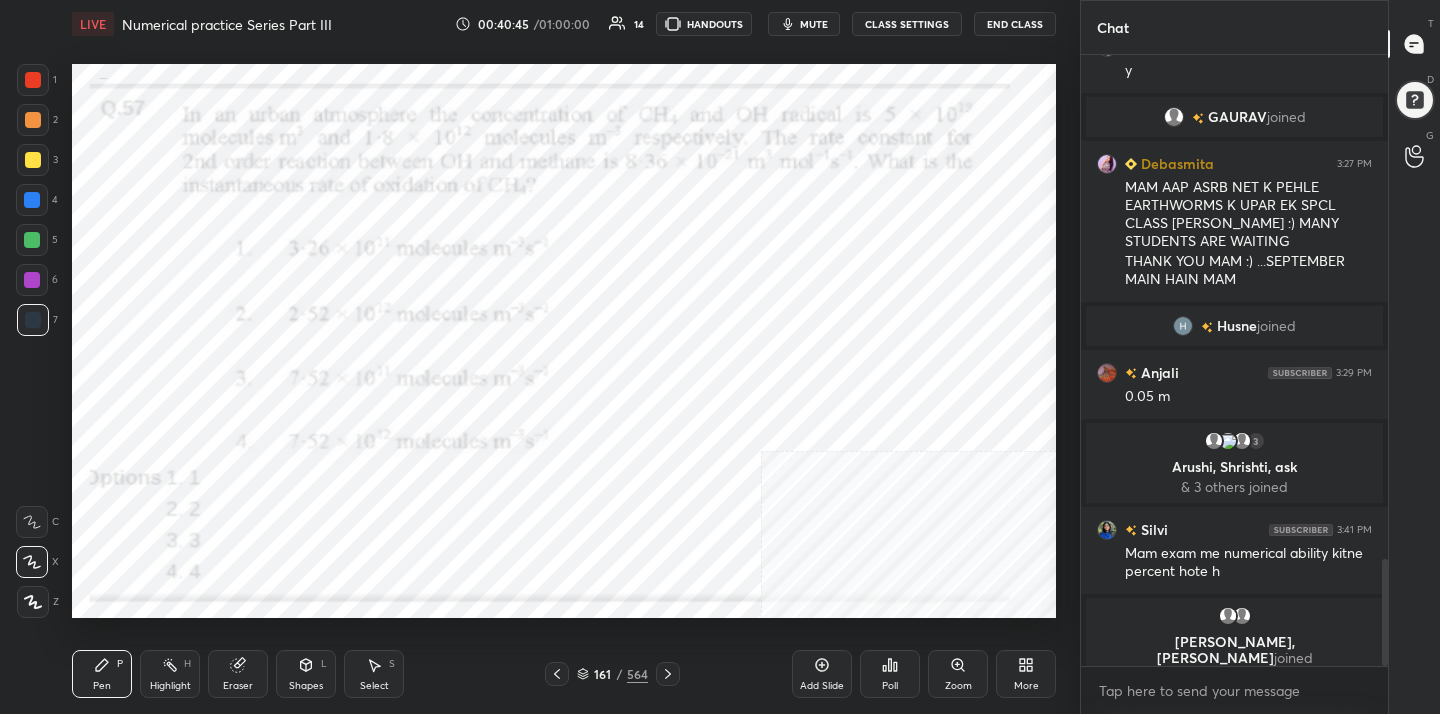 click on "mute" at bounding box center (814, 24) 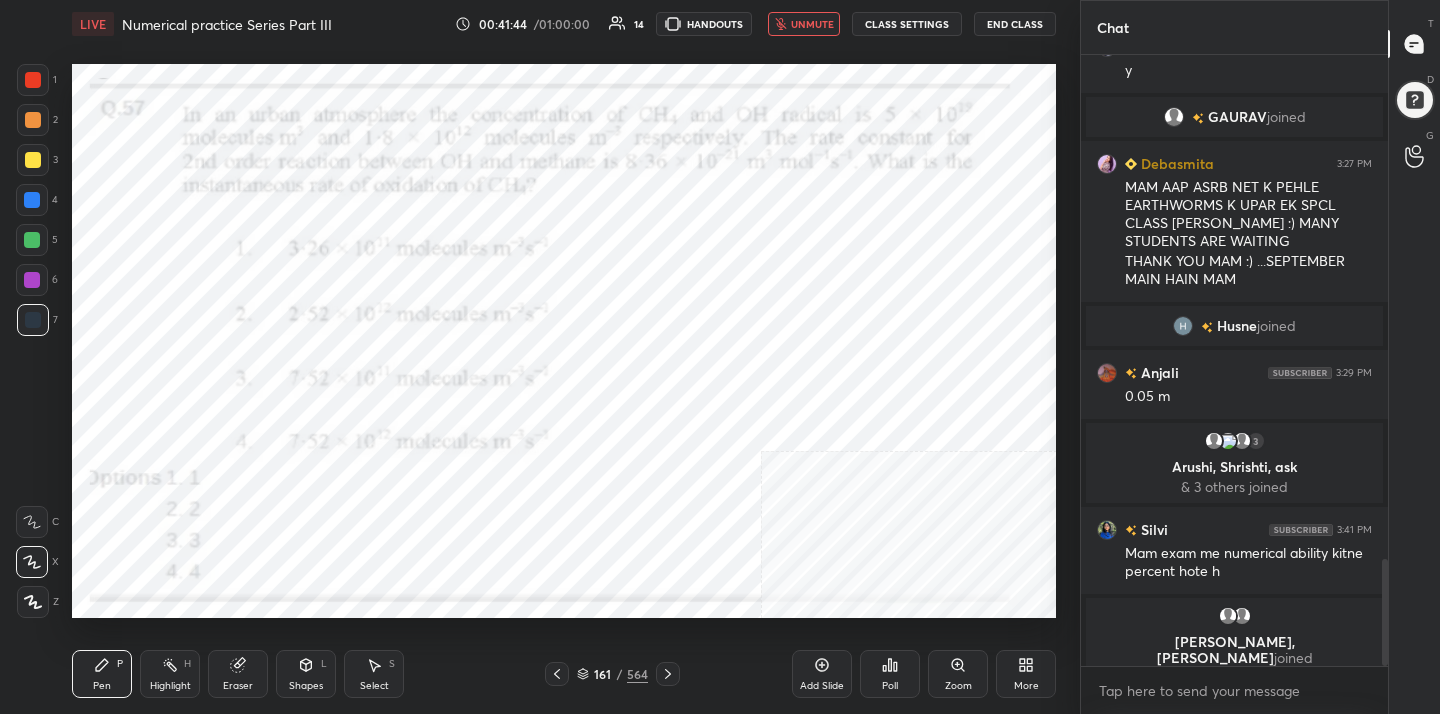 click on "unmute" at bounding box center [812, 24] 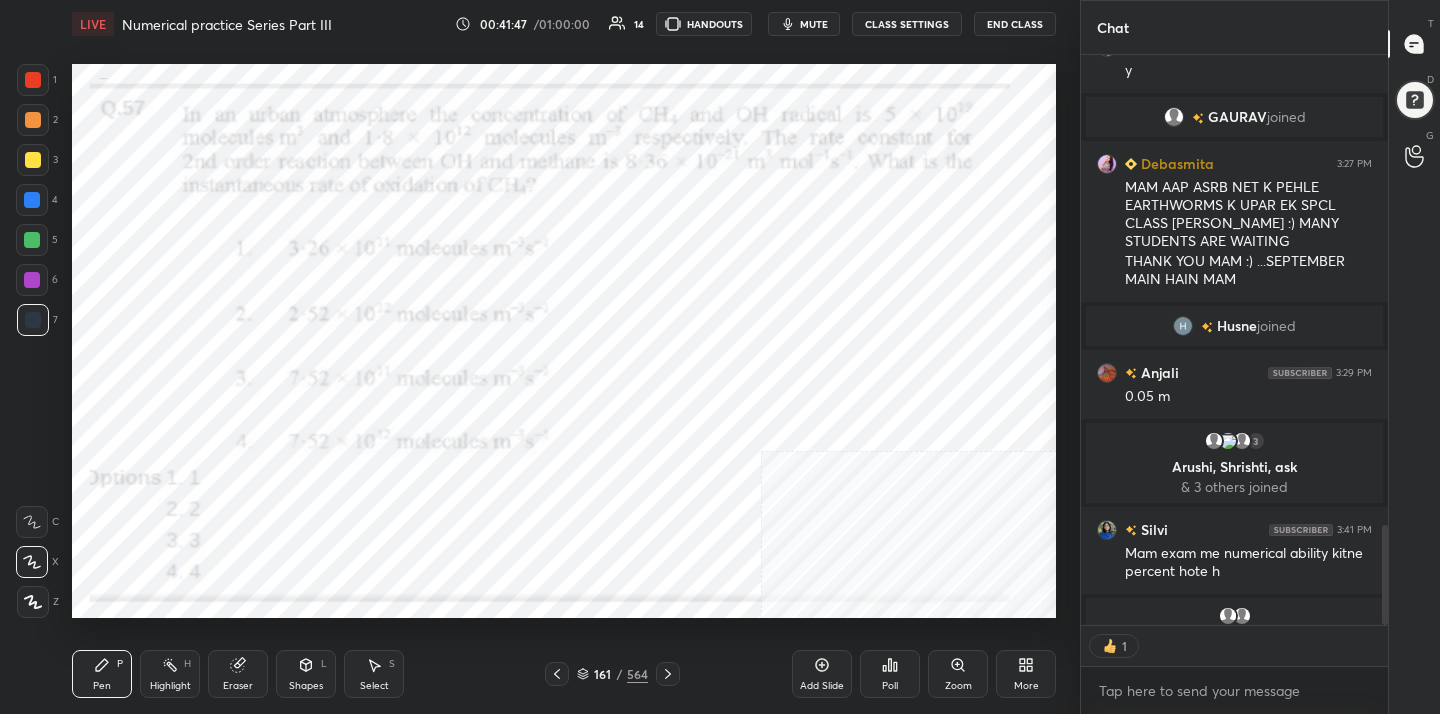 scroll, scrollTop: 564, scrollLeft: 301, axis: both 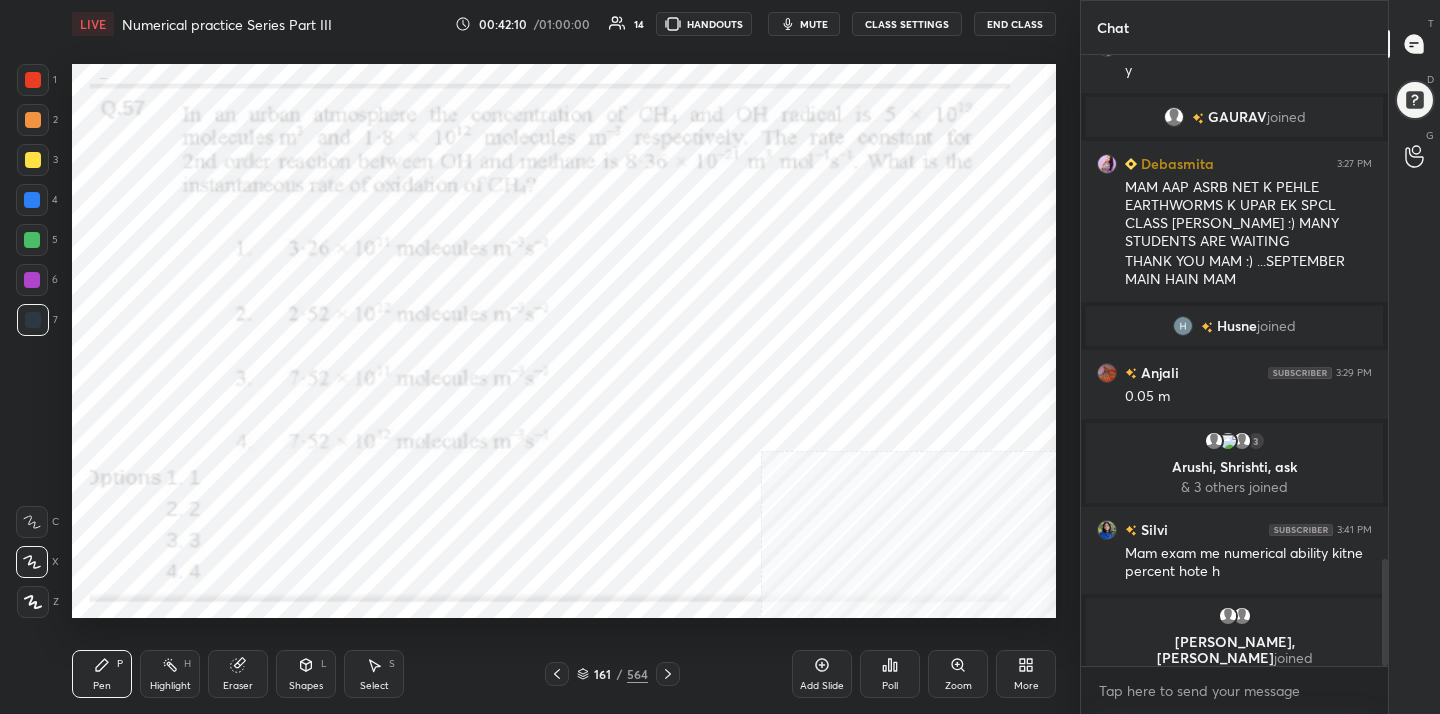 click 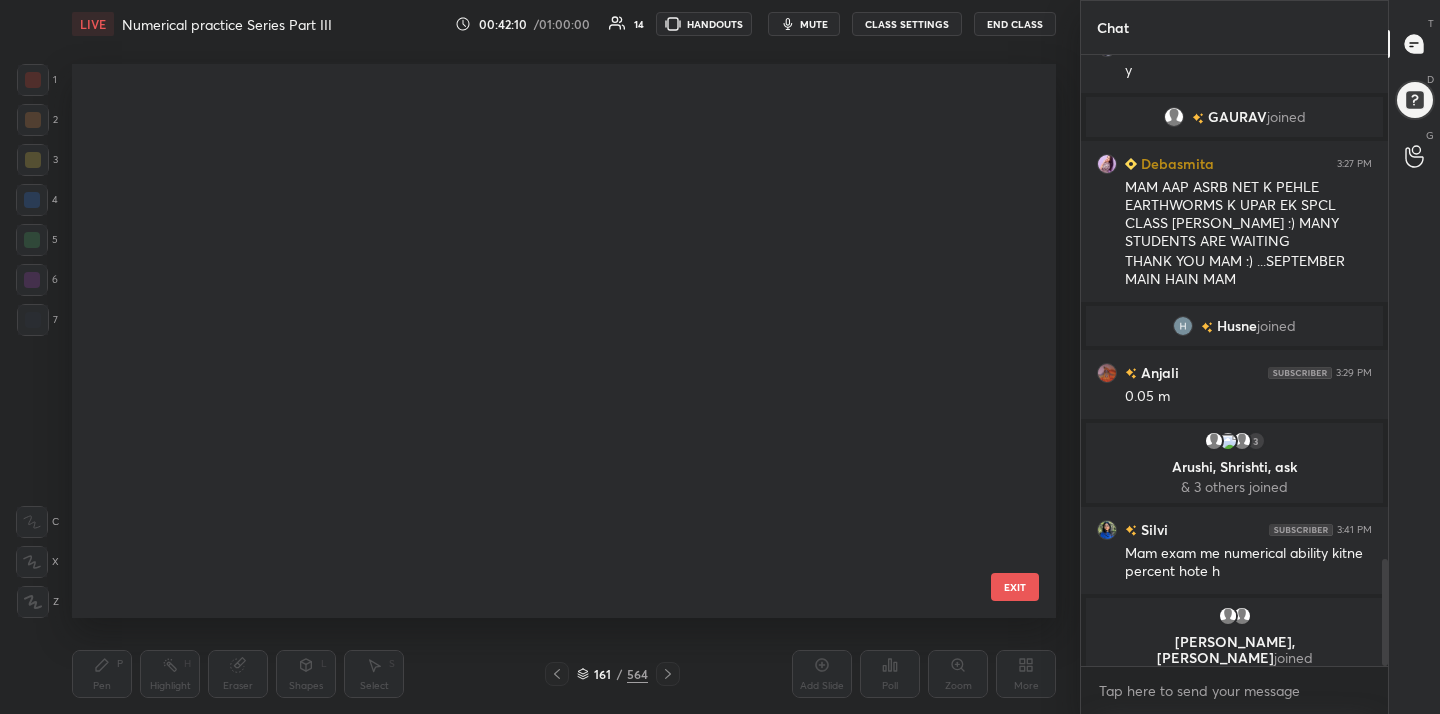 scroll, scrollTop: 8599, scrollLeft: 0, axis: vertical 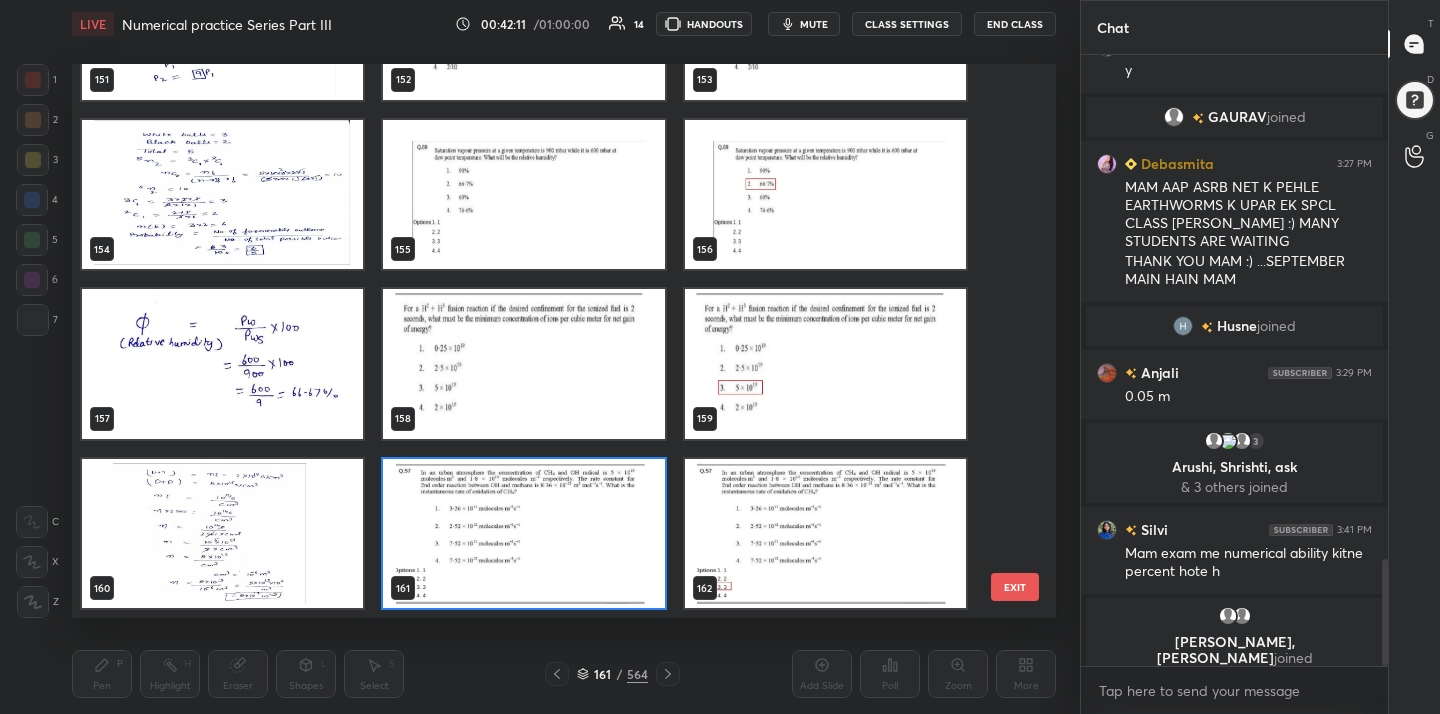 click at bounding box center [523, 534] 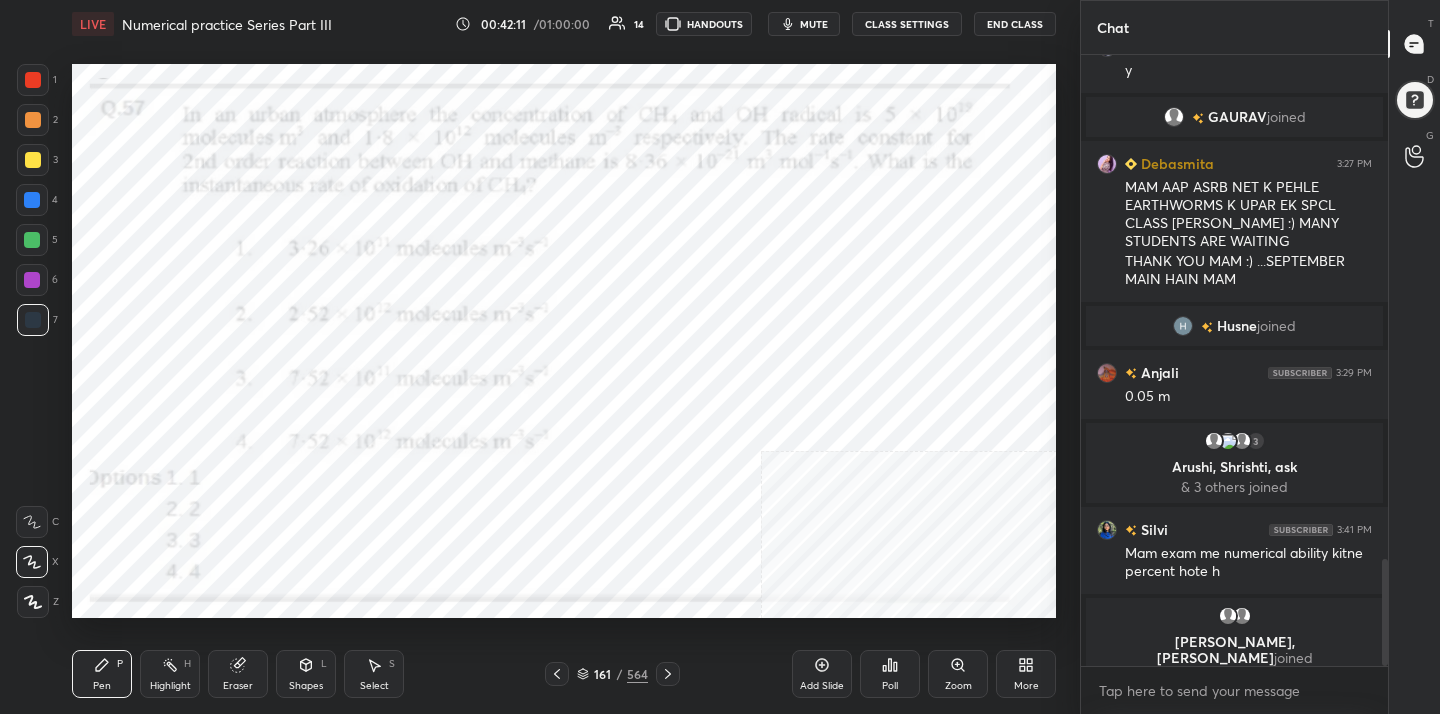 click at bounding box center (523, 534) 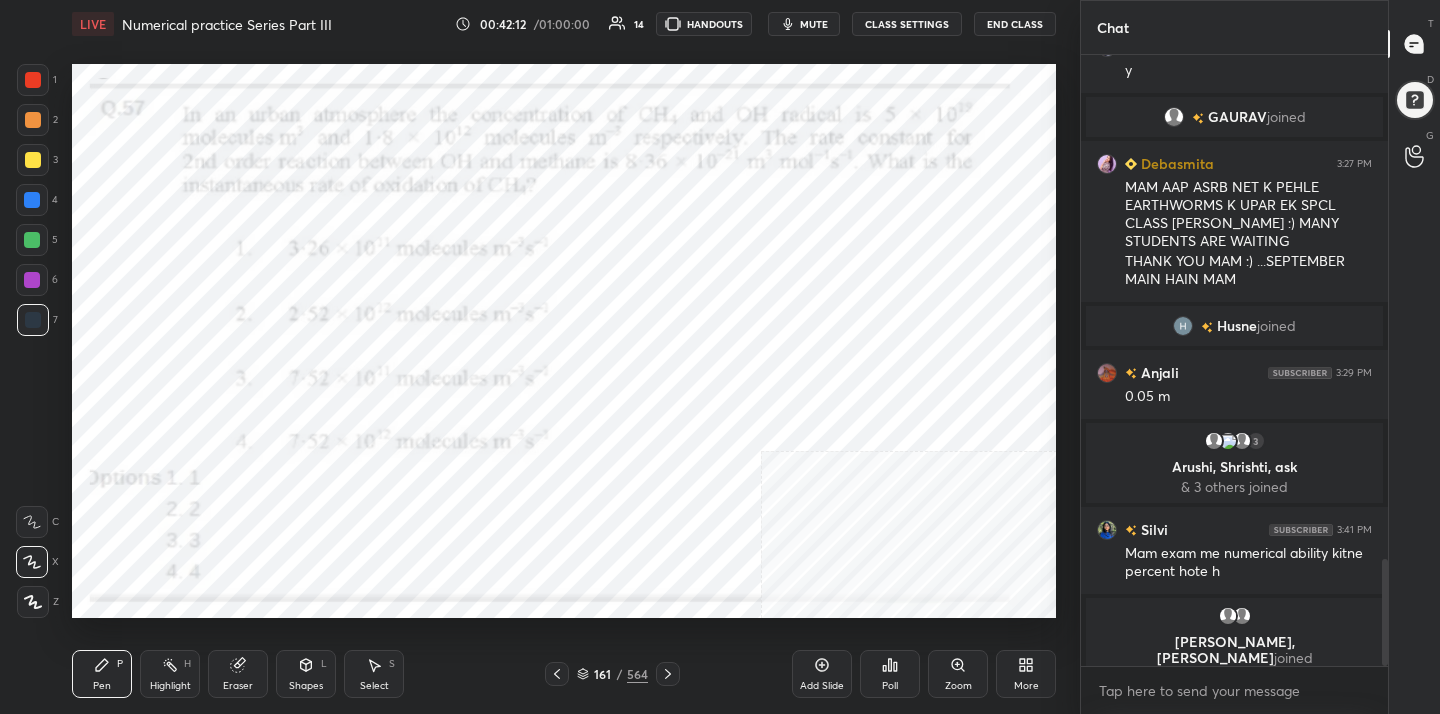 click on "Poll" at bounding box center [890, 674] 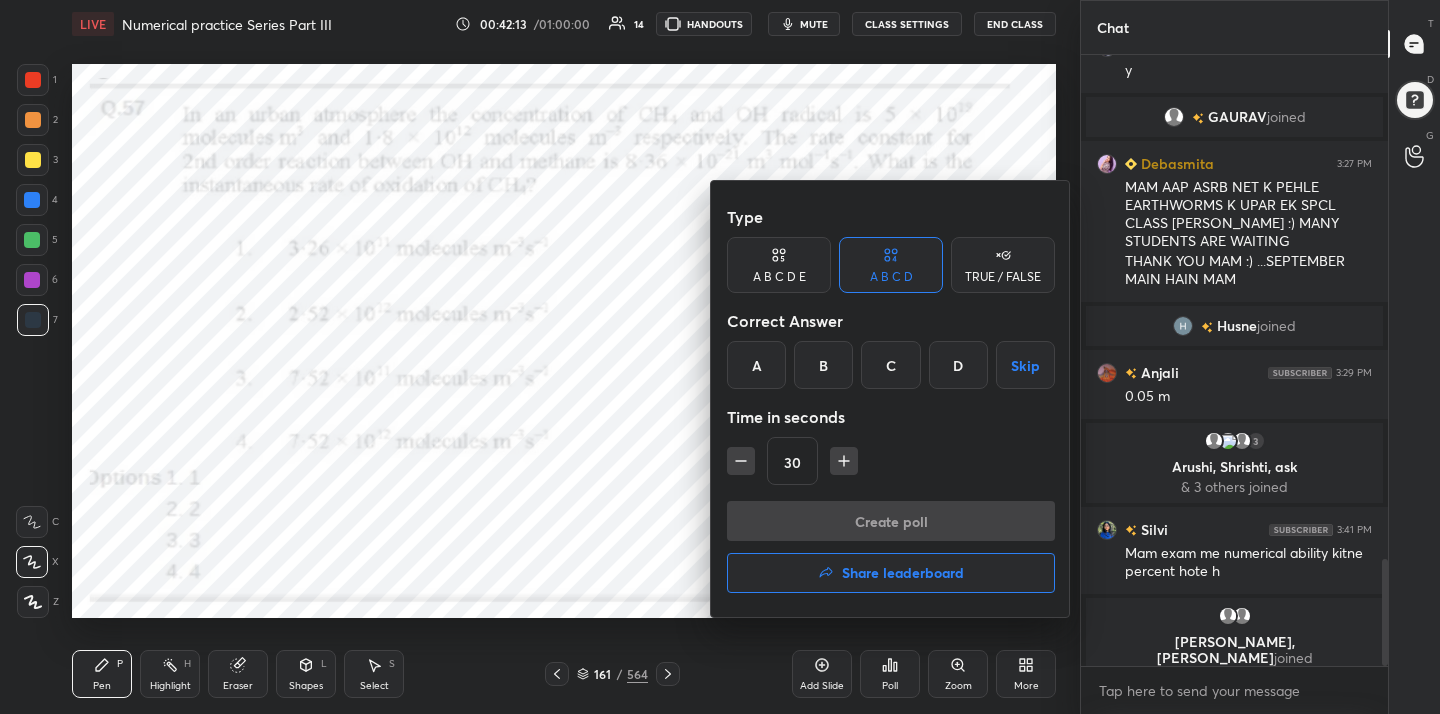 click on "C" at bounding box center (890, 365) 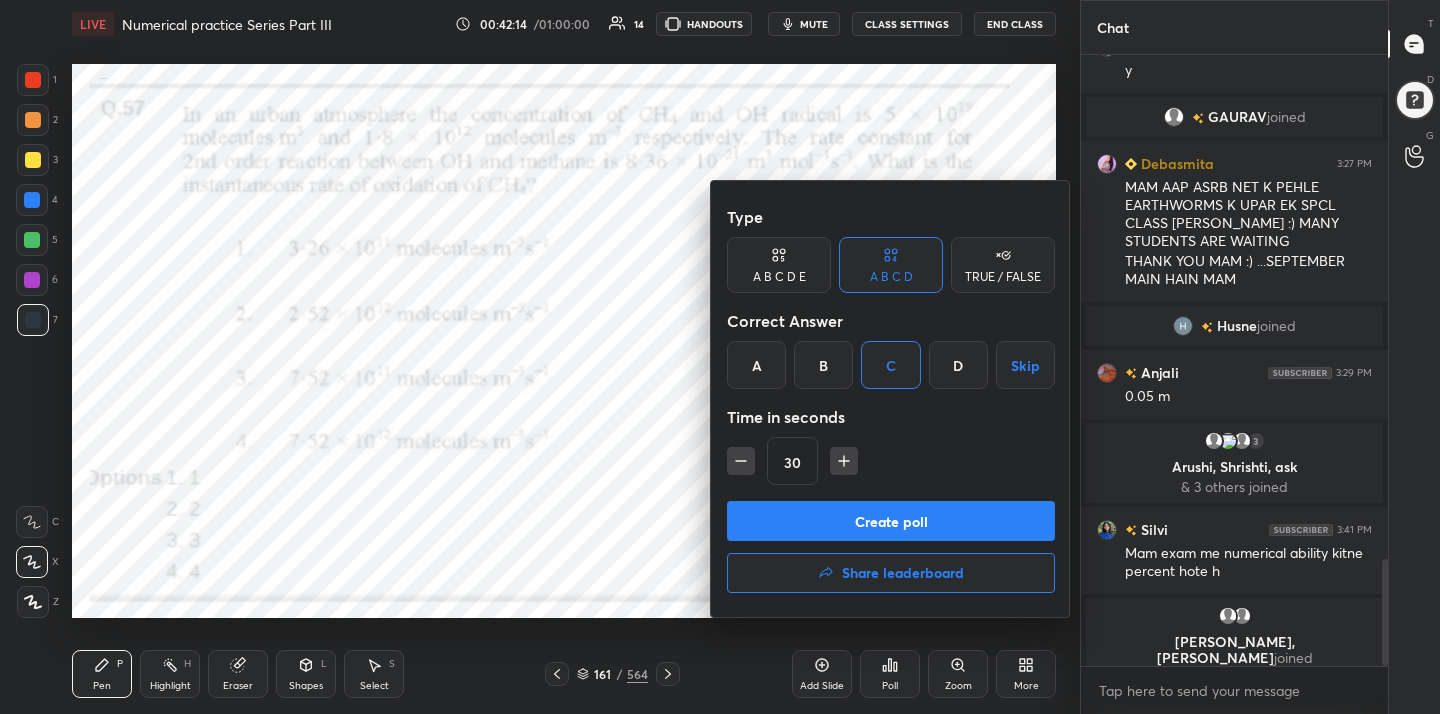 click on "Create poll" at bounding box center (891, 521) 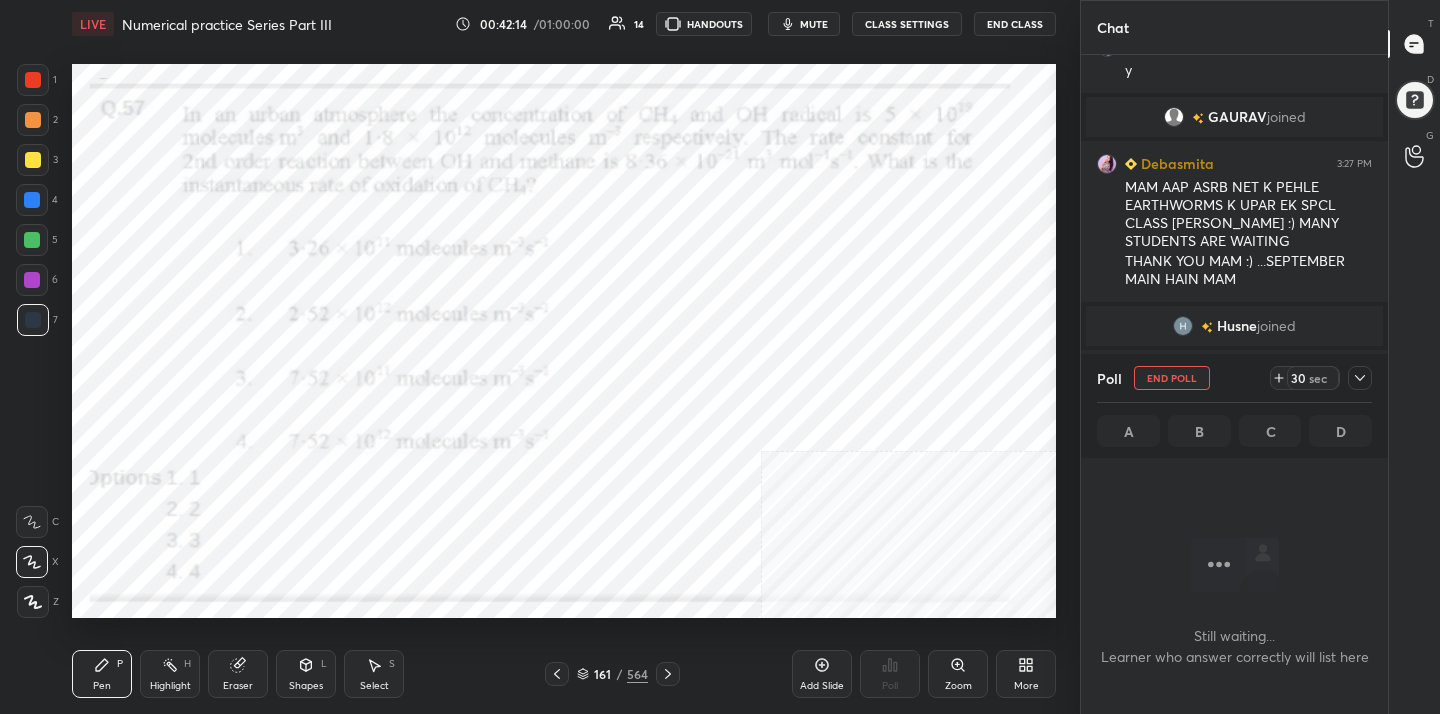 scroll, scrollTop: 336, scrollLeft: 301, axis: both 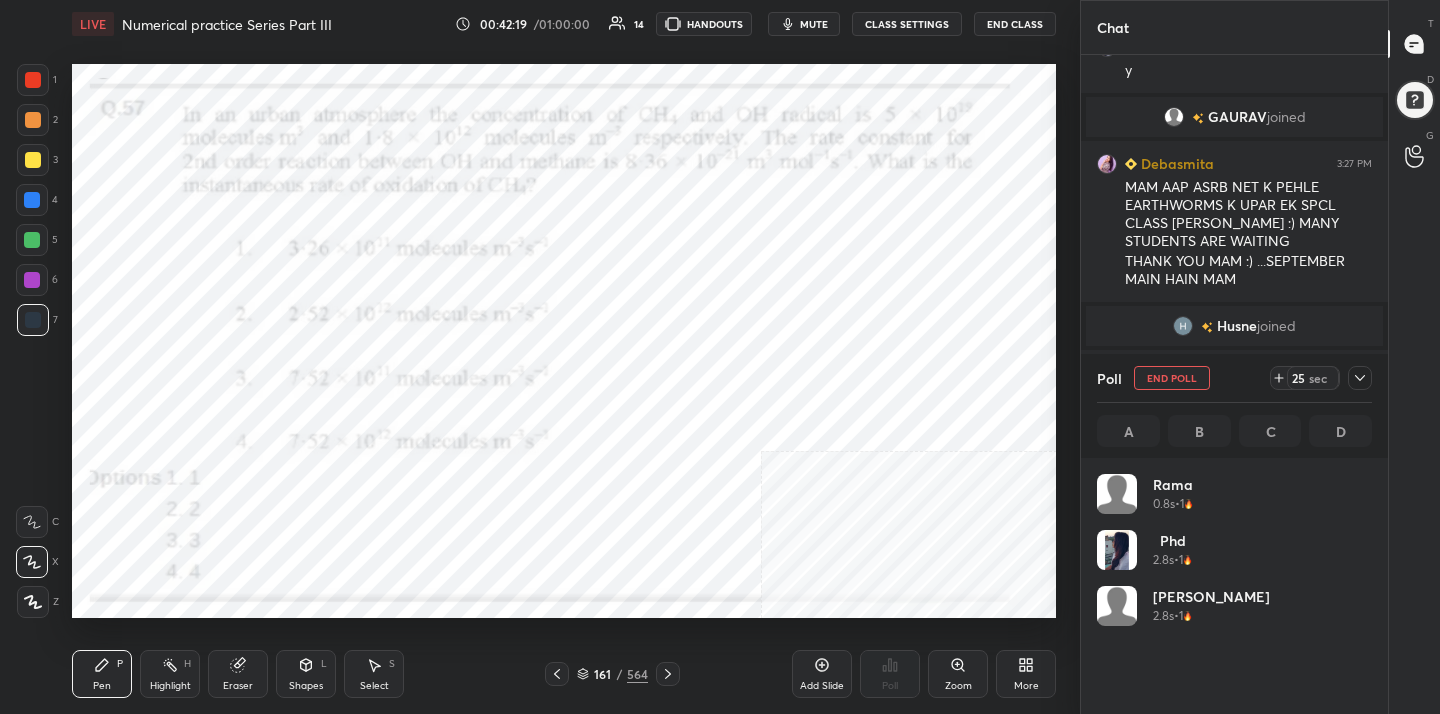 click 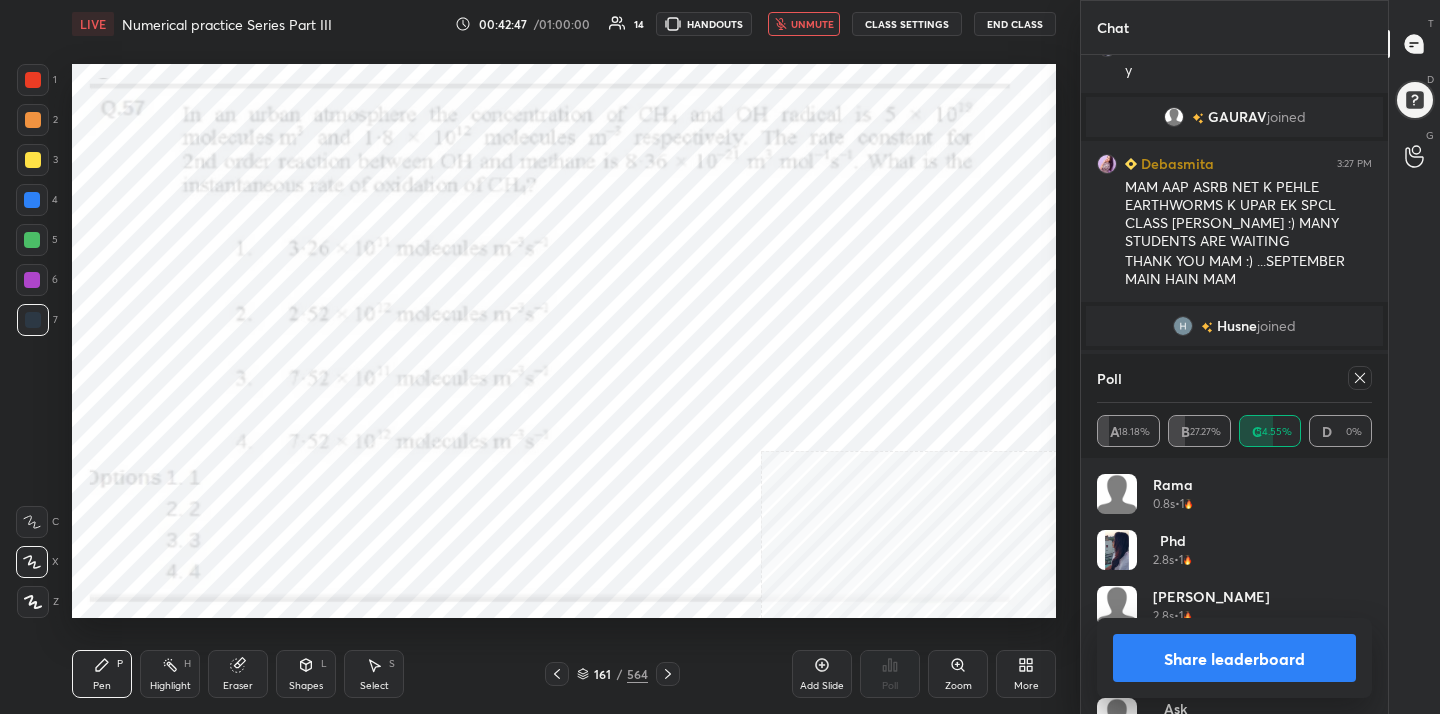 click 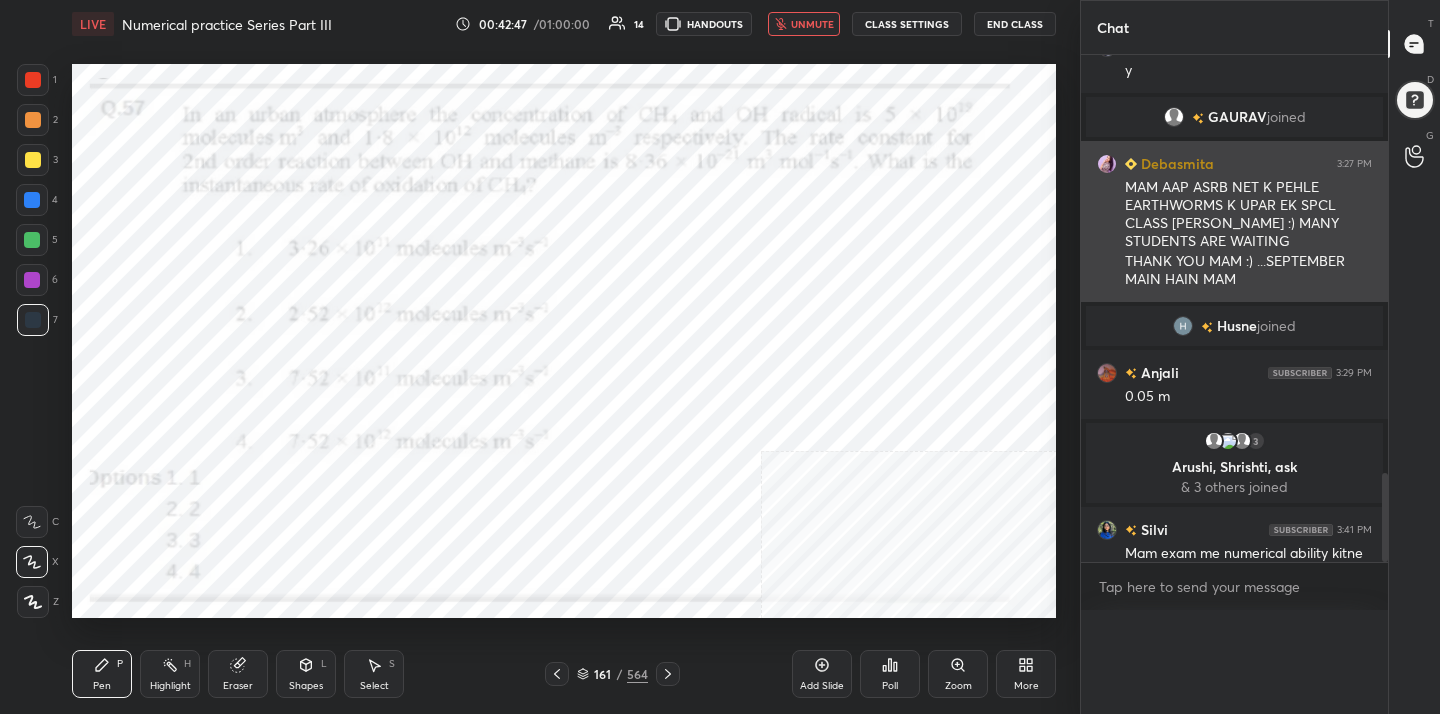 scroll, scrollTop: 0, scrollLeft: 0, axis: both 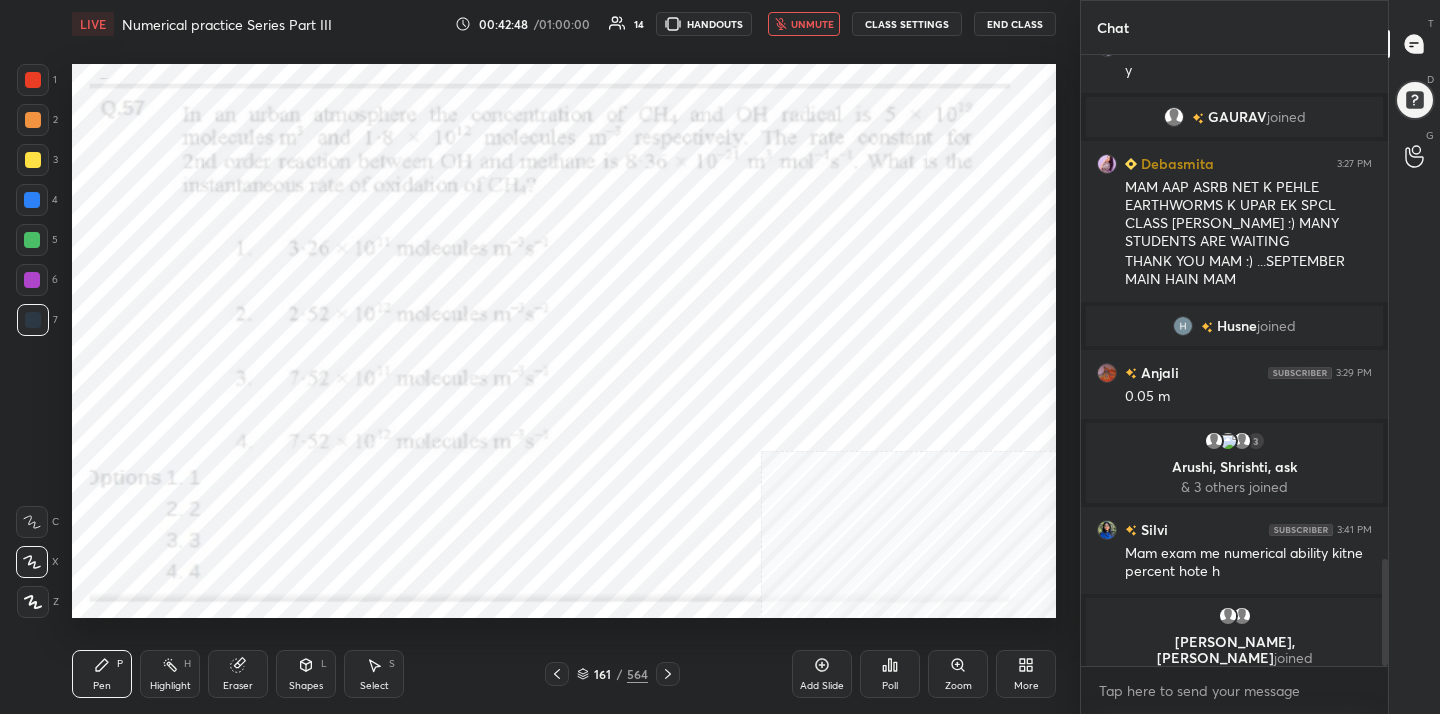 click on "unmute" at bounding box center (812, 24) 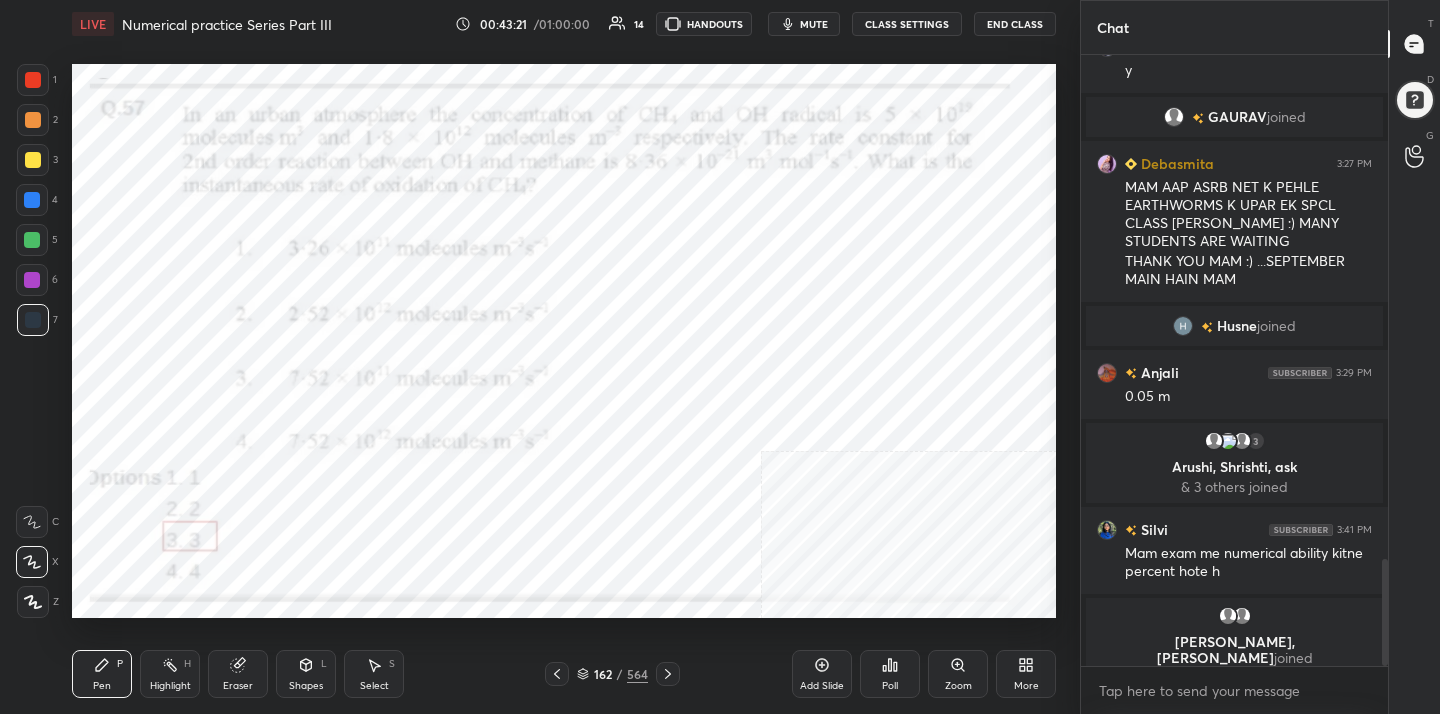 click 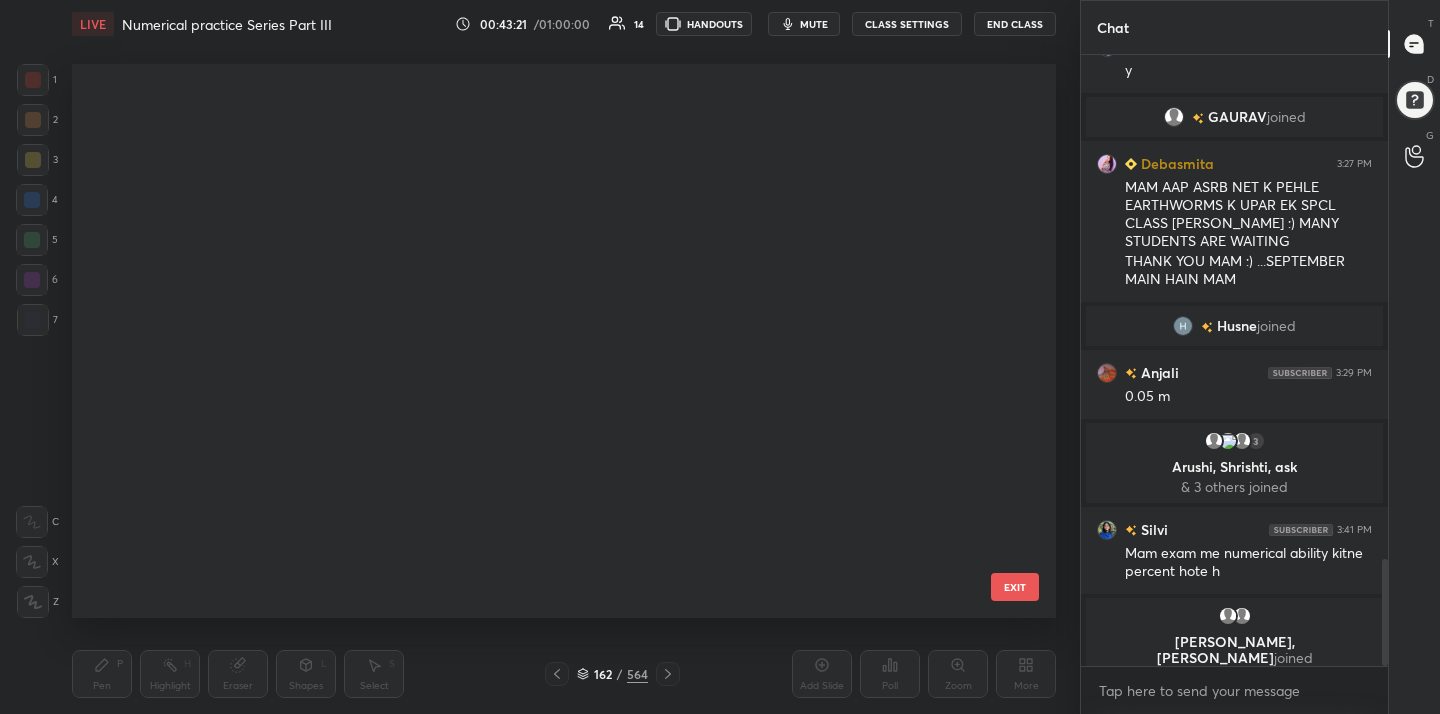 scroll, scrollTop: 8599, scrollLeft: 0, axis: vertical 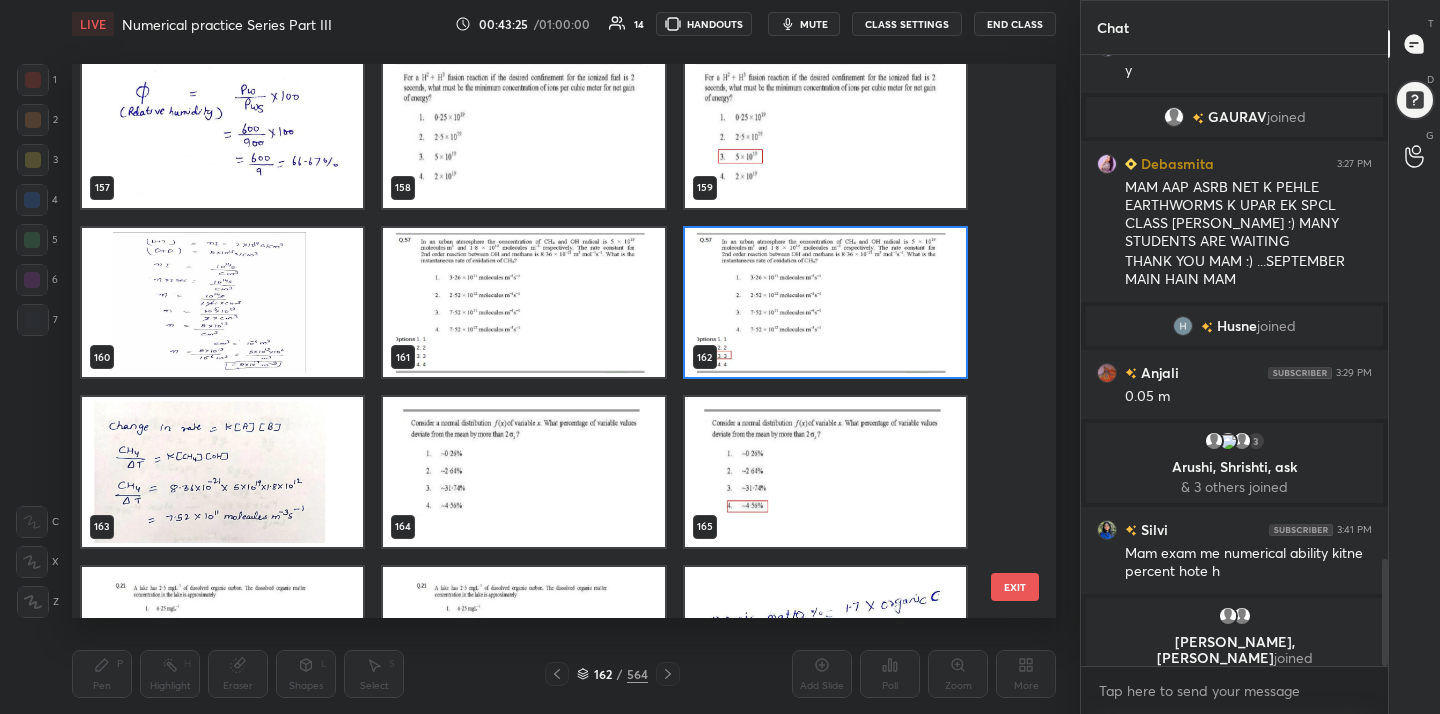 click at bounding box center [523, 133] 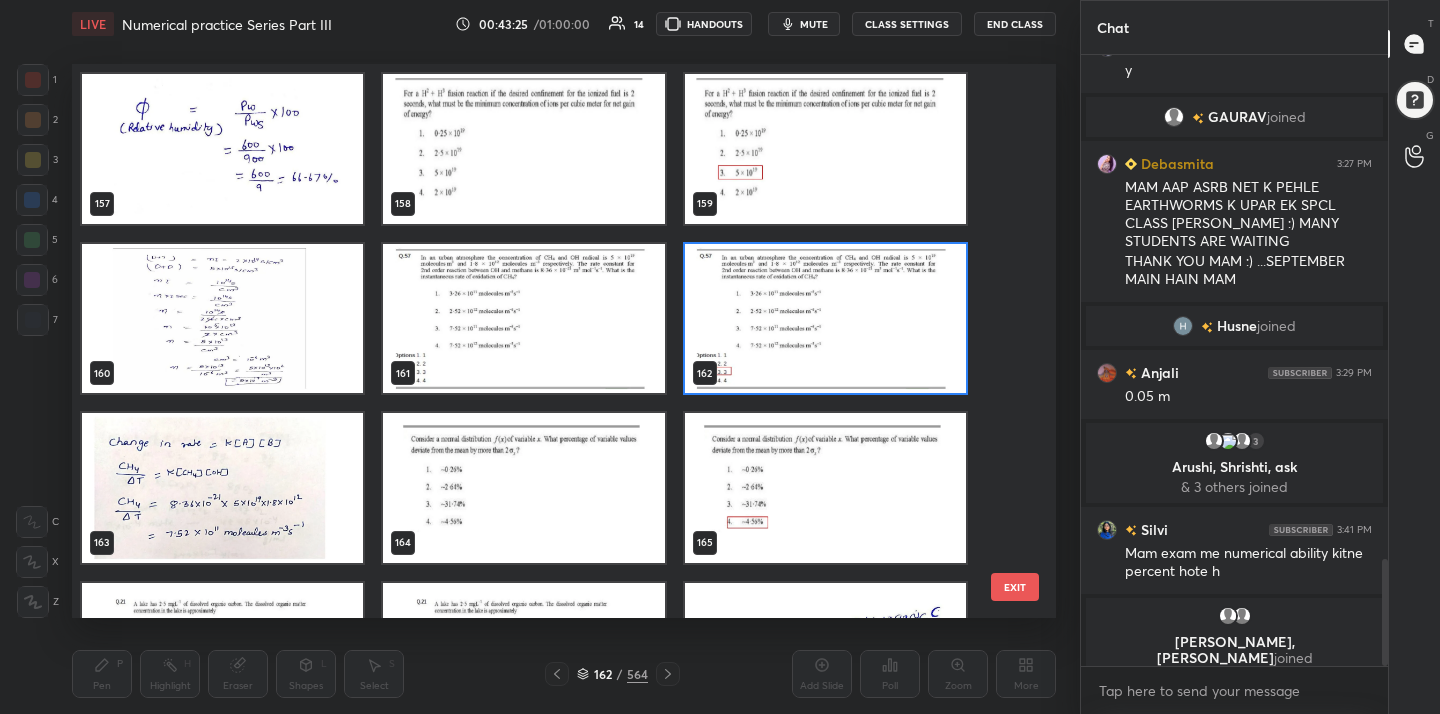 click at bounding box center [523, 149] 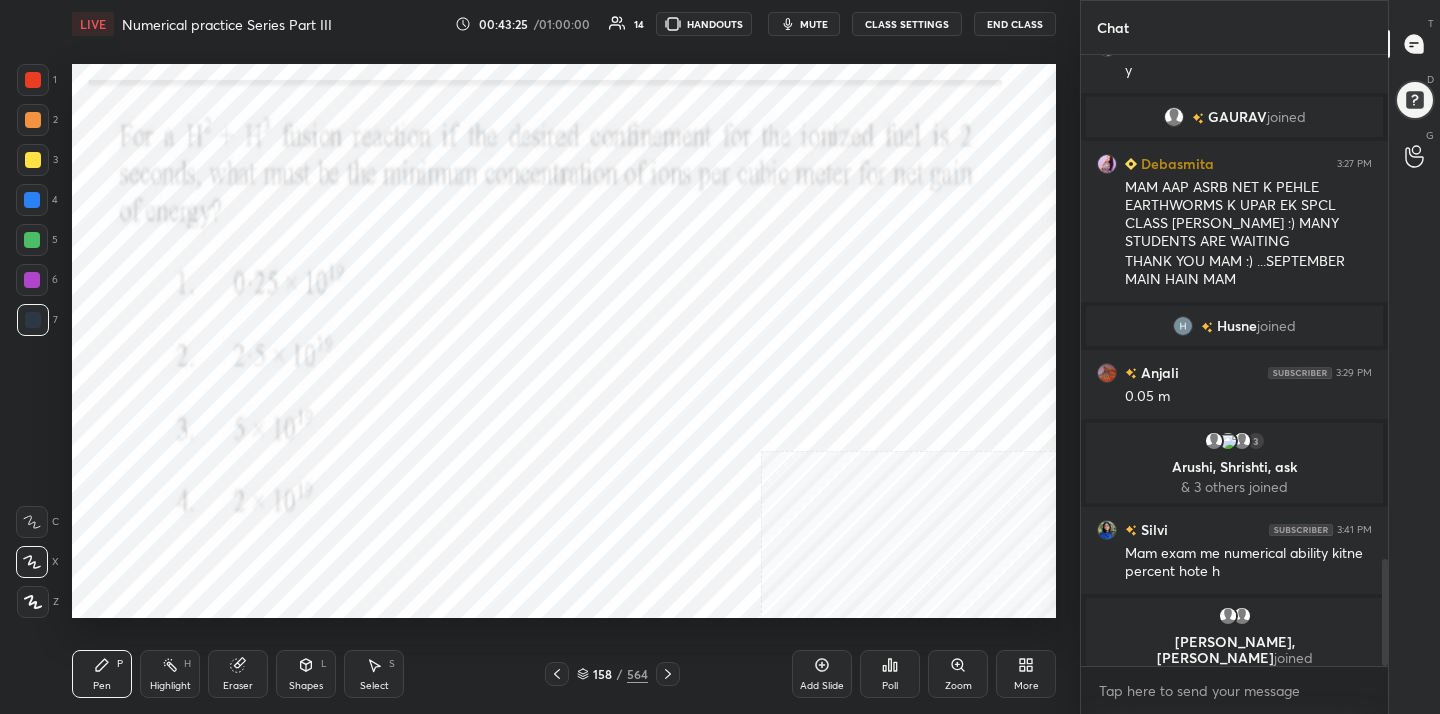 click at bounding box center (523, 149) 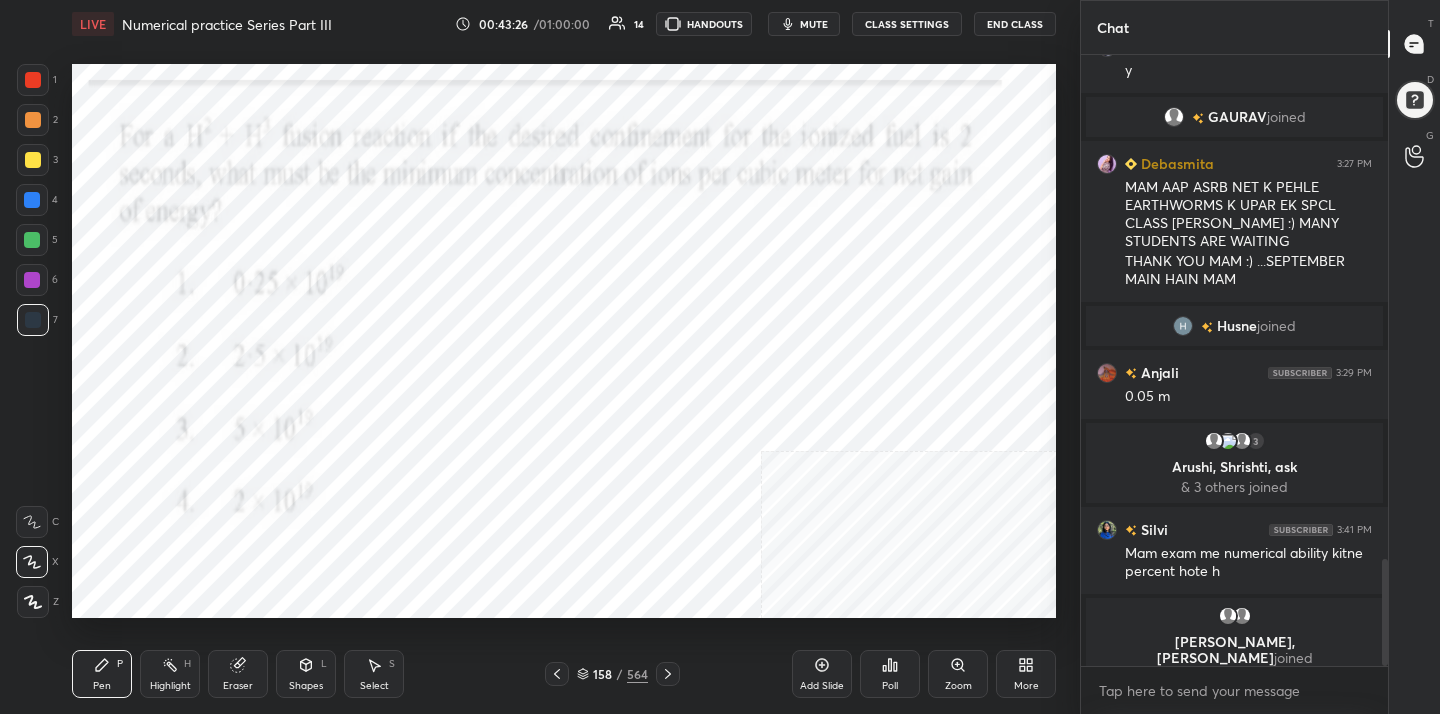 click at bounding box center [523, 149] 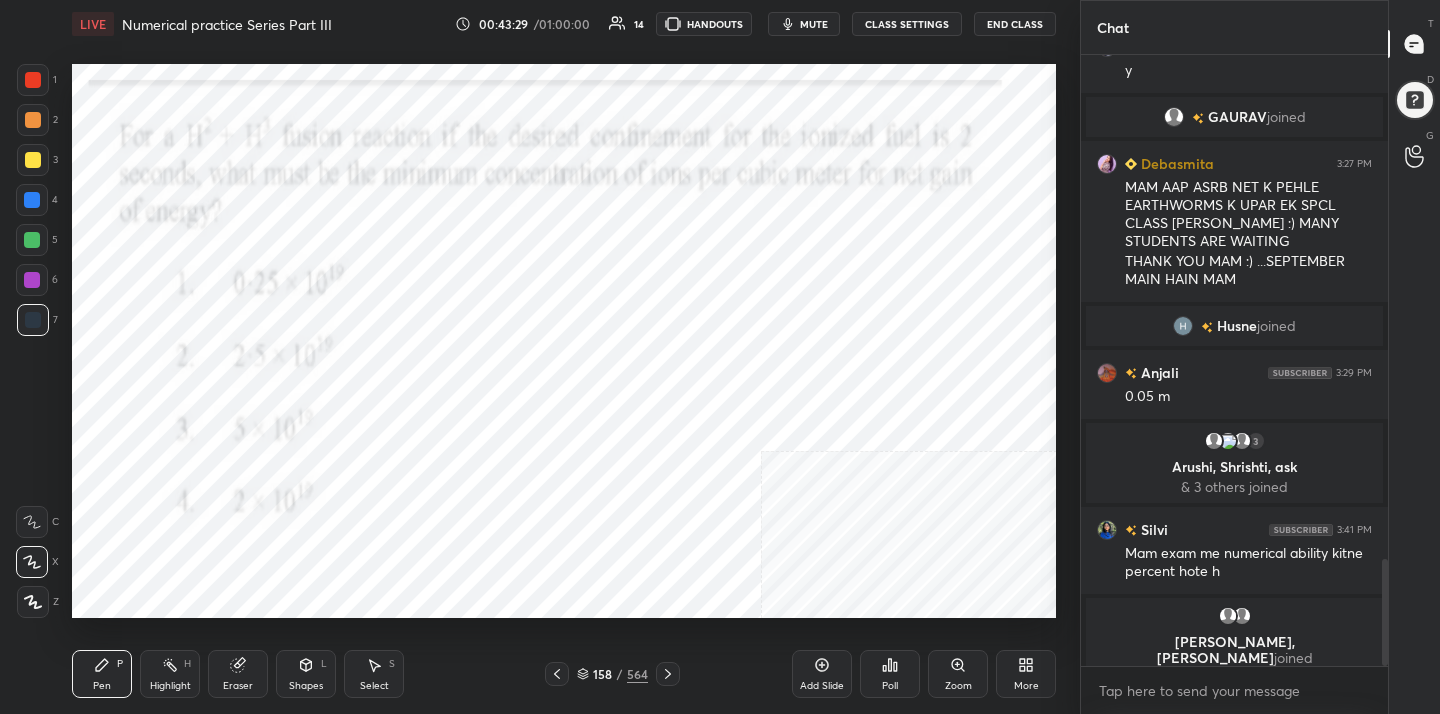 click 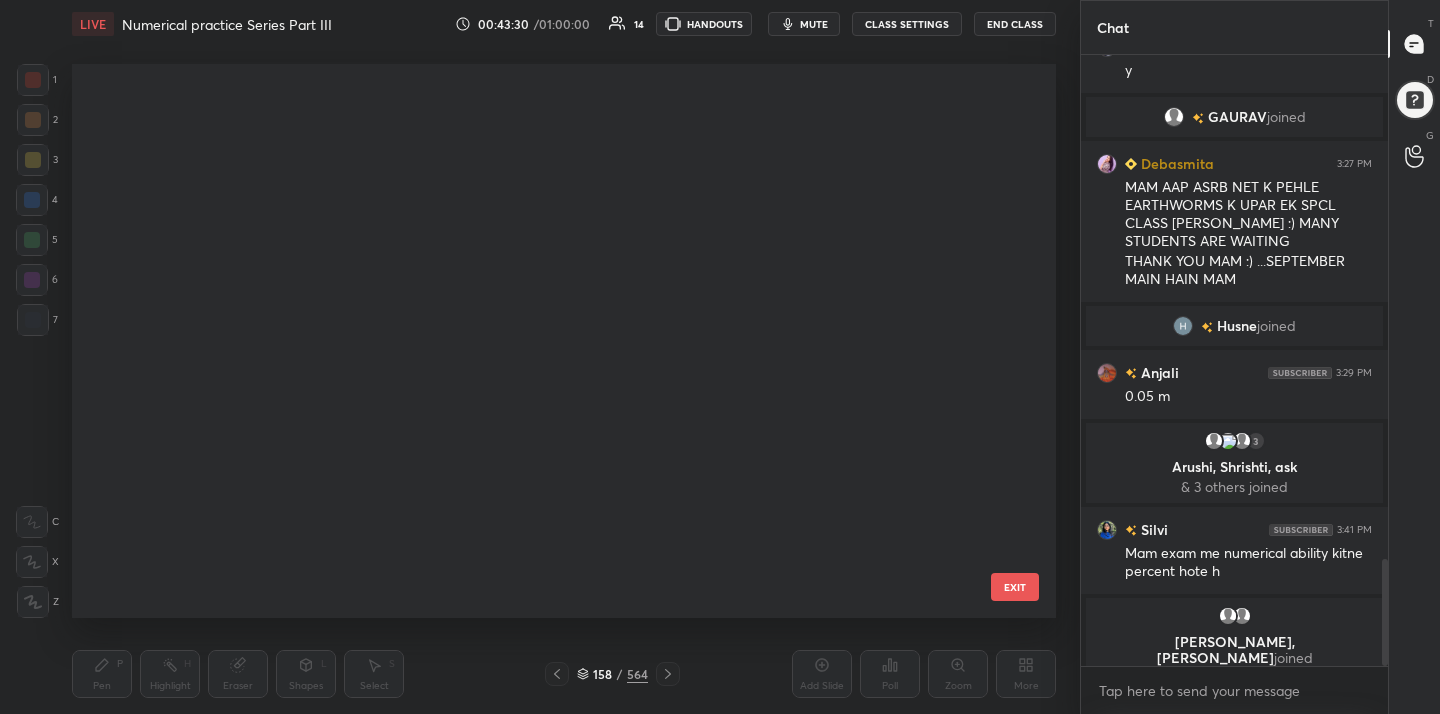 scroll, scrollTop: 8430, scrollLeft: 0, axis: vertical 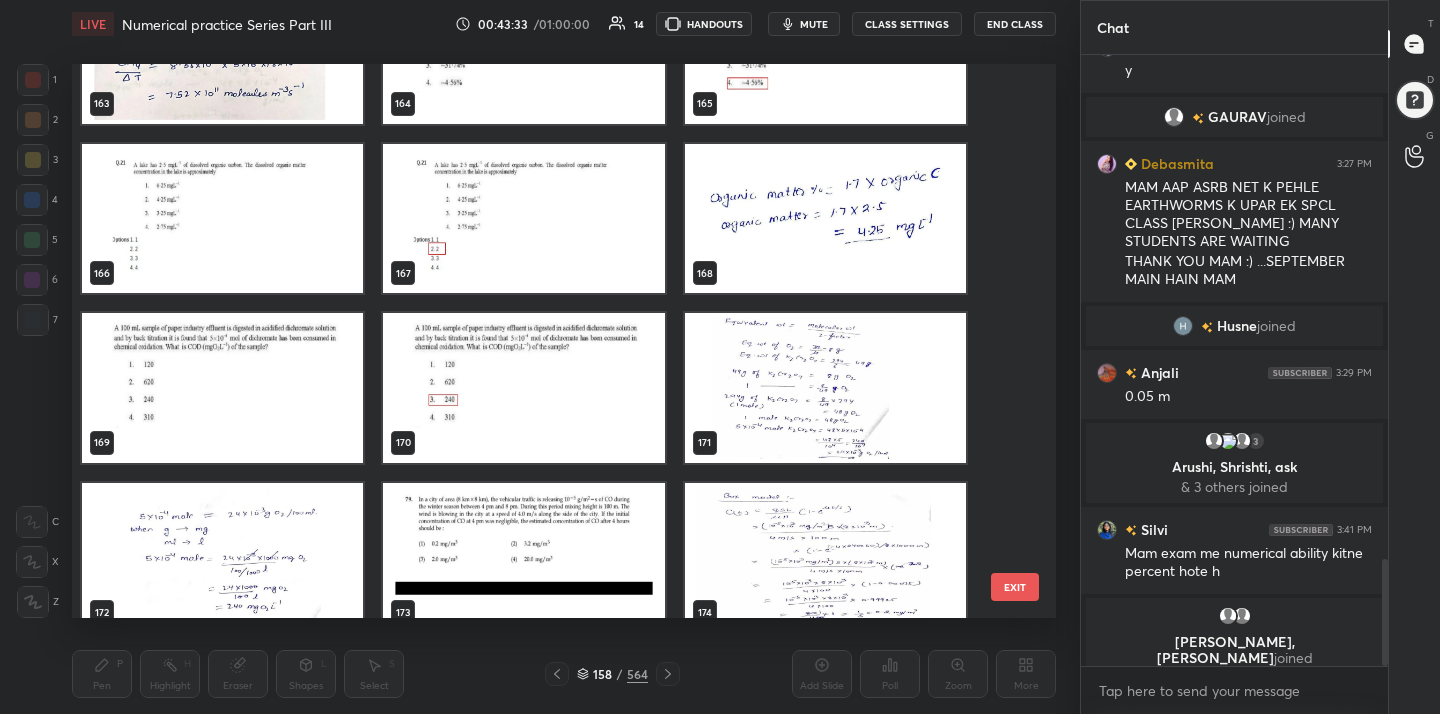 click at bounding box center (222, 219) 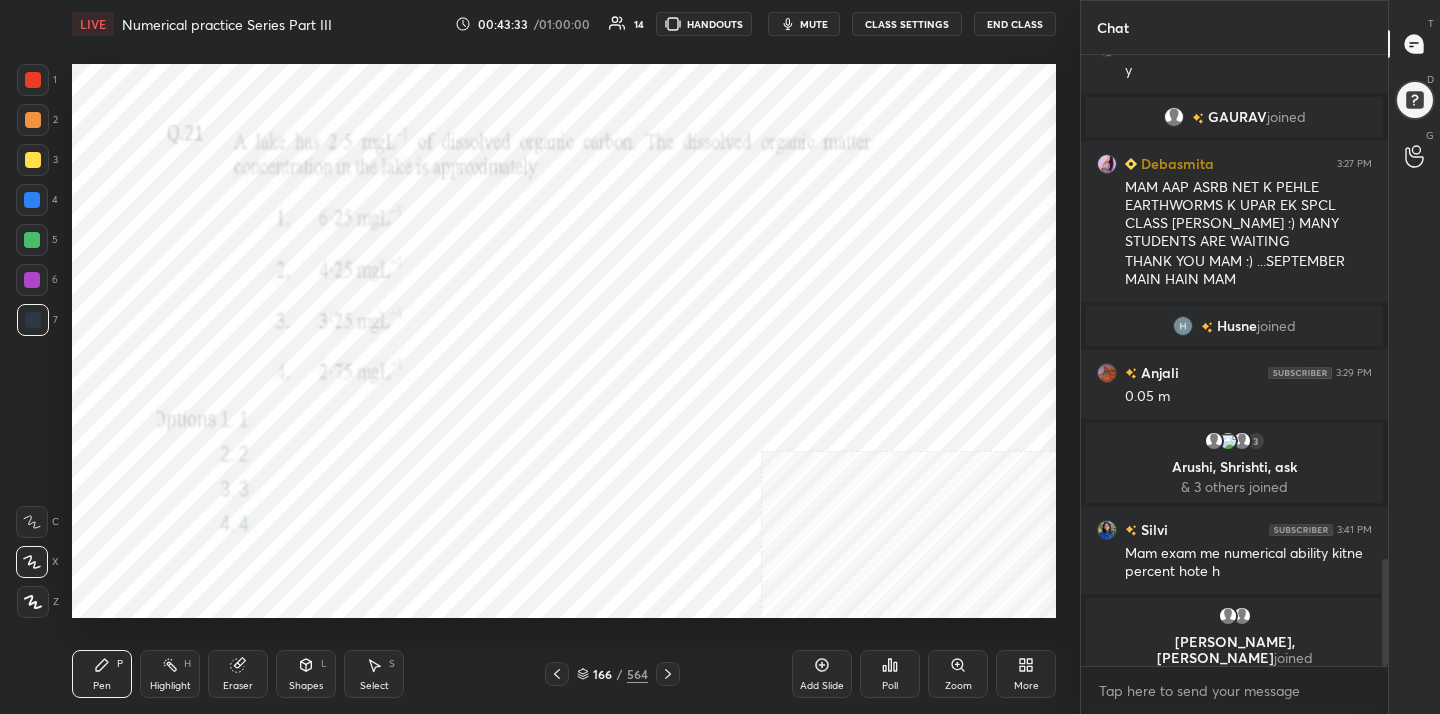click at bounding box center [222, 219] 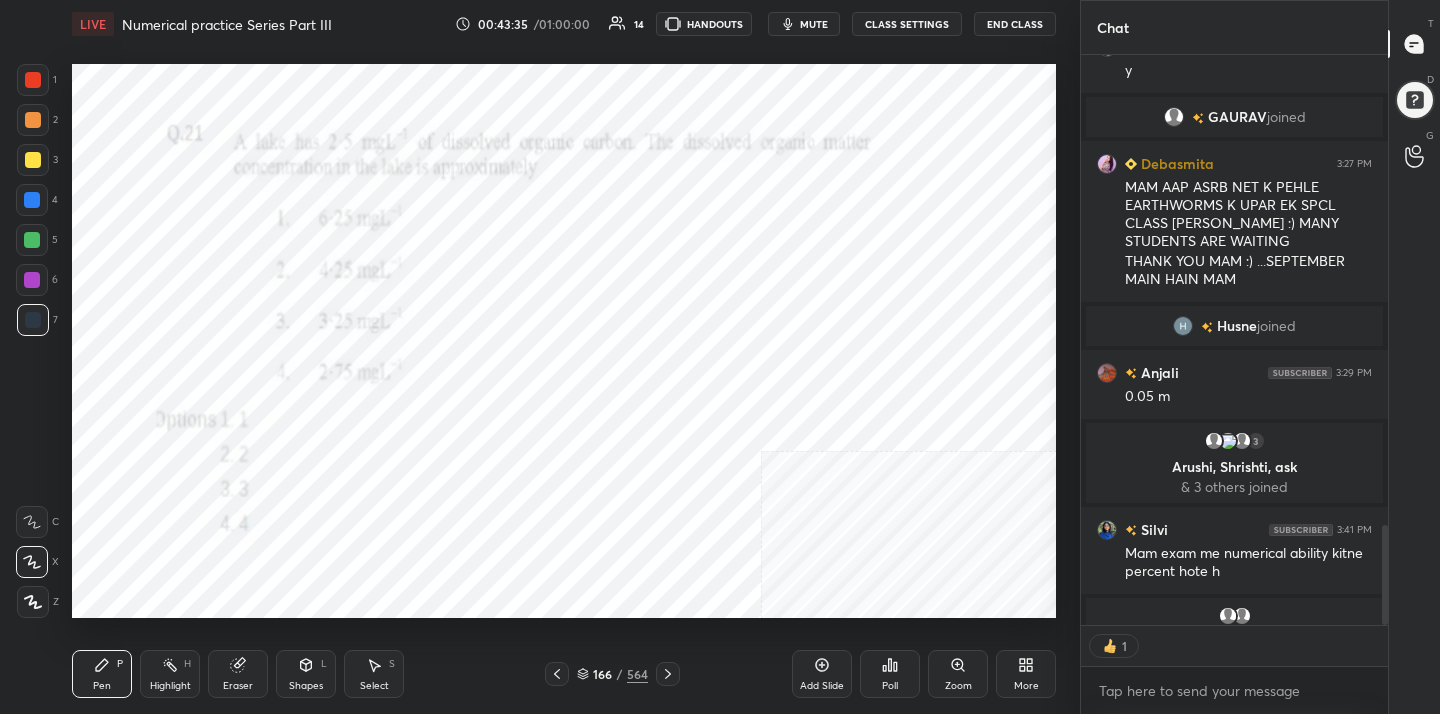 scroll, scrollTop: 564, scrollLeft: 301, axis: both 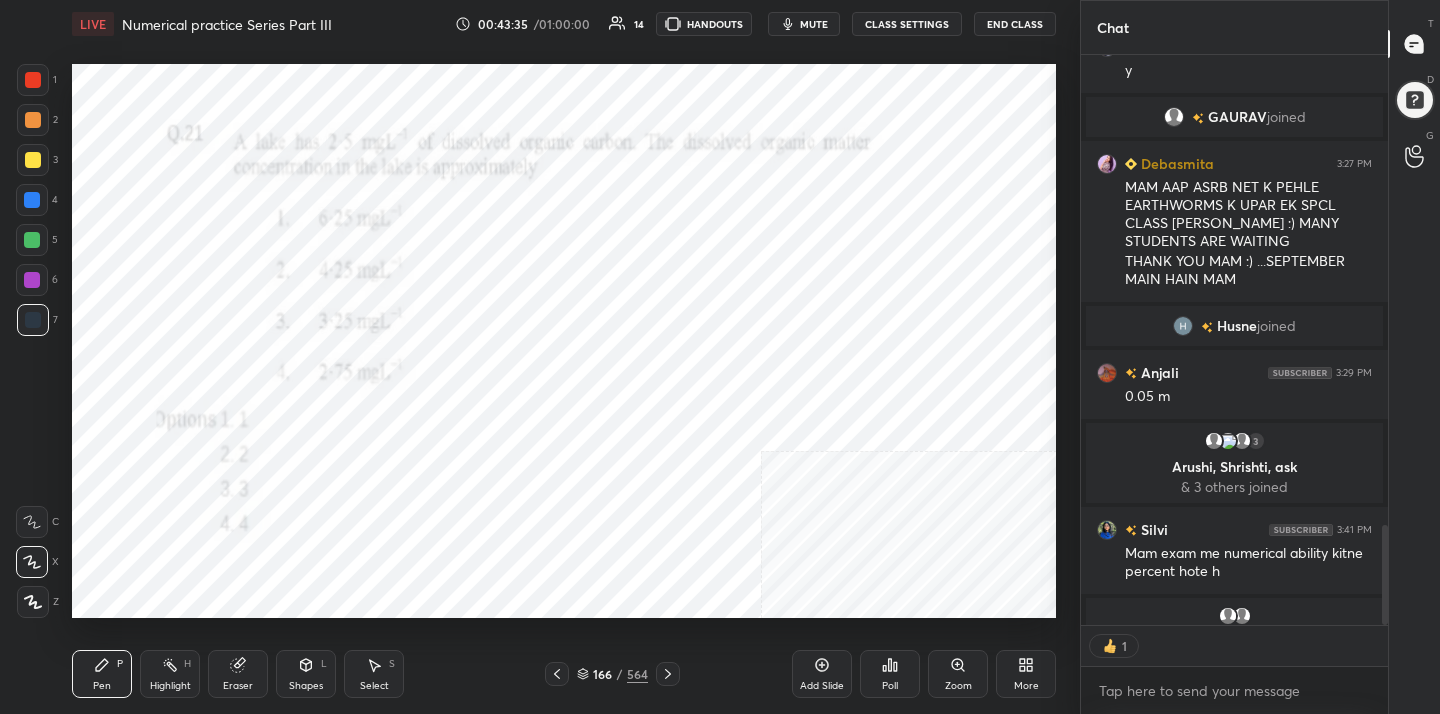 click on "mute" at bounding box center [814, 24] 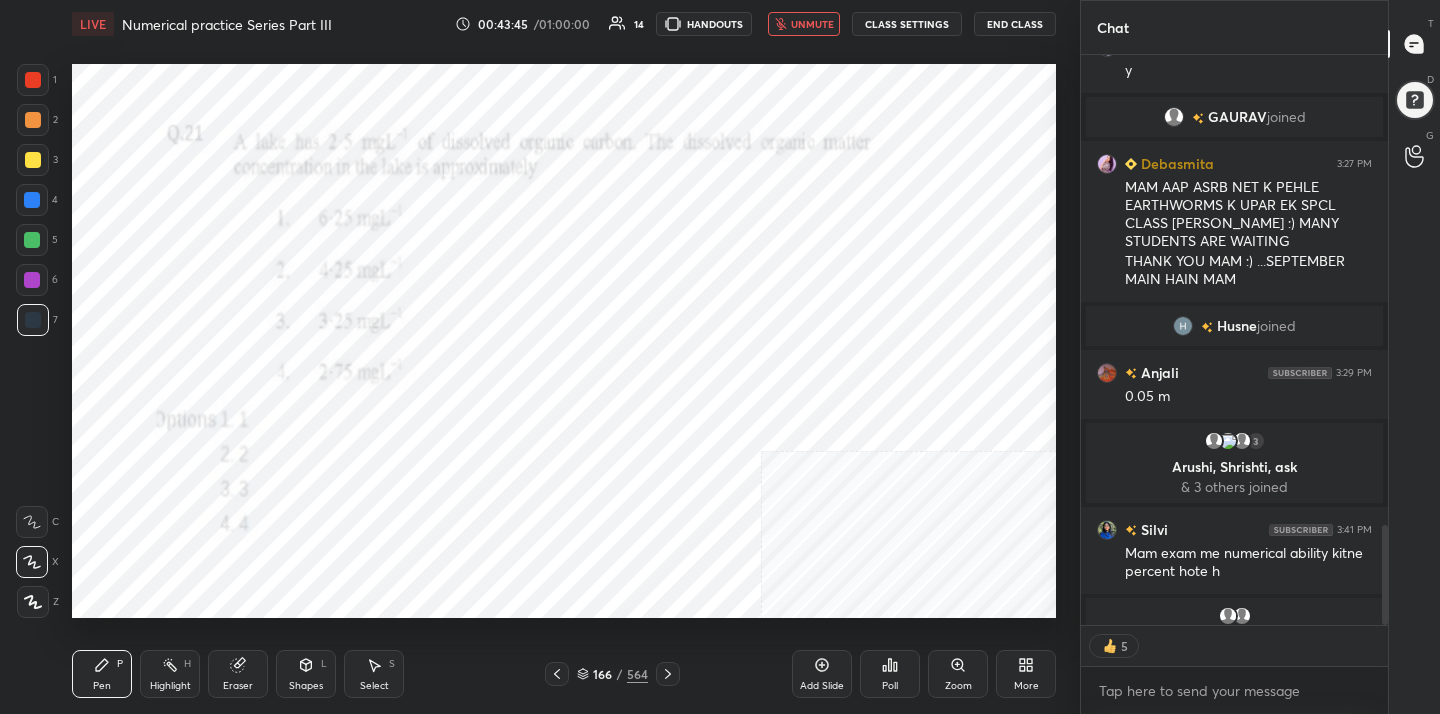 scroll, scrollTop: 7, scrollLeft: 7, axis: both 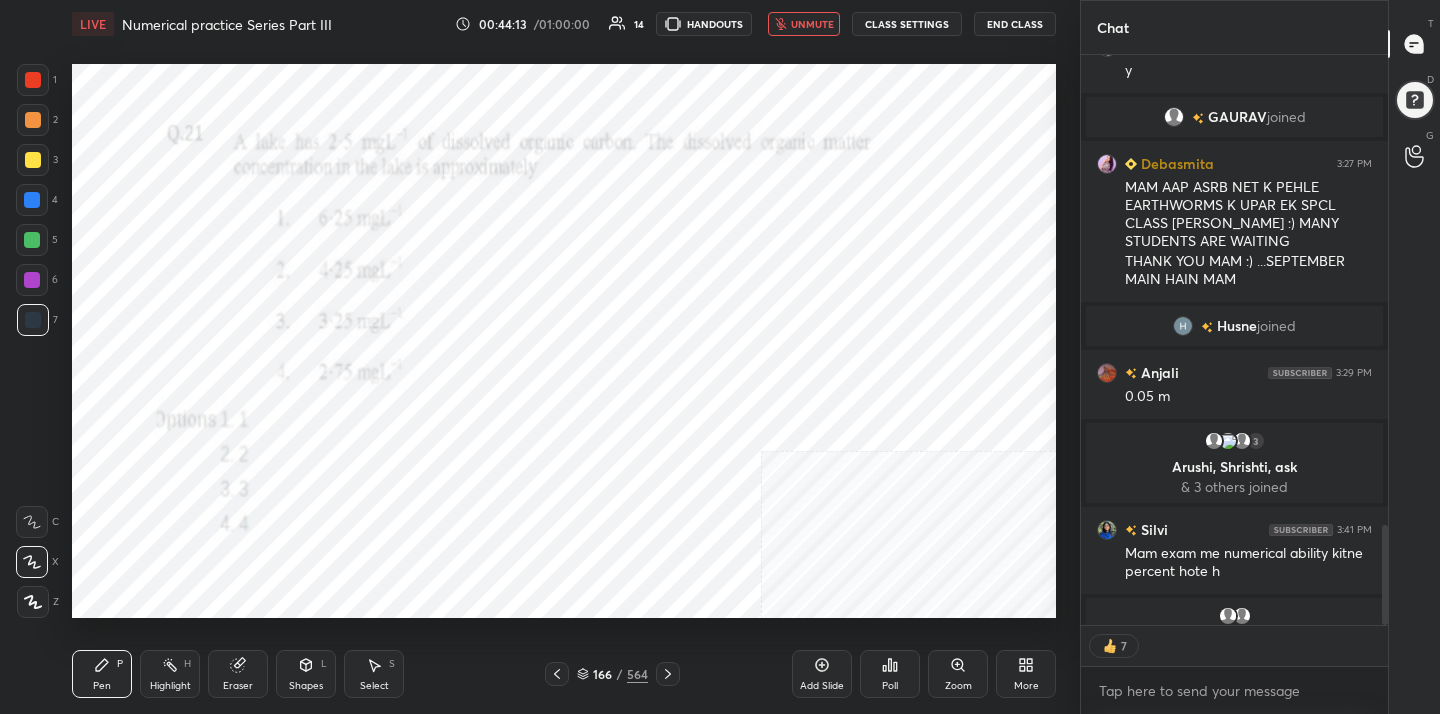 click on "unmute" at bounding box center (812, 24) 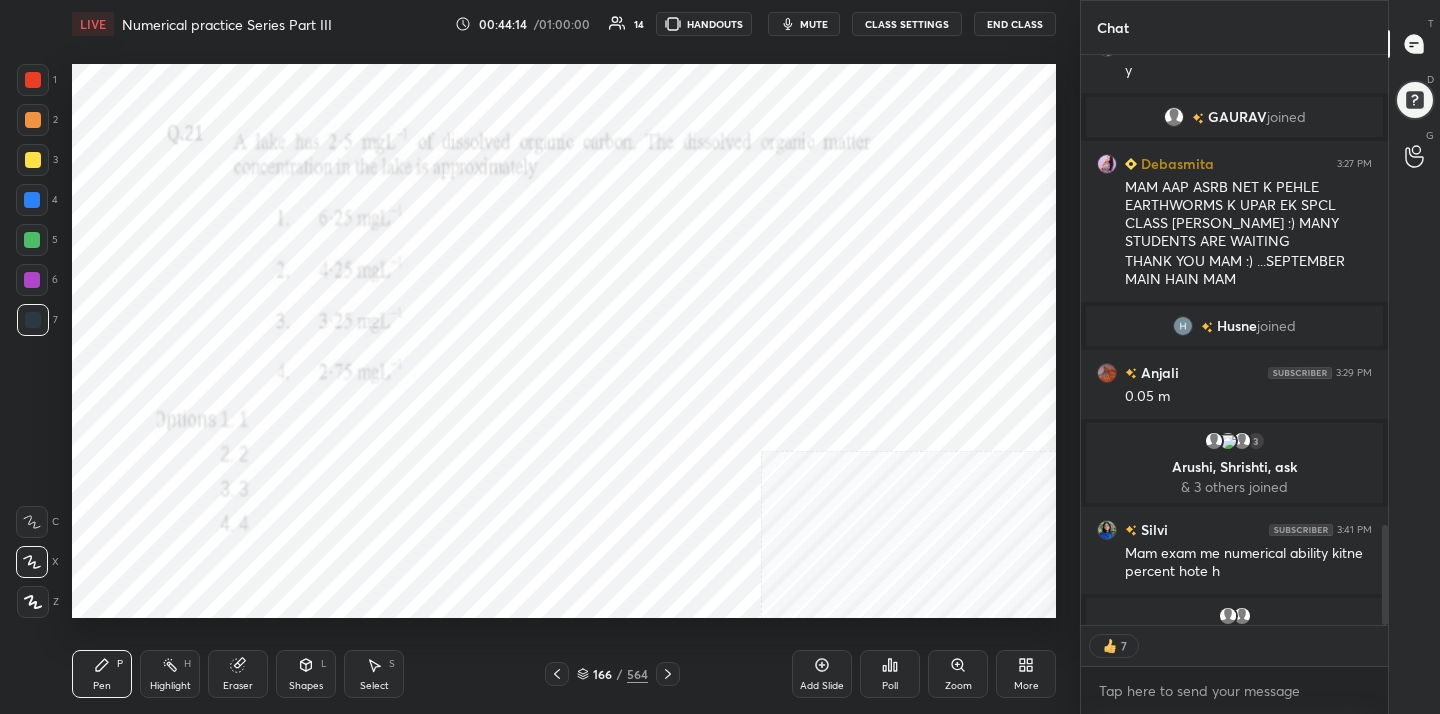 click on "mute" at bounding box center [814, 24] 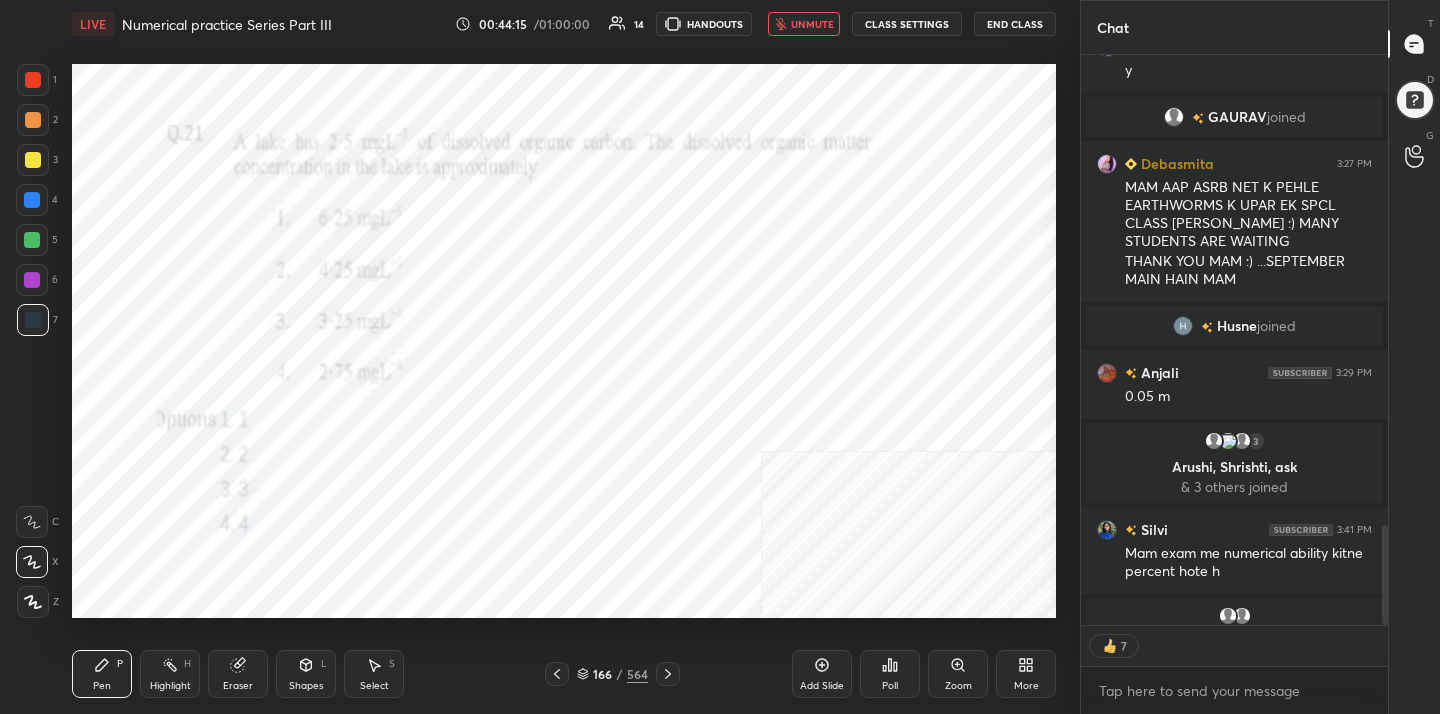 scroll, scrollTop: 7, scrollLeft: 7, axis: both 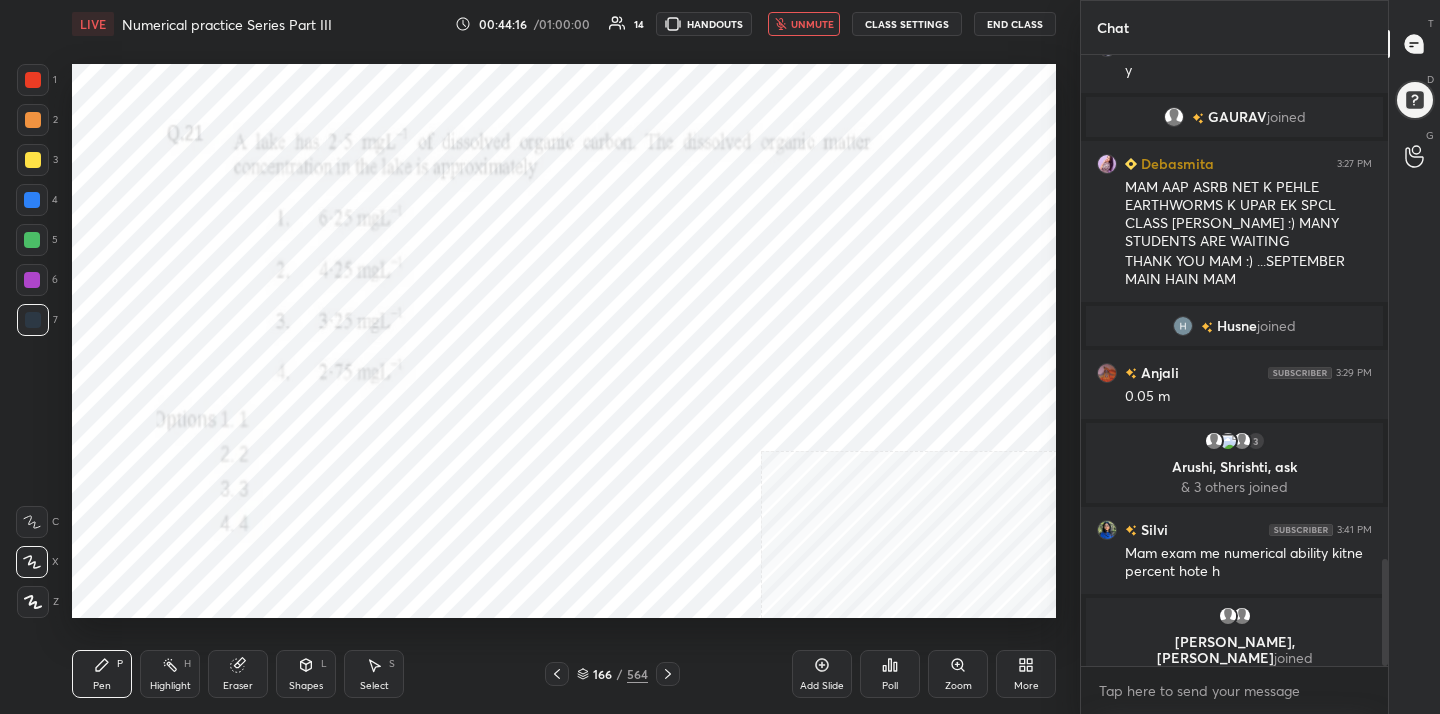 click 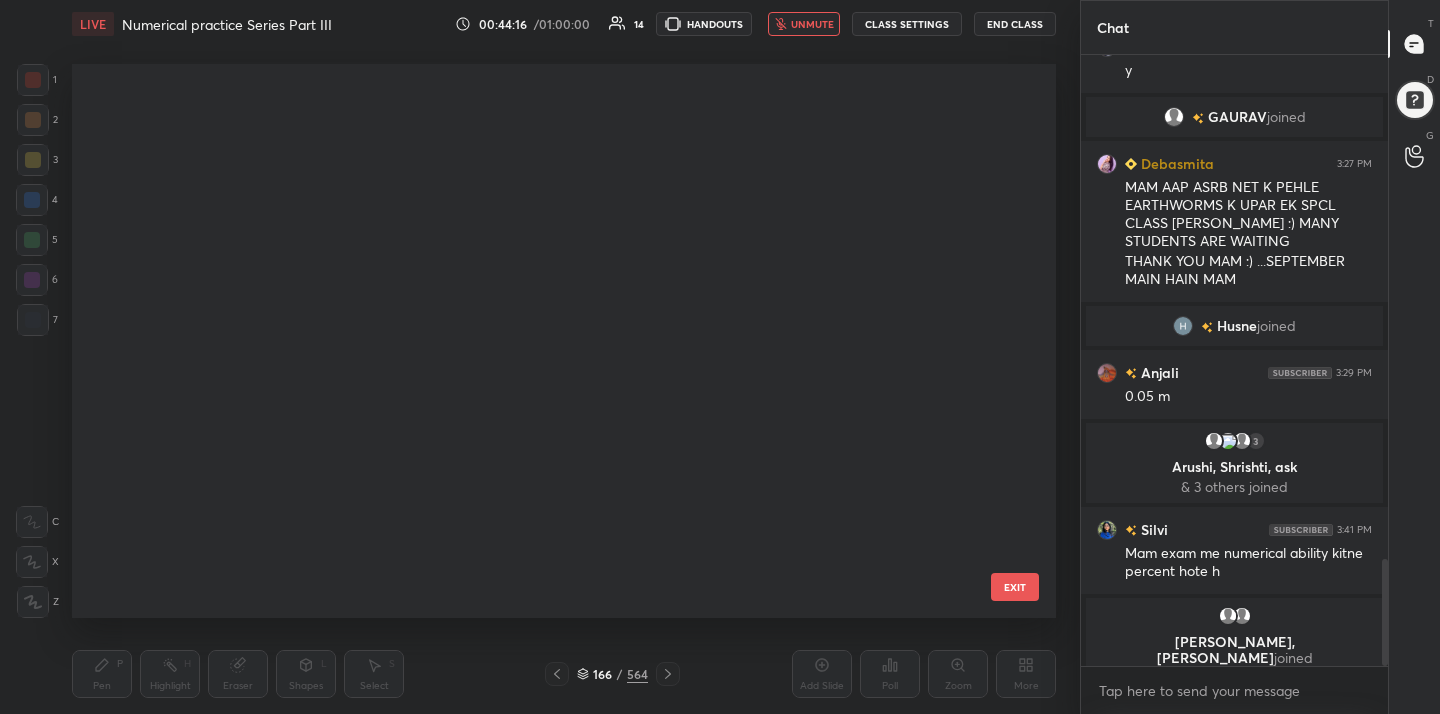 scroll, scrollTop: 8938, scrollLeft: 0, axis: vertical 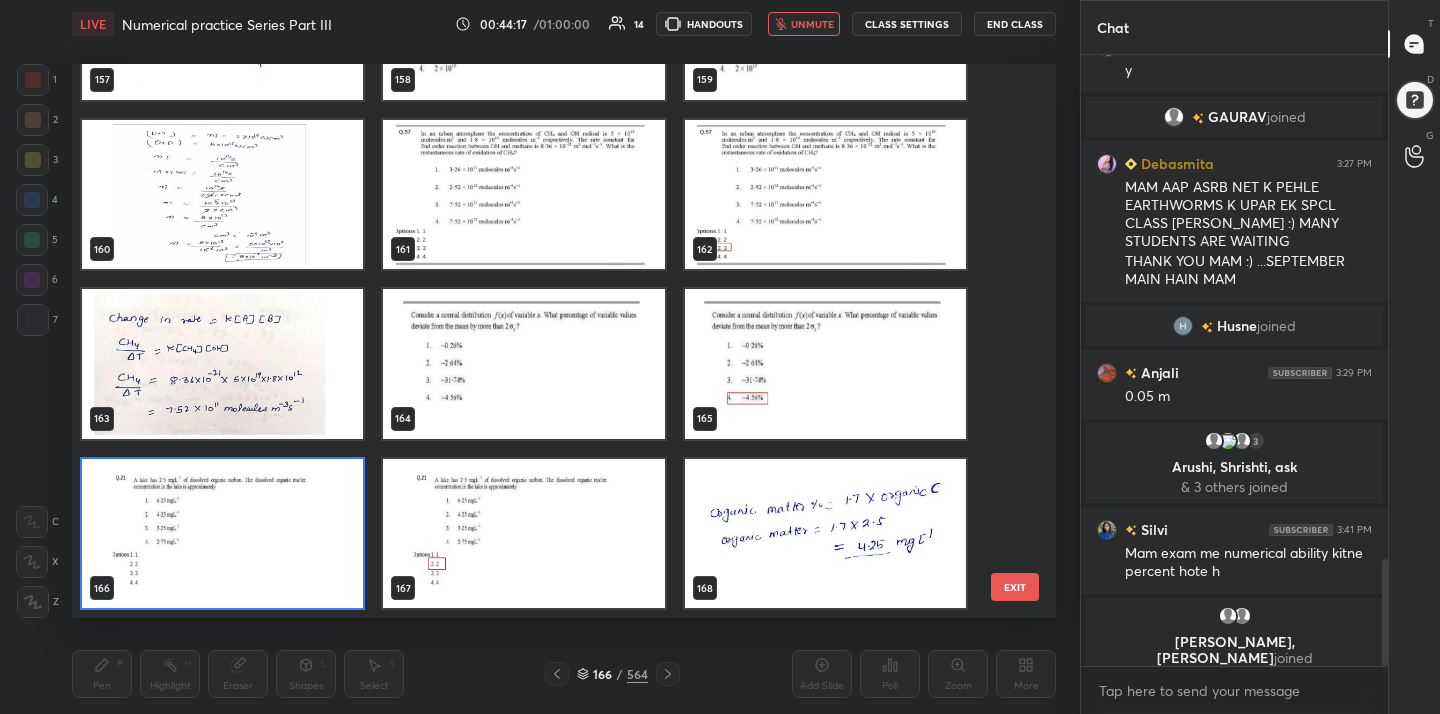 click at bounding box center [222, 534] 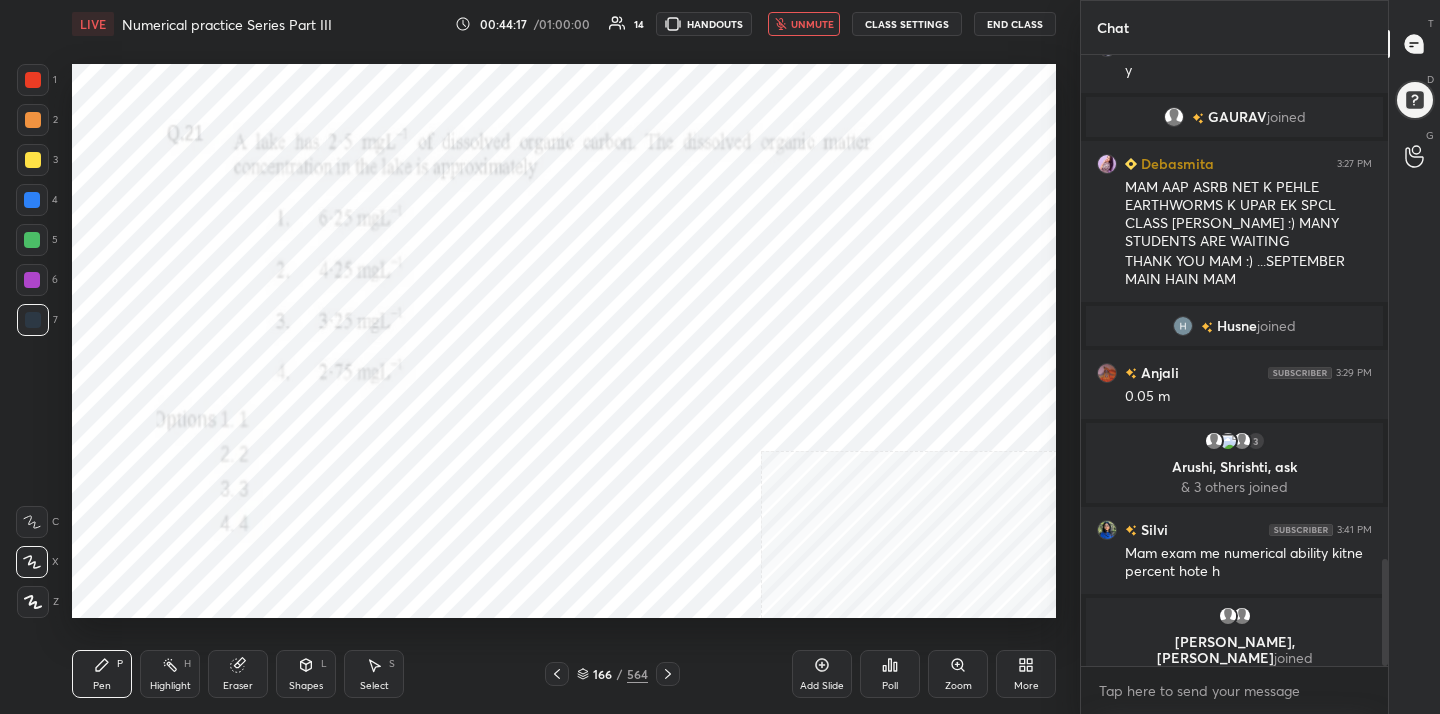 click at bounding box center (222, 534) 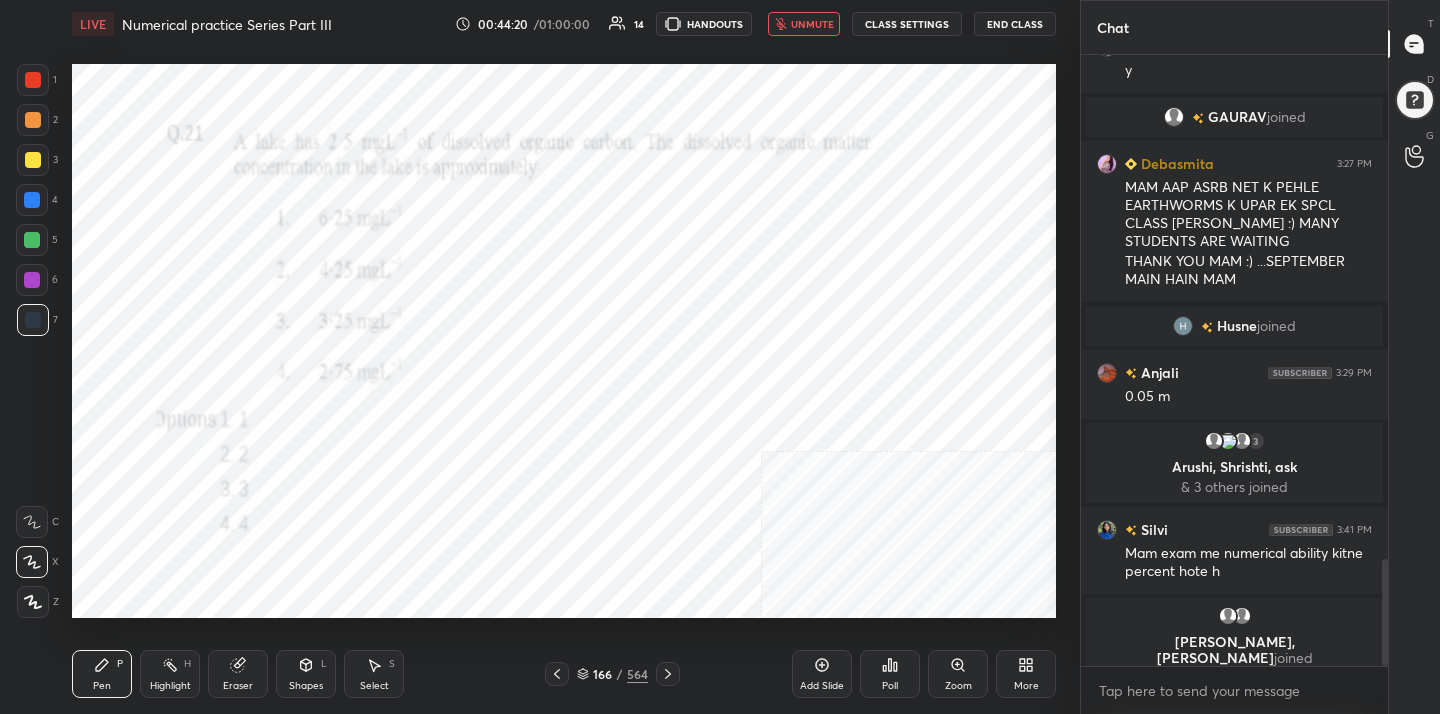 click on "Poll" at bounding box center (890, 674) 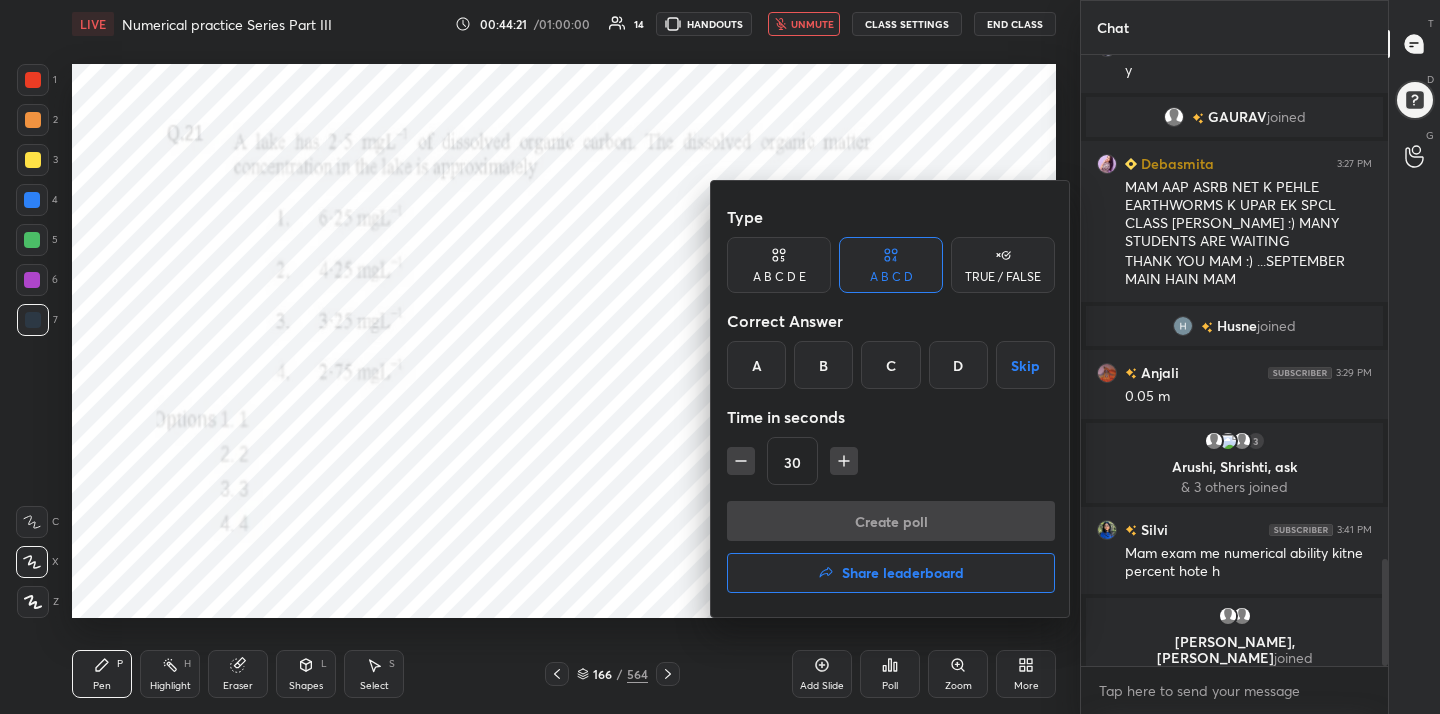 click on "B" at bounding box center (823, 365) 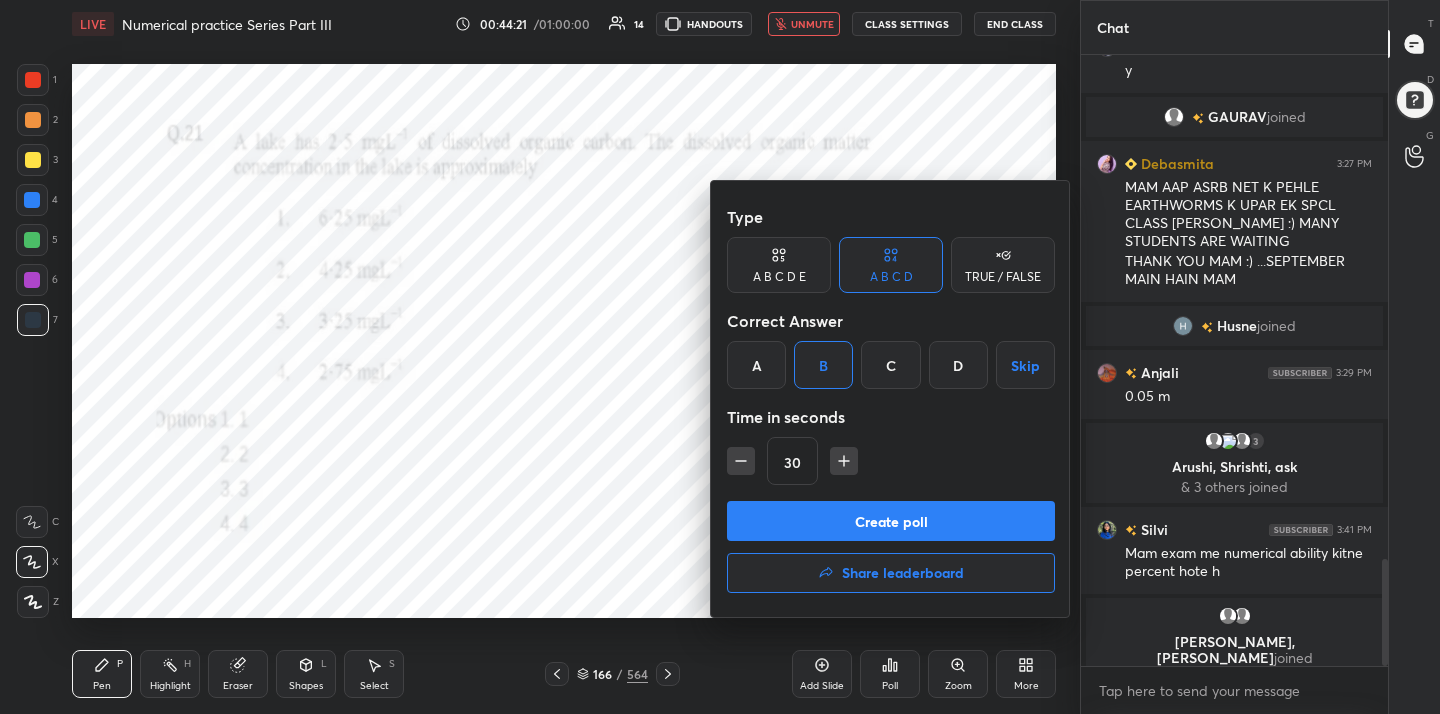 click on "Create poll" at bounding box center [891, 521] 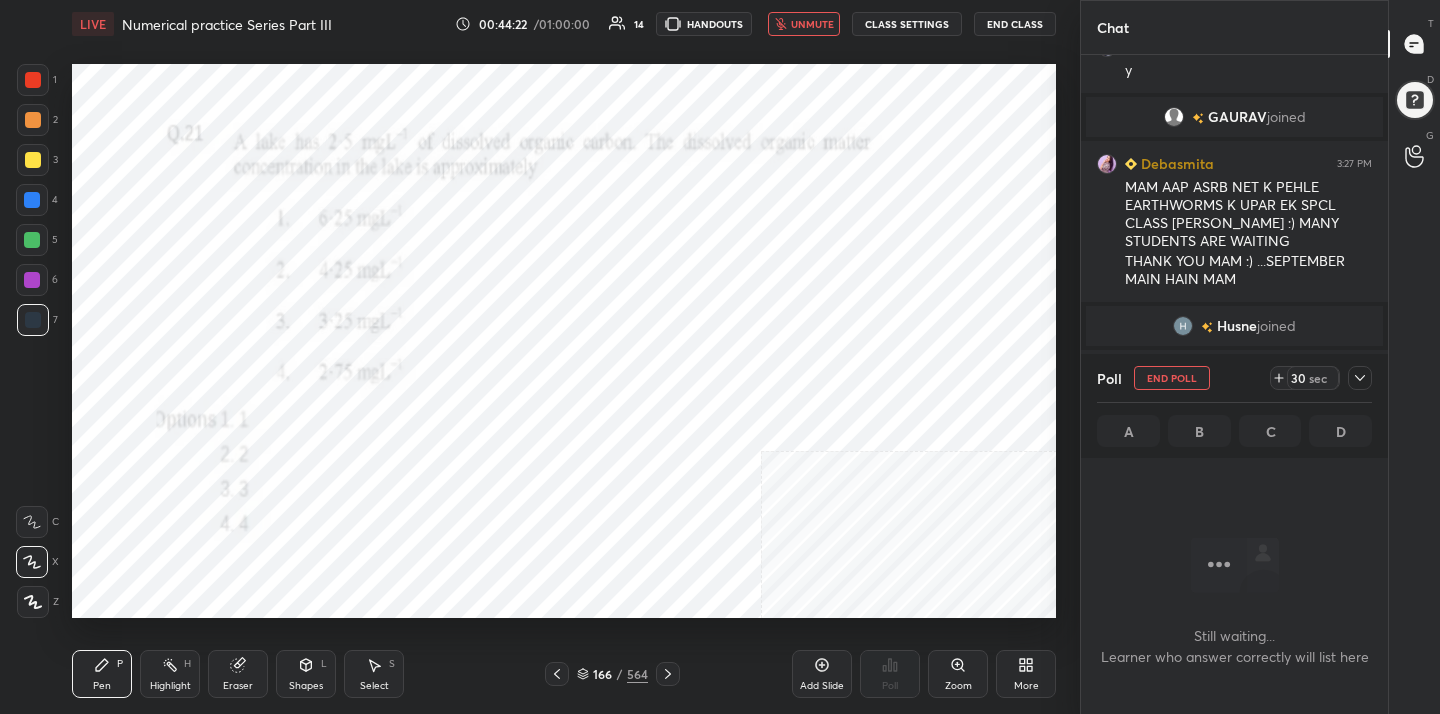 scroll, scrollTop: 386, scrollLeft: 301, axis: both 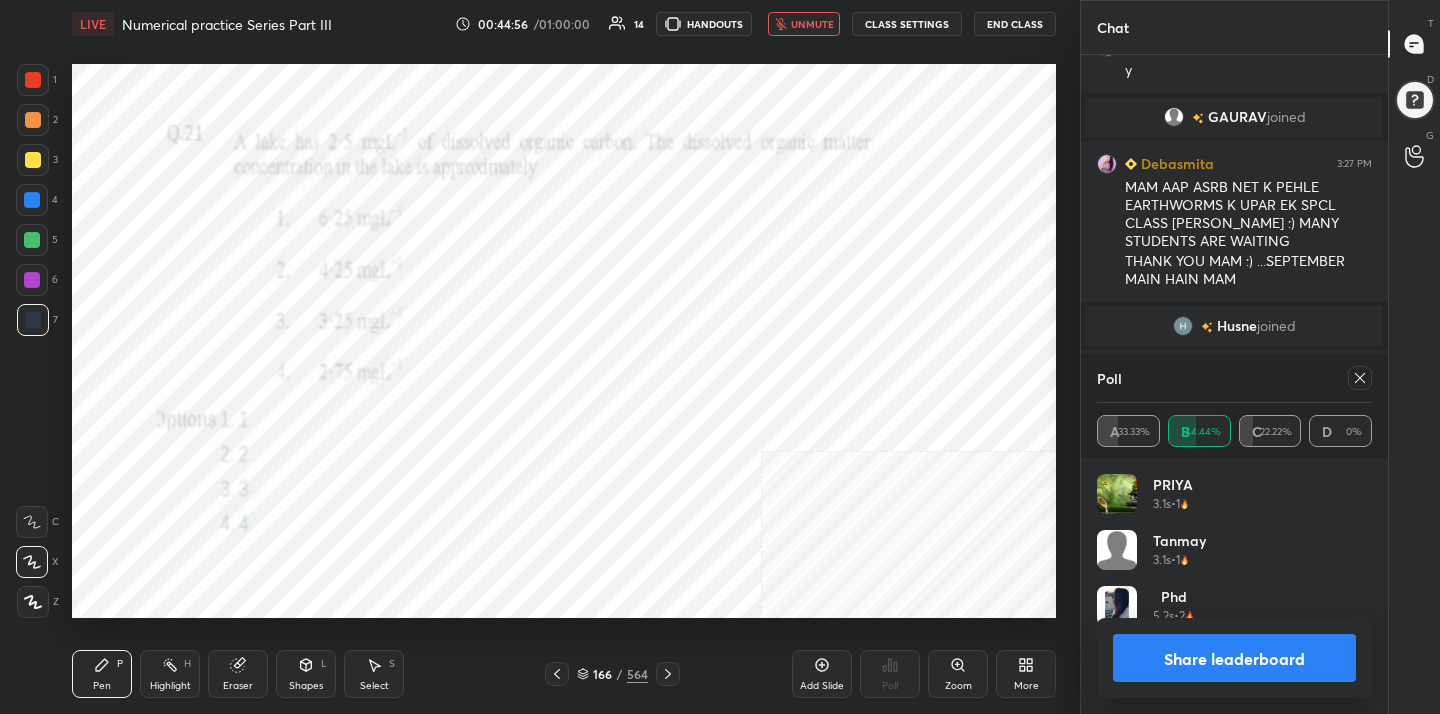 click 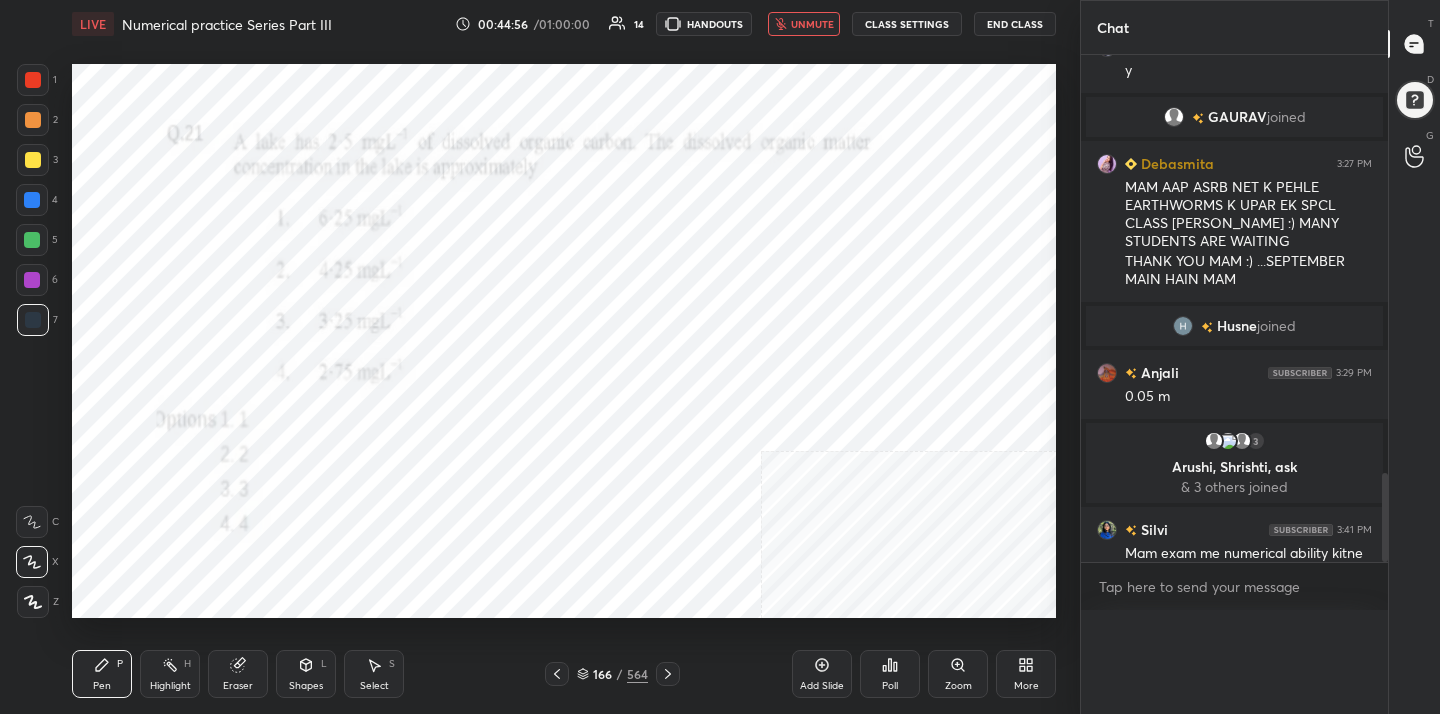 scroll, scrollTop: 0, scrollLeft: 0, axis: both 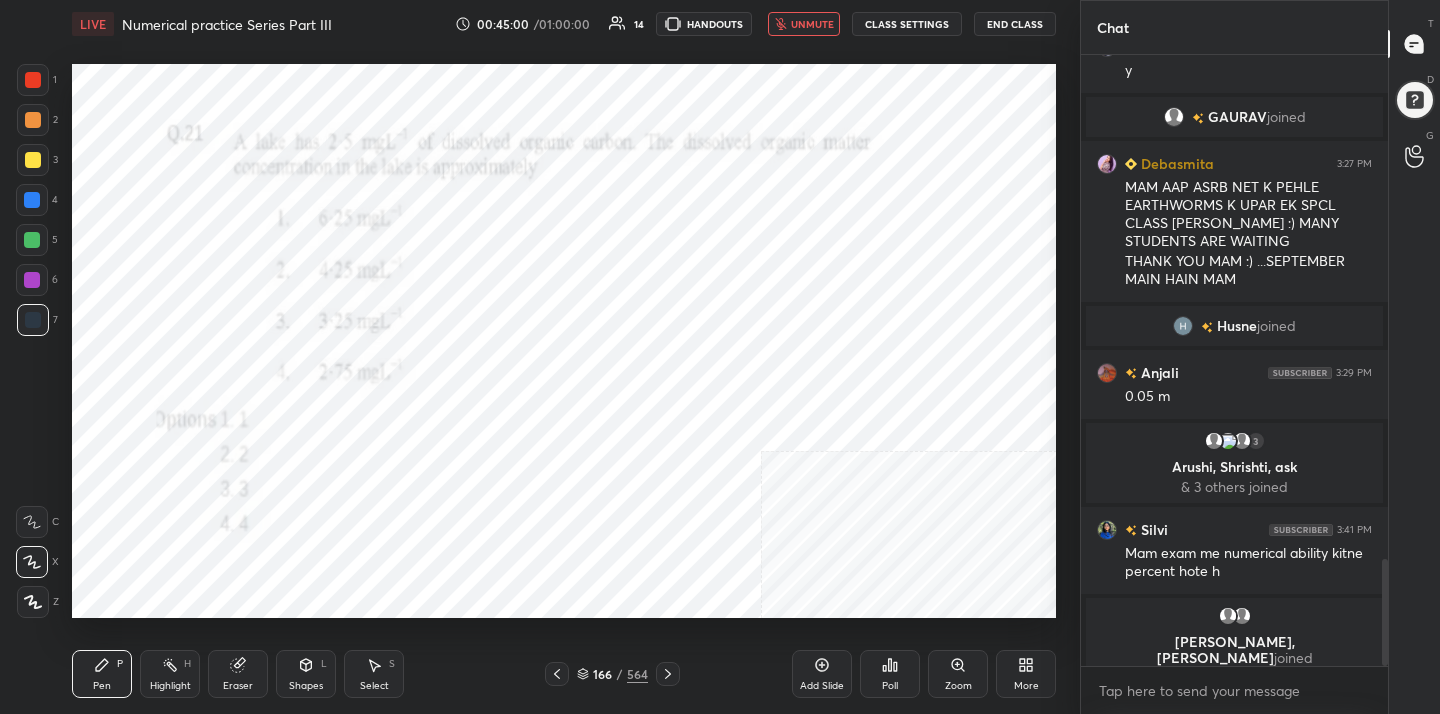 click on "unmute" at bounding box center (812, 24) 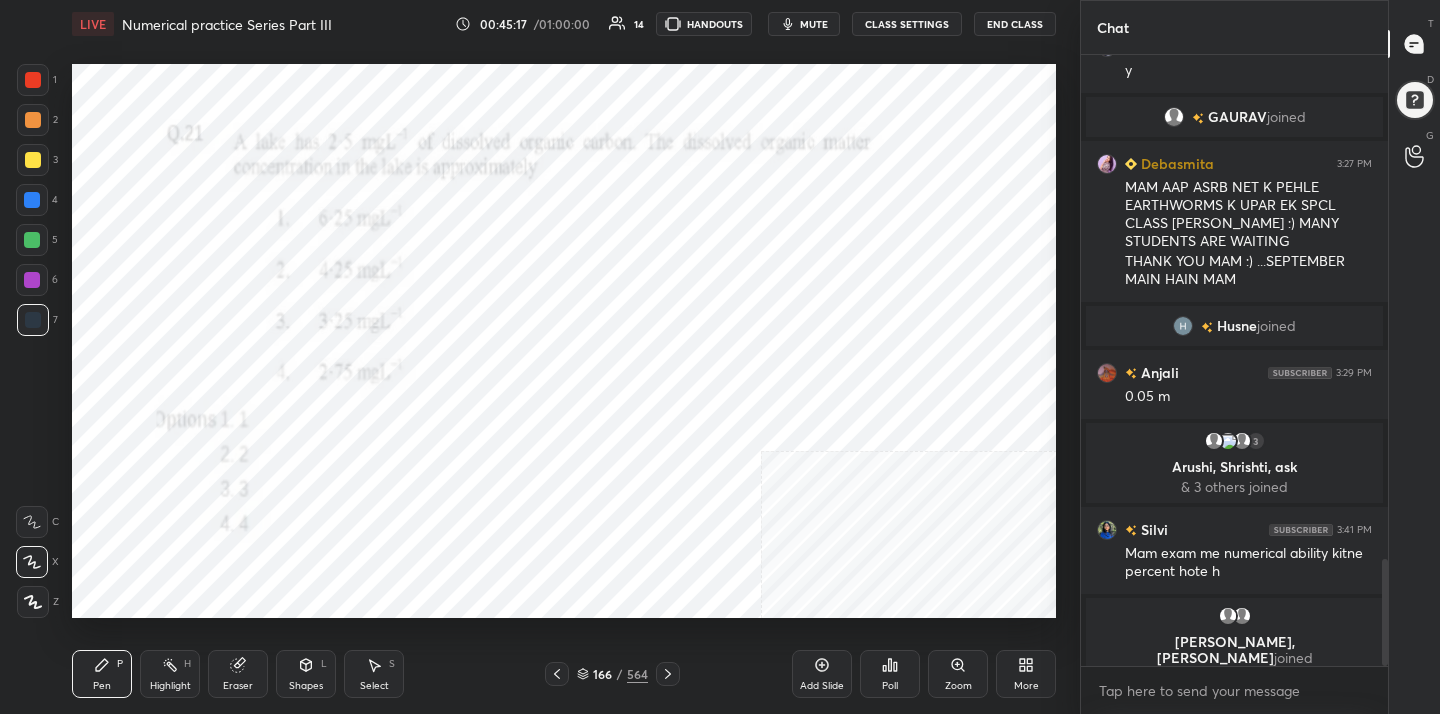 click 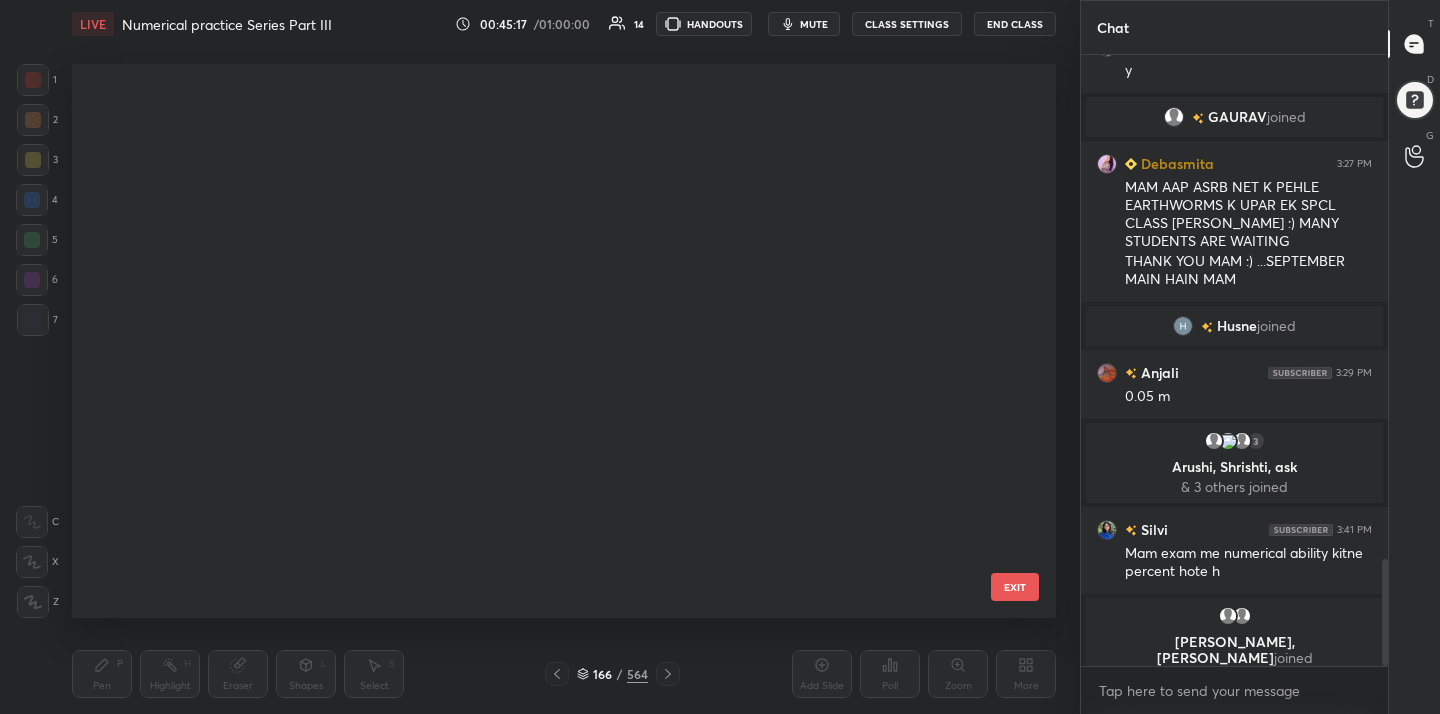 scroll, scrollTop: 8938, scrollLeft: 0, axis: vertical 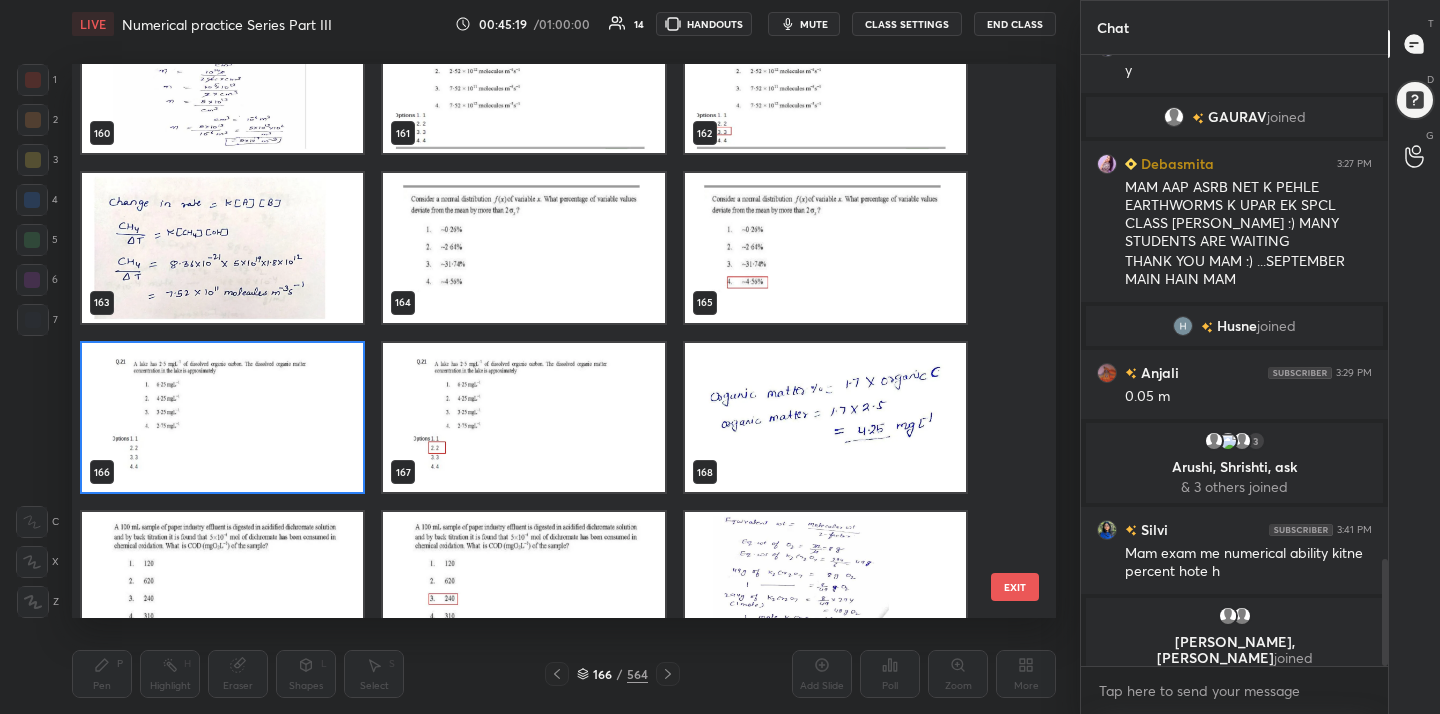 click at bounding box center [222, 418] 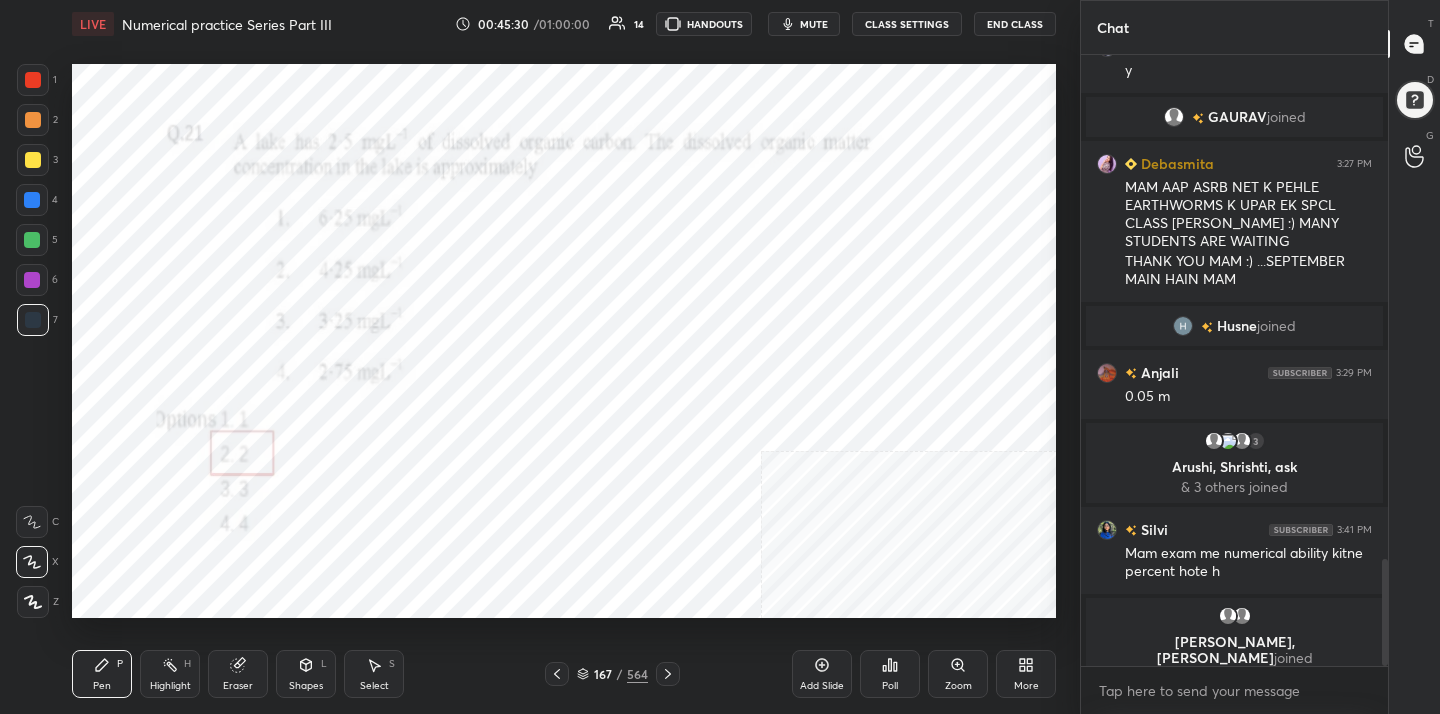 click on "167" at bounding box center (603, 674) 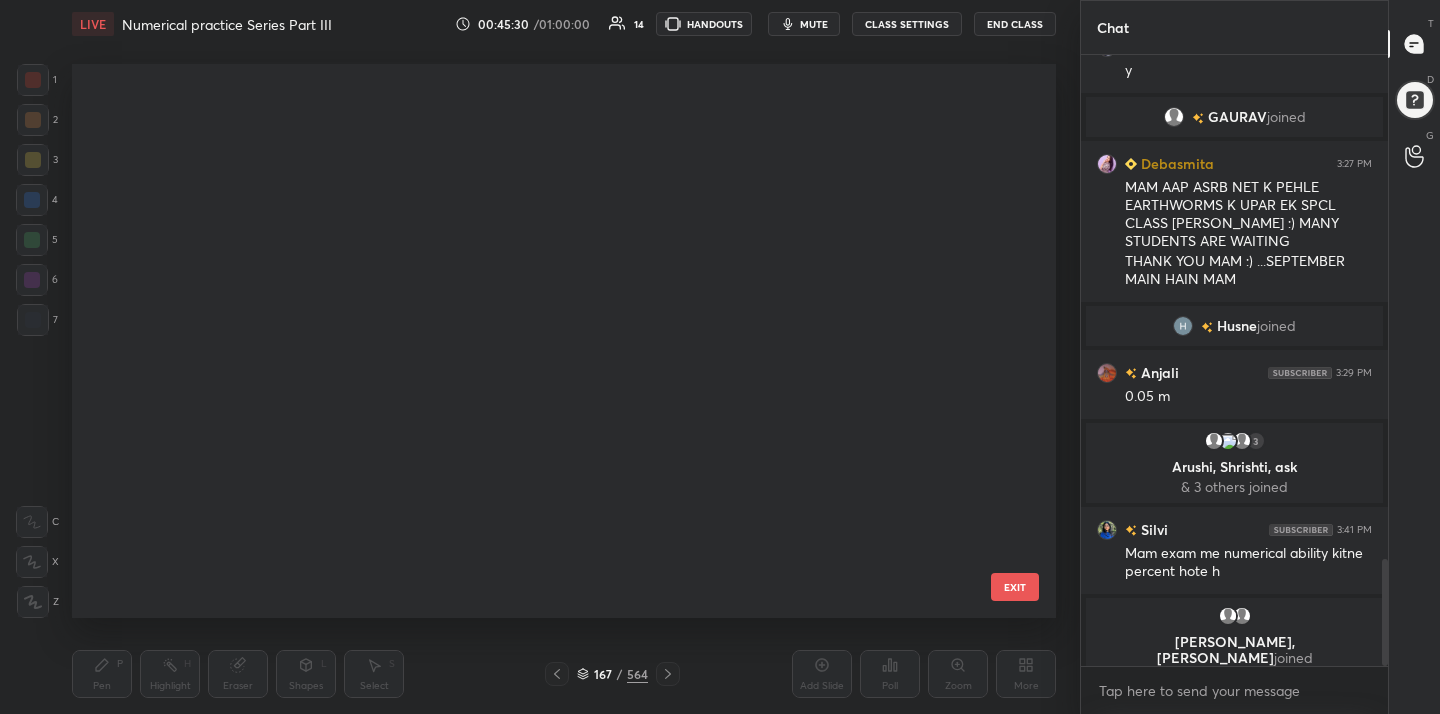 scroll, scrollTop: 8938, scrollLeft: 0, axis: vertical 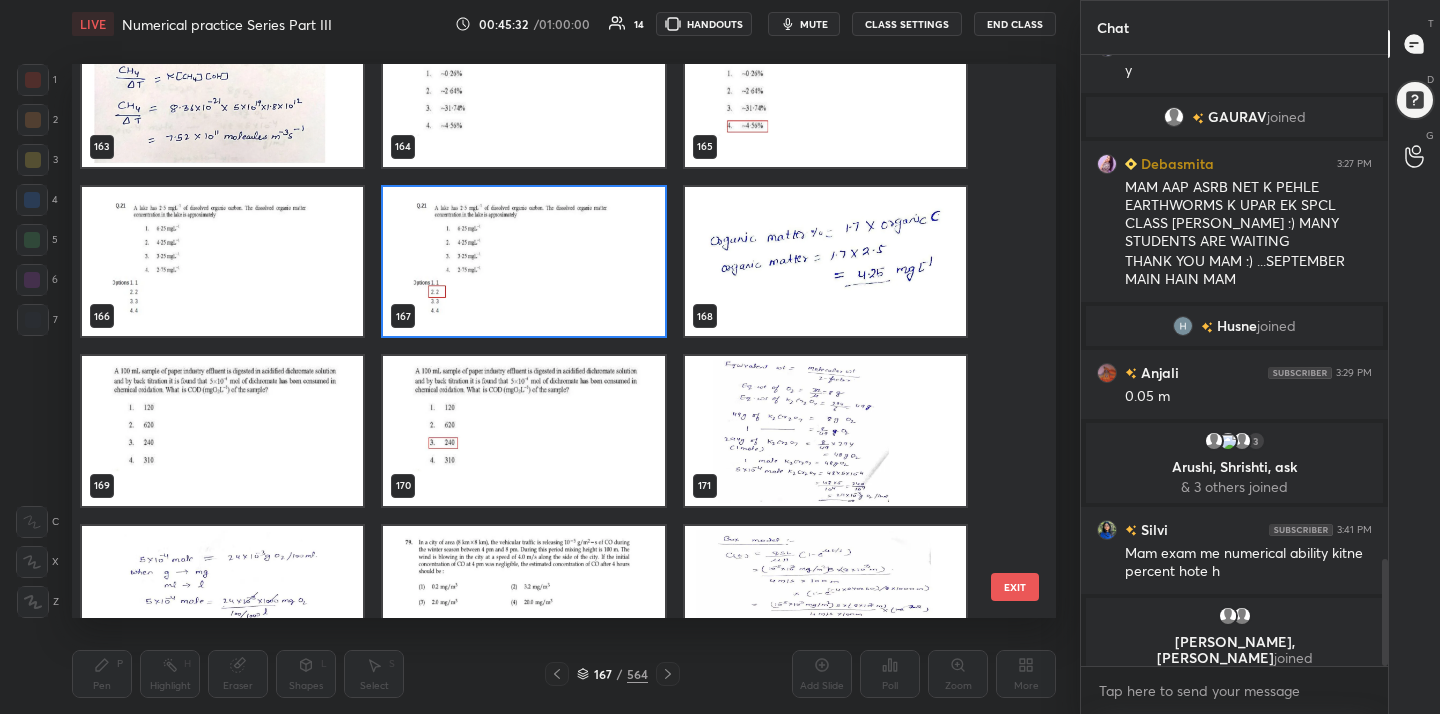 click at bounding box center [222, 431] 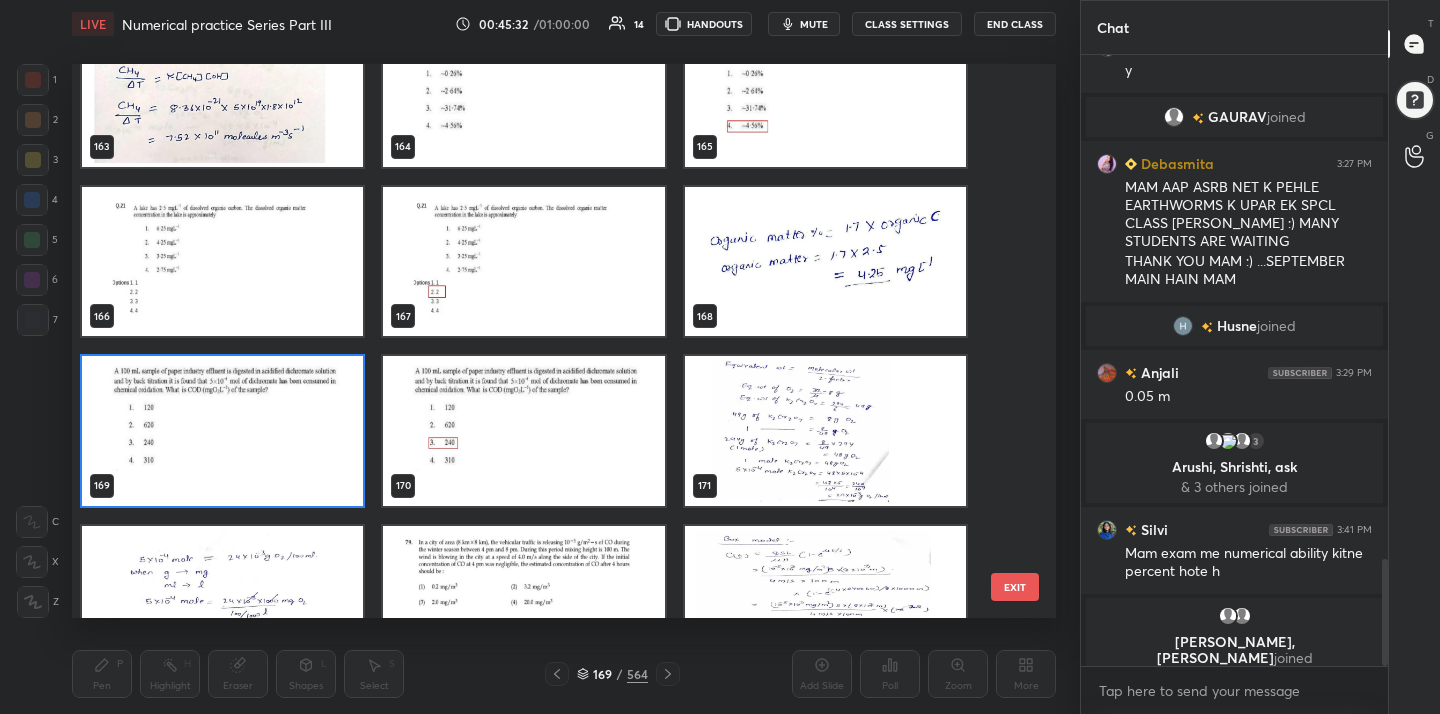 click at bounding box center (222, 431) 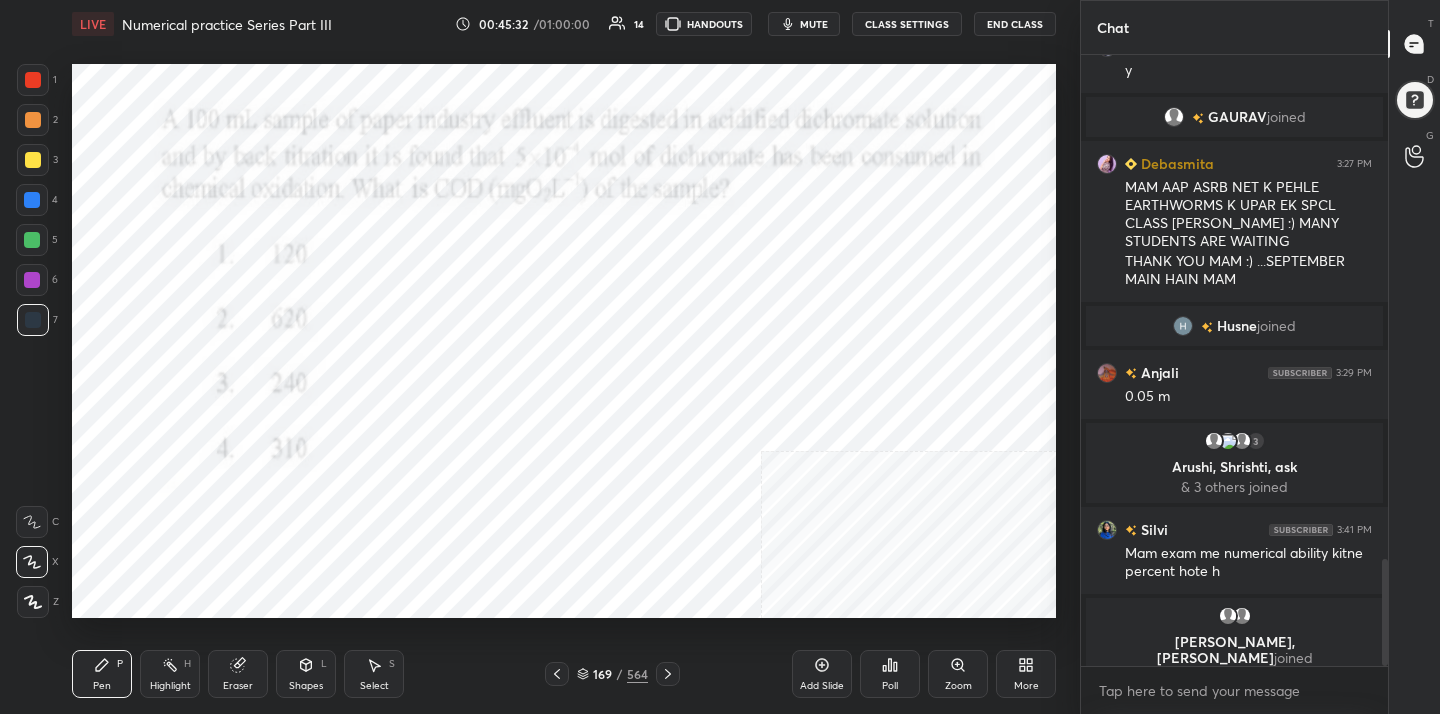 click at bounding box center [222, 431] 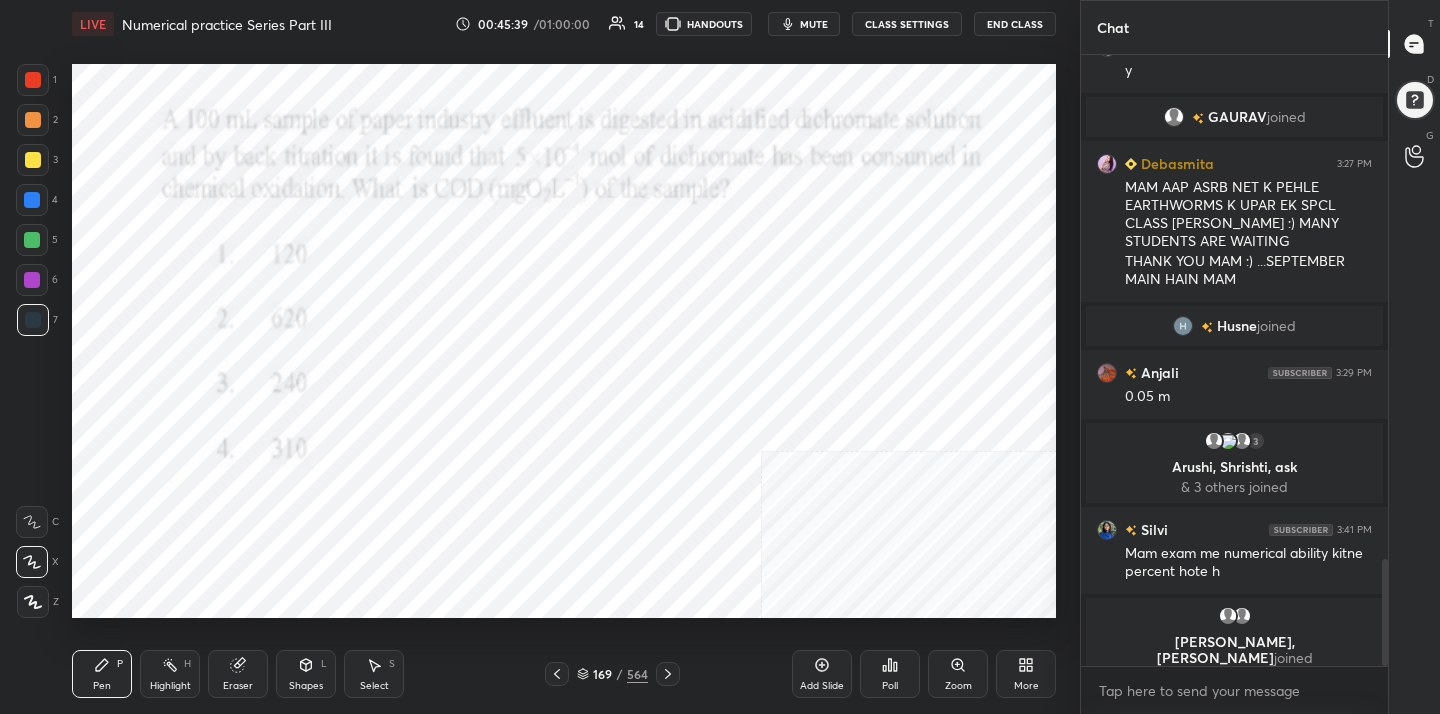 click on "mute" at bounding box center [814, 24] 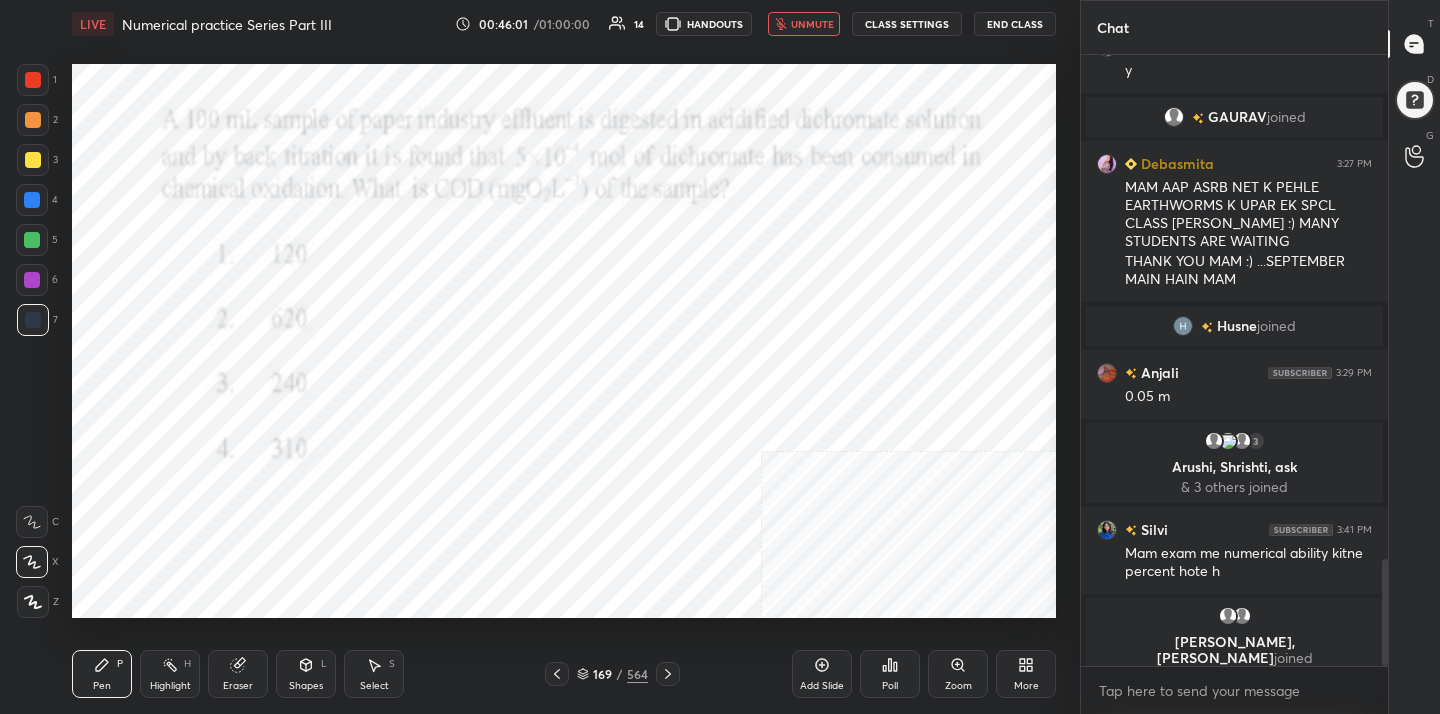 click on "unmute" at bounding box center (812, 24) 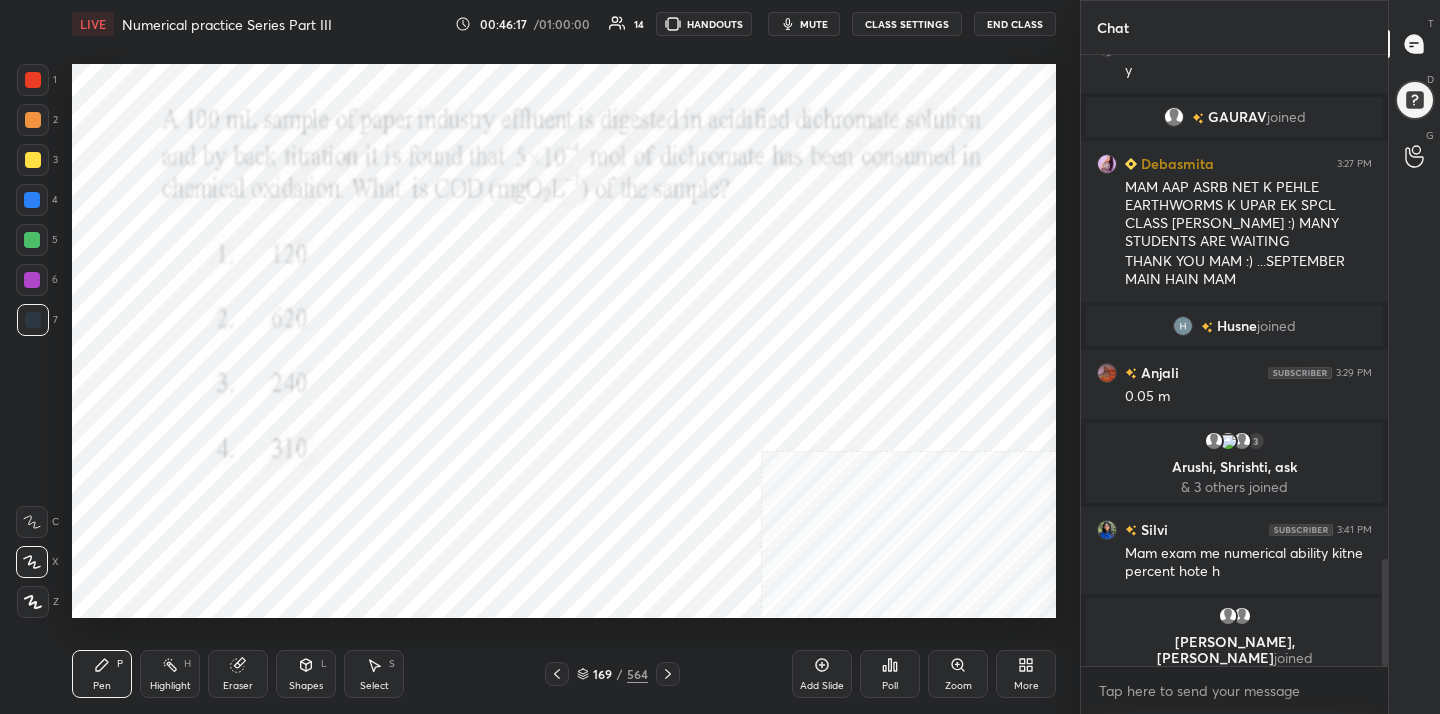 click on "mute" at bounding box center [814, 24] 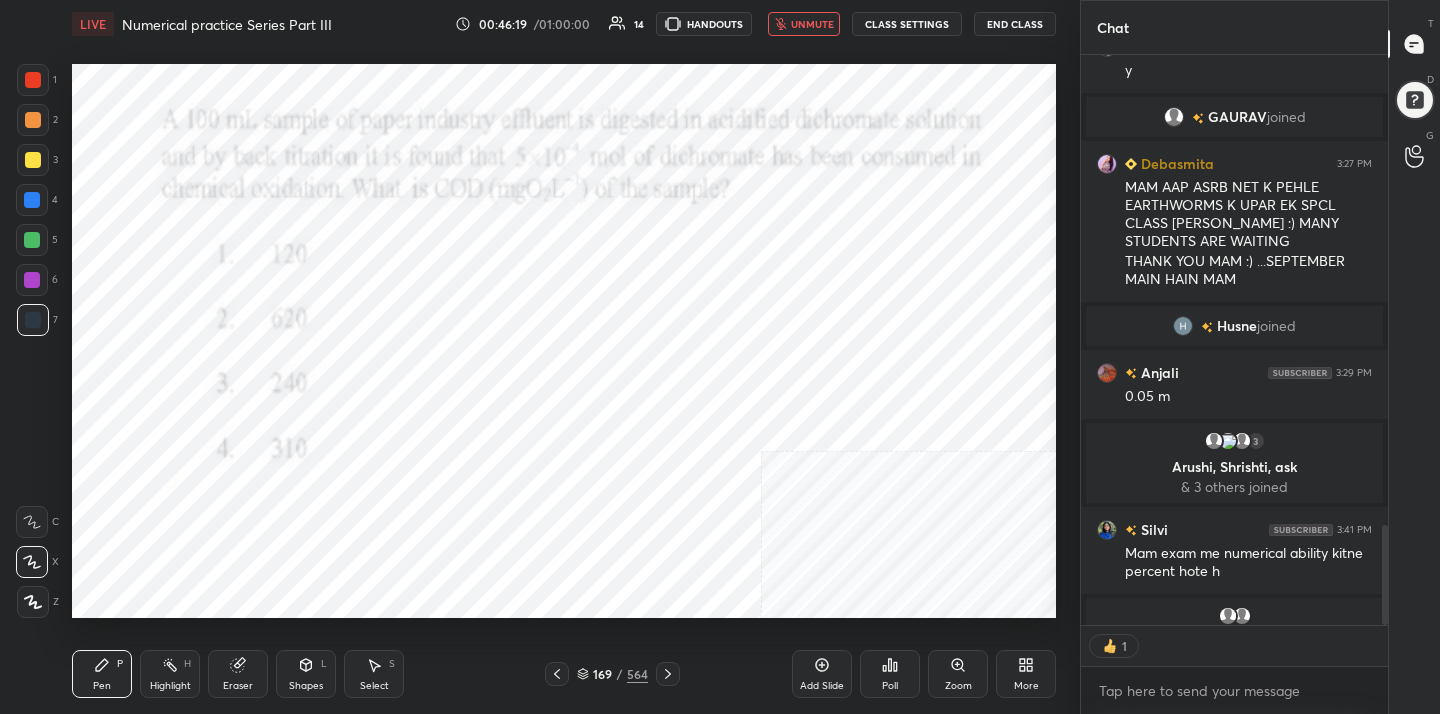 scroll, scrollTop: 564, scrollLeft: 301, axis: both 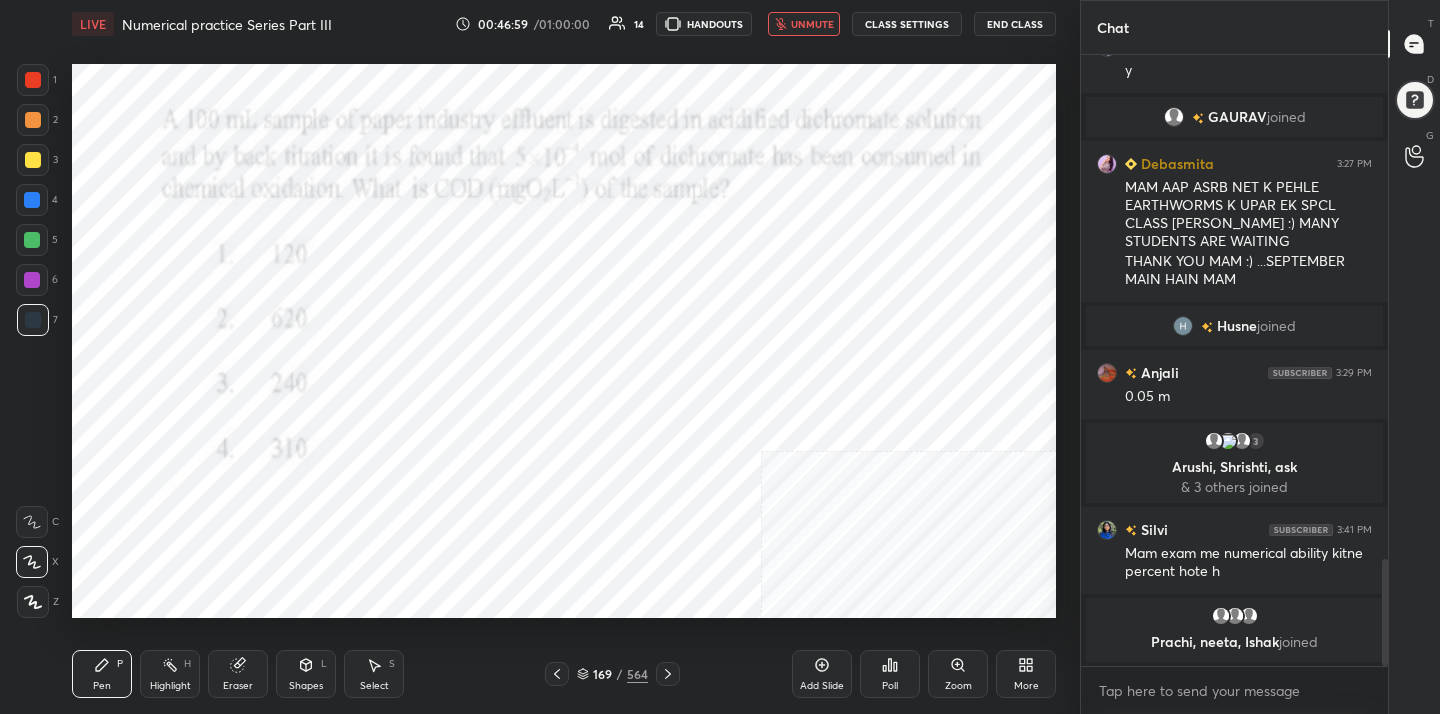 click on "unmute" at bounding box center [812, 24] 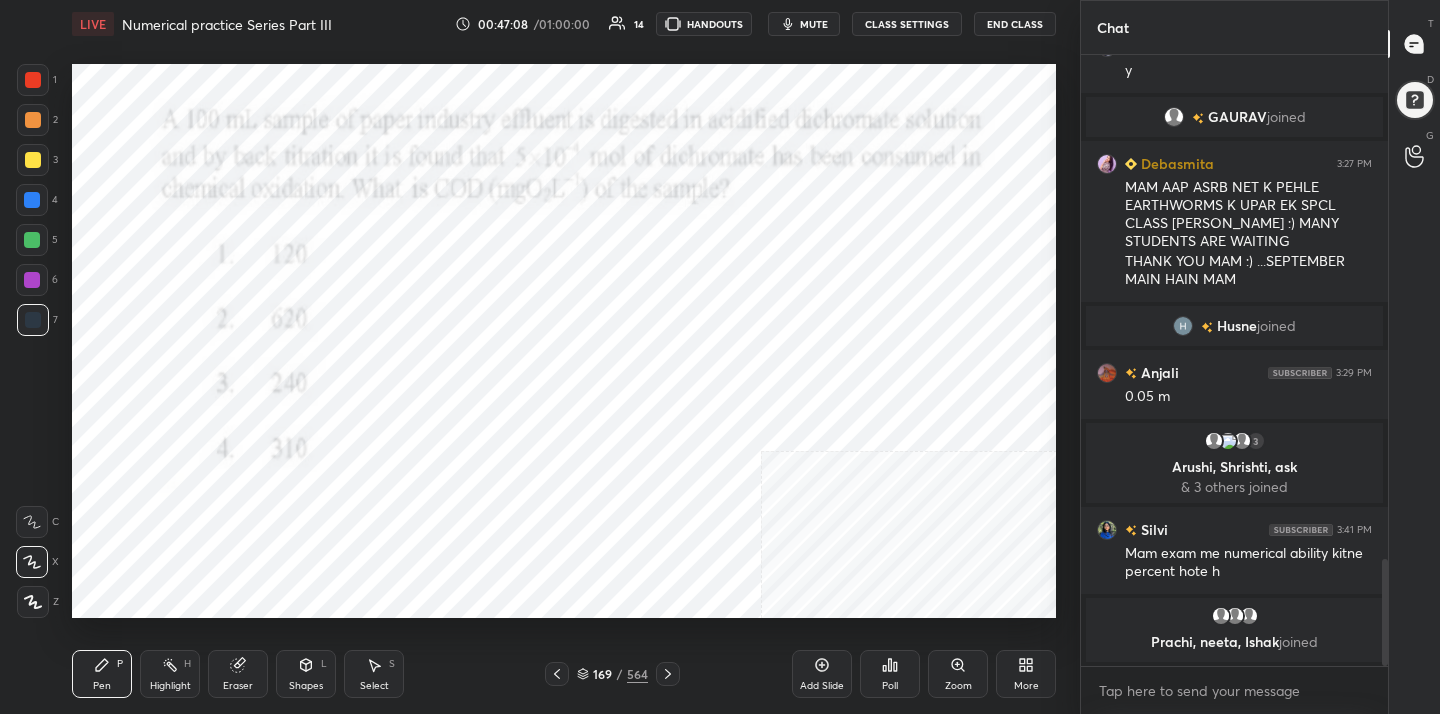 click on "mute" at bounding box center [814, 24] 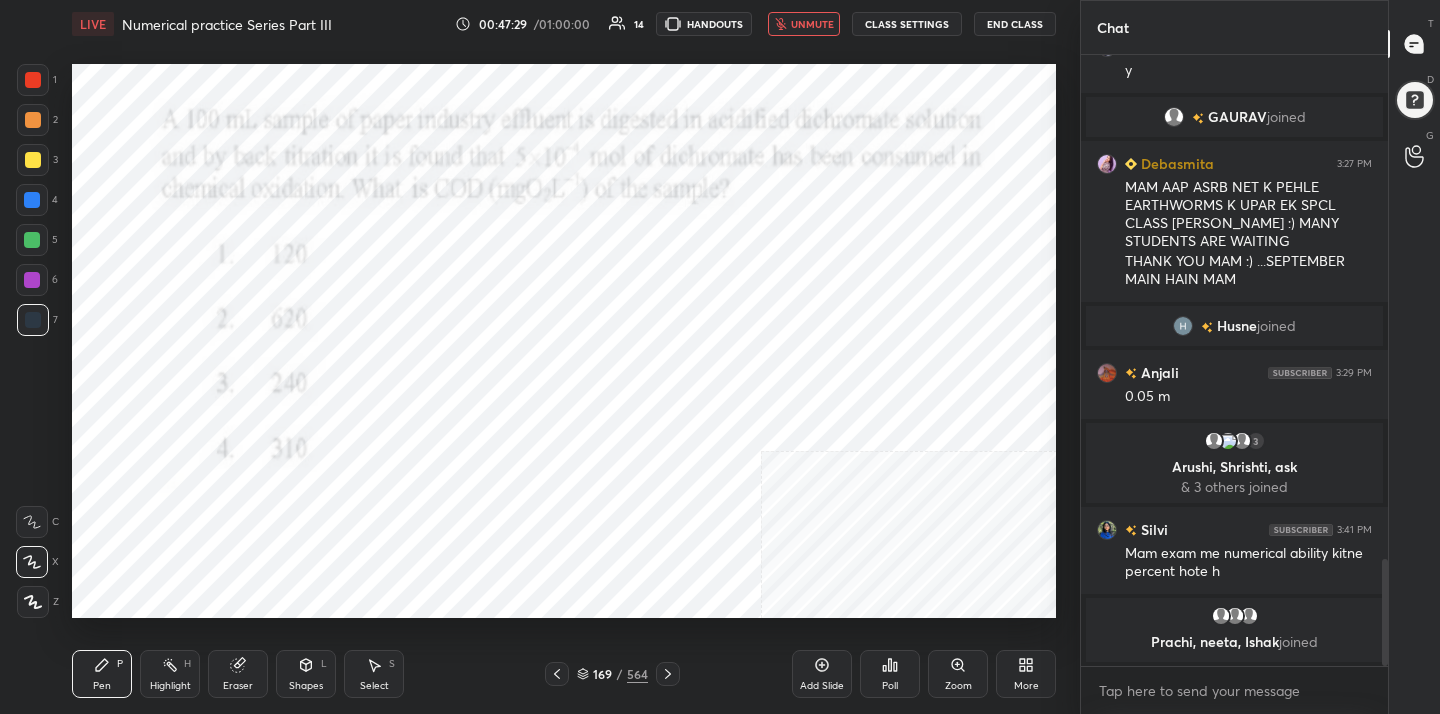 click 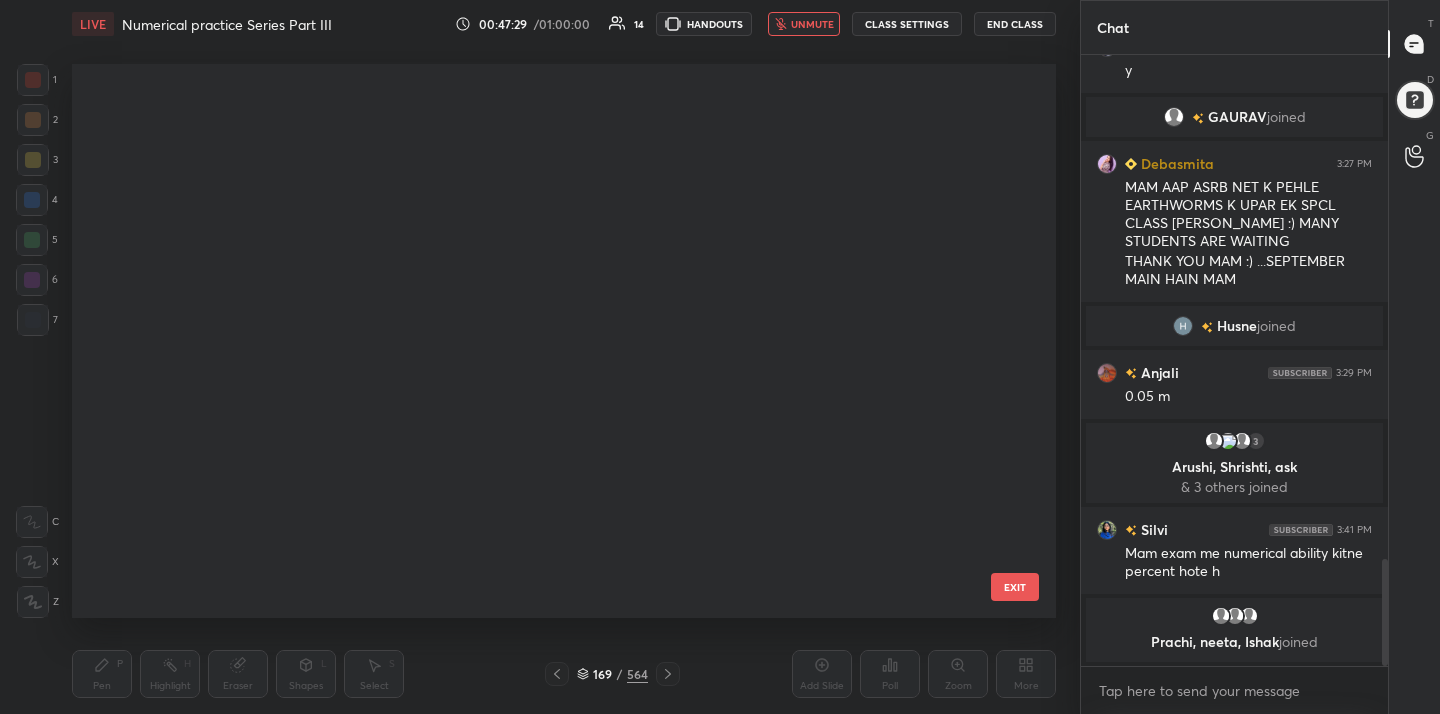 scroll, scrollTop: 9108, scrollLeft: 0, axis: vertical 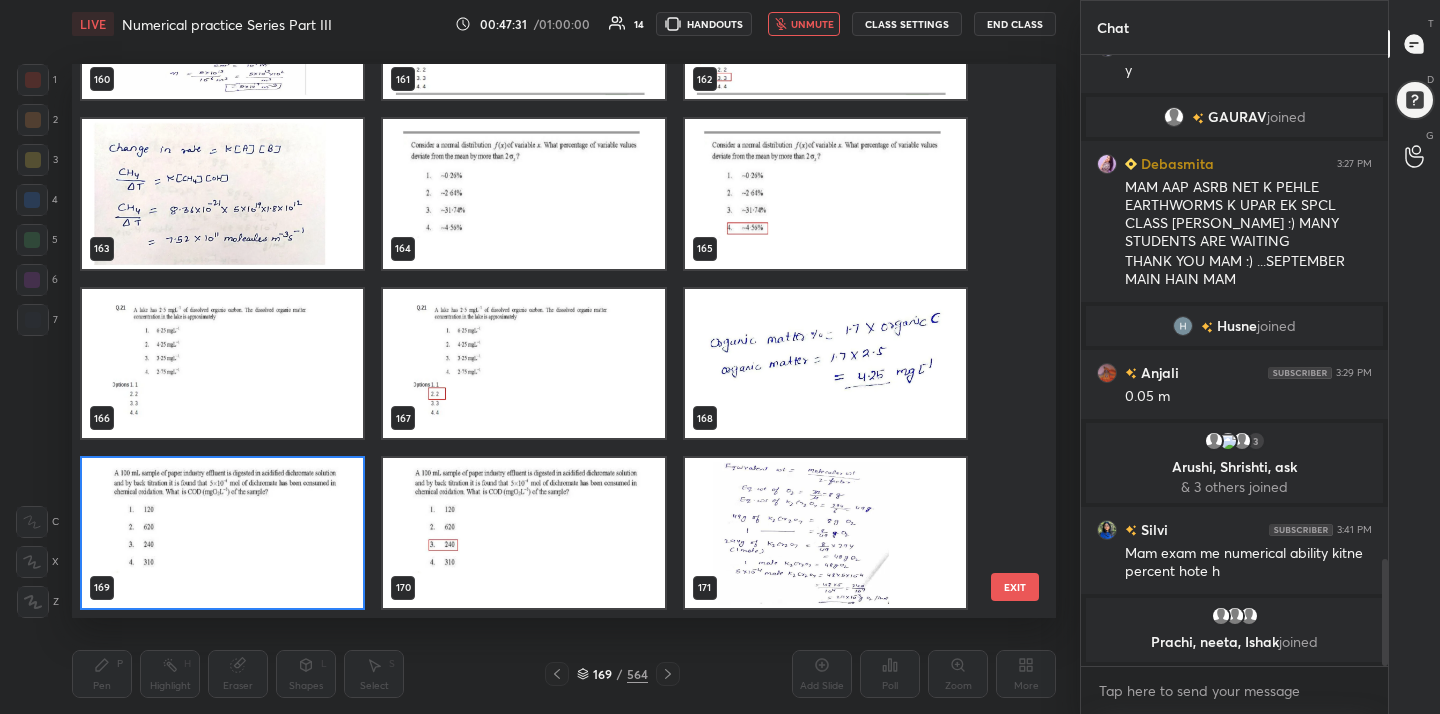 click at bounding box center [222, 533] 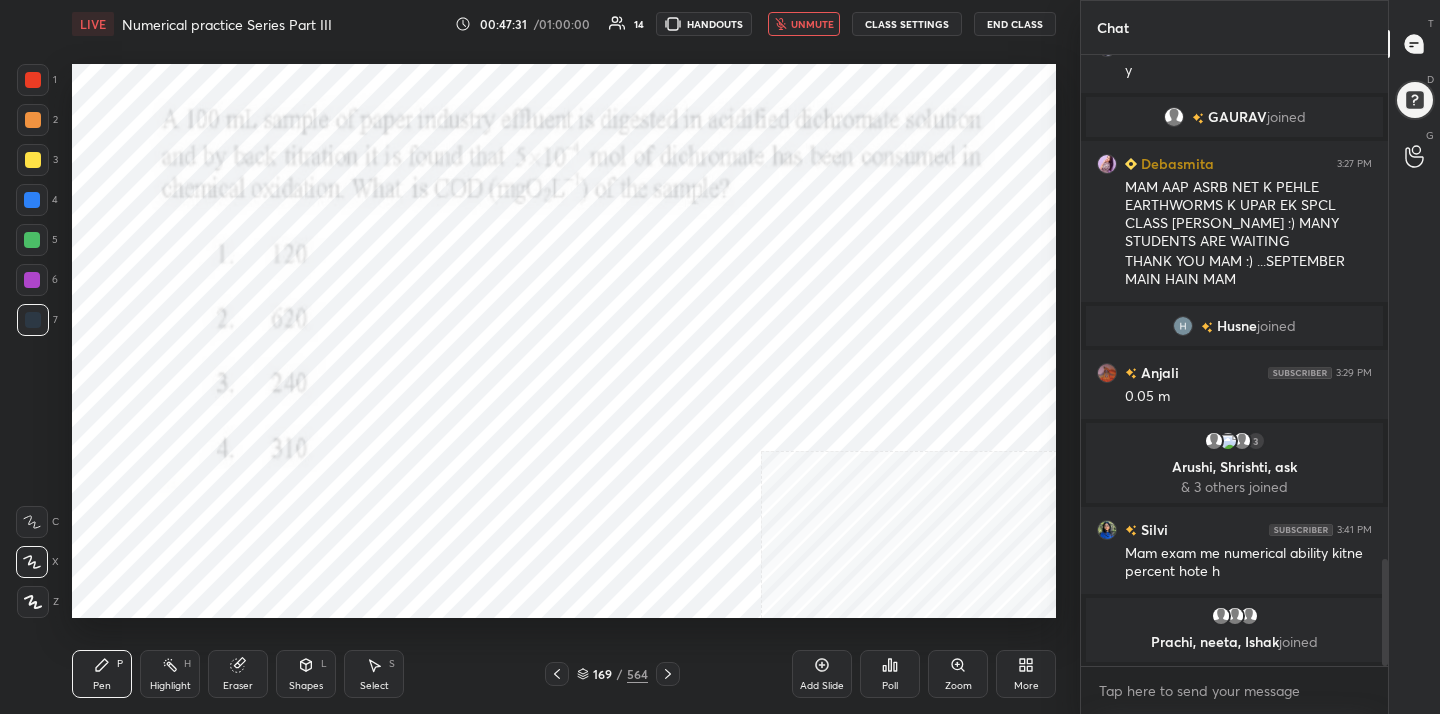 click at bounding box center [222, 533] 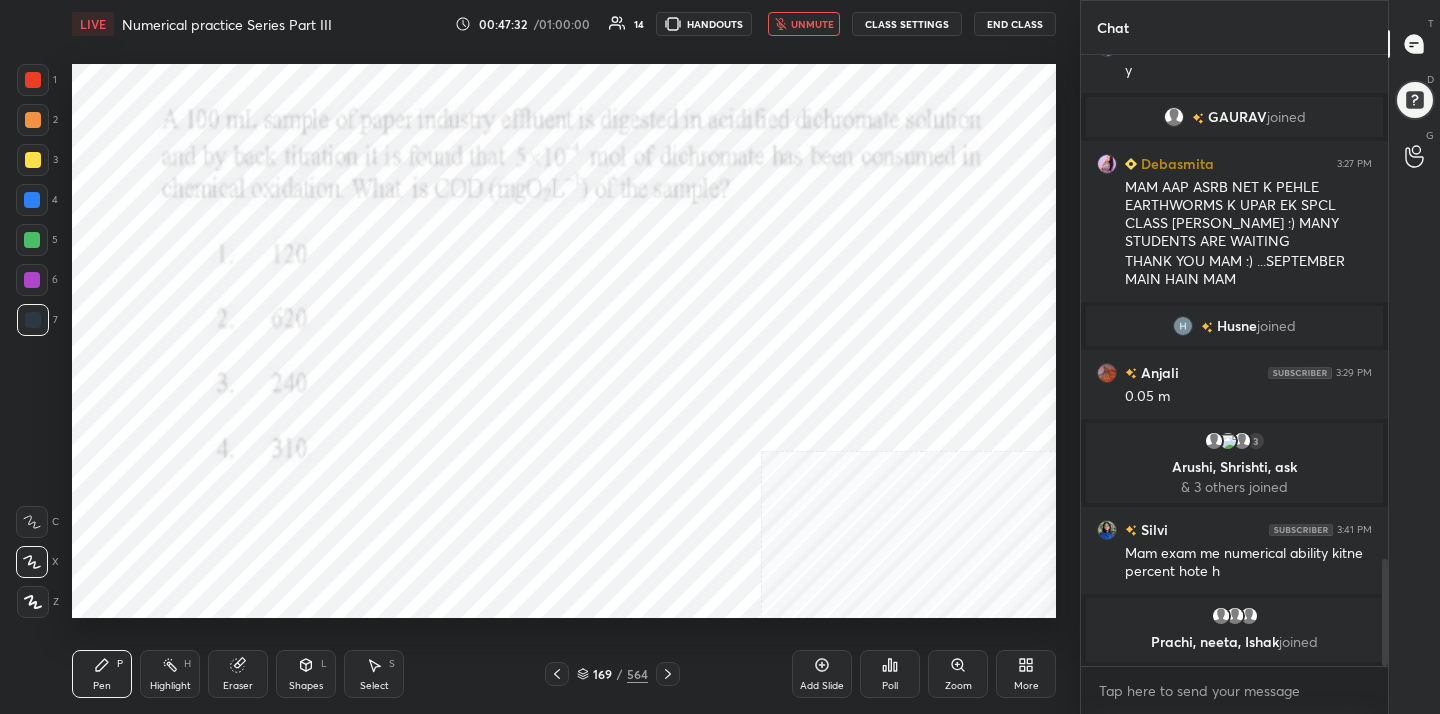 click on "Poll" at bounding box center [890, 686] 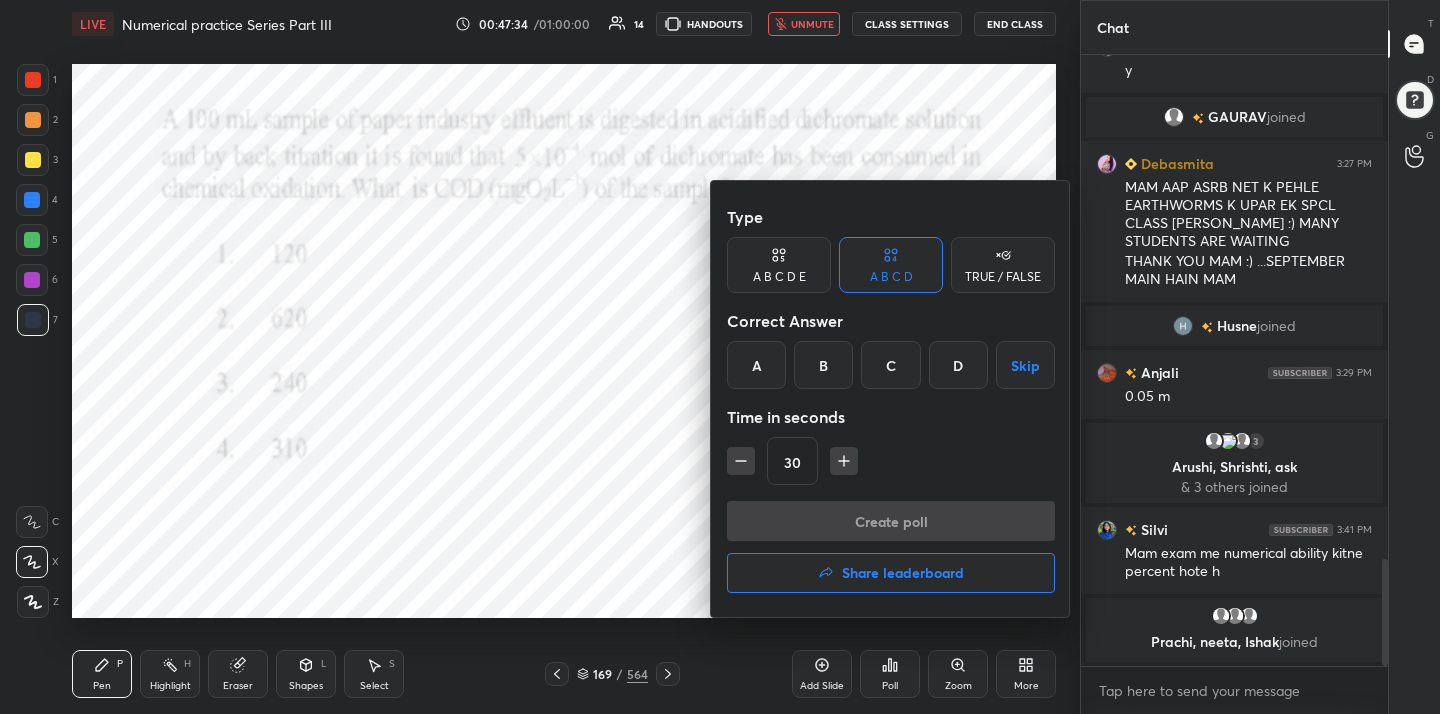 click on "C" at bounding box center [890, 365] 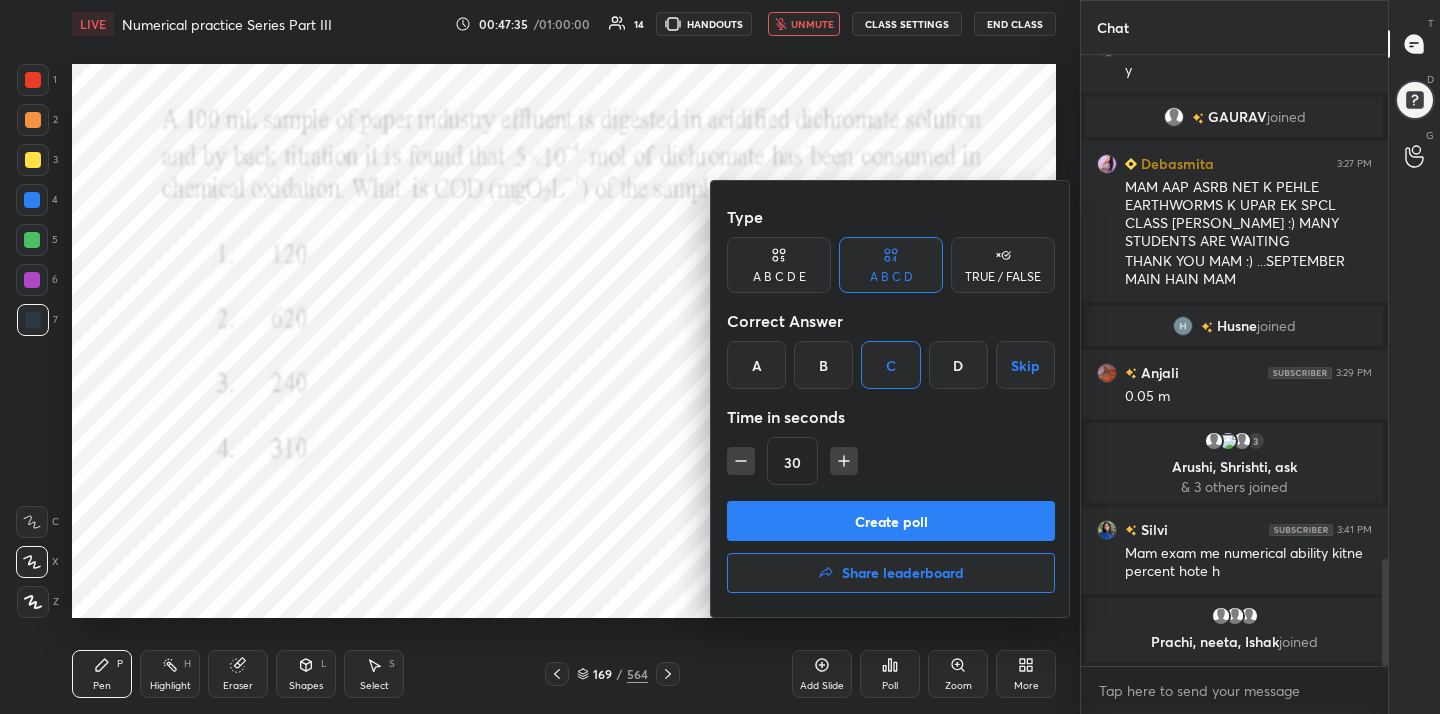 click on "Create poll" at bounding box center (891, 521) 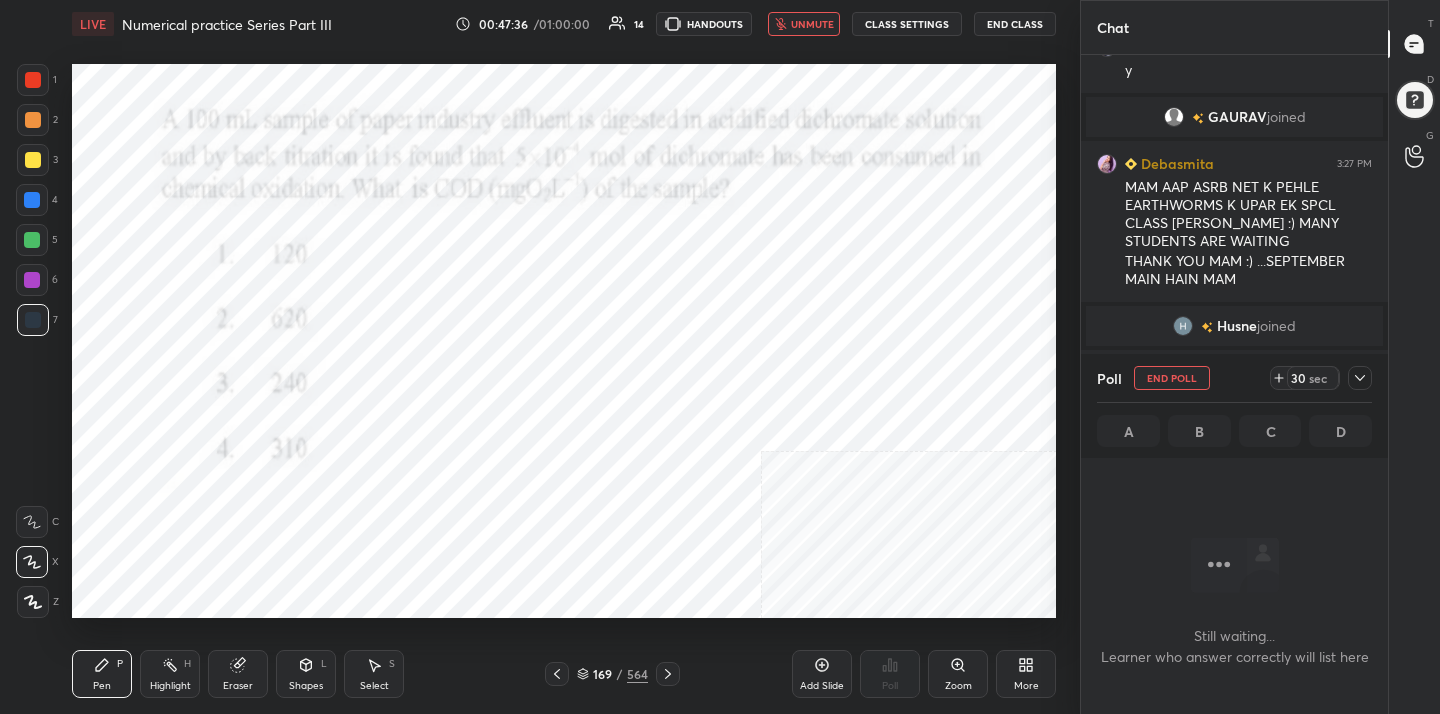 scroll, scrollTop: 386, scrollLeft: 301, axis: both 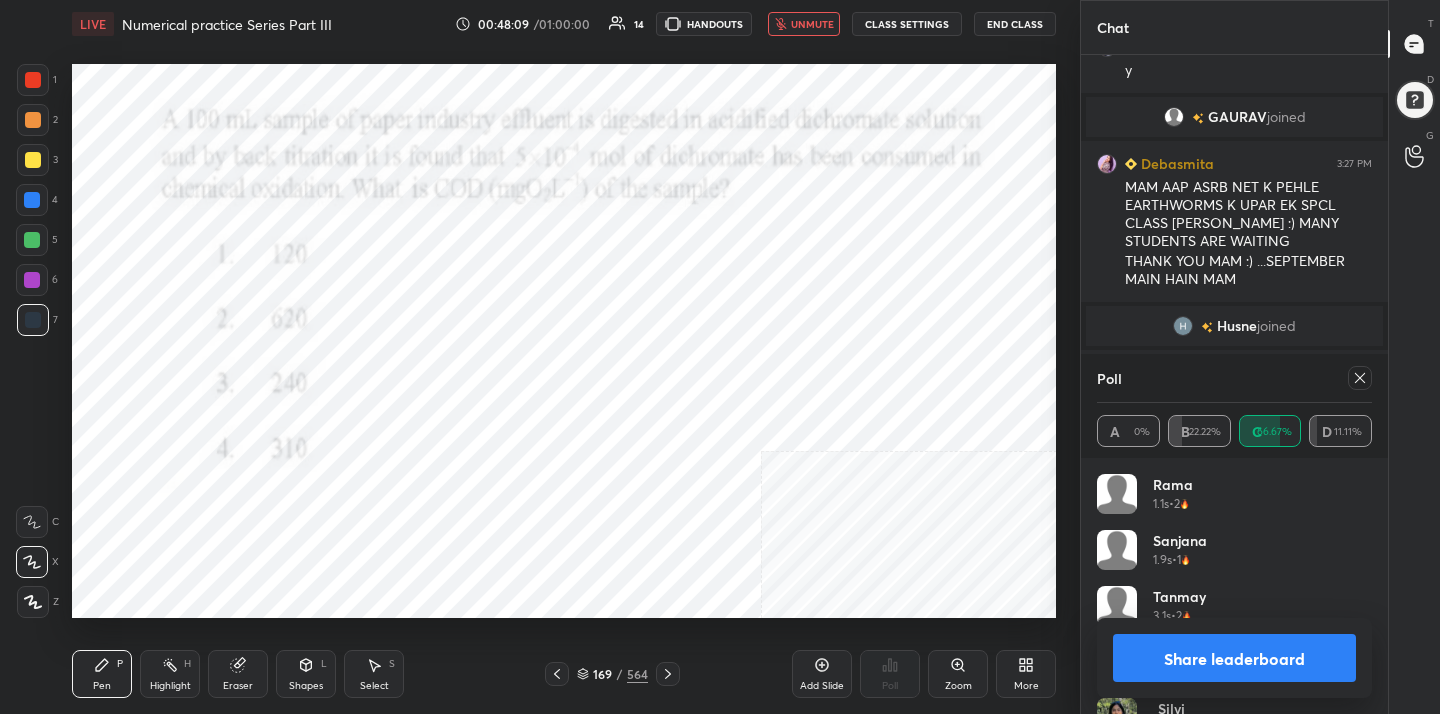 click at bounding box center (1356, 378) 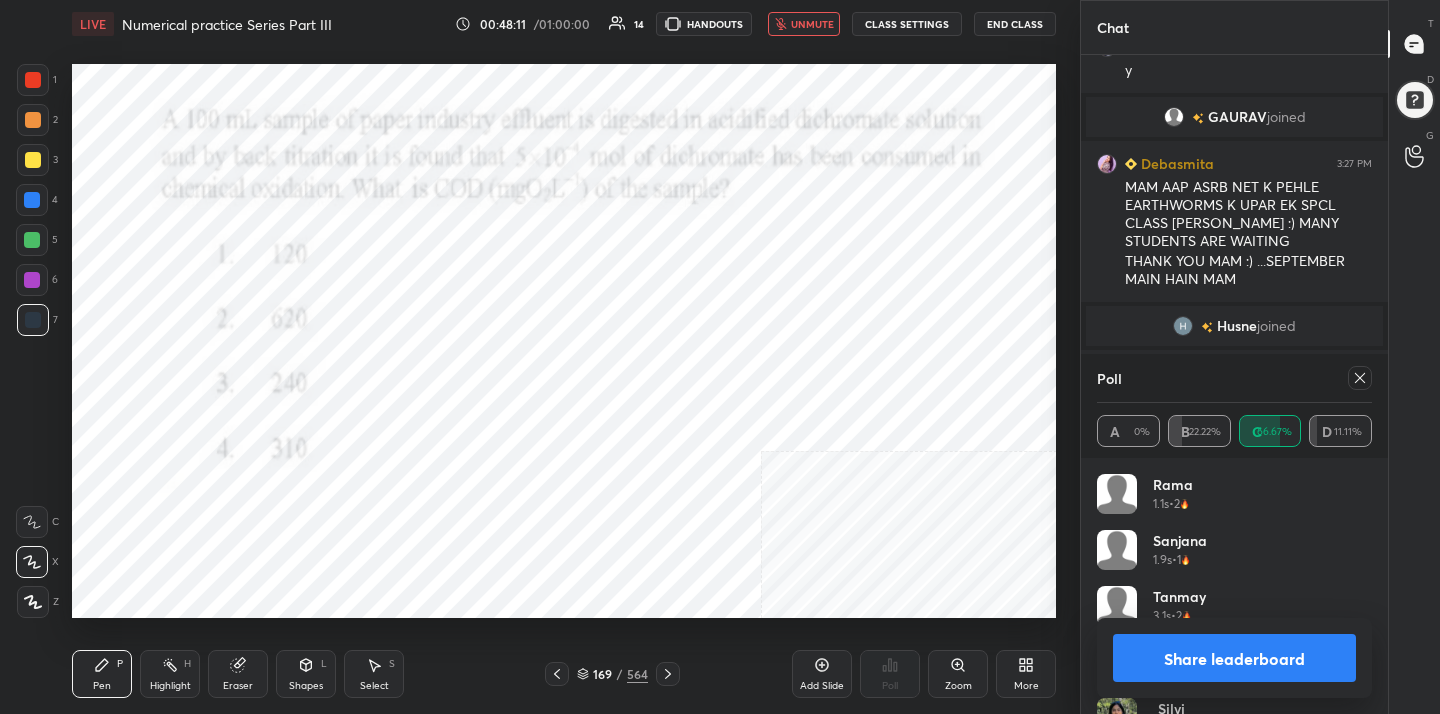 click on "unmute" at bounding box center [812, 24] 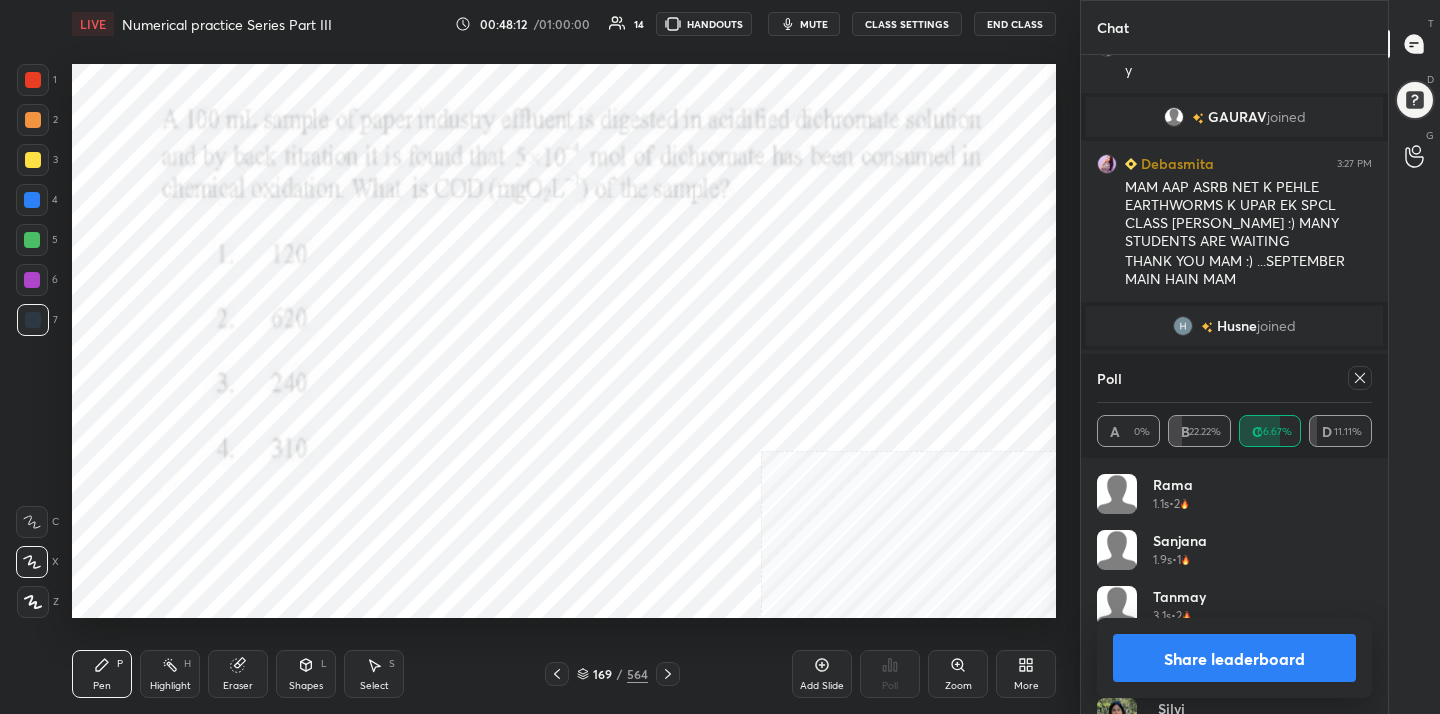 click 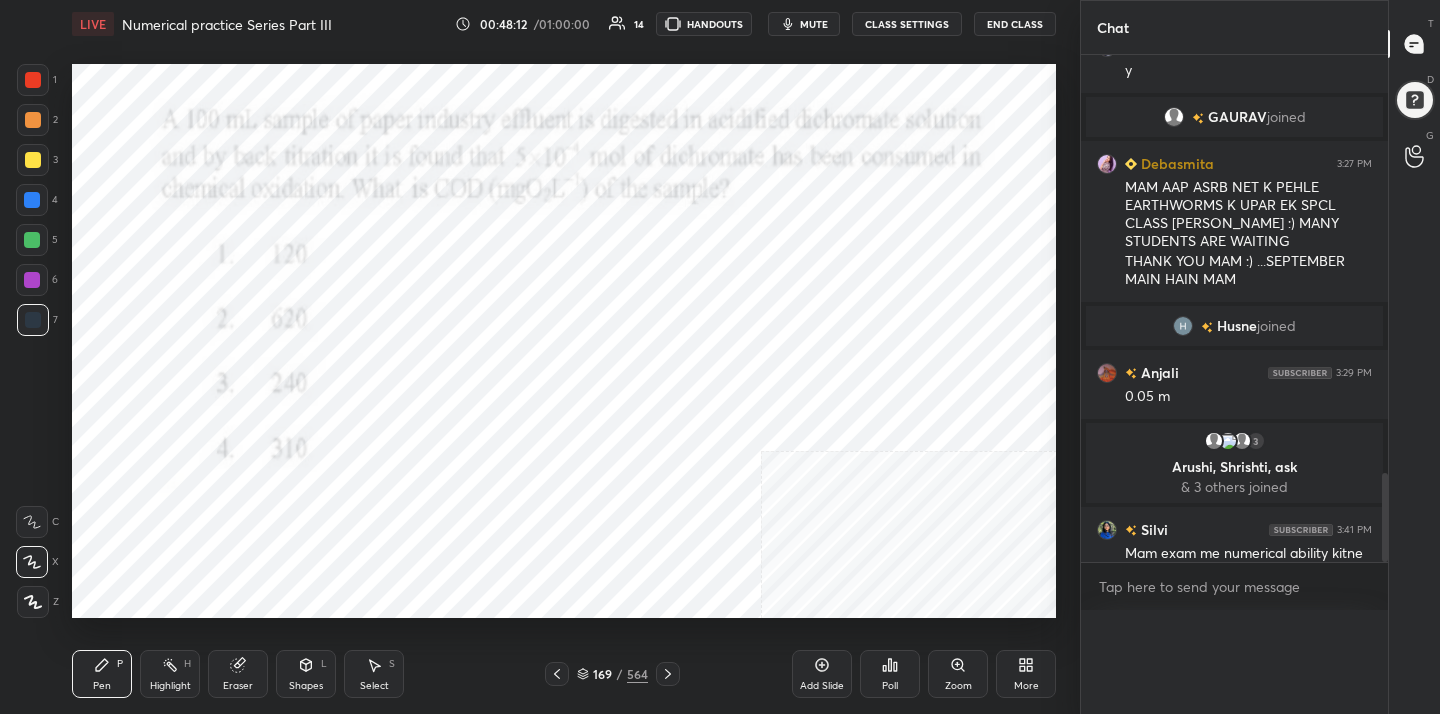 scroll, scrollTop: 149, scrollLeft: 269, axis: both 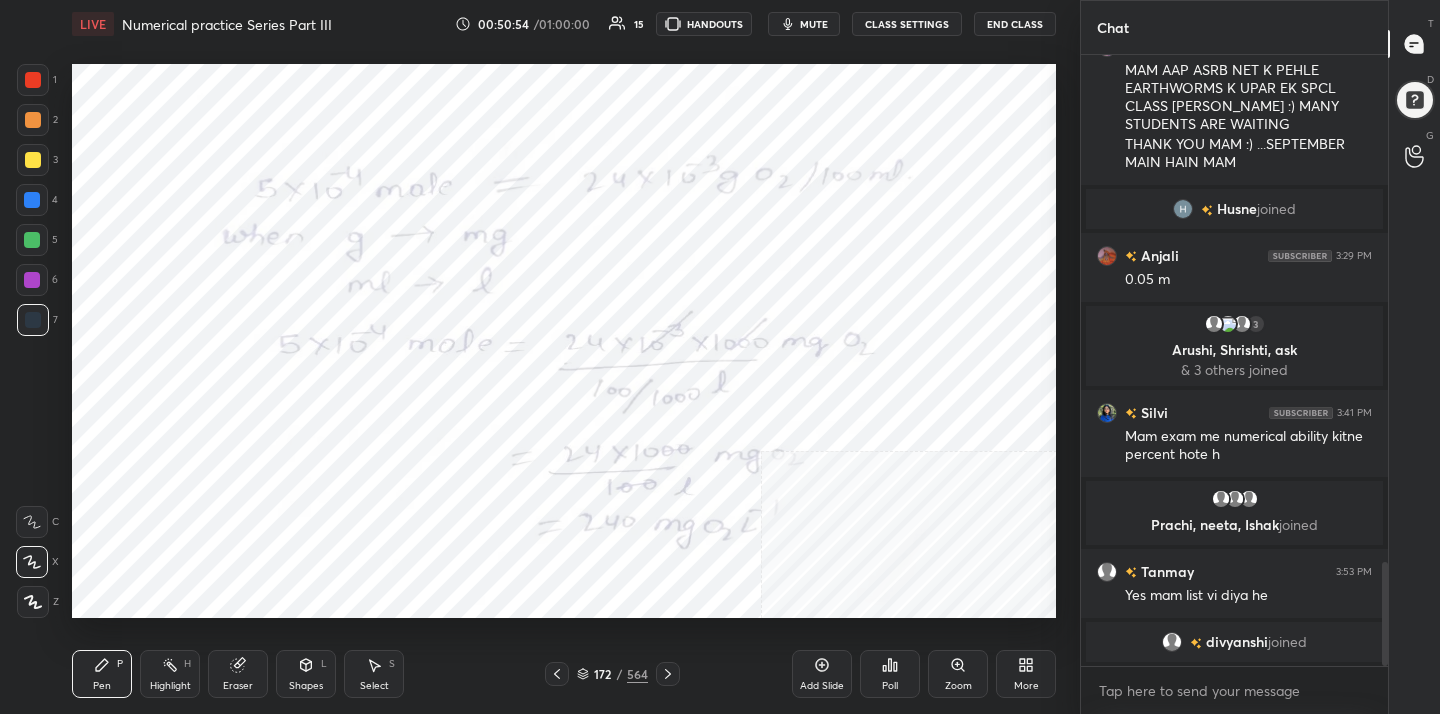 click on "172 / 564" at bounding box center [612, 674] 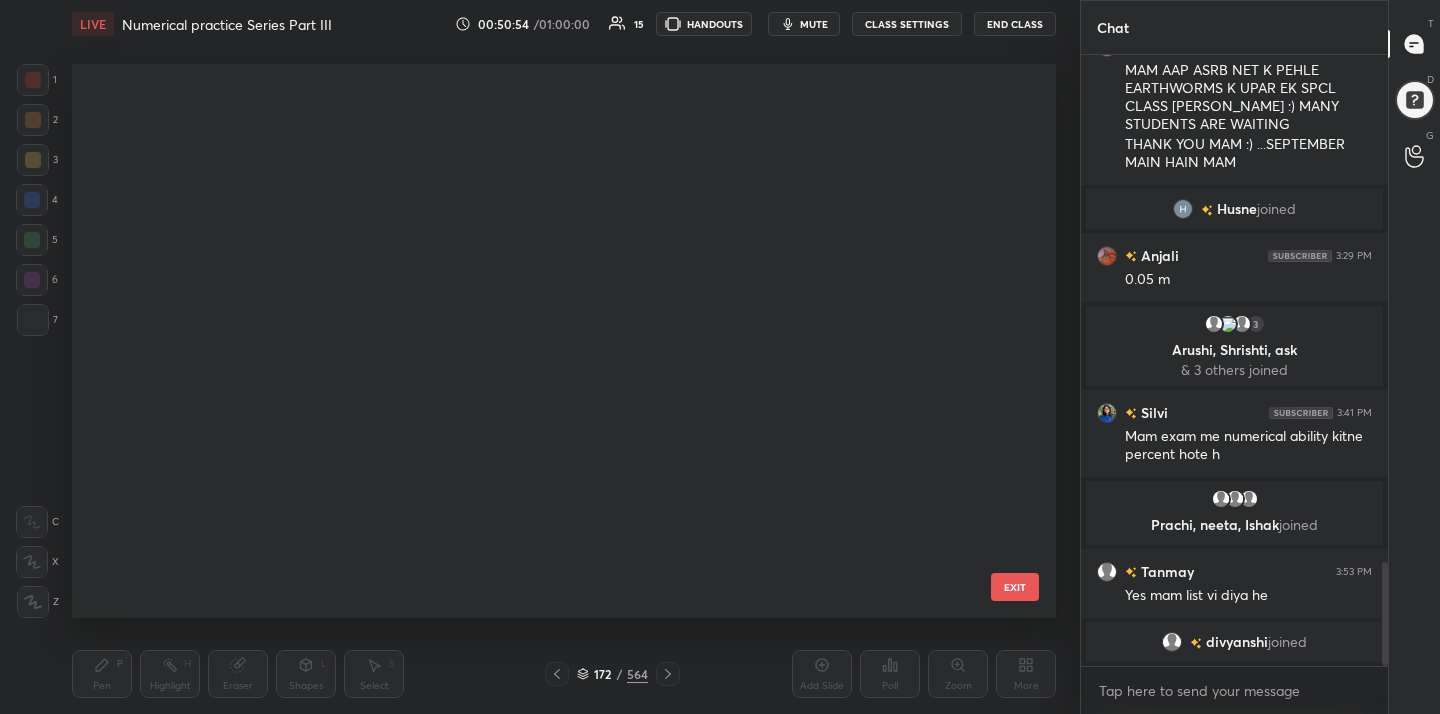 scroll, scrollTop: 9277, scrollLeft: 0, axis: vertical 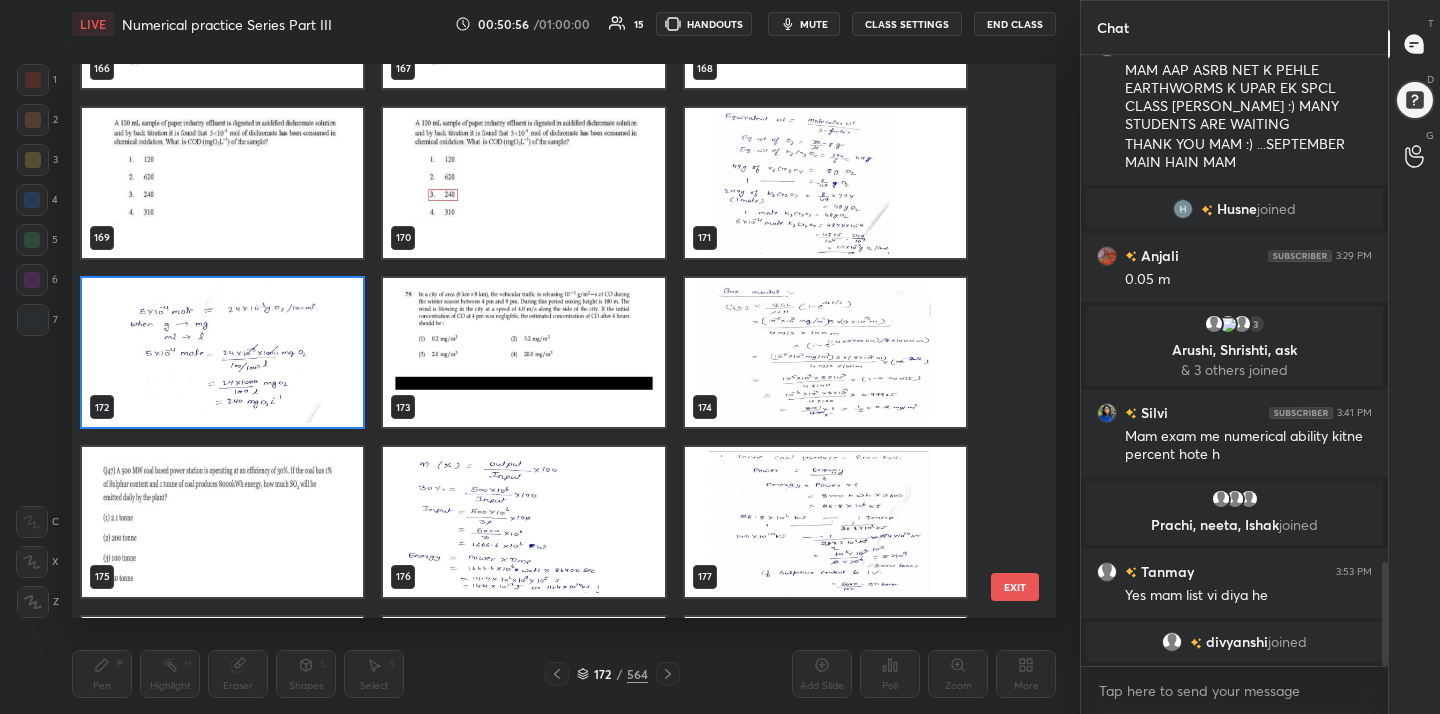 click at bounding box center [523, 353] 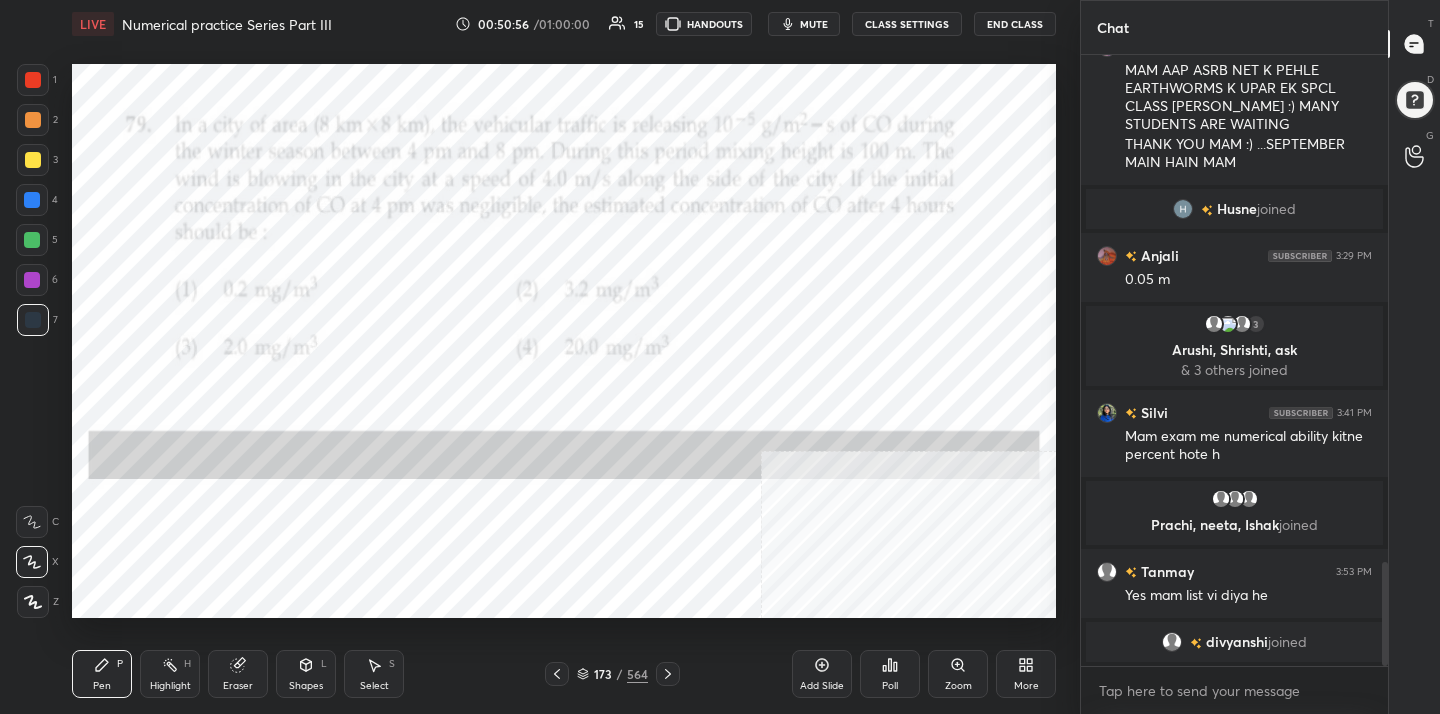 click at bounding box center (523, 353) 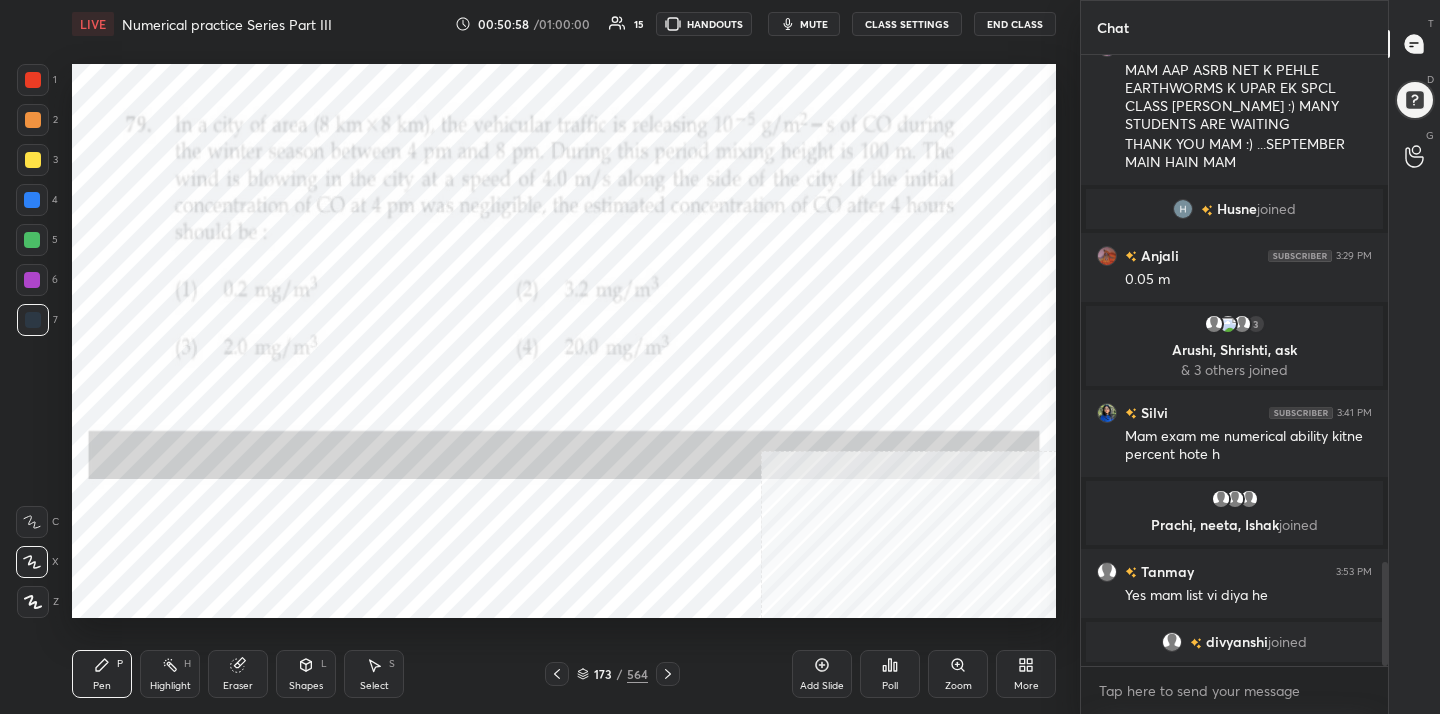 click on "mute" at bounding box center [814, 24] 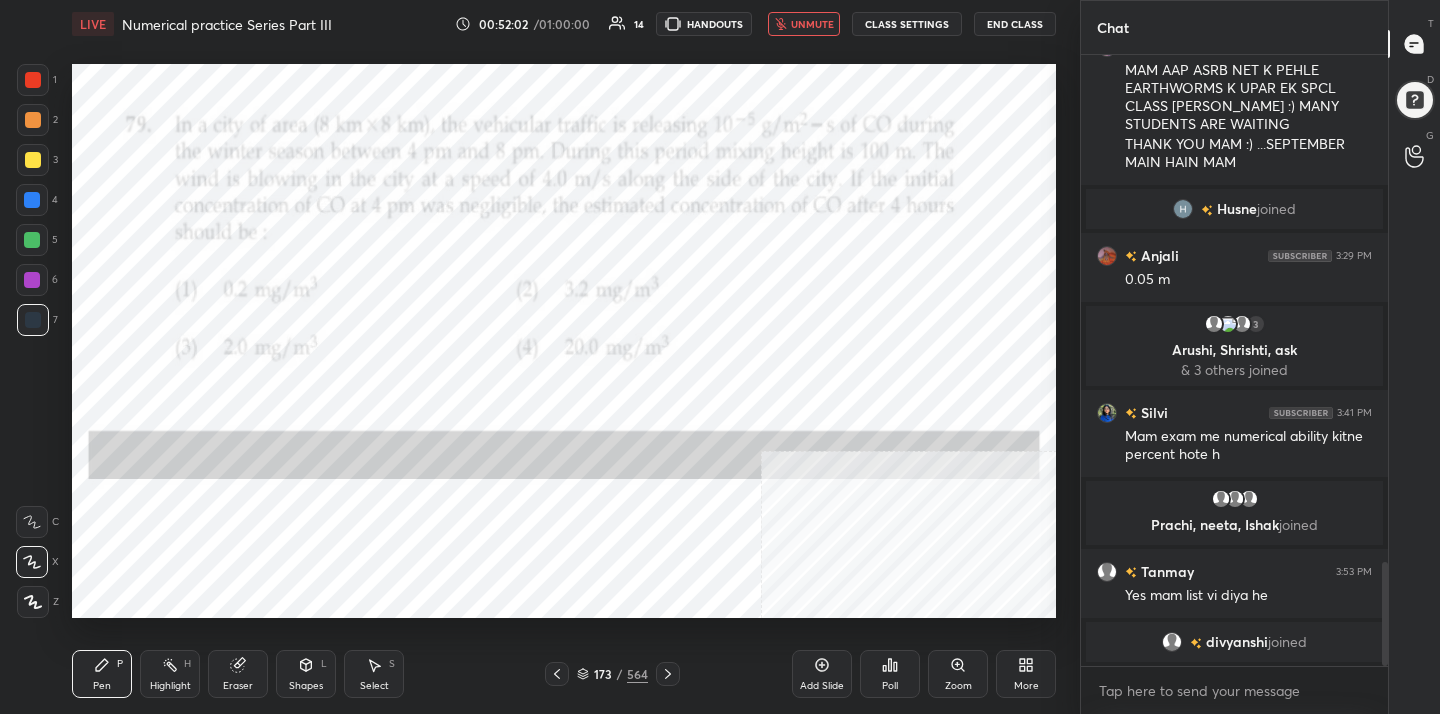 click on "unmute" at bounding box center (812, 24) 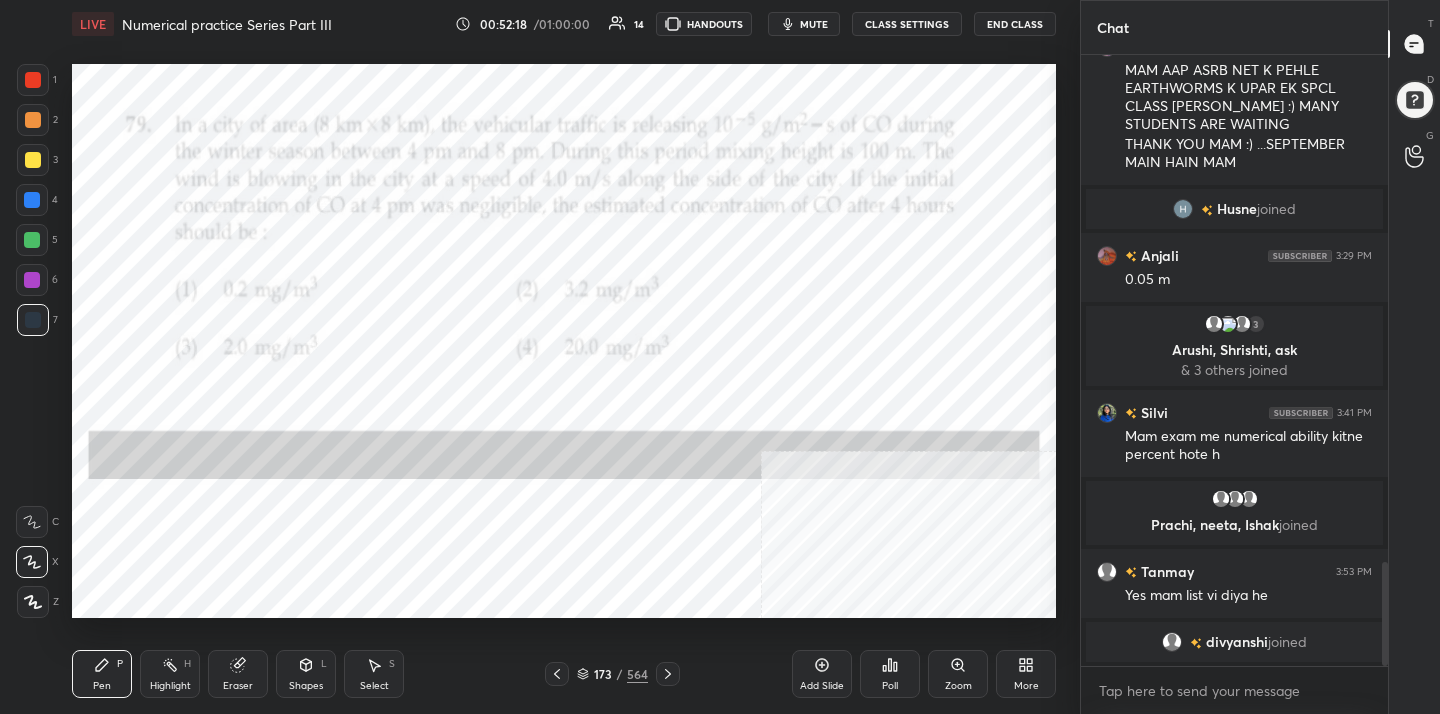 click on "mute" at bounding box center (814, 24) 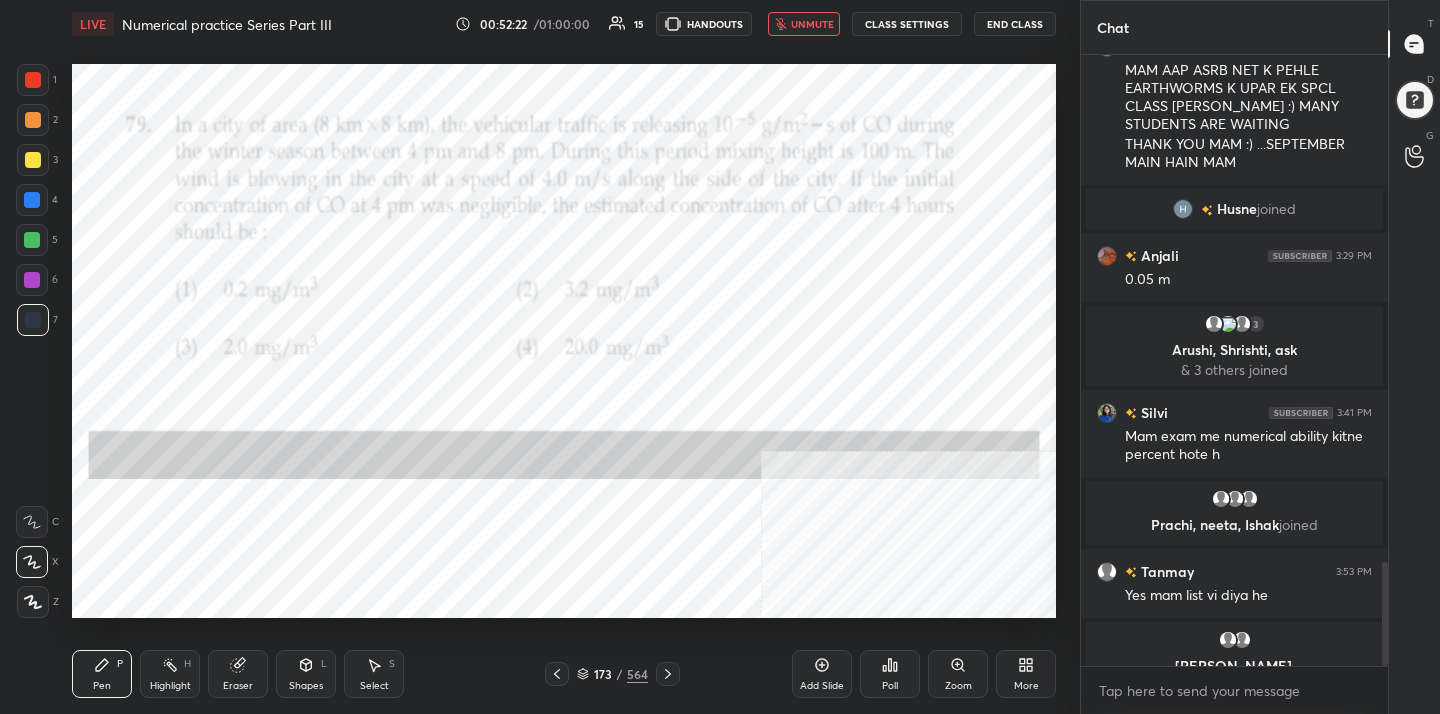 scroll, scrollTop: 2991, scrollLeft: 0, axis: vertical 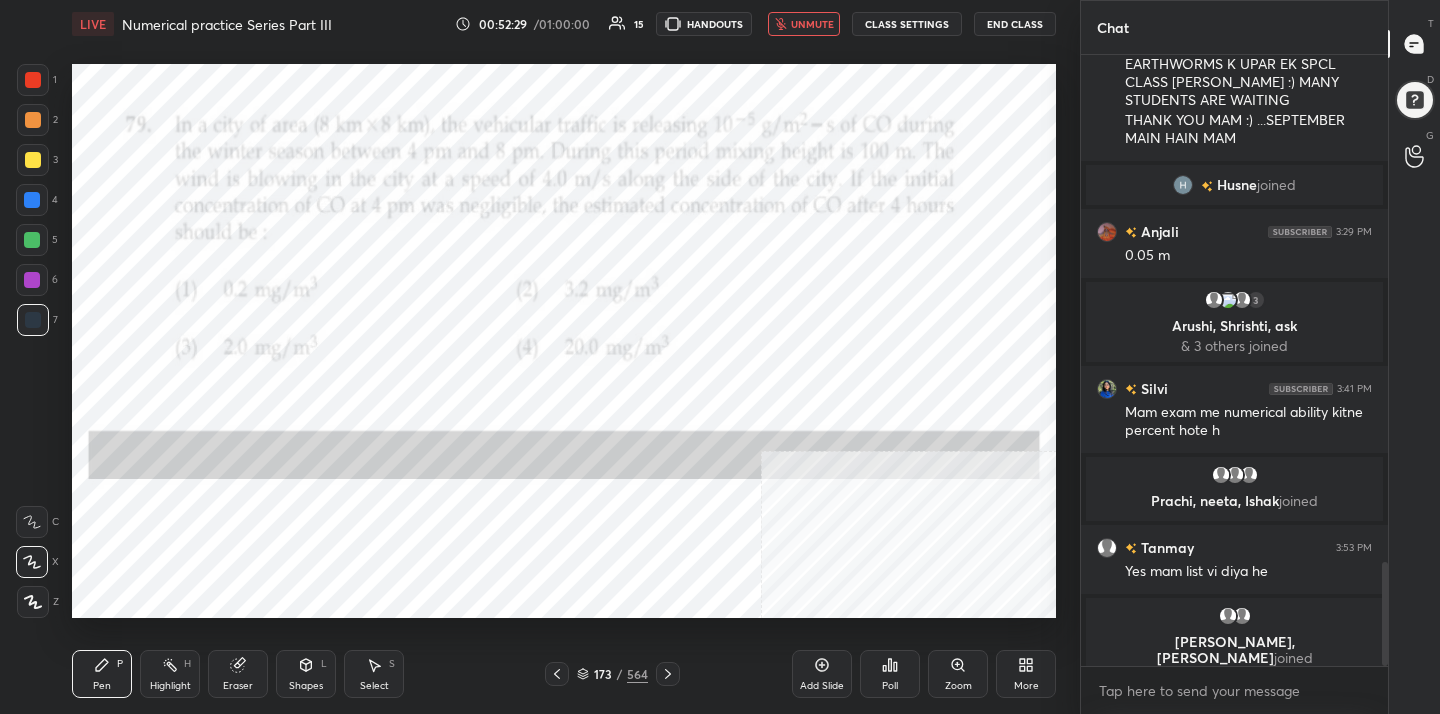 click 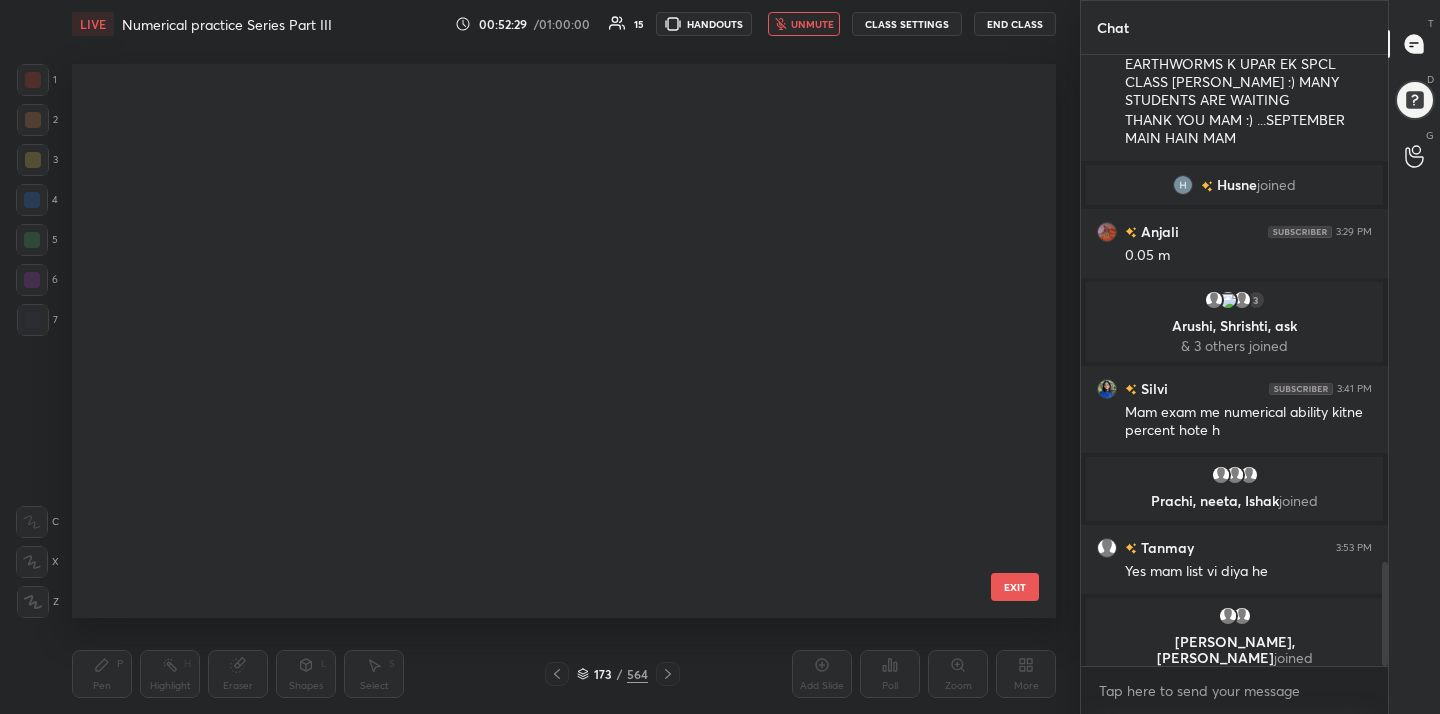 scroll, scrollTop: 9277, scrollLeft: 0, axis: vertical 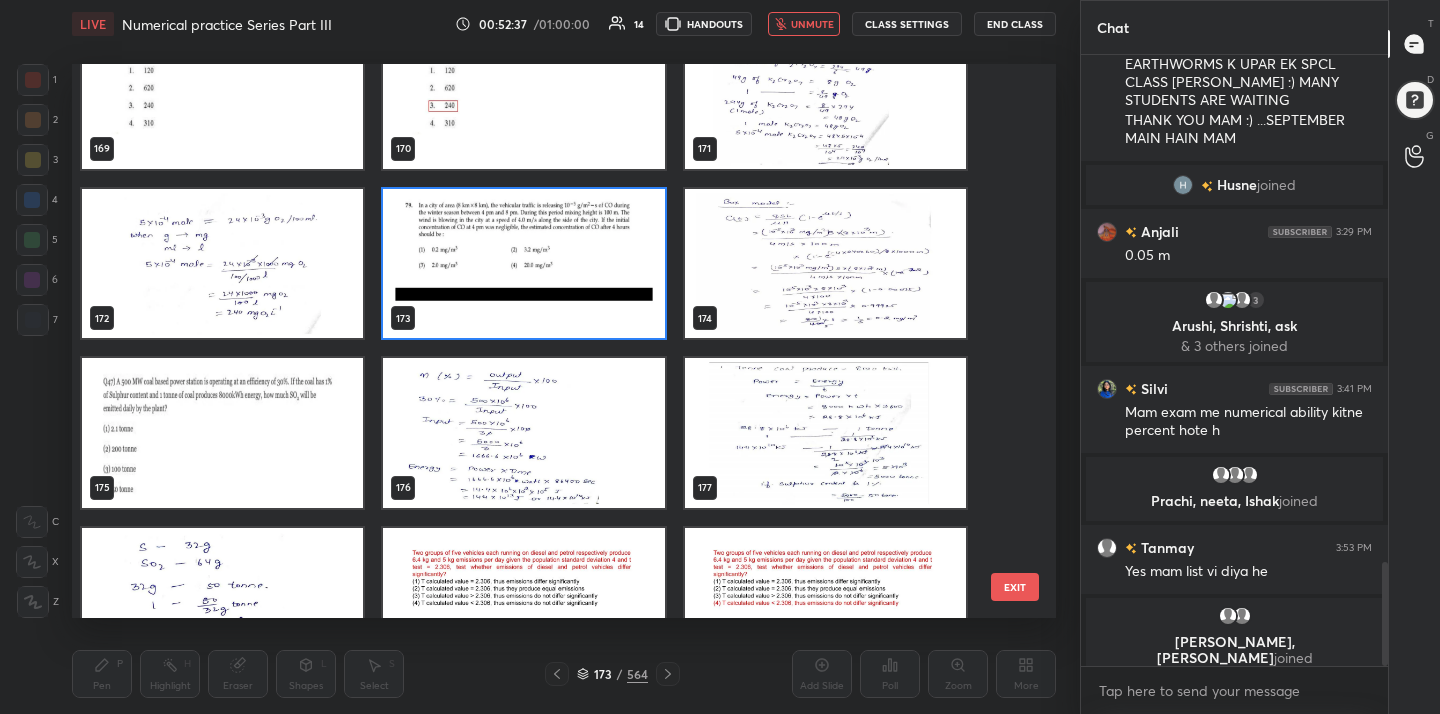 click at bounding box center (523, 264) 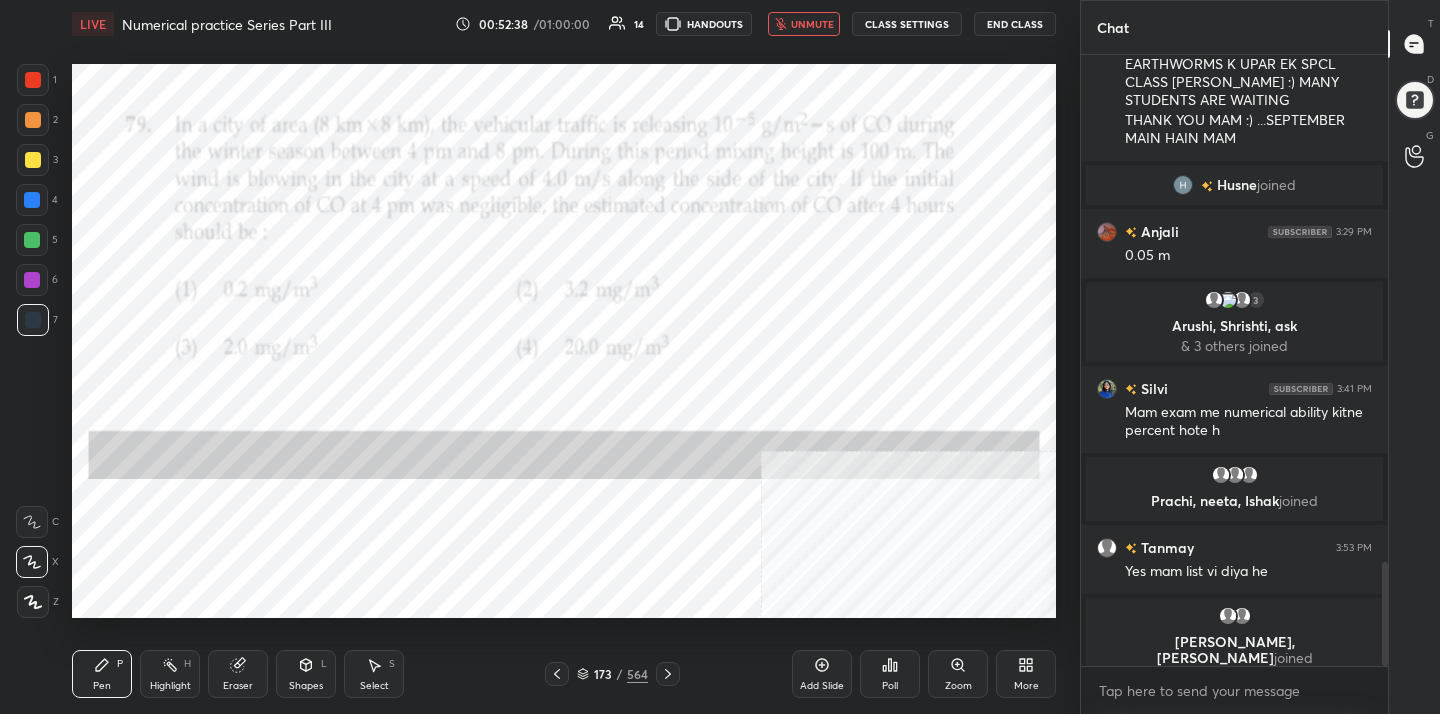 click at bounding box center [523, 264] 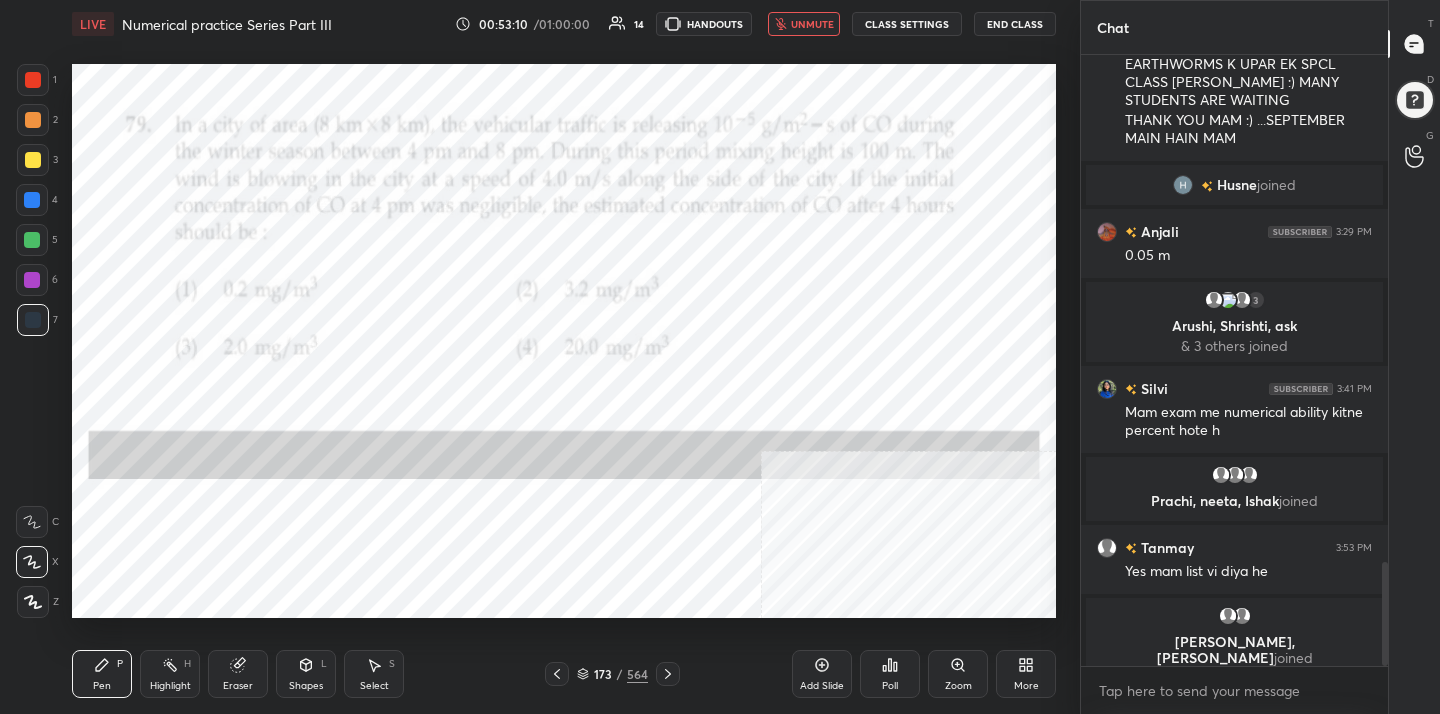 click on "173 / 564" at bounding box center [612, 674] 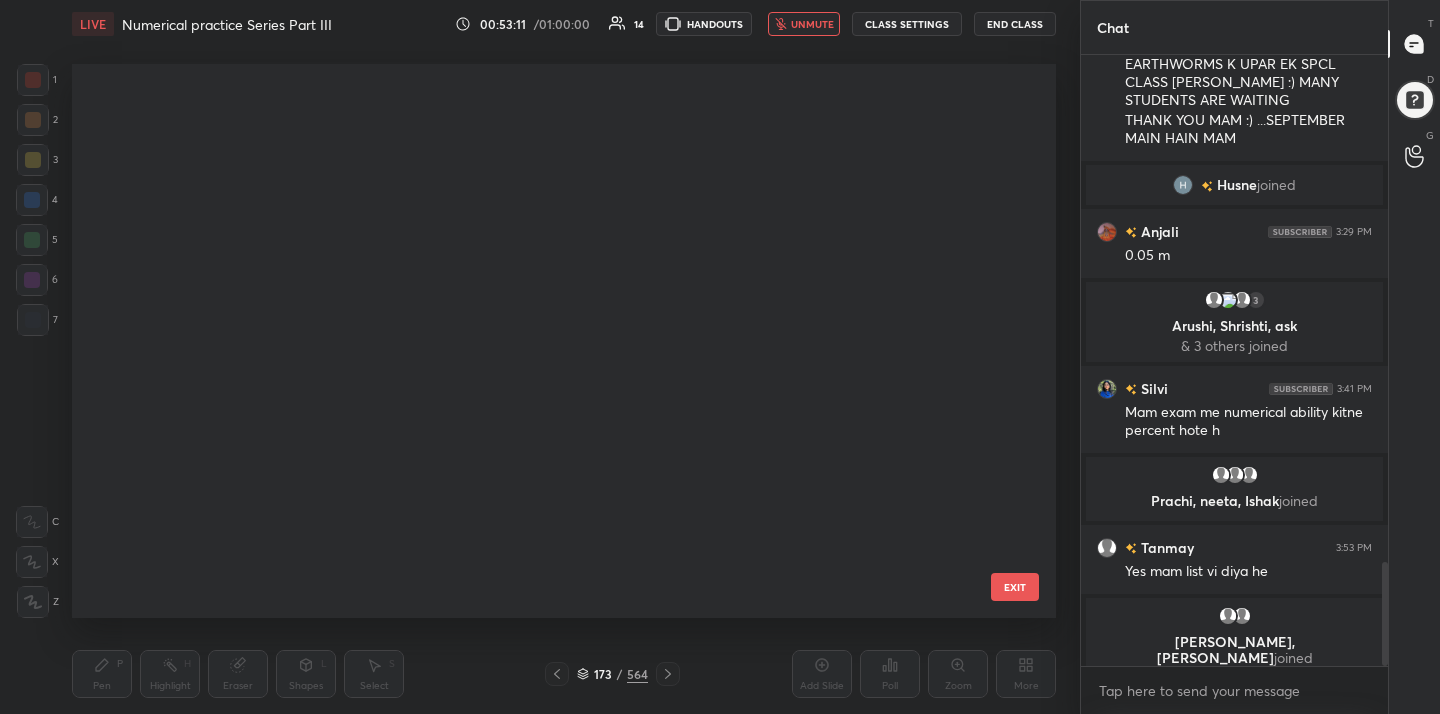 scroll, scrollTop: 9277, scrollLeft: 0, axis: vertical 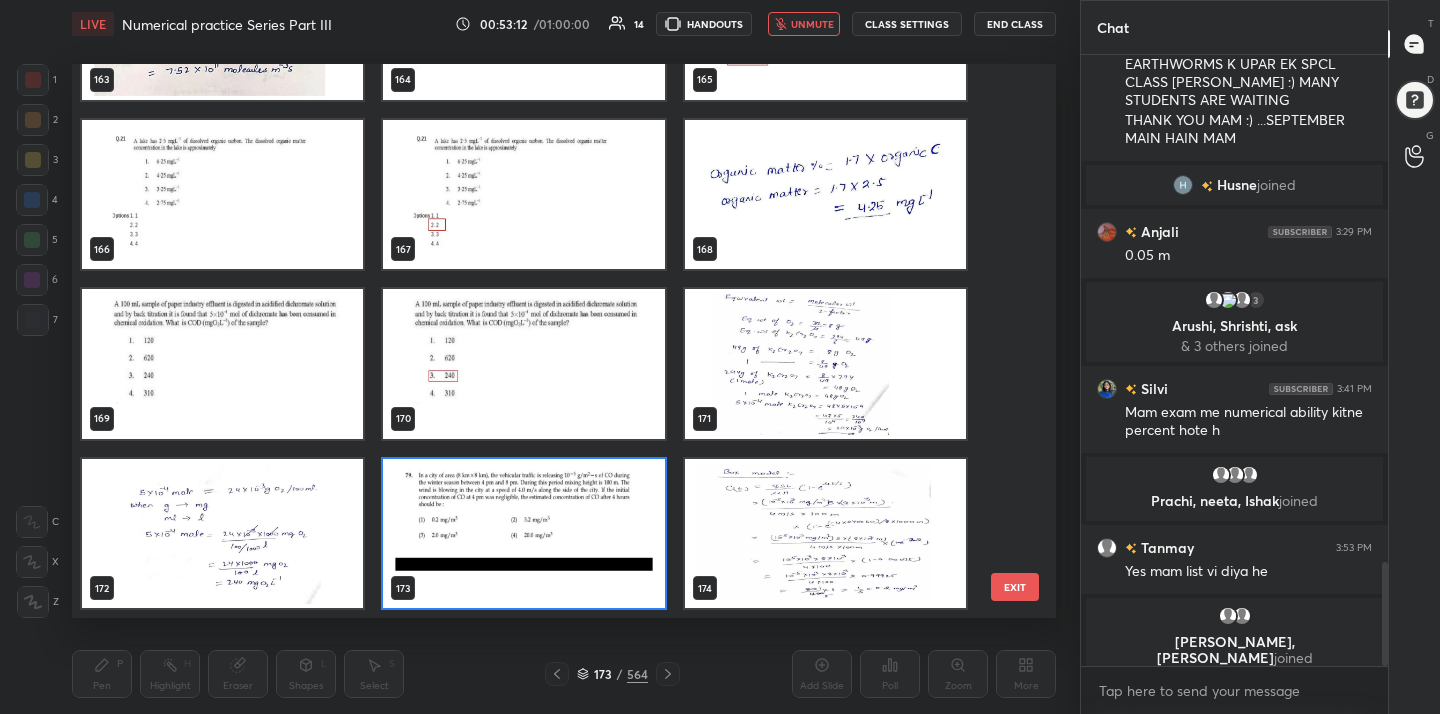 click at bounding box center (523, 534) 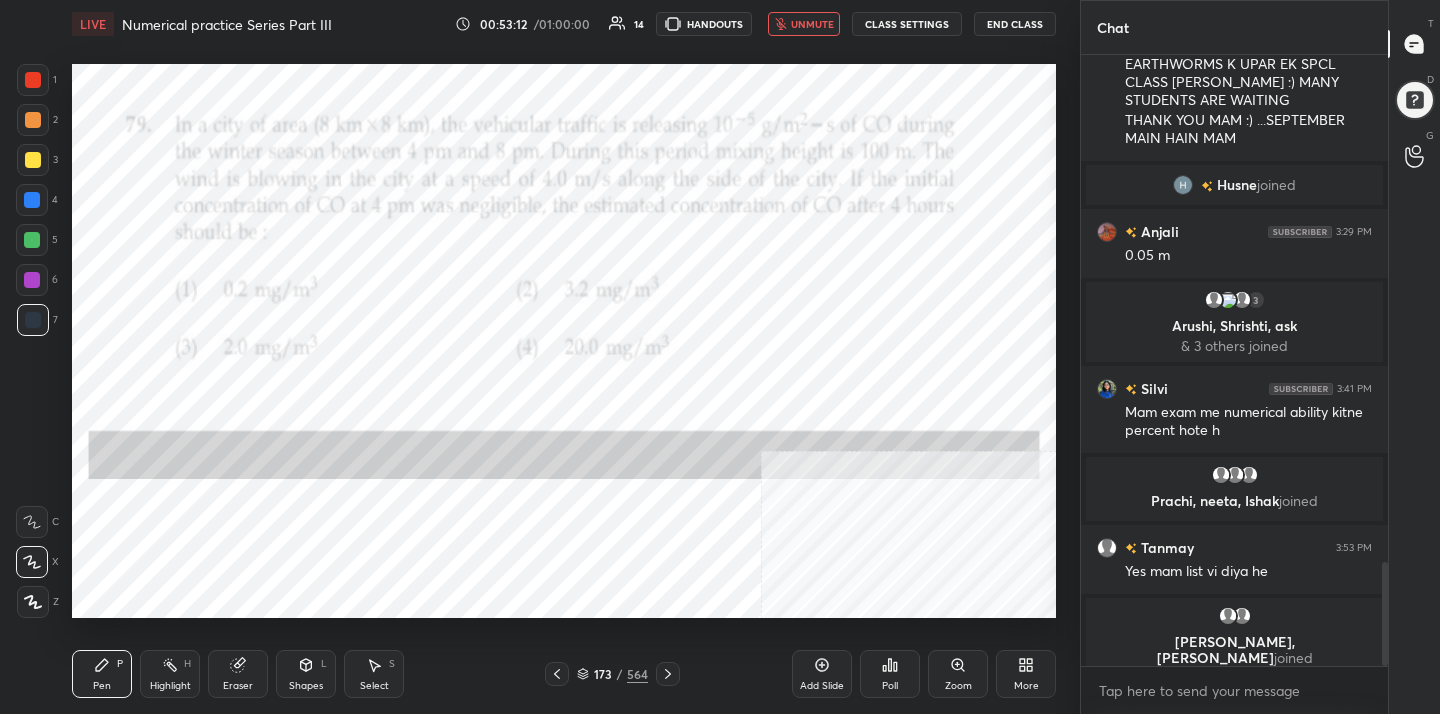 click at bounding box center (523, 534) 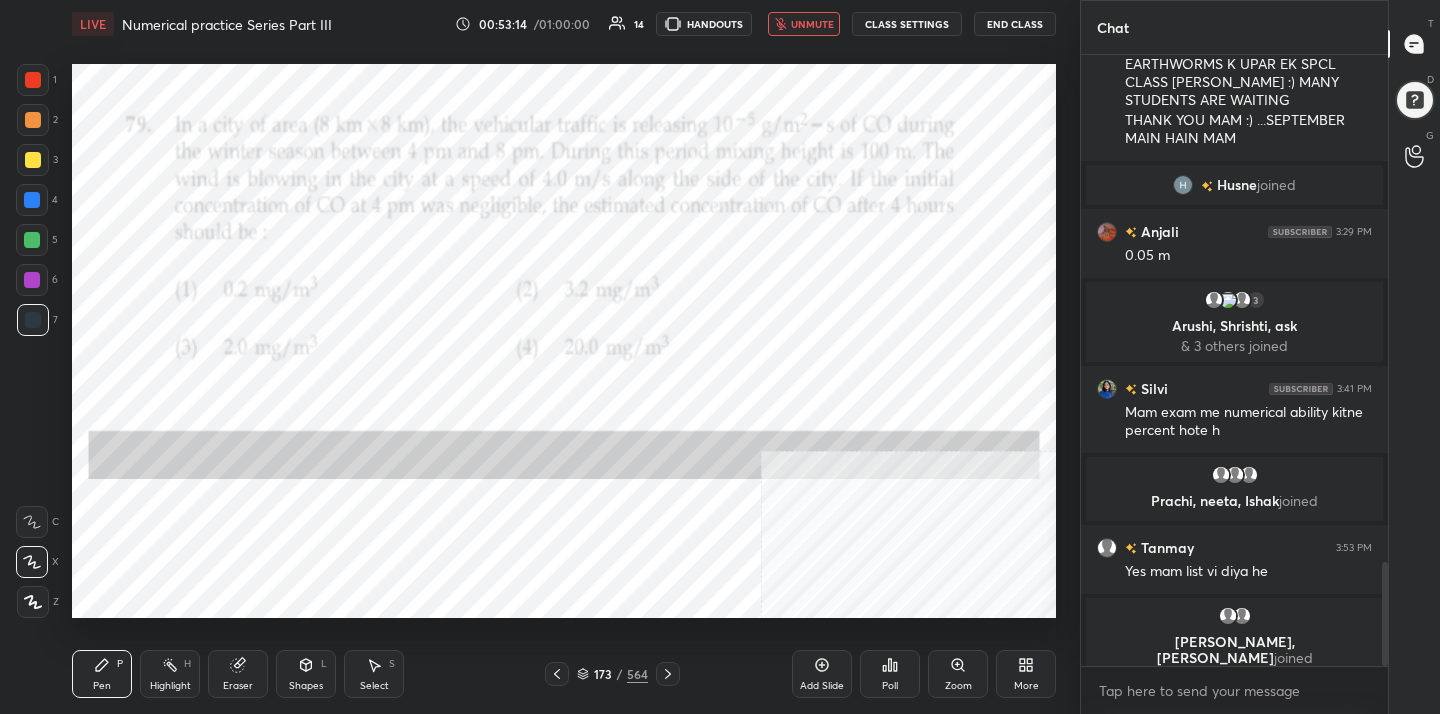 click 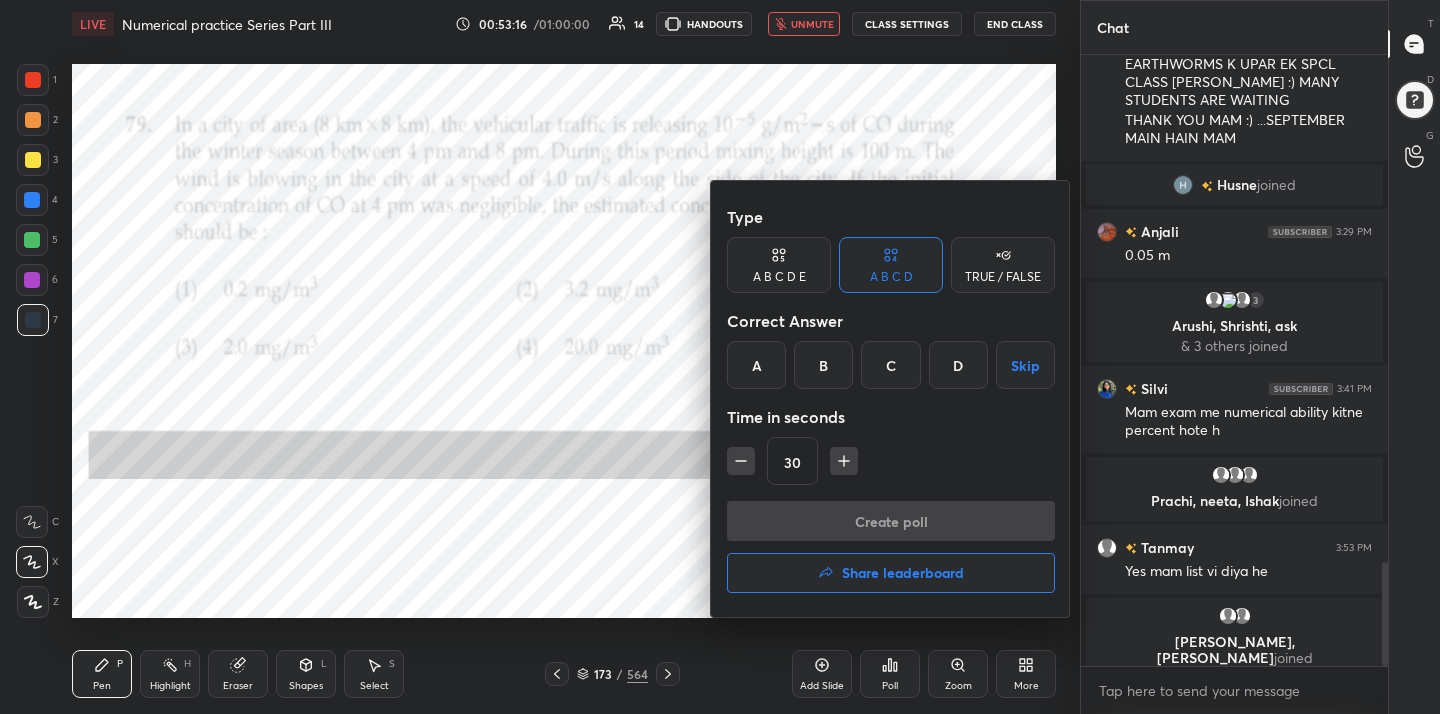 click on "A" at bounding box center [756, 365] 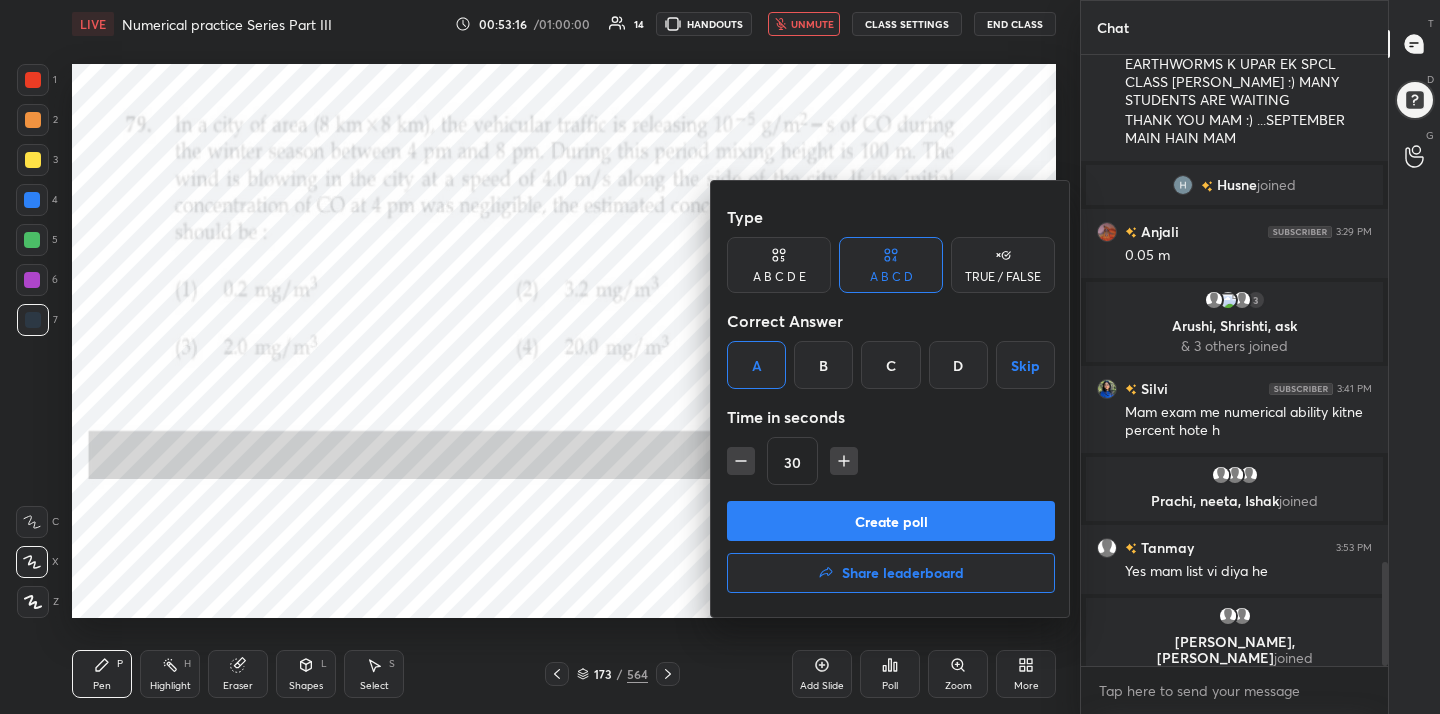 click on "Create poll" at bounding box center (891, 521) 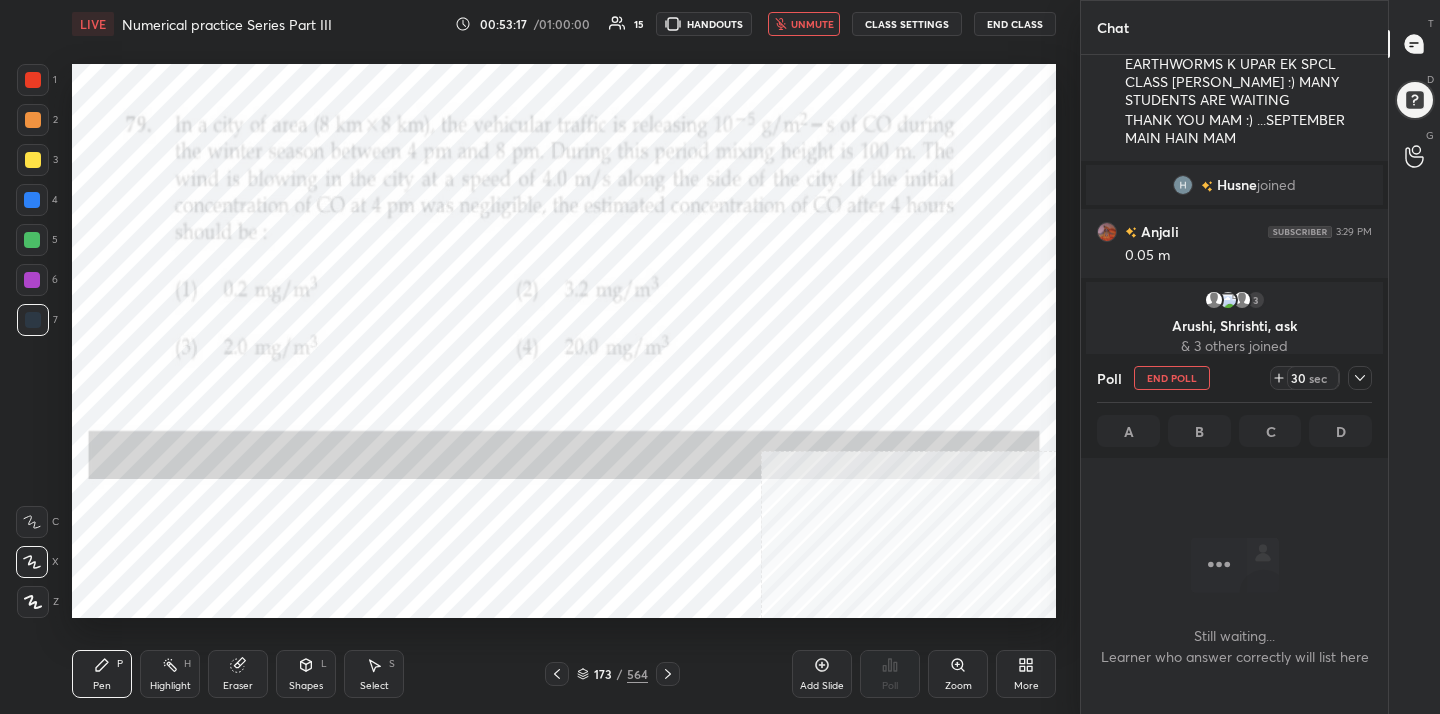 scroll, scrollTop: 335, scrollLeft: 301, axis: both 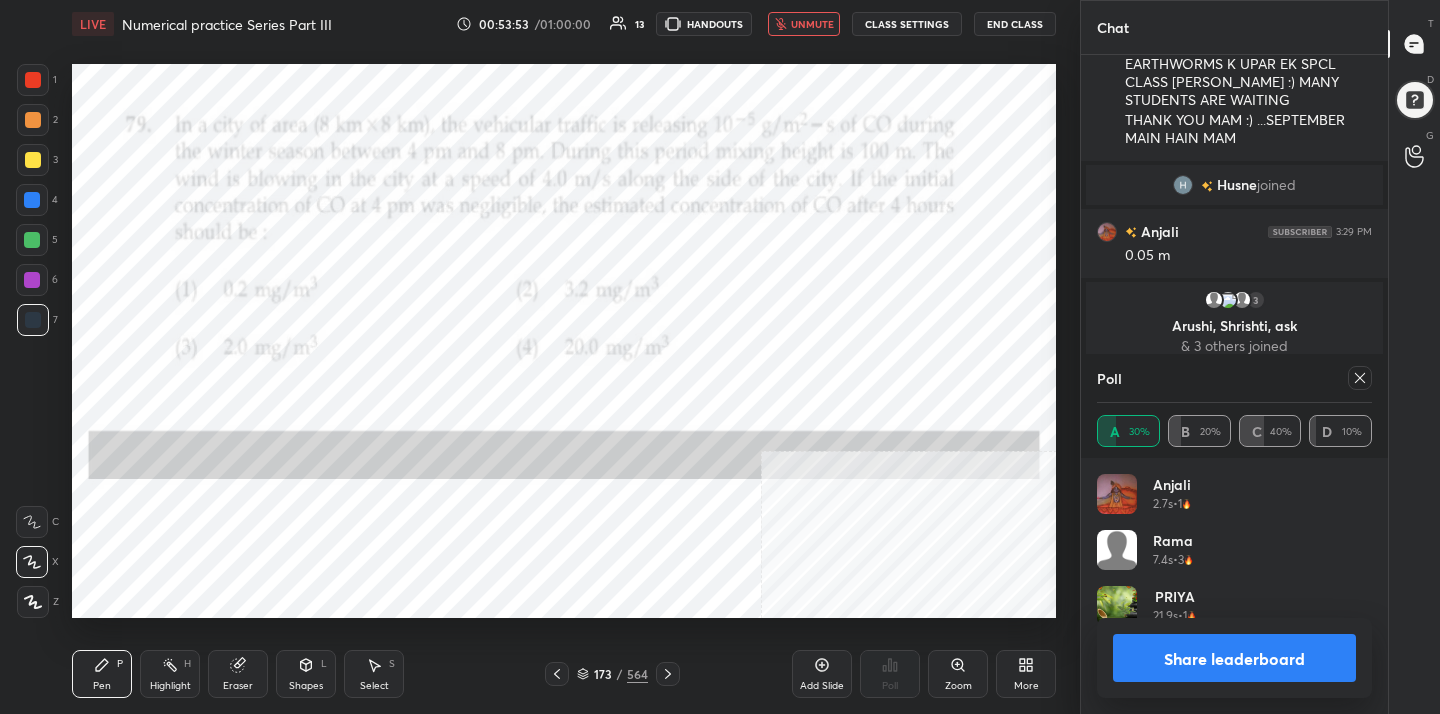 click 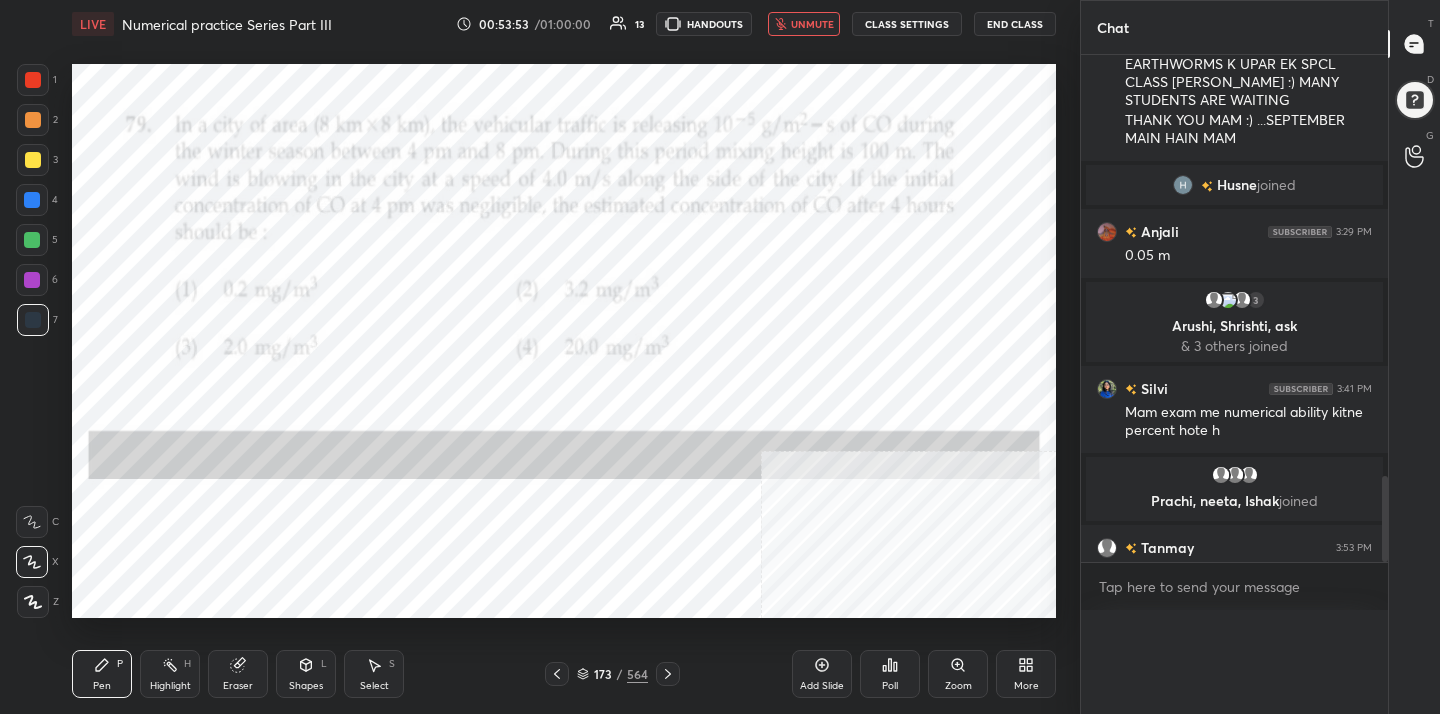 scroll, scrollTop: 0, scrollLeft: 0, axis: both 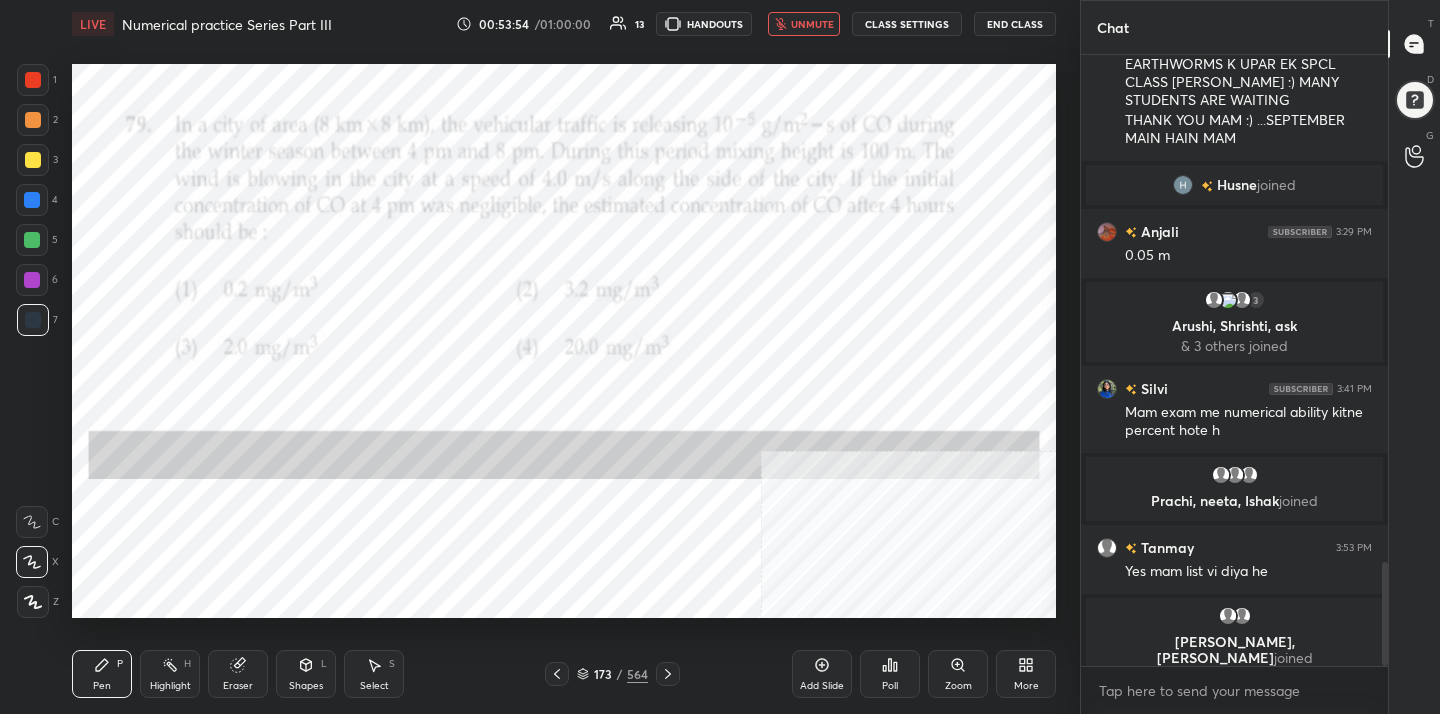 click 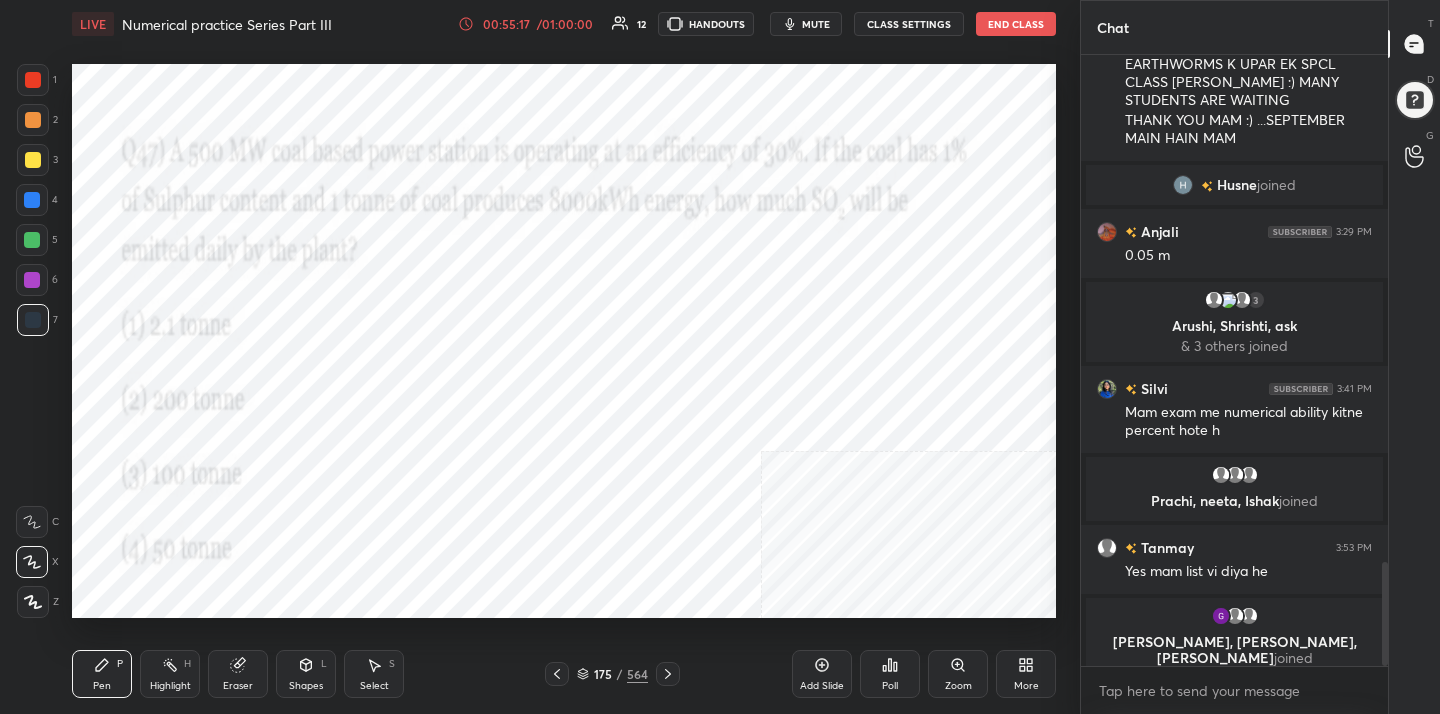 click 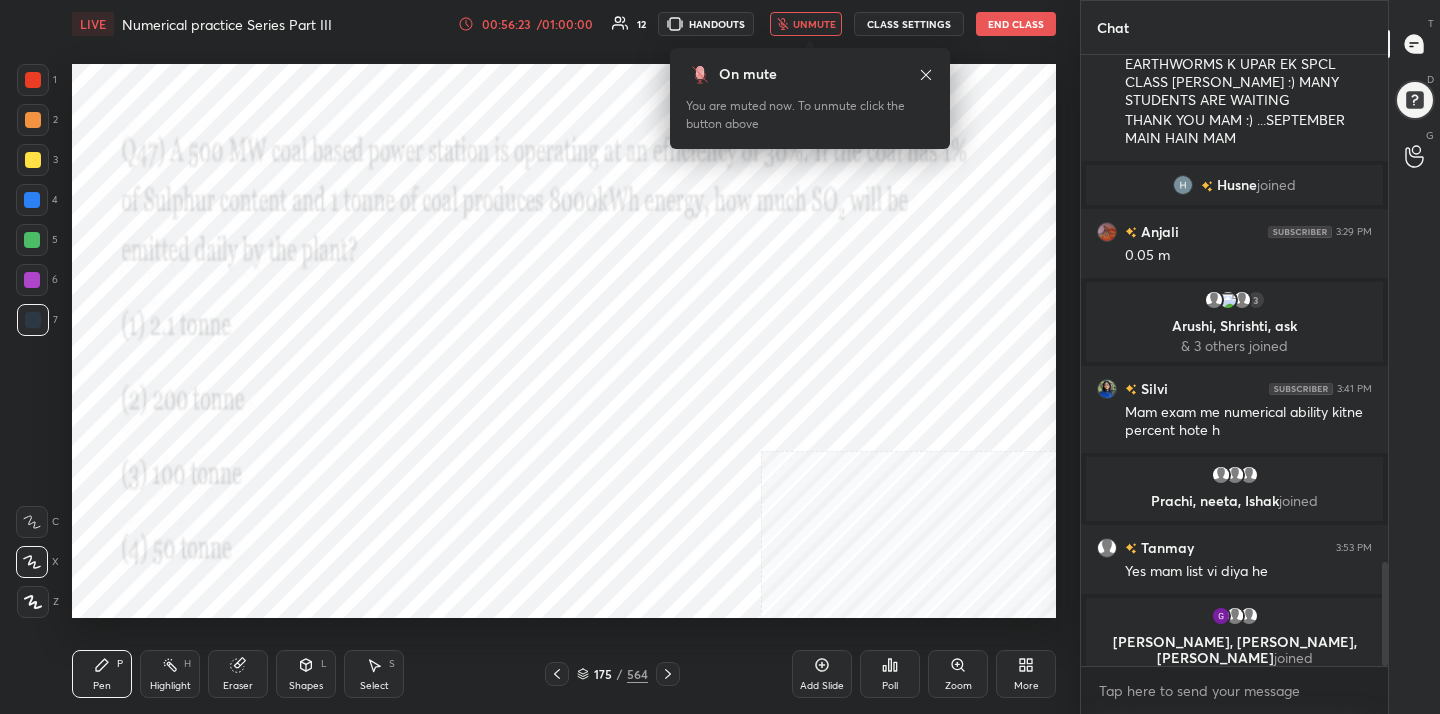 click on "On mute You are muted now. To unmute click the
button above" at bounding box center (810, 92) 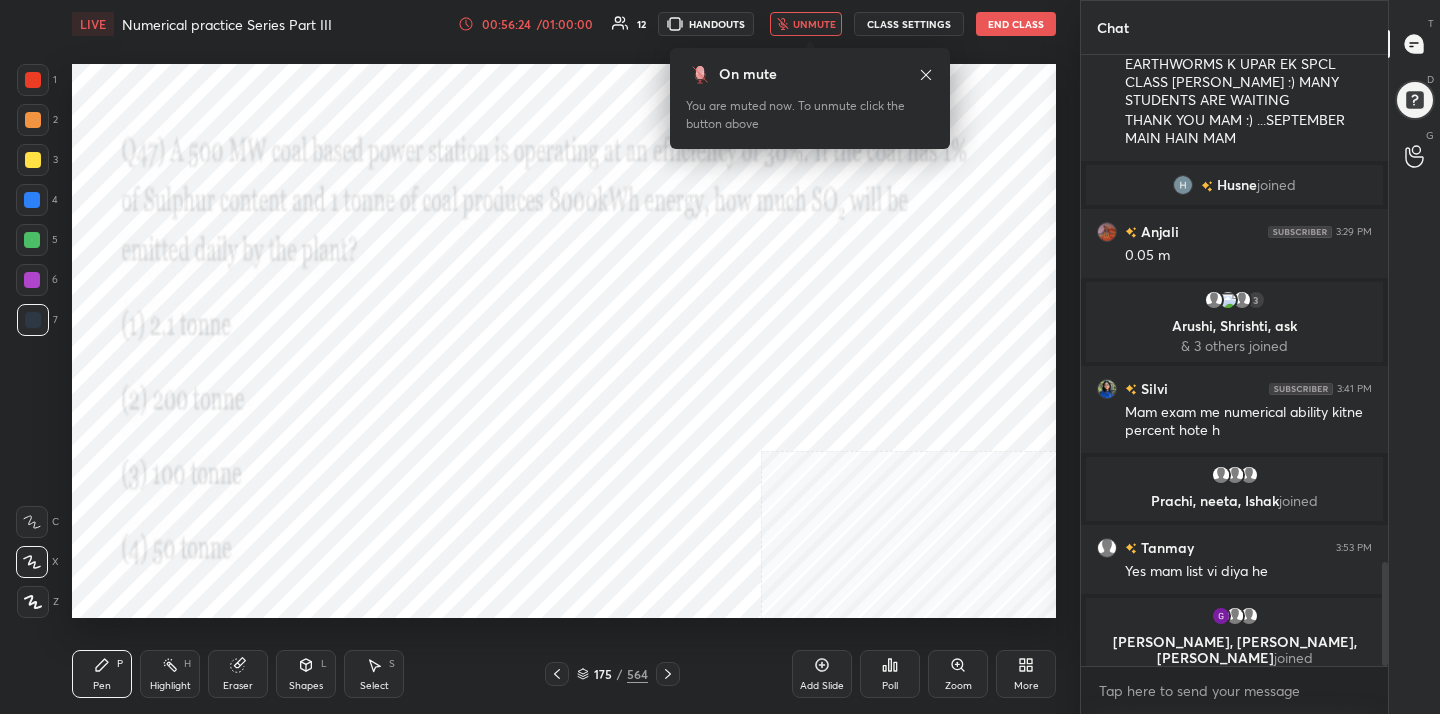 click on "unmute" at bounding box center (814, 24) 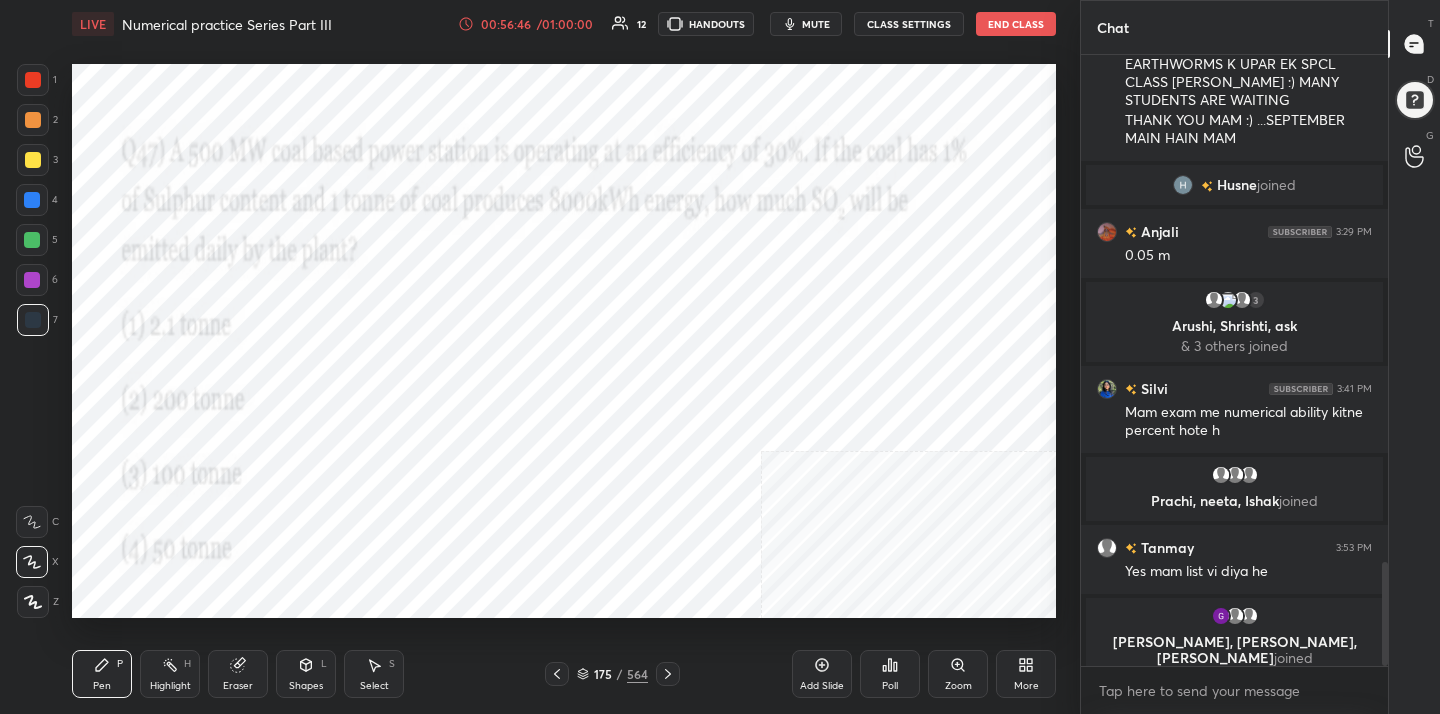 click on "mute" at bounding box center (816, 24) 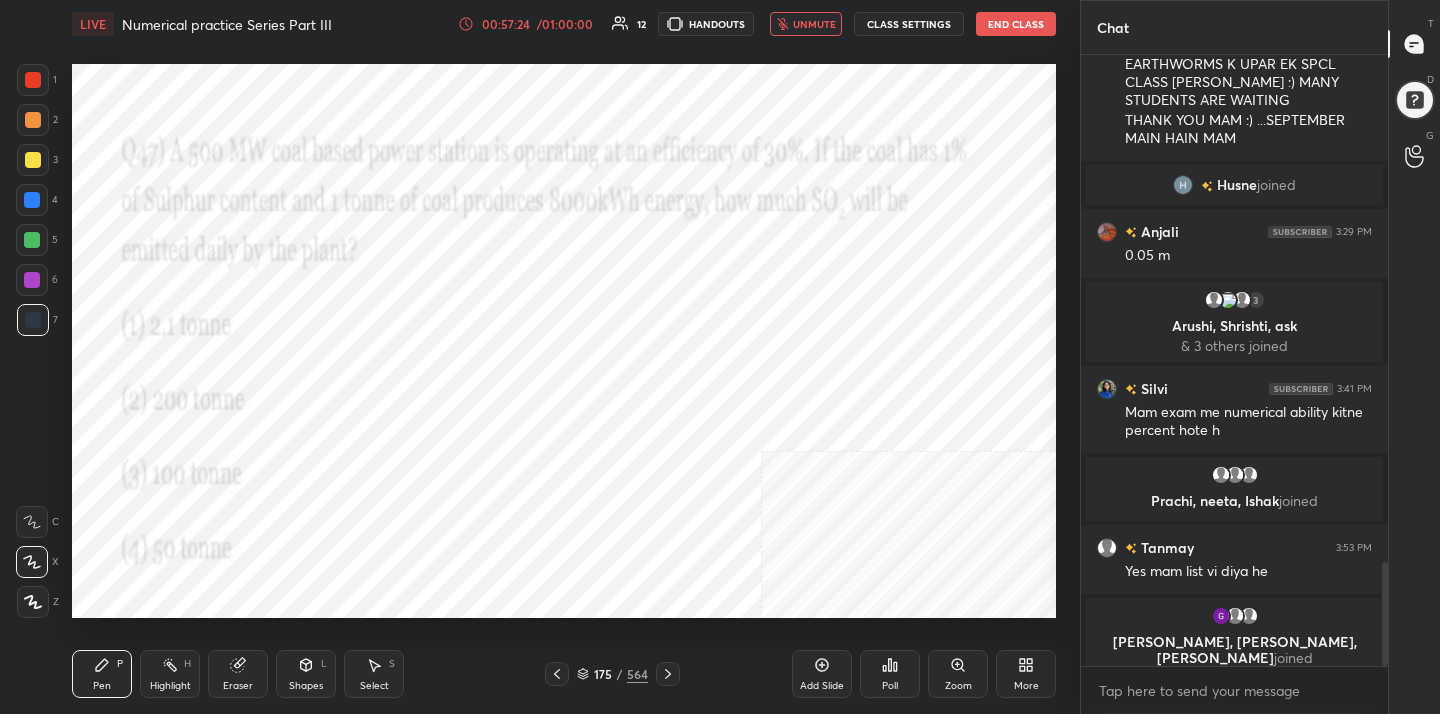 click on "[PERSON_NAME], Garima, [PERSON_NAME]  joined" at bounding box center [1234, 650] 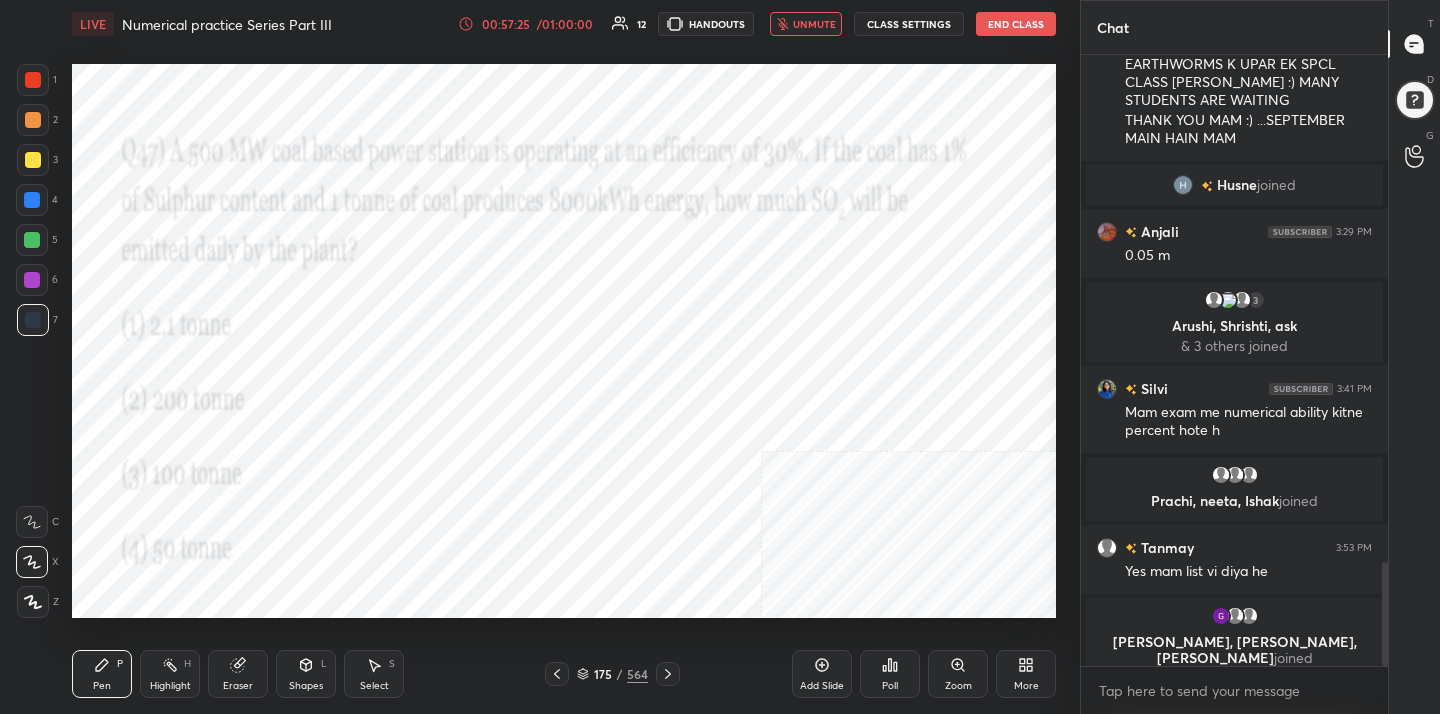 click at bounding box center (1235, 616) 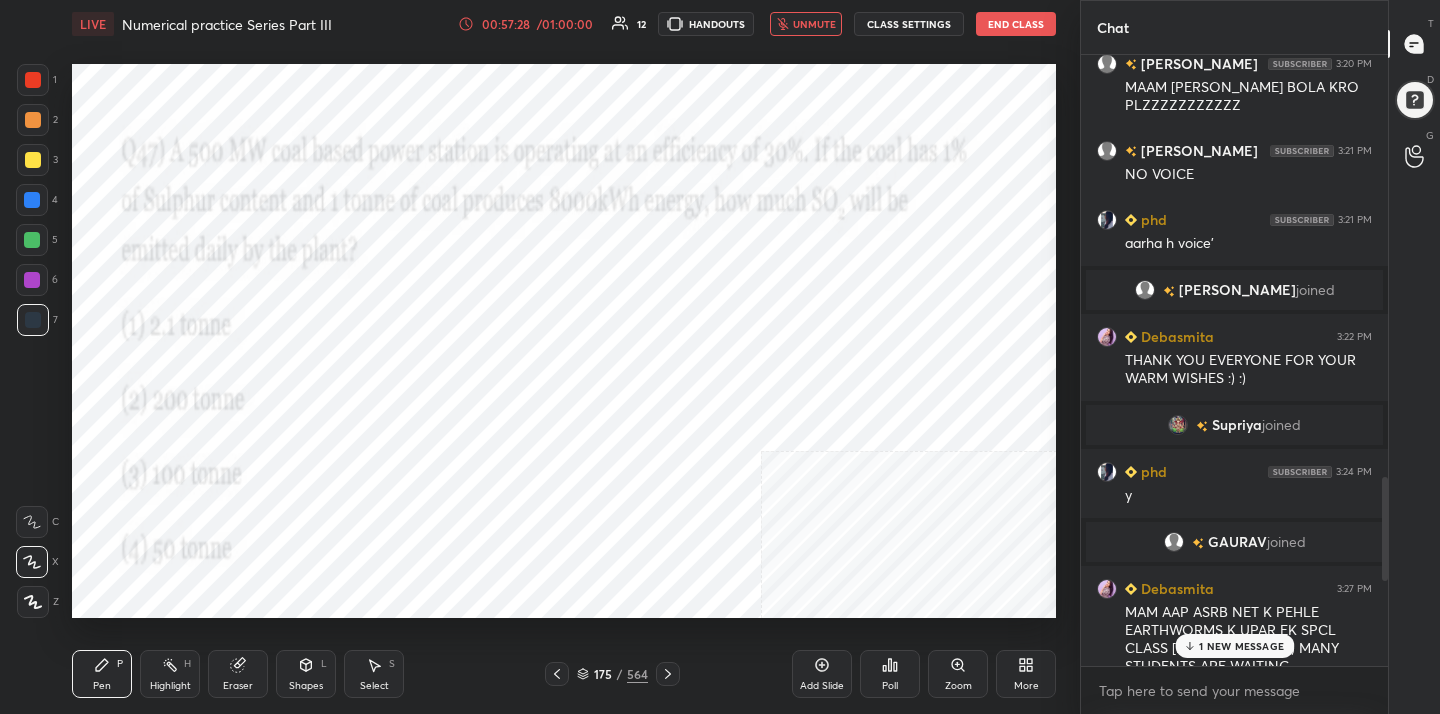 scroll, scrollTop: 2609, scrollLeft: 0, axis: vertical 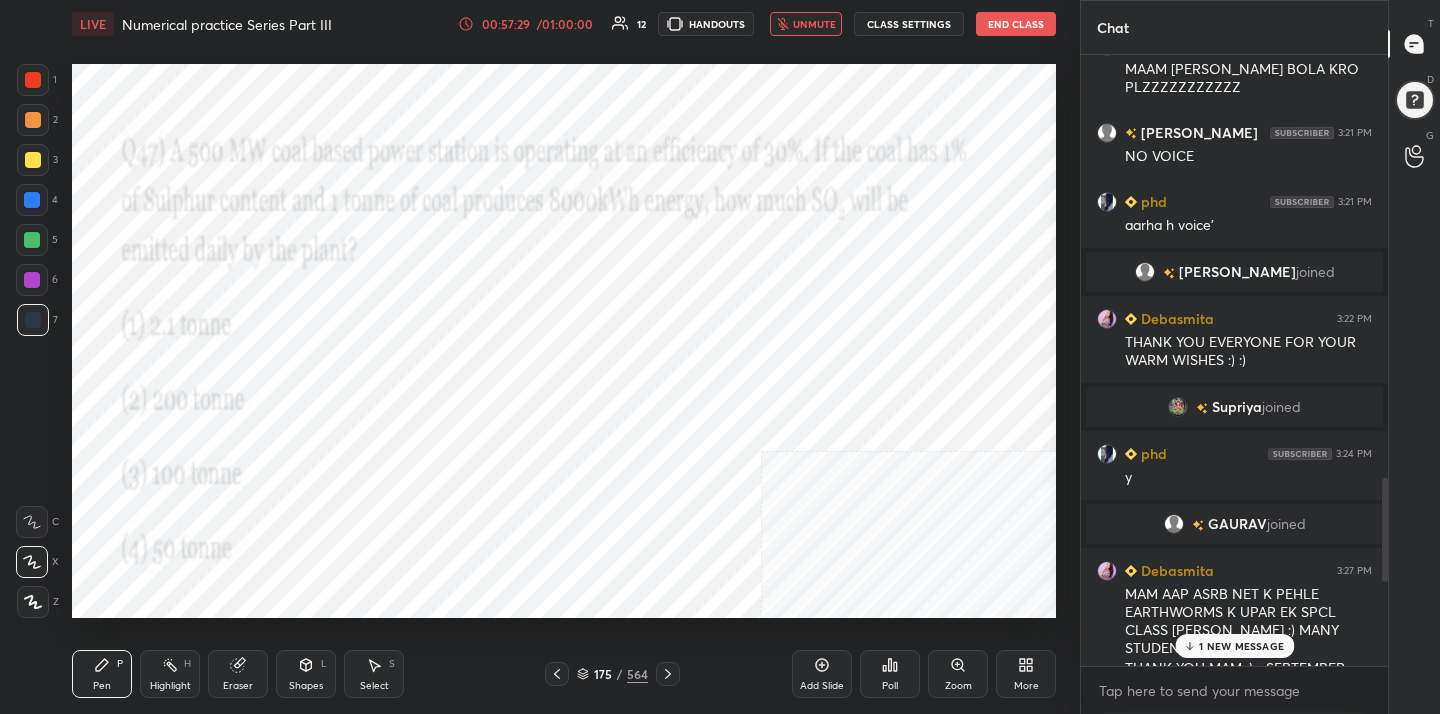 click on "GAURAV" at bounding box center (1237, 524) 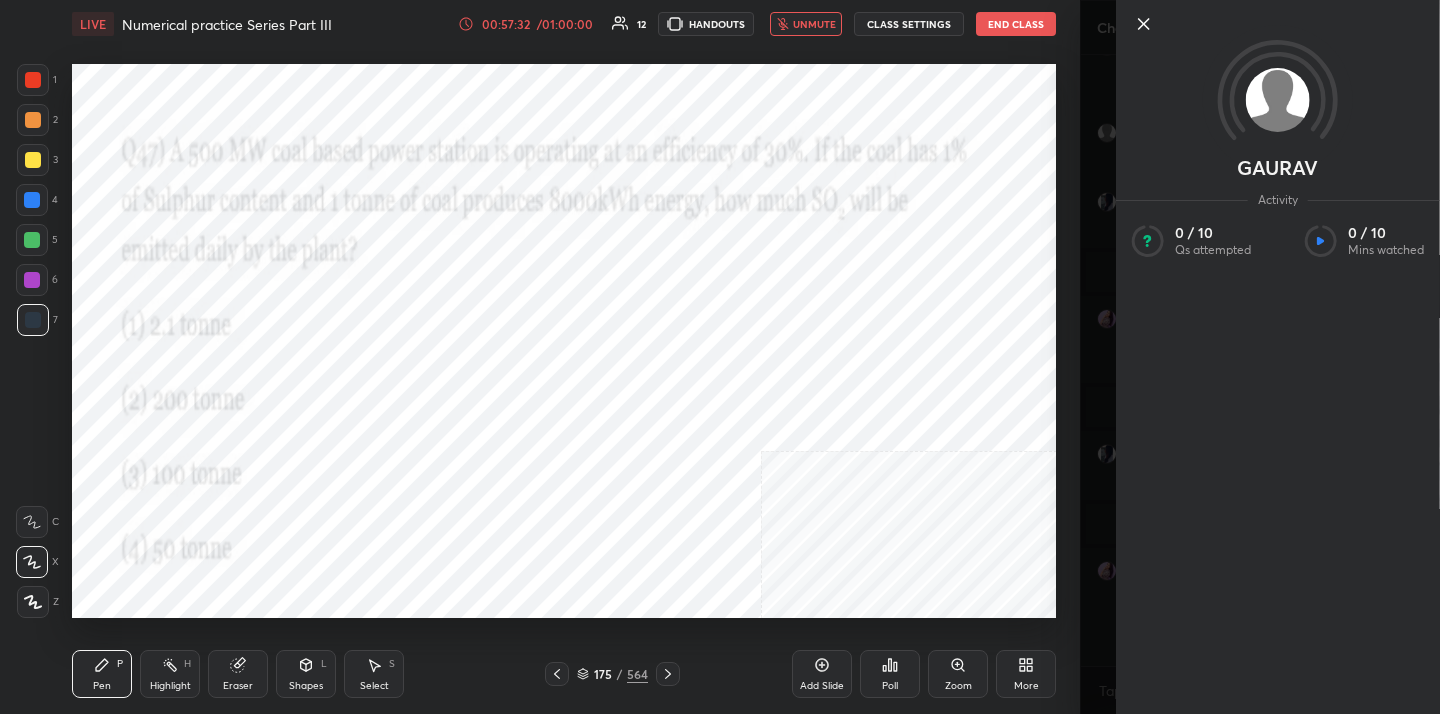 click 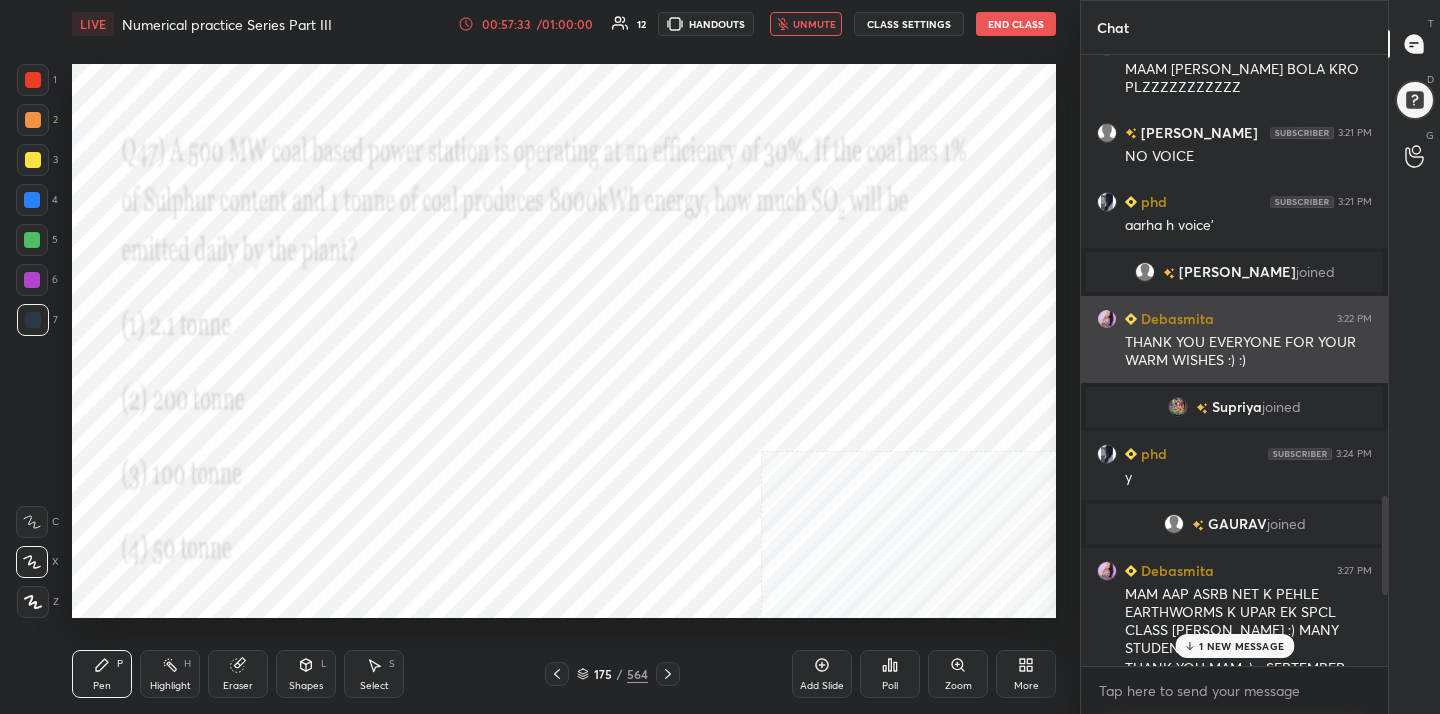 scroll, scrollTop: 3157, scrollLeft: 0, axis: vertical 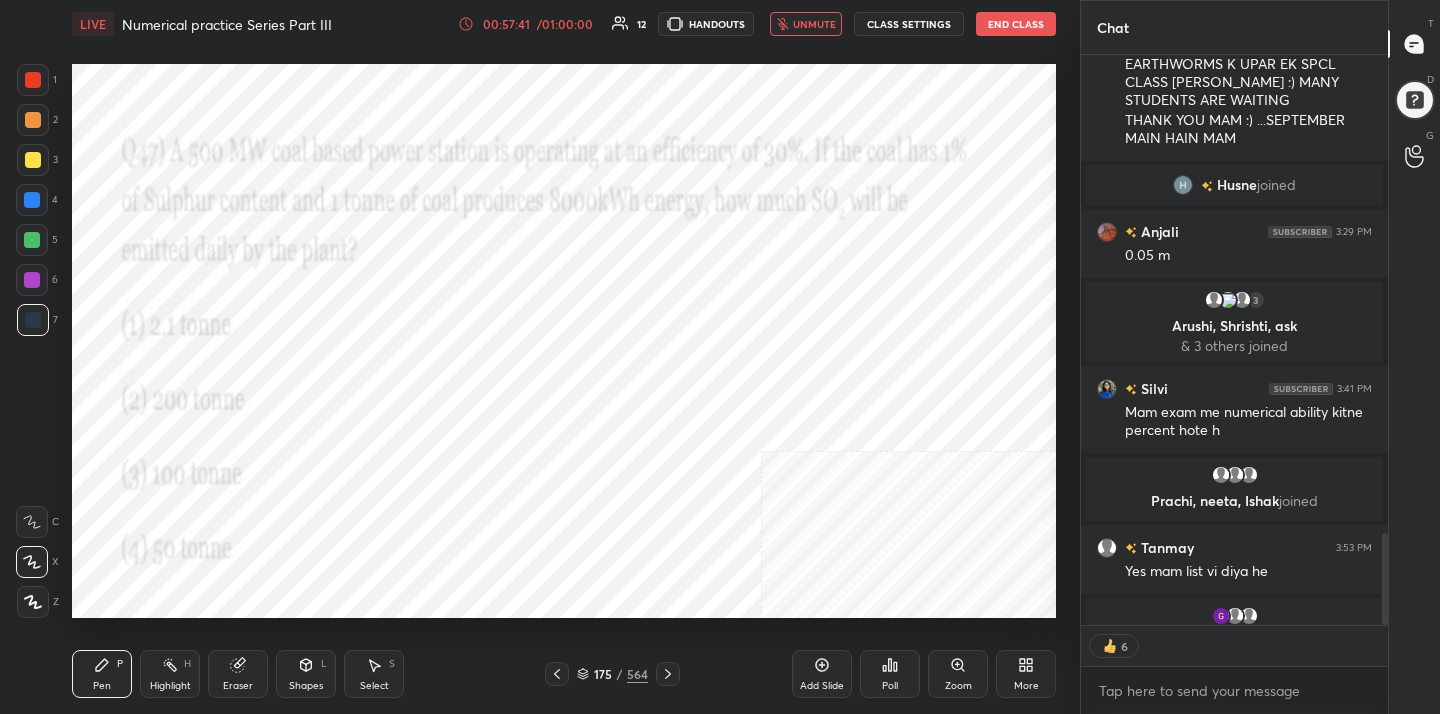 click on "unmute" at bounding box center [814, 24] 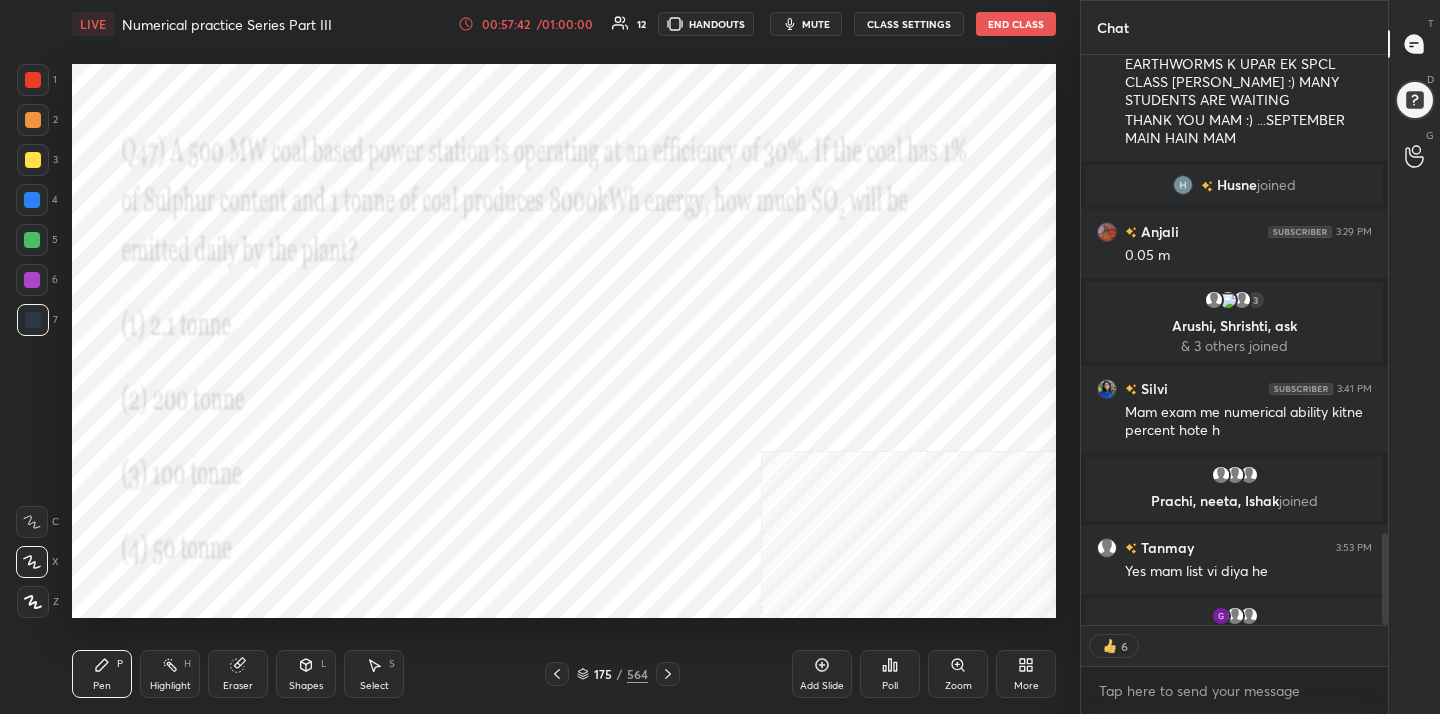 click 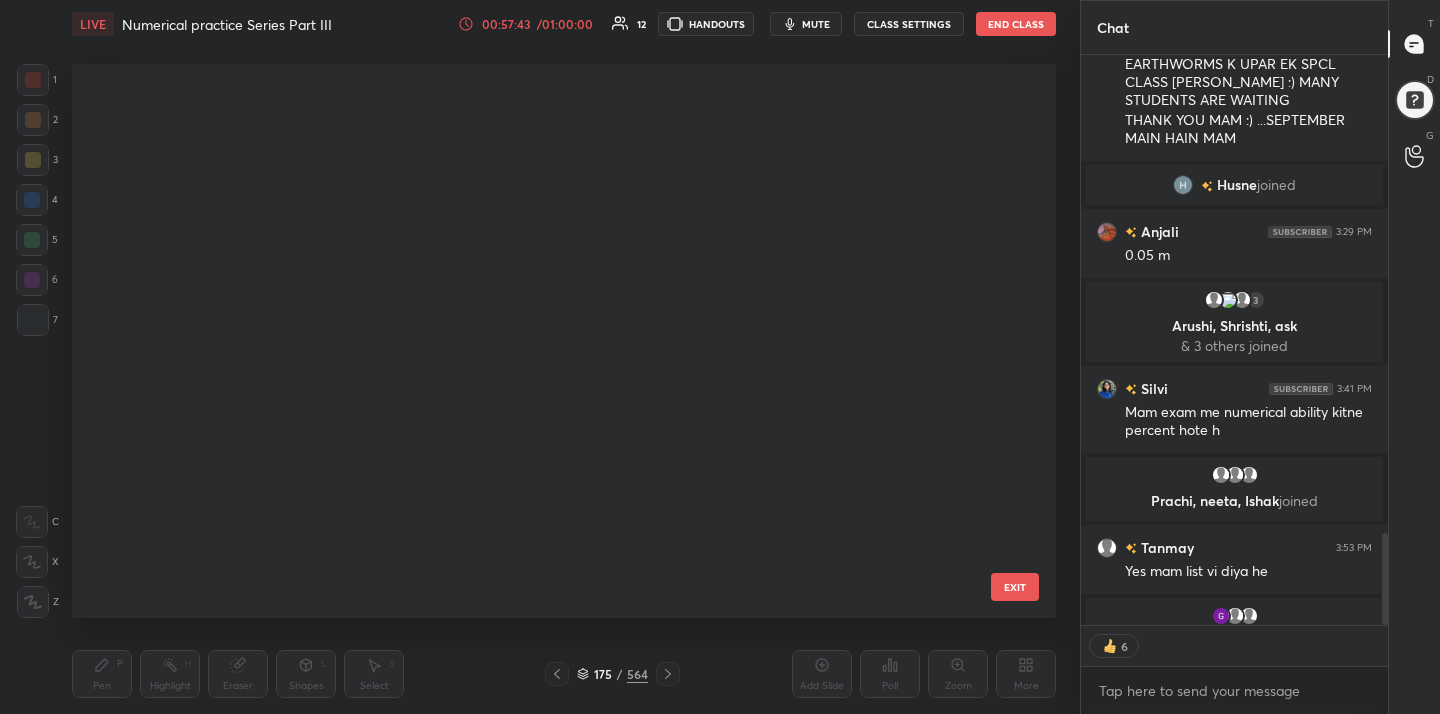 scroll, scrollTop: 9447, scrollLeft: 0, axis: vertical 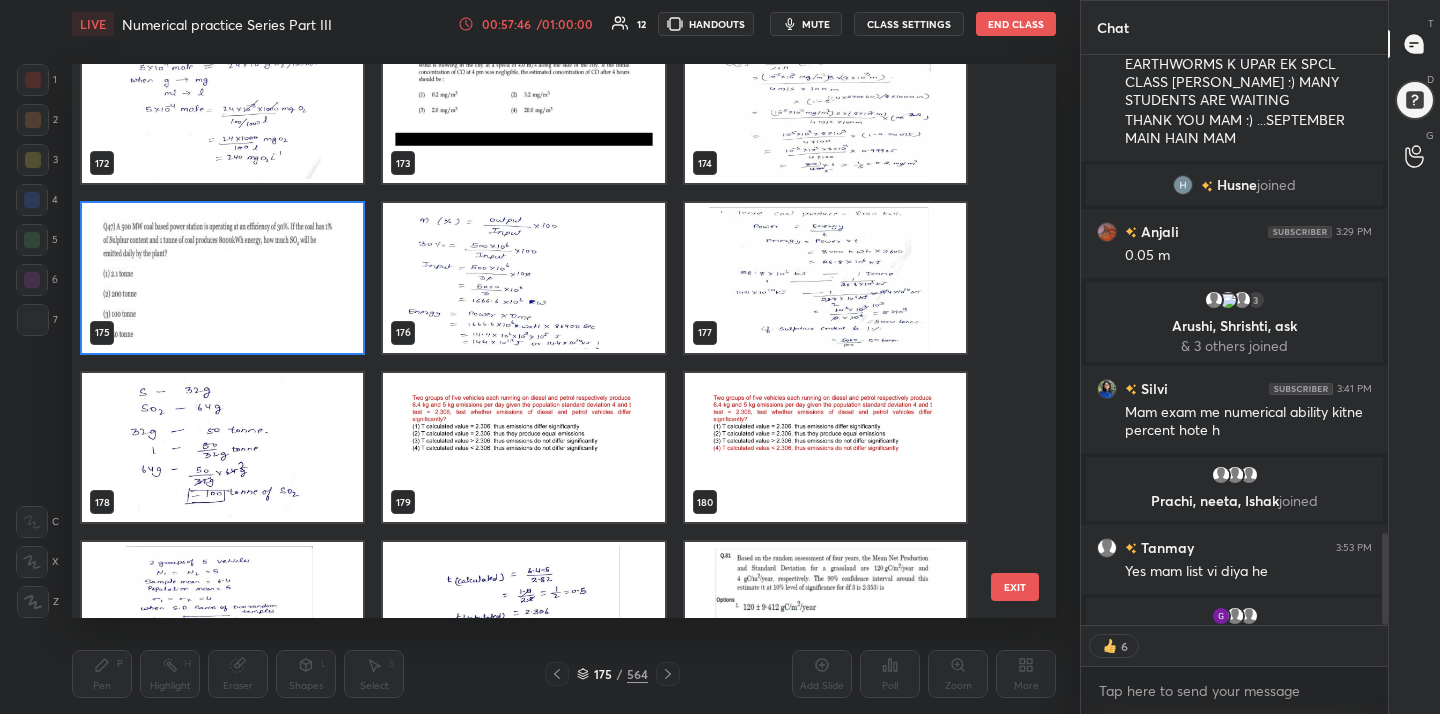 click at bounding box center [222, 278] 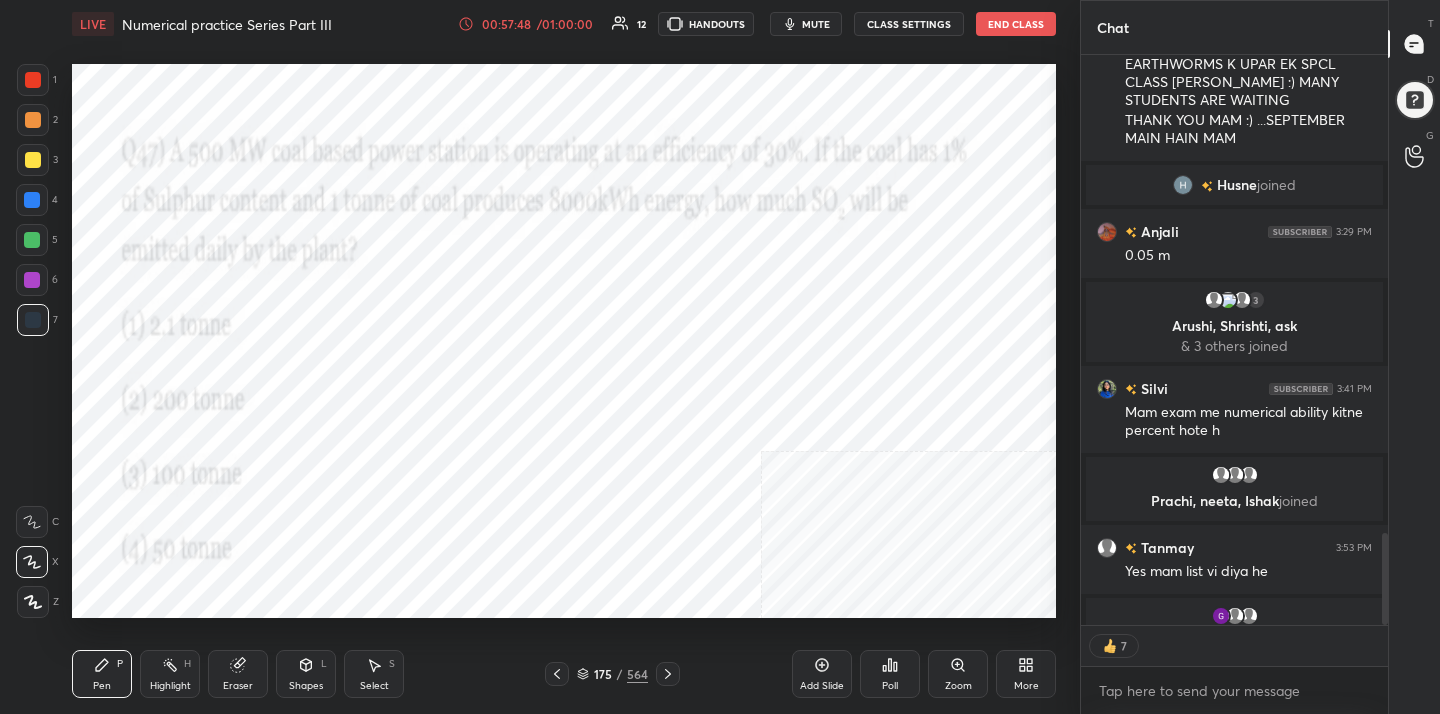 click 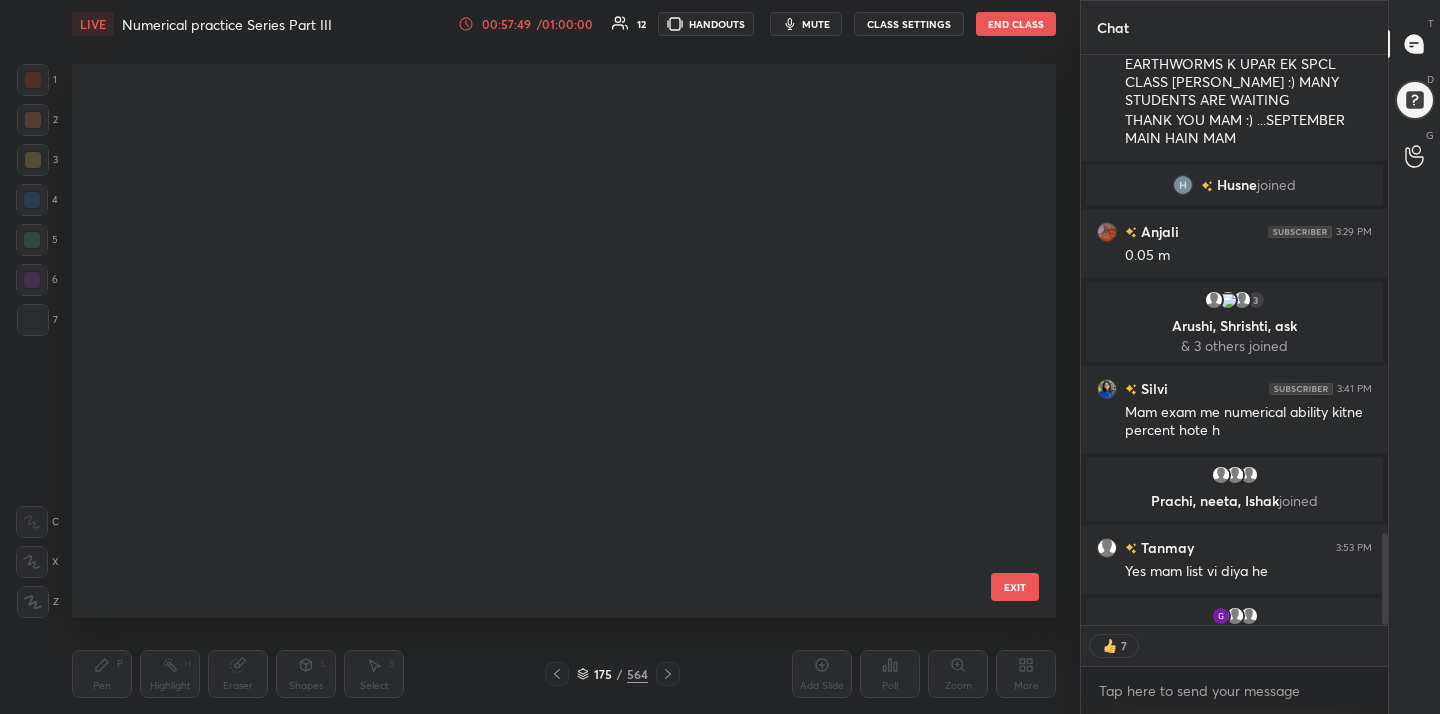 scroll, scrollTop: 9447, scrollLeft: 0, axis: vertical 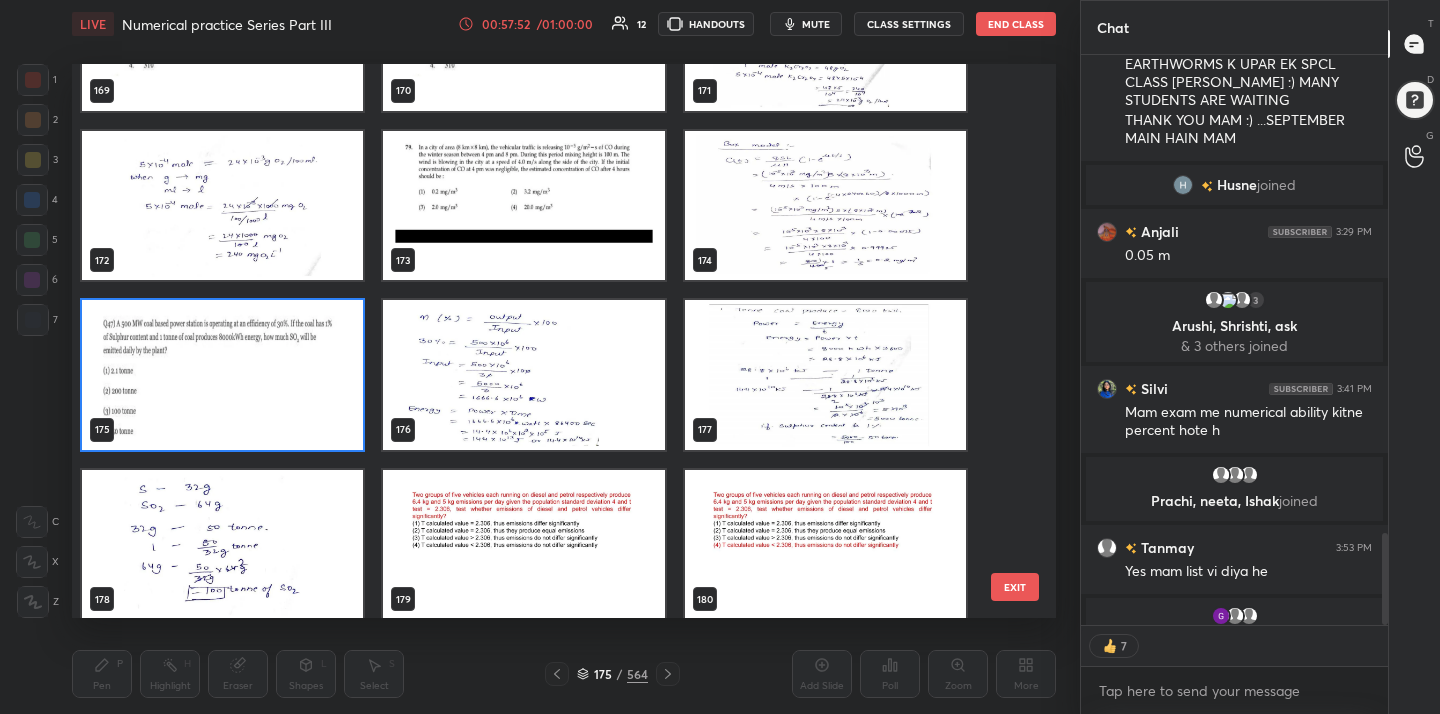 click at bounding box center (222, 375) 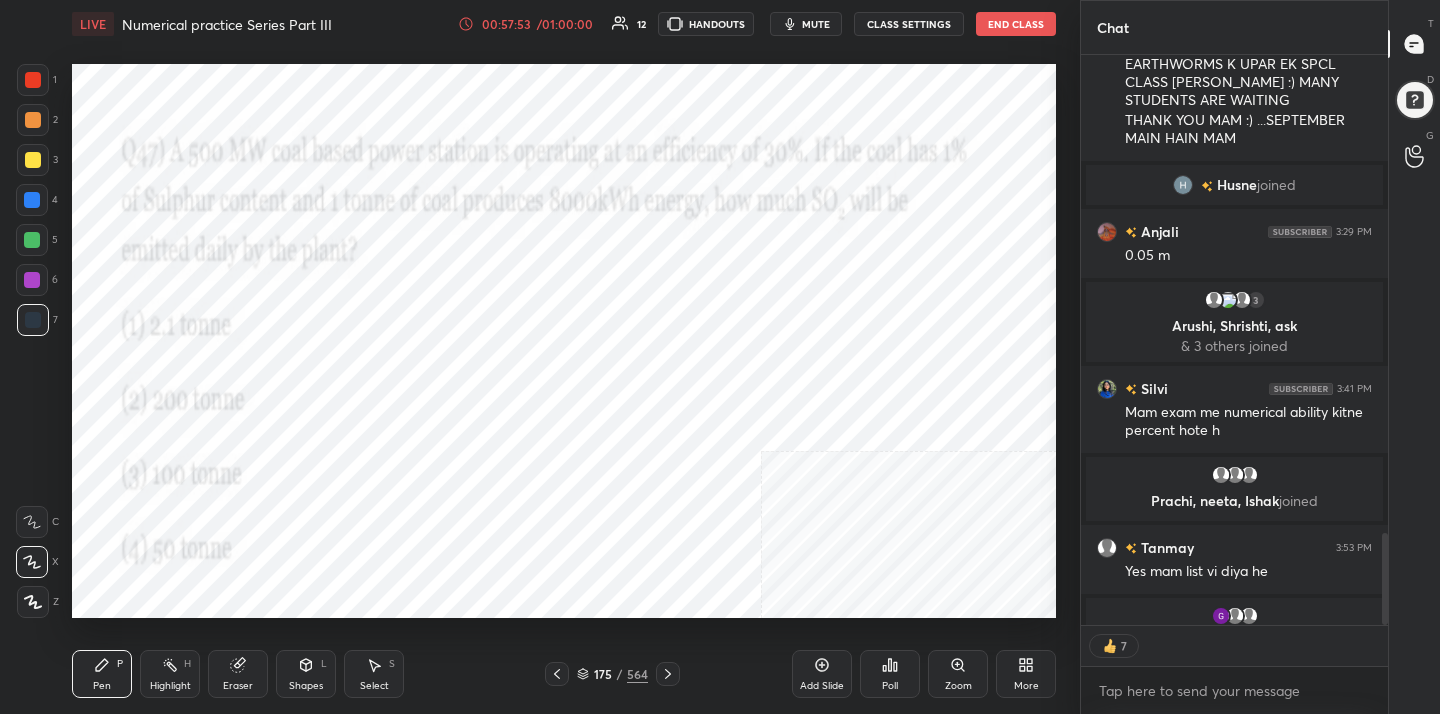 click on "Poll" at bounding box center [890, 674] 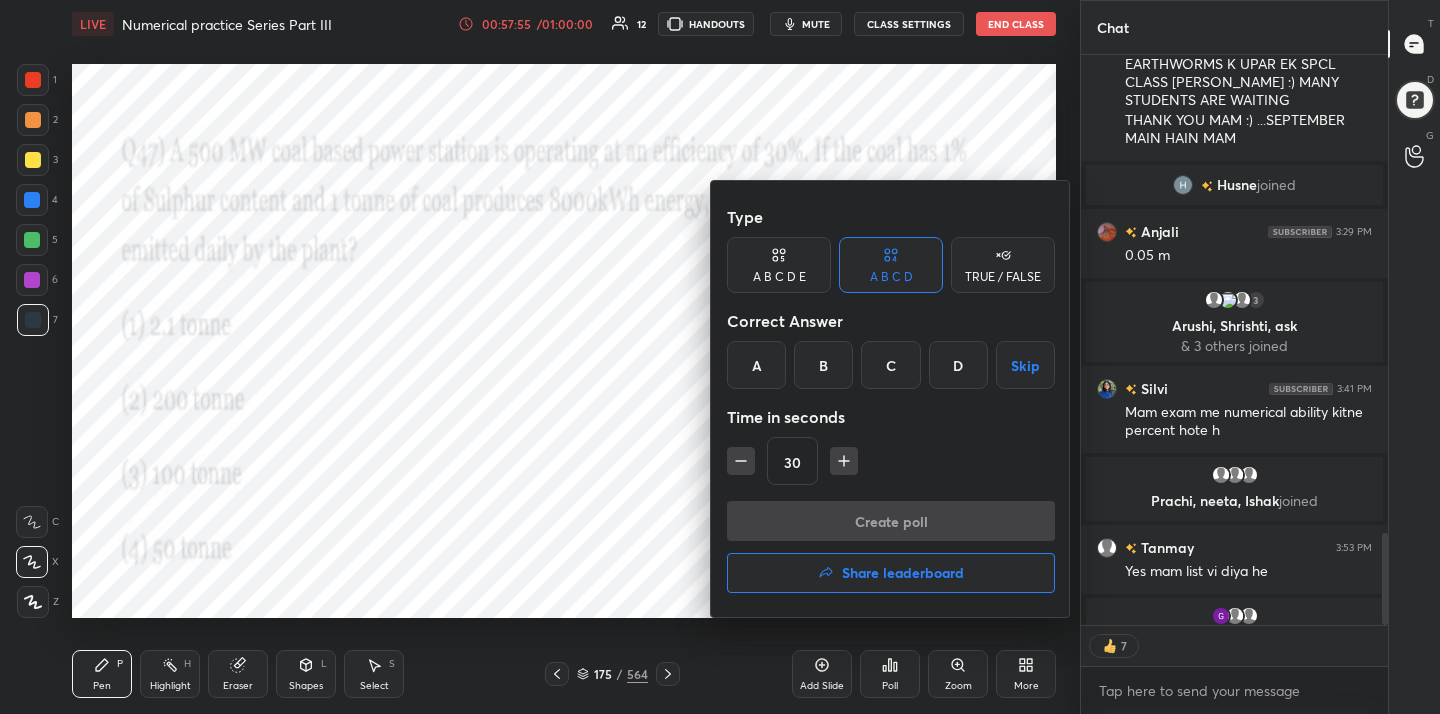 click on "C" at bounding box center (890, 365) 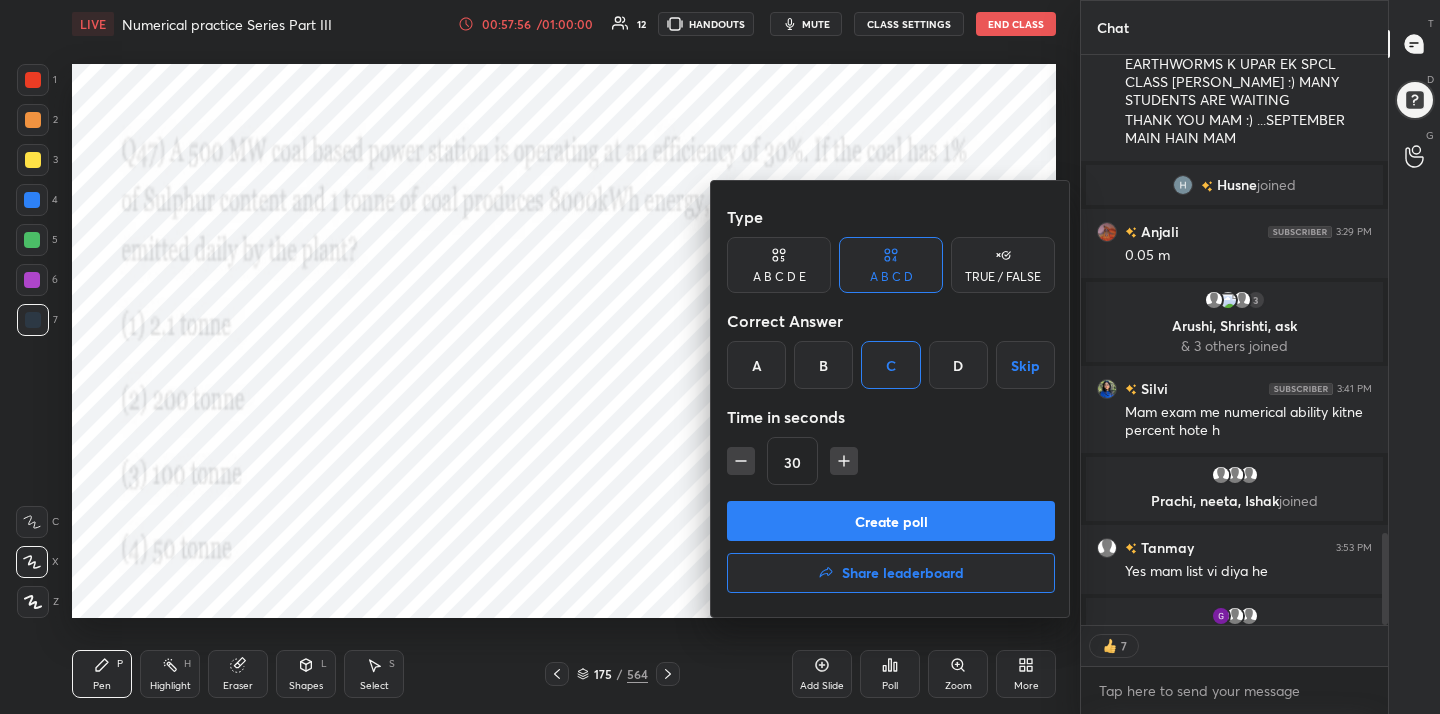 click on "Create poll" at bounding box center [891, 521] 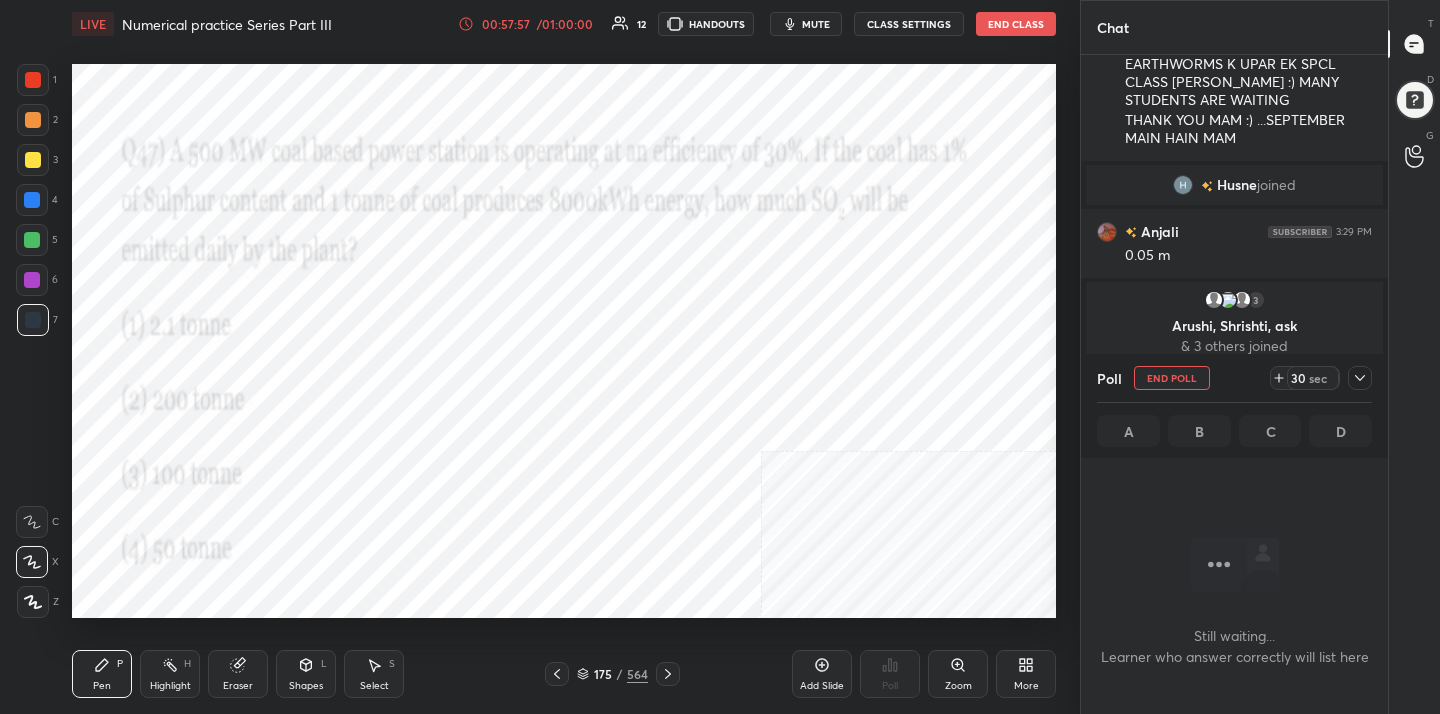 scroll, scrollTop: 367, scrollLeft: 301, axis: both 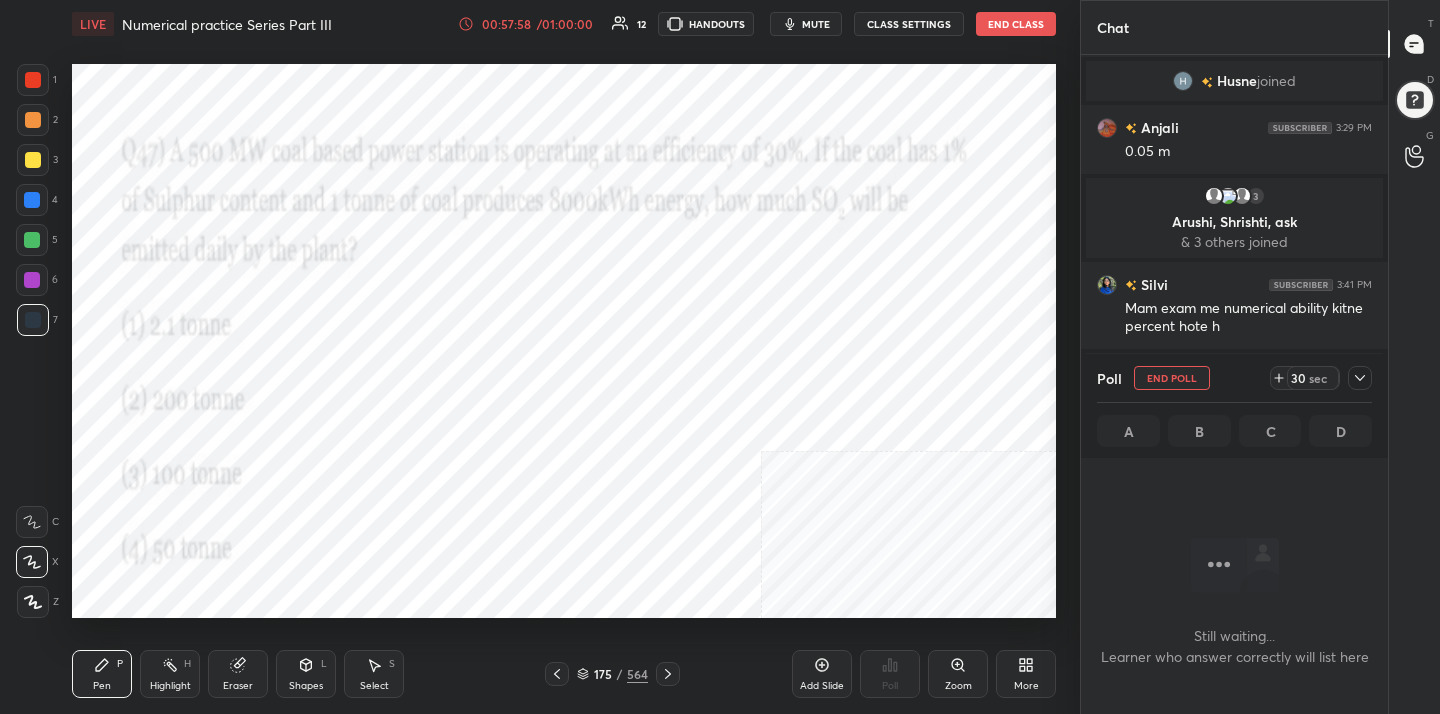 click on "mute" at bounding box center [816, 24] 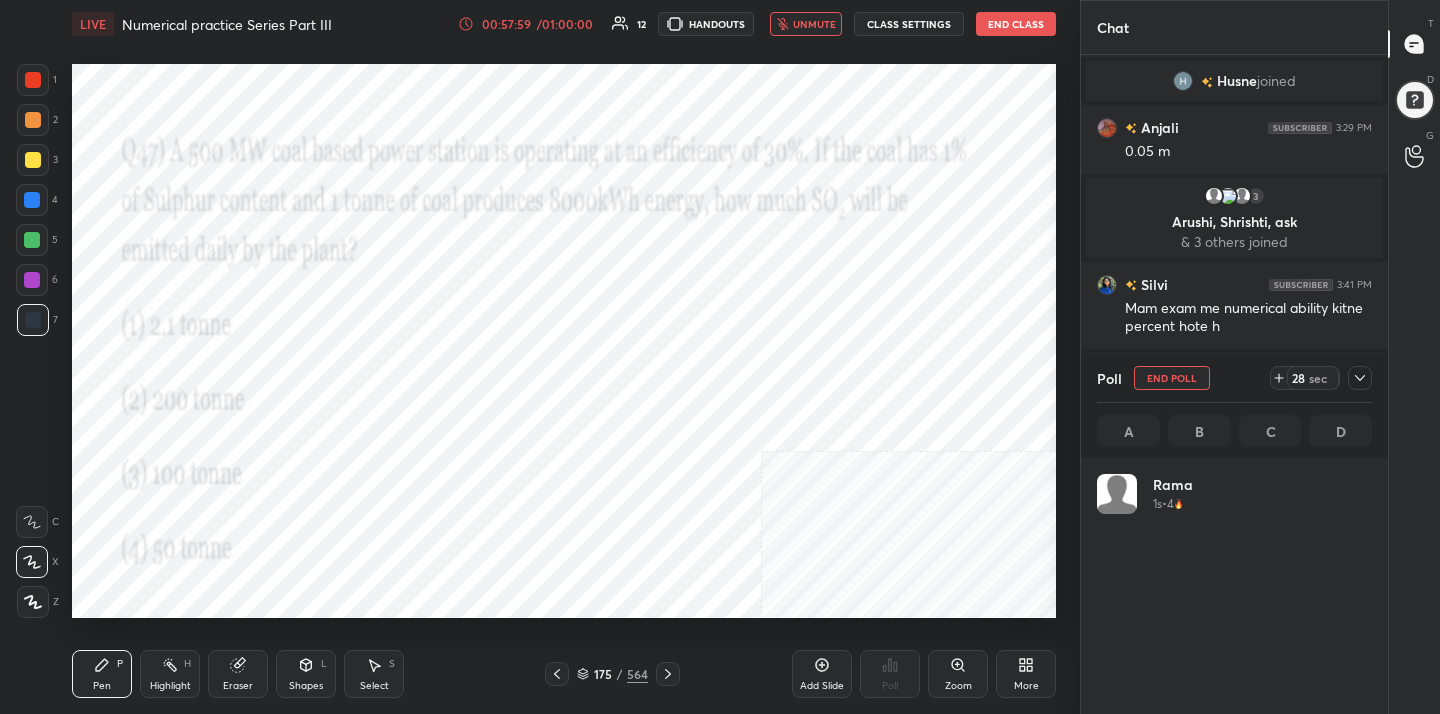 scroll, scrollTop: 7, scrollLeft: 7, axis: both 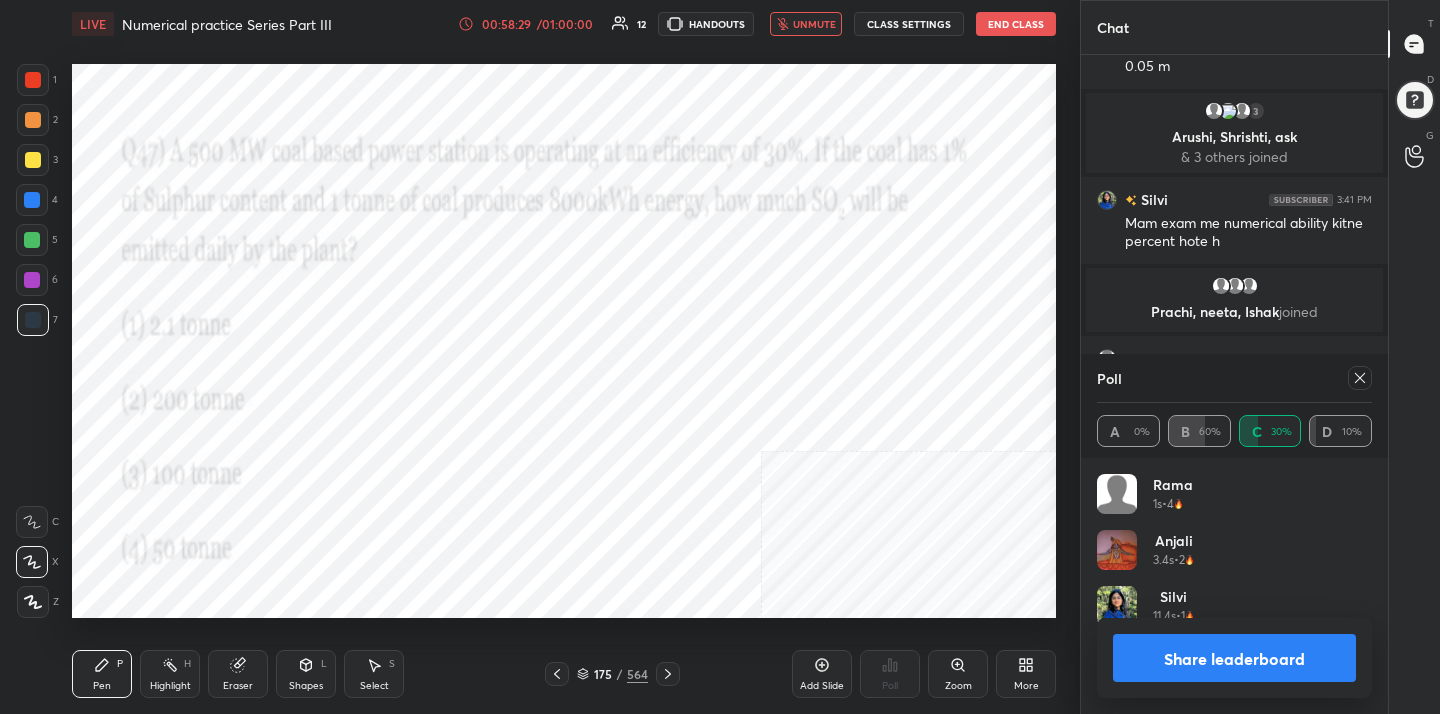 click at bounding box center [1360, 378] 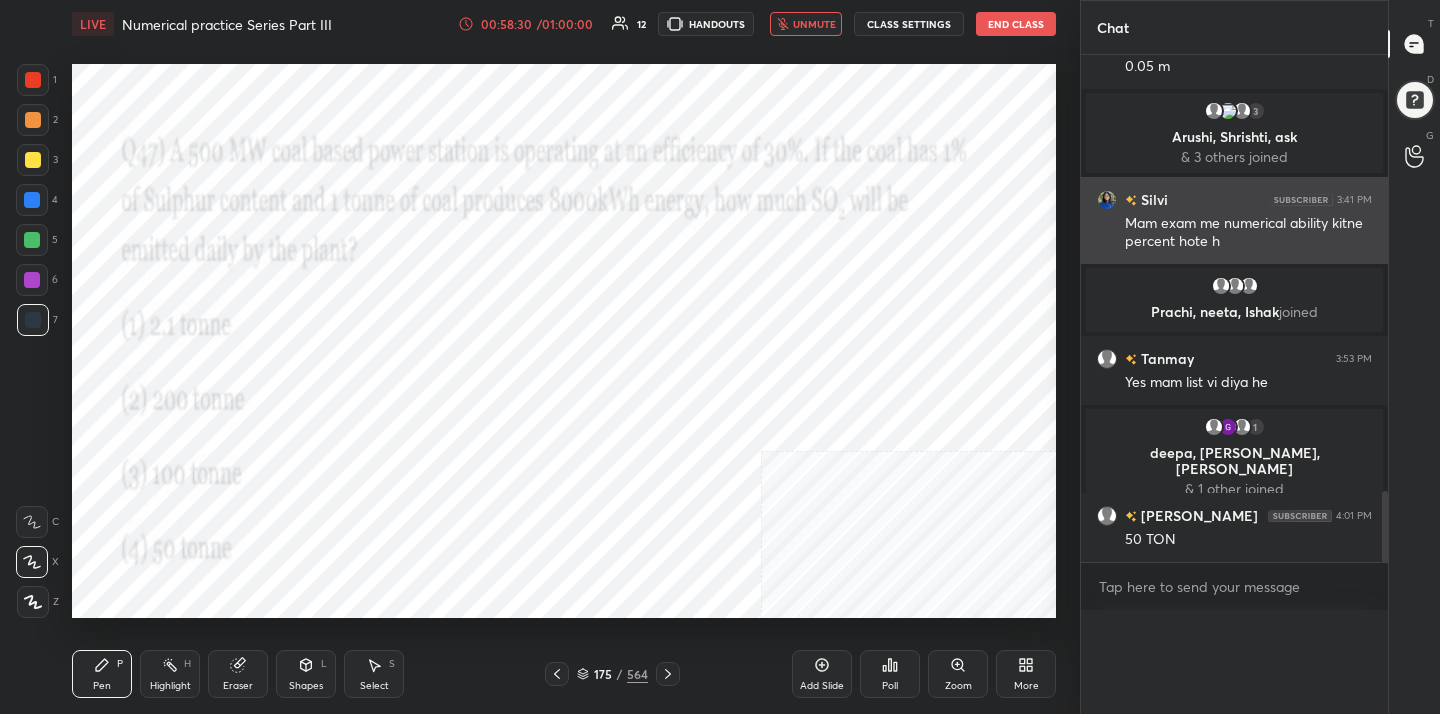 scroll, scrollTop: 0, scrollLeft: 0, axis: both 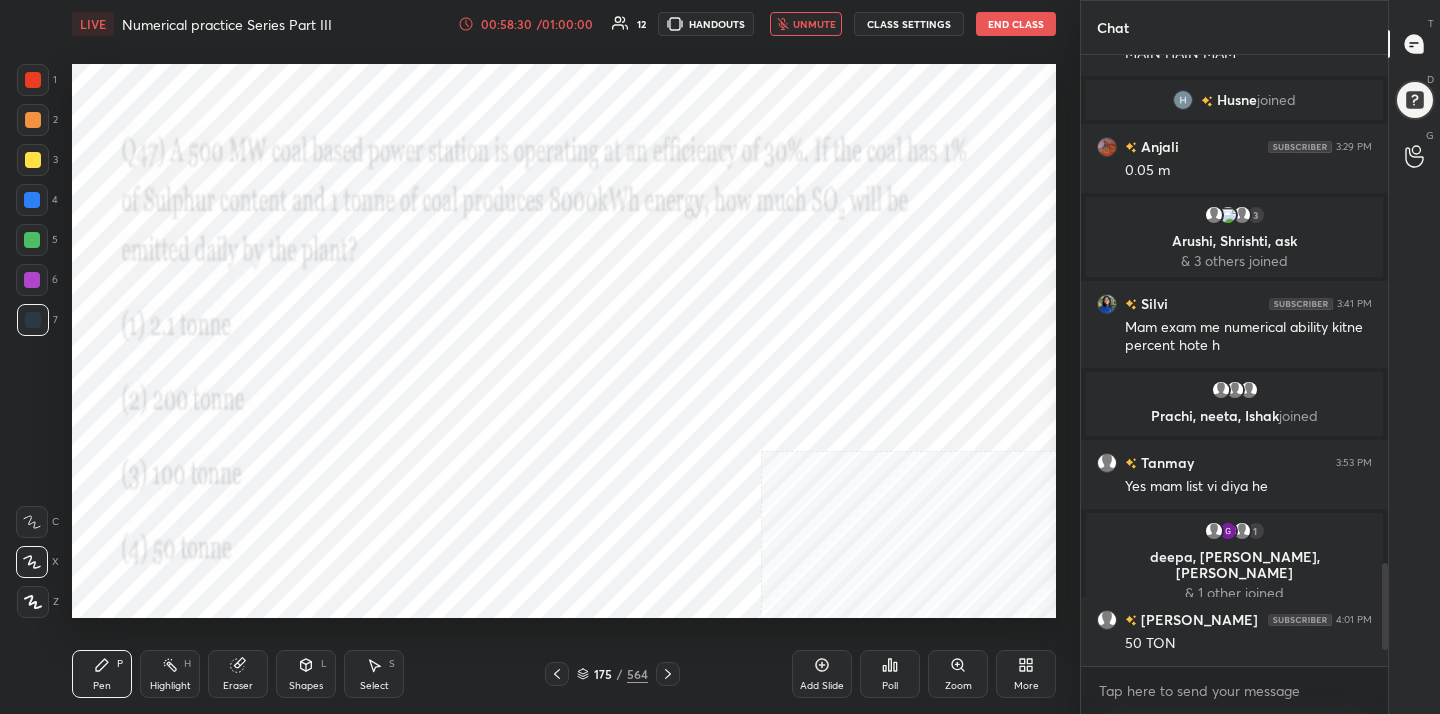 click on "unmute" at bounding box center (814, 24) 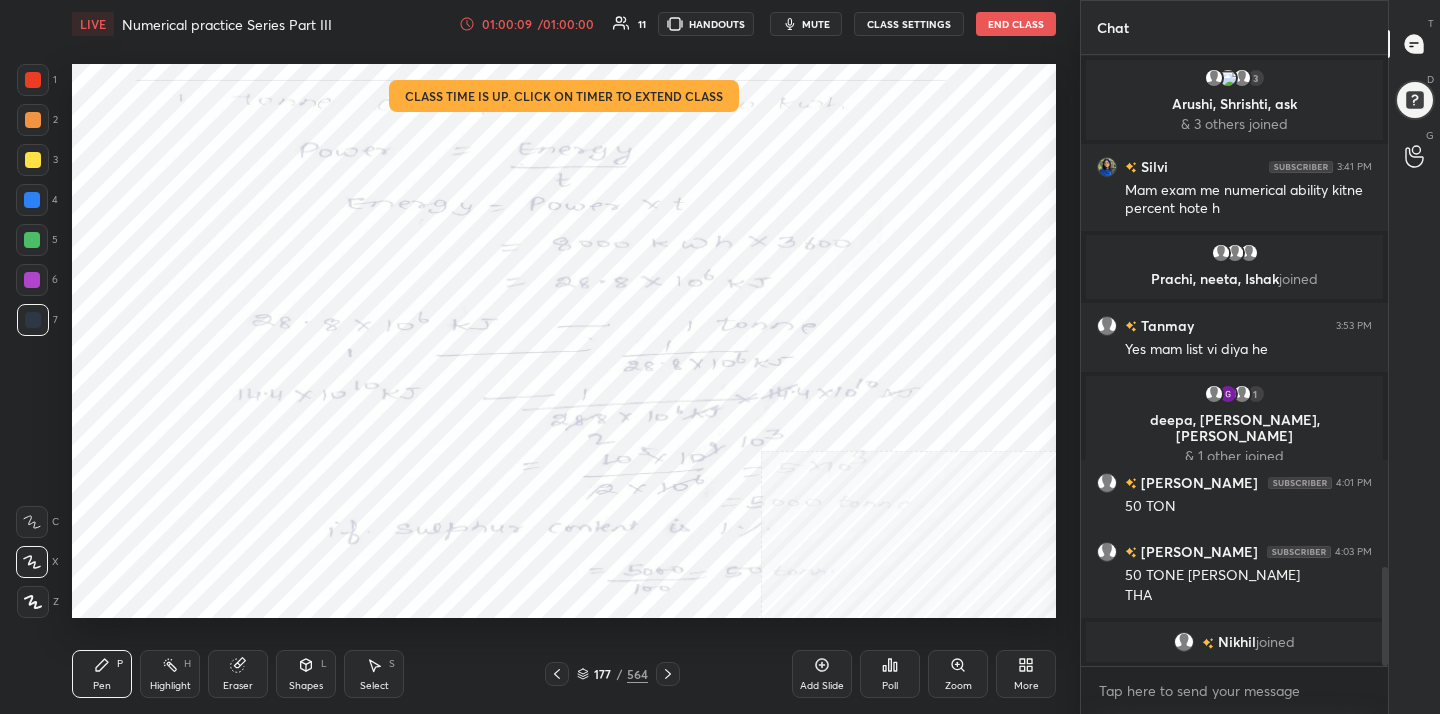 scroll, scrollTop: 3229, scrollLeft: 0, axis: vertical 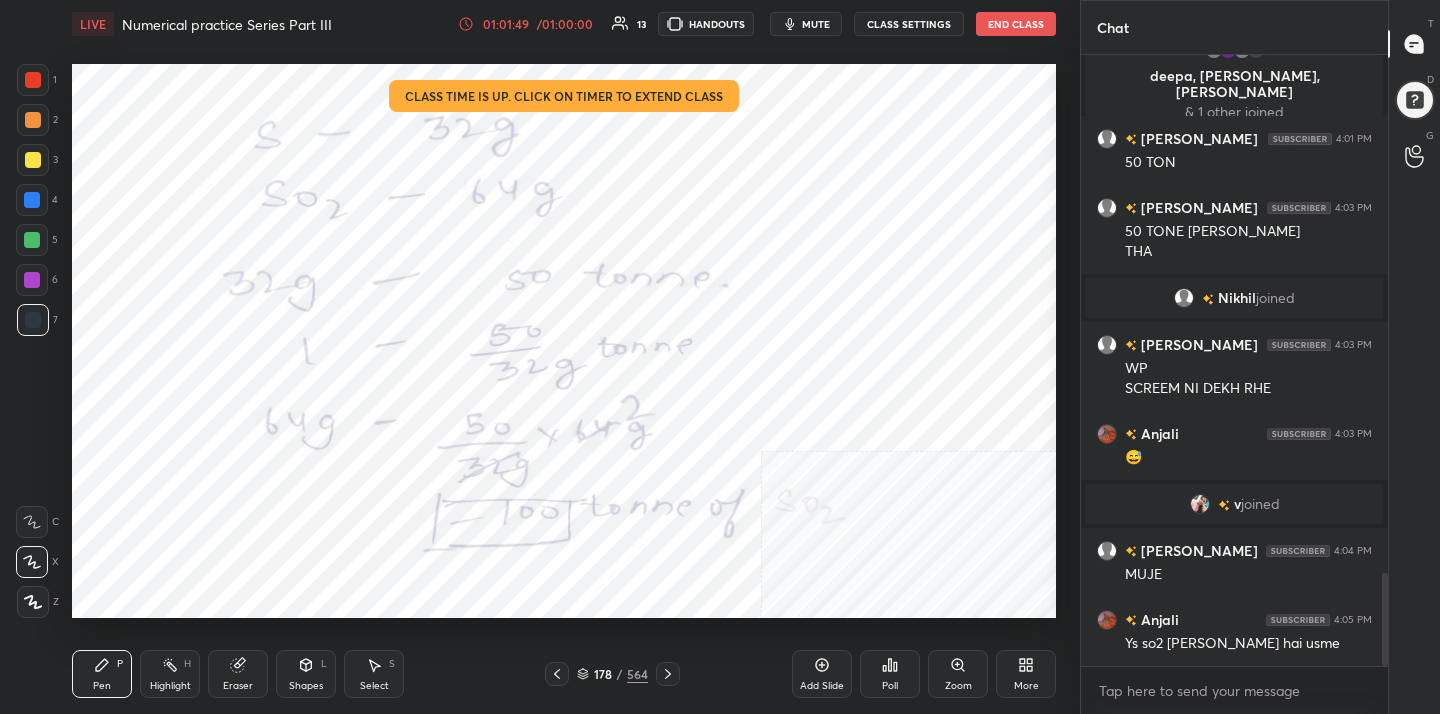 click on "Poll" at bounding box center [890, 686] 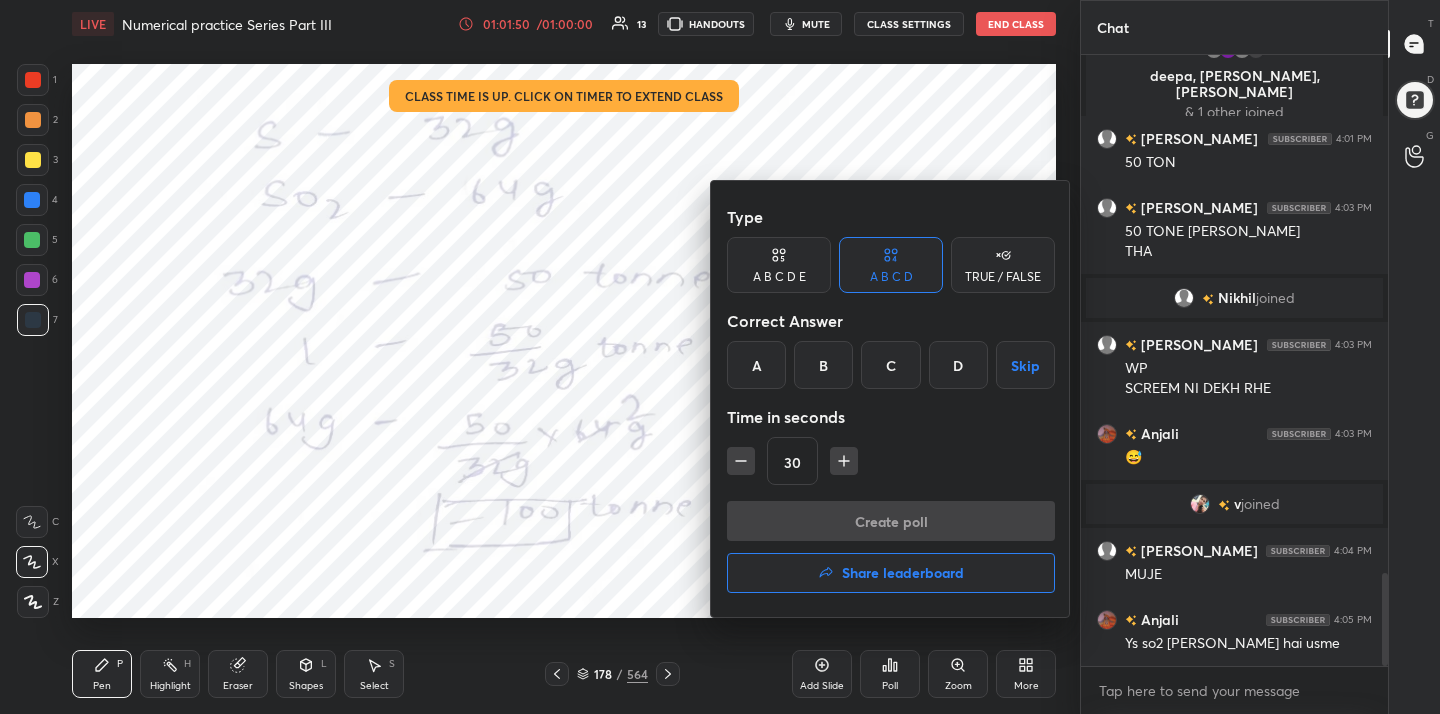 click on "Share leaderboard" at bounding box center (903, 573) 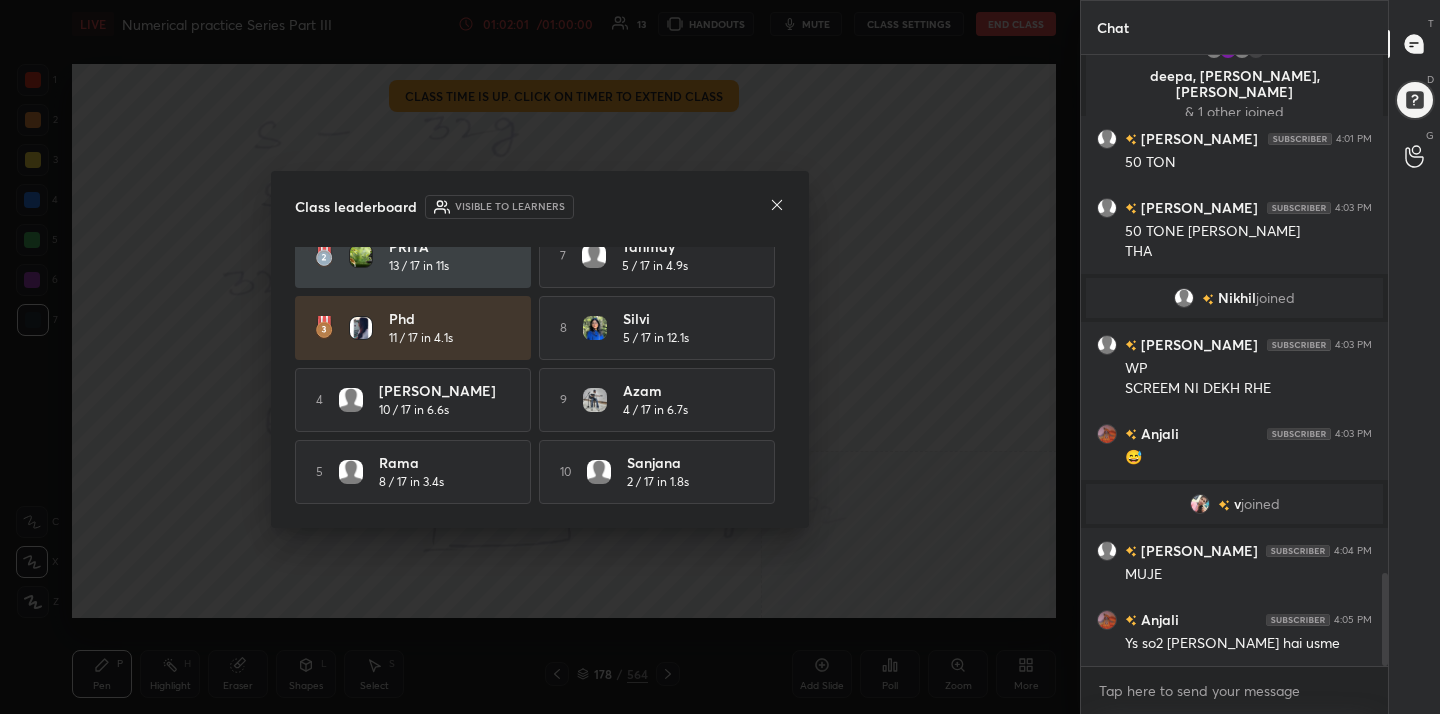 scroll, scrollTop: 97, scrollLeft: 0, axis: vertical 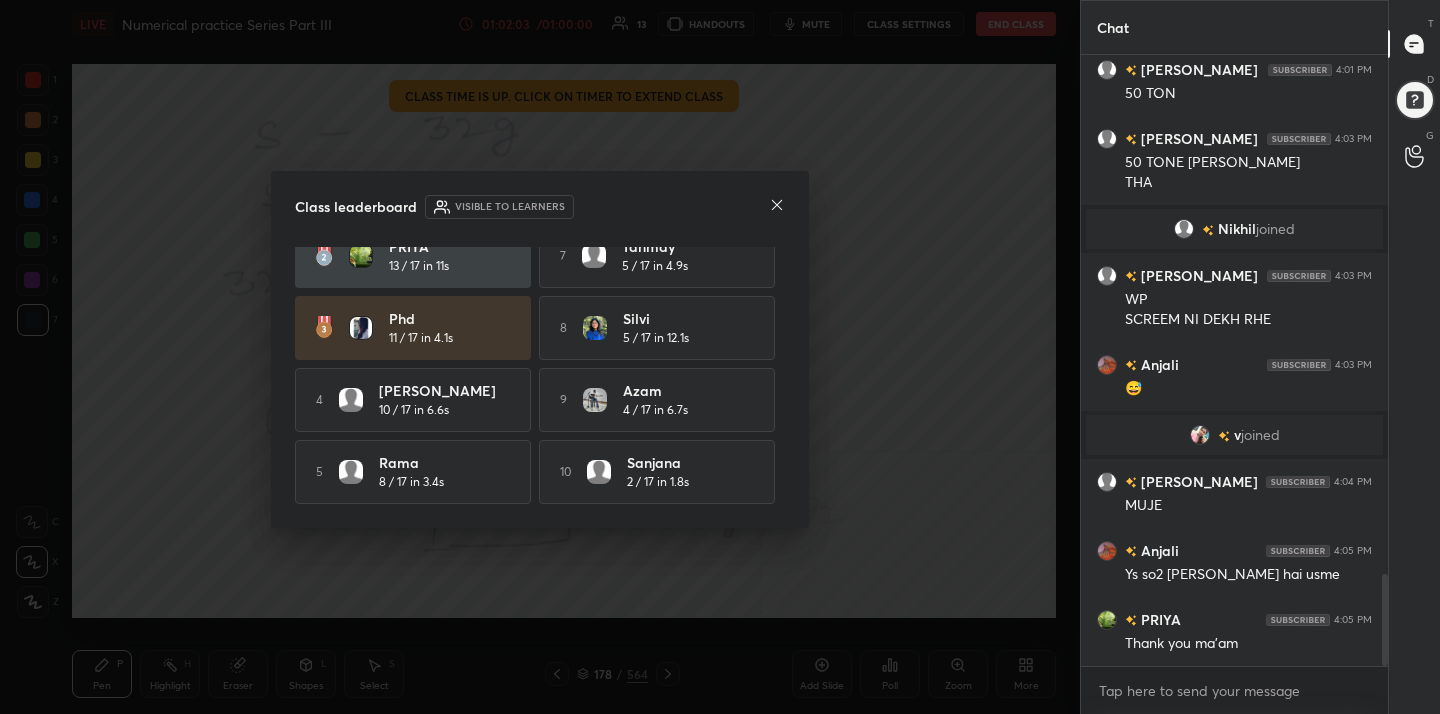 click 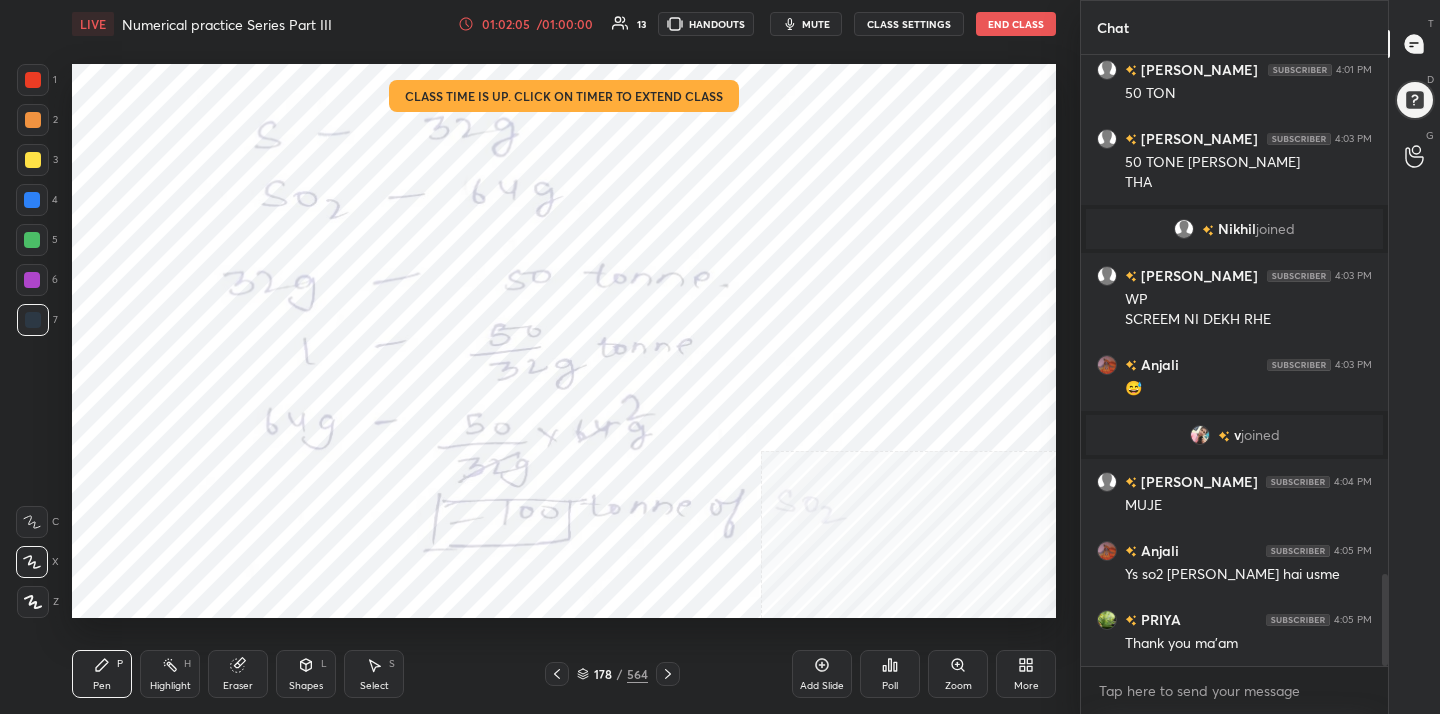 click on "178 / 564" at bounding box center (612, 674) 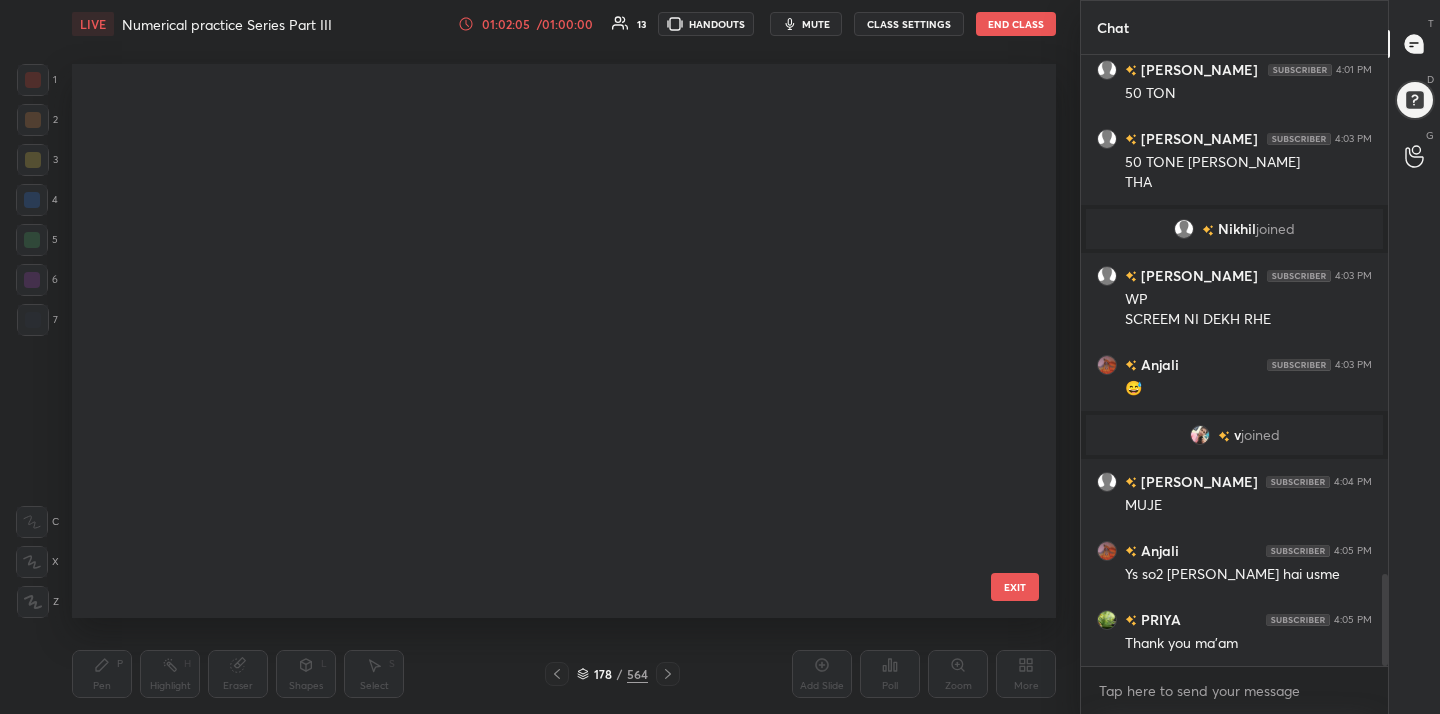 scroll, scrollTop: 9616, scrollLeft: 0, axis: vertical 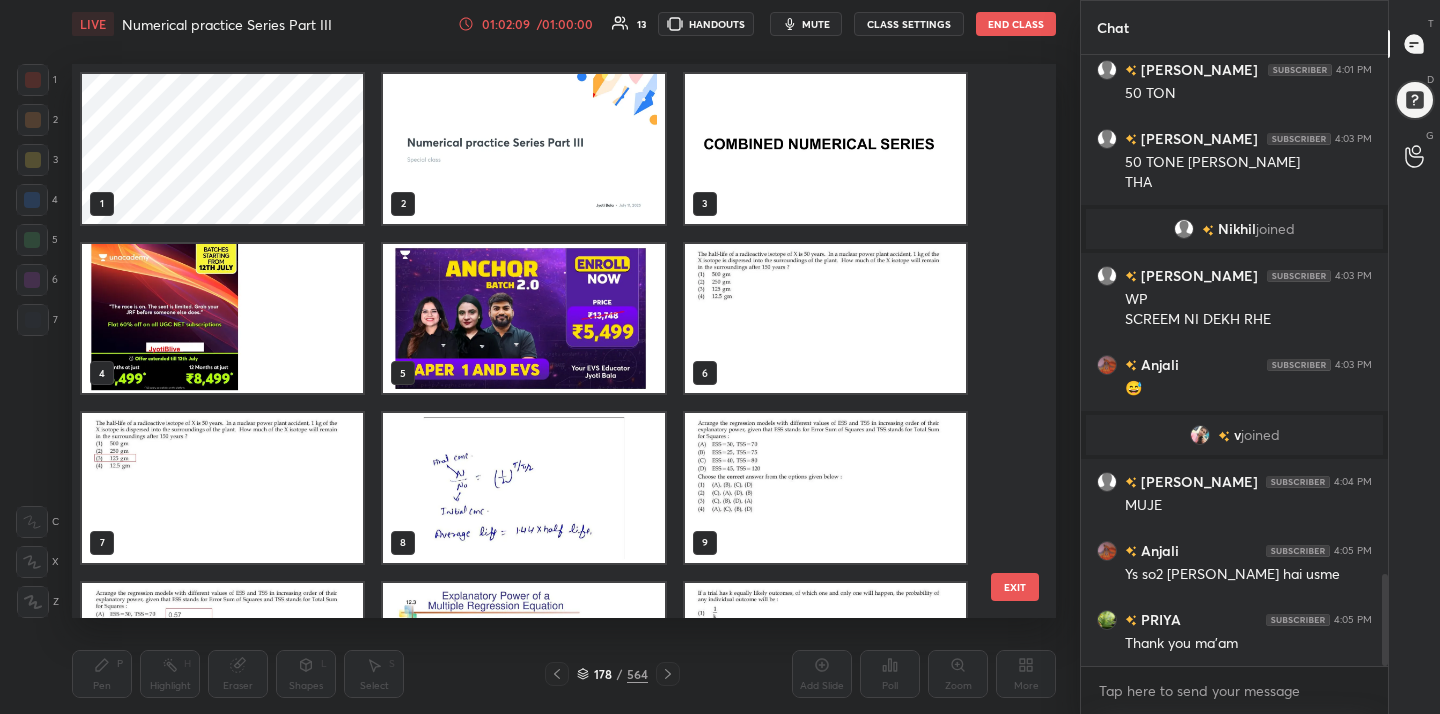 click at bounding box center [222, 319] 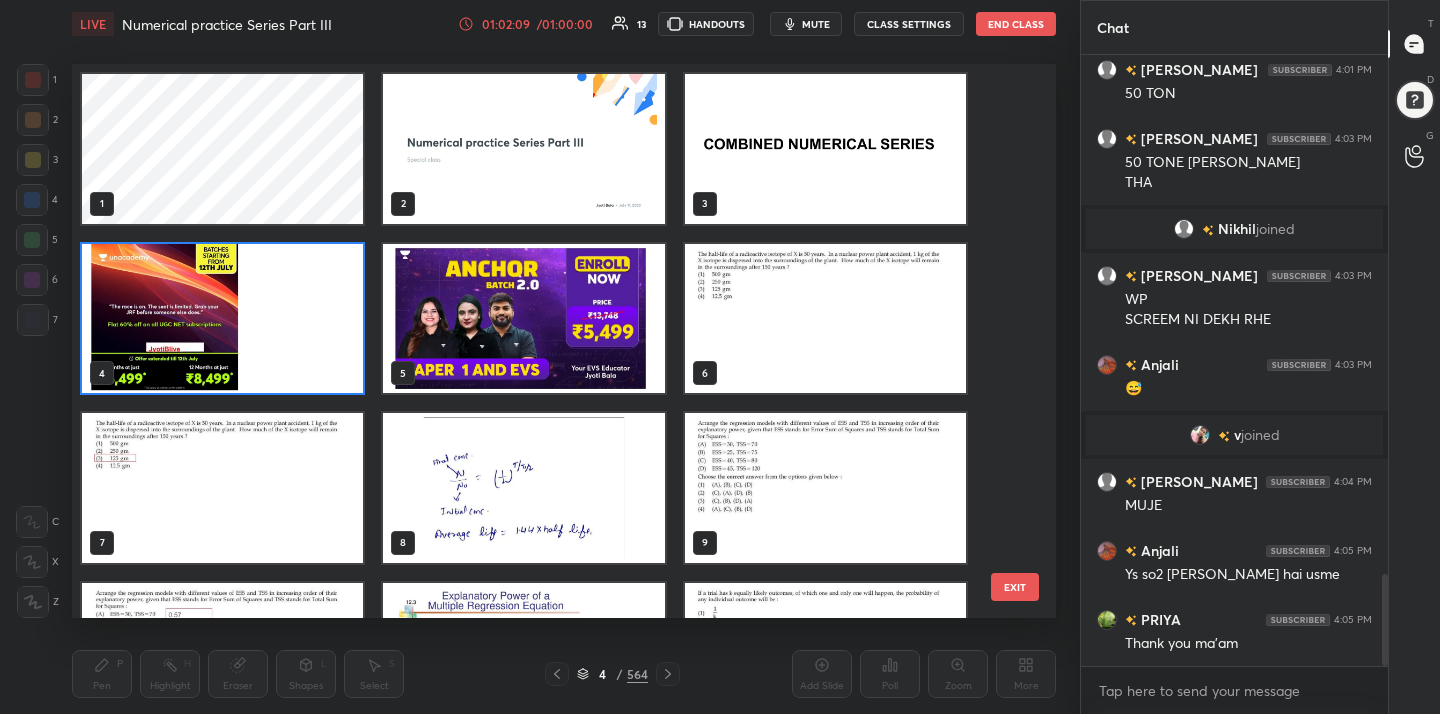 click at bounding box center [222, 319] 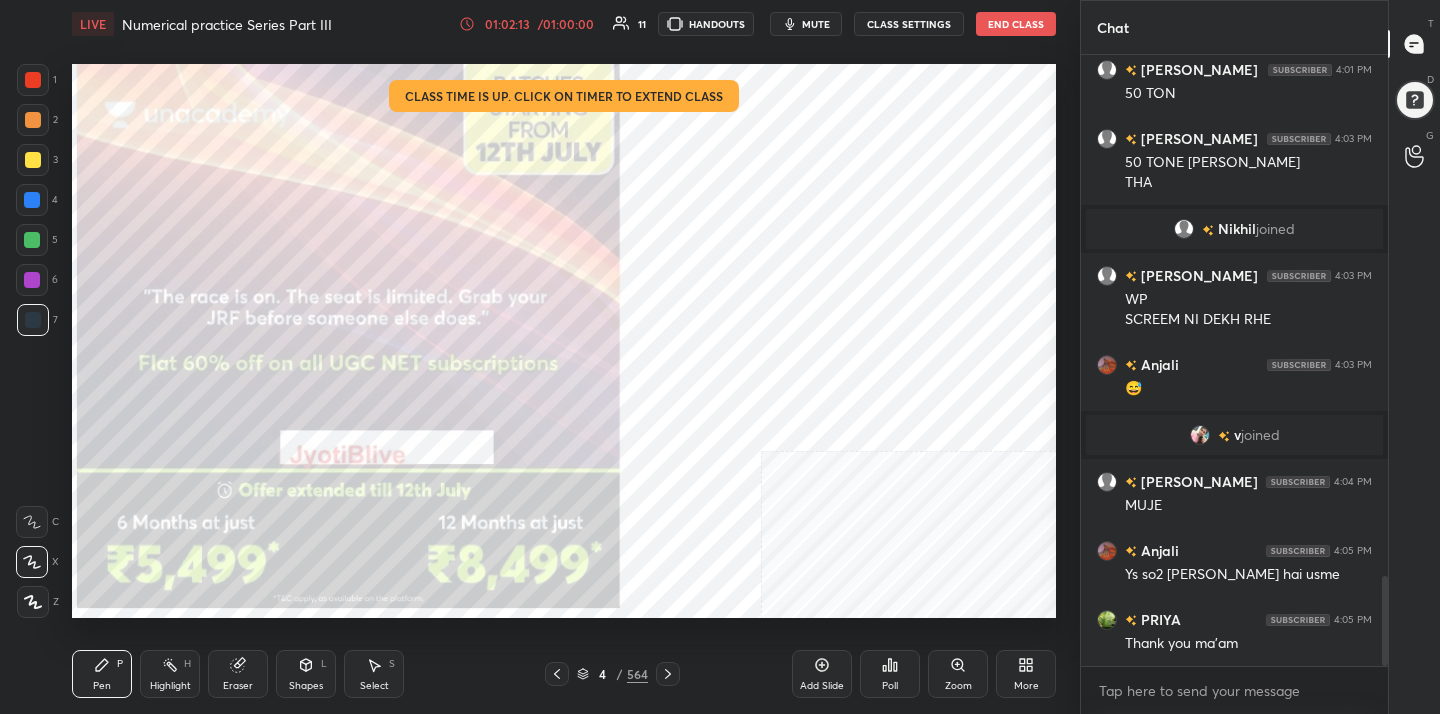 scroll, scrollTop: 3528, scrollLeft: 0, axis: vertical 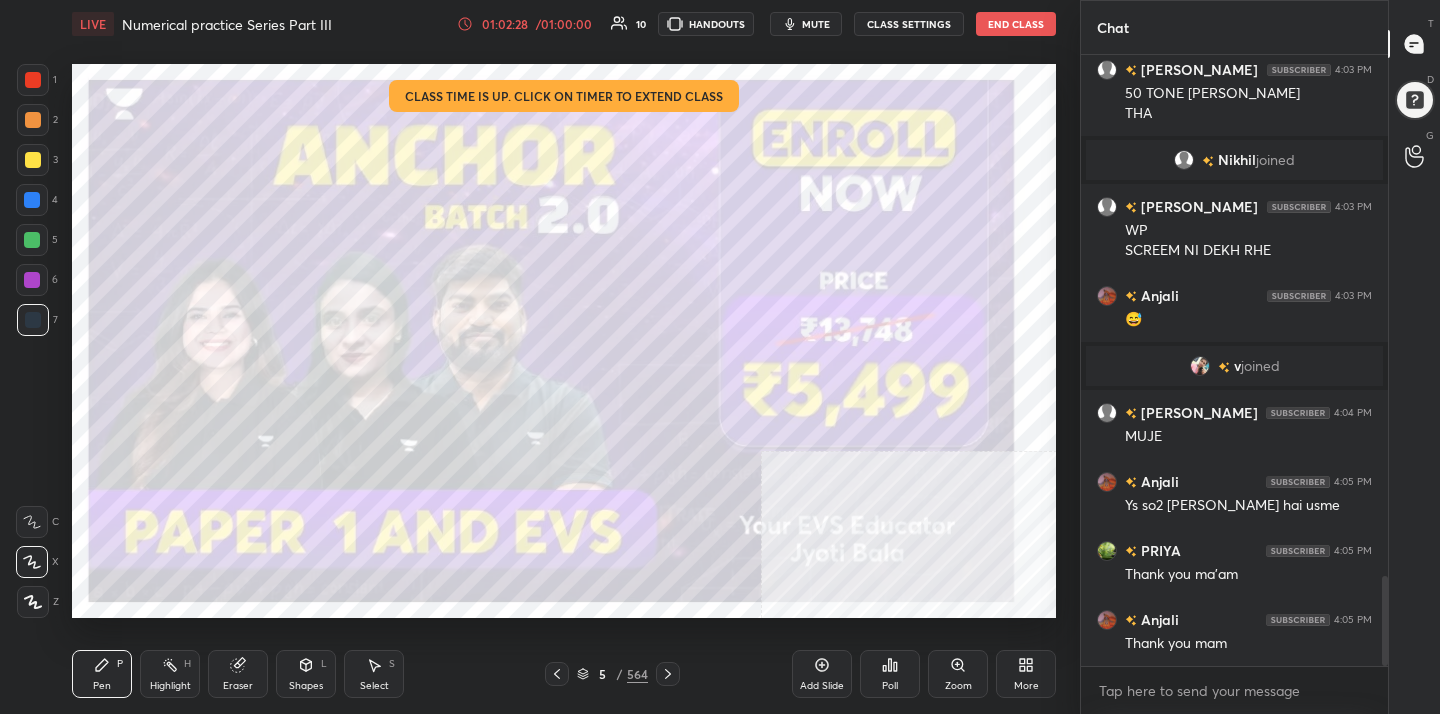 click on "End Class" at bounding box center (1016, 24) 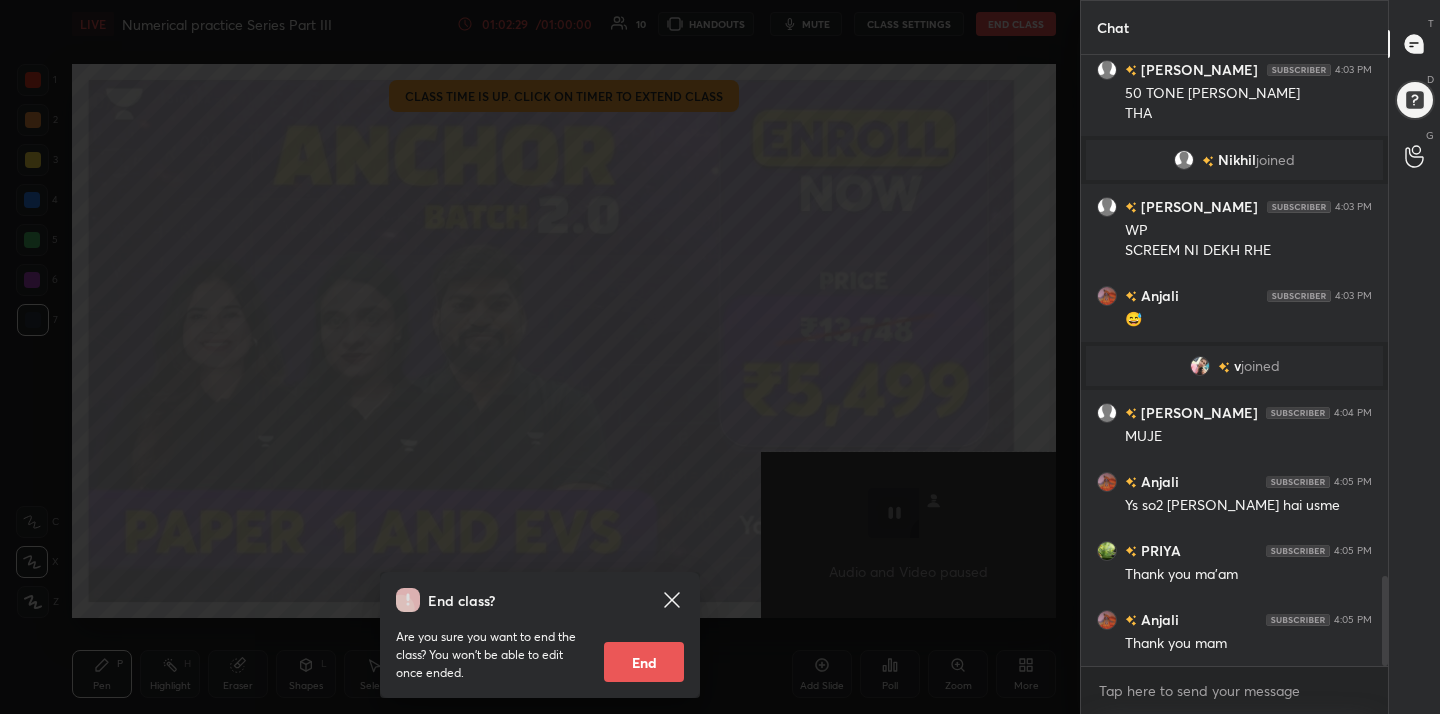click on "End" at bounding box center [644, 662] 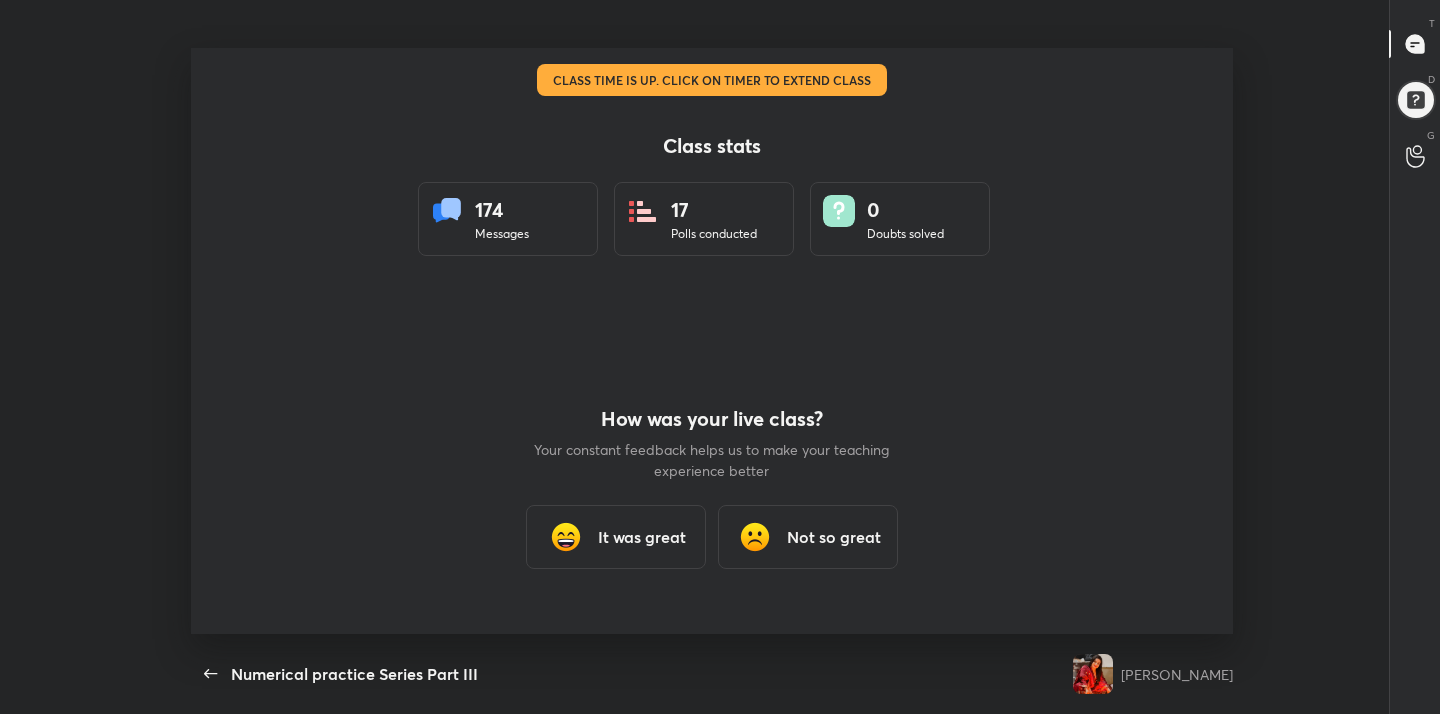 scroll, scrollTop: 99414, scrollLeft: 98933, axis: both 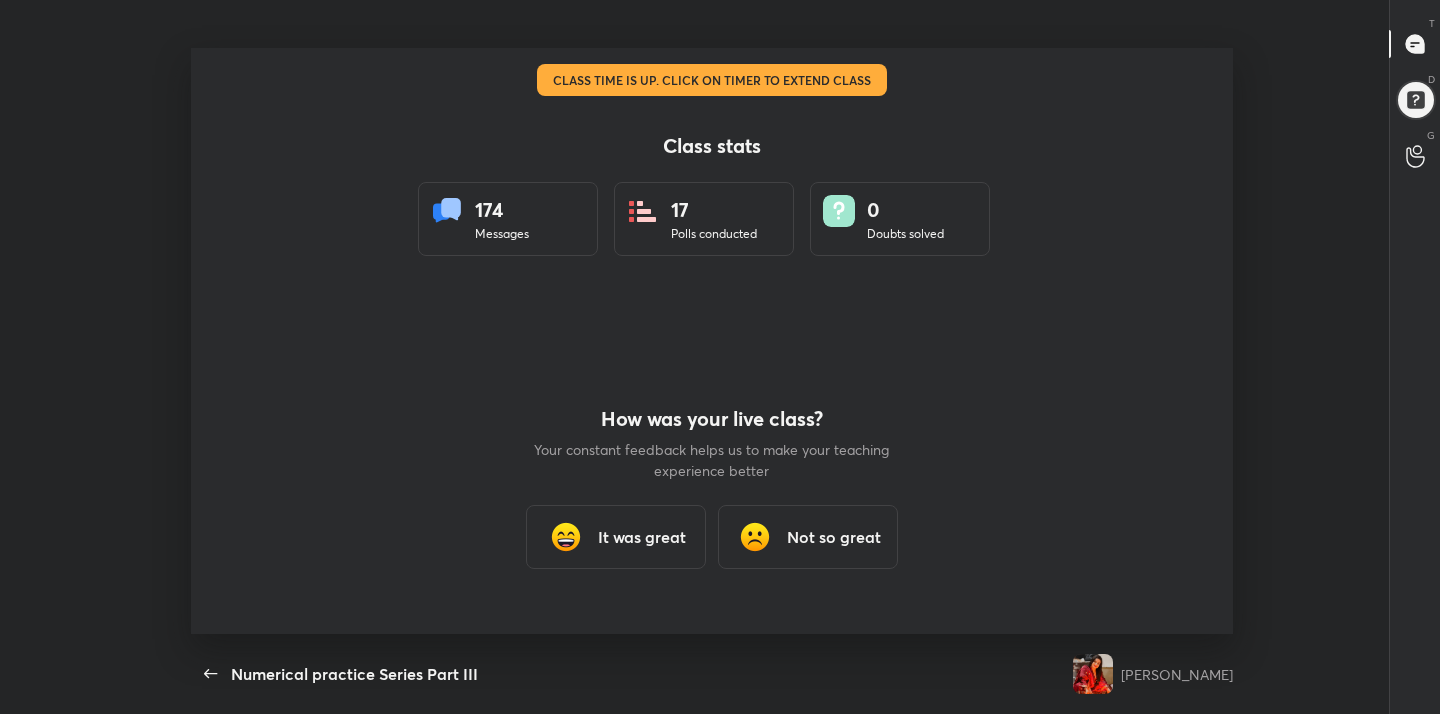click on "It was great" at bounding box center (616, 537) 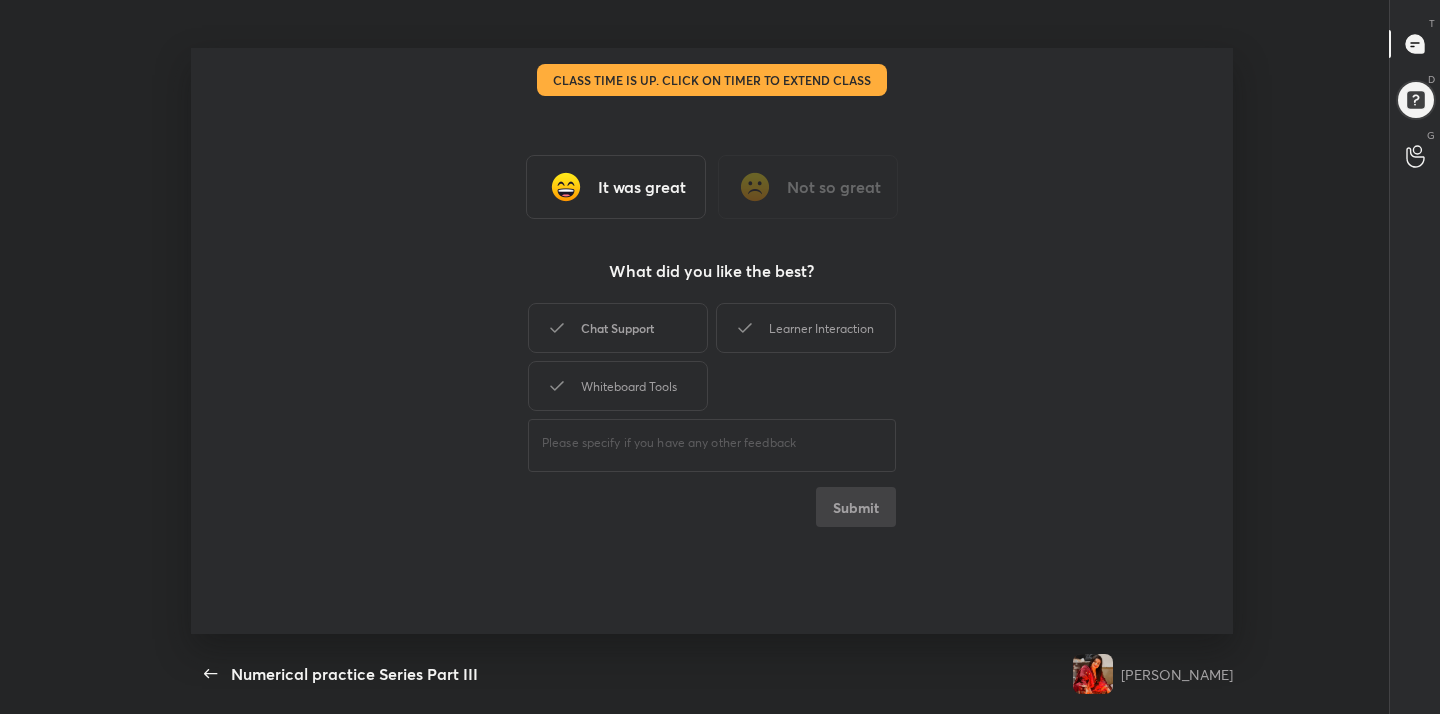 click on "Chat Support" at bounding box center (618, 328) 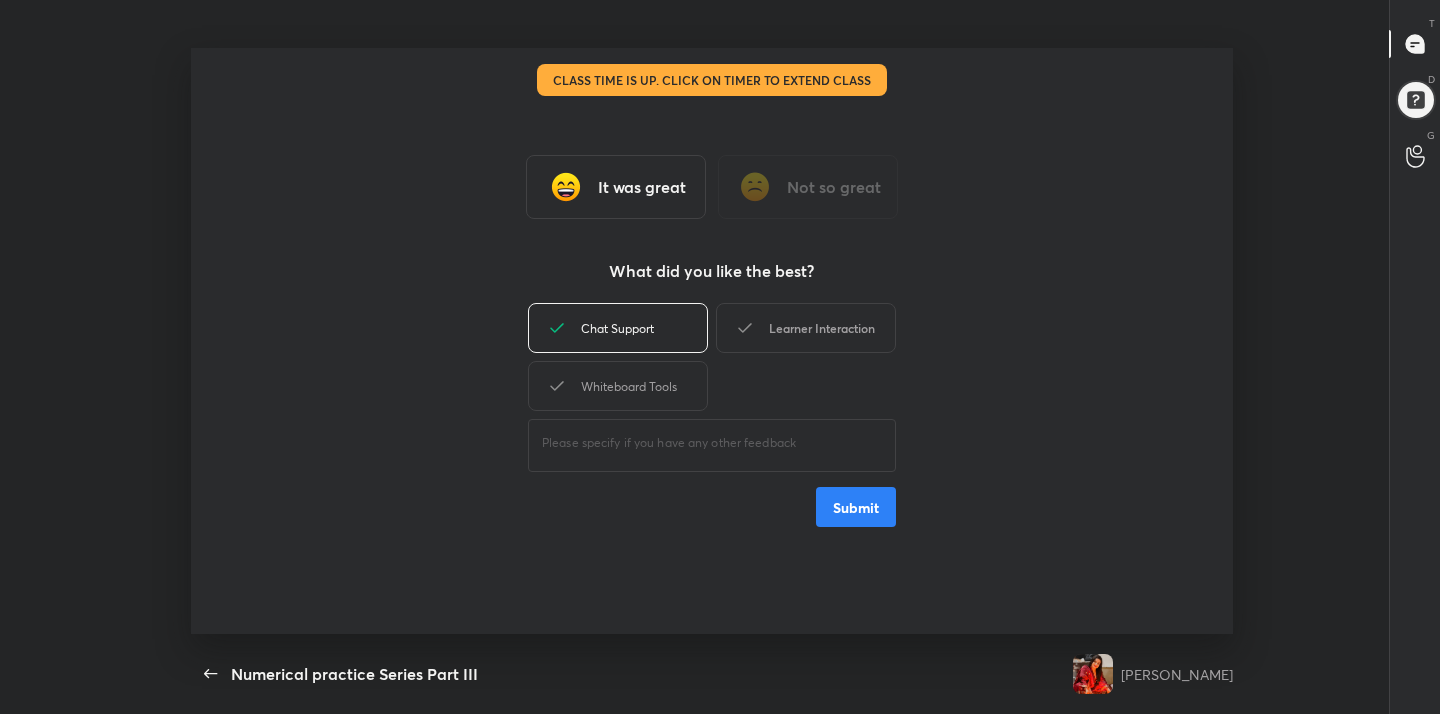 click on "Learner Interaction" at bounding box center (806, 328) 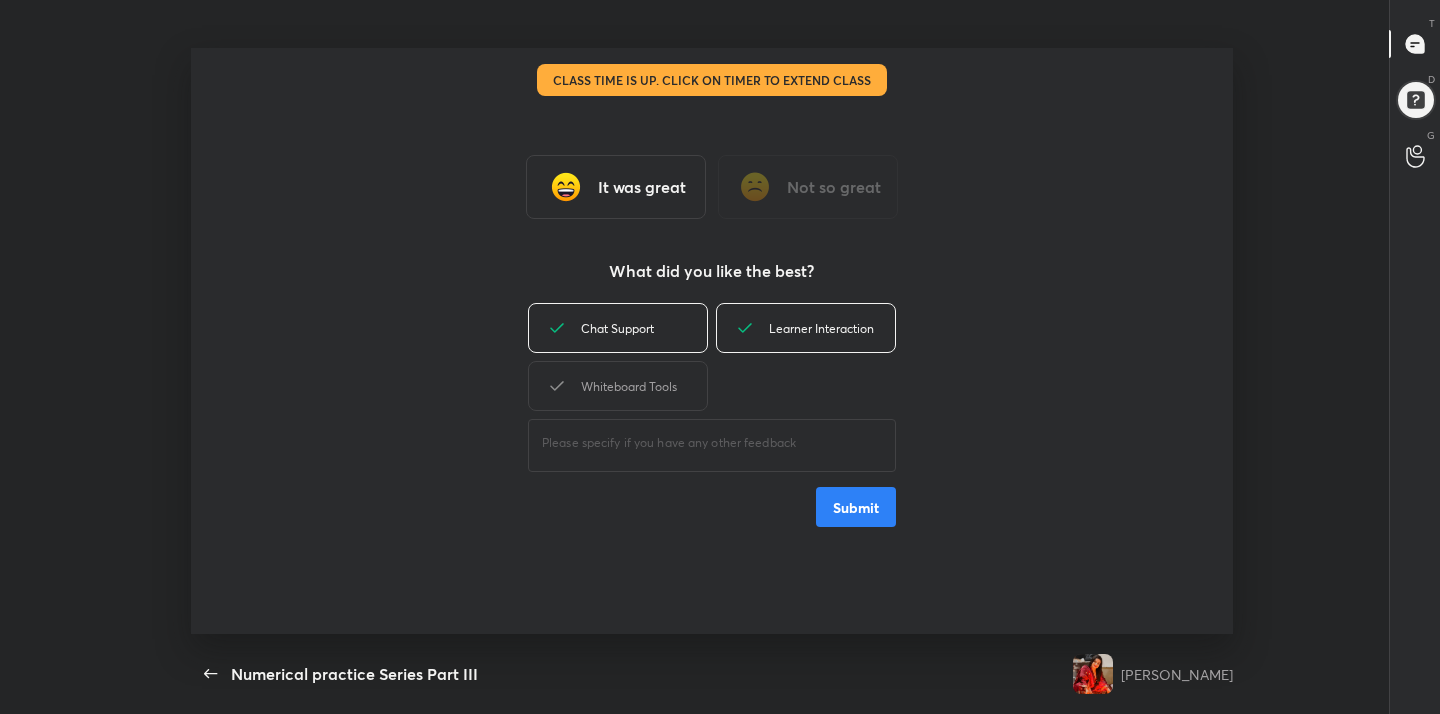 click on "Chat Support Learner Interaction Whiteboard Tools" at bounding box center [712, 357] 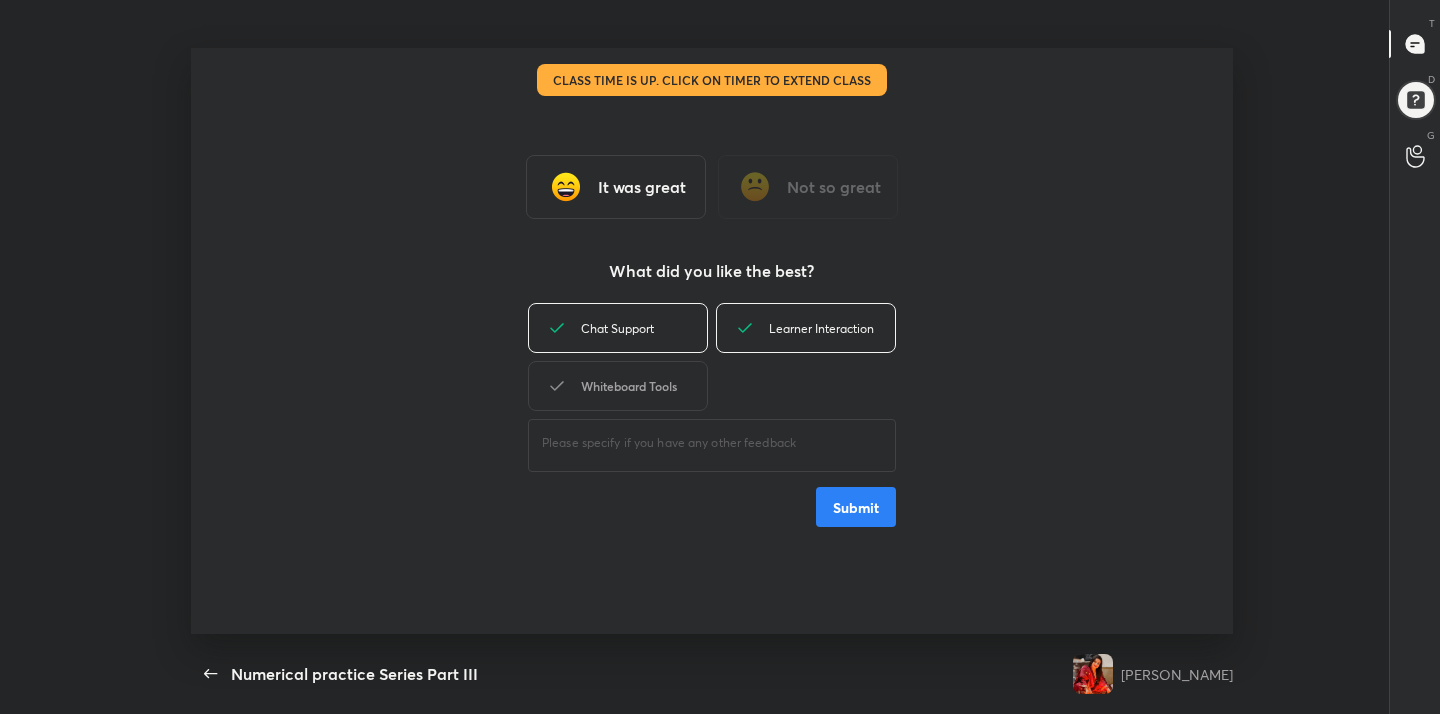 click on "Whiteboard Tools" at bounding box center [618, 386] 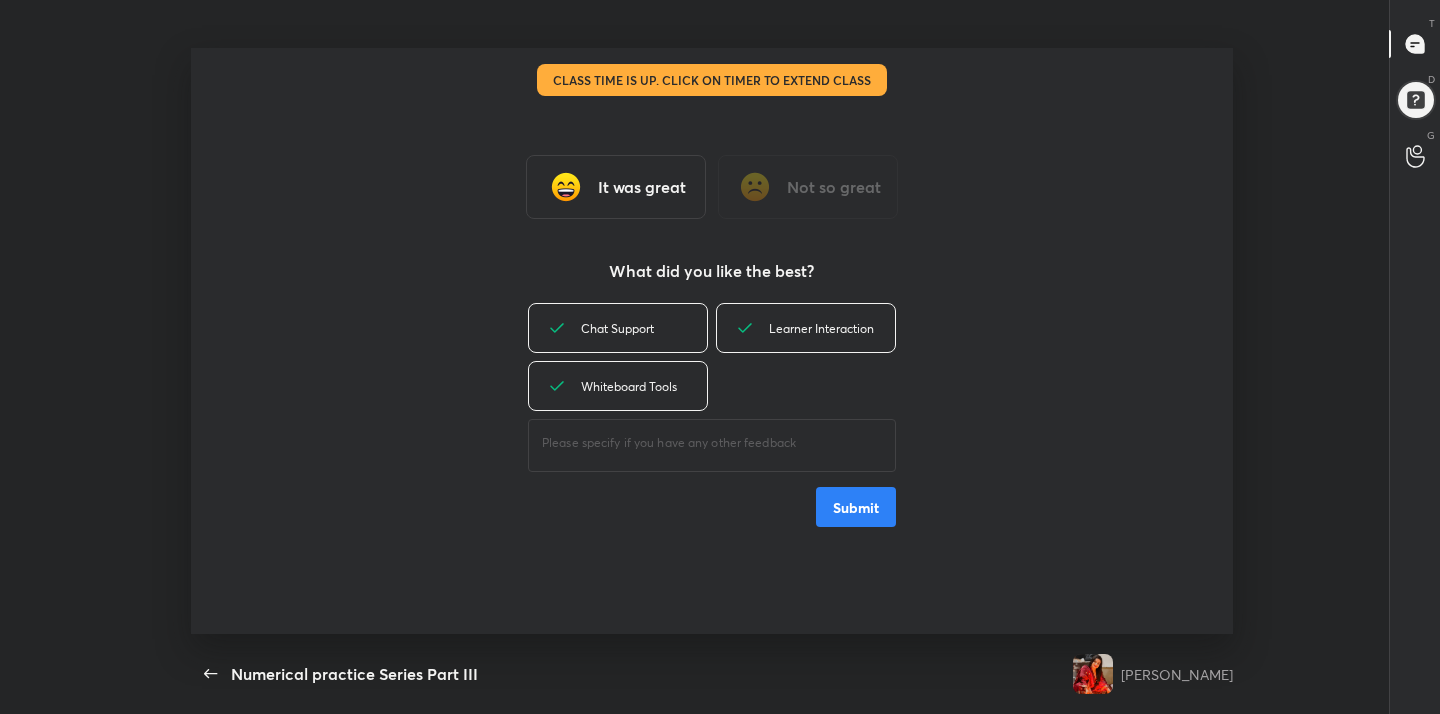 click on "Submit" at bounding box center [856, 507] 